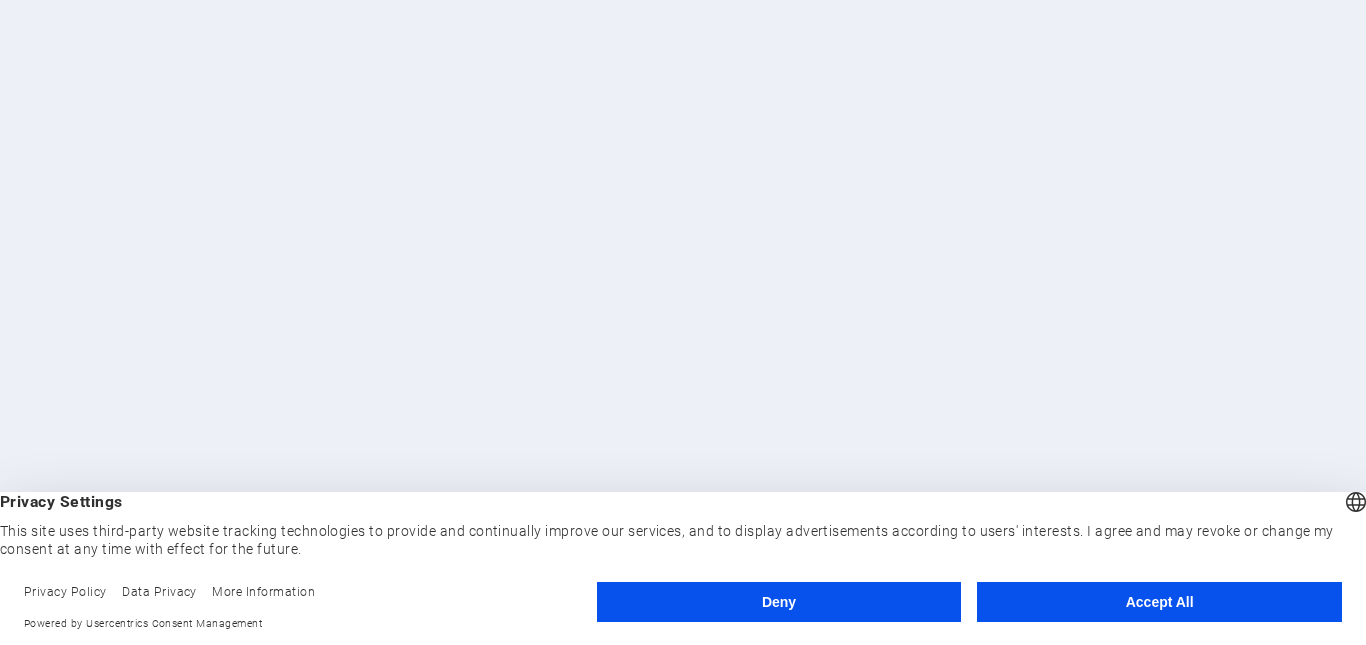 scroll, scrollTop: 0, scrollLeft: 0, axis: both 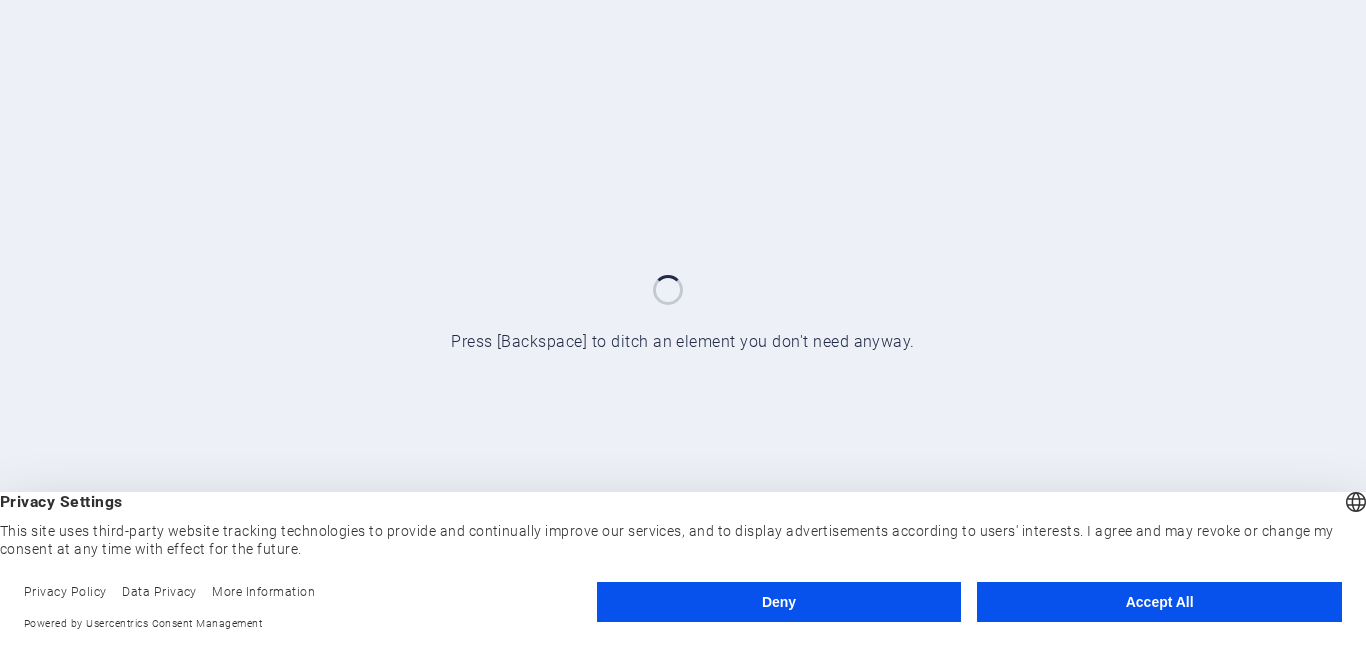 click on "Accept All" at bounding box center (1159, 602) 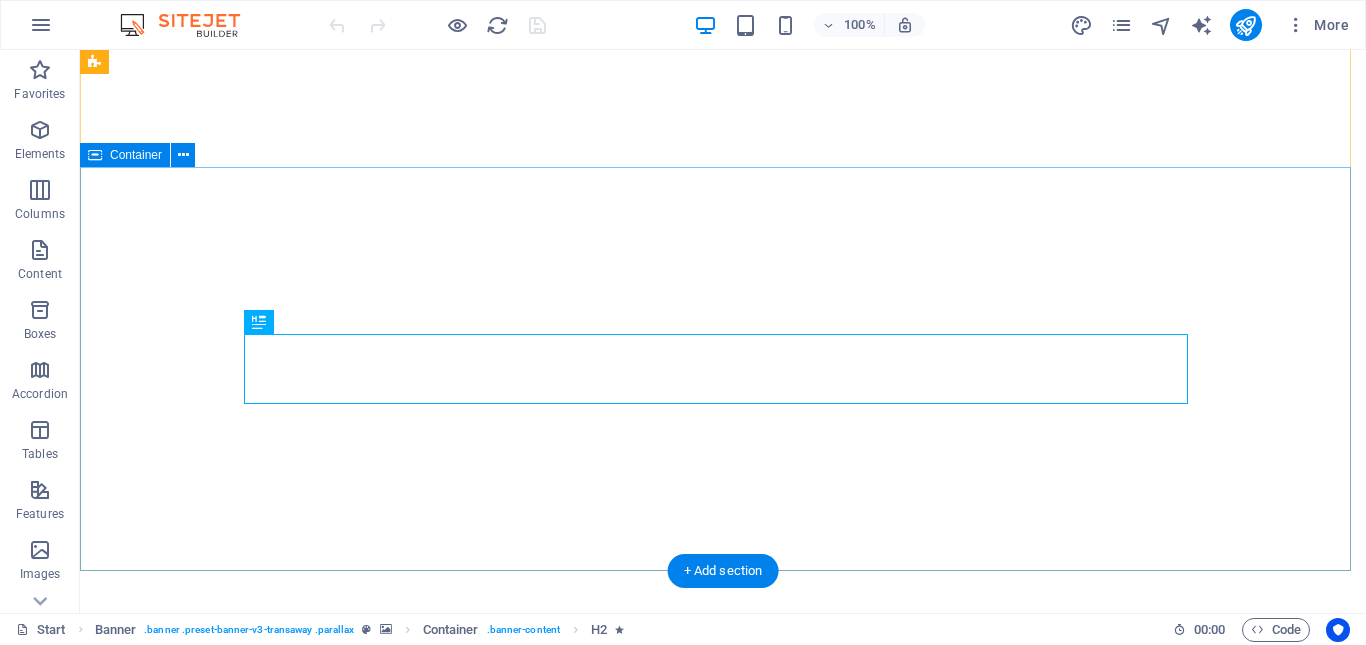 scroll, scrollTop: 0, scrollLeft: 0, axis: both 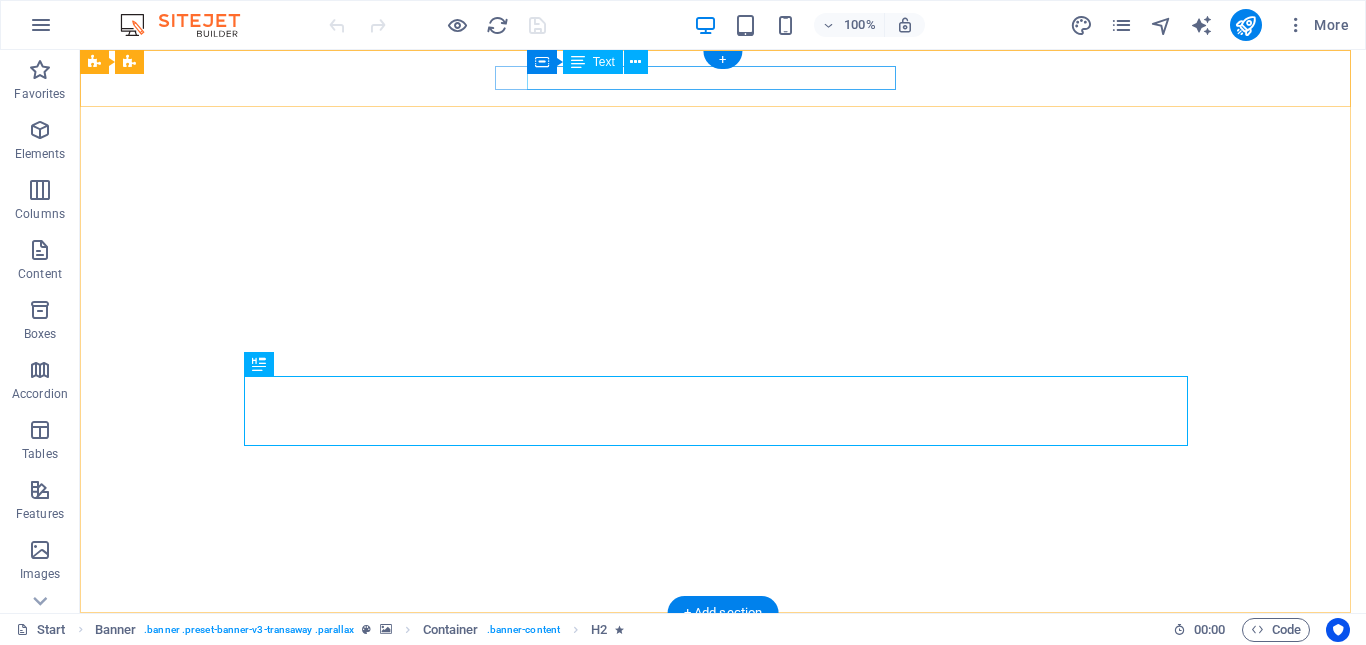 click on "[EMAIL]" at bounding box center [718, 693] 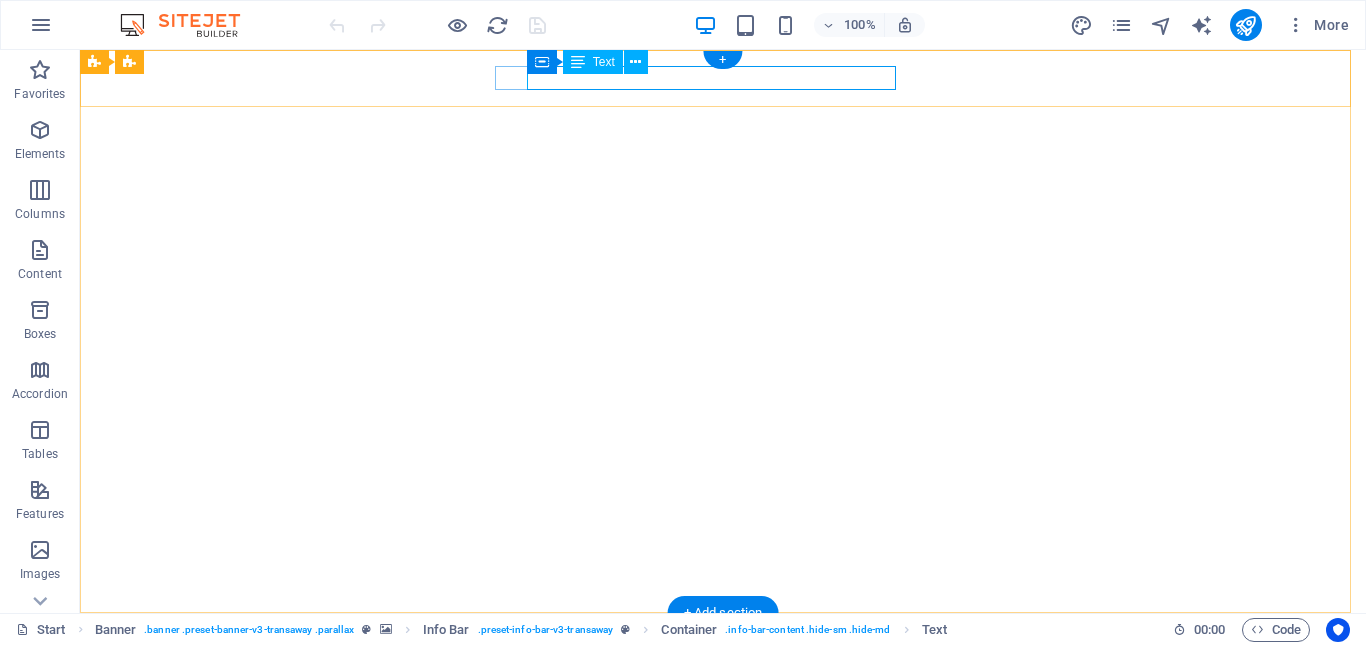 click on "[EMAIL]" at bounding box center [718, 693] 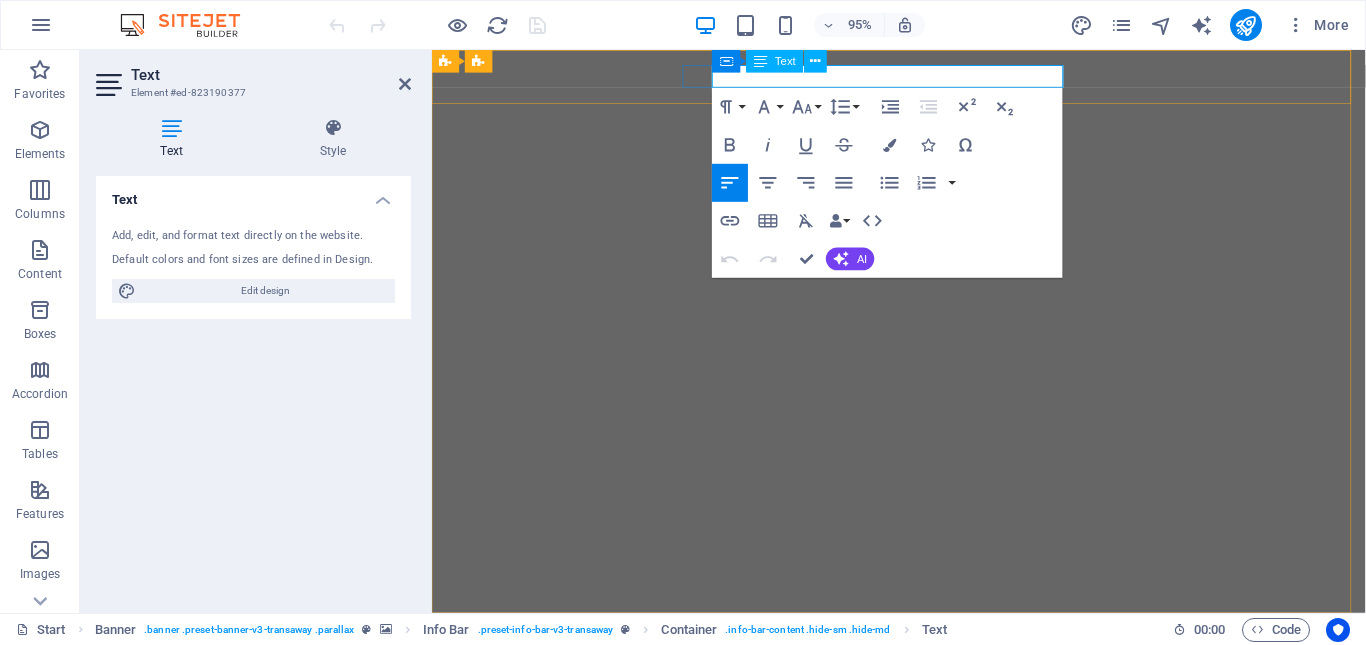 click on "2355a6dd016a0add537ada426c1668@cpanel.local" at bounding box center [485, 693] 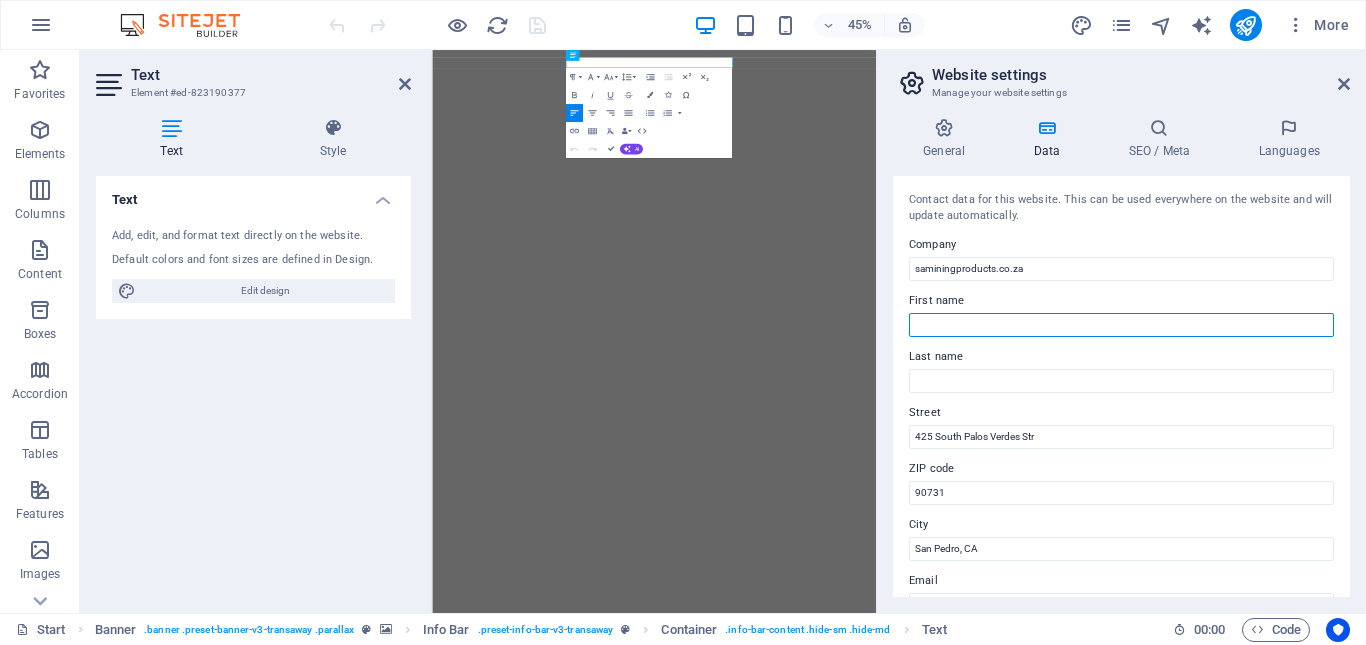 click on "First name" at bounding box center (1121, 325) 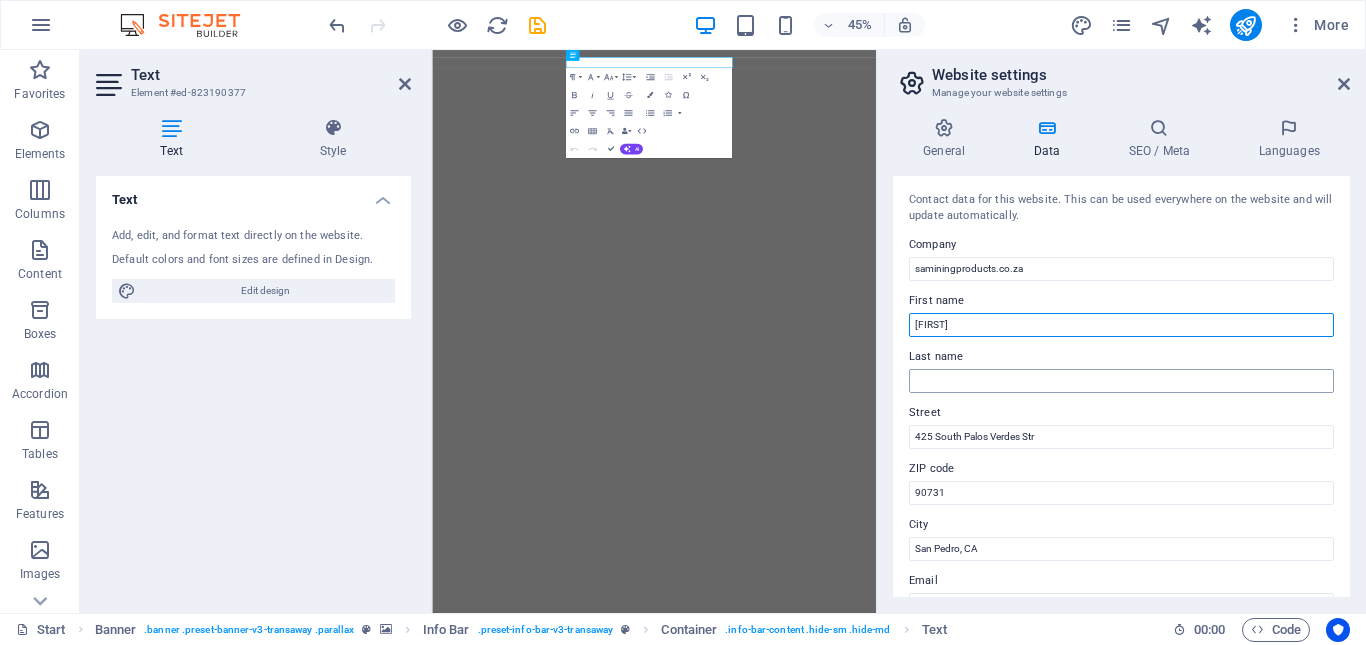 type on "James" 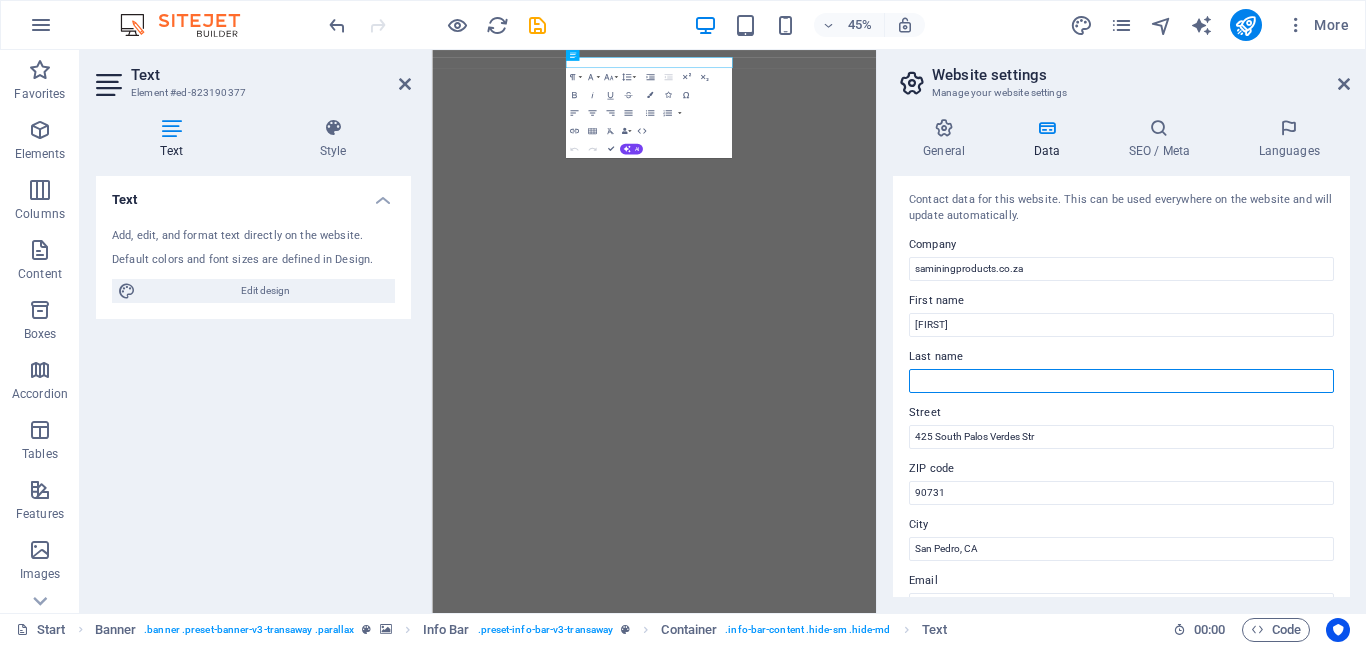 click on "Last name" at bounding box center (1121, 381) 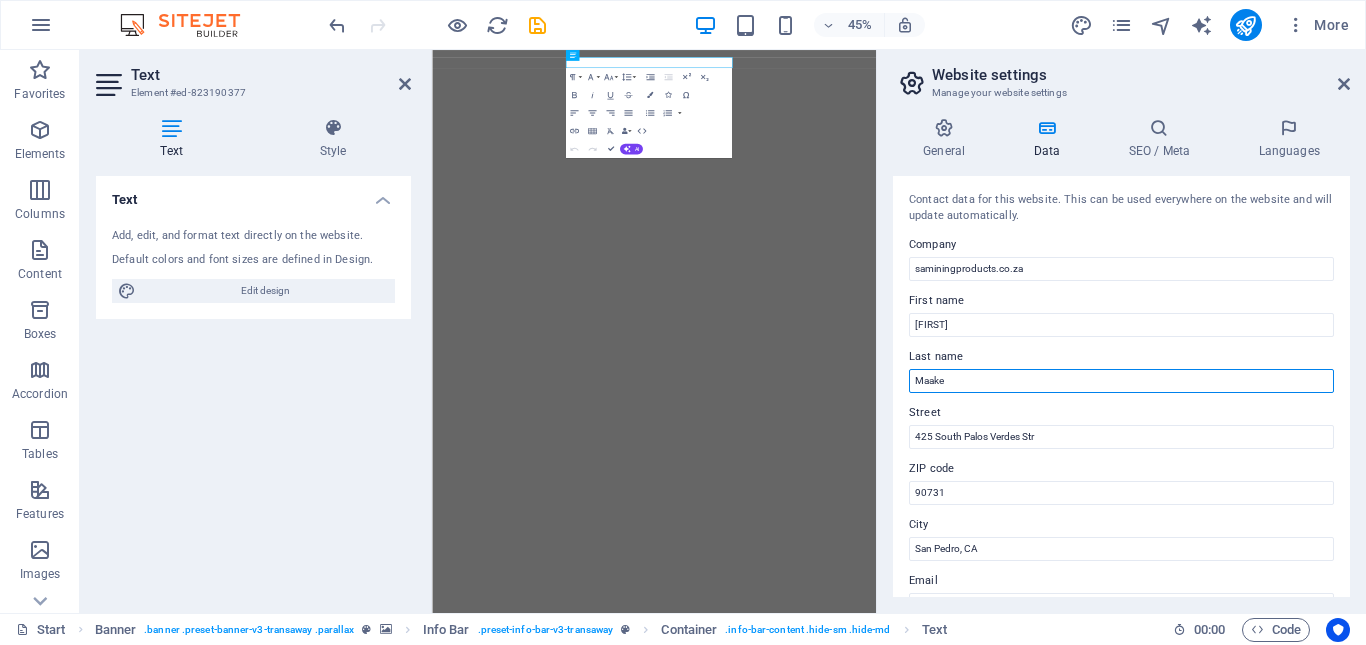 scroll, scrollTop: 100, scrollLeft: 0, axis: vertical 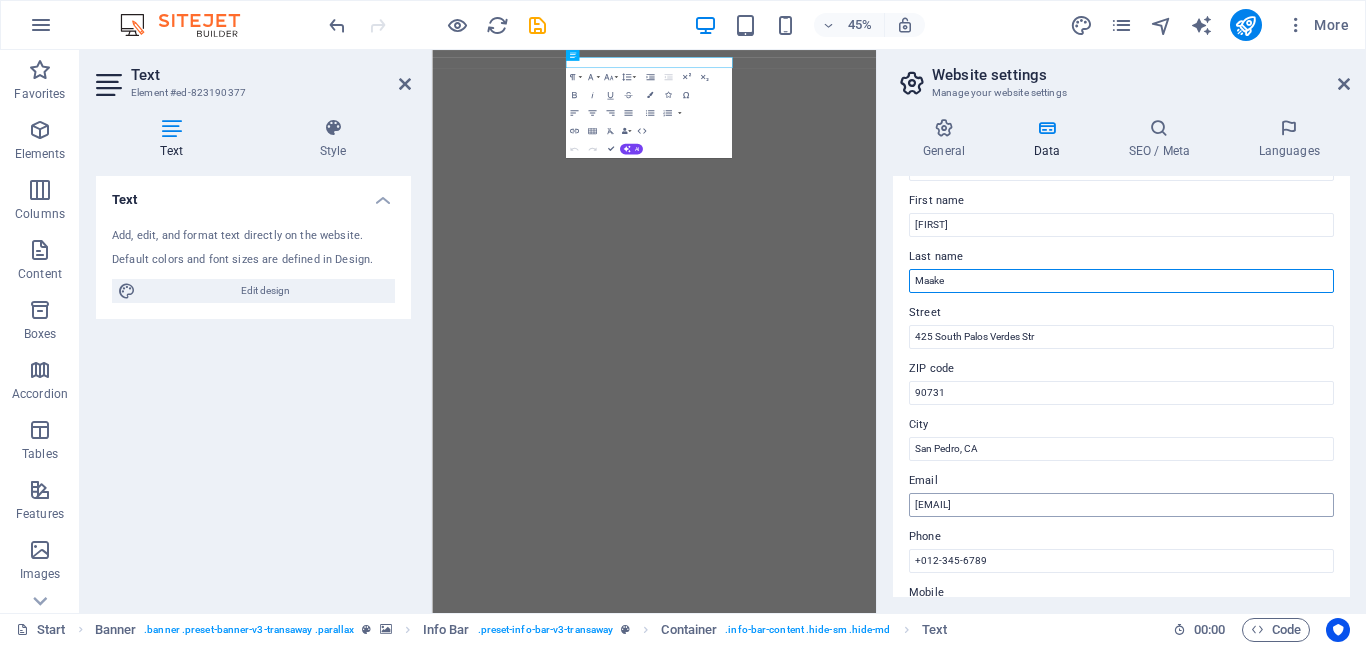 type on "Maake" 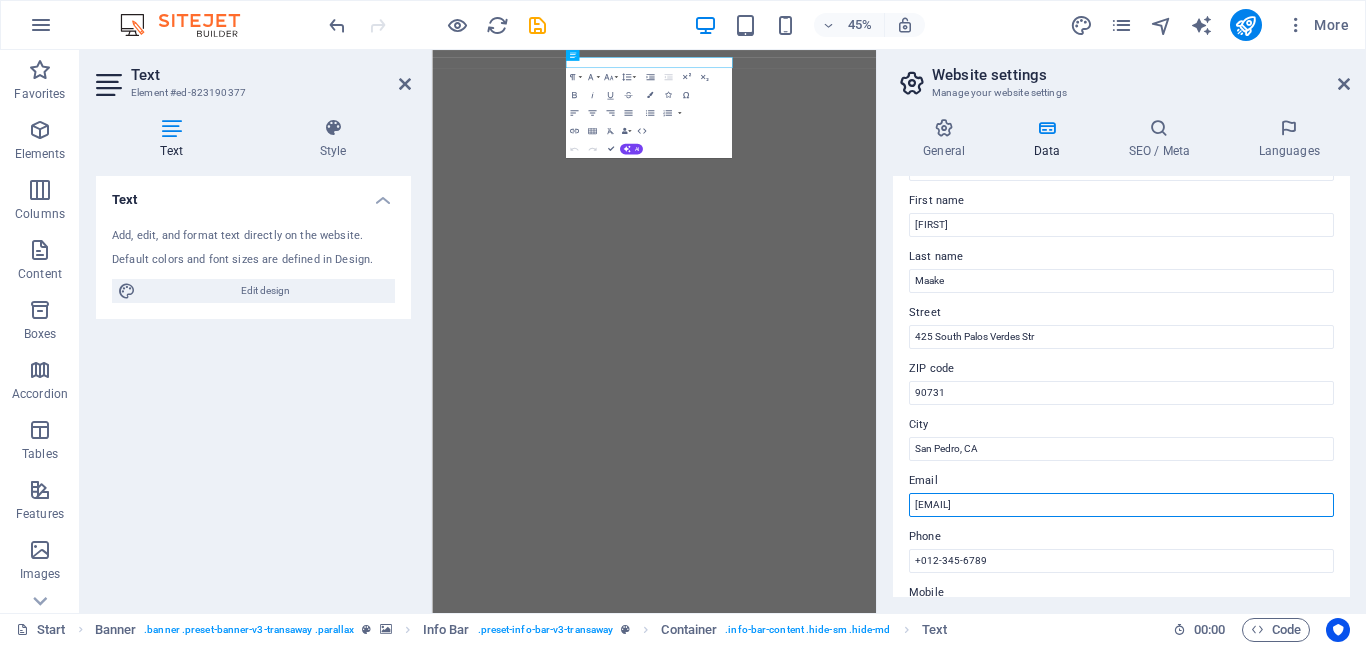 drag, startPoint x: 1149, startPoint y: 503, endPoint x: 909, endPoint y: 511, distance: 240.1333 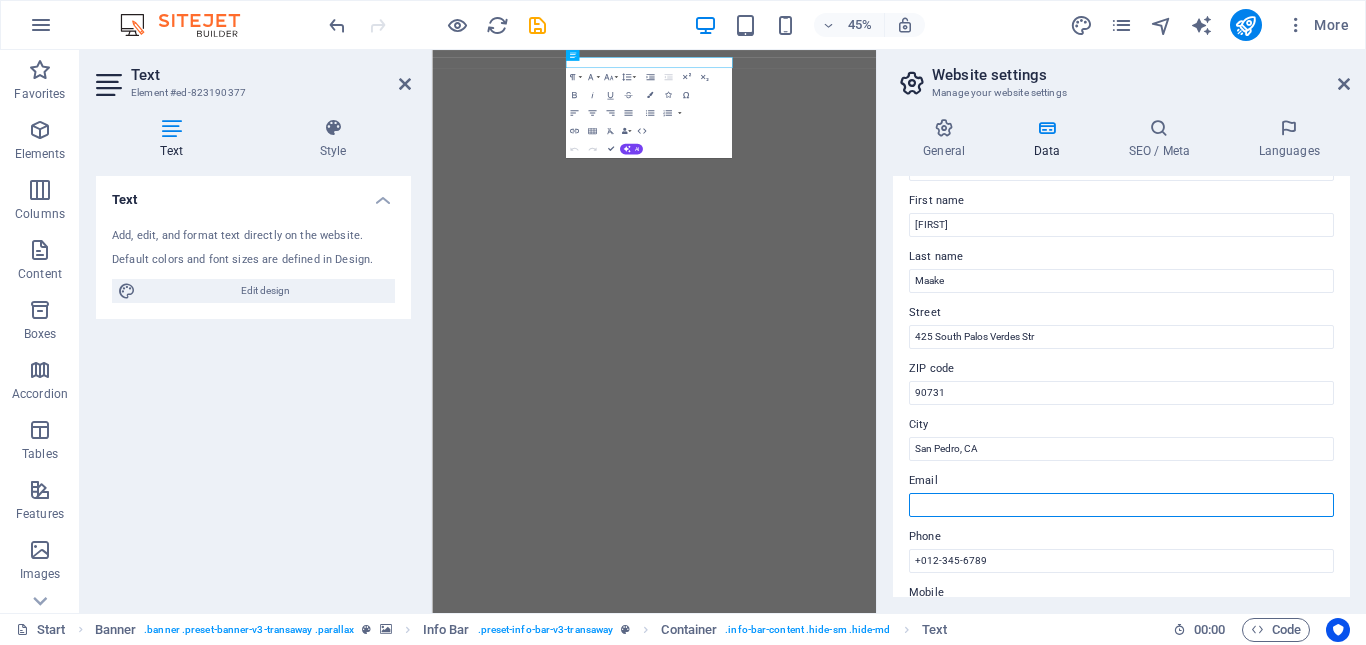 paste on "[EMAIL]" 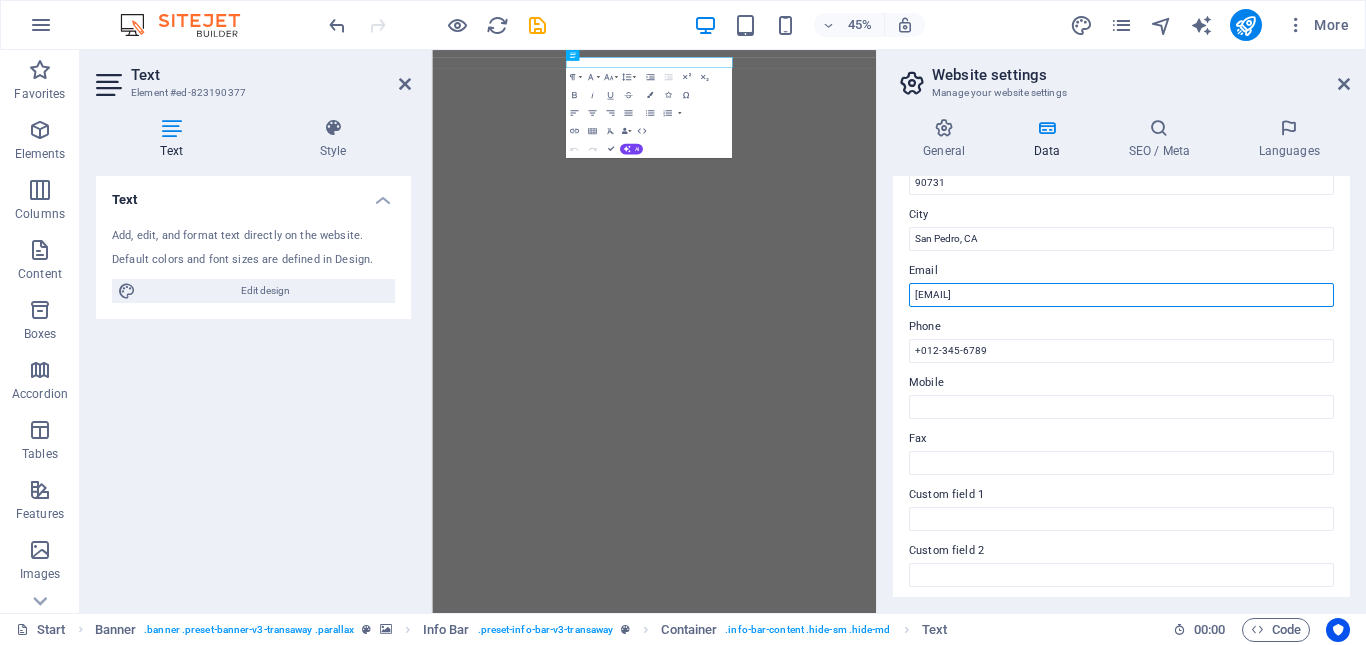 scroll, scrollTop: 240, scrollLeft: 0, axis: vertical 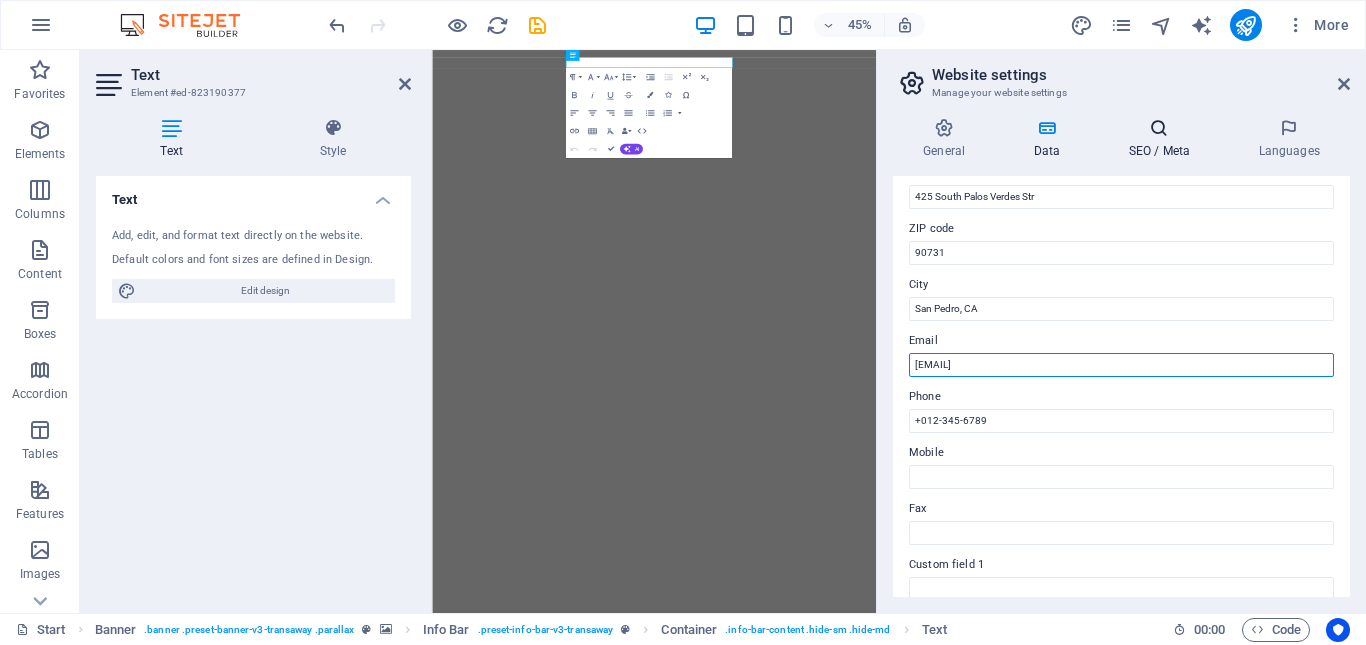 type on "[EMAIL]" 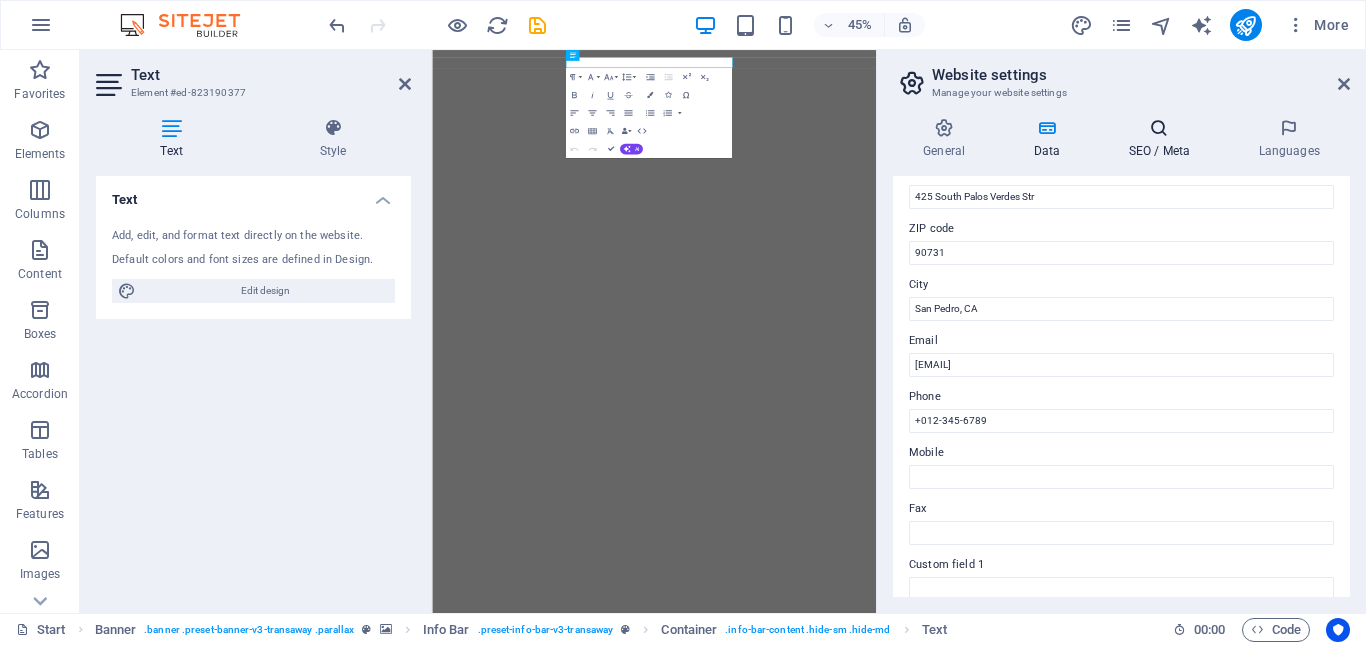 click on "SEO / Meta" at bounding box center (1163, 139) 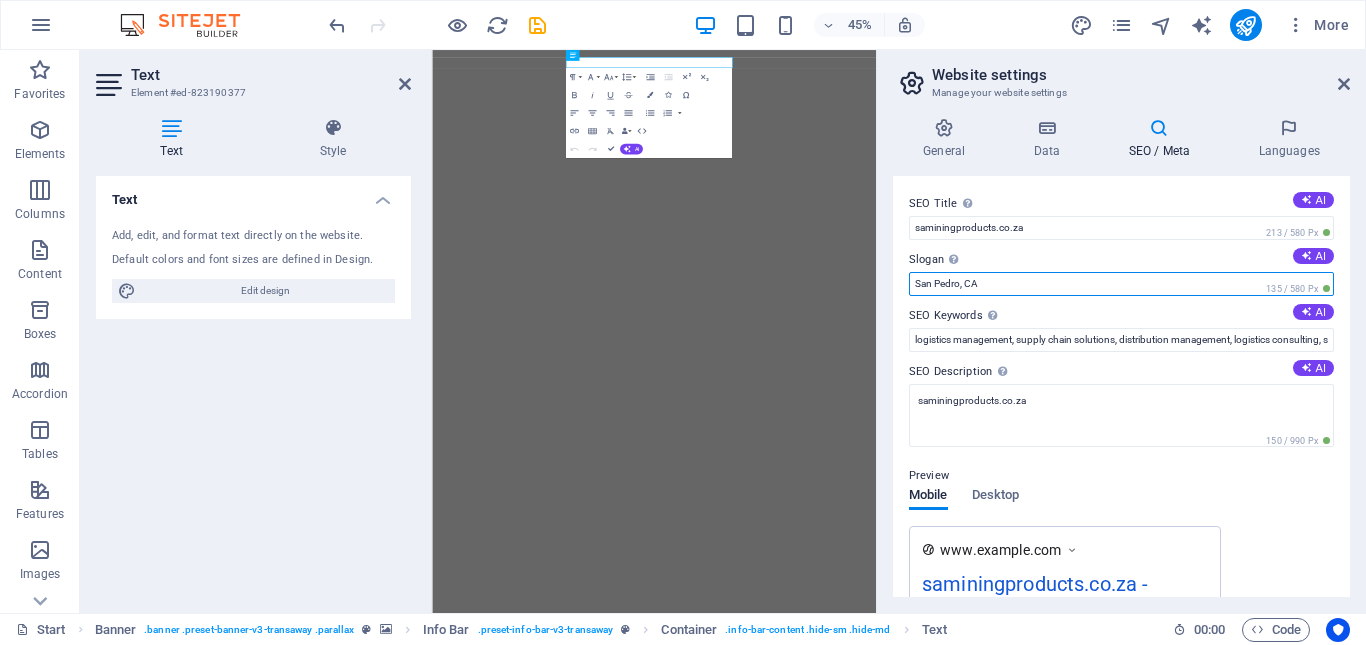 drag, startPoint x: 981, startPoint y: 286, endPoint x: 908, endPoint y: 288, distance: 73.02739 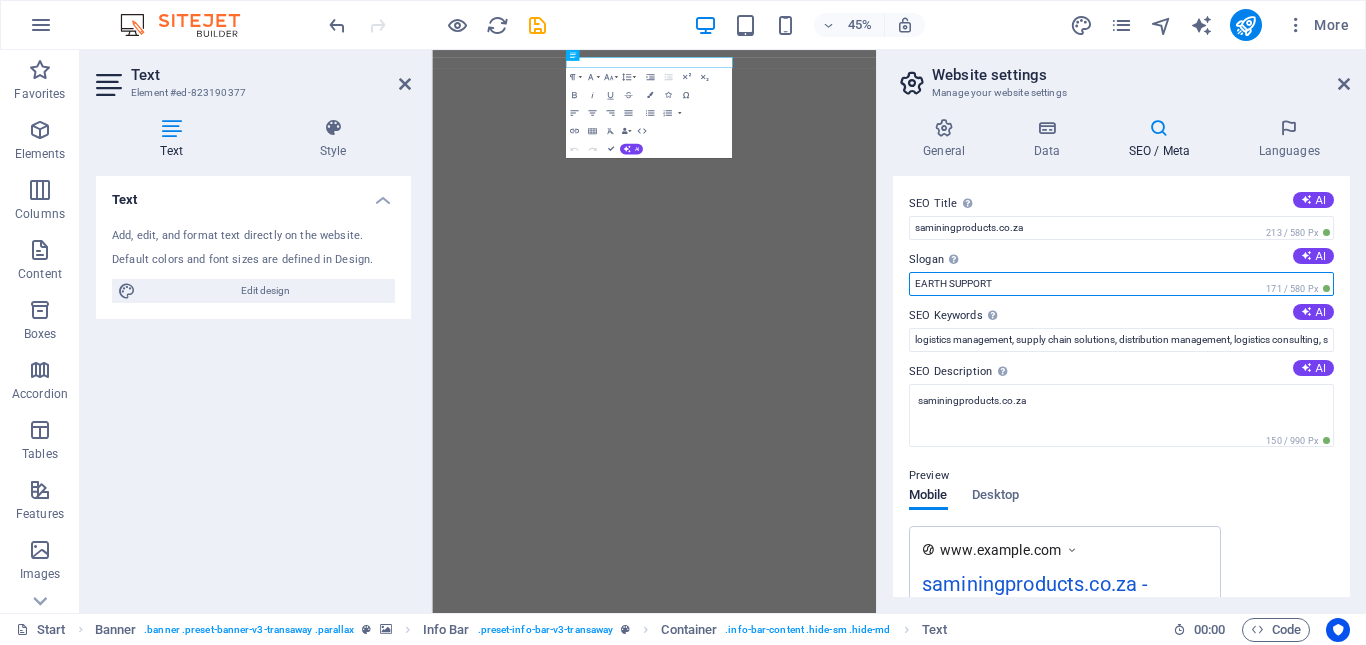 click on "EARTH SUPPORT" at bounding box center [1121, 284] 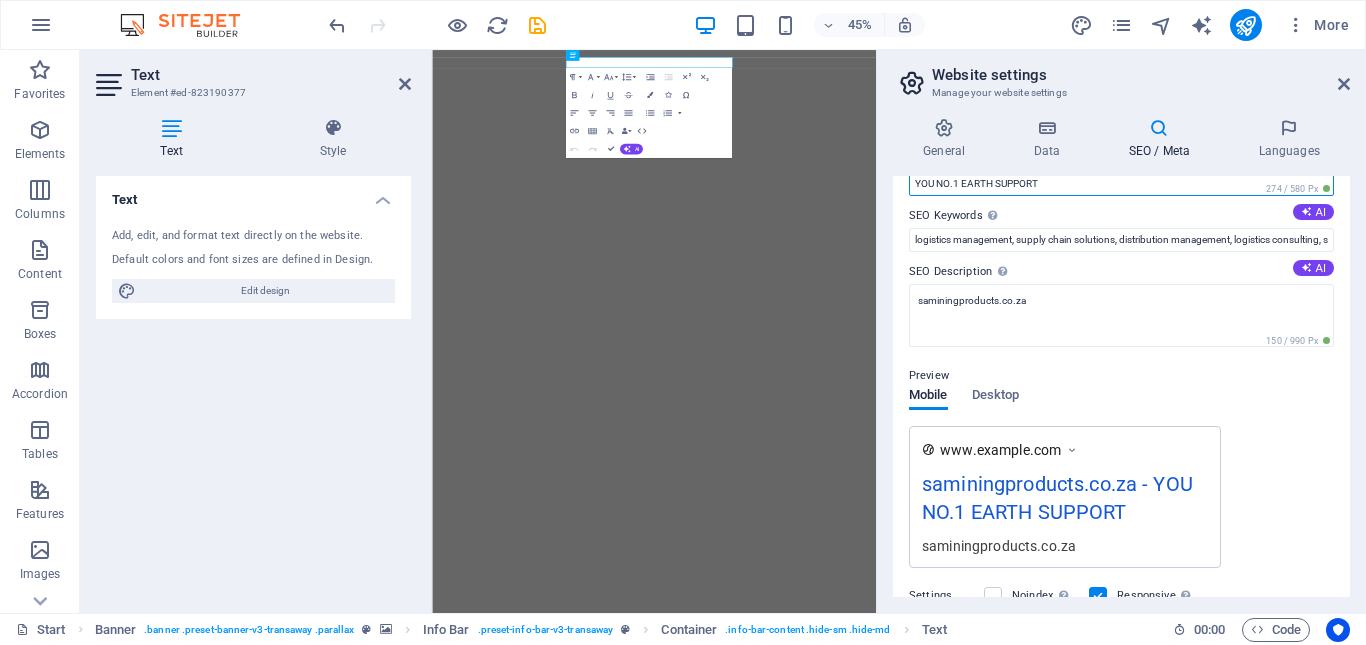 scroll, scrollTop: 0, scrollLeft: 0, axis: both 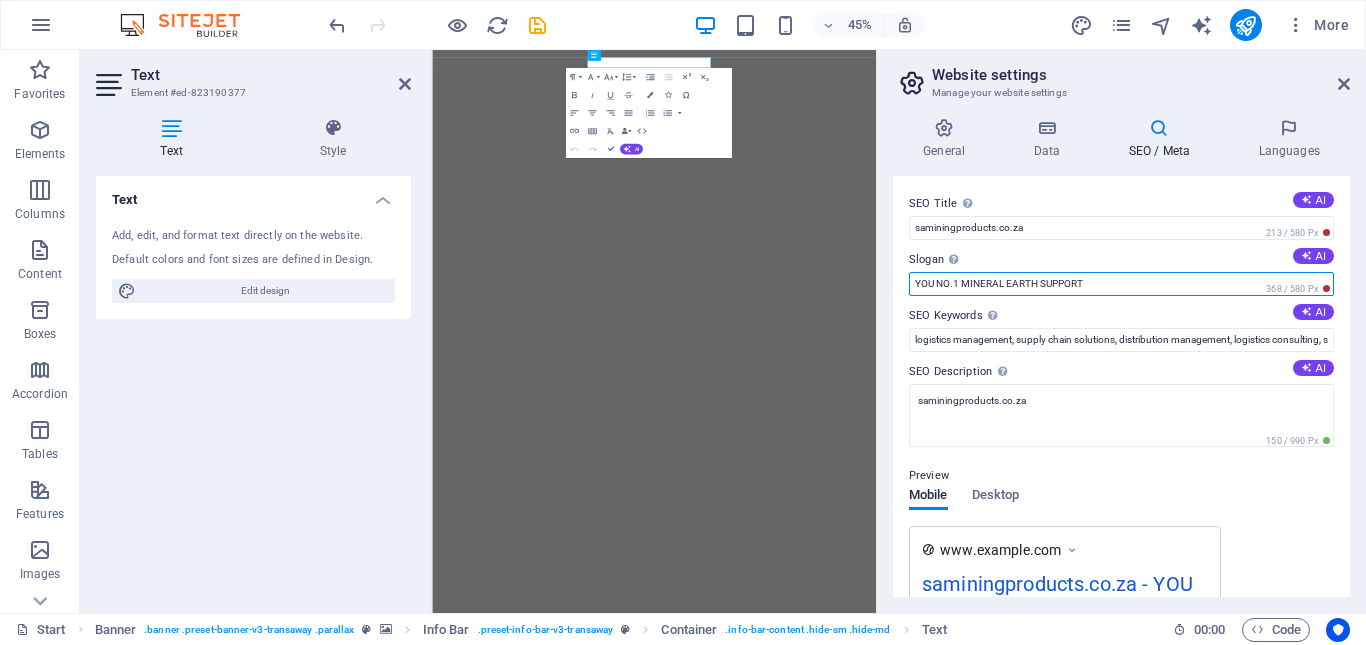 click on "YOU NO.1 MINERAL EARTH SUPPORT" at bounding box center (1121, 284) 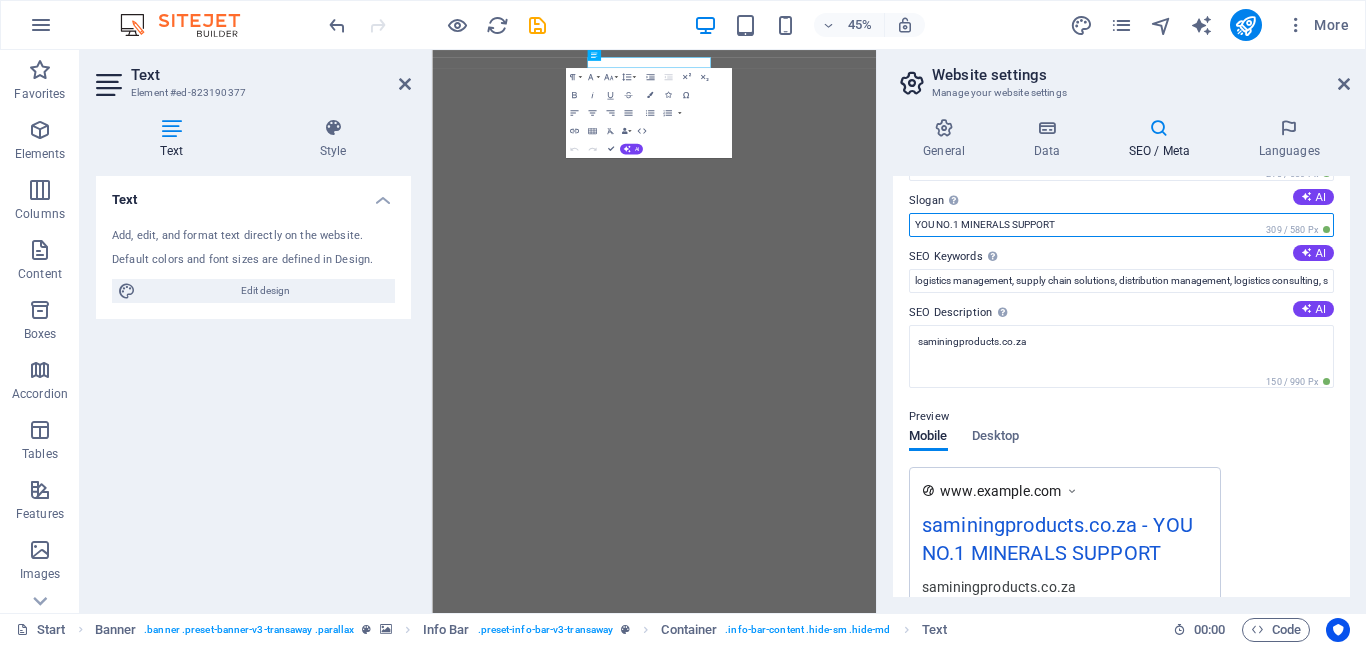 scroll, scrollTop: 0, scrollLeft: 0, axis: both 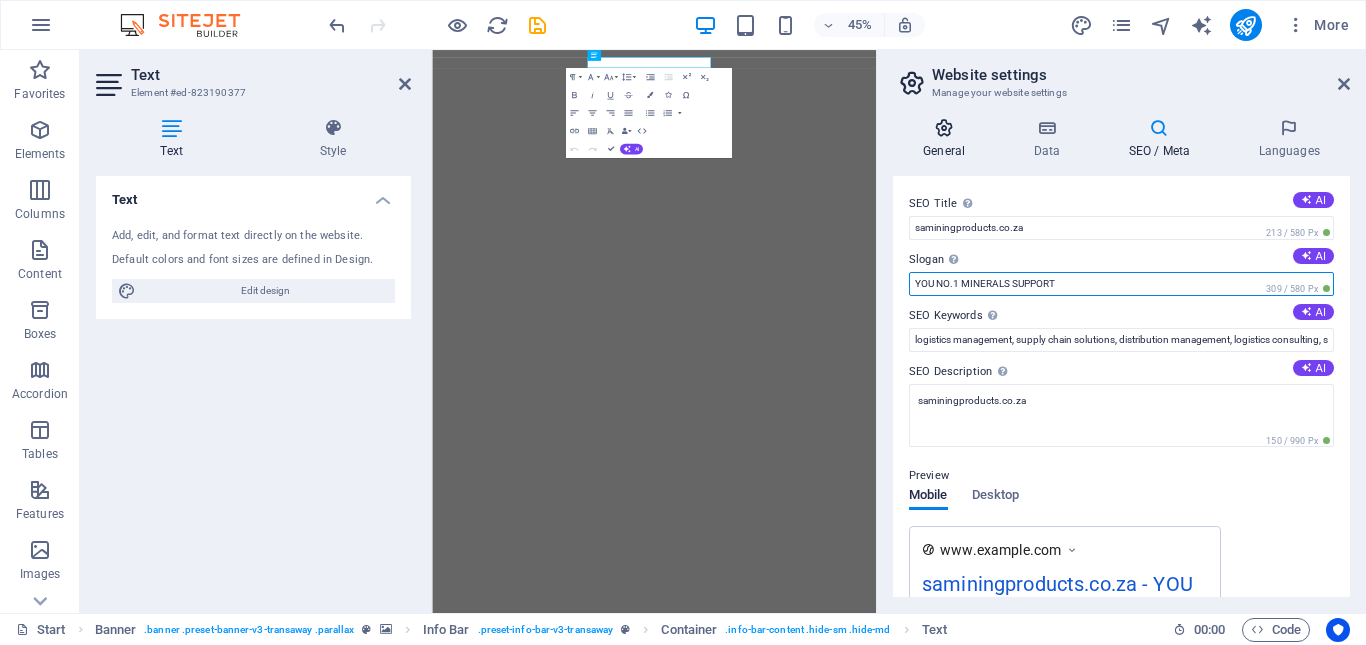type on "YOU NO.1 MINERALS SUPPORT" 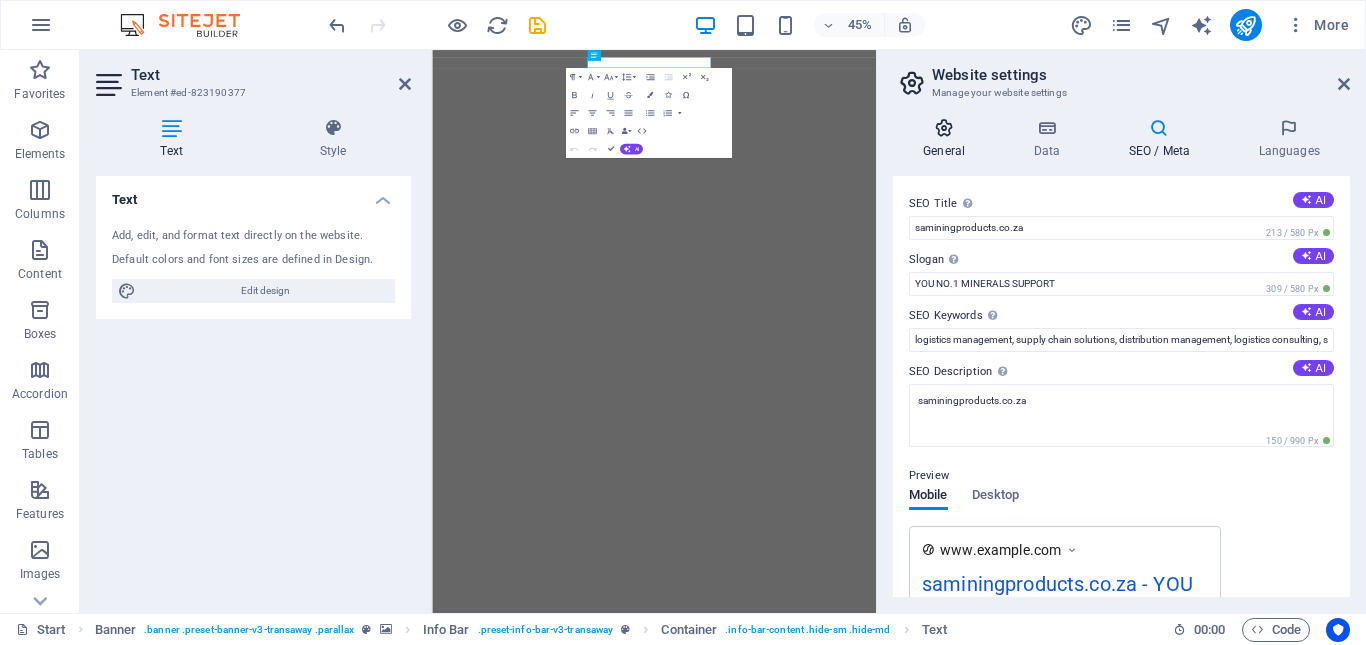 click on "General" at bounding box center (948, 139) 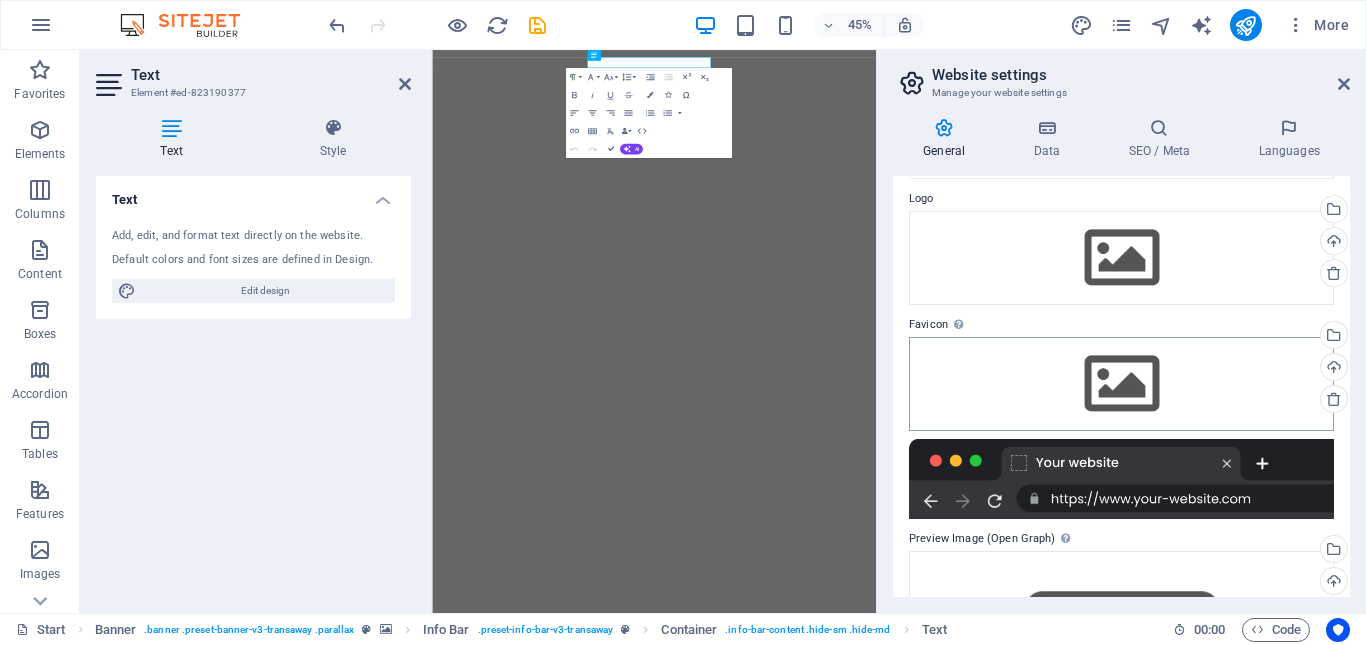 scroll, scrollTop: 0, scrollLeft: 0, axis: both 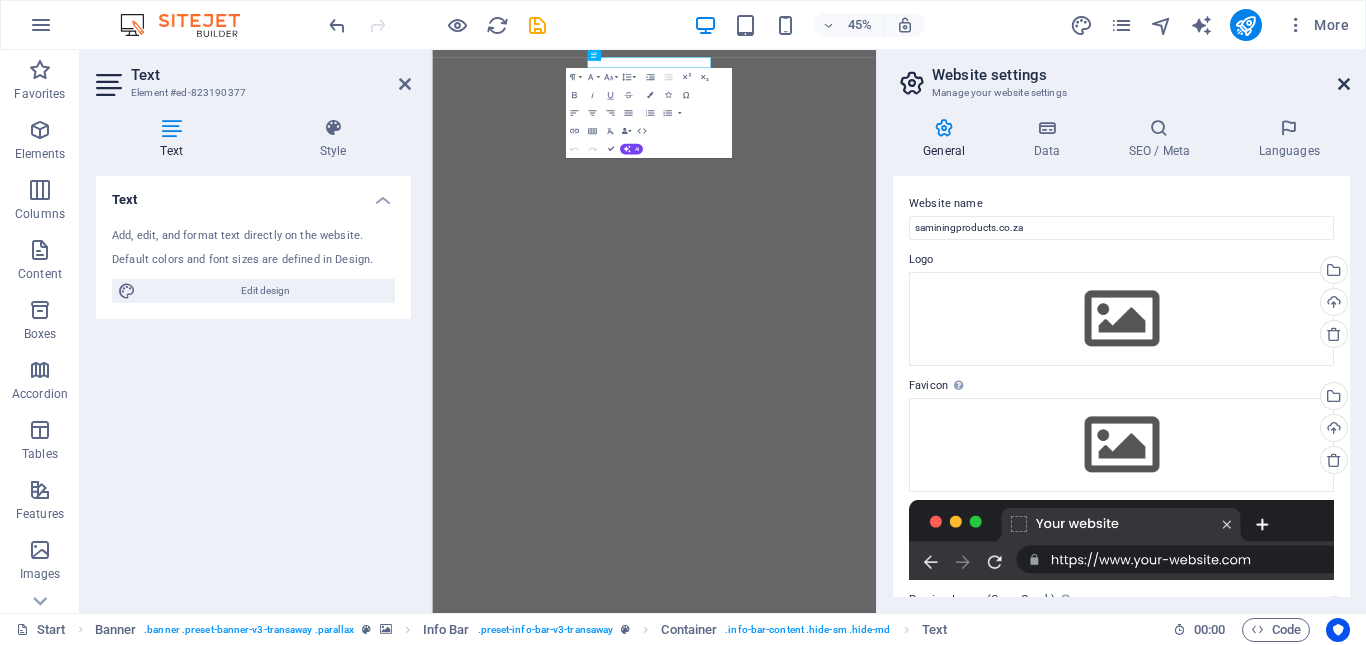 click at bounding box center (1344, 84) 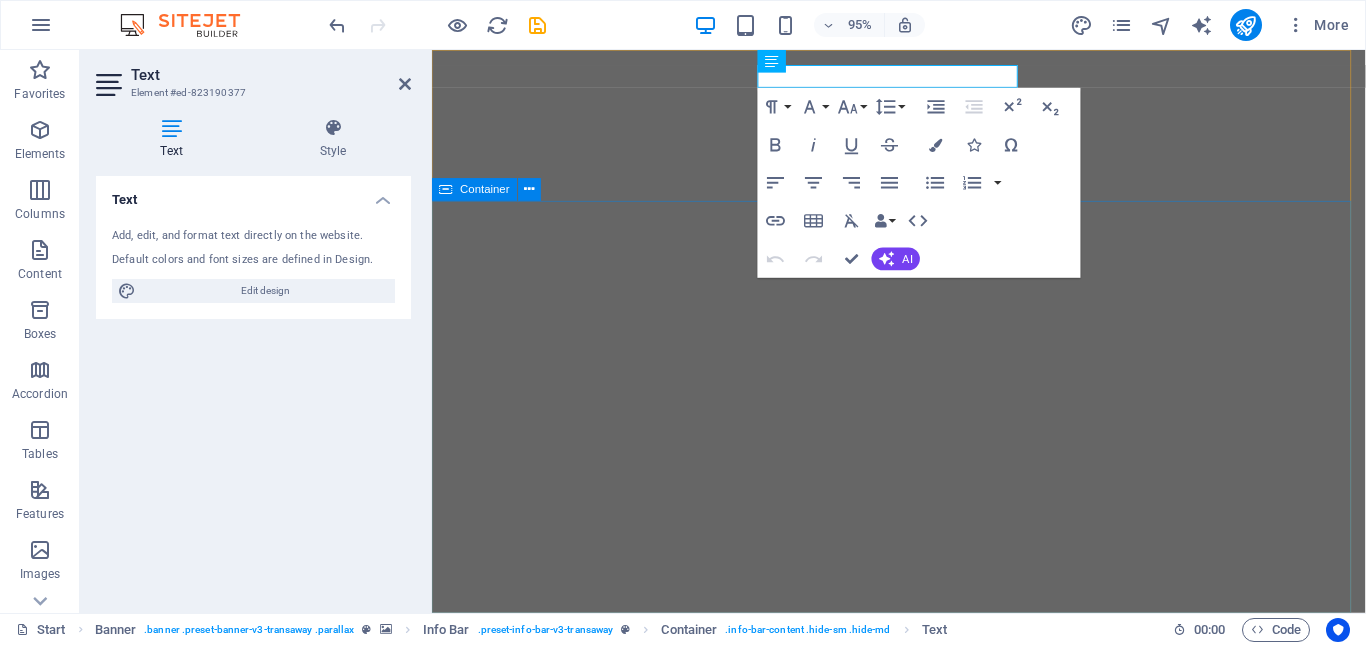 click on "Mineral Solutions" at bounding box center [923, 1791] 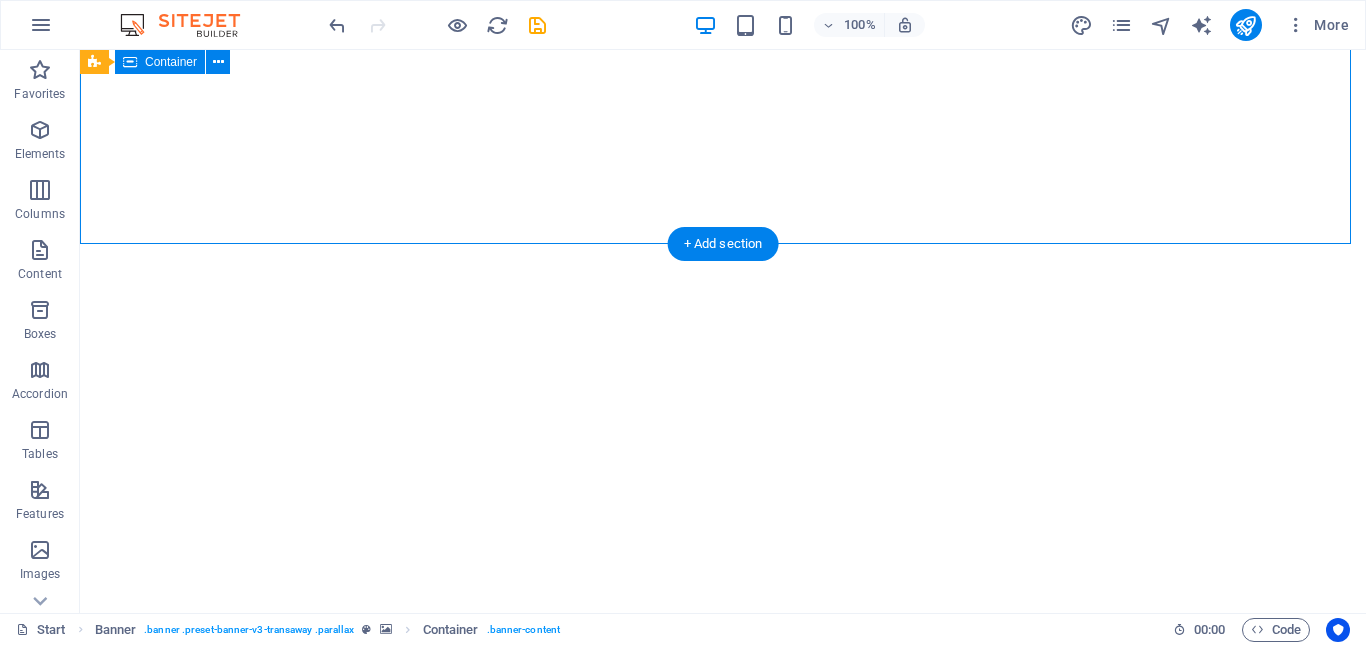 scroll, scrollTop: 400, scrollLeft: 0, axis: vertical 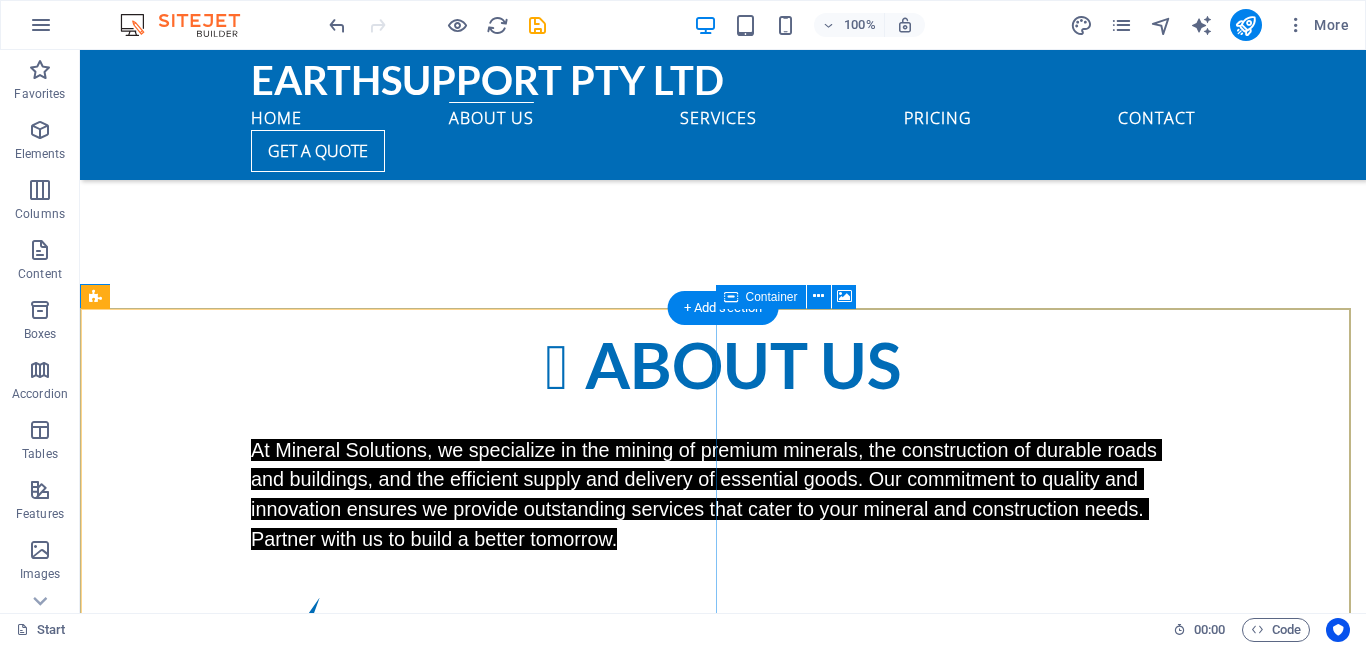 click on "Add elements" at bounding box center [664, 2193] 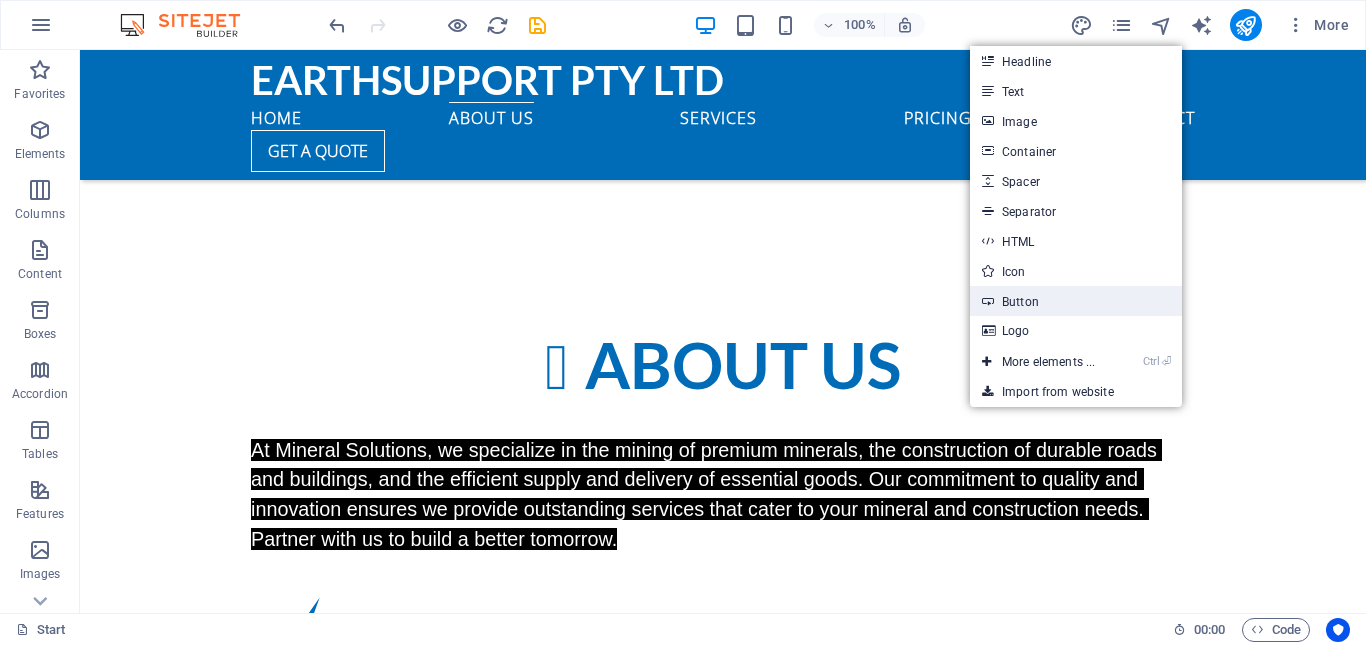 click on "Button" at bounding box center [1076, 301] 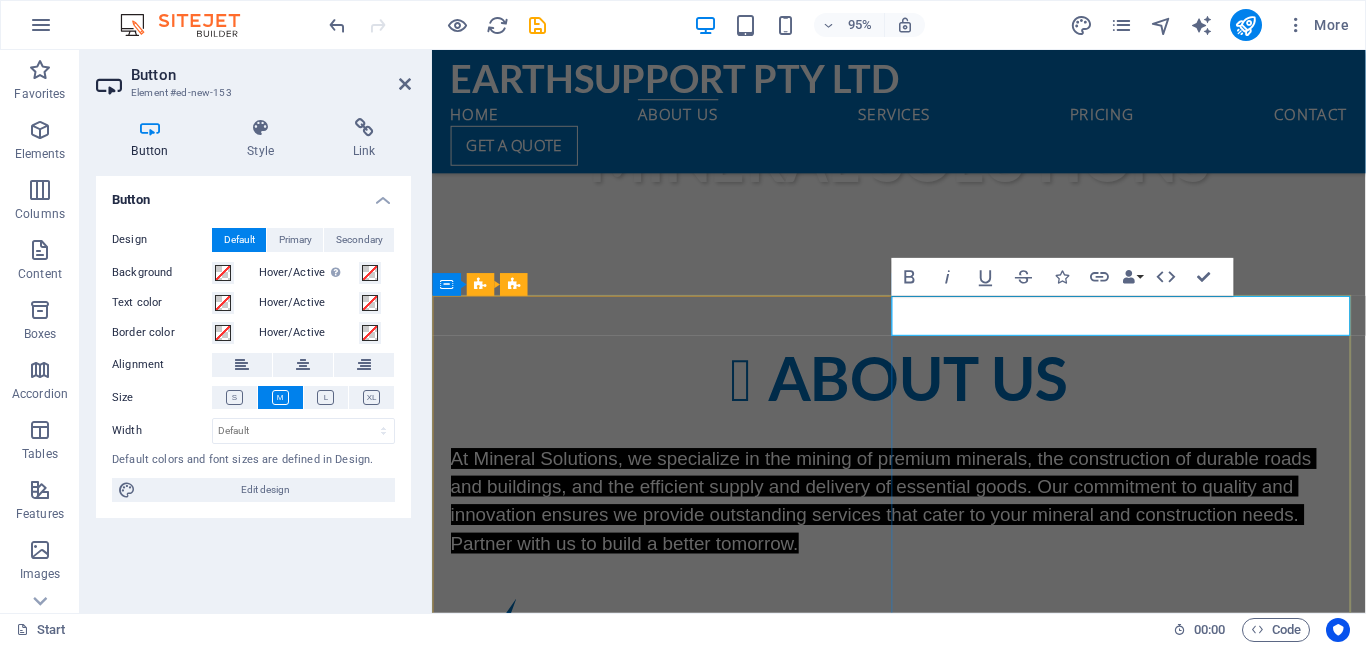 scroll, scrollTop: 970, scrollLeft: 0, axis: vertical 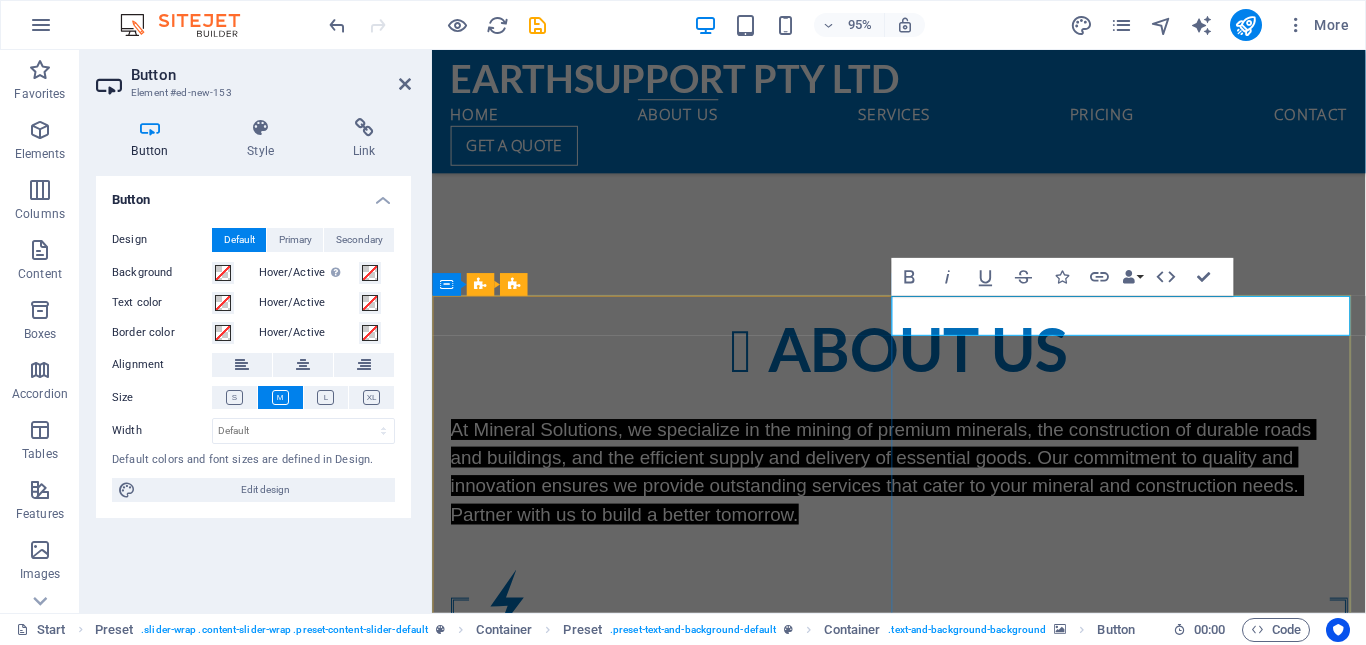 type 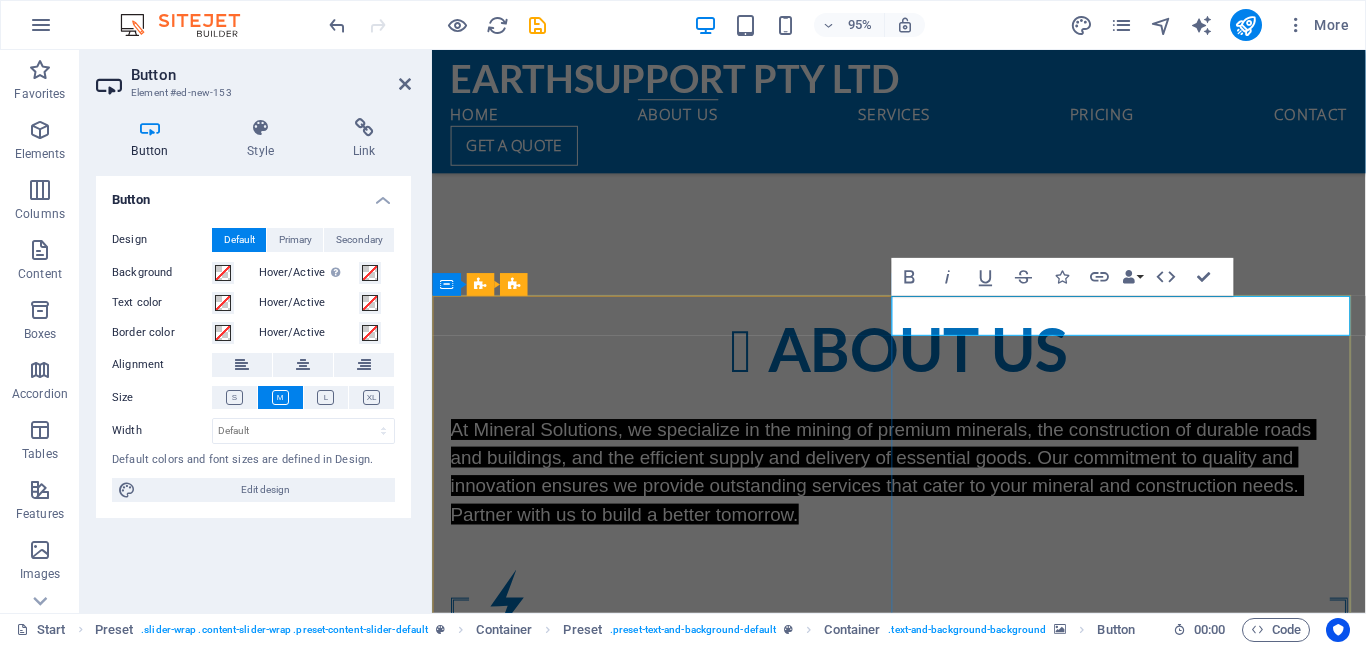 click on "gET IN tOUCH" at bounding box center [503, 2286] 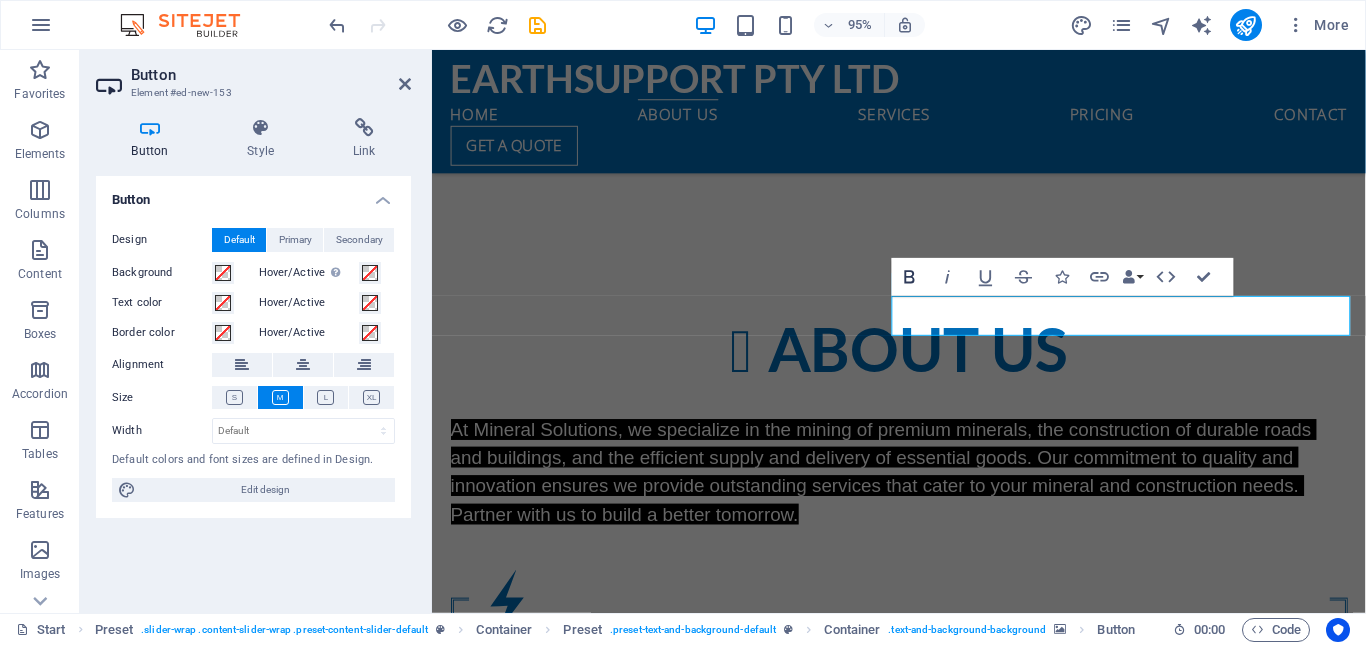 click 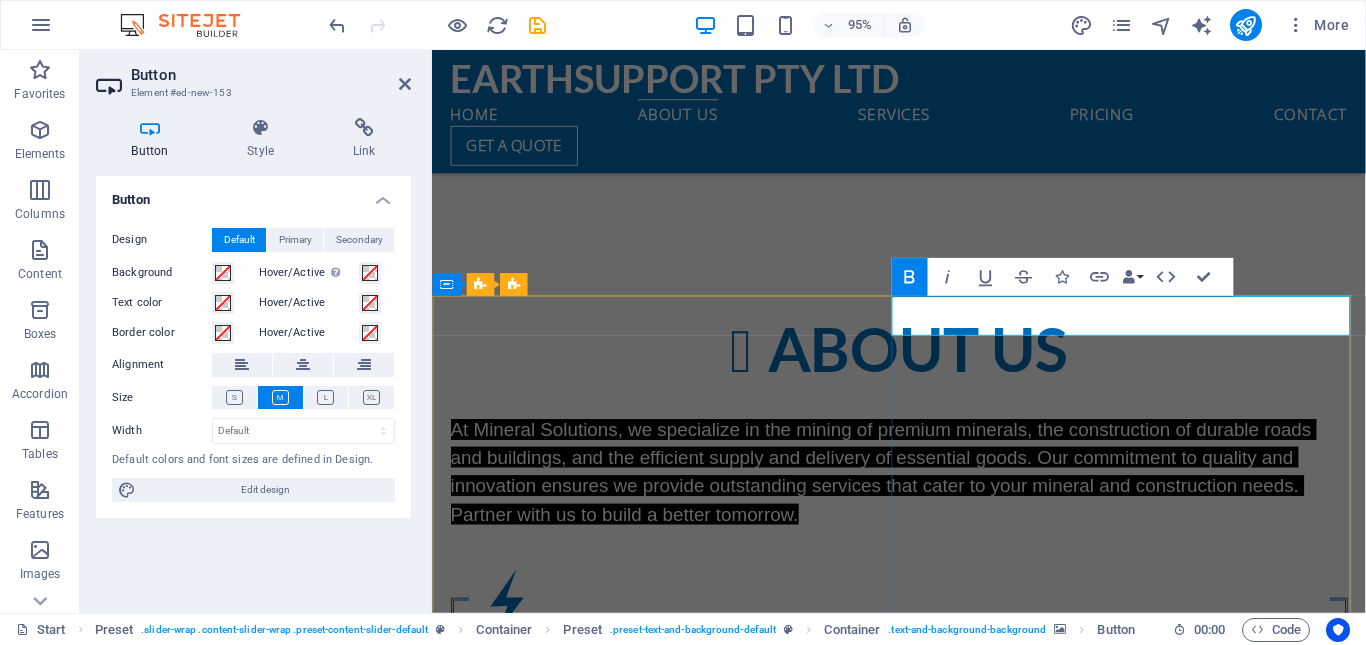 click on "gET IN tOUCH ​" at bounding box center (503, 2286) 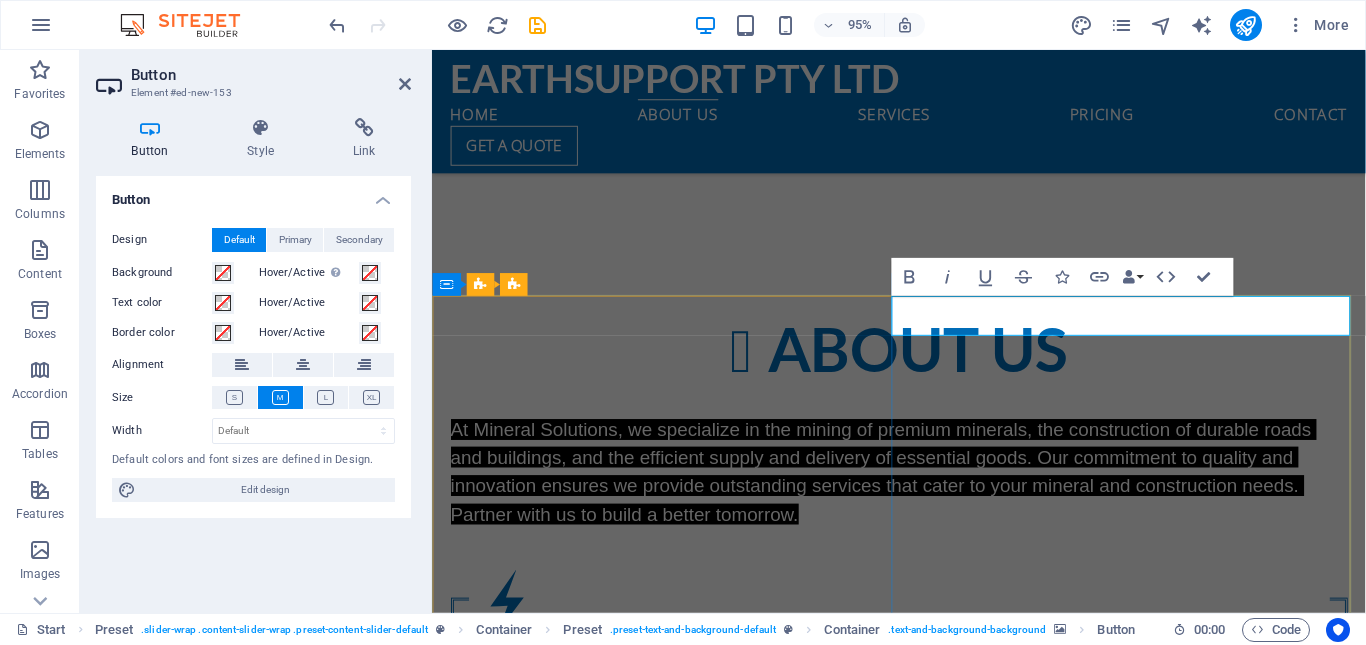 drag, startPoint x: 1037, startPoint y: 329, endPoint x: 937, endPoint y: 332, distance: 100.04499 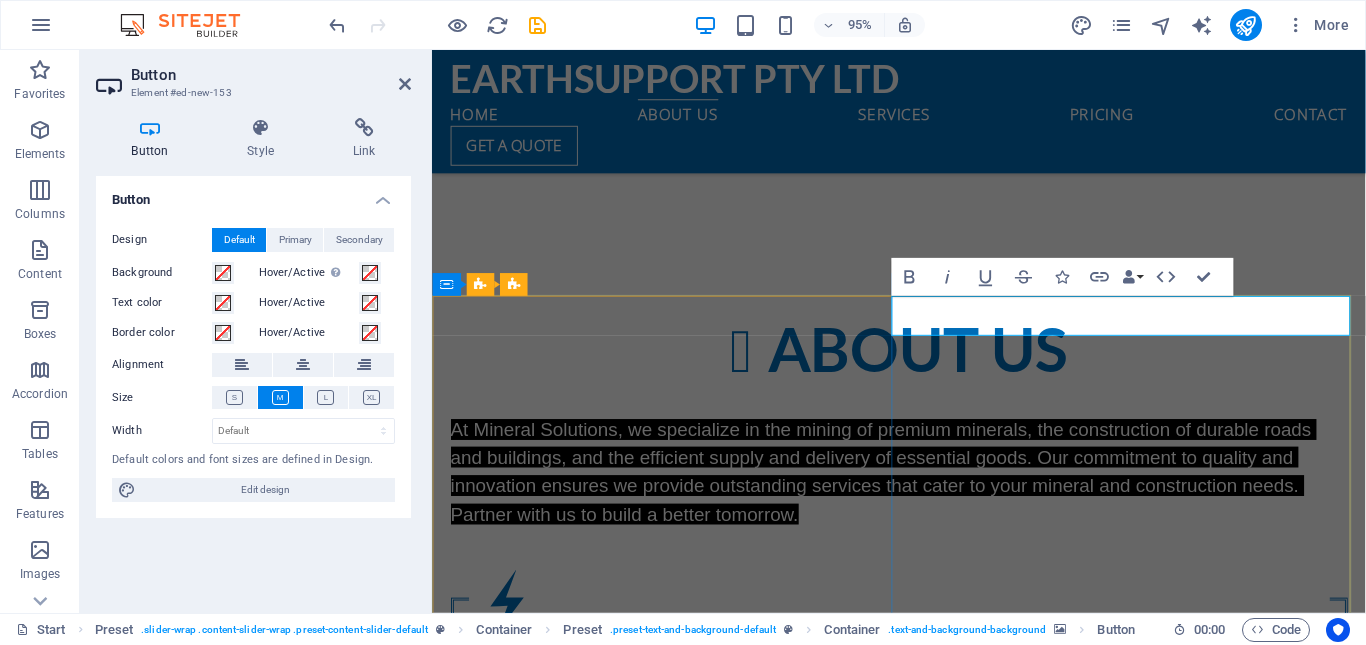 click on "gET IN tOUCH ​" at bounding box center (503, 2286) 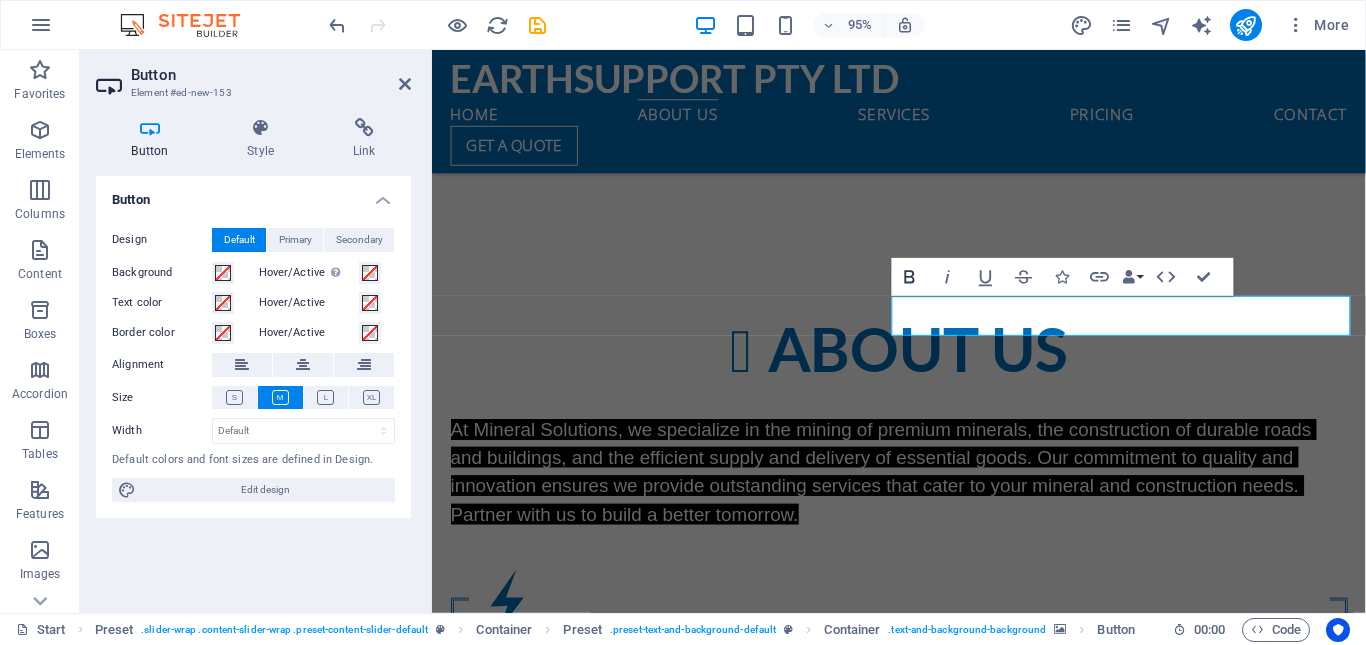 click 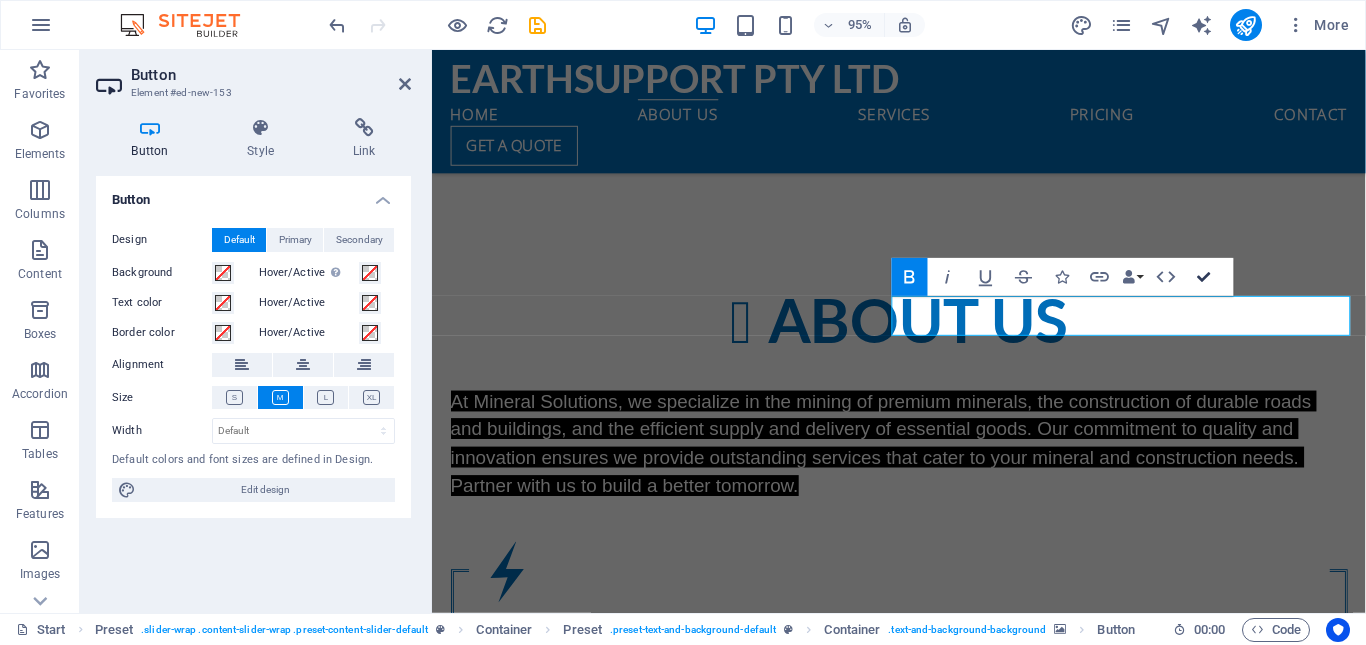 scroll, scrollTop: 940, scrollLeft: 0, axis: vertical 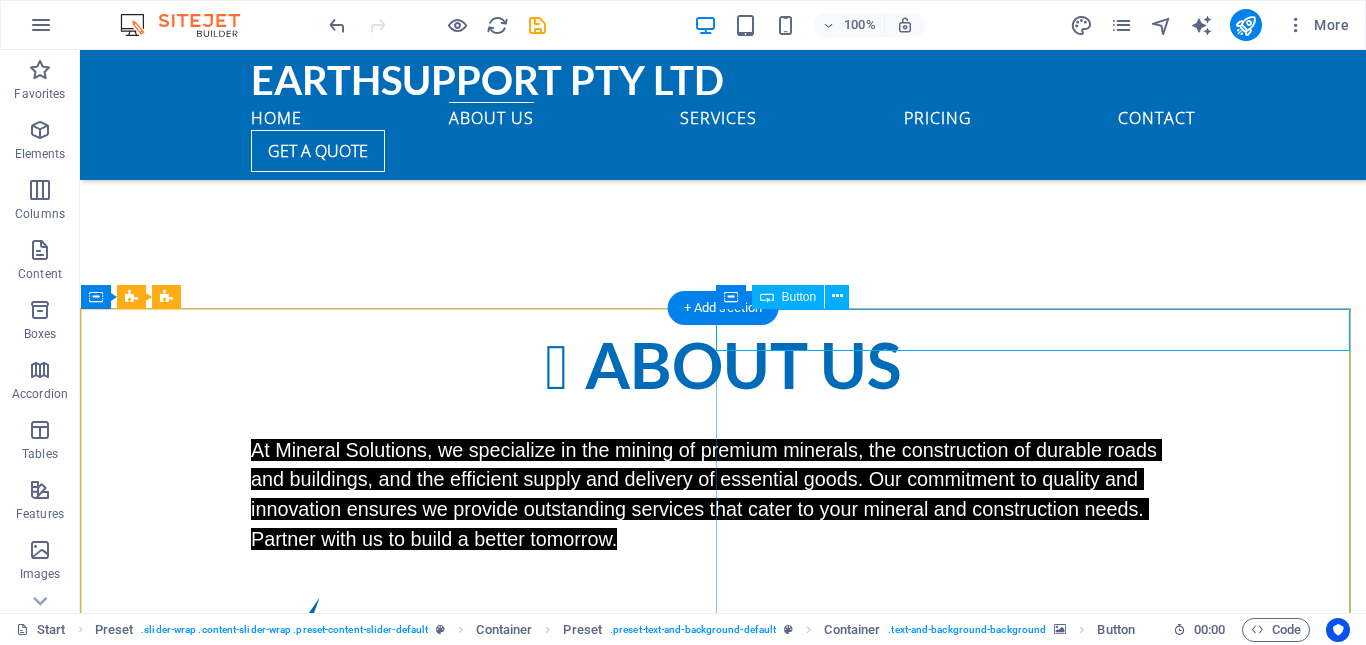 click on "gET IN tOUCH" at bounding box center (723, 2113) 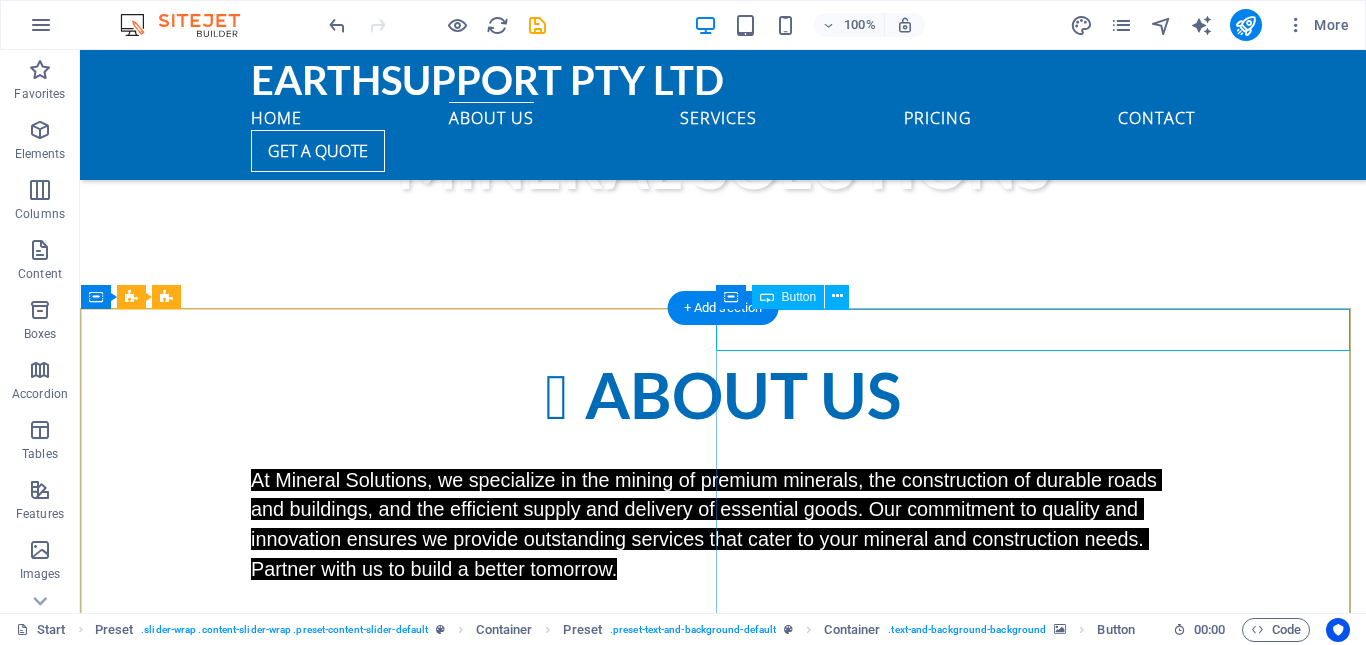 scroll, scrollTop: 970, scrollLeft: 0, axis: vertical 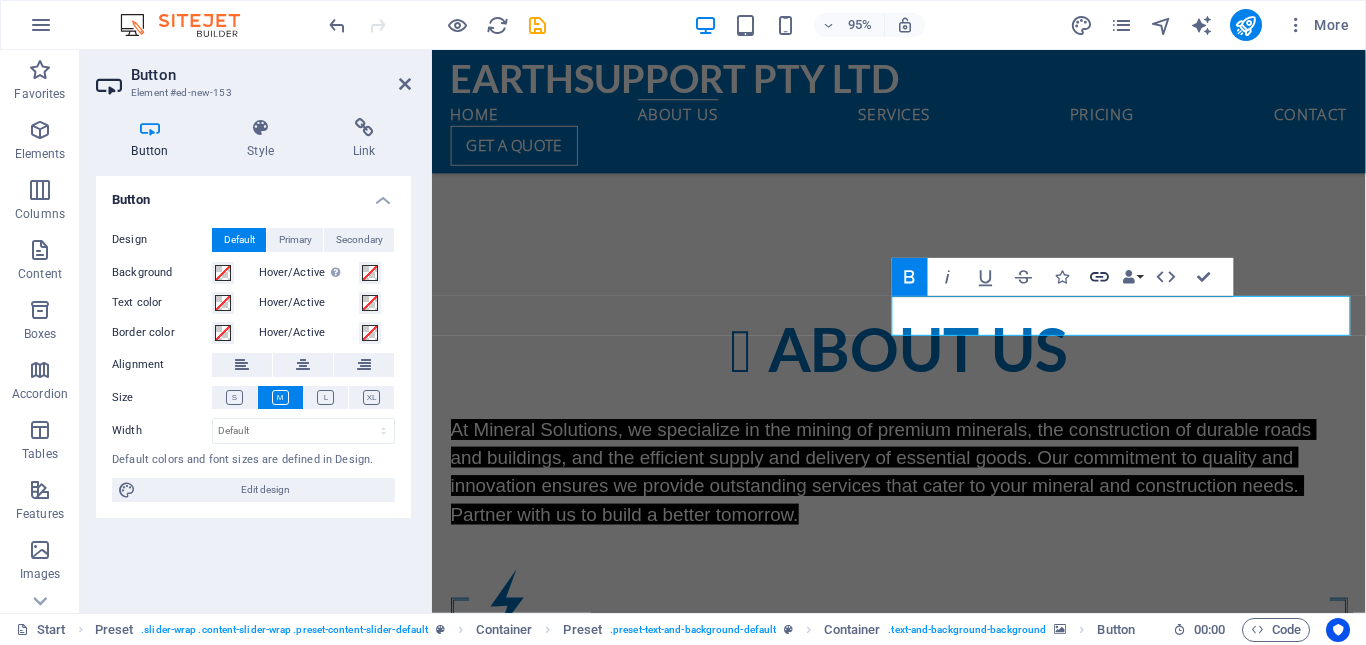 click 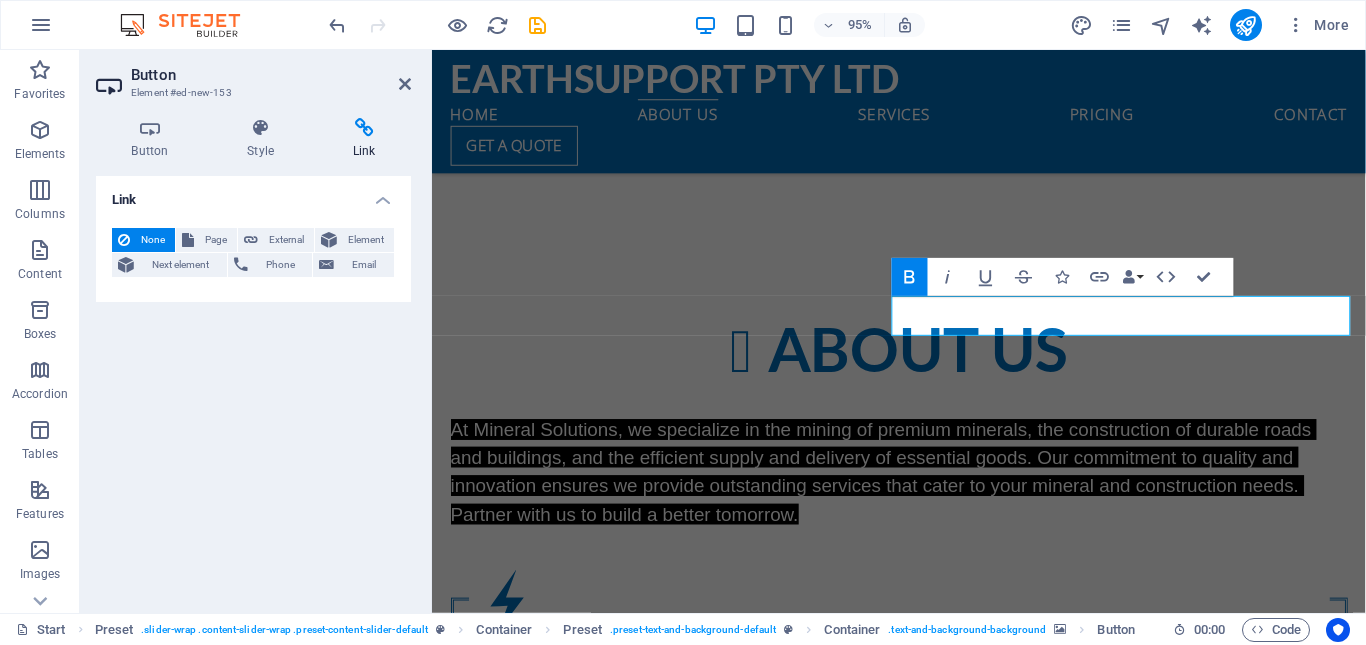 click at bounding box center (364, 128) 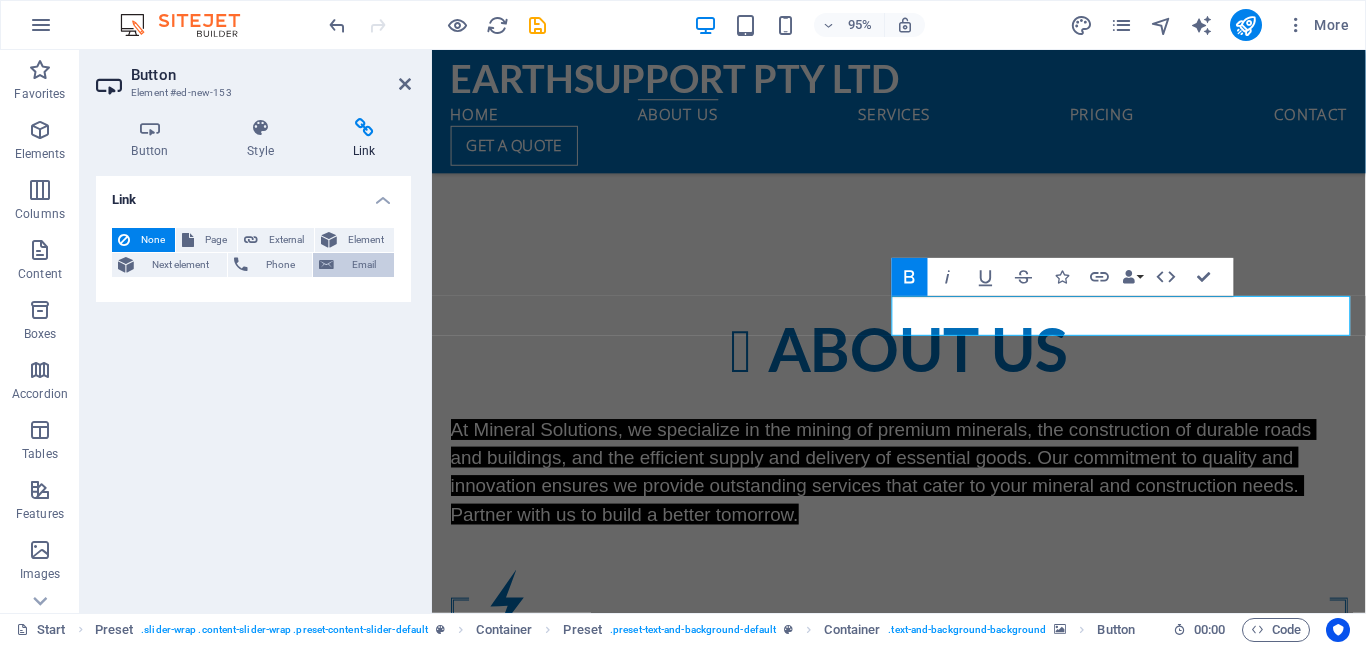 click on "Email" at bounding box center (364, 265) 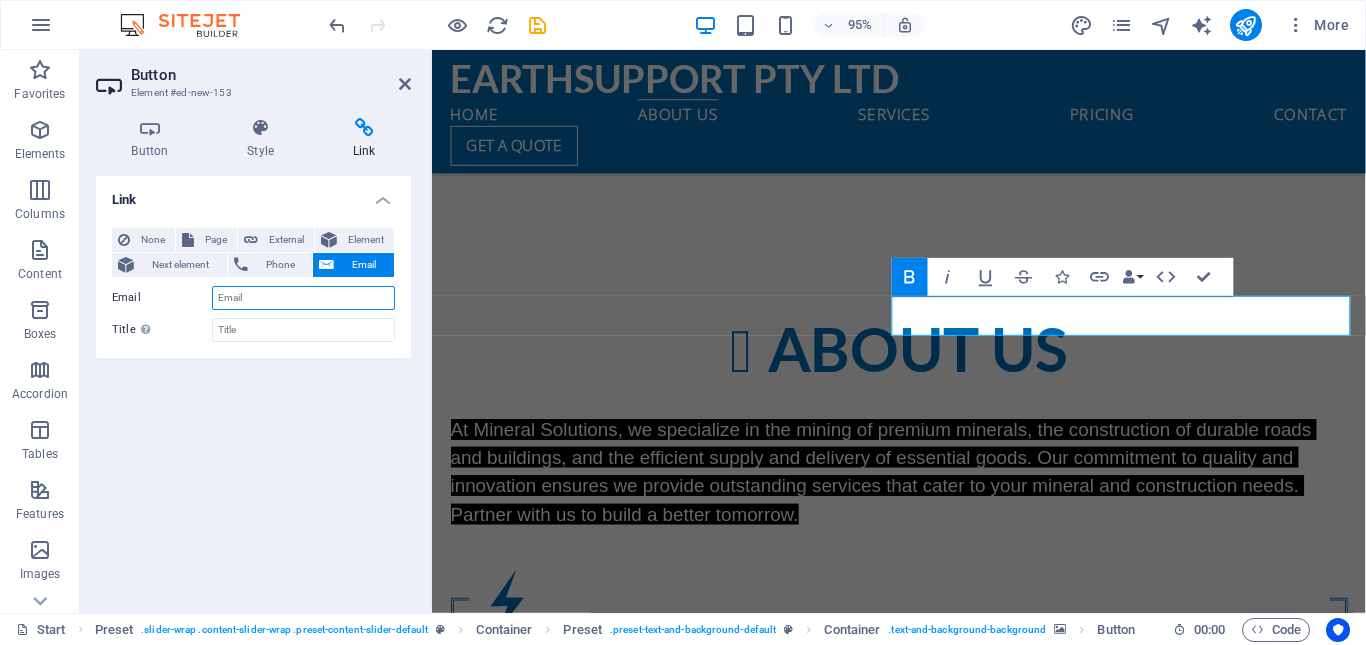 paste on "[EMAIL]" 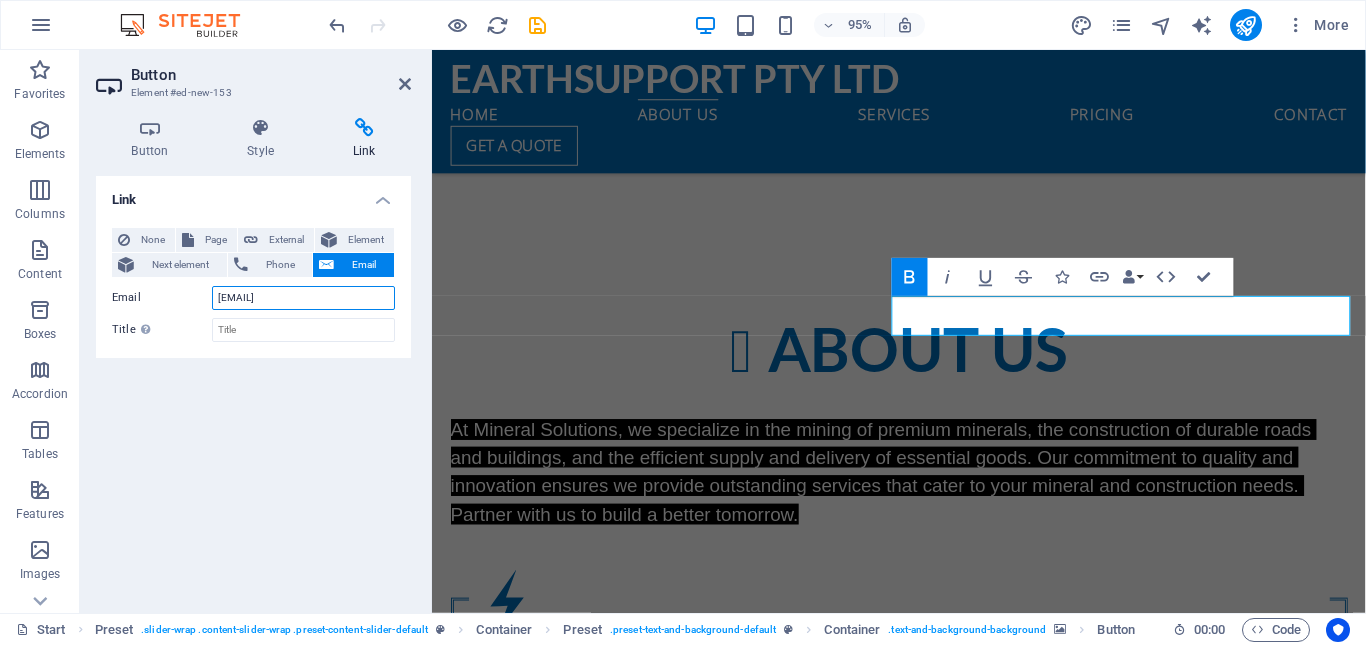 scroll, scrollTop: 0, scrollLeft: 1, axis: horizontal 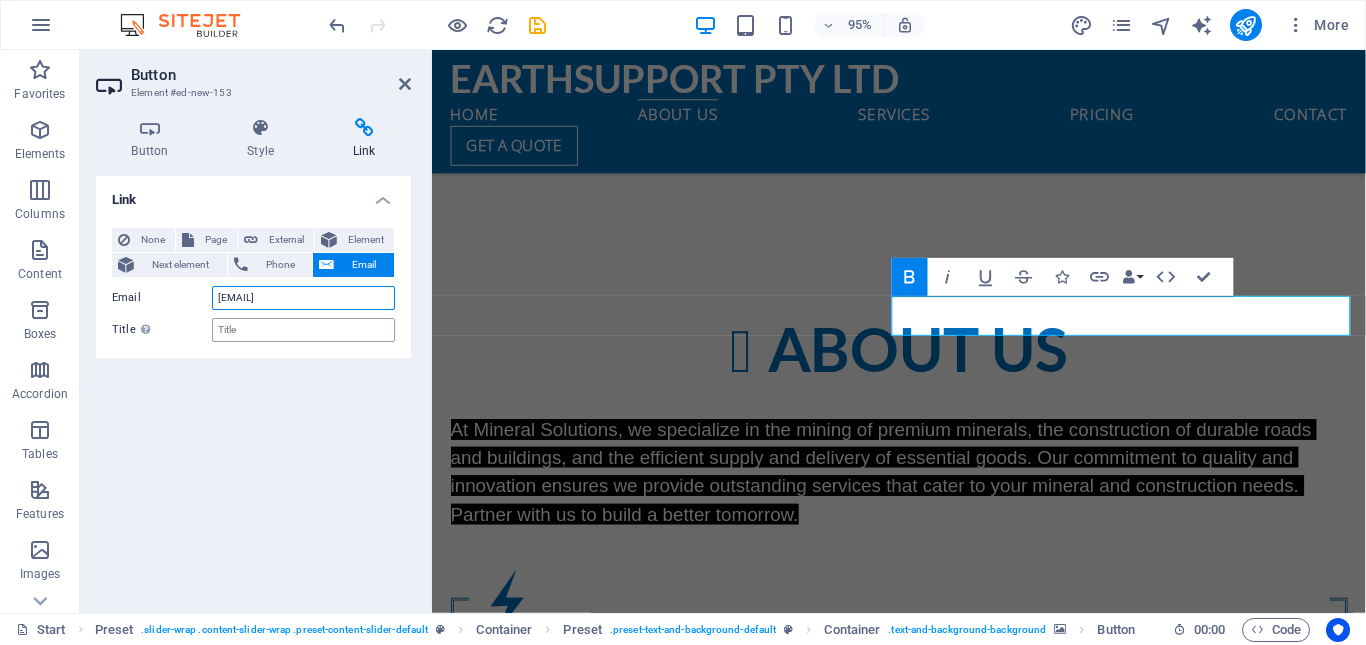 type on "[EMAIL]" 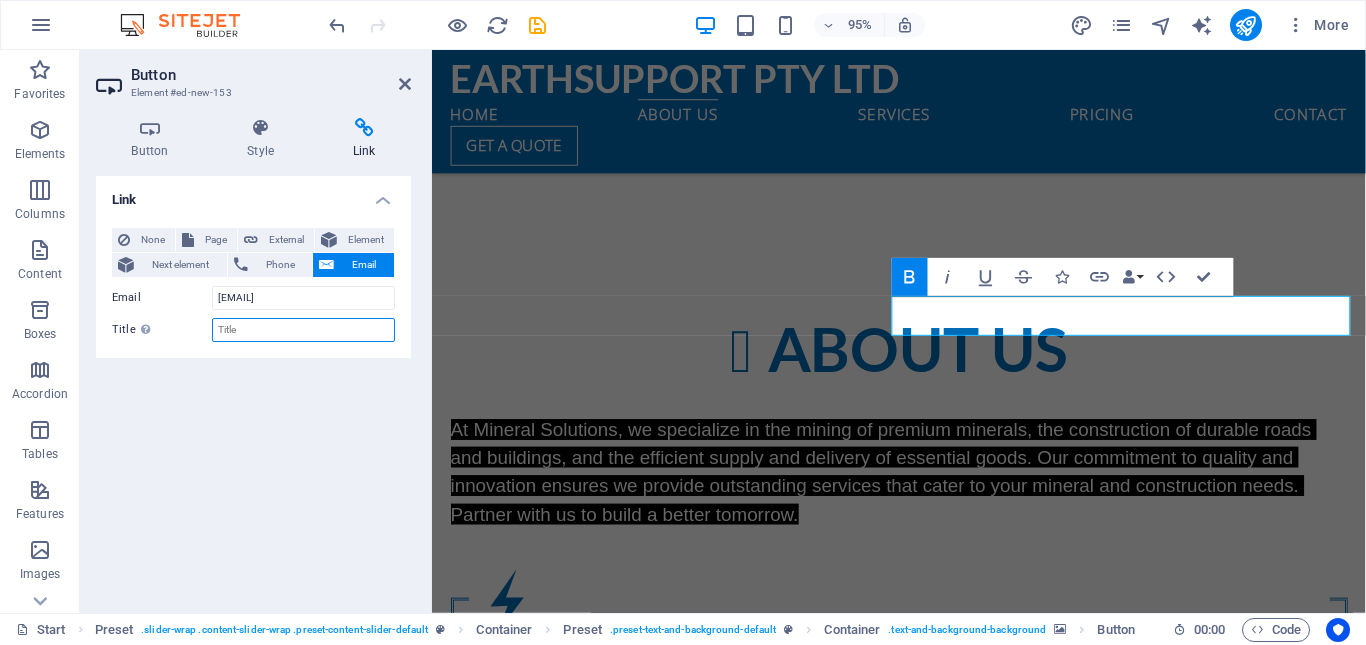 scroll, scrollTop: 0, scrollLeft: 0, axis: both 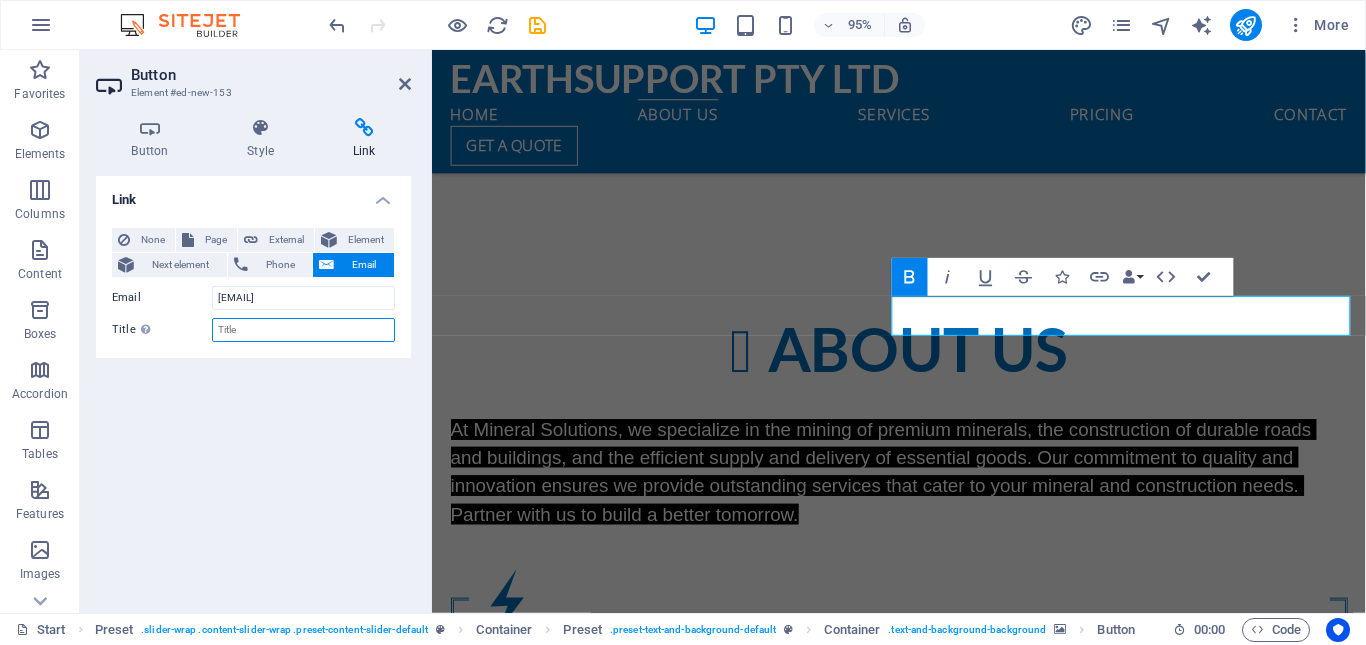 type on "d" 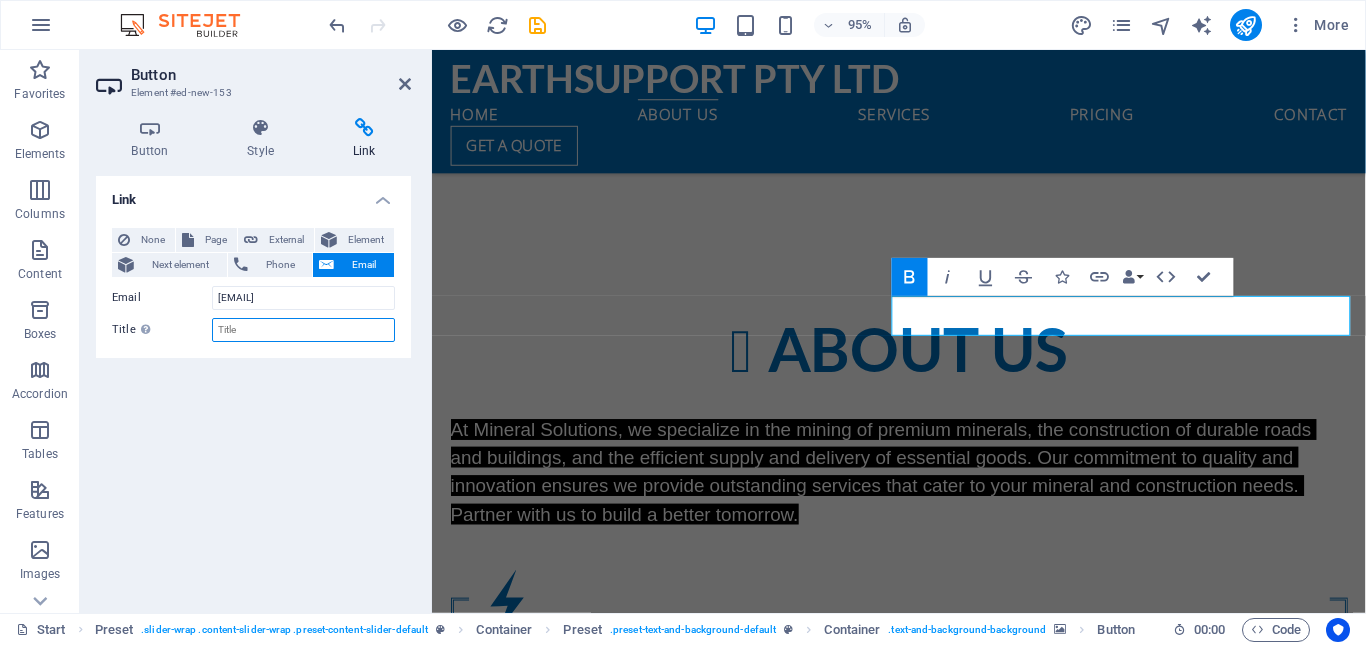 type on "d" 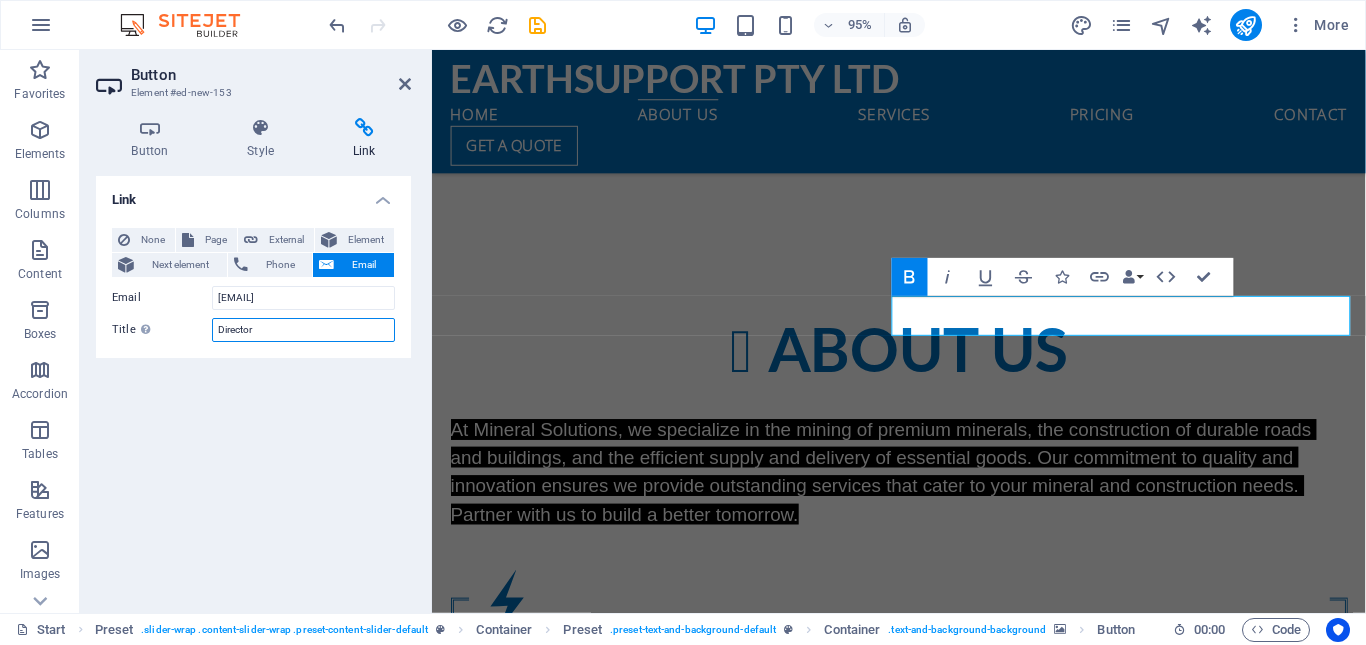 type on "Director" 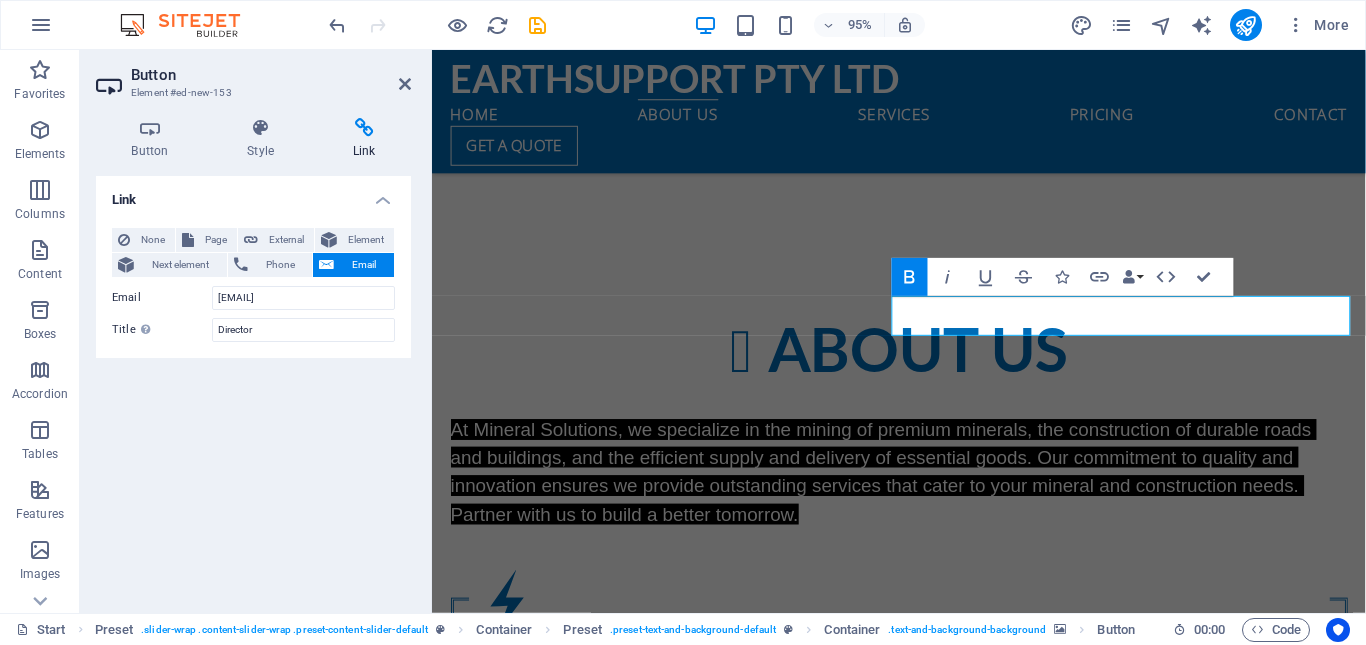 click on "Link None Page External Element Next element Phone Email Page Start Subpage Legal Notice Privacy Element
URL Phone Email jamesmaake@saminingproducts.co.za Link target New tab Same tab Overlay Title Additional link description, should not be the same as the link text. The title is most often shown as a tooltip text when the mouse moves over the element. Leave empty if uncertain. Director Relationship Sets the  relationship of this link to the link target . For example, the value "nofollow" instructs search engines not to follow the link. Can be left empty. alternate author bookmark external help license next nofollow noreferrer noopener prev search tag" at bounding box center (253, 386) 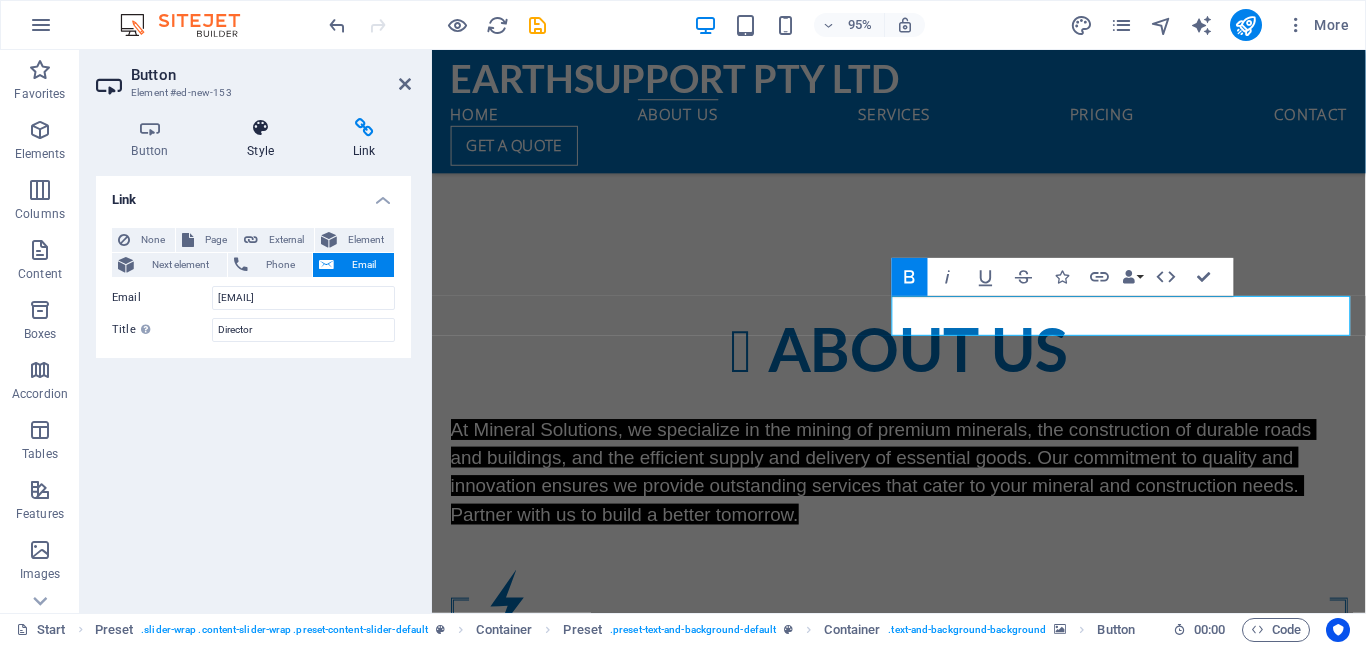 click on "Style" at bounding box center (265, 139) 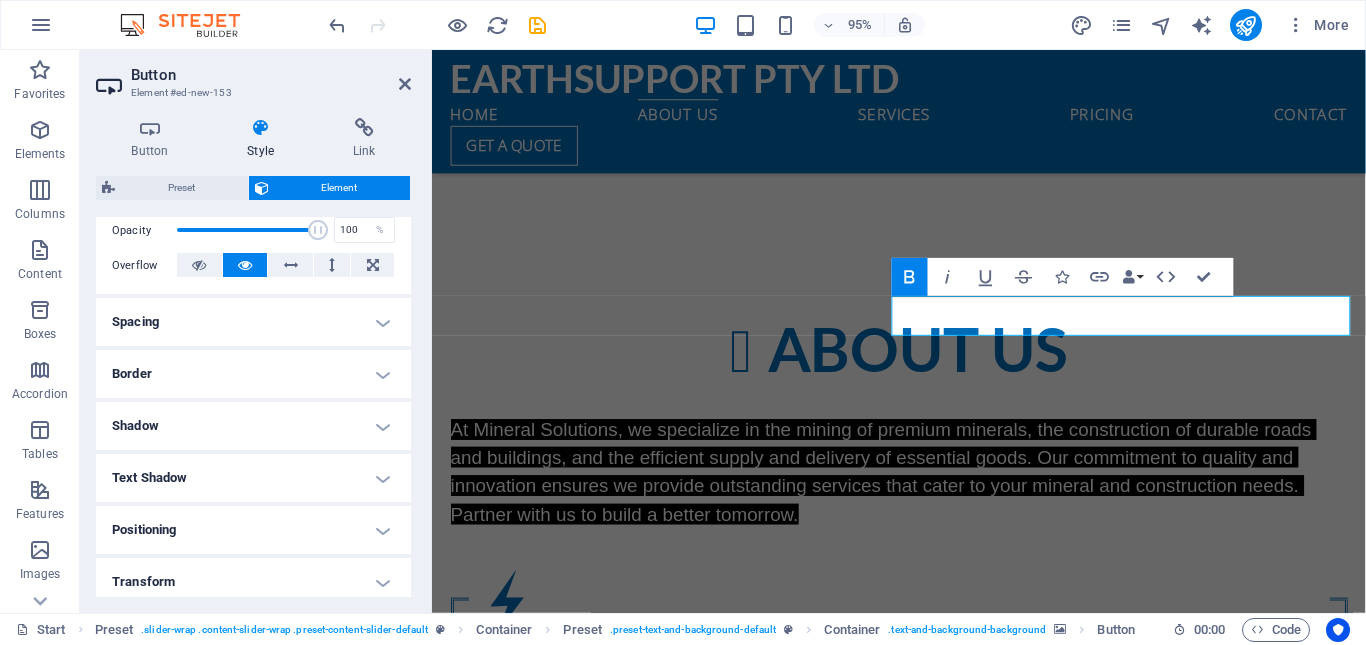 scroll, scrollTop: 400, scrollLeft: 0, axis: vertical 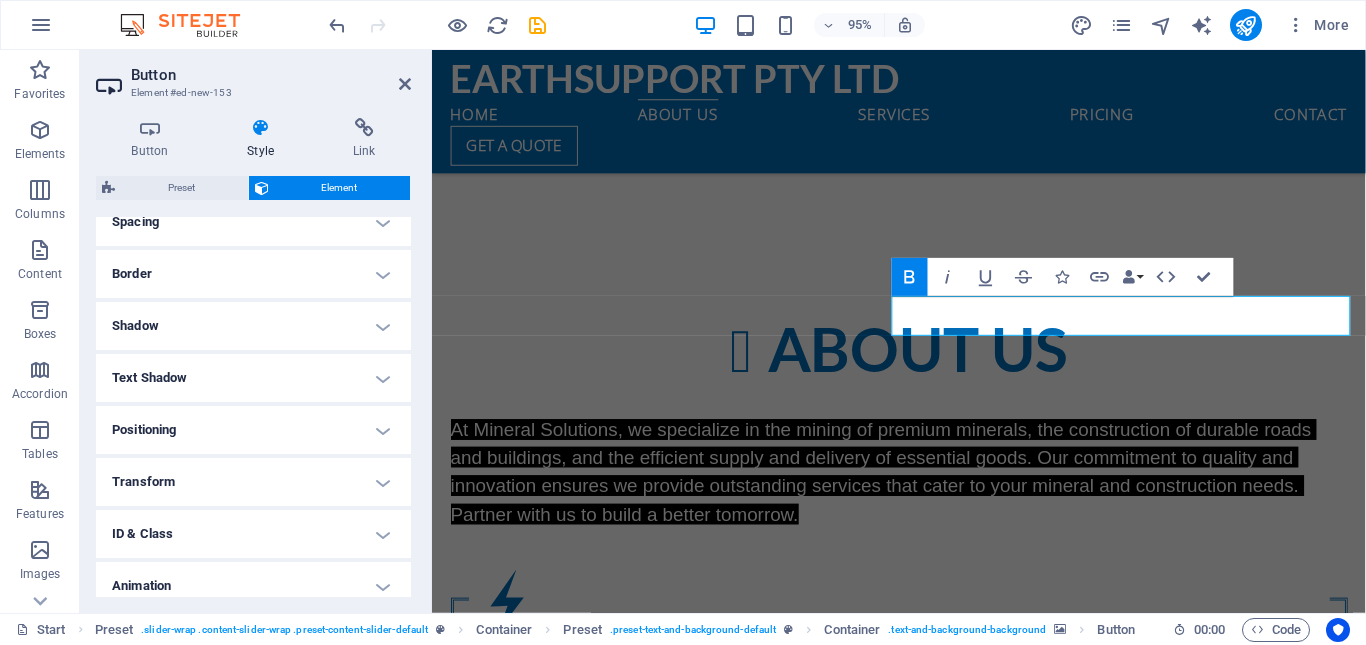 click on "Positioning" at bounding box center (253, 430) 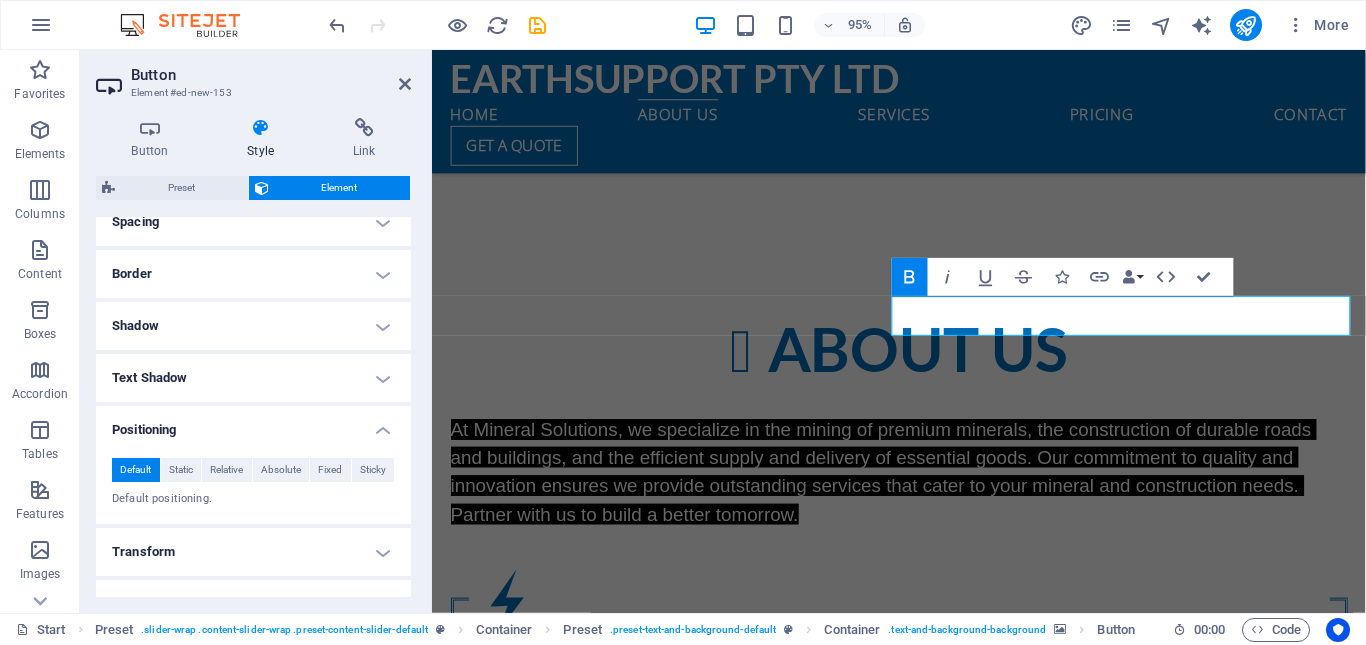 click on "Positioning" at bounding box center [253, 424] 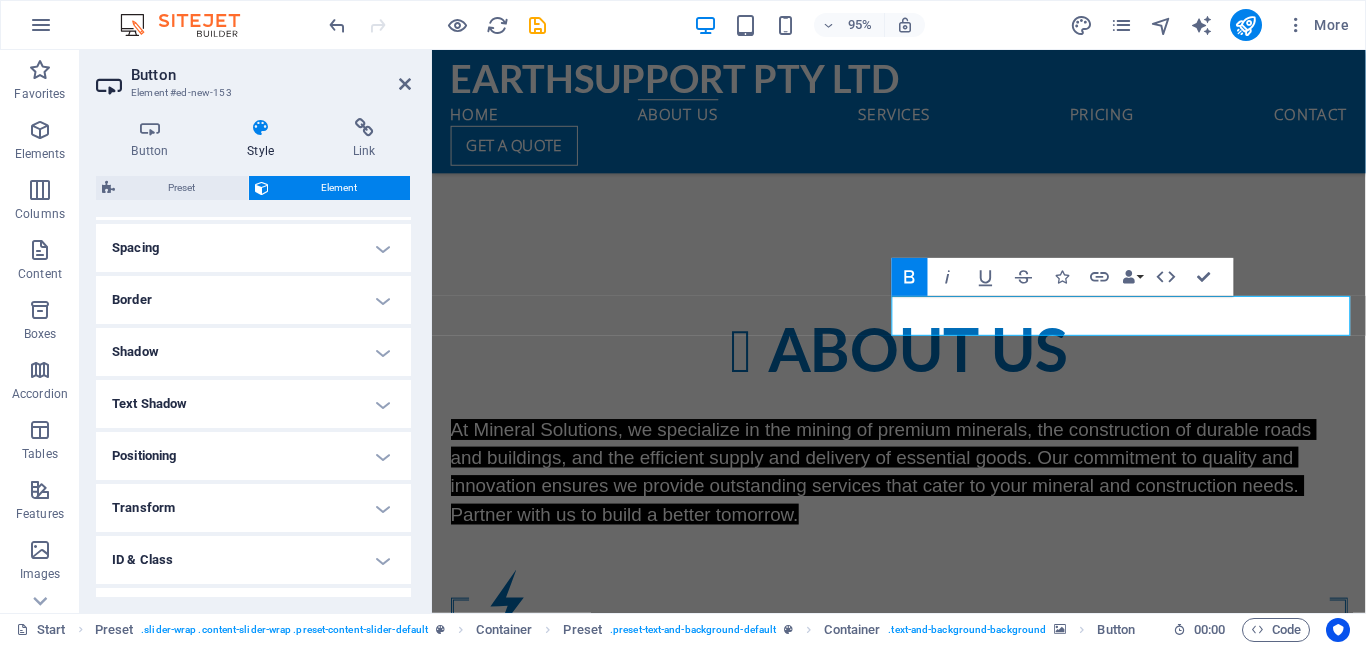 scroll, scrollTop: 400, scrollLeft: 0, axis: vertical 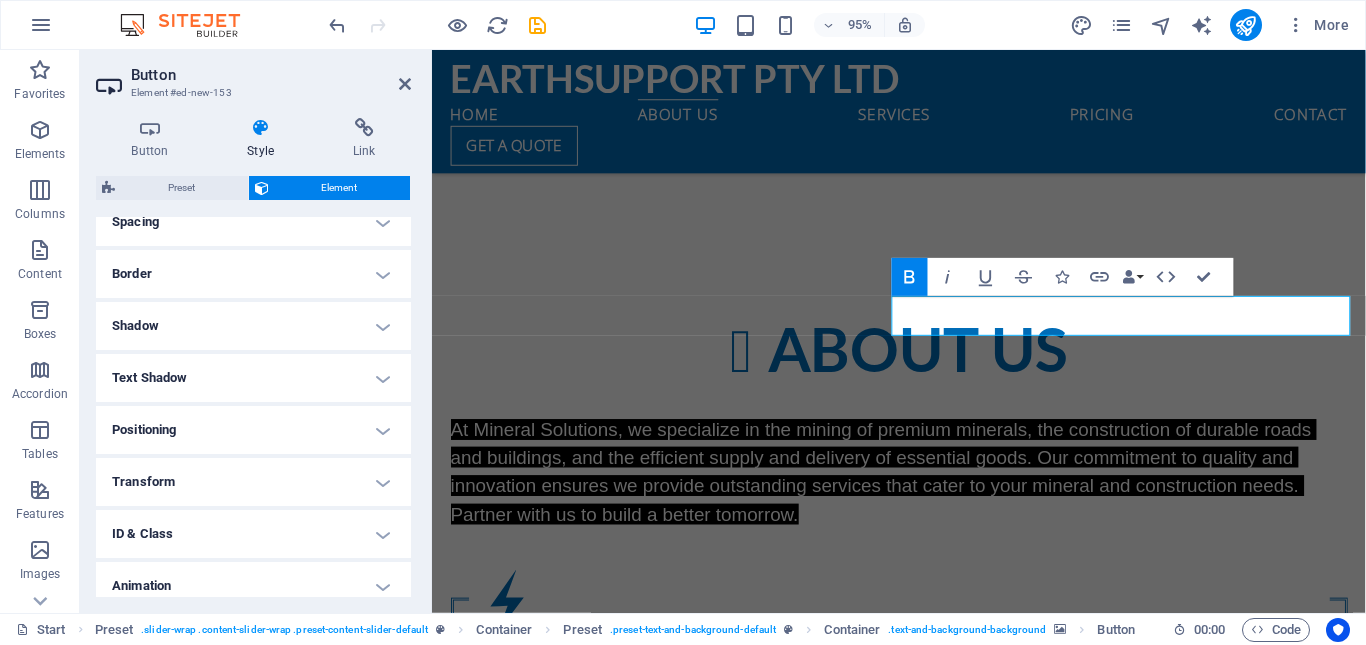 click on "Positioning" at bounding box center [253, 430] 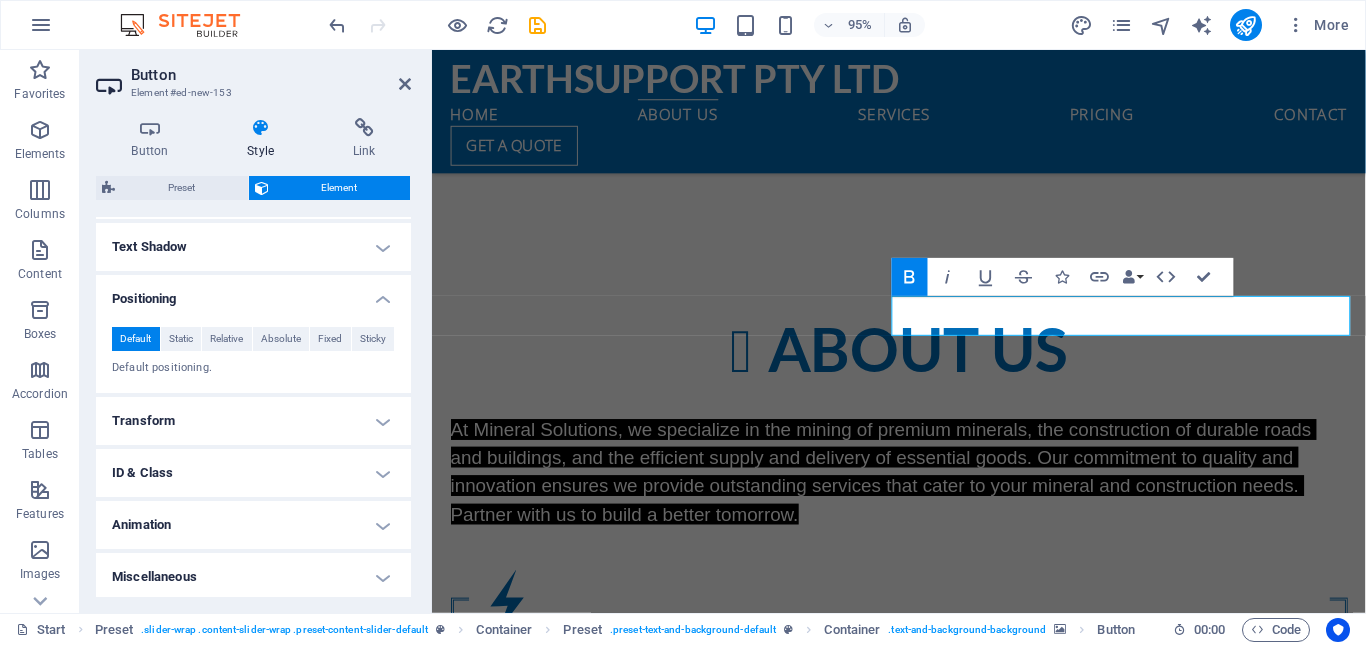 scroll, scrollTop: 535, scrollLeft: 0, axis: vertical 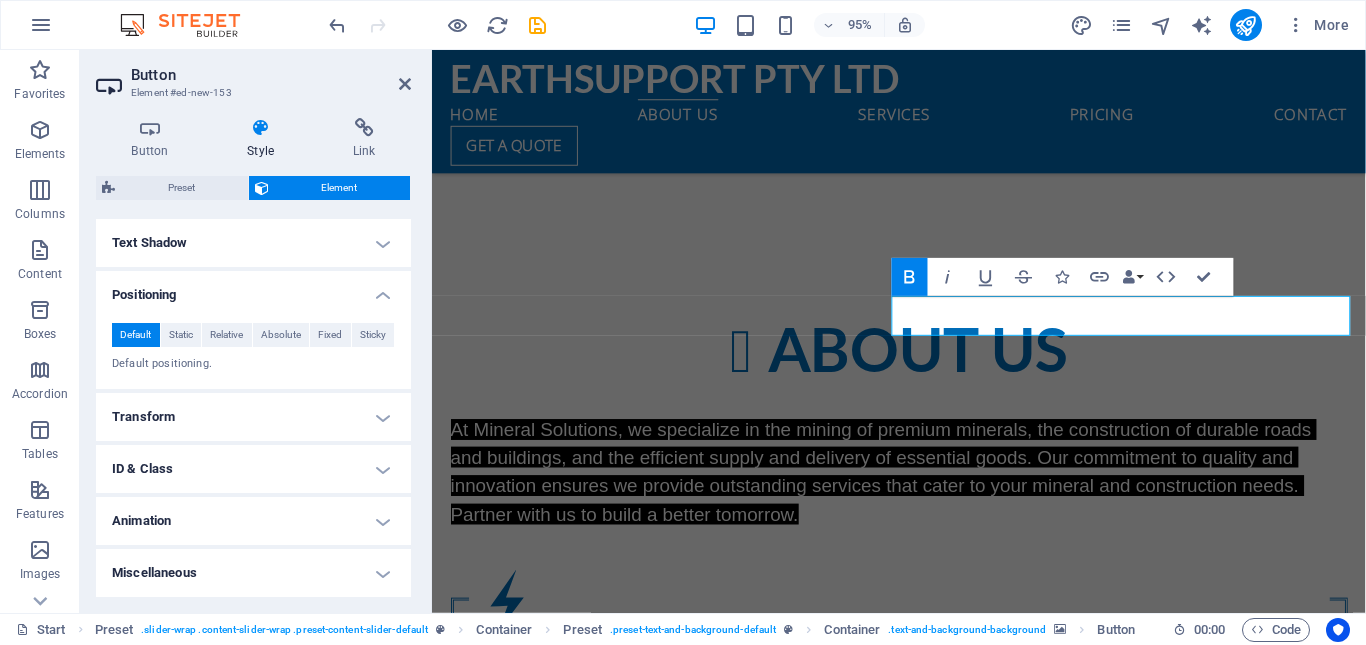 click on "Animation" at bounding box center [253, 521] 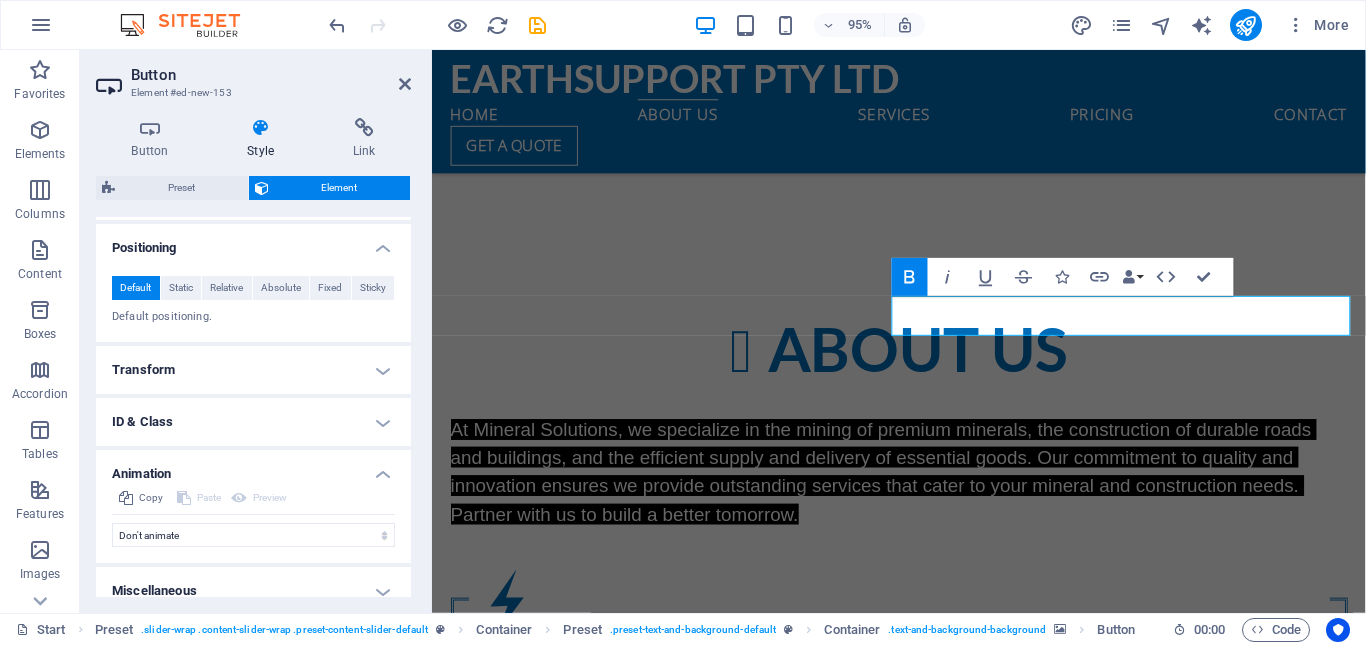 scroll, scrollTop: 600, scrollLeft: 0, axis: vertical 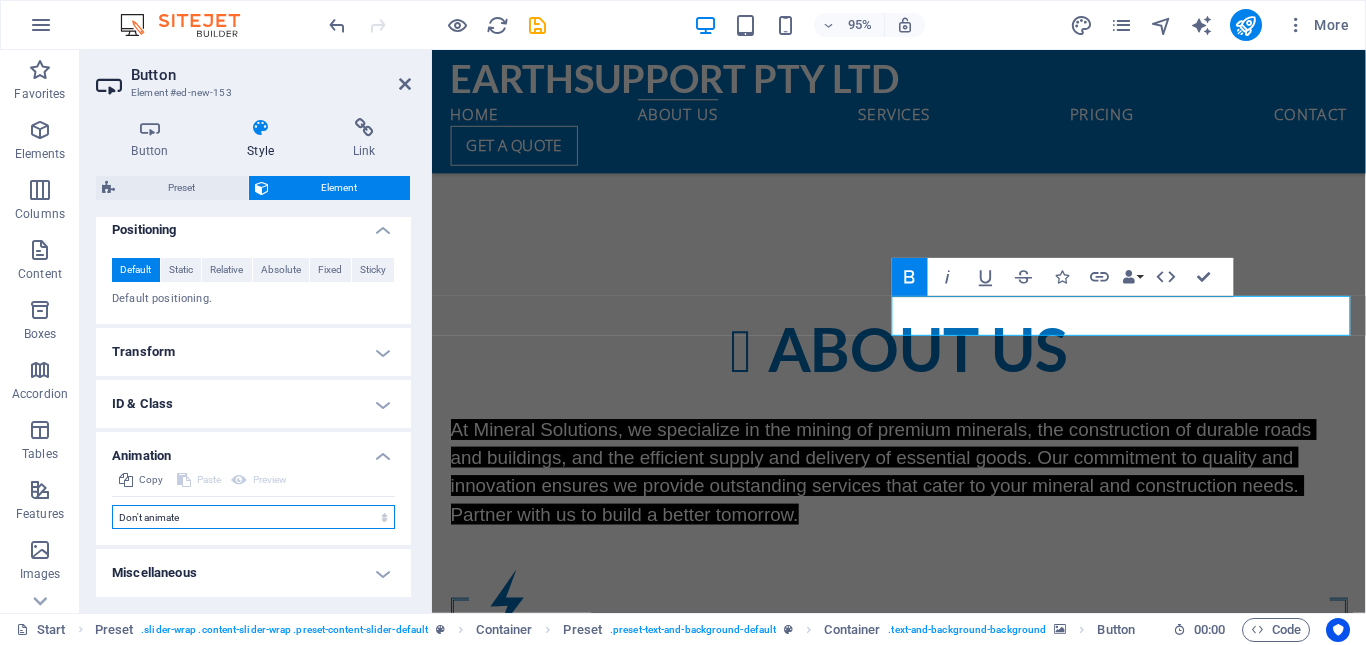 click on "Don't animate Show / Hide Slide up/down Zoom in/out Slide left to right Slide right to left Slide top to bottom Slide bottom to top Pulse Blink Open as overlay" at bounding box center [253, 517] 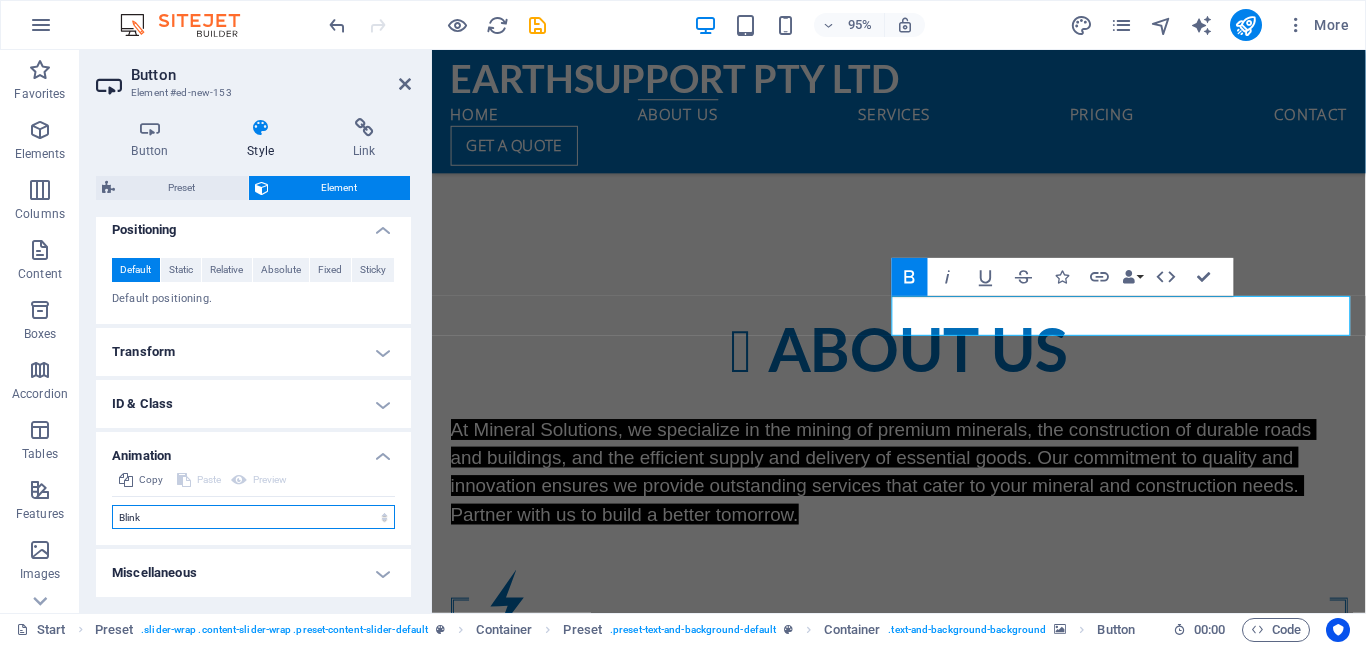 click on "Don't animate Show / Hide Slide up/down Zoom in/out Slide left to right Slide right to left Slide top to bottom Slide bottom to top Pulse Blink Open as overlay" at bounding box center (253, 517) 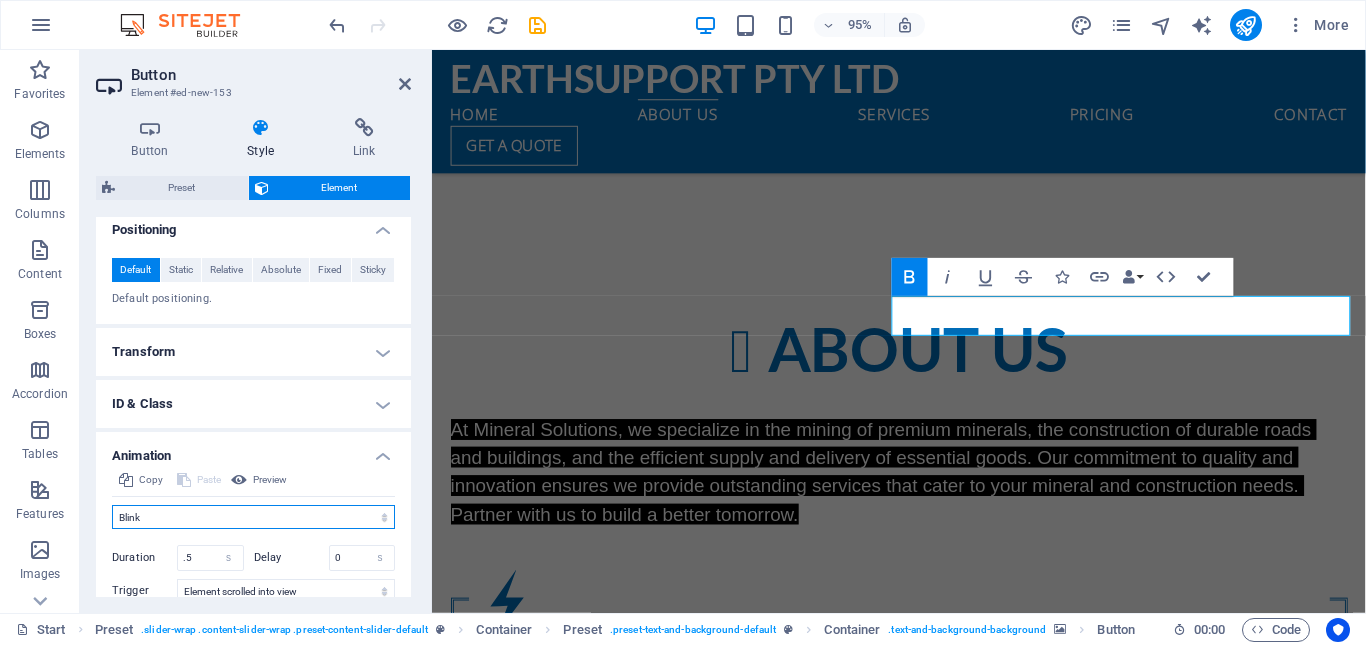click 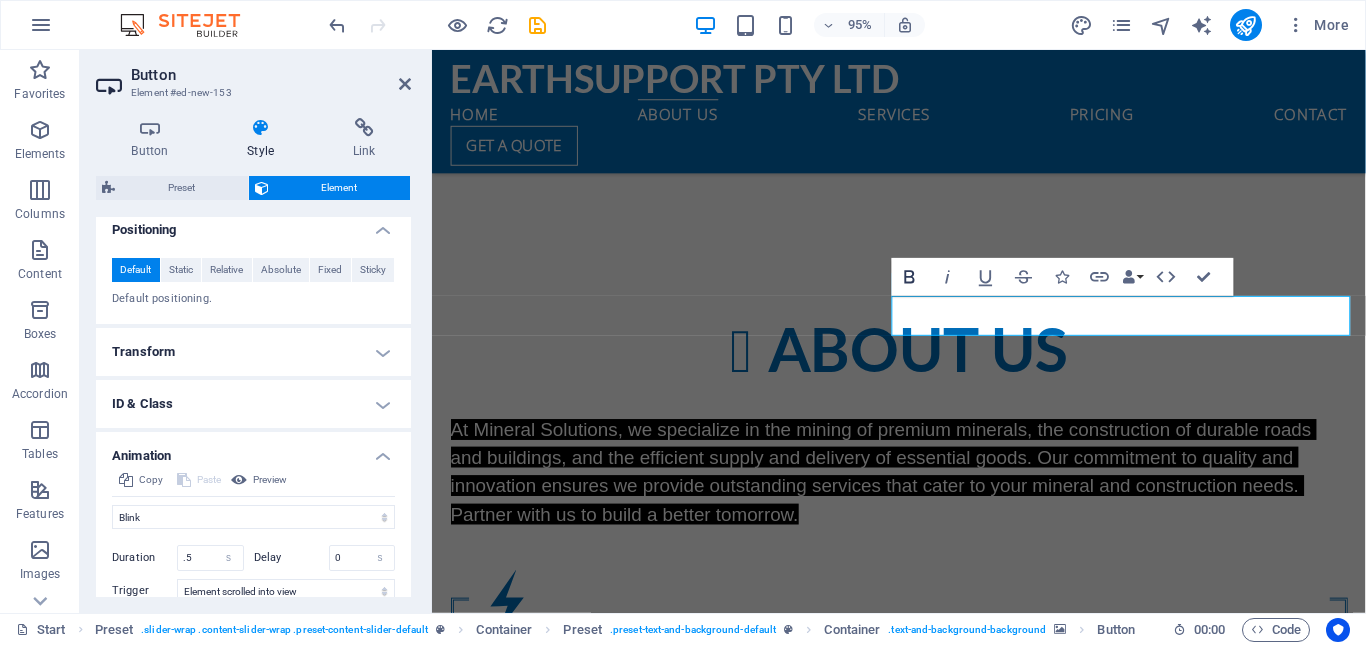 click 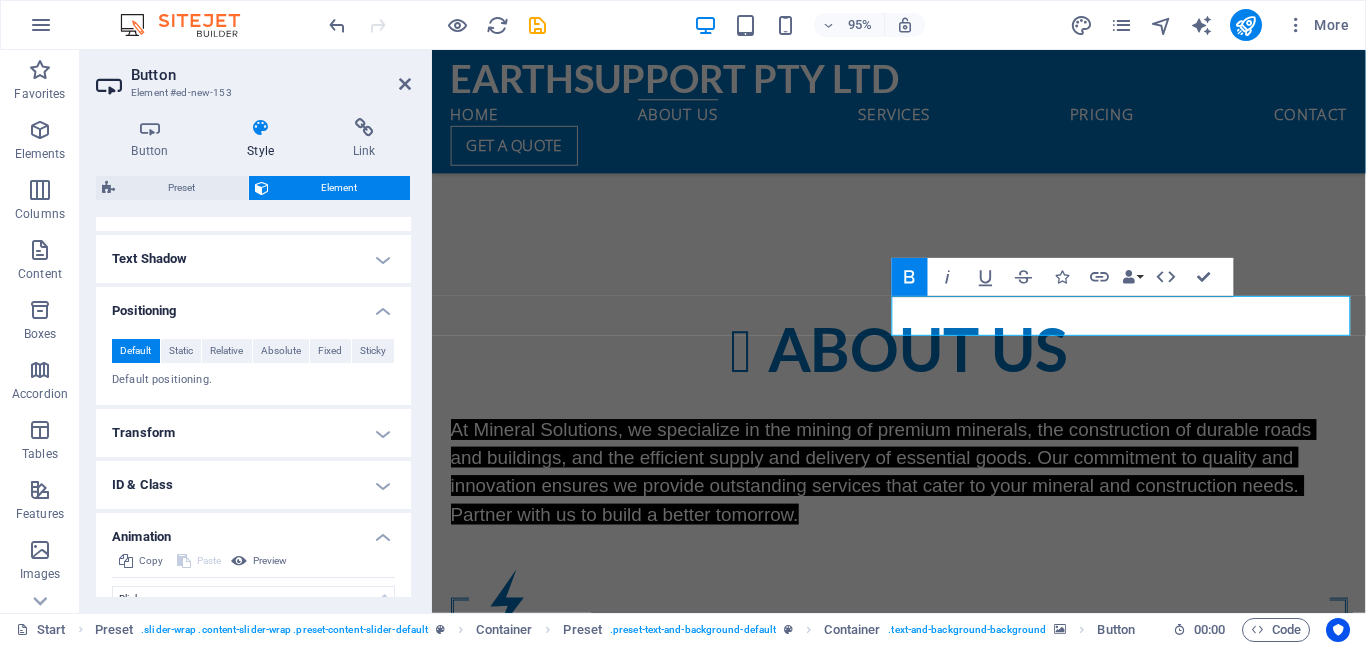 scroll, scrollTop: 517, scrollLeft: 0, axis: vertical 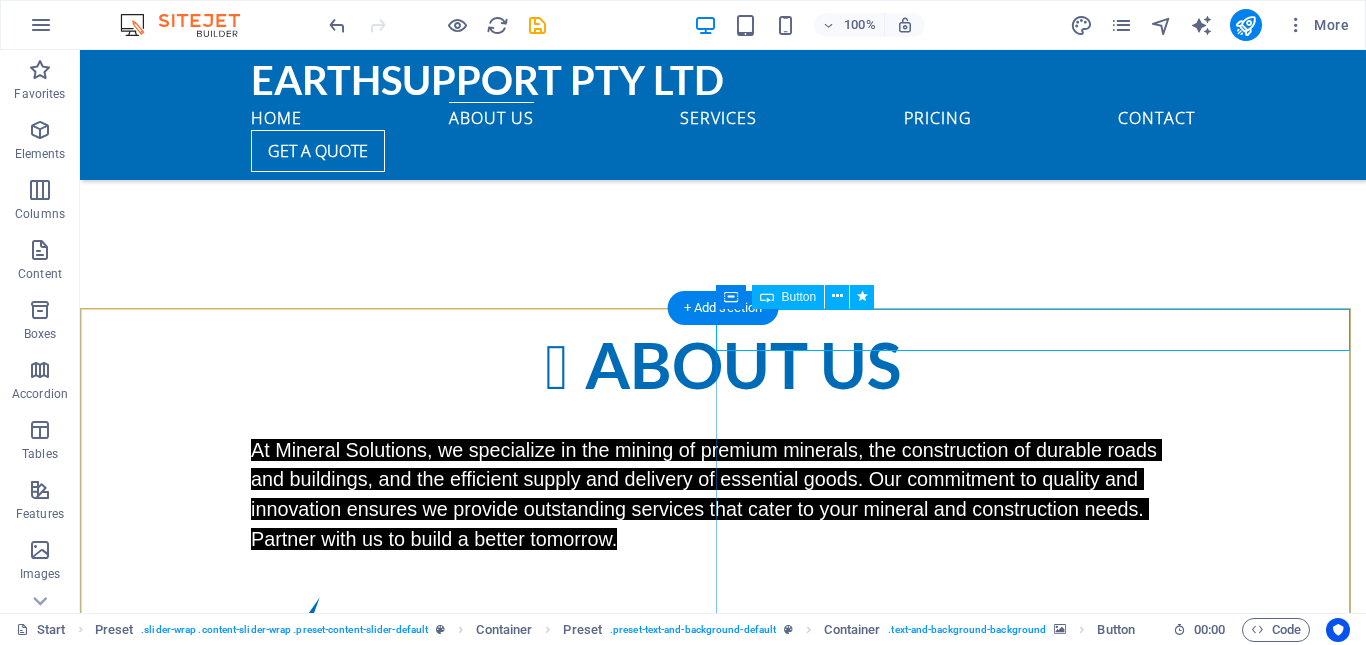 click on "gET IN tOUCH" at bounding box center [723, 2113] 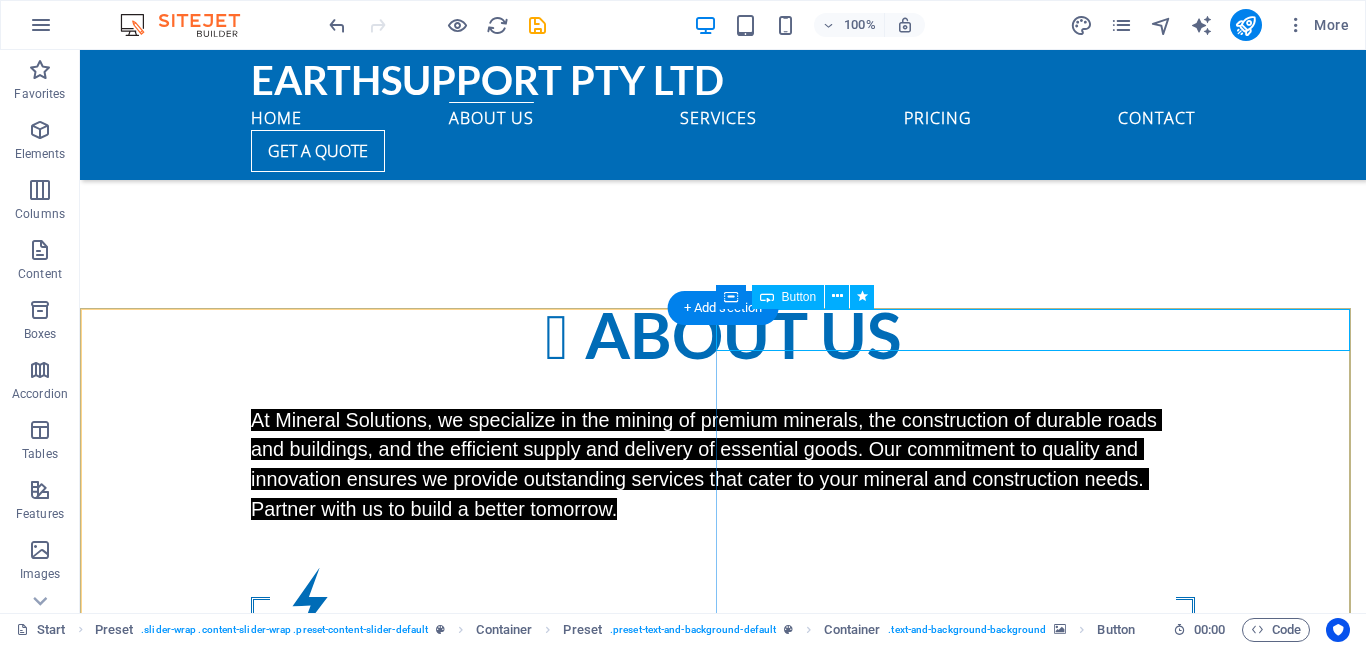 select on "flash" 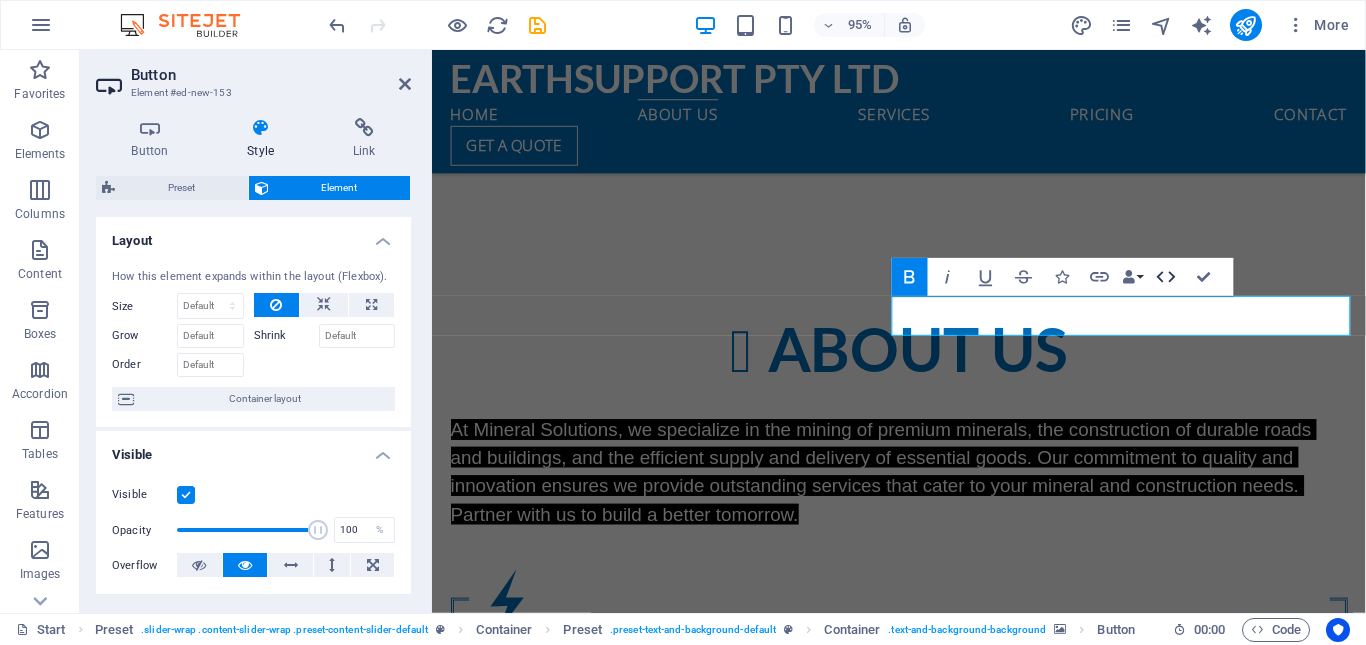 click 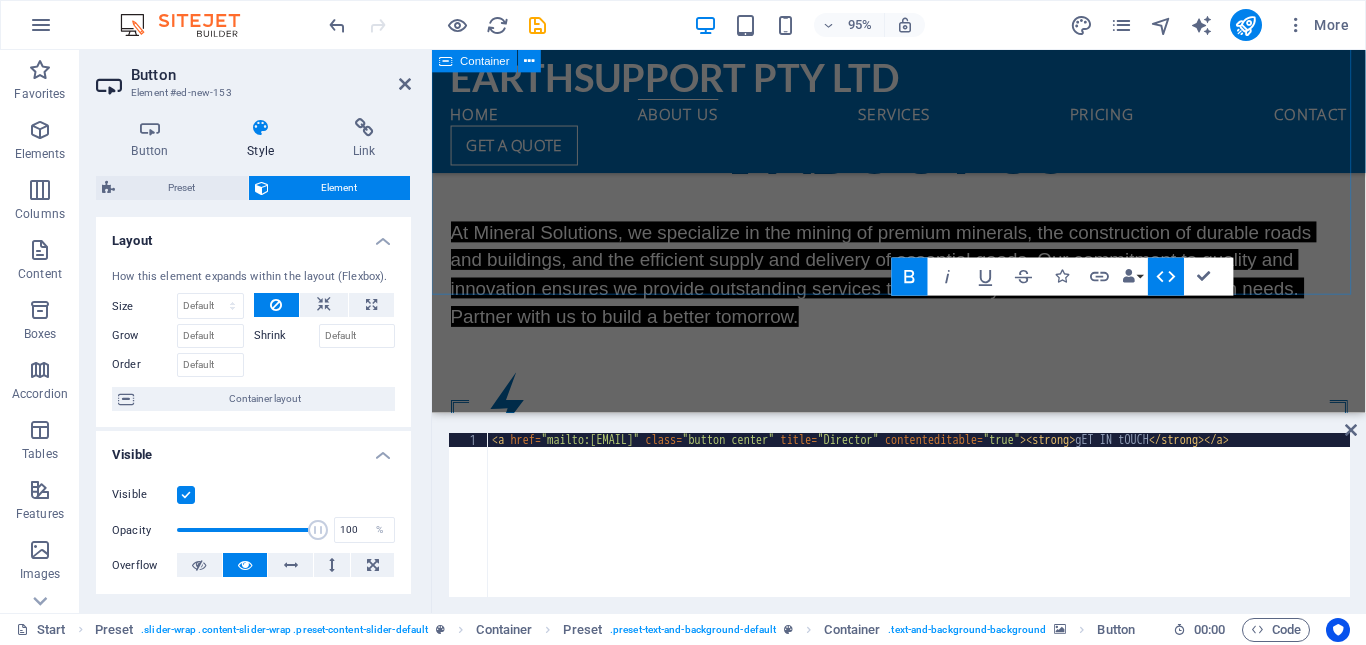 scroll, scrollTop: 766, scrollLeft: 0, axis: vertical 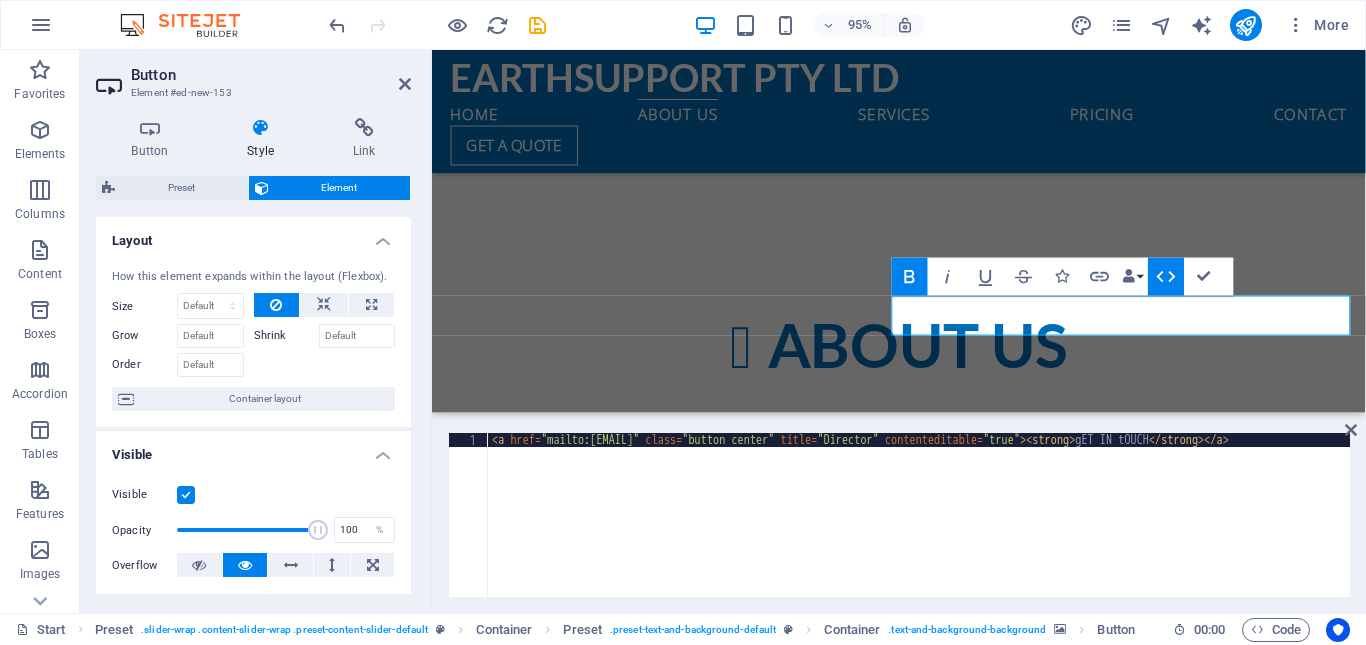 click 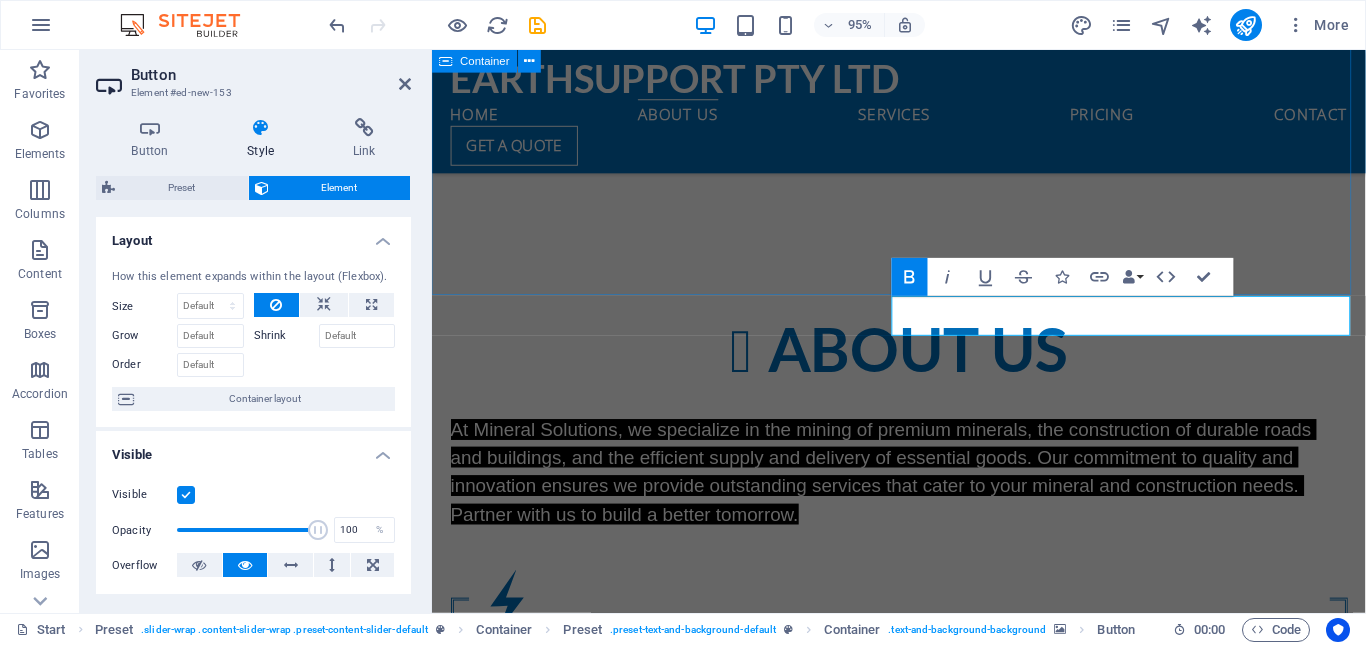 click on "About us At Mineral Solutions, we specialize in the mining of premium minerals, the construction of durable roads and buildings, and the efficient supply and delivery of essential goods. Our commitment to quality and innovation ensures we provide outstanding services that cater to your mineral and construction needs. Partner with us to build a better tomorrow. Timely Delivery Lorem ipsum dolor sit amet, consectetur adipisicing elit. Veritatis, dolorem! Global delivery Lorem ipsum dolor sit amet, consectetur adipisicing elit. Veritatis, dolorem! 24/7  Support Lorem ipsum dolor sit amet, consectetur adipisicing elit. Veritatis, dolorem!" at bounding box center (923, 761) 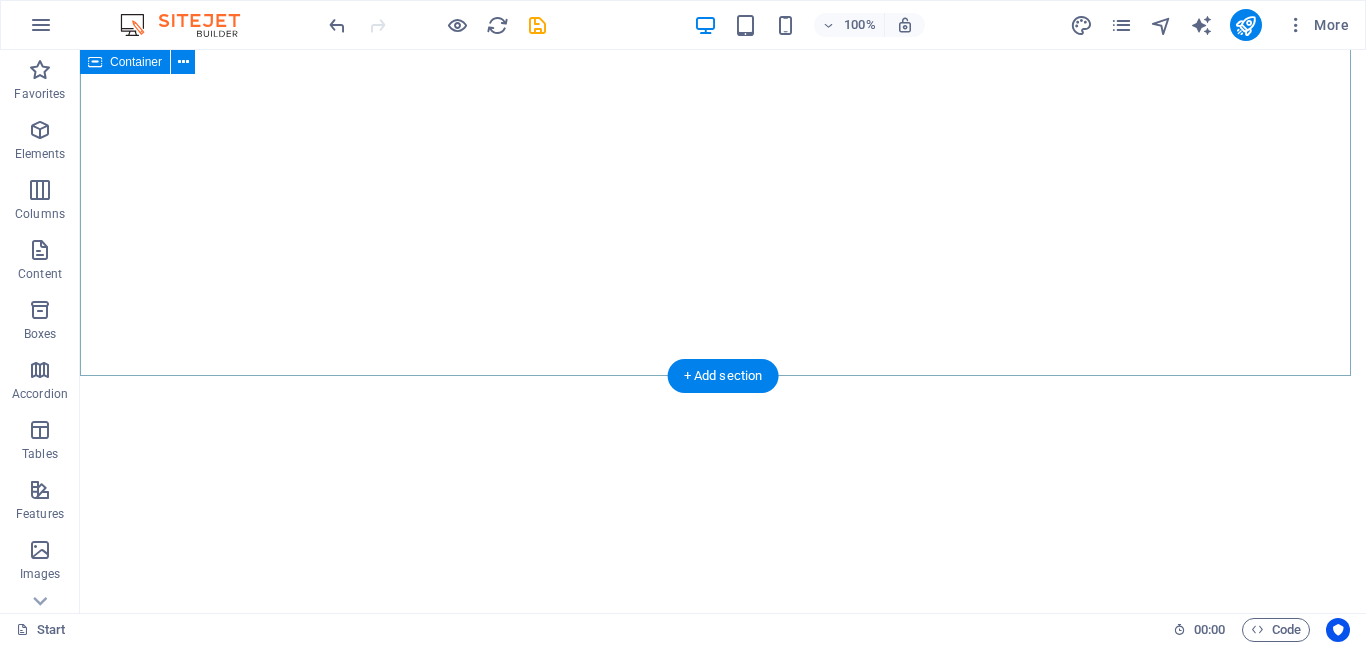 scroll, scrollTop: 540, scrollLeft: 0, axis: vertical 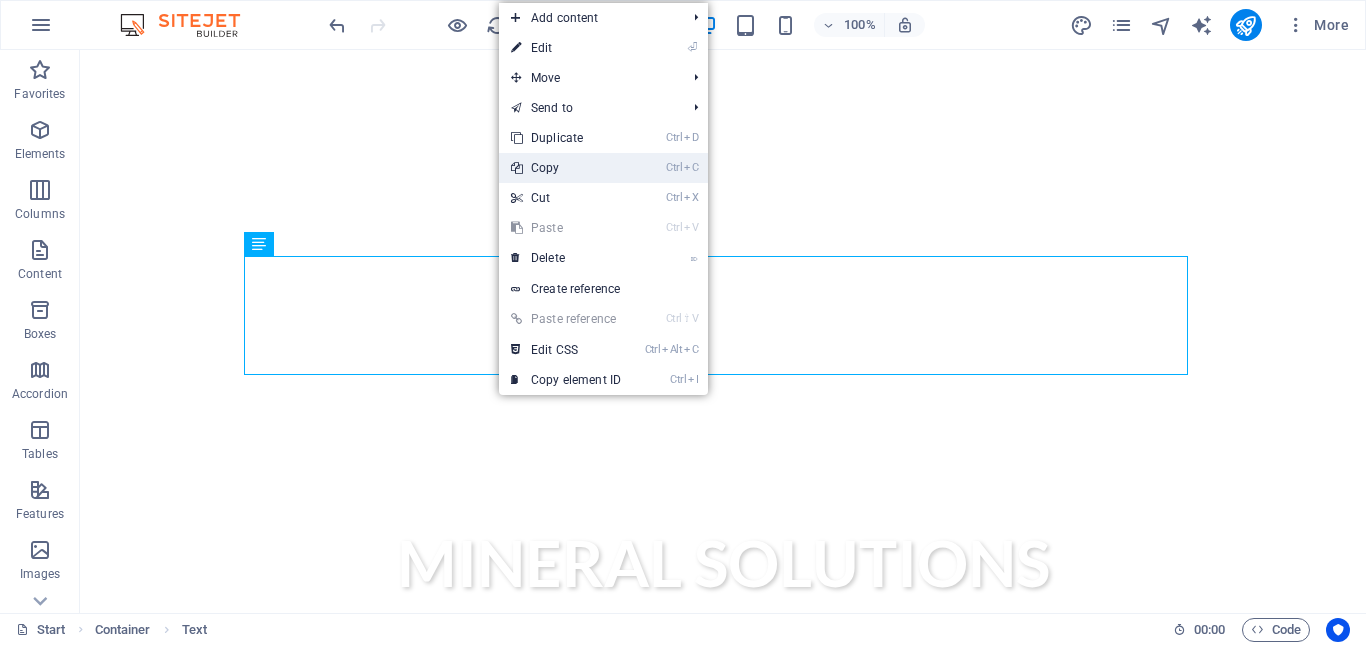 click on "Ctrl C  Copy" at bounding box center (566, 168) 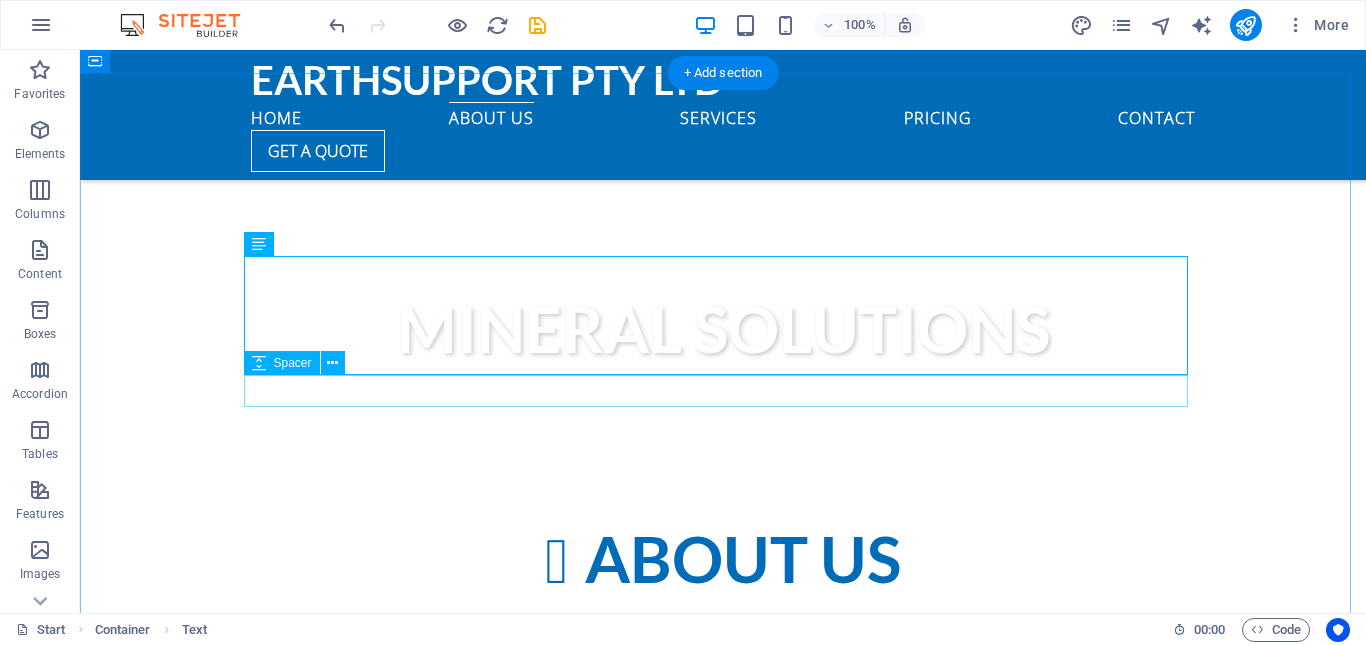 scroll, scrollTop: 1040, scrollLeft: 0, axis: vertical 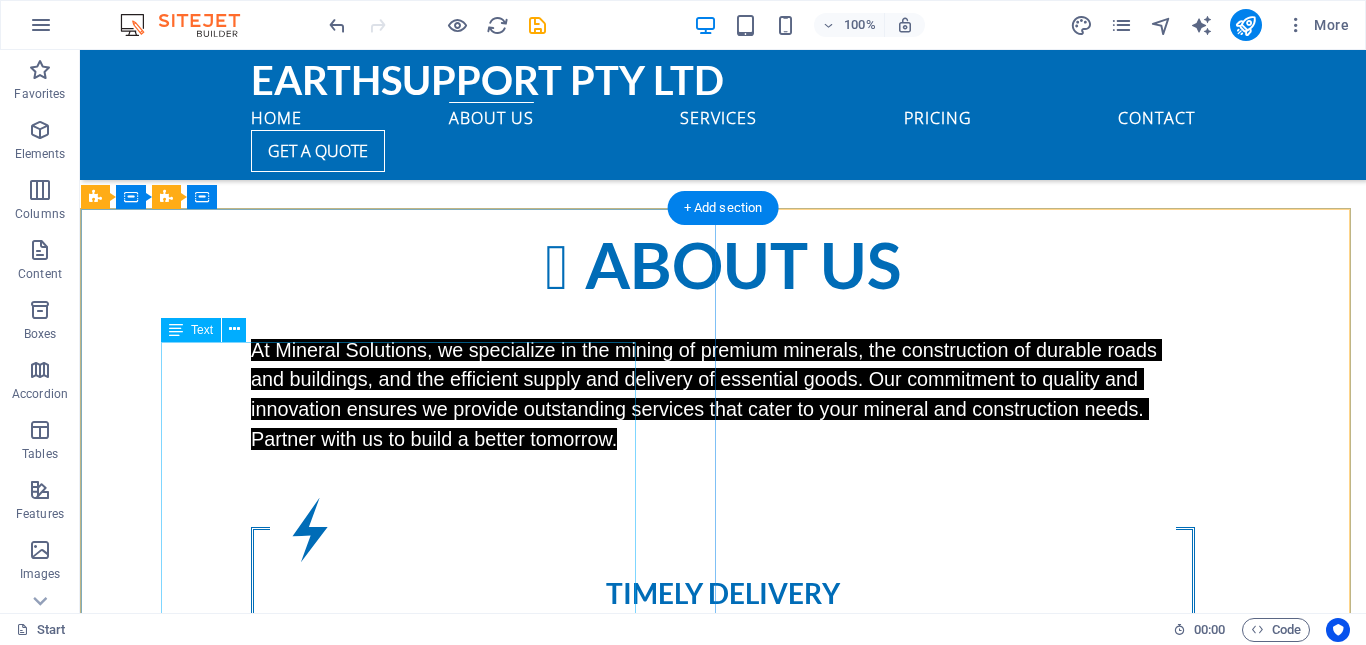 click on "Lorem Ipsum   is simply dummy text of the printing and typesetting industry. Lorem Ipsum has been the industry's standard dummy text ever since the 1500s, when an unknown printer took a galley of type and scrambled it to make a type specimen book. It has survived not only five centuries, but also the leap into electronic typesetting, remaining essentially unchanged. It was popularised in the 1960s with the release of Letraset sheets containing Lorem Ipsum passages, and more recently with desktop publishing software like Aldus PageMaker including versions of Lorem Ipsum. John Doe CEO, Company1" at bounding box center (723, 1303) 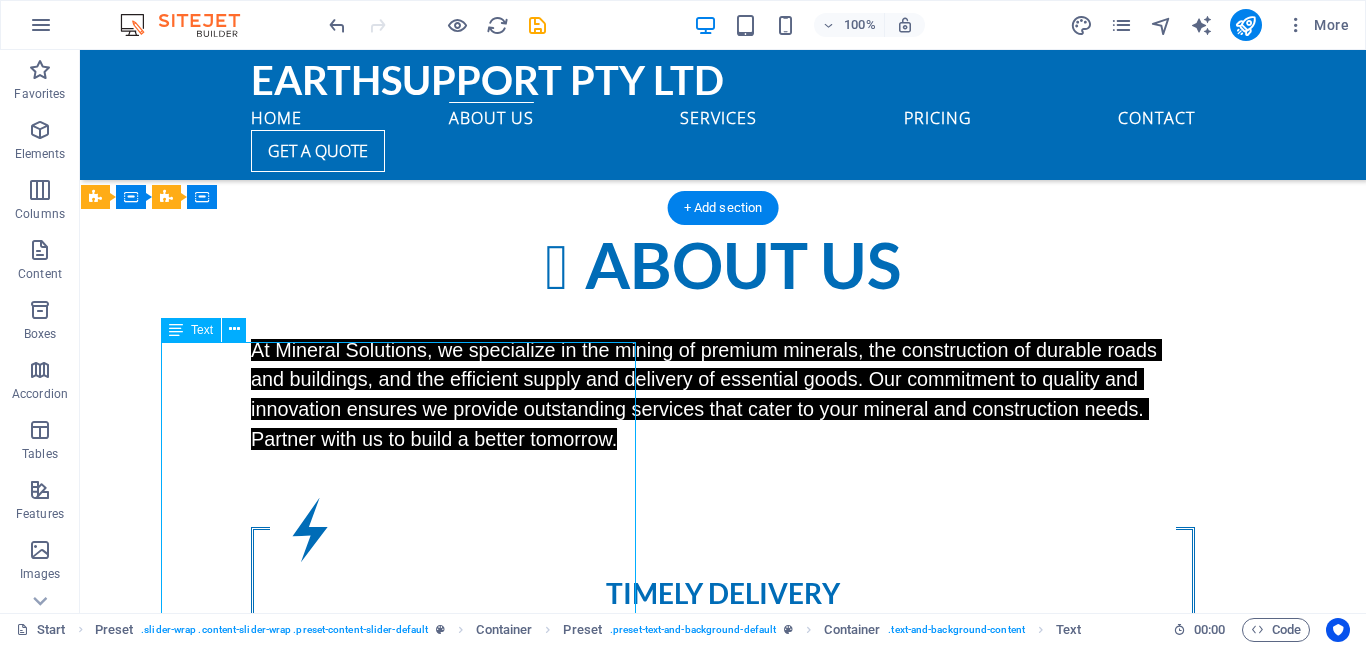 click on "Lorem Ipsum   is simply dummy text of the printing and typesetting industry. Lorem Ipsum has been the industry's standard dummy text ever since the 1500s, when an unknown printer took a galley of type and scrambled it to make a type specimen book. It has survived not only five centuries, but also the leap into electronic typesetting, remaining essentially unchanged. It was popularised in the 1960s with the release of Letraset sheets containing Lorem Ipsum passages, and more recently with desktop publishing software like Aldus PageMaker including versions of Lorem Ipsum. John Doe CEO, Company1" at bounding box center (723, 1303) 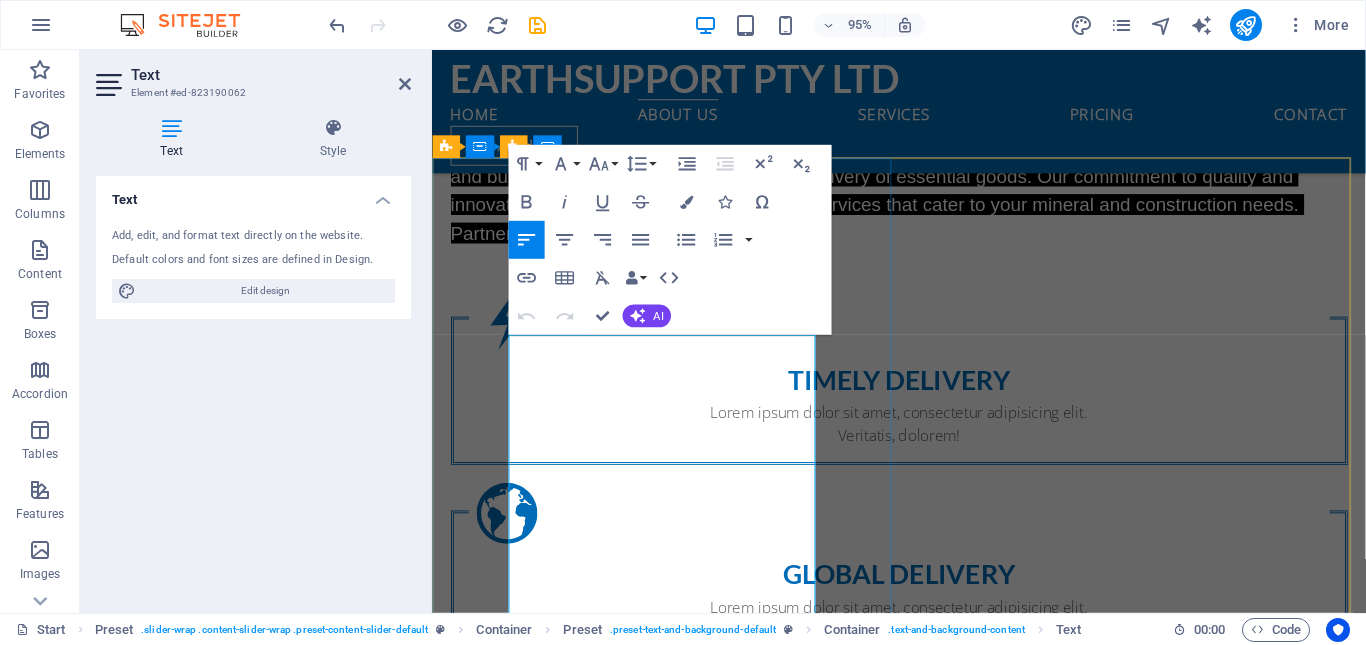 scroll, scrollTop: 1270, scrollLeft: 0, axis: vertical 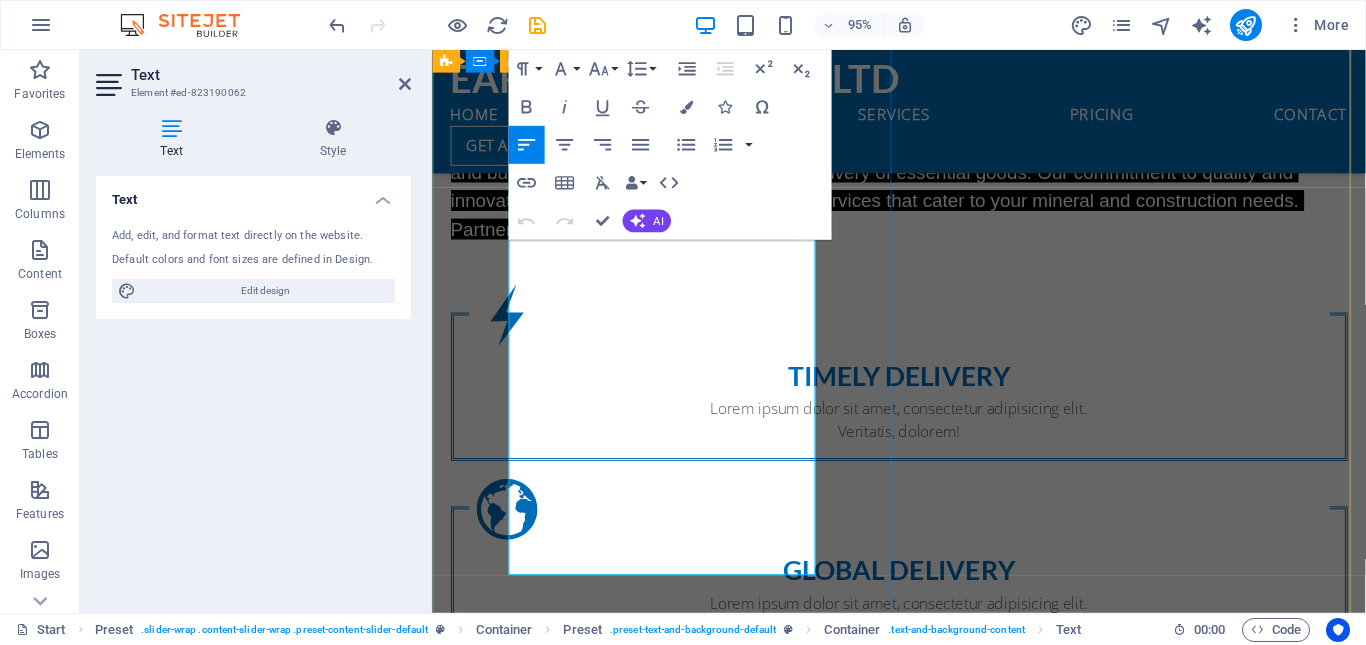 drag, startPoint x: 763, startPoint y: 516, endPoint x: 462, endPoint y: 212, distance: 427.80487 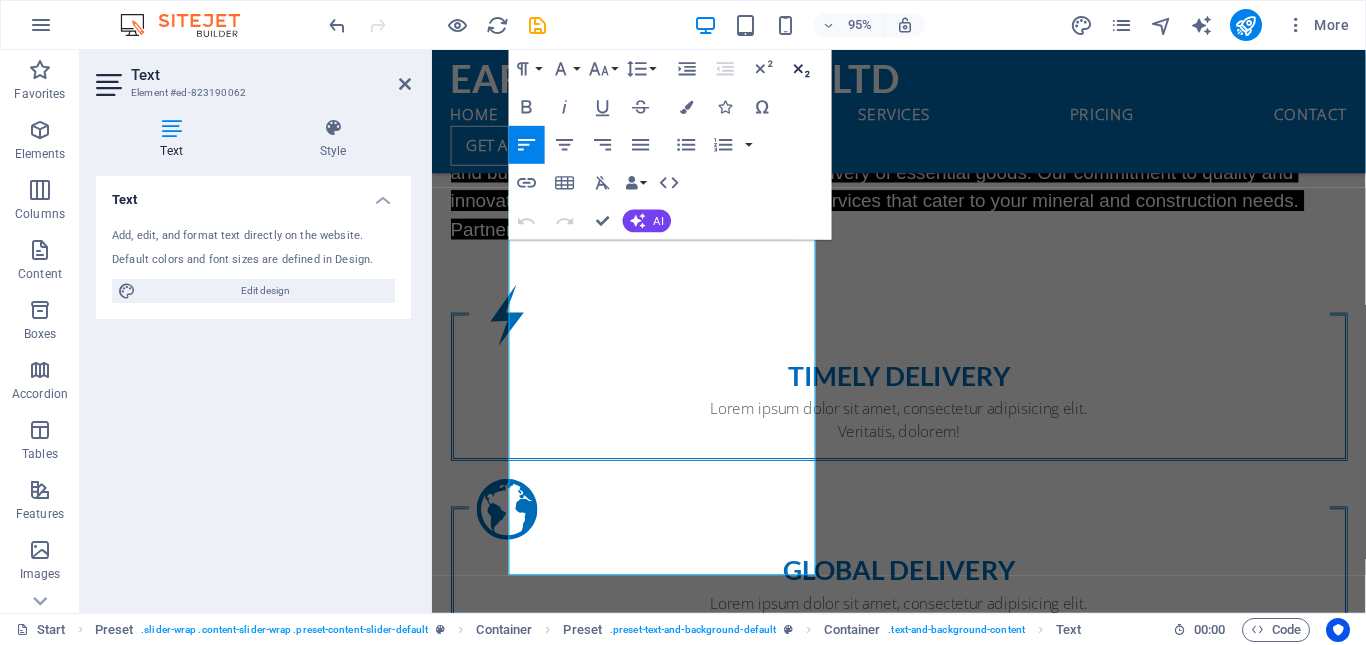 click 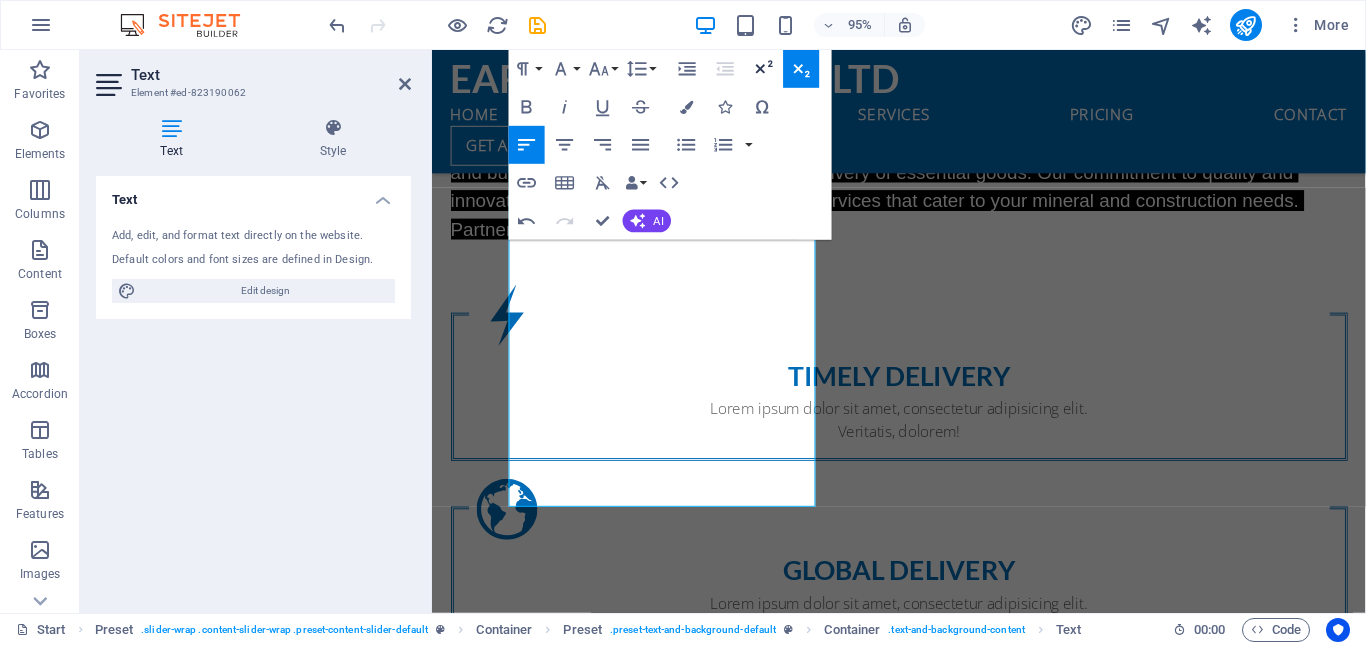 click 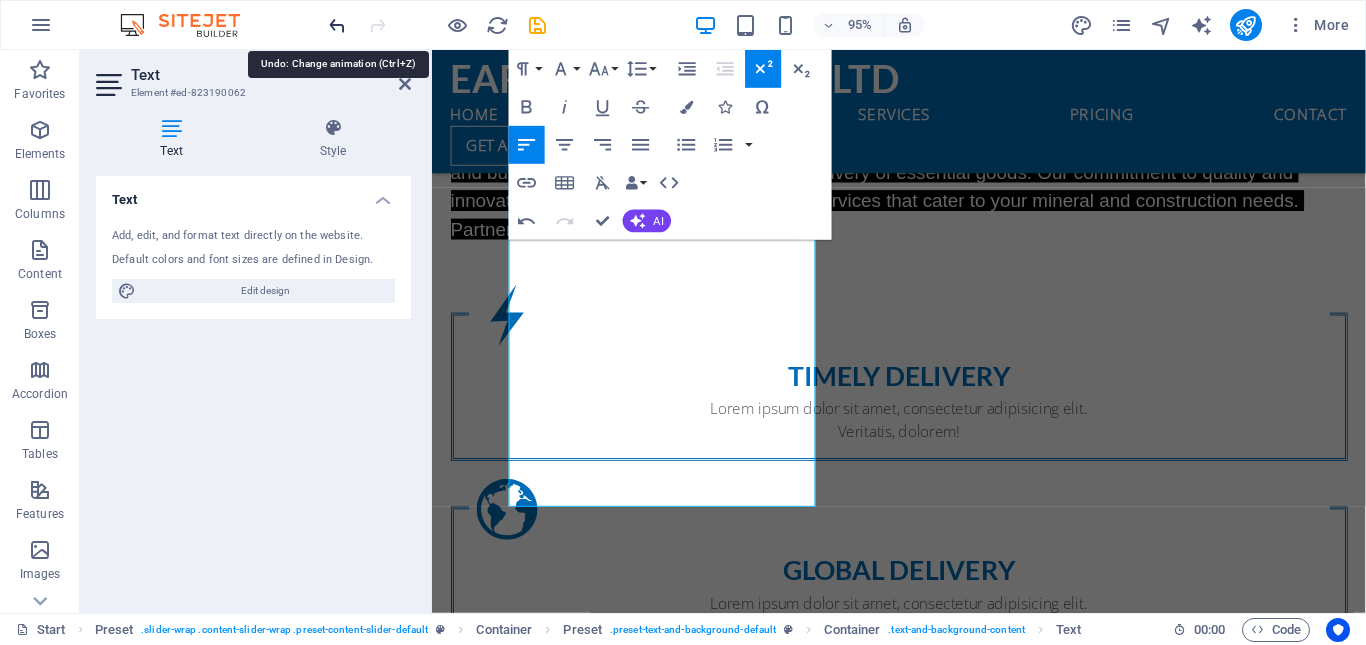 click at bounding box center (337, 25) 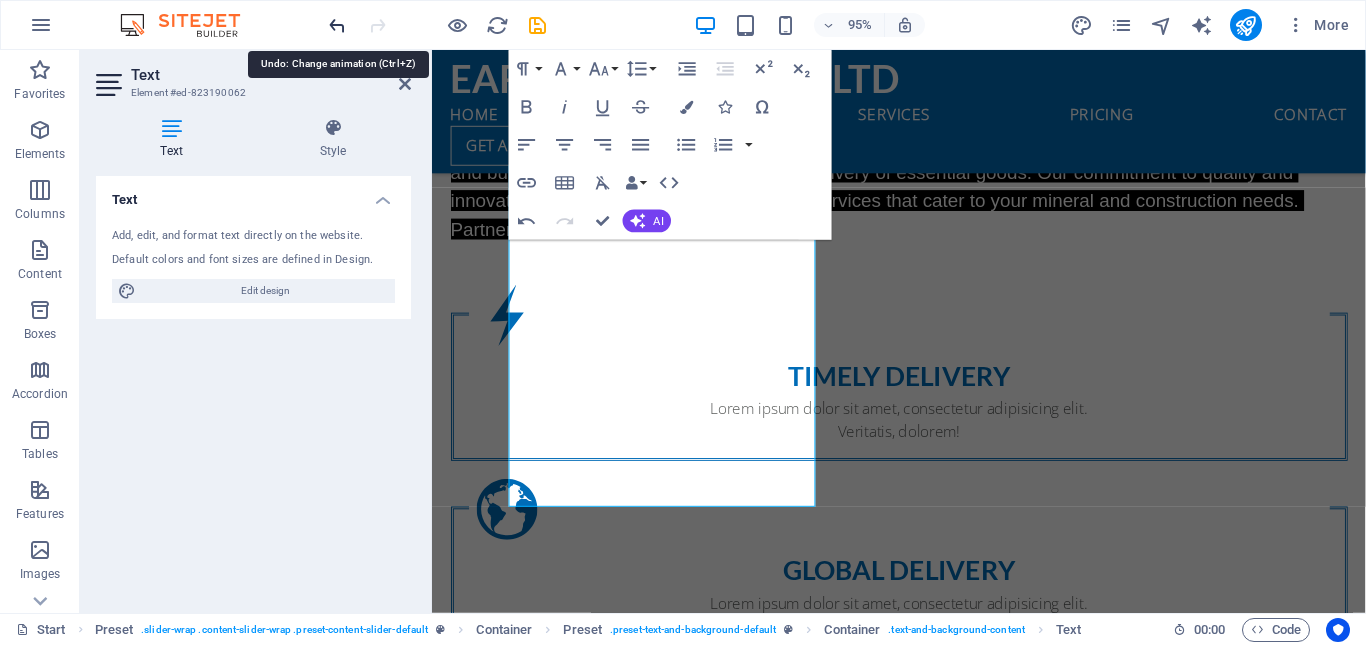 click at bounding box center [337, 25] 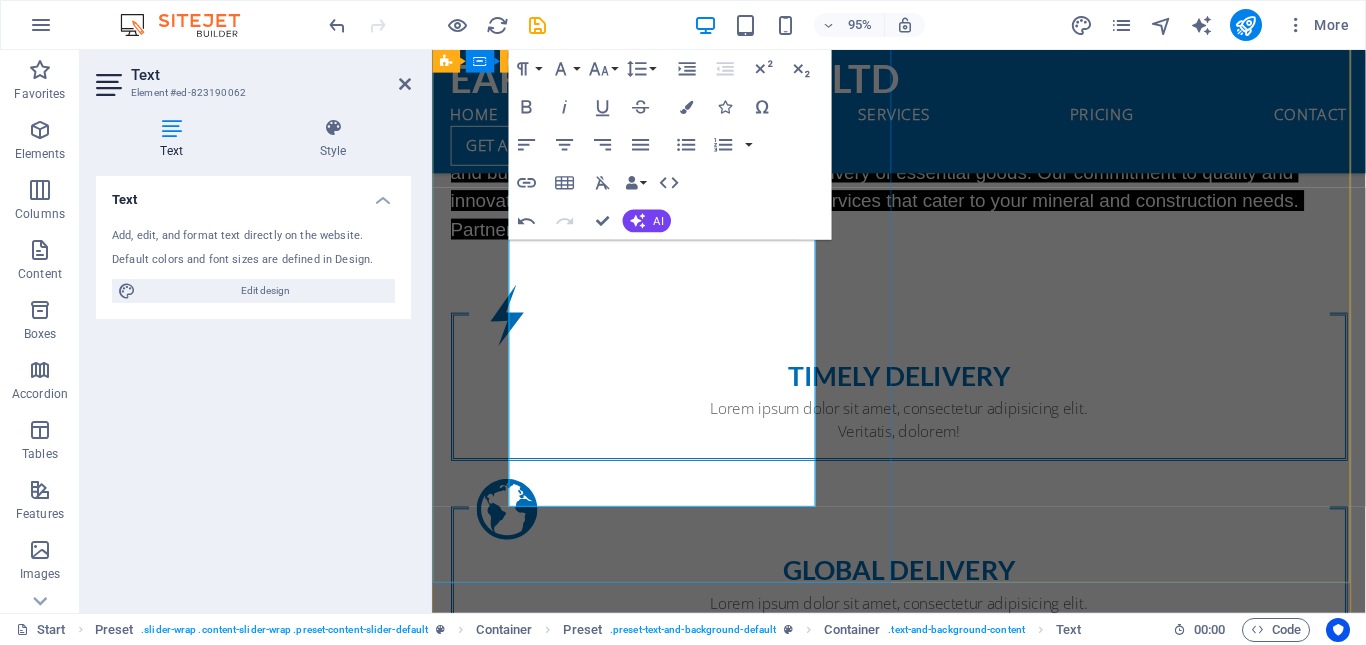 click on "Fantastic Service Lorem Ipsum   is simply dummy text of the printing and typesetting industry. Lorem Ipsum has been the industry's standard dummy text ever since the 1500s, when an unknown printer took a galley of type and scrambled it to make a type specimen book. It has survived not only five centuries, but also the leap into electronic typesetting, remaining essentially unchanged. It was popularised in the 1960s with the release of Letraset sheets containing Lorem Ipsum passages, and more recently with desktop publishing software like Aldus PageMaker including versions of Lorem Ipsum. John Doe CEO, Company1" at bounding box center [923, 1108] 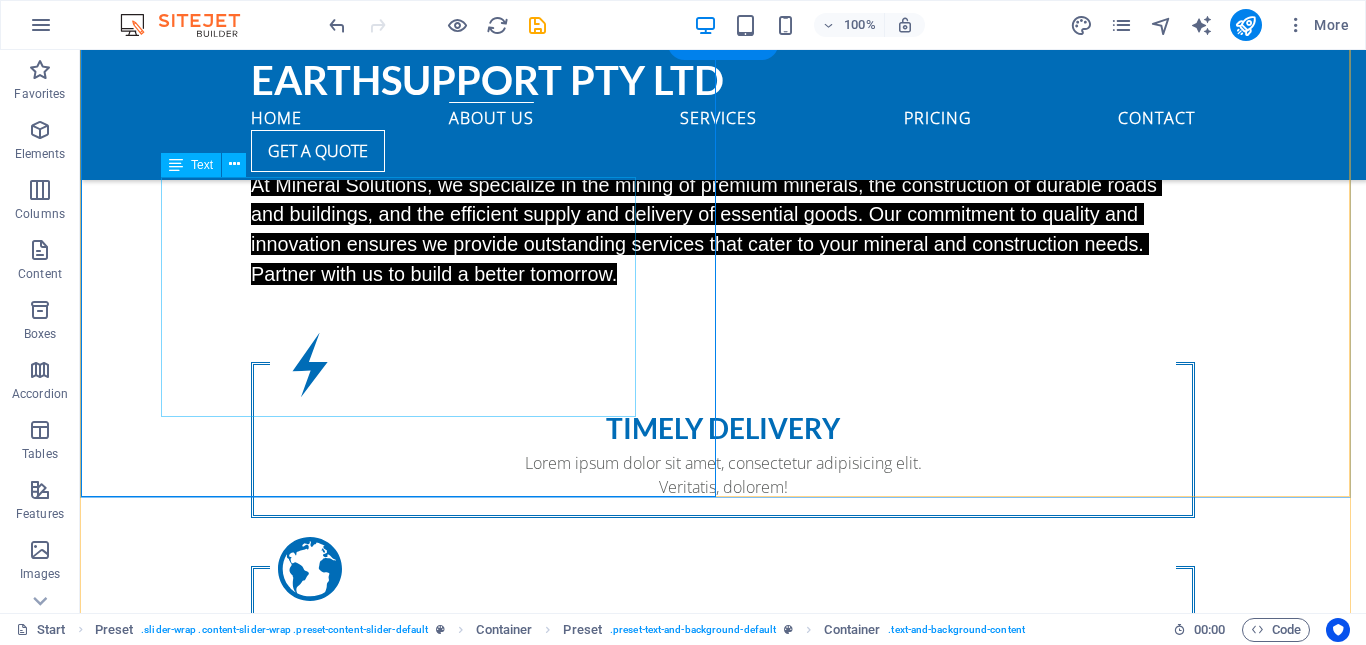 scroll, scrollTop: 1240, scrollLeft: 0, axis: vertical 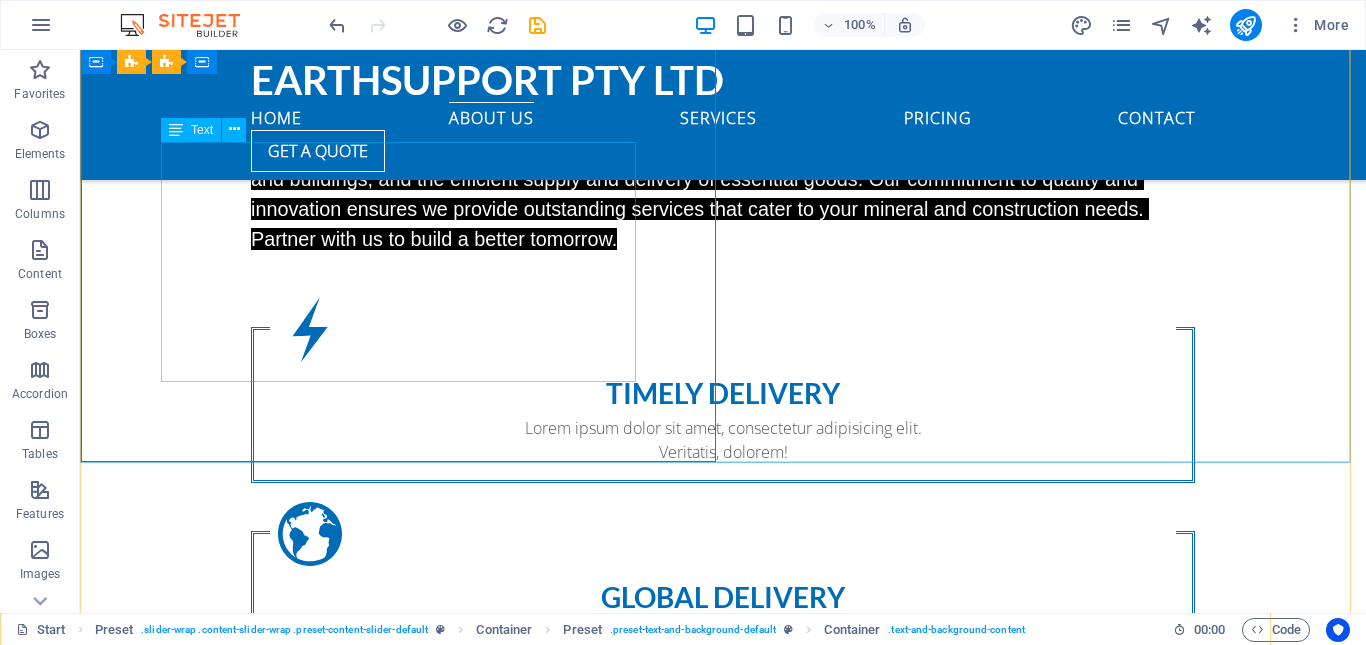 click on "Lorem Ipsum   is simply dummy text of the printing and typesetting industry. Lorem Ipsum has been the industry's standard dummy text ever since the 1500s, when an unknown printer took a galley of type and scrambled it to make a type specimen book. It has survived not only five centuries, but also the leap into electronic typesetting, remaining essentially unchanged. It was popularised in the 1960s with the release of Letraset sheets containing Lorem Ipsum passages, and more recently with desktop publishing software like Aldus PageMaker including versions of Lorem Ipsum. John Doe CEO, Company1" at bounding box center [723, 1079] 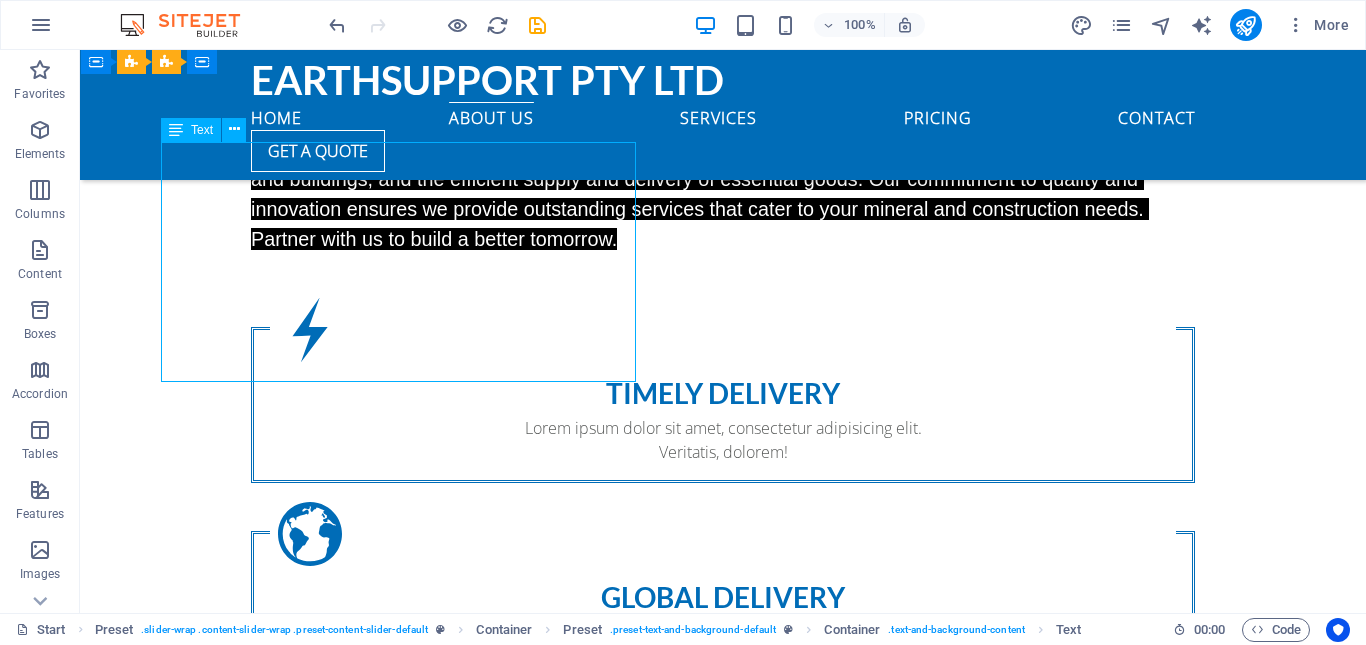 click on "Lorem Ipsum   is simply dummy text of the printing and typesetting industry. Lorem Ipsum has been the industry's standard dummy text ever since the 1500s, when an unknown printer took a galley of type and scrambled it to make a type specimen book. It has survived not only five centuries, but also the leap into electronic typesetting, remaining essentially unchanged. It was popularised in the 1960s with the release of Letraset sheets containing Lorem Ipsum passages, and more recently with desktop publishing software like Aldus PageMaker including versions of Lorem Ipsum. John Doe CEO, Company1" at bounding box center [723, 1079] 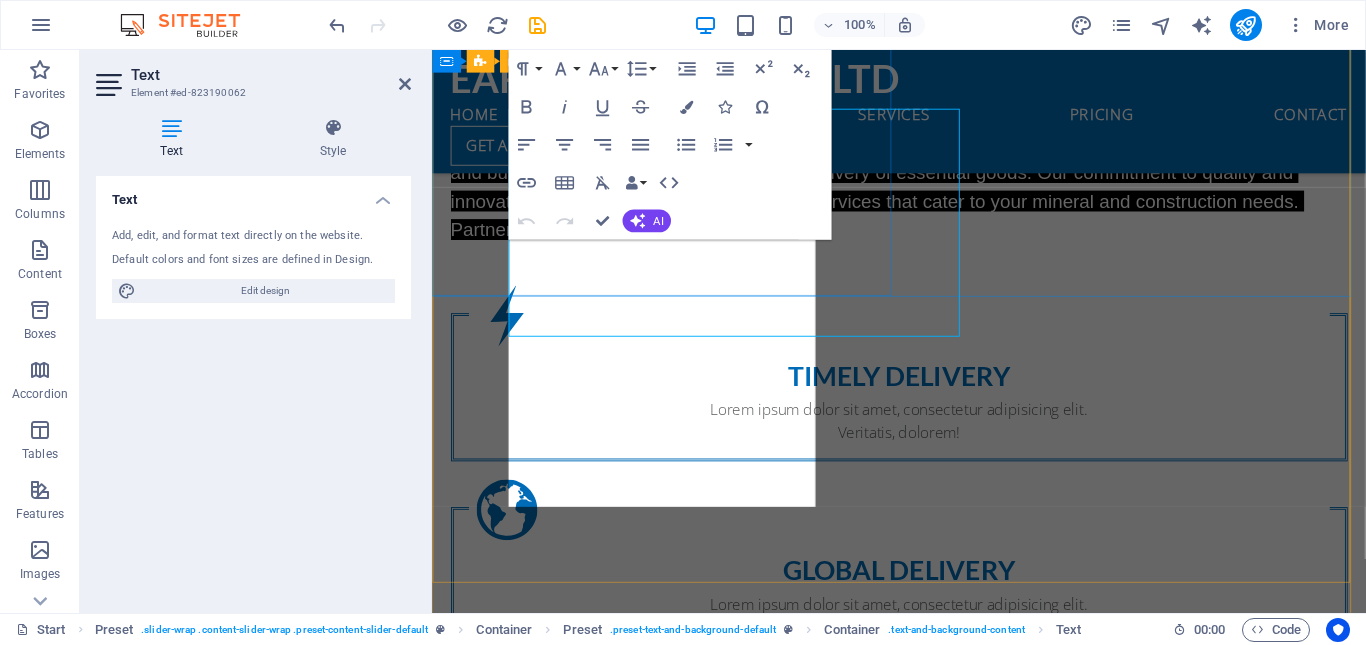 scroll, scrollTop: 1270, scrollLeft: 0, axis: vertical 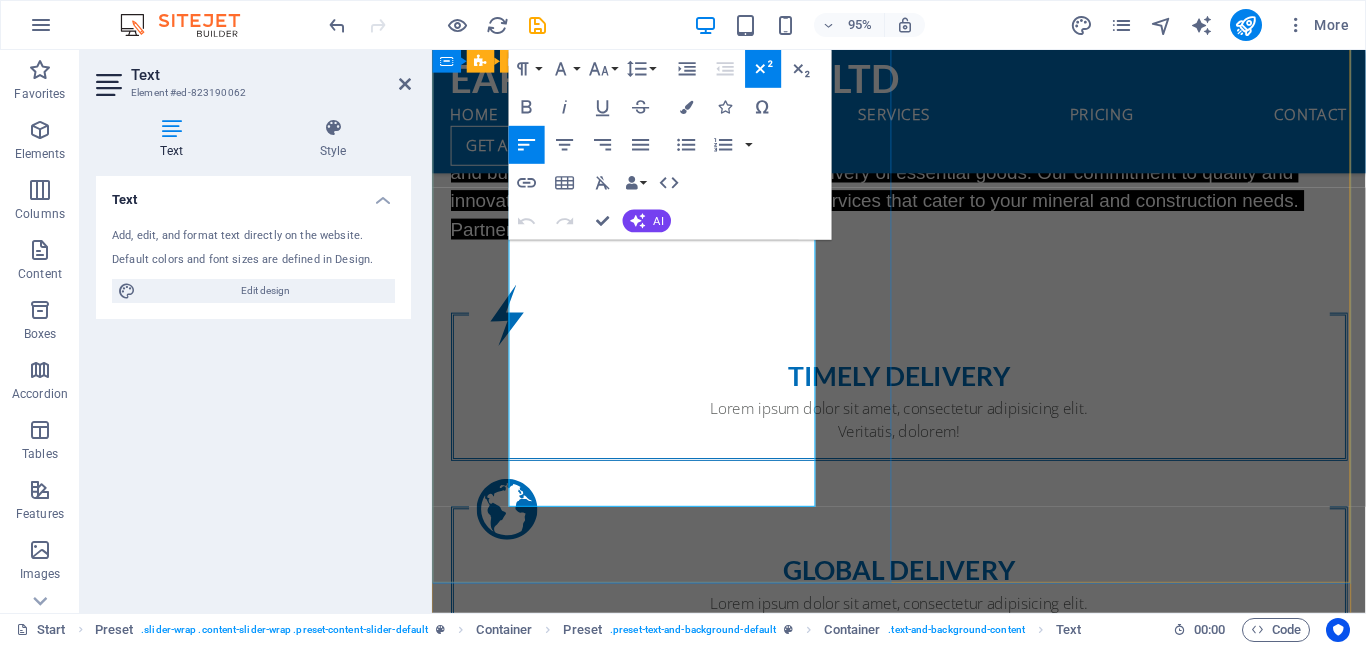 click on "Lorem Ipsum   is simply dummy text of the printing and typesetting industry. Lorem Ipsum has been the industry's standard dummy text ever since the 1500s, when an unknown printer took a galley of type and scrambled it to make a type specimen book. It has survived not only five centuries, but also the leap into electronic typesetting, remaining essentially unchanged. It was popularised in the 1960s with the release of Letraset sheets containing Lorem Ipsum passages, and more recently with desktop publishing software like Aldus PageMaker including versions of Lorem Ipsum." at bounding box center [924, 1043] 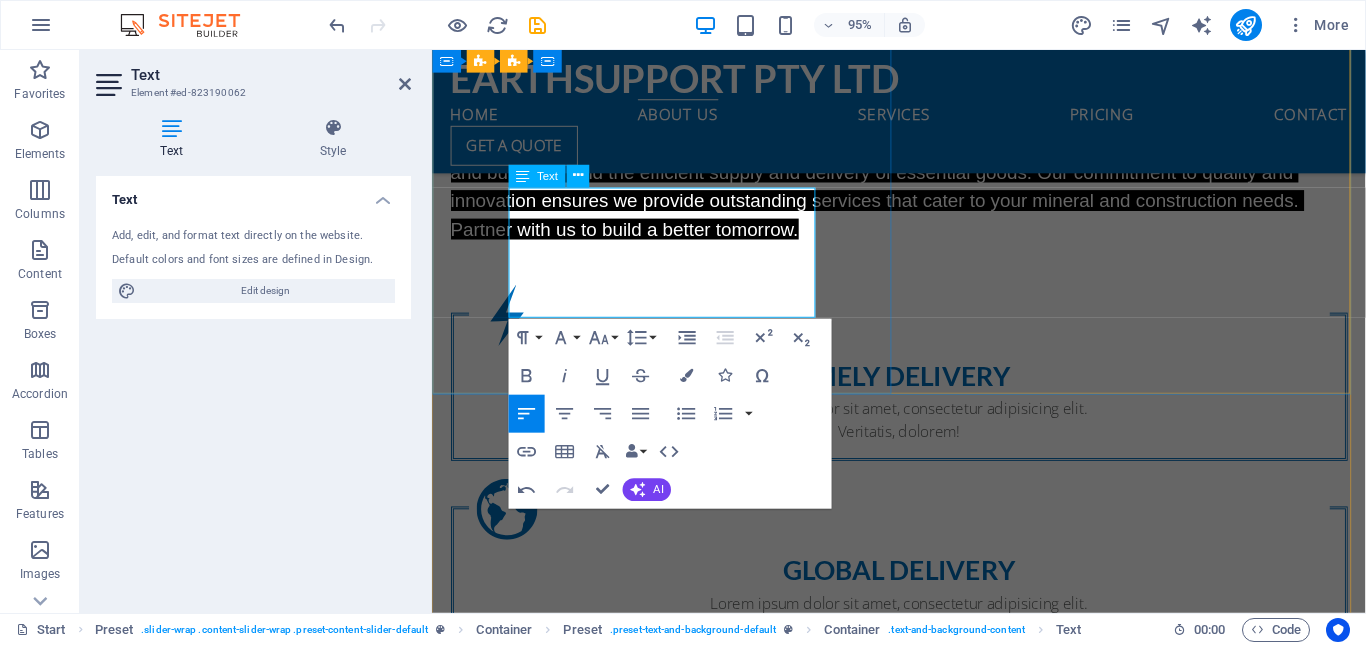 drag, startPoint x: 641, startPoint y: 236, endPoint x: 514, endPoint y: 206, distance: 130.49521 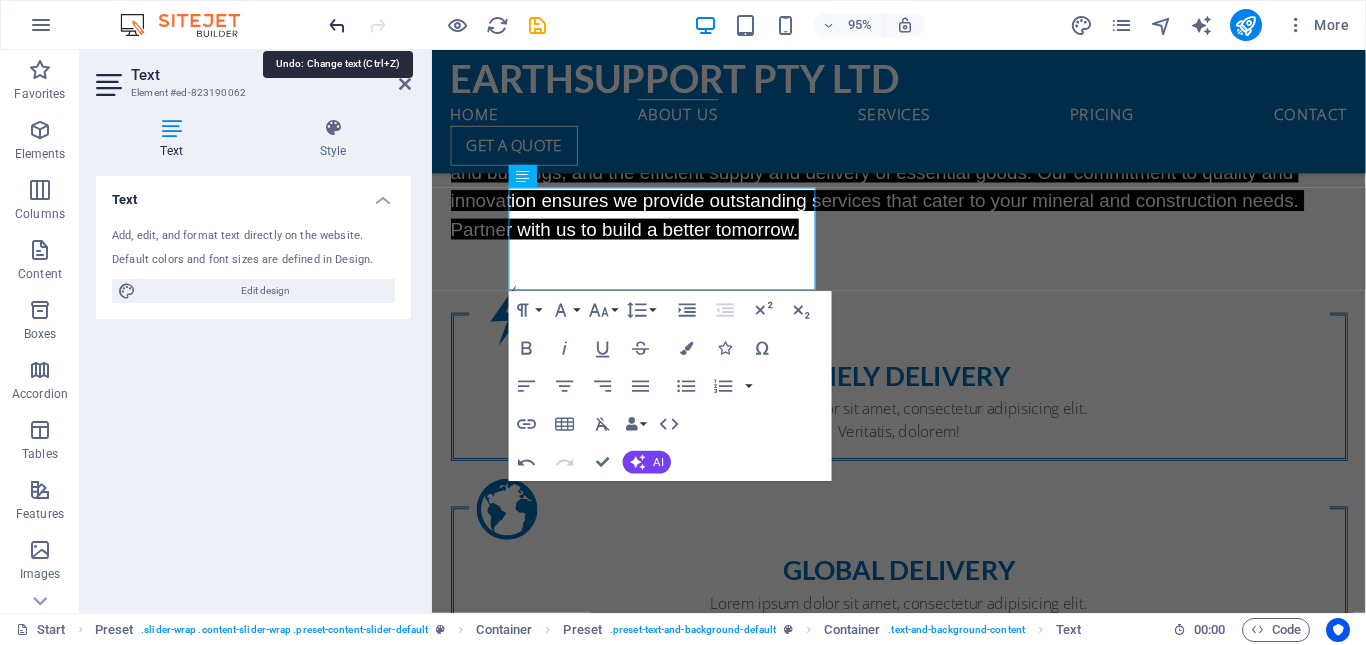 click at bounding box center (337, 25) 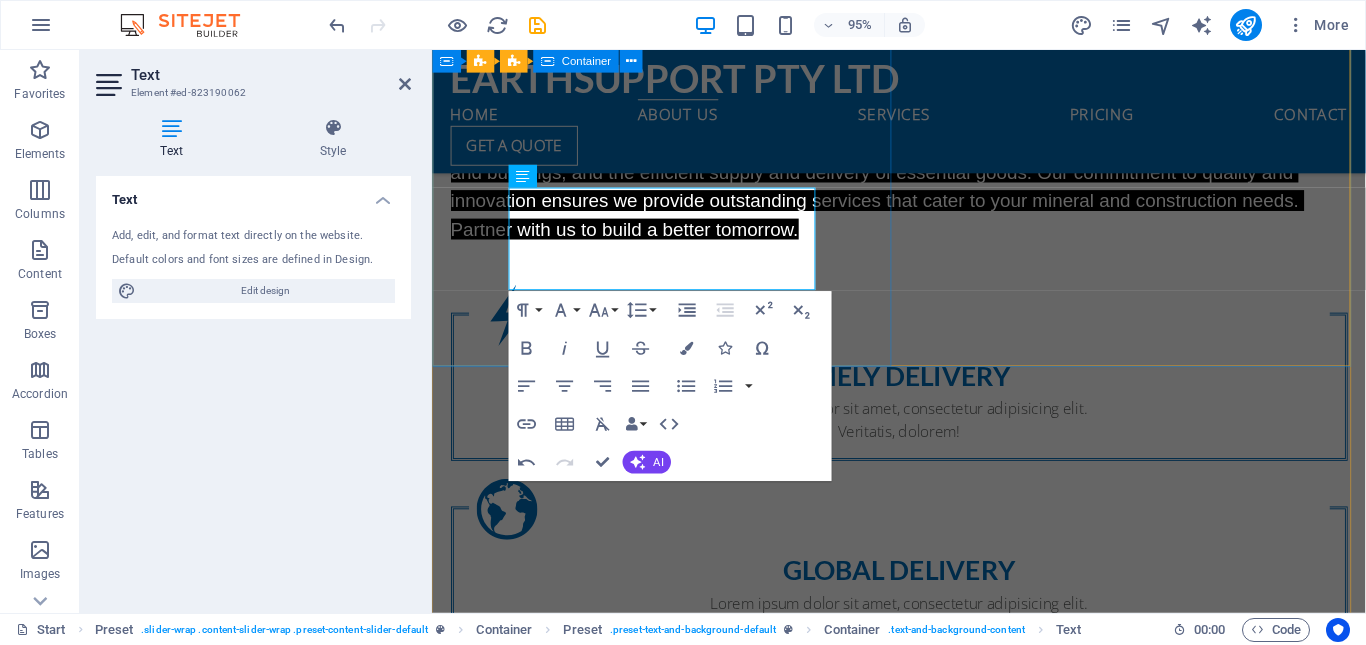 click on "Fantastic Service John Doe CEO, Company1" at bounding box center [923, 1079] 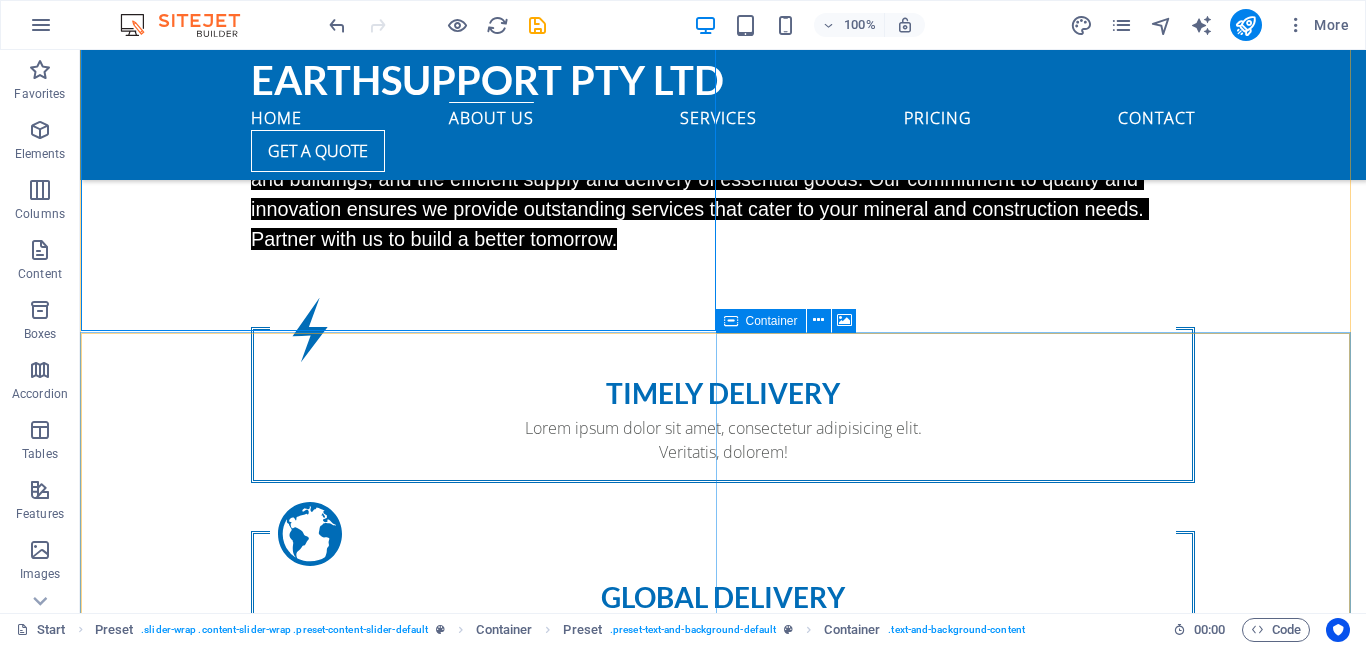 scroll, scrollTop: 1140, scrollLeft: 0, axis: vertical 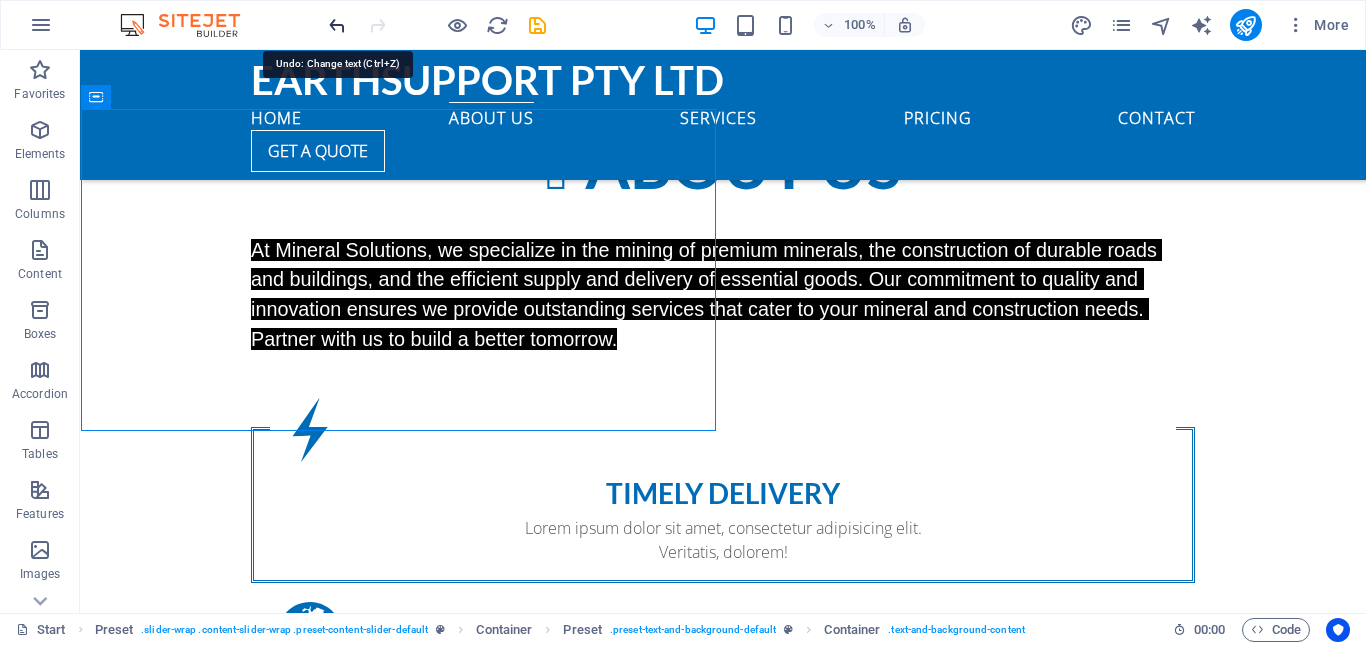 click at bounding box center [337, 25] 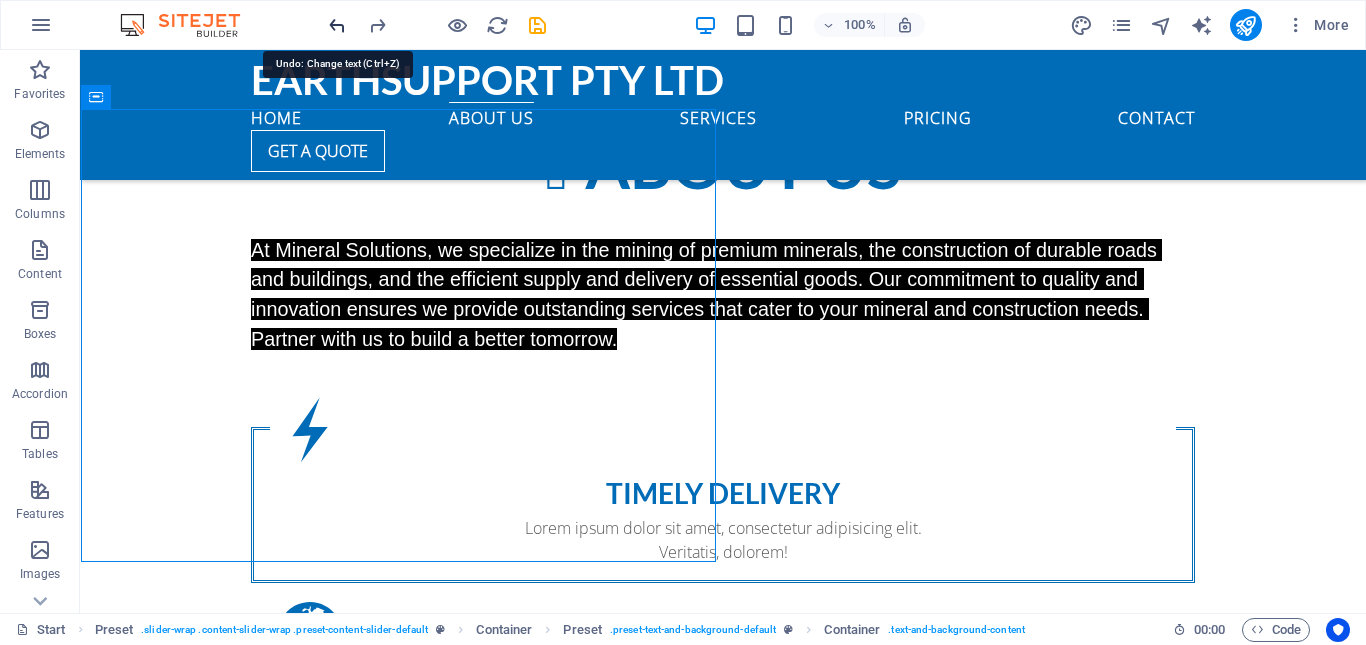 click at bounding box center [337, 25] 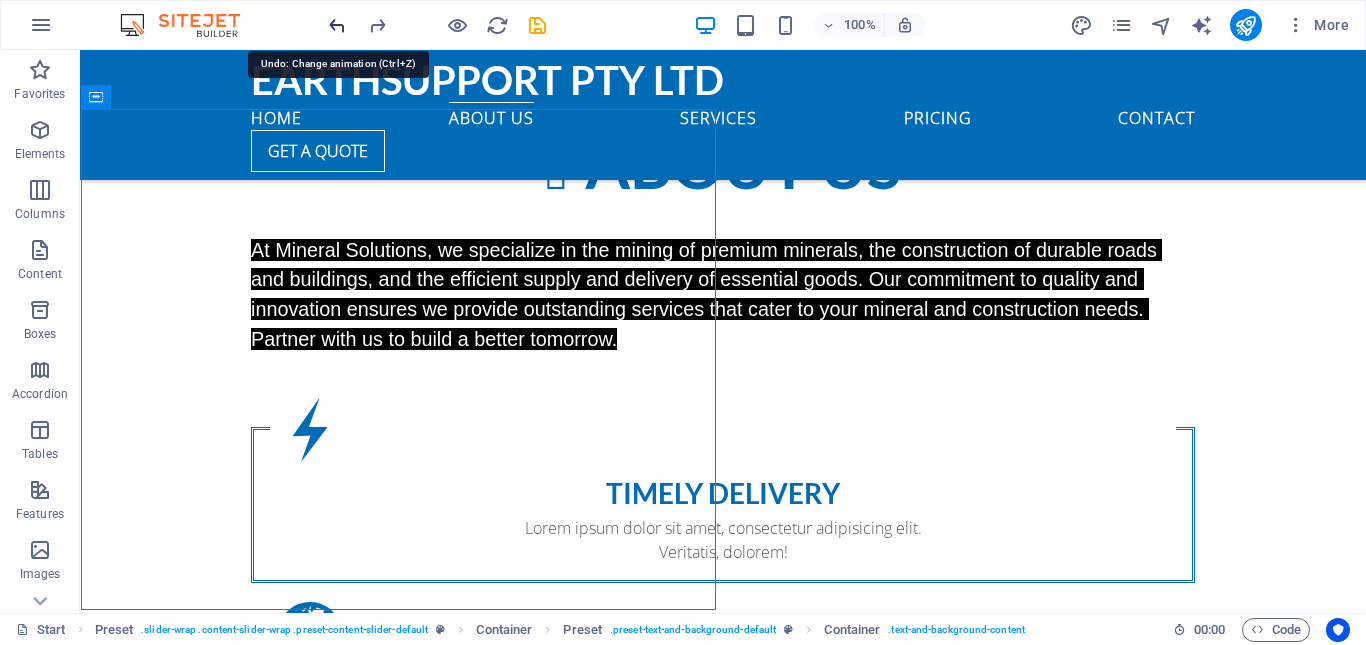 click at bounding box center (337, 25) 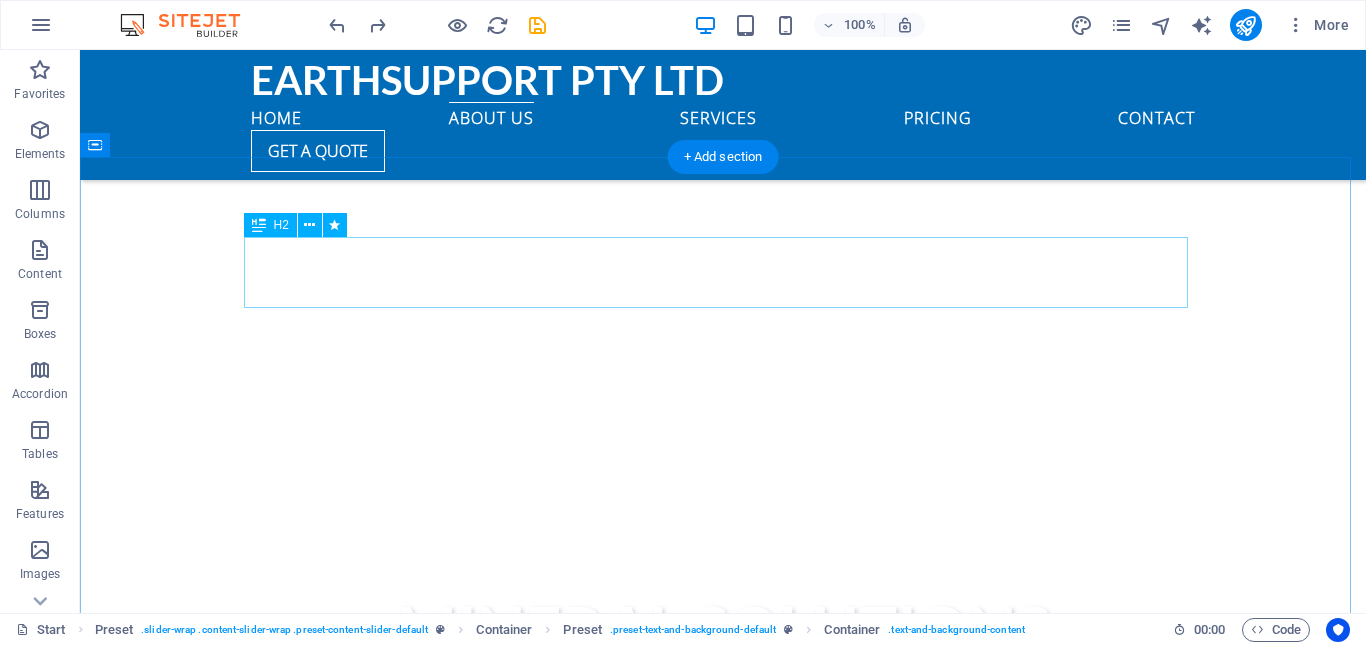 scroll, scrollTop: 440, scrollLeft: 0, axis: vertical 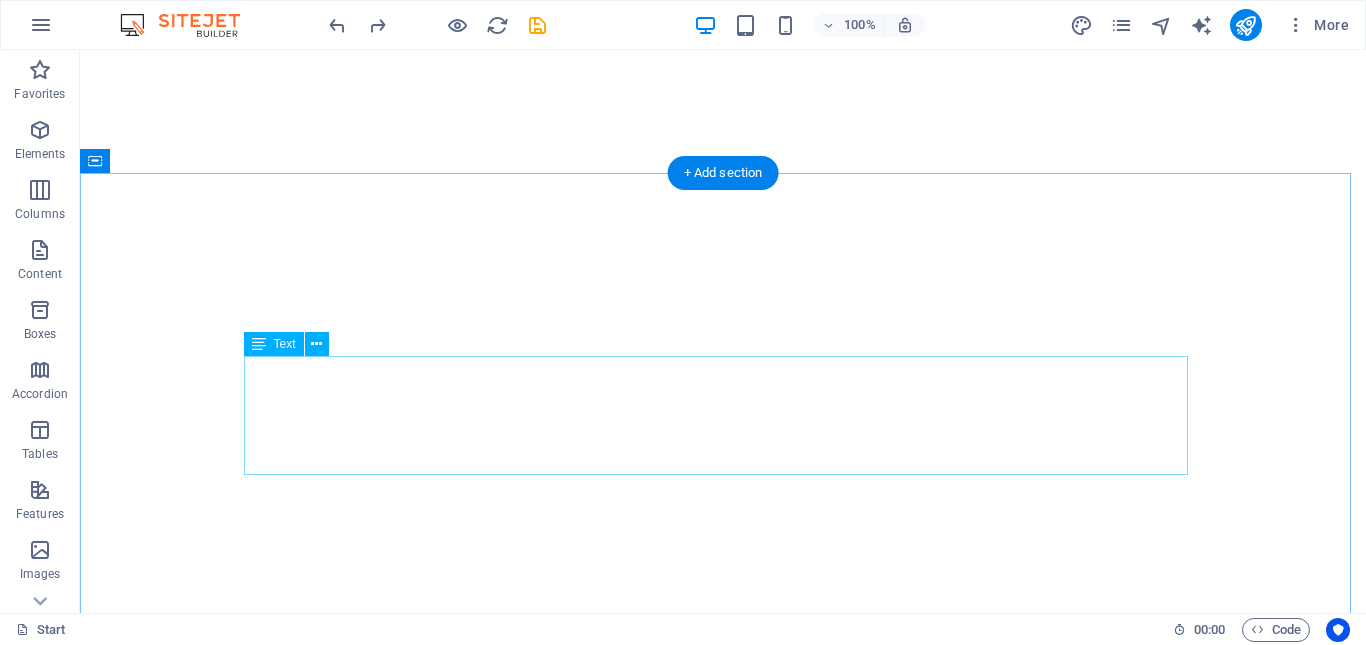 click on "At Mineral Solutions, we specialize in the mining of premium minerals, the construction of durable roads and buildings, and the efficient supply and delivery of essential goods. Our commitment to quality and innovation ensures we provide outstanding services that cater to your mineral and construction needs. Partner with us to build a better tomorrow." at bounding box center [723, 1023] 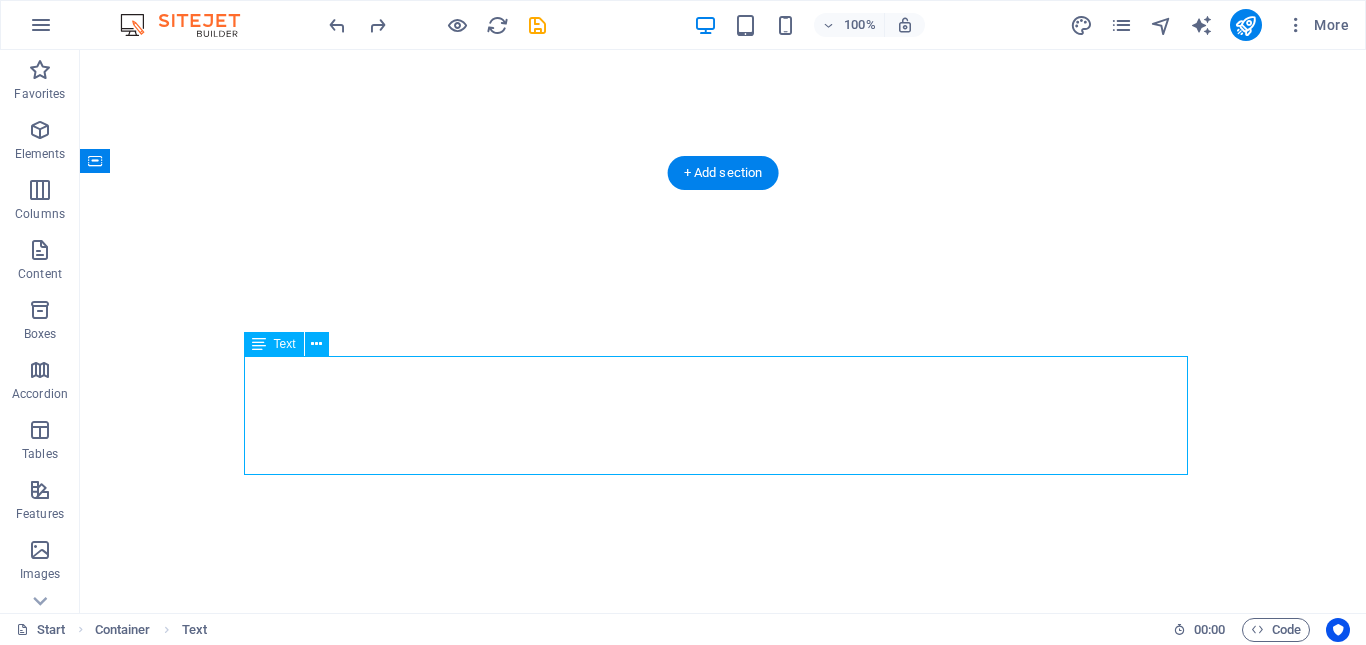click on "At Mineral Solutions, we specialize in the mining of premium minerals, the construction of durable roads and buildings, and the efficient supply and delivery of essential goods. Our commitment to quality and innovation ensures we provide outstanding services that cater to your mineral and construction needs. Partner with us to build a better tomorrow." at bounding box center [723, 1023] 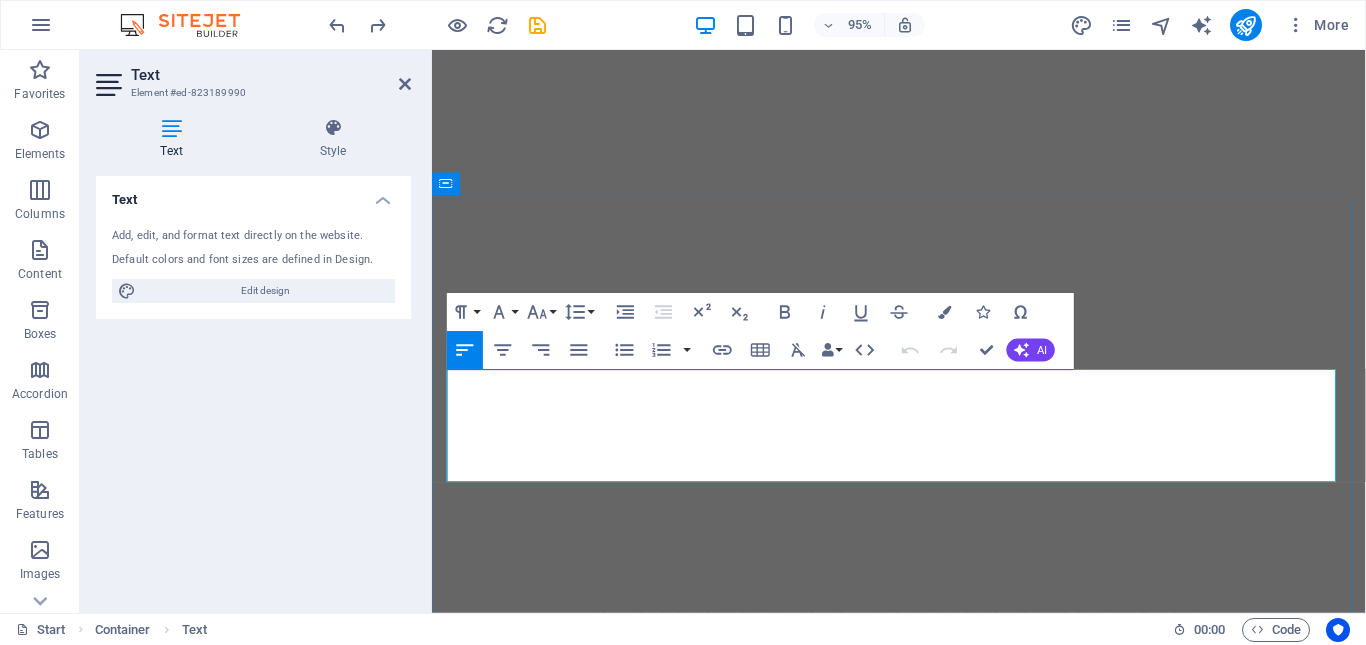 drag, startPoint x: 808, startPoint y: 489, endPoint x: 449, endPoint y: 397, distance: 370.60086 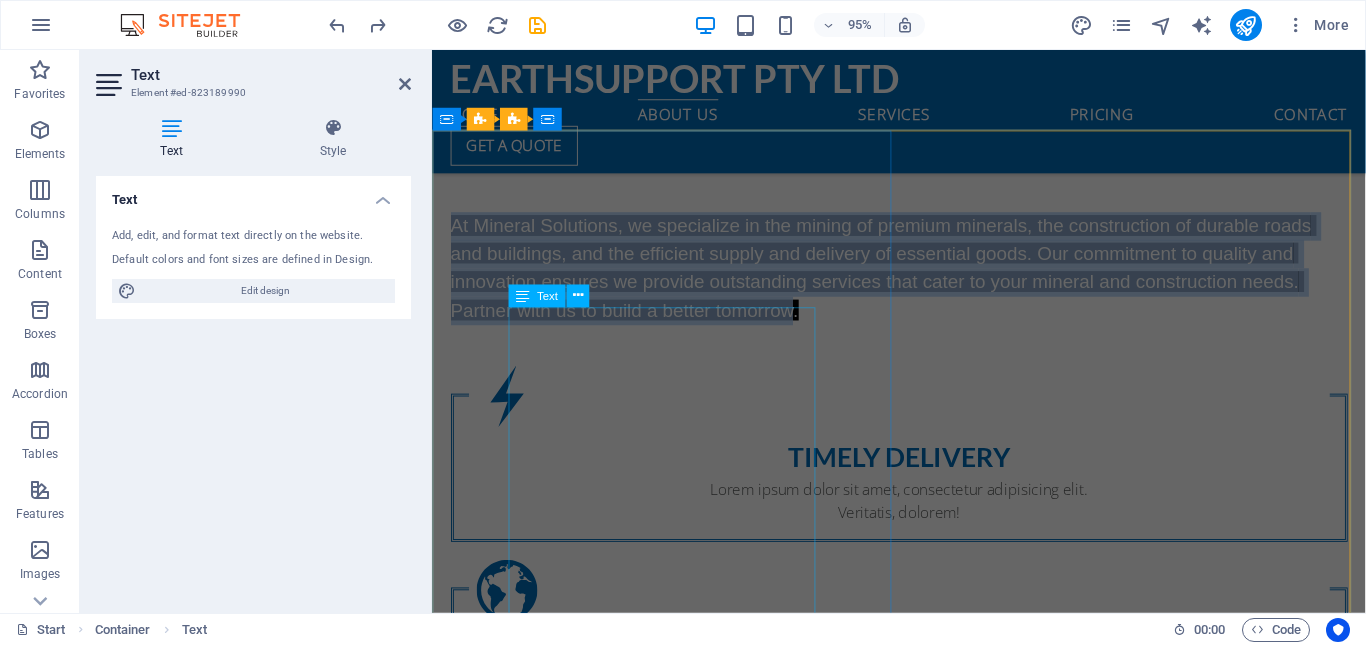 scroll, scrollTop: 1240, scrollLeft: 0, axis: vertical 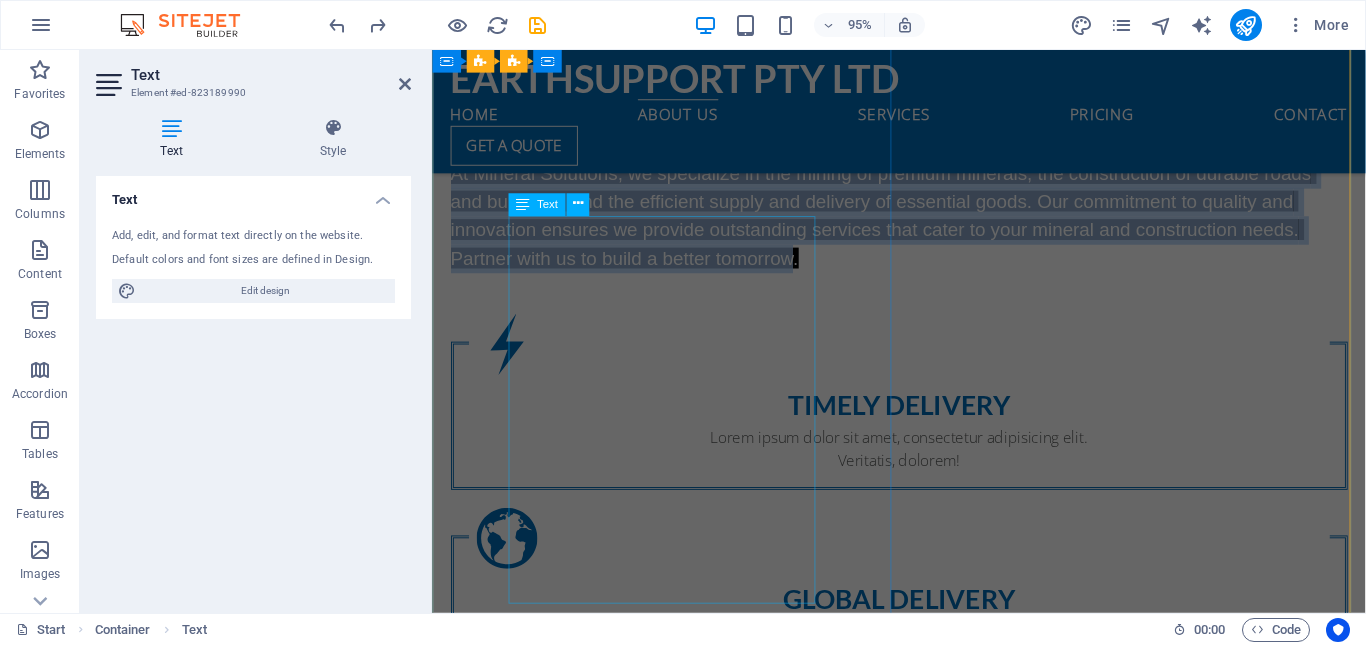 click on "Lorem Ipsum   is simply dummy text of the printing and typesetting industry. Lorem Ipsum has been the industry's standard dummy text ever since the 1500s, when an unknown printer took a galley of type and scrambled it to make a type specimen book. It has survived not only five centuries, but also the leap into electronic typesetting, remaining essentially unchanged. It was popularised in the 1960s with the release of Letraset sheets containing Lorem Ipsum passages, and more recently with desktop publishing software like Aldus PageMaker including versions of Lorem Ipsum. John Doe CEO, Company1" at bounding box center [924, 1133] 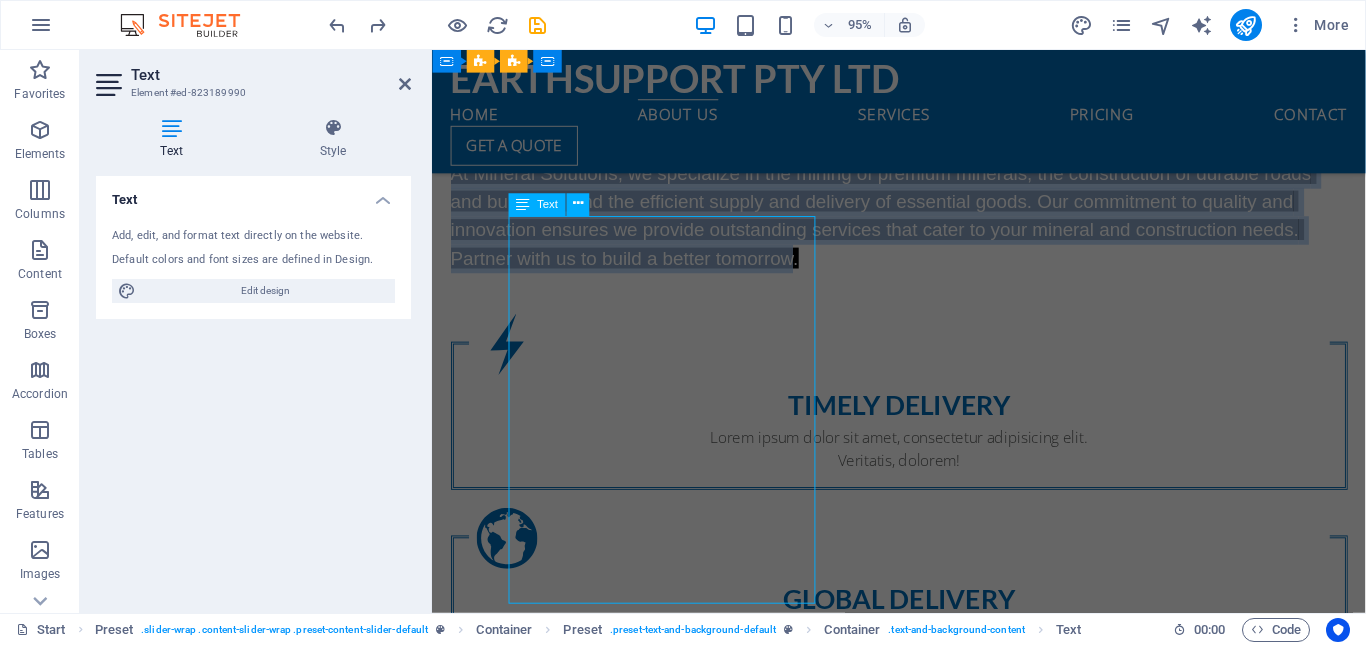click on "Lorem Ipsum   is simply dummy text of the printing and typesetting industry. Lorem Ipsum has been the industry's standard dummy text ever since the 1500s, when an unknown printer took a galley of type and scrambled it to make a type specimen book. It has survived not only five centuries, but also the leap into electronic typesetting, remaining essentially unchanged. It was popularised in the 1960s with the release of Letraset sheets containing Lorem Ipsum passages, and more recently with desktop publishing software like Aldus PageMaker including versions of Lorem Ipsum. John Doe CEO, Company1" at bounding box center (924, 1133) 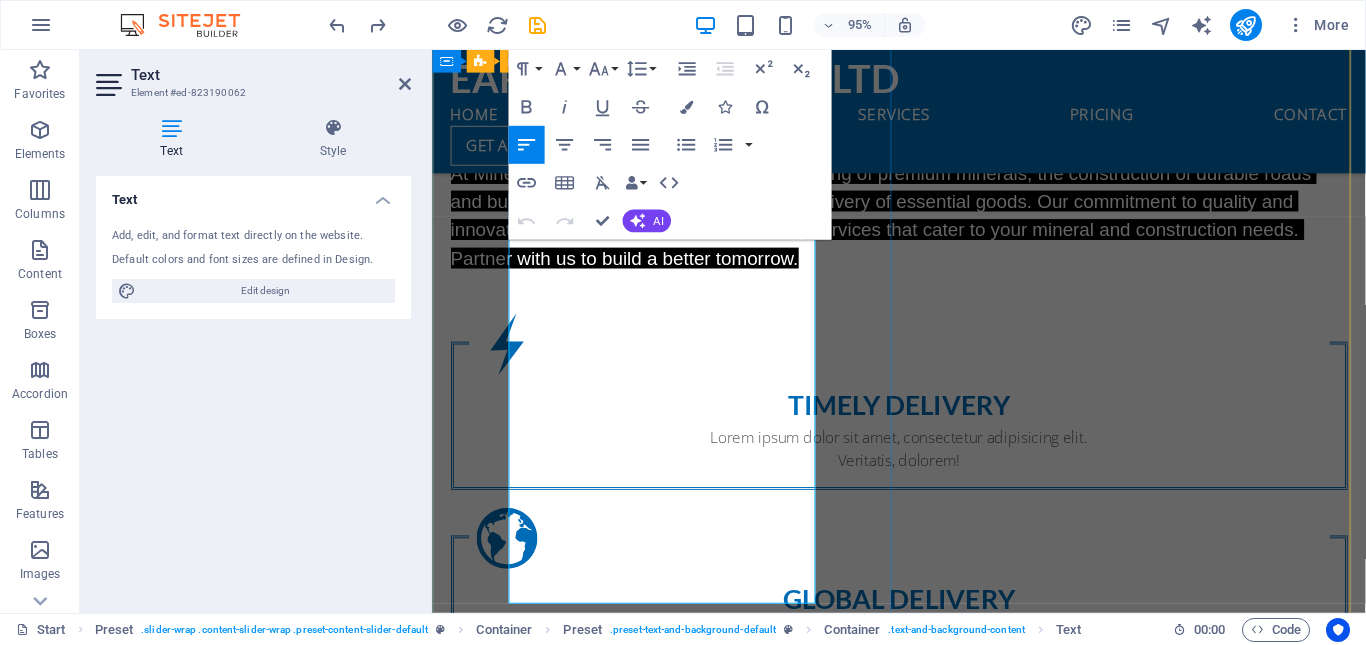 click on "Lorem Ipsum   is simply dummy text of the printing and typesetting industry. Lorem Ipsum has been the industry's standard dummy text ever since the 1500s, when an unknown printer took a galley of type and scrambled it to make a type specimen book. It has survived not only five centuries, but also the leap into electronic typesetting, remaining essentially unchanged. It was popularised in the 1960s with the release of Letraset sheets containing Lorem Ipsum passages, and more recently with desktop publishing software like Aldus PageMaker including versions of Lorem Ipsum." at bounding box center [924, 1097] 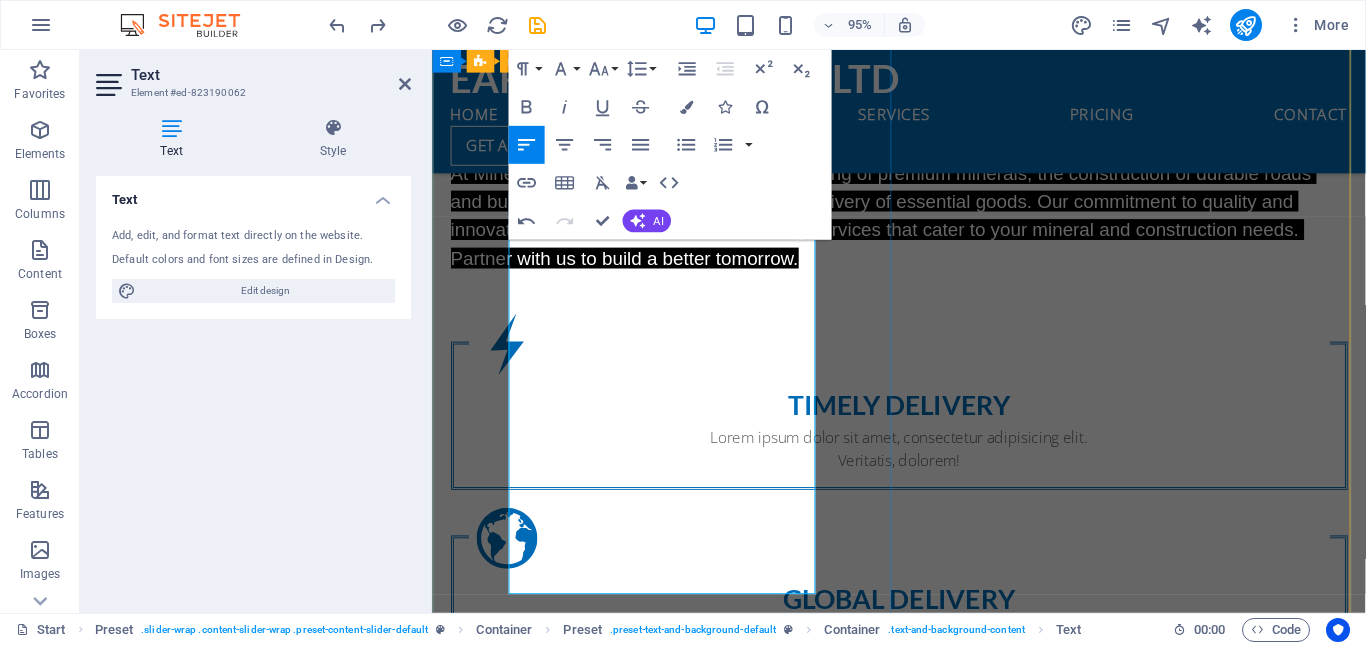 click on "At Mineral Solutions, we specialize in the mining of premium minerals, the construction of durable roads and buildings, and the efficient supply and delivery of essential goods. Our commitment to quality and innovation ensures we provide outstanding services that cater to your mineral and construction needs. Partner with us to build a better tomorrow" at bounding box center (924, 1084) 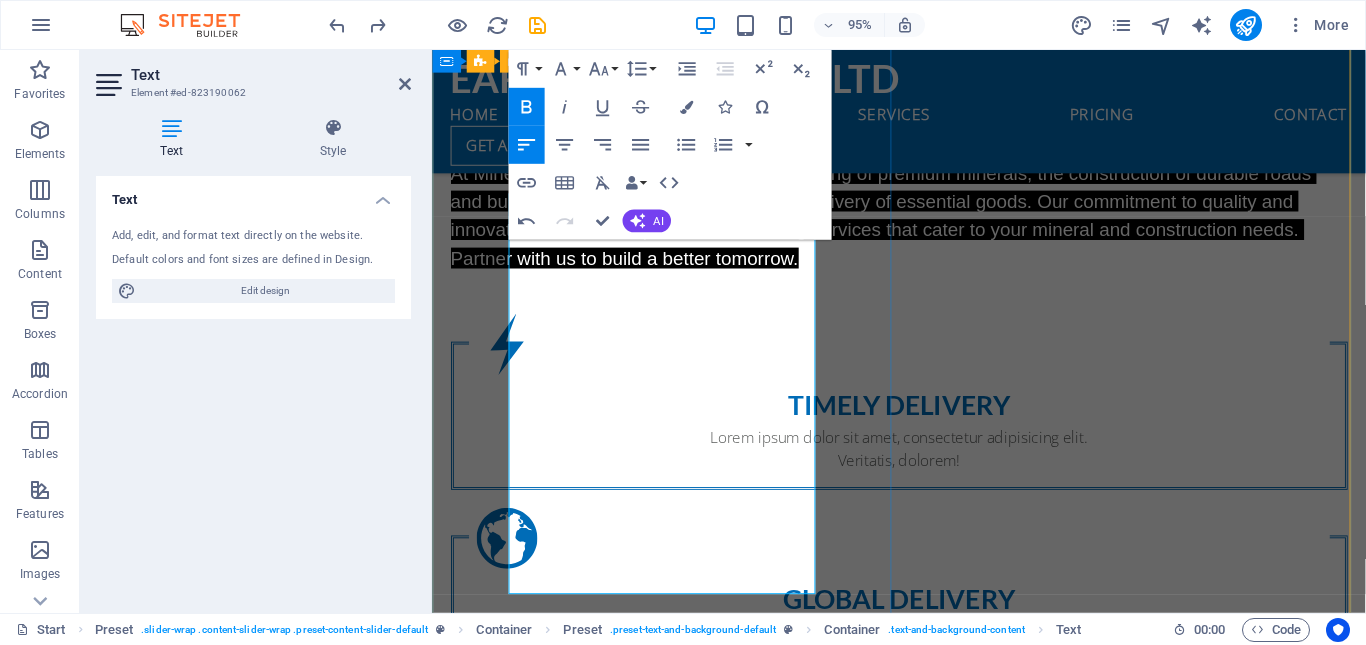 type 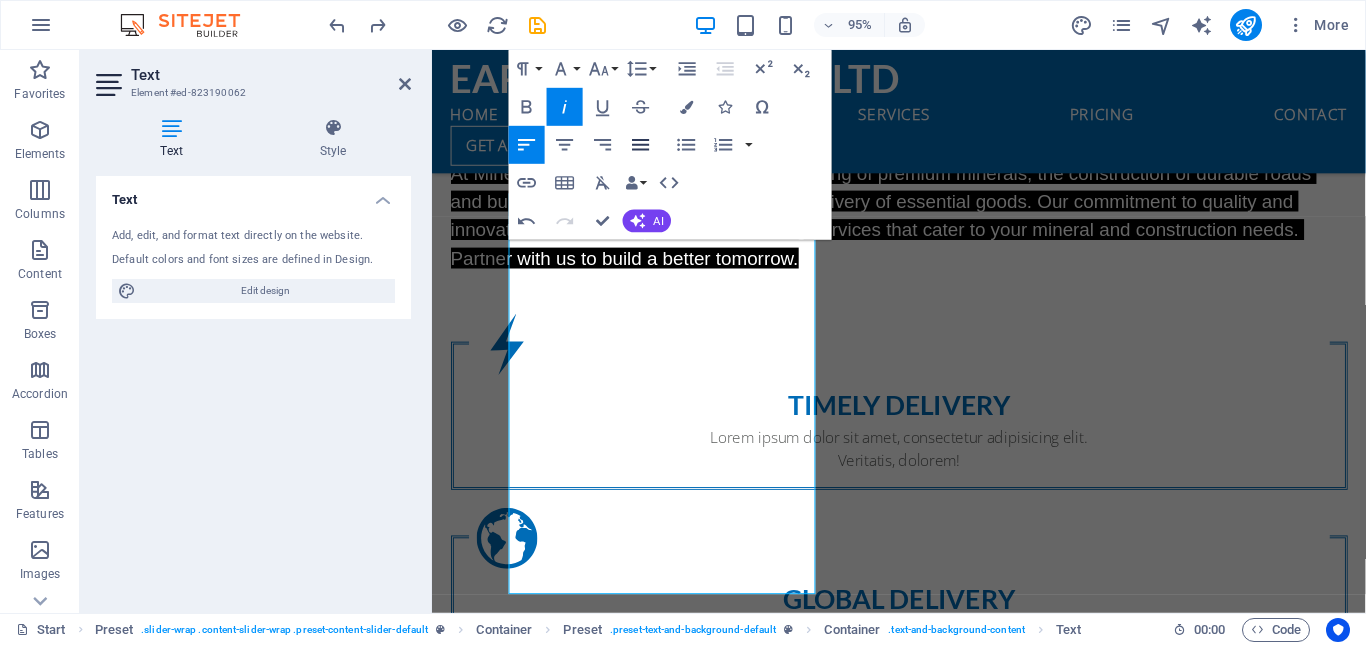 click 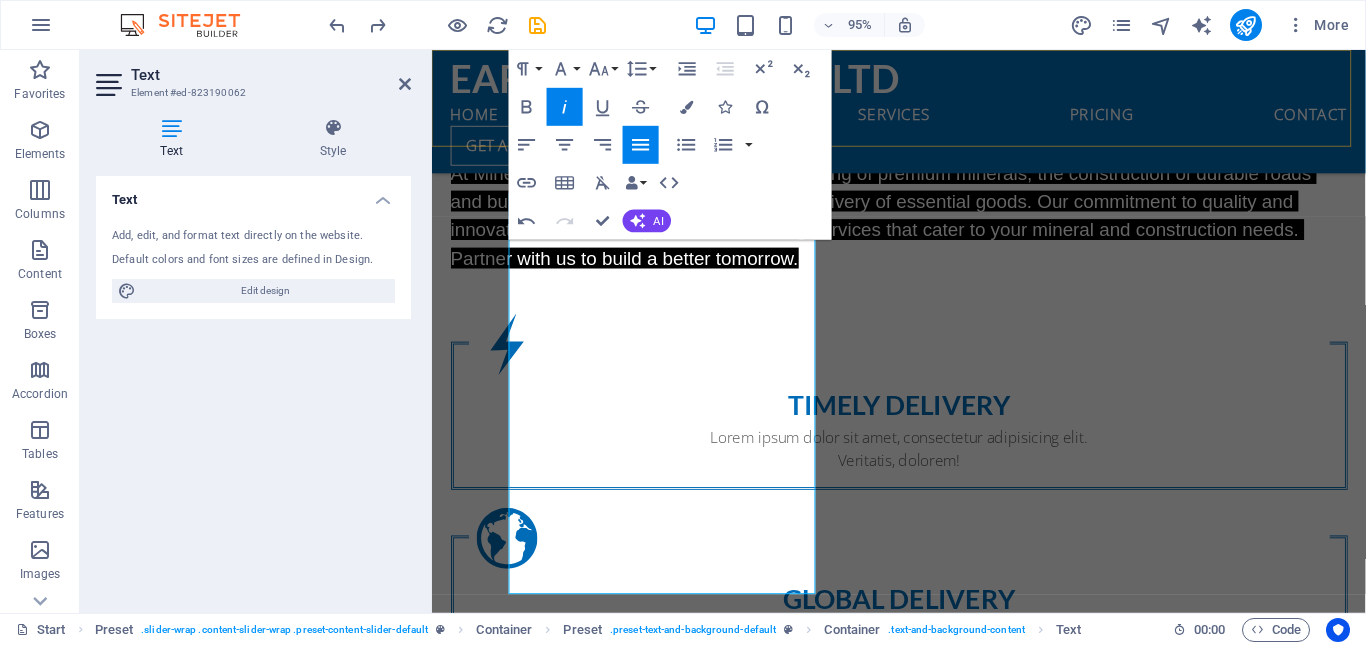 drag, startPoint x: 656, startPoint y: 531, endPoint x: 506, endPoint y: 144, distance: 415.053 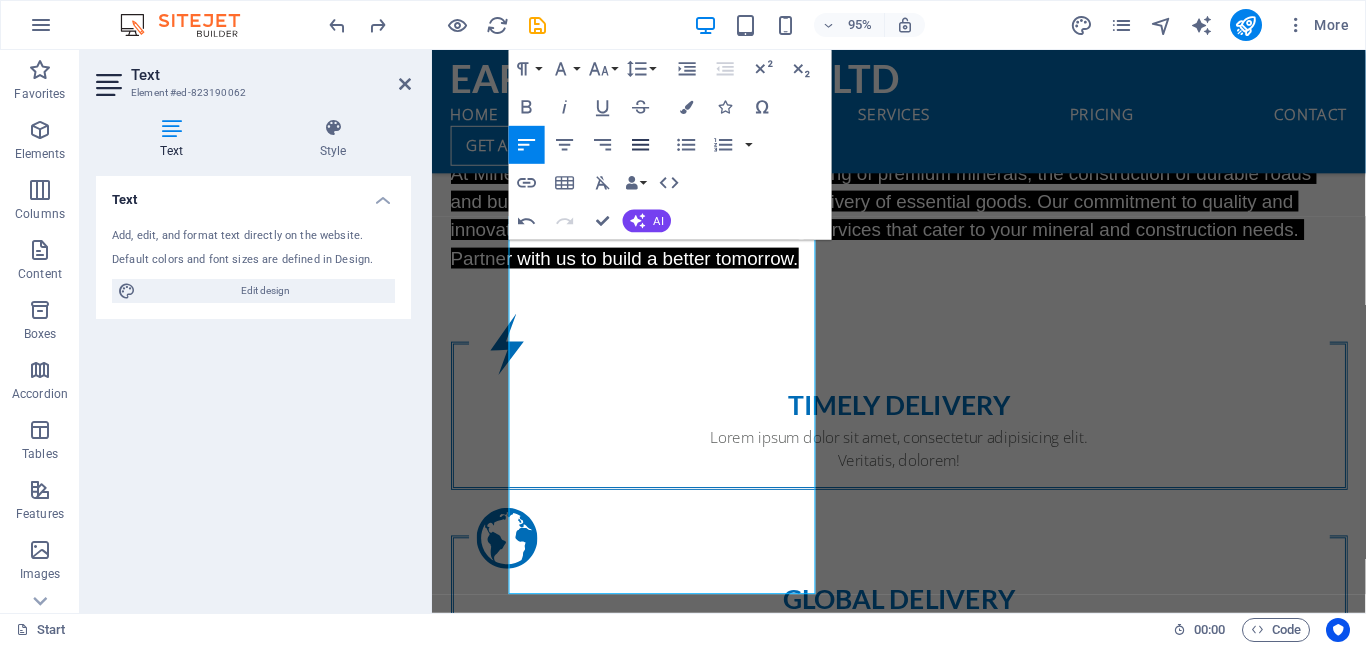 click 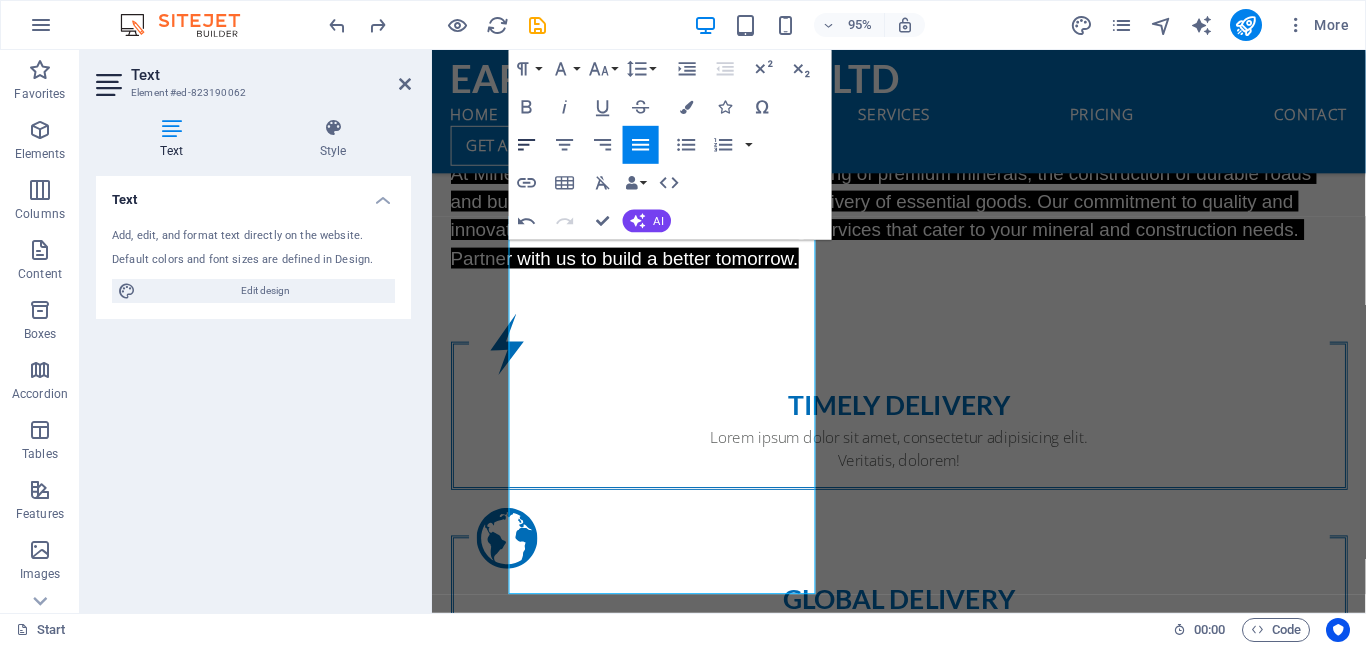 click 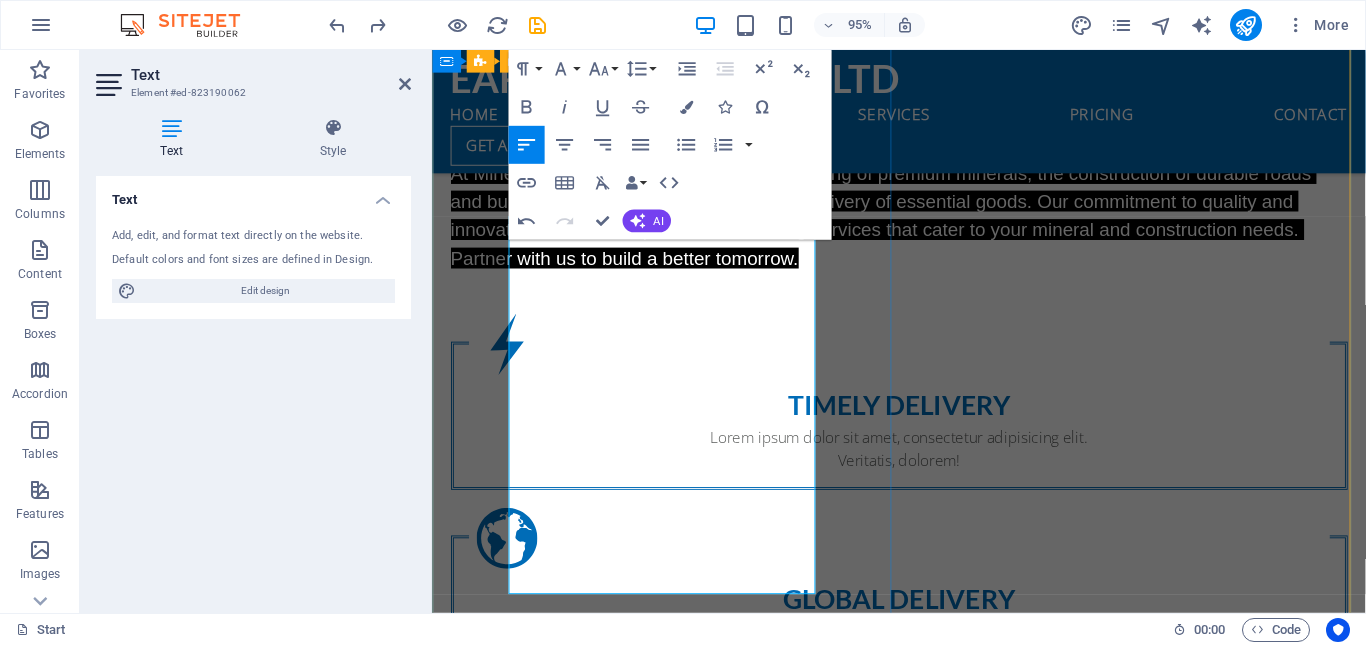 click on "Fantastic Service At Mineral Solutions, we specialize in the mining of premium minerals, the construction of durable roads and buildings, and the efficient supply and delivery of essential goods. Our commitment to quality and innovation ensures we provide outstanding services that cater to your mineral and construction needs. Partner with us to build a better tomorrow James Maake CEO" at bounding box center (923, 1150) 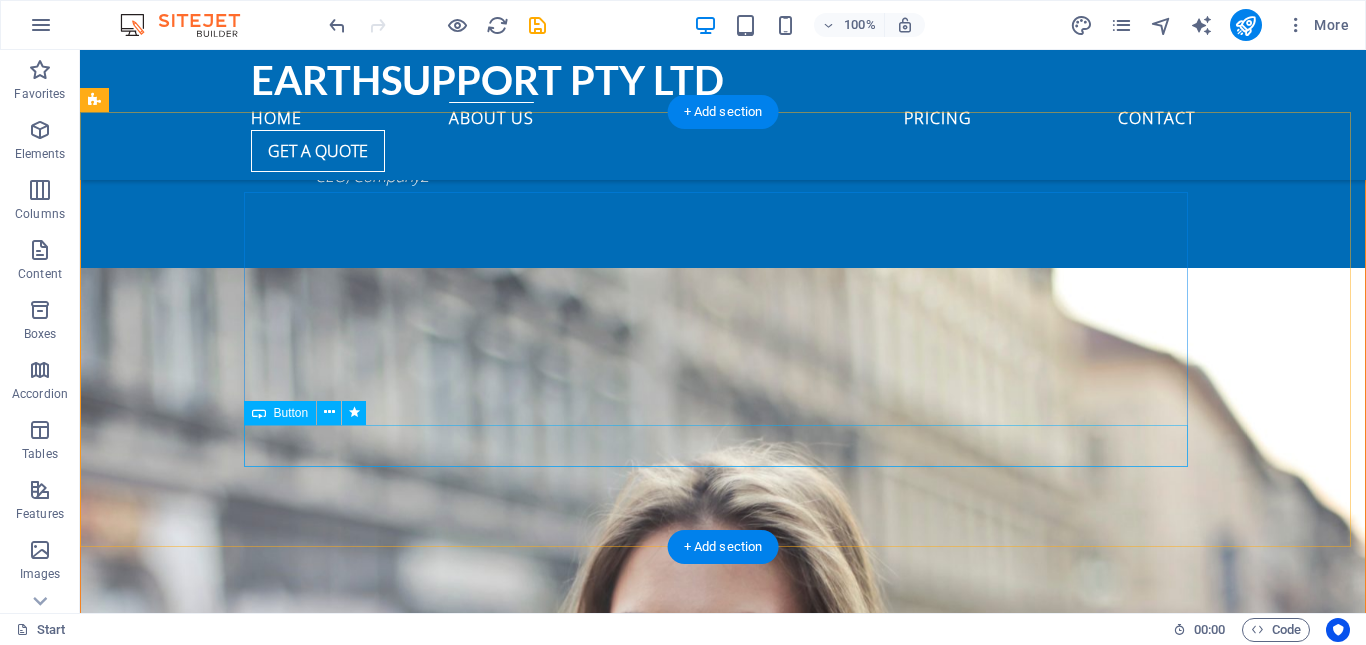 scroll, scrollTop: 3157, scrollLeft: 0, axis: vertical 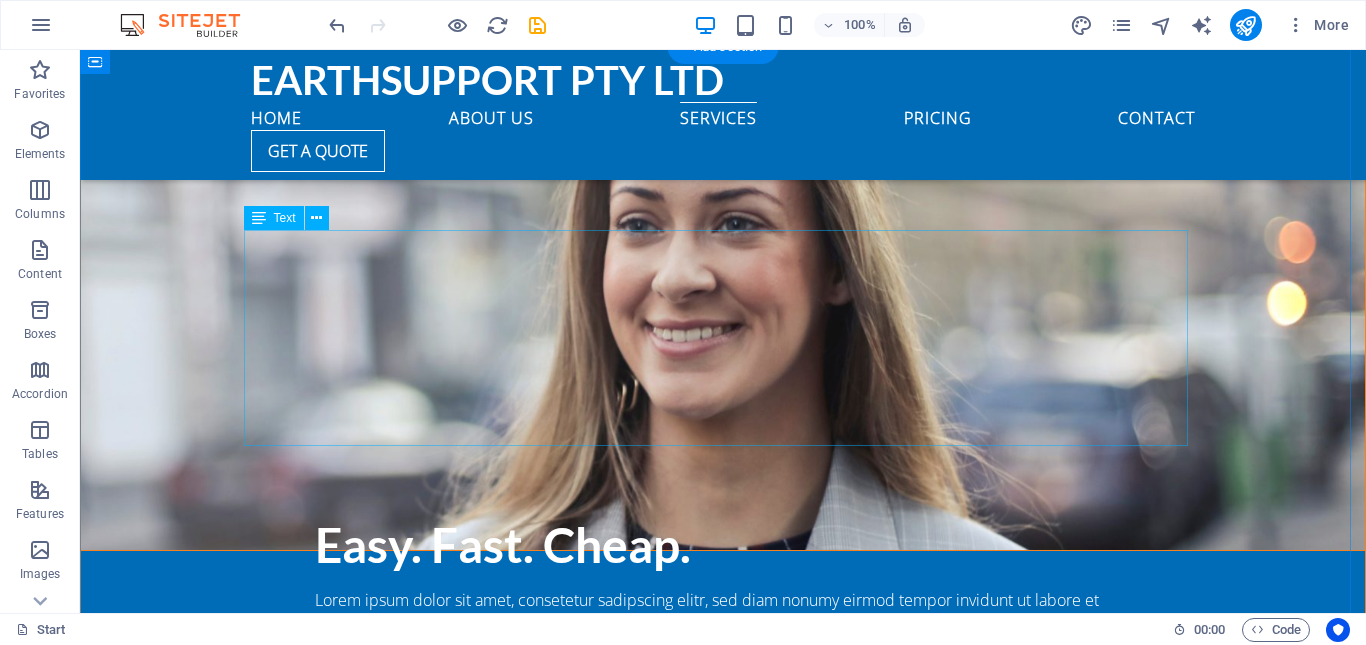 click on "Lorem ipsum dolor sit amet, consetetur sadipscing elitr, sed diam nonumy eirmod tempor invidunt ut labore et dolore magna aliquyam erat, sed diam voluptua. At vero eos et accusam et justo duo dolores et ea rebum. Stet clita kasd gubergren, no sea takimata sanctus est Lorem ipsum dolor sit amet. Lorem ipsum dolor sit amet, consetetur sadipscing elitr, sed diam nonumy eirmod tempor invidunt ut labore et dolore magna aliquyam erat, sed diam voluptua. At vero eos et accusam et justo duo dolores et ea rebum. Stet clita kasd gubergren, no sea takimata sanctus est Lorem ipsum dolor sit amet.  Lorem ipsum dolor sit amet, consetetur sadipscing elitr, sed diam nonumy eirmod tempor invidunt ut labore et dolore magna aliquyam erat, sed diam voluptua. At vero eos et accusam et justo duo dolores et ea rebum. Stet clita kasd gubergren, no sea takimata sanctus est Lorem ipsum dolor sit amet." at bounding box center [723, 3586] 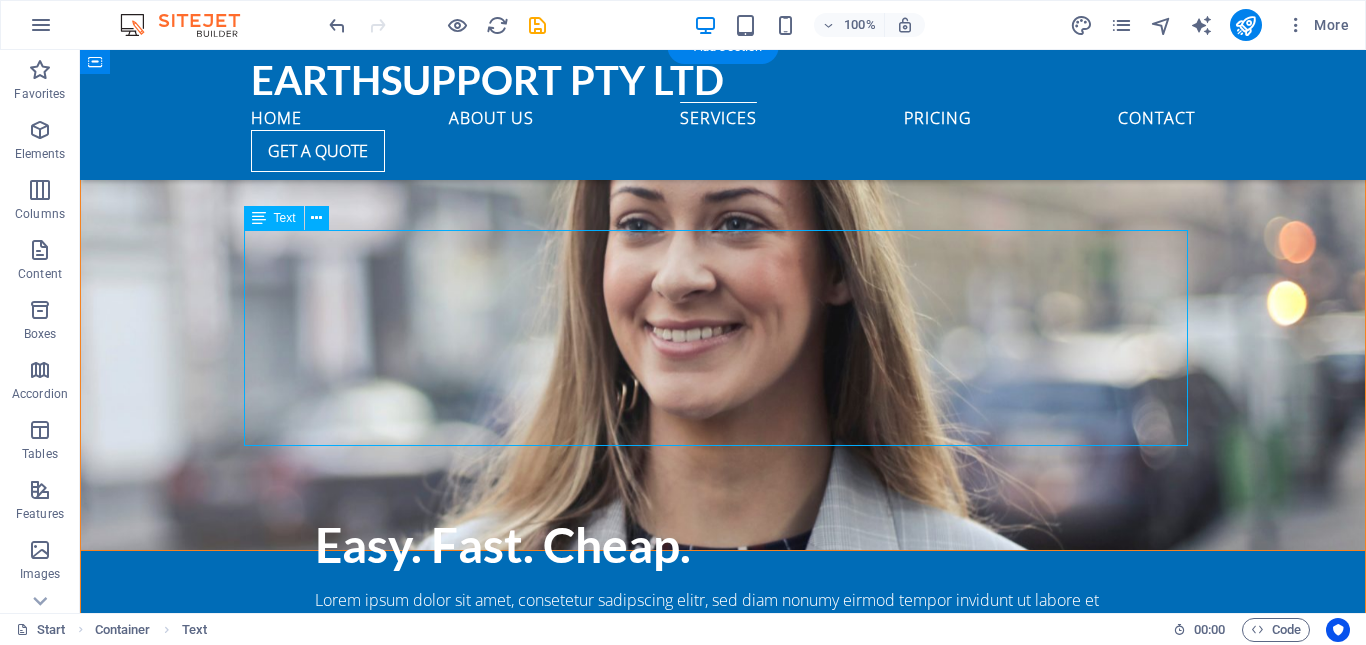 click on "Lorem ipsum dolor sit amet, consetetur sadipscing elitr, sed diam nonumy eirmod tempor invidunt ut labore et dolore magna aliquyam erat, sed diam voluptua. At vero eos et accusam et justo duo dolores et ea rebum. Stet clita kasd gubergren, no sea takimata sanctus est Lorem ipsum dolor sit amet. Lorem ipsum dolor sit amet, consetetur sadipscing elitr, sed diam nonumy eirmod tempor invidunt ut labore et dolore magna aliquyam erat, sed diam voluptua. At vero eos et accusam et justo duo dolores et ea rebum. Stet clita kasd gubergren, no sea takimata sanctus est Lorem ipsum dolor sit amet.  Lorem ipsum dolor sit amet, consetetur sadipscing elitr, sed diam nonumy eirmod tempor invidunt ut labore et dolore magna aliquyam erat, sed diam voluptua. At vero eos et accusam et justo duo dolores et ea rebum. Stet clita kasd gubergren, no sea takimata sanctus est Lorem ipsum dolor sit amet." at bounding box center (723, 3586) 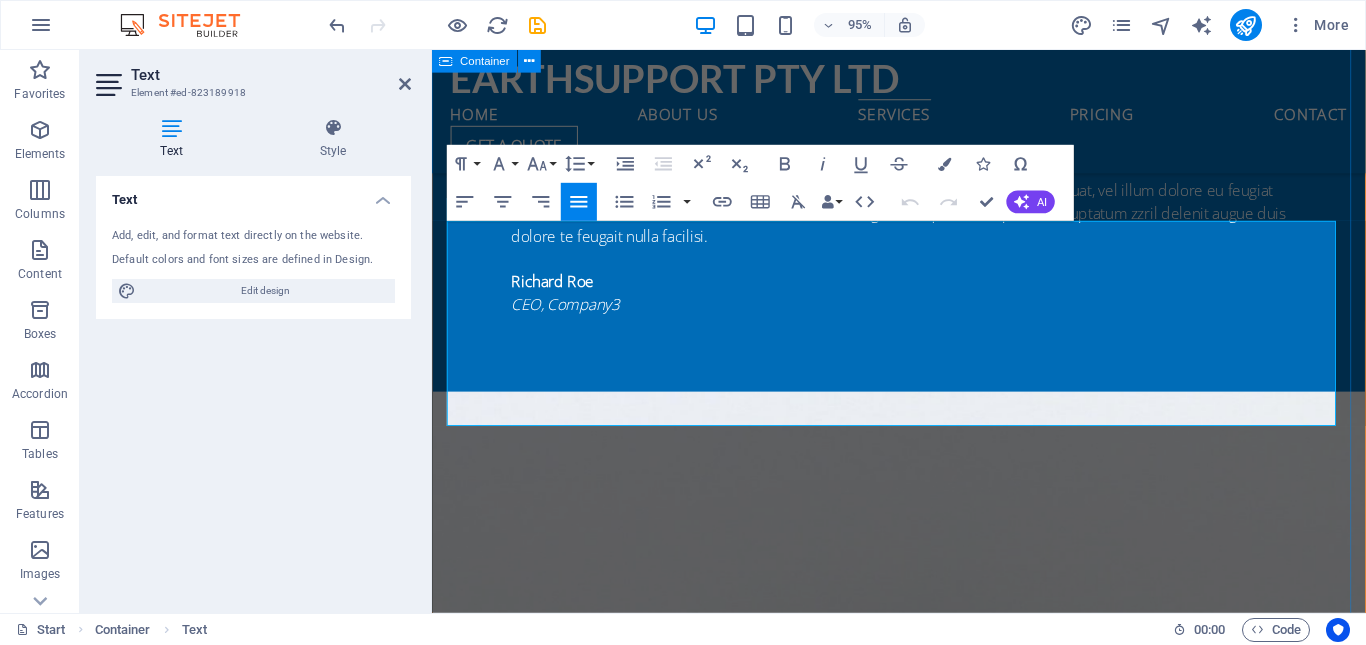 drag, startPoint x: 706, startPoint y: 401, endPoint x: 444, endPoint y: 249, distance: 302.89932 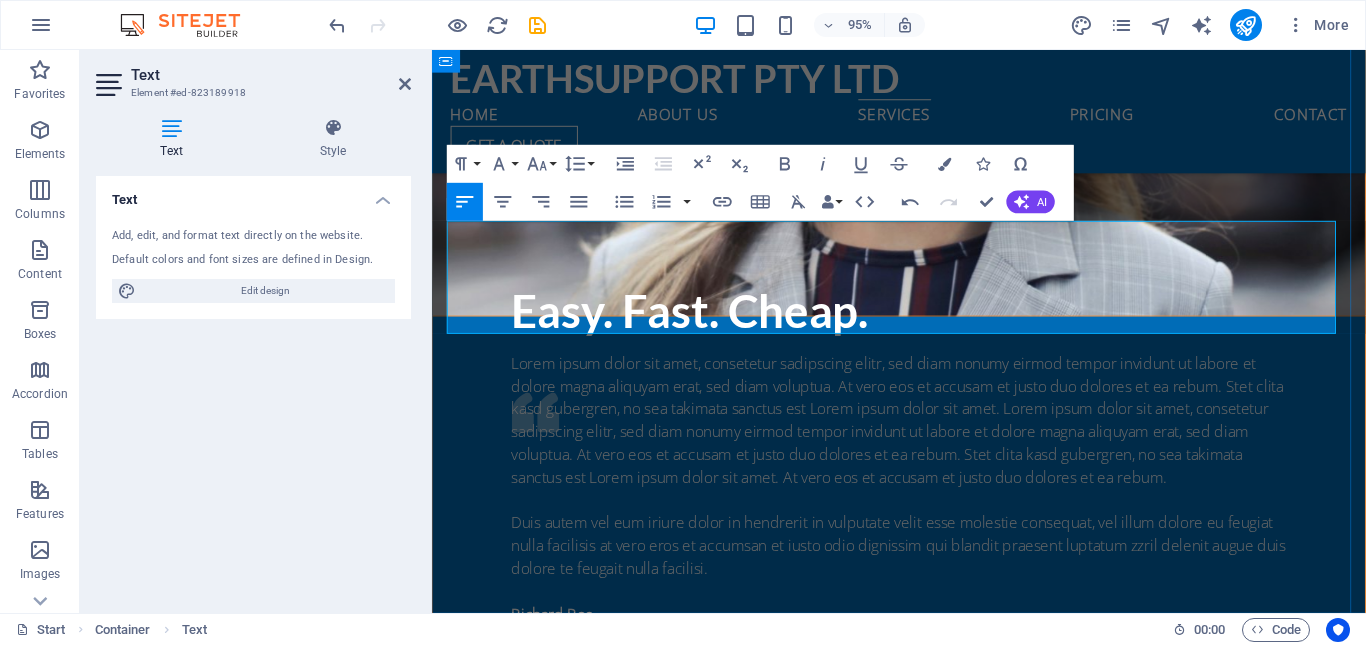 click on "At Mineral Solutions, we specialize in the mining of premium minerals, the construction of durable roads and buildings, and the efficient supply and delivery of essential goods. Our commitment to quality and innovation ensures we provide outstanding services that cater to your mineral and construction needs. Partner with us to build a better tomorrow" at bounding box center [924, 3538] 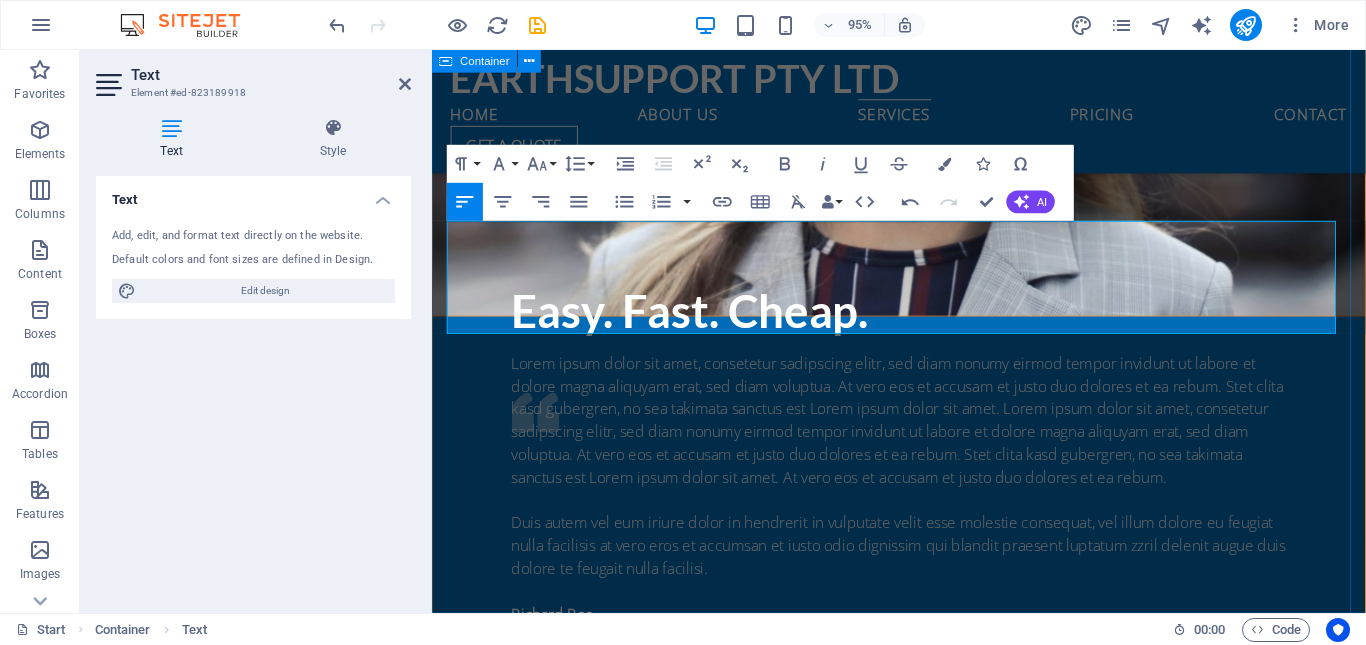 click on "Our Services At Mineral Solutions, we specialize in the mining of premium minerals, the construction of durable roads and buildings, and the efficient supply and delivery of essential goods. Our commitment to quality and innovation ensures we provide outstanding services that cater to your mineral and construction needs. Partner with us to build a better tomorrow Ground shipping Lorem ipsum dolor sit amet, consectetur adipisicing elit. Veritatis, dolorem!   Read more Air shipping Lorem ipsum dolor sit amet, consectetur adipisicing elit. Veritatis, dolorem!   Read more Sea delivery Lorem ipsum dolor sit amet, consectetur adipisicing elit. Veritatis, dolorem!   Read more" at bounding box center [923, 4560] 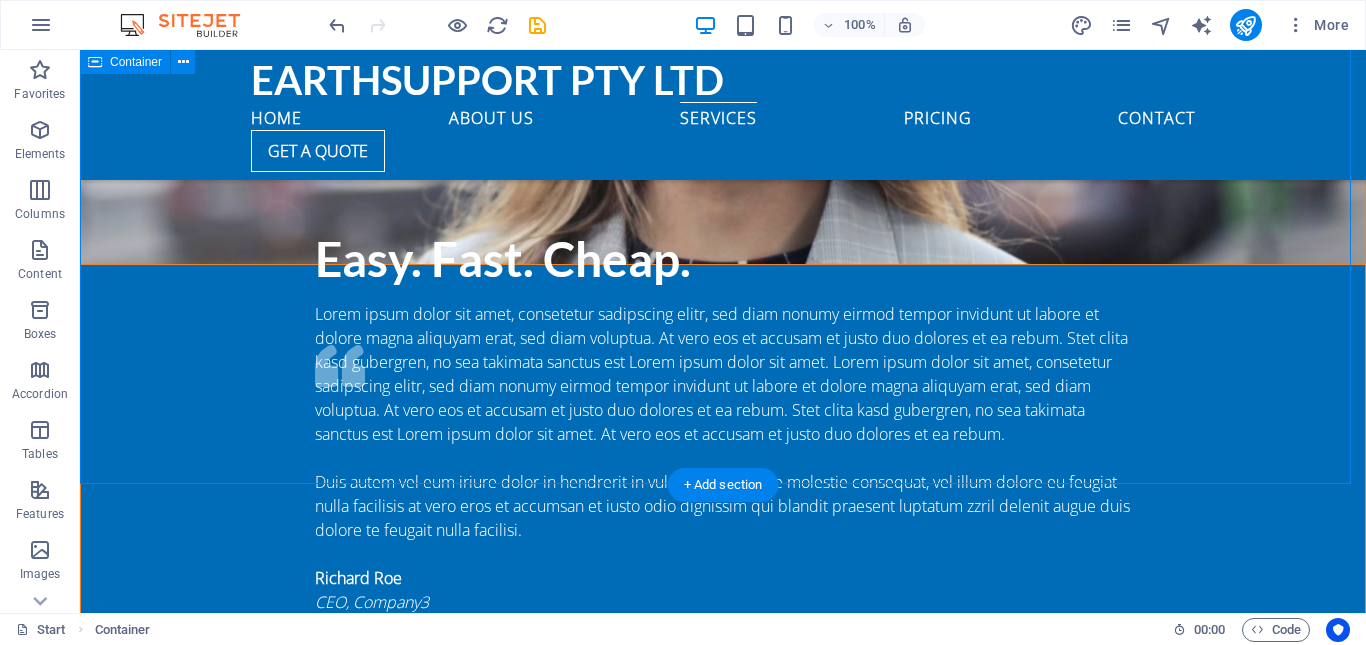 scroll, scrollTop: 3857, scrollLeft: 0, axis: vertical 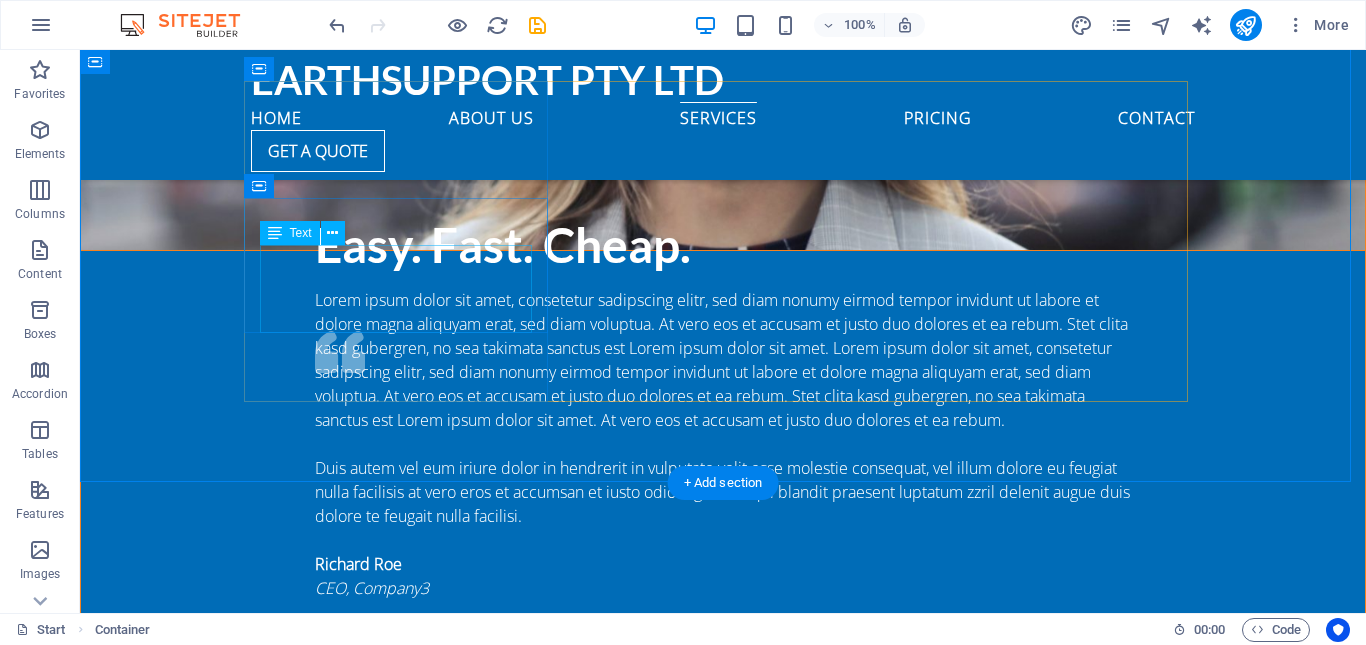 click on "Lorem ipsum dolor sit amet, consectetur adipisicing elit. Veritatis, dolorem!" at bounding box center [723, 3761] 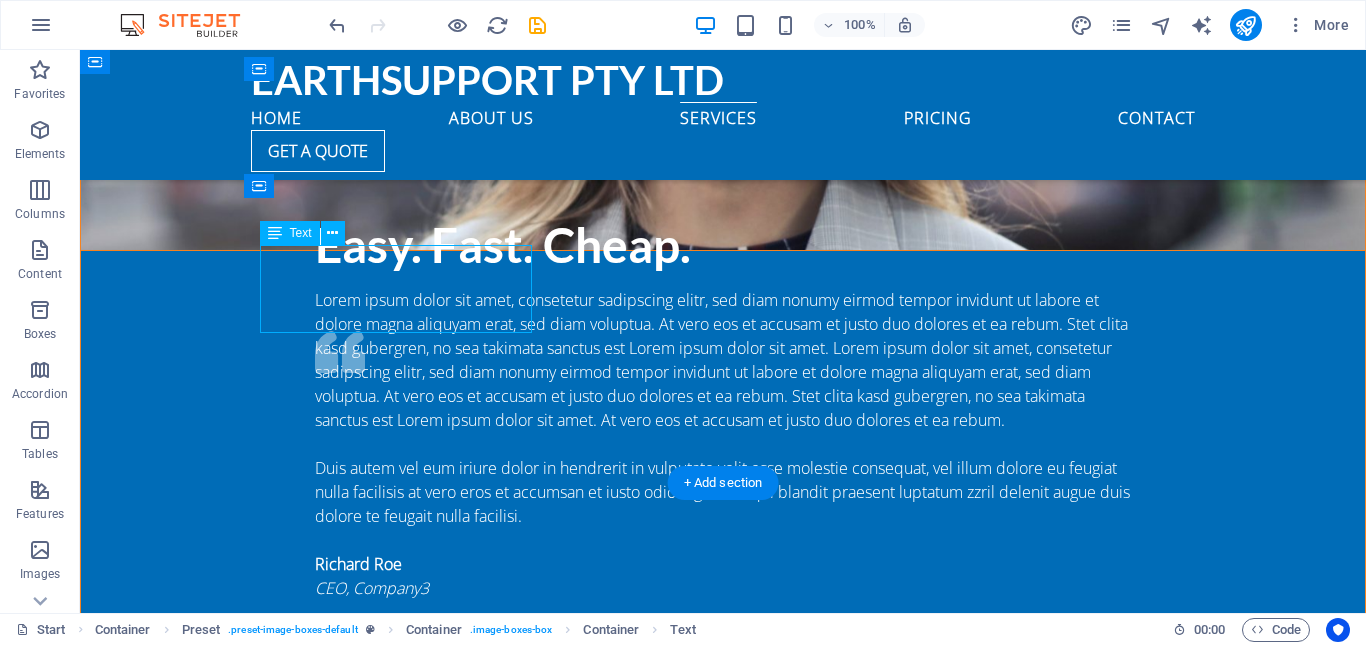 click on "Lorem ipsum dolor sit amet, consectetur adipisicing elit. Veritatis, dolorem!" at bounding box center [723, 3761] 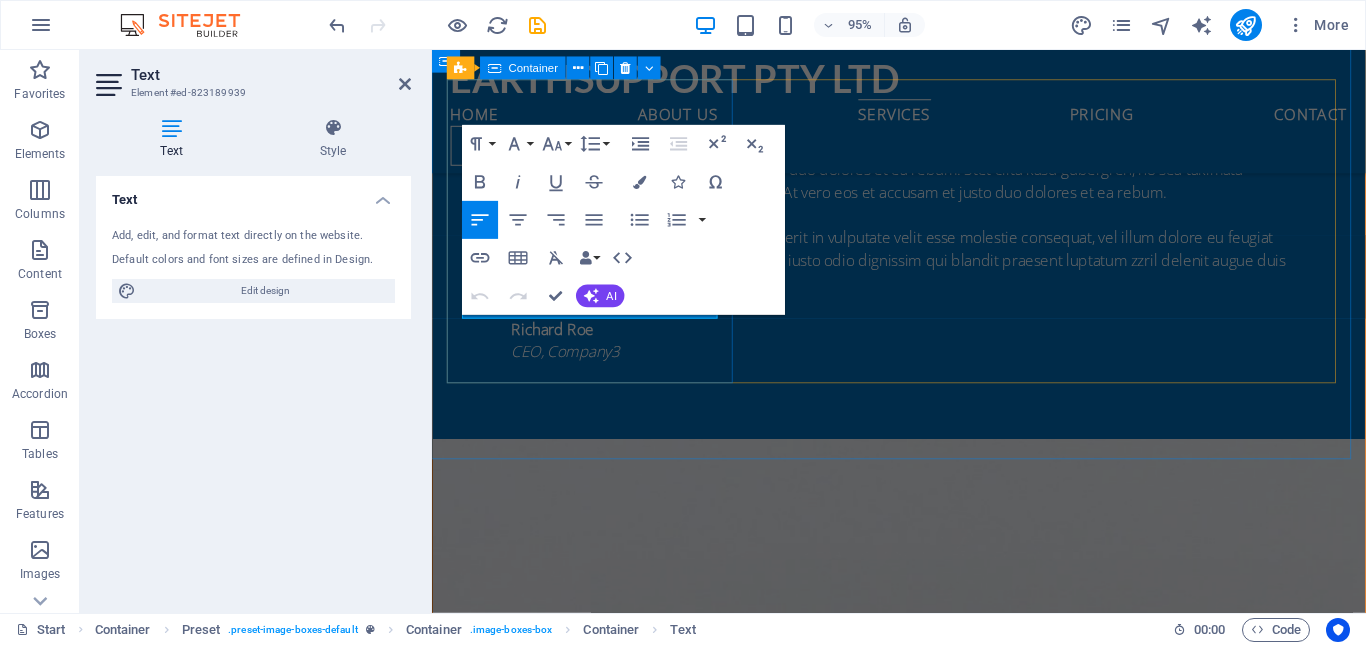 click on "Ground shipping Lorem ipsum dolor sit amet, consectetur adipisicing elit. Veritatis, dolorem!   Read more" at bounding box center (924, 3556) 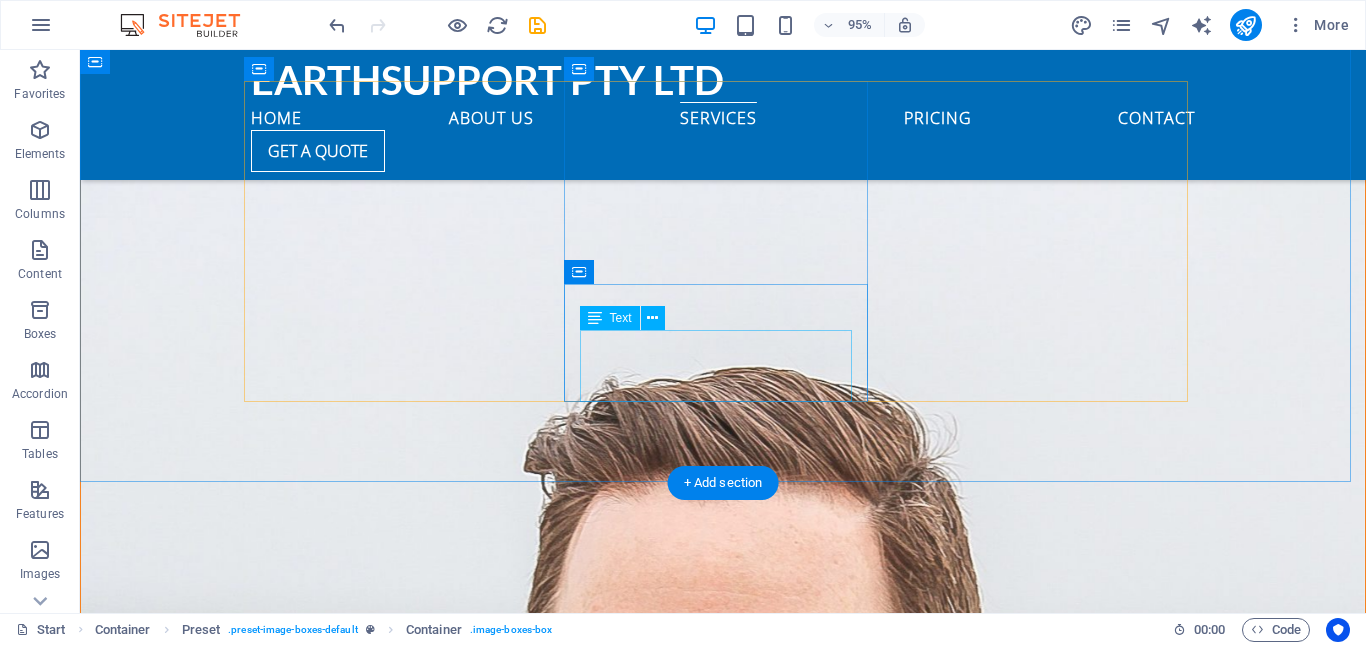 scroll, scrollTop: 3857, scrollLeft: 0, axis: vertical 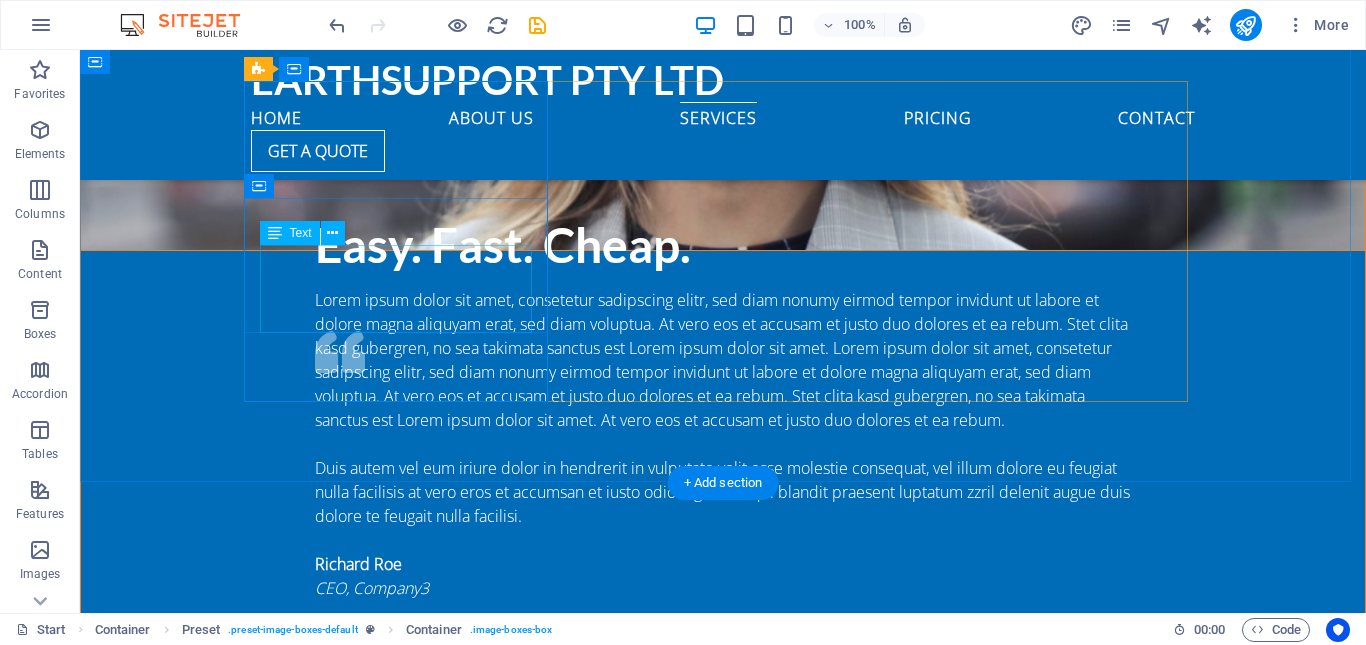 click on "Lorem ipsum dolor sit amet, consectetur adipisicing elit. Veritatis, dolorem!" at bounding box center [723, 3761] 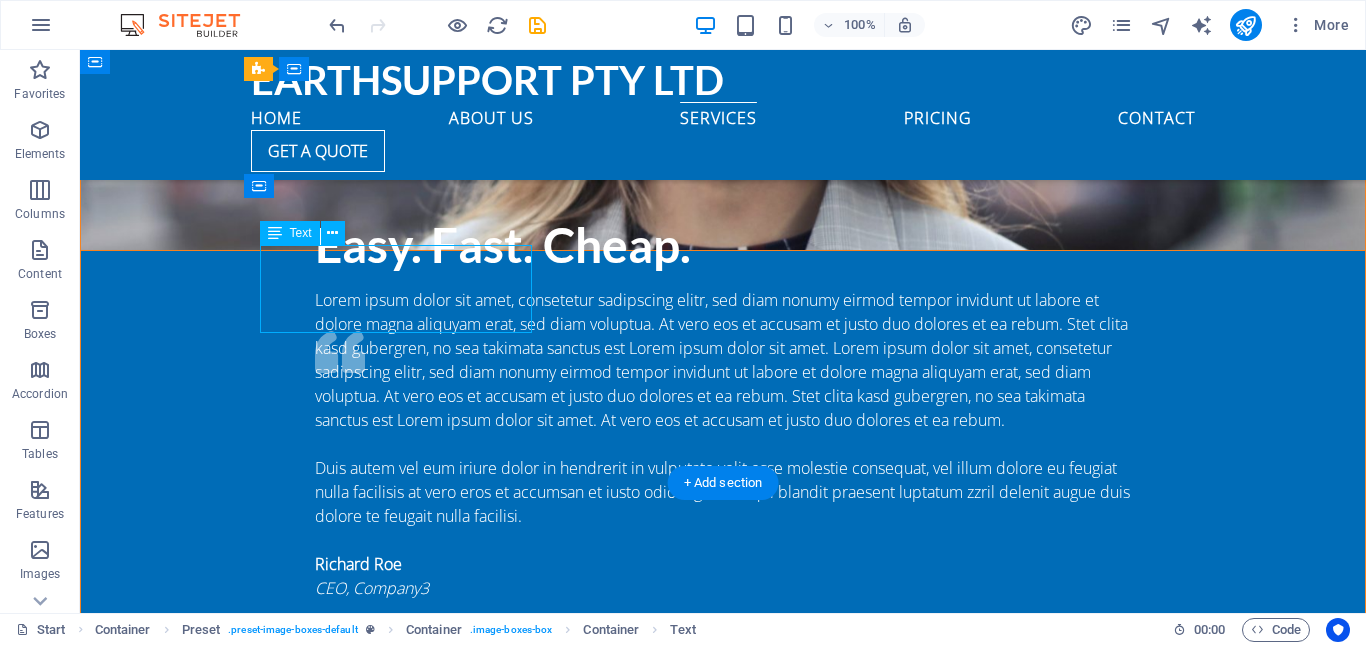 click on "Lorem ipsum dolor sit amet, consectetur adipisicing elit. Veritatis, dolorem!" at bounding box center [723, 3761] 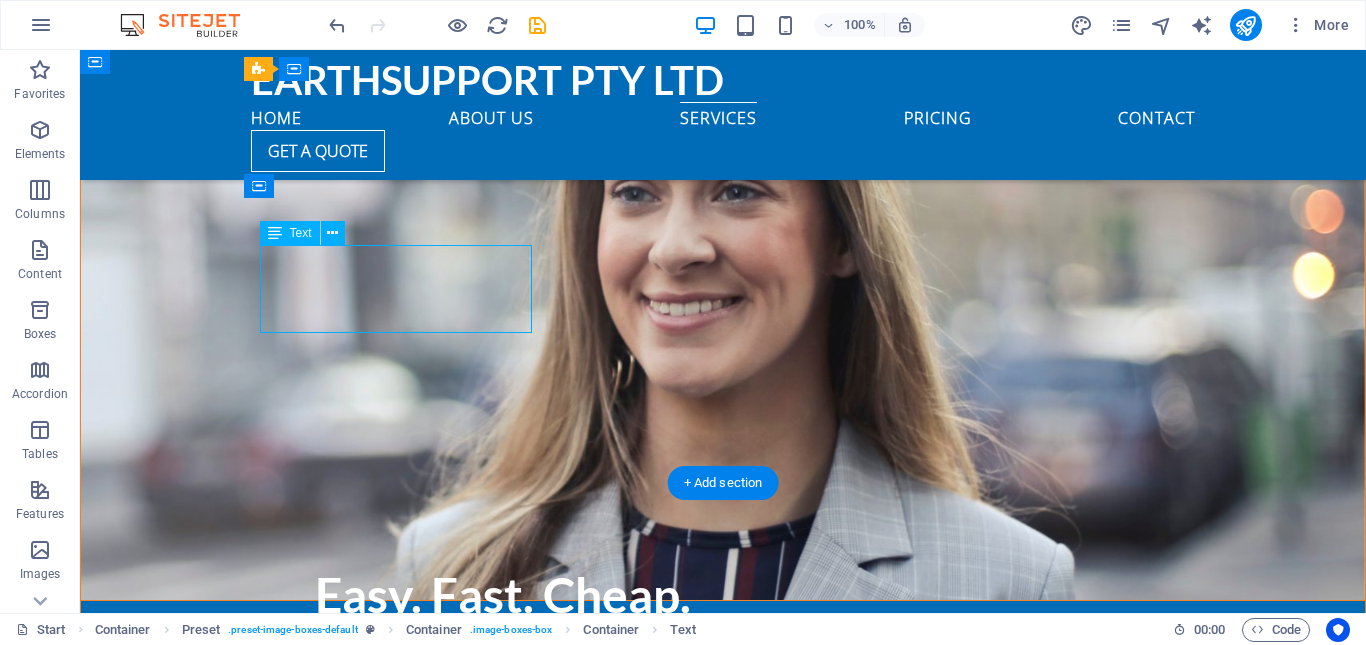 scroll, scrollTop: 4427, scrollLeft: 0, axis: vertical 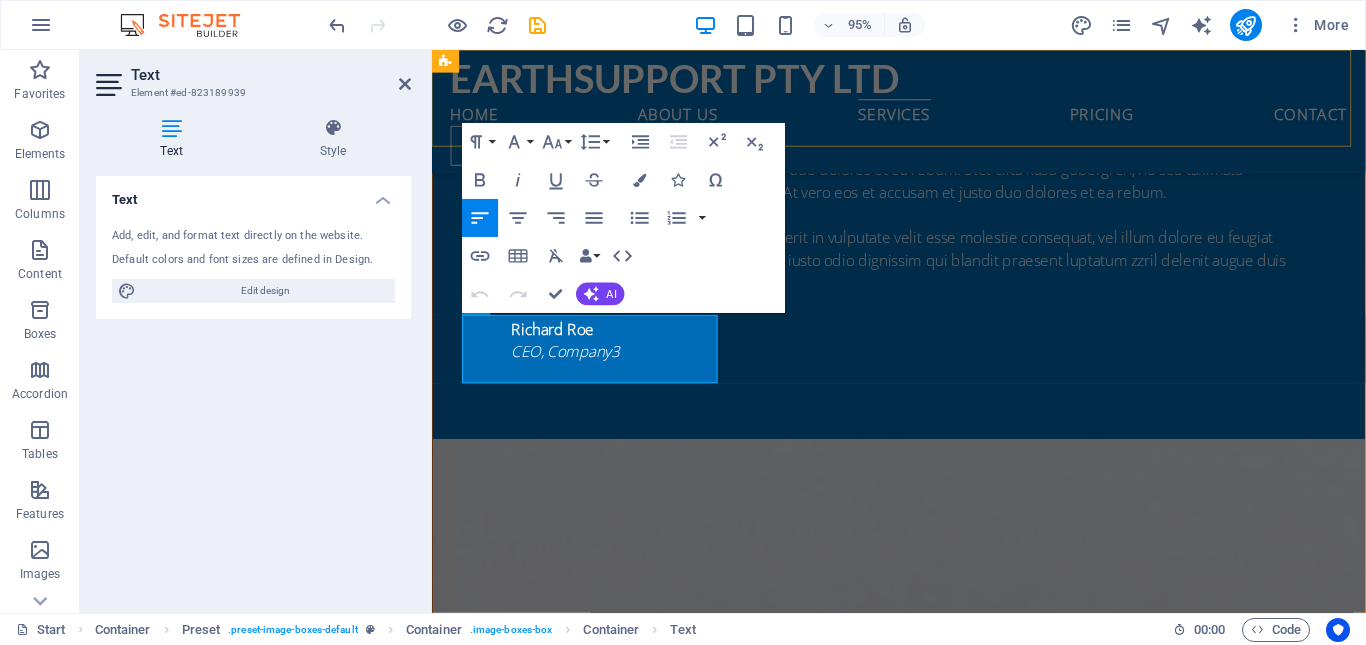 click on "EARTHSUPPORT PTY LTD Home About us Services Pricing Contact Get a quote" at bounding box center (923, 115) 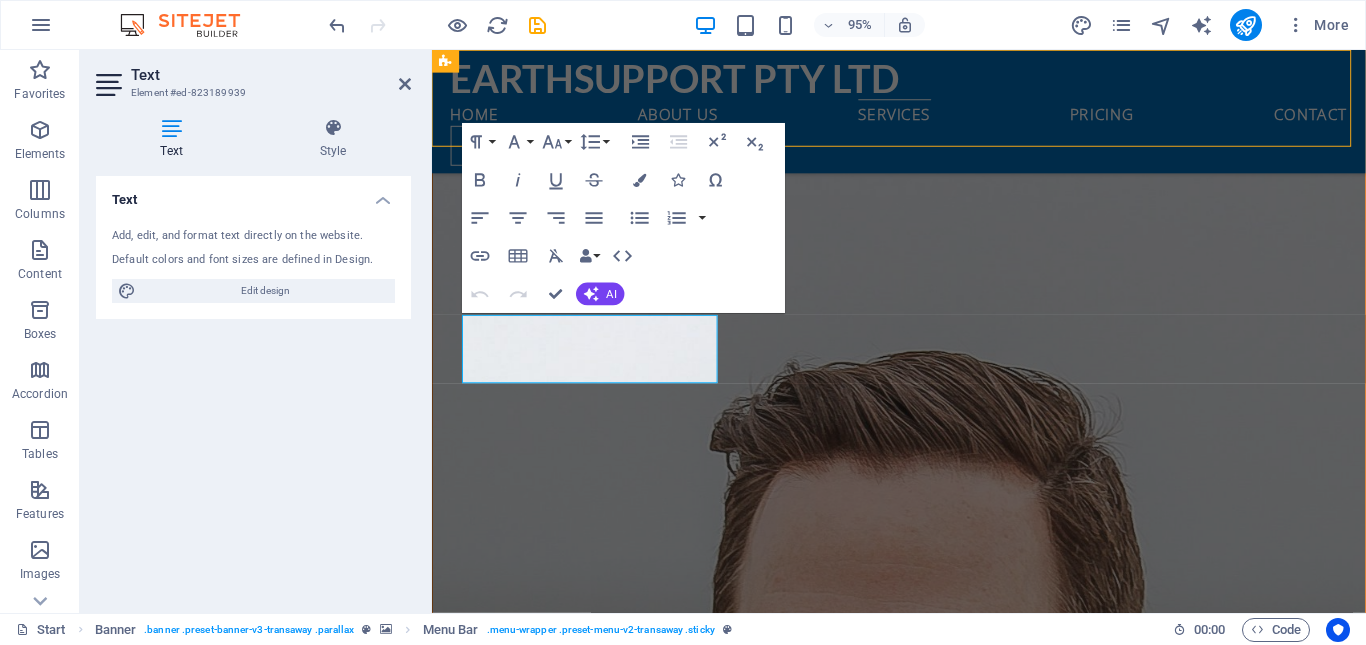 scroll, scrollTop: 3857, scrollLeft: 0, axis: vertical 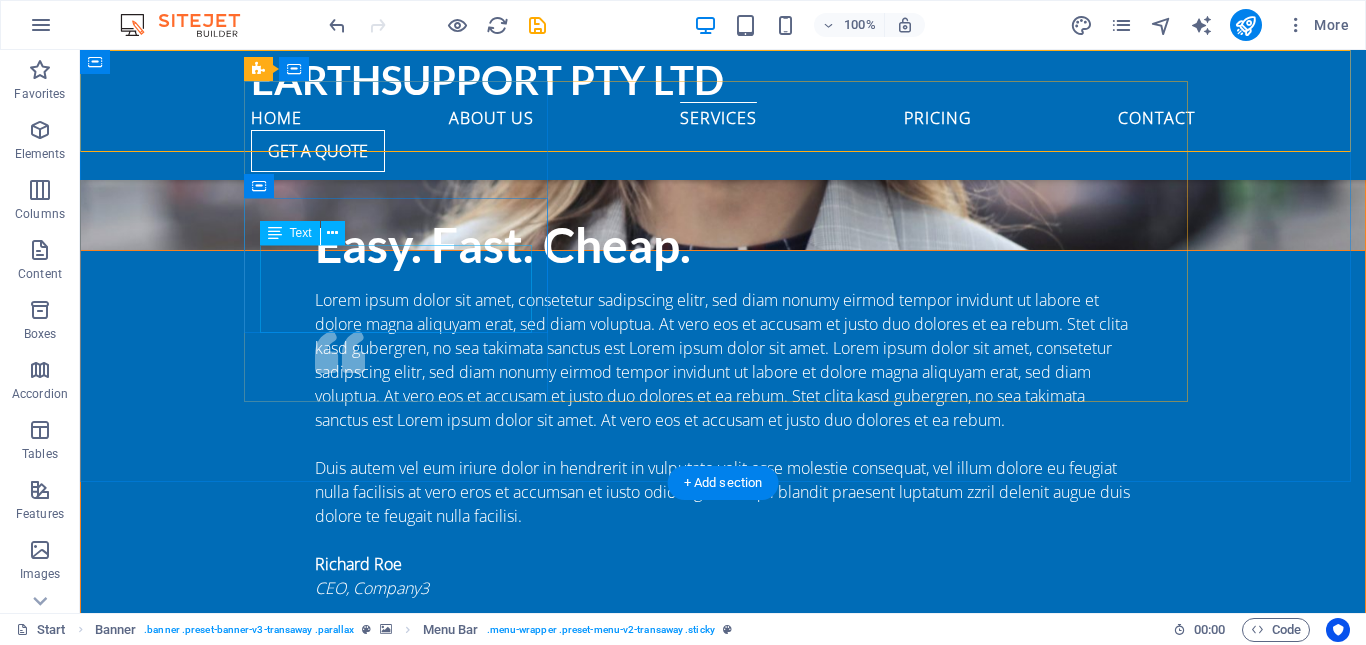 click on "Lorem ipsum dolor sit amet, consectetur adipisicing elit. Veritatis, dolorem!" at bounding box center [723, 3761] 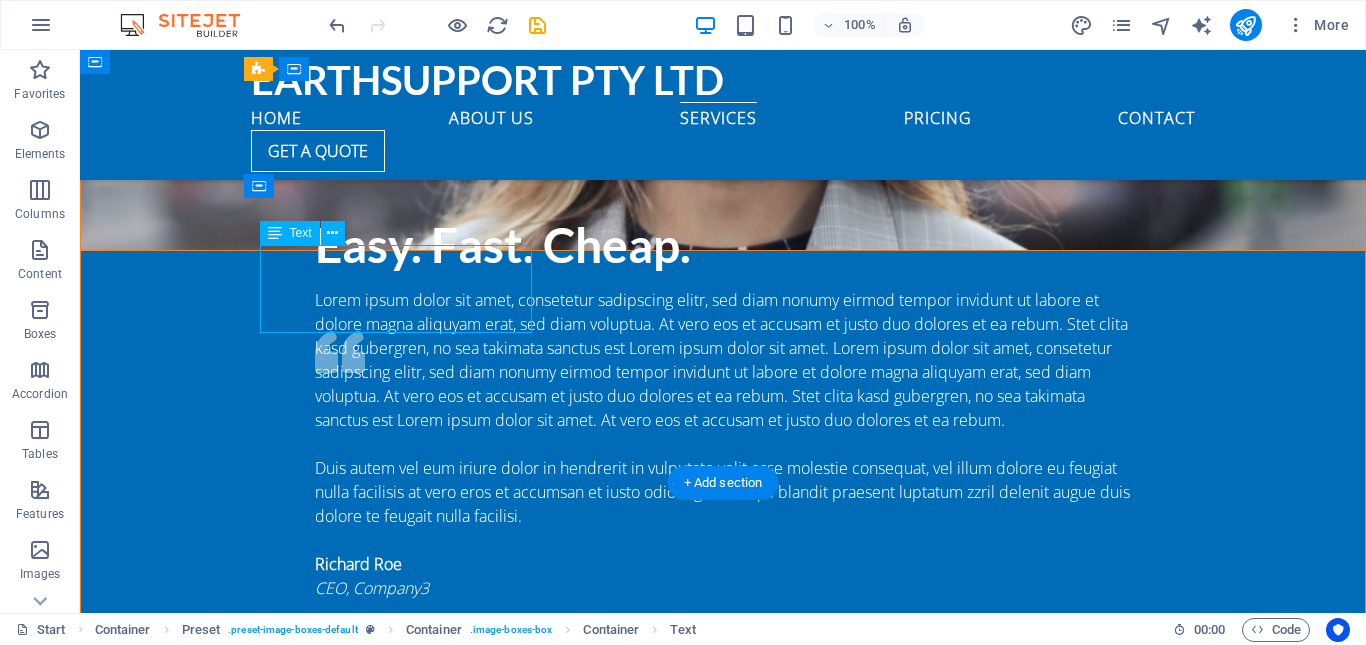 click on "Lorem ipsum dolor sit amet, consectetur adipisicing elit. Veritatis, dolorem!" at bounding box center (723, 3761) 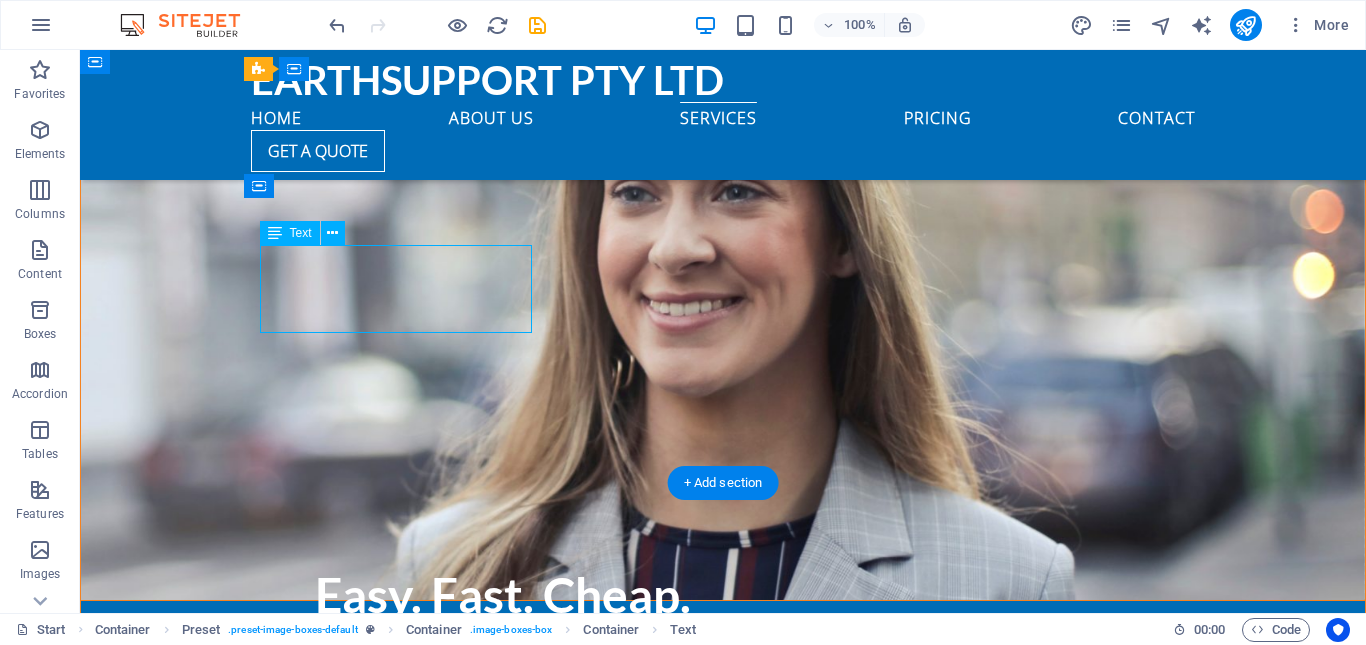 scroll, scrollTop: 4427, scrollLeft: 0, axis: vertical 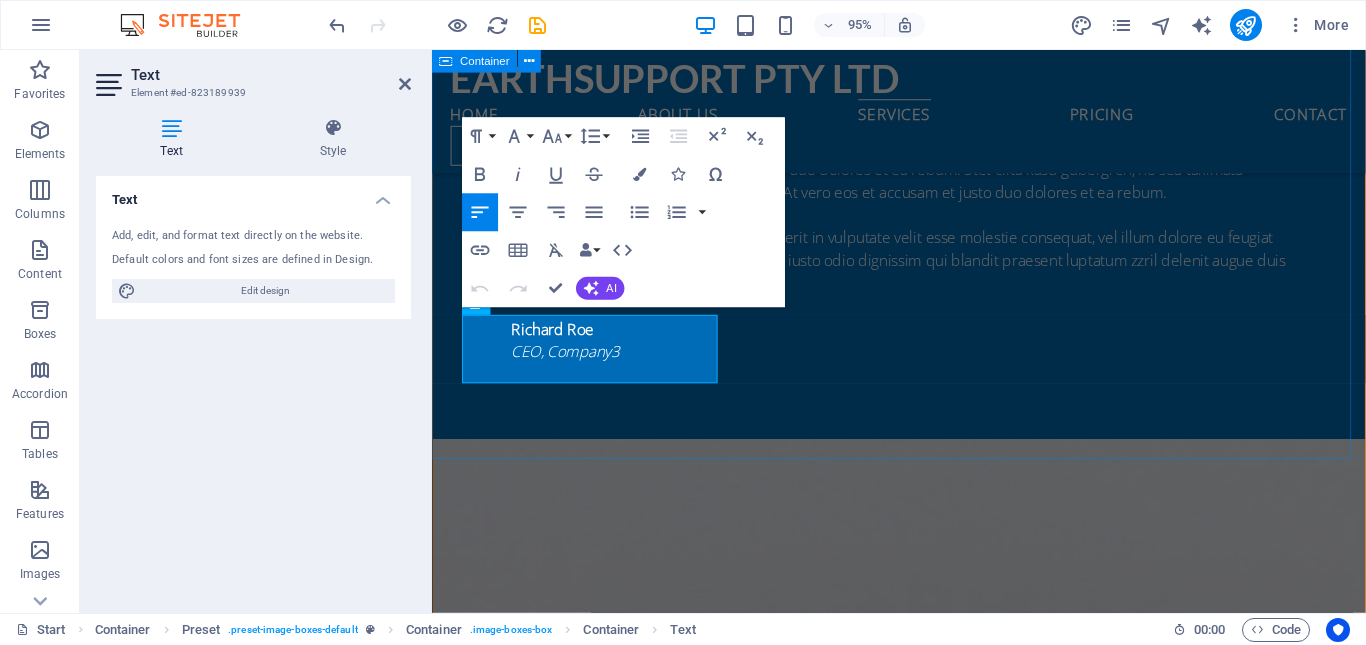 click on "Our Services At Mineral Solutions, we specialize in the mining of premium minerals, the construction of durable roads and buildings, and the efficient supply and delivery of essential goods. Our commitment to quality and innovation ensures we provide outstanding services that cater to your mineral and construction needs. Partner with us to build a better tomorrow Ground shipping Lorem ipsum dolor sit amet, consectetur adipisicing elit. Veritatis, dolorem!   Read more Air shipping Lorem ipsum dolor sit amet, consectetur adipisicing elit. Veritatis, dolorem!   Read more Sea delivery Lorem ipsum dolor sit amet, consectetur adipisicing elit. Veritatis, dolorem!   Read more" at bounding box center (923, 4260) 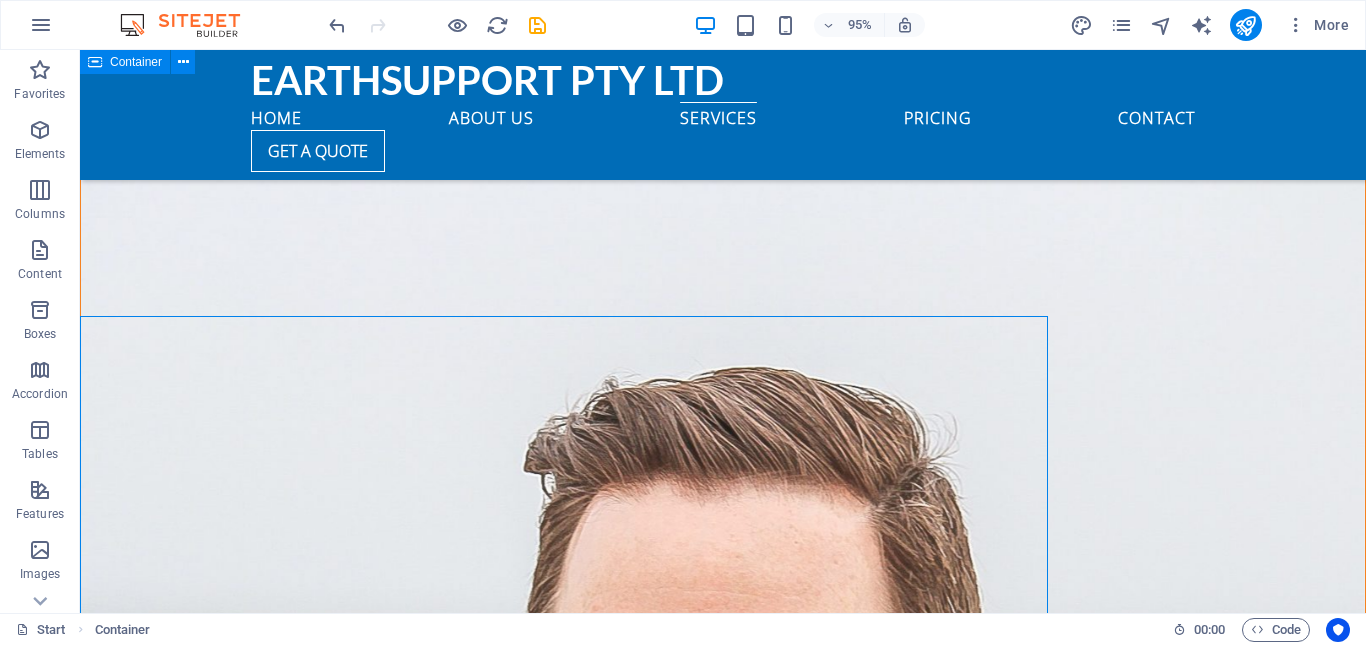 scroll, scrollTop: 3858, scrollLeft: 0, axis: vertical 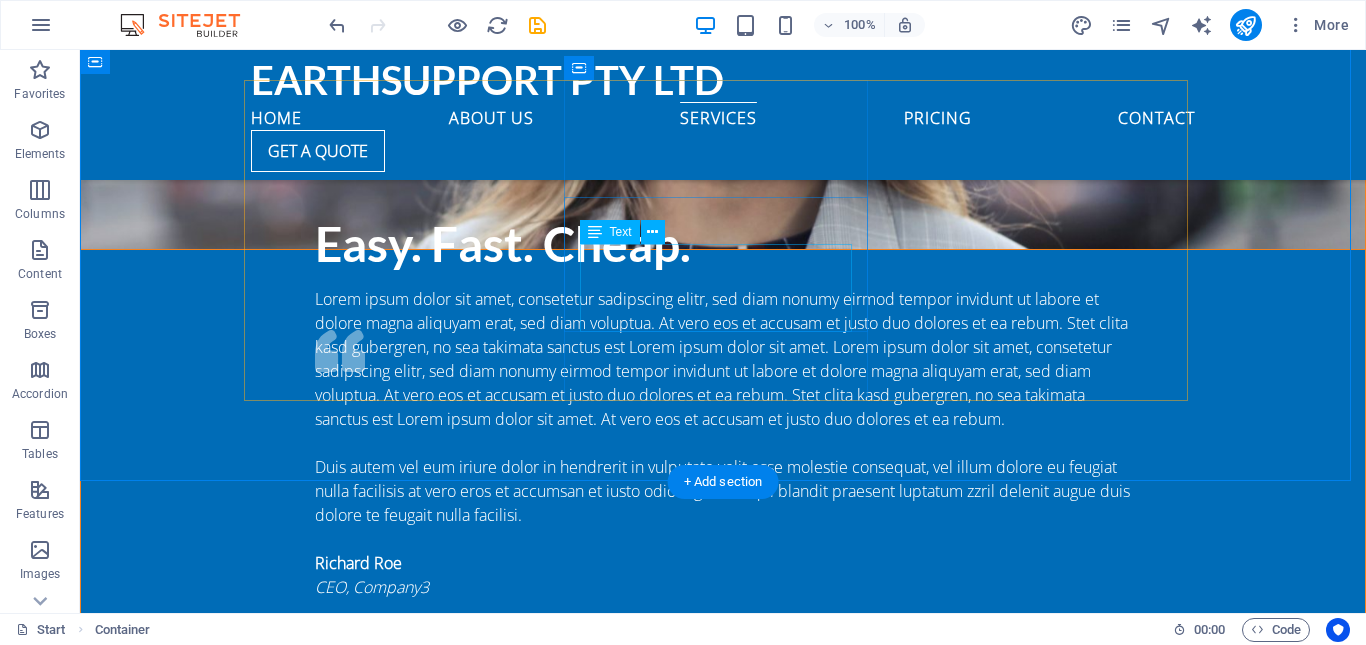 click on "Lorem ipsum dolor sit amet, consectetur adipisicing elit. Veritatis, dolorem!" at bounding box center (723, 4469) 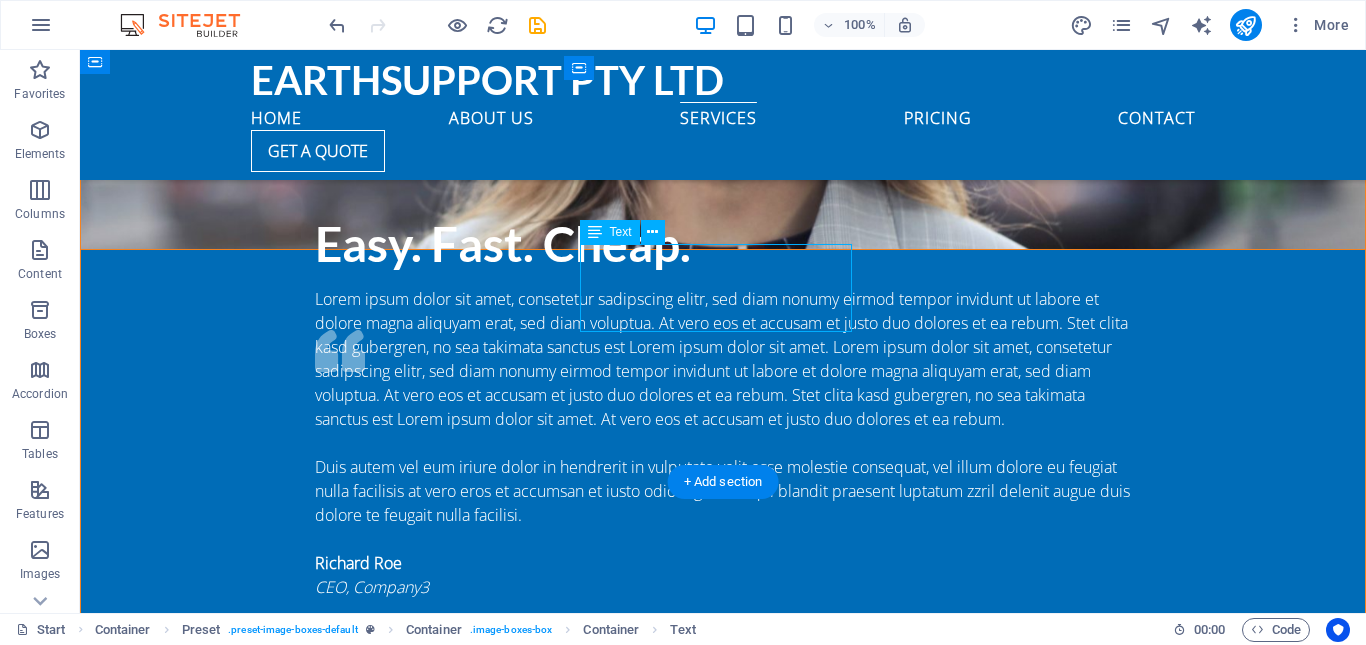 click on "Lorem ipsum dolor sit amet, consectetur adipisicing elit. Veritatis, dolorem!" at bounding box center [723, 4469] 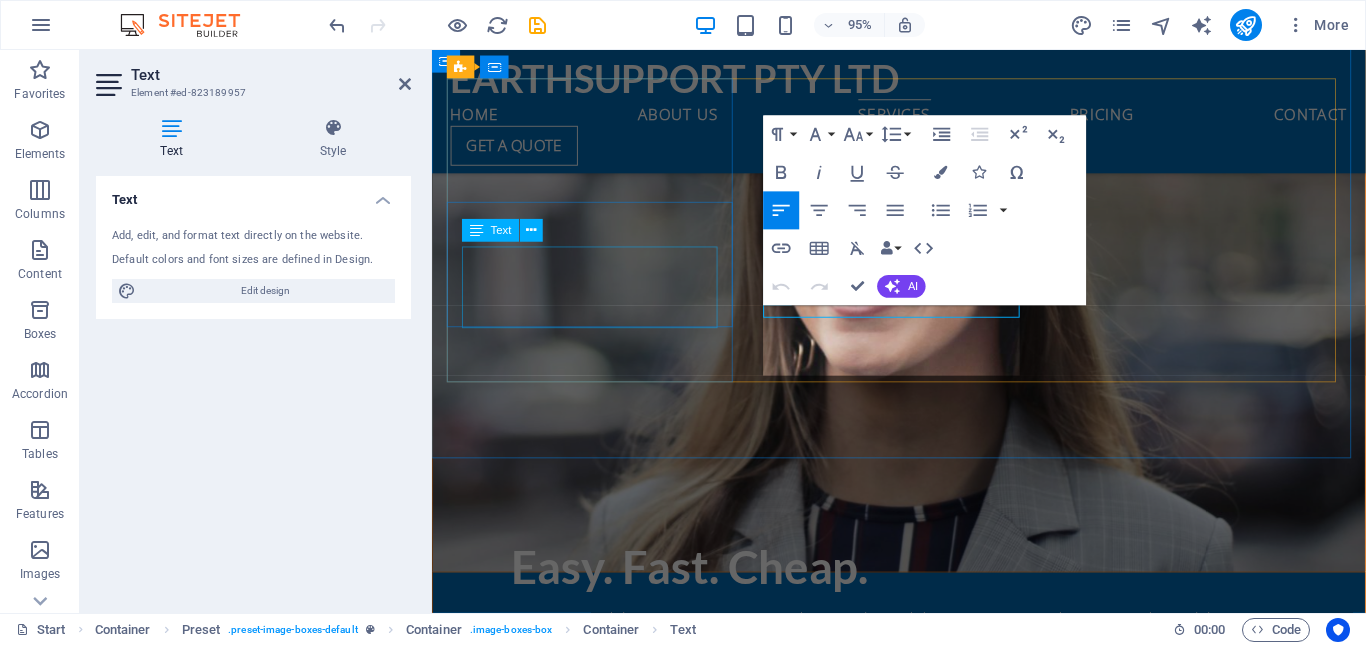 scroll, scrollTop: 4428, scrollLeft: 0, axis: vertical 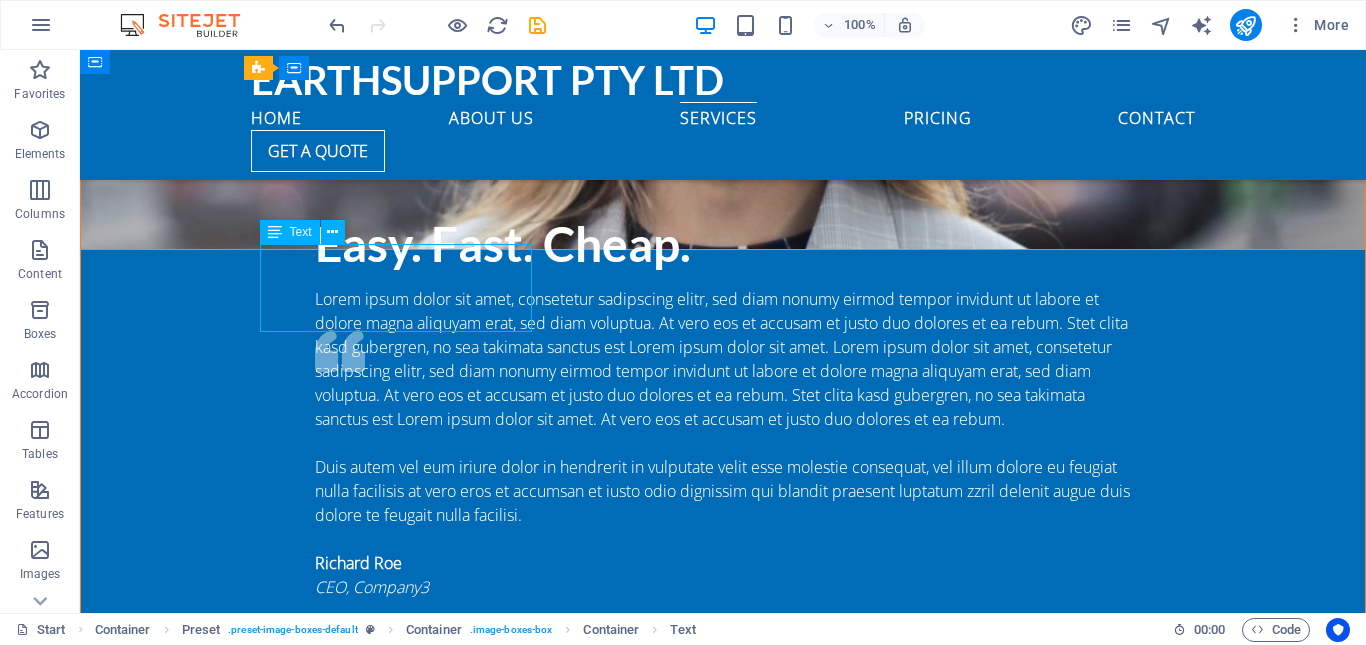 drag, startPoint x: 184, startPoint y: 300, endPoint x: 483, endPoint y: 262, distance: 301.40503 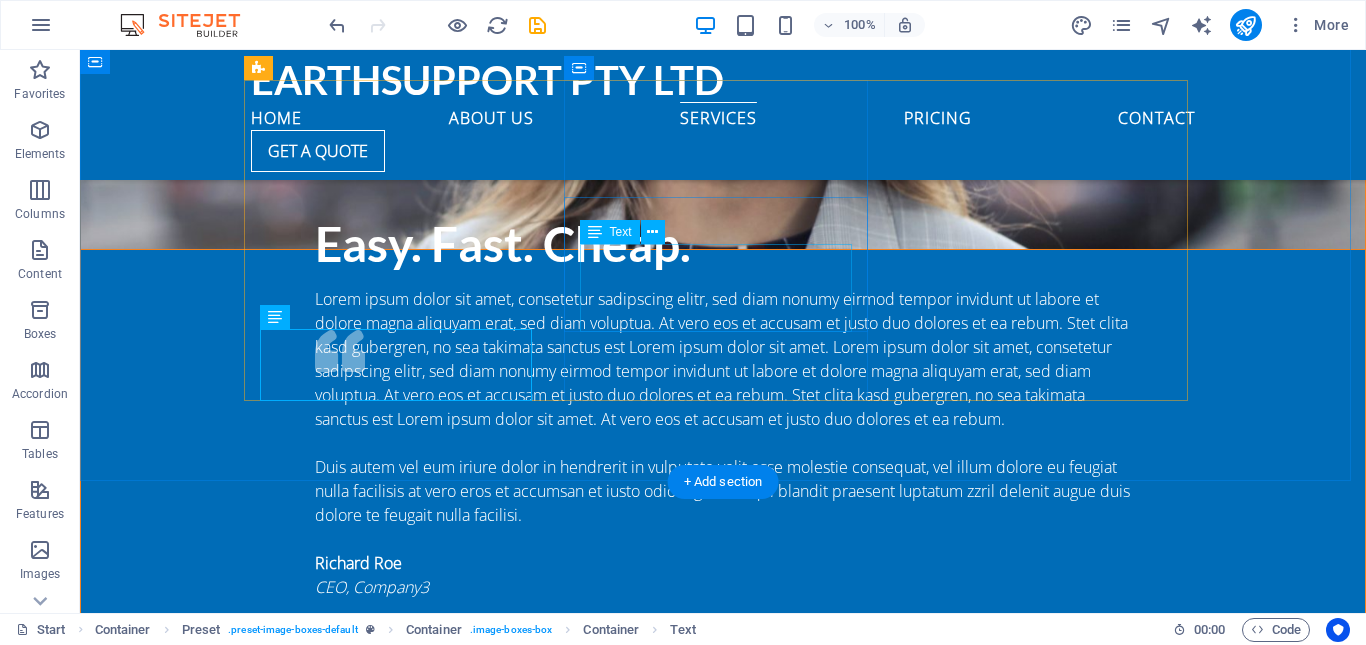 click on "Lorem ipsum dolor sit amet, consectetur adipisicing elit. Veritatis, dolorem!" at bounding box center [723, 4469] 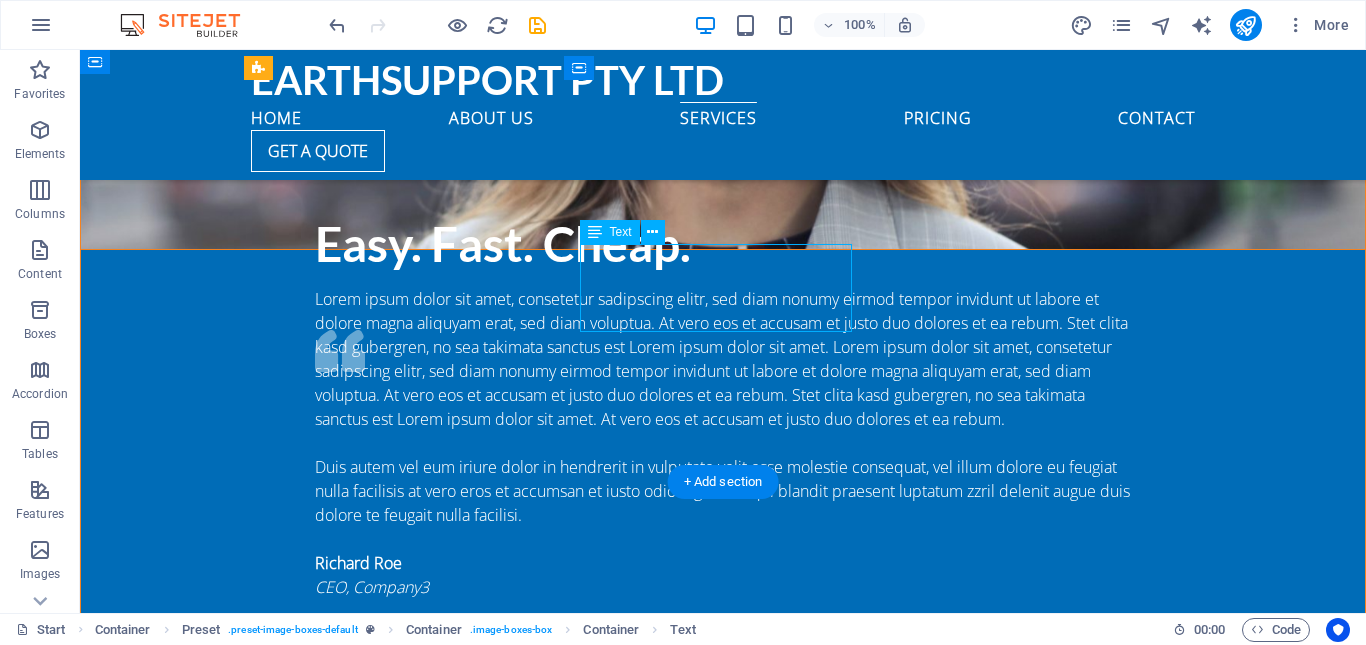 click on "Lorem ipsum dolor sit amet, consectetur adipisicing elit. Veritatis, dolorem!" at bounding box center [723, 4469] 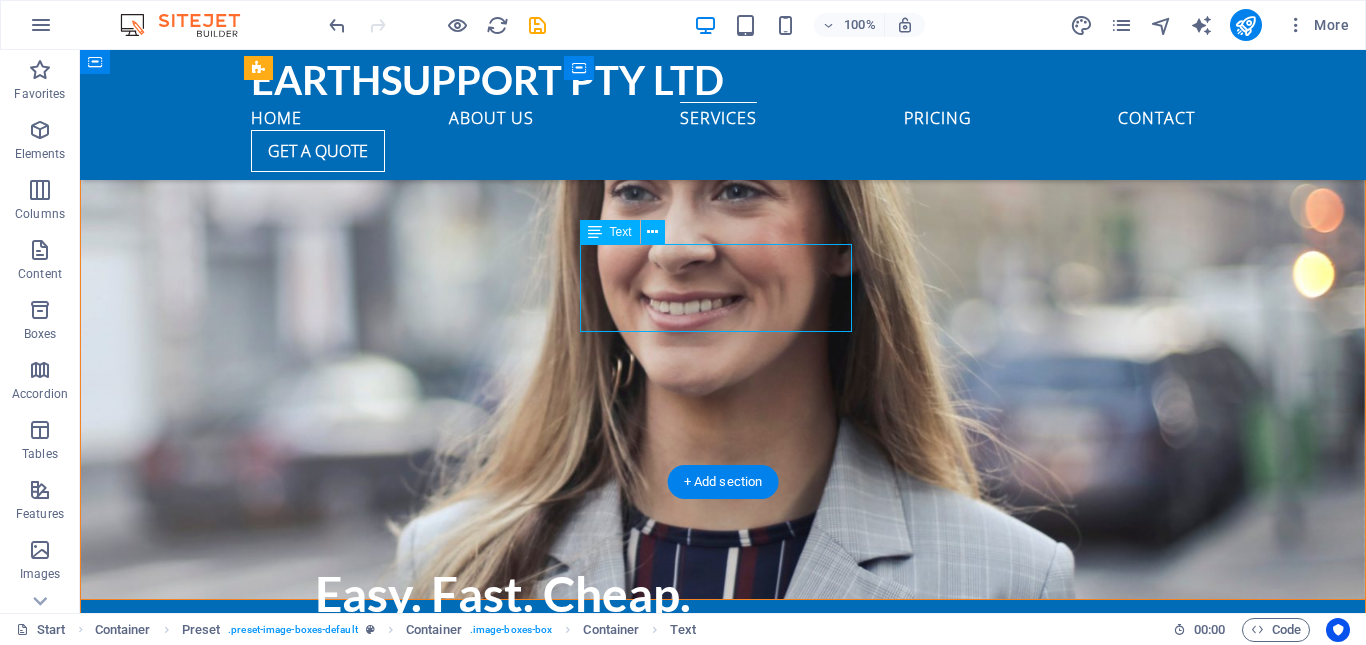 scroll, scrollTop: 4428, scrollLeft: 0, axis: vertical 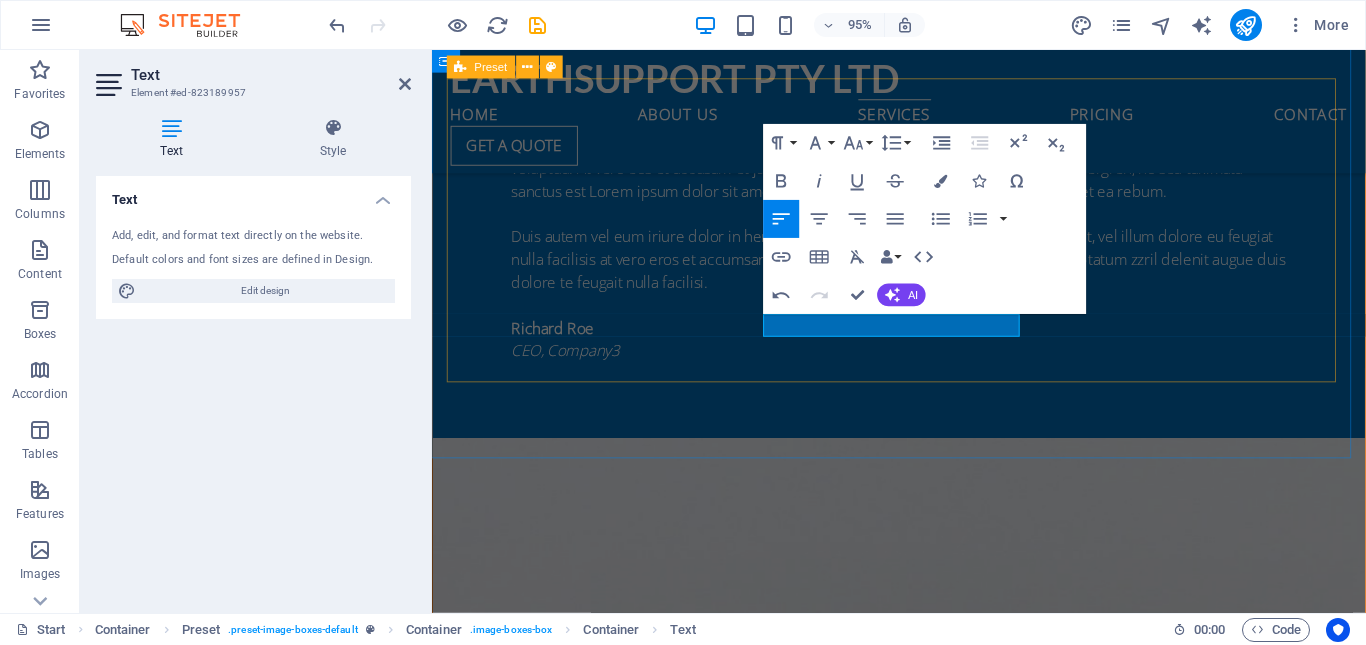 type 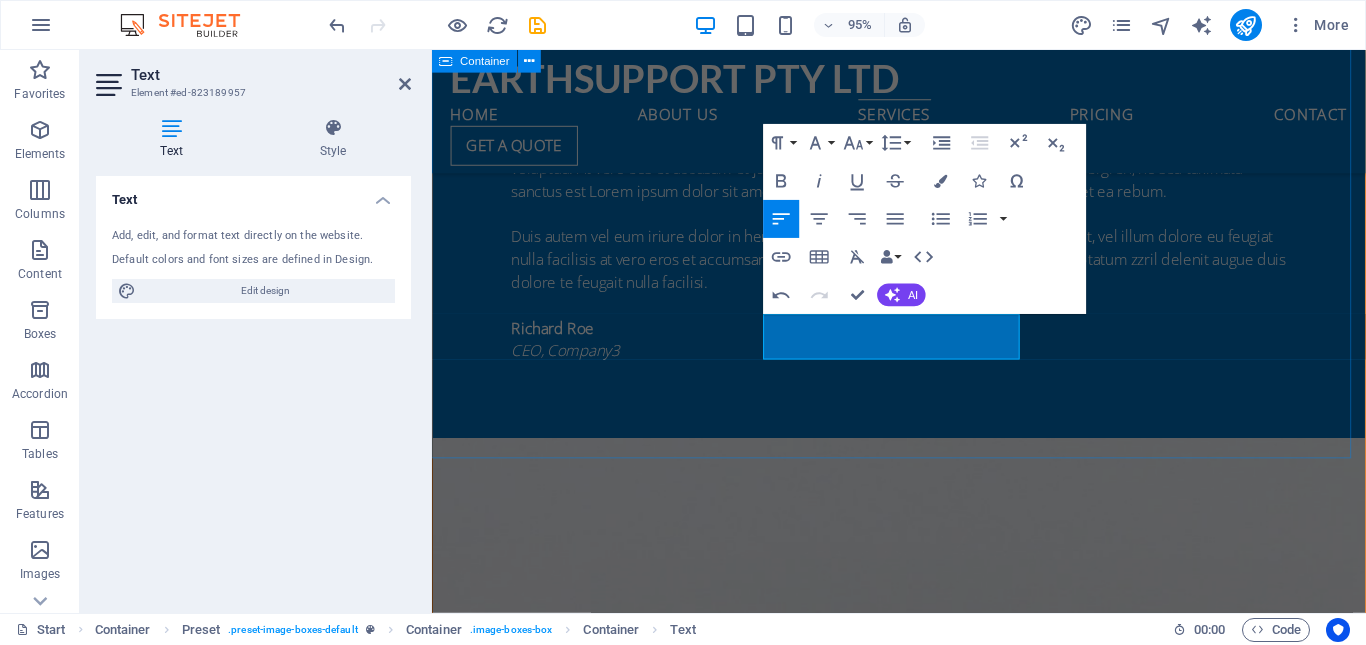 click on "Our Services At Mineral Solutions, we specialize in the mining of premium minerals, the construction of durable roads and buildings, and the efficient supply and delivery of essential goods. Our commitment to quality and innovation ensures we provide outstanding services that cater to your mineral and construction needs. Partner with us to build a better tomorrow Ground shipping Lorem ipsum dolor sit amet, consectetur adipisicing elit. Veritatis, dolorem!   Read more Air shipping ​We employ air shopment to ensure fast delivery to all our clients.   Read more Sea delivery Lorem ipsum dolor sit amet, consectetur adipisicing elit. Veritatis, dolorem!   Read more" at bounding box center (923, 4259) 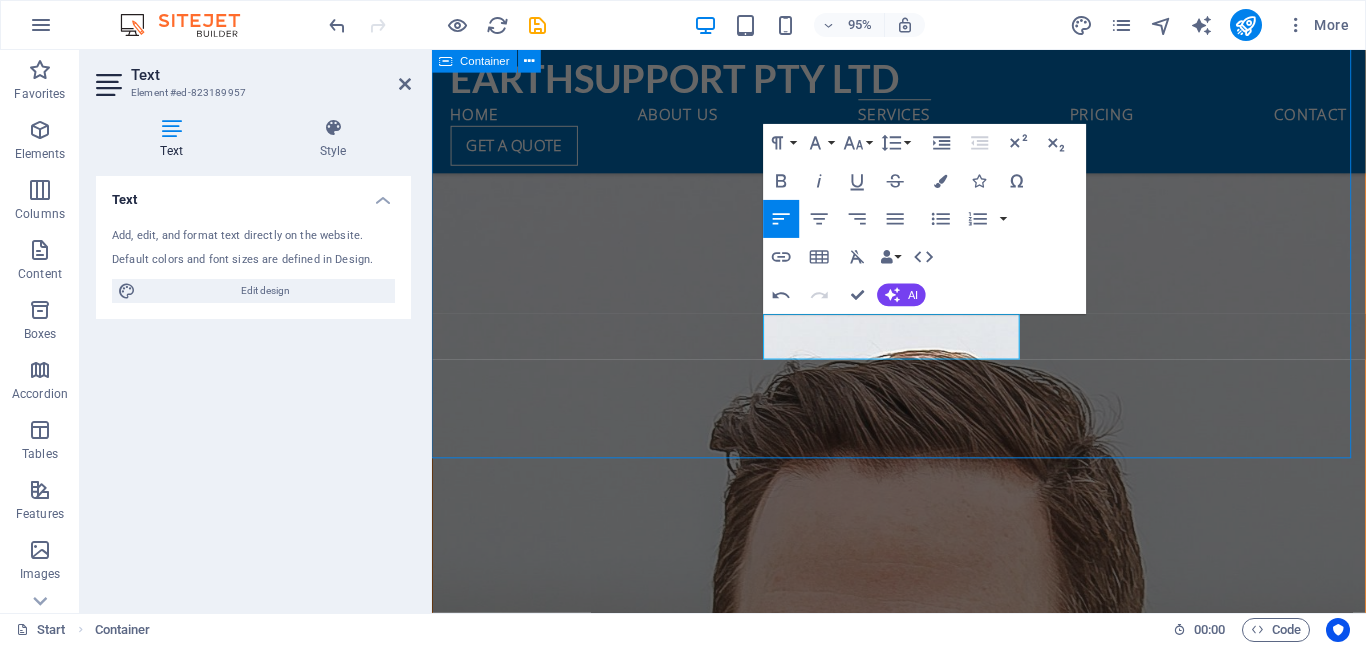 scroll, scrollTop: 3859, scrollLeft: 0, axis: vertical 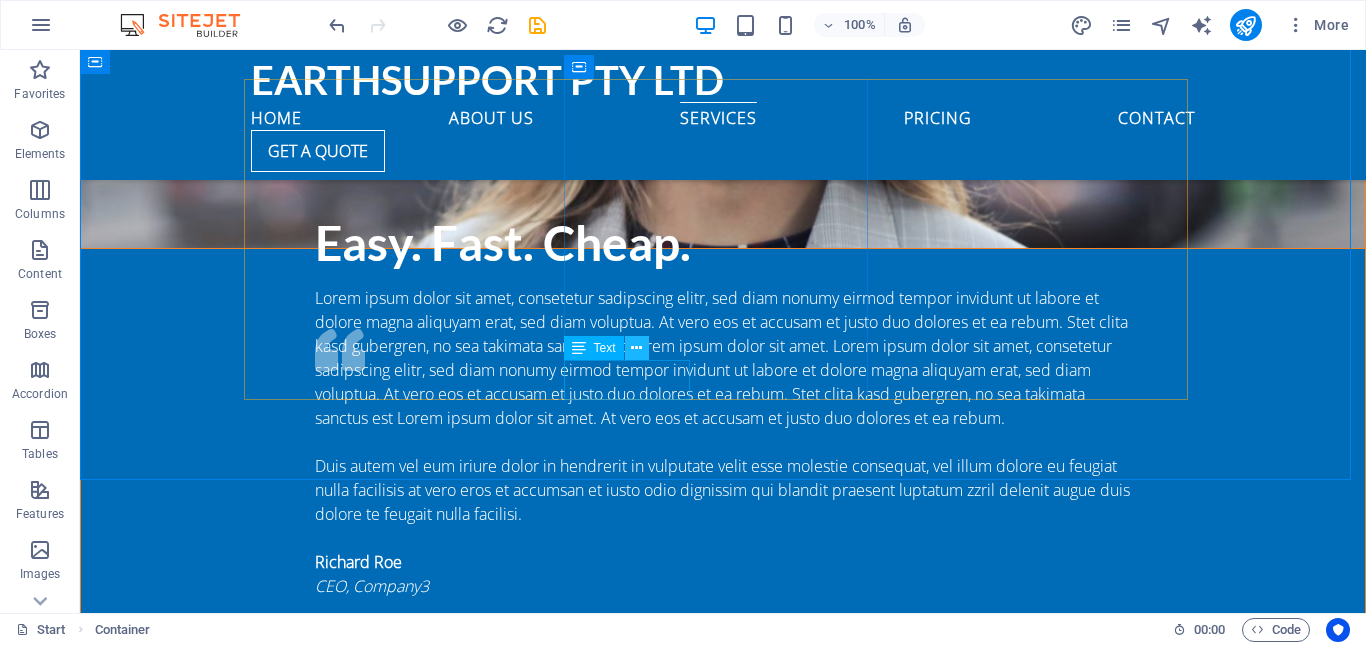 click at bounding box center (636, 348) 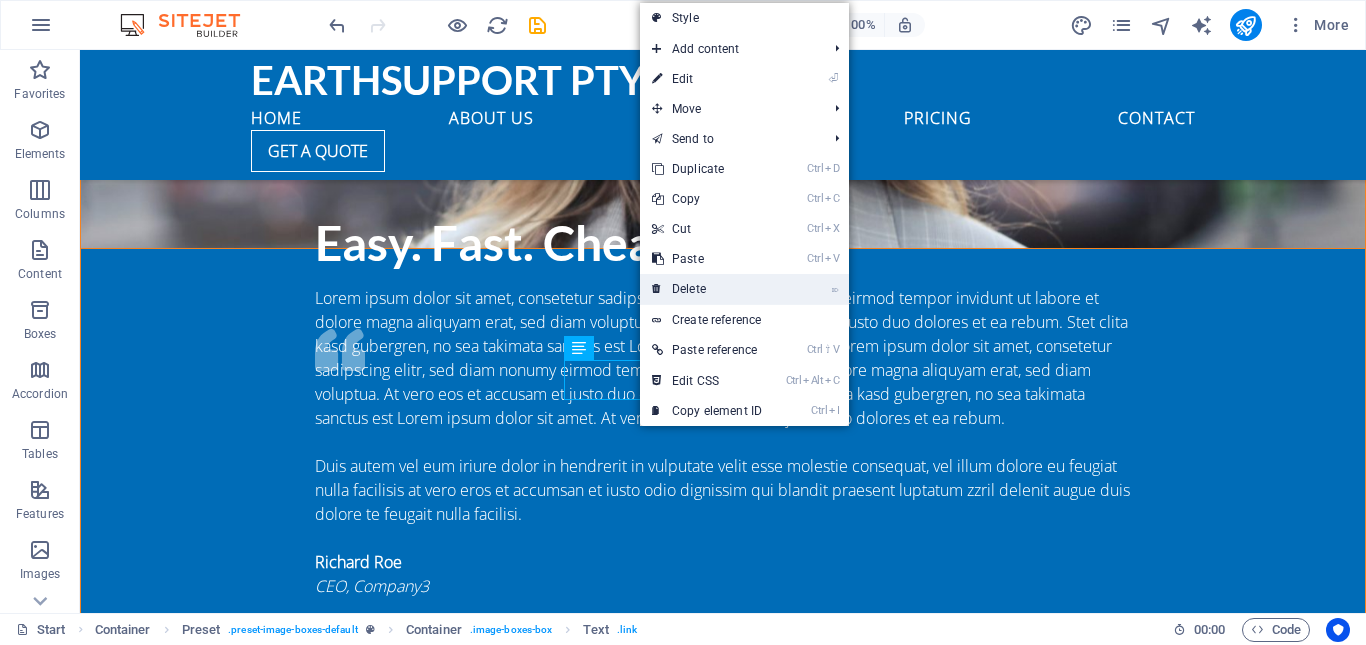 click on "⌦  Delete" at bounding box center [707, 289] 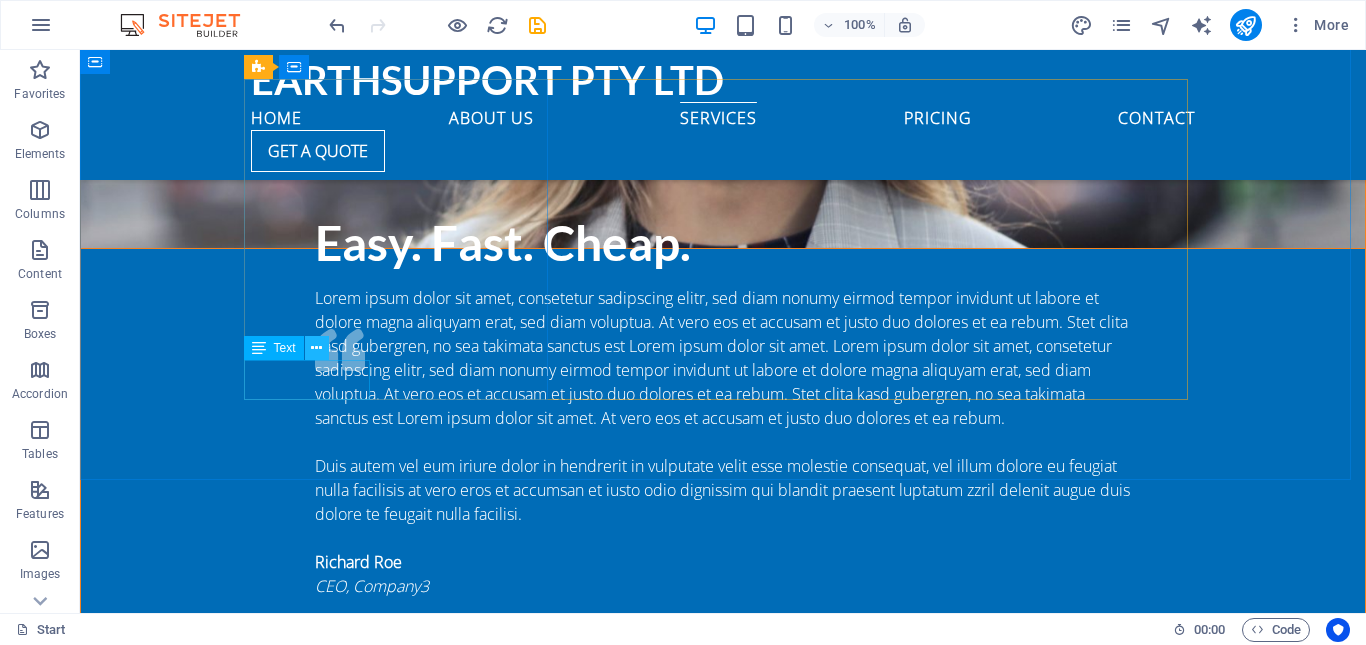click at bounding box center (316, 348) 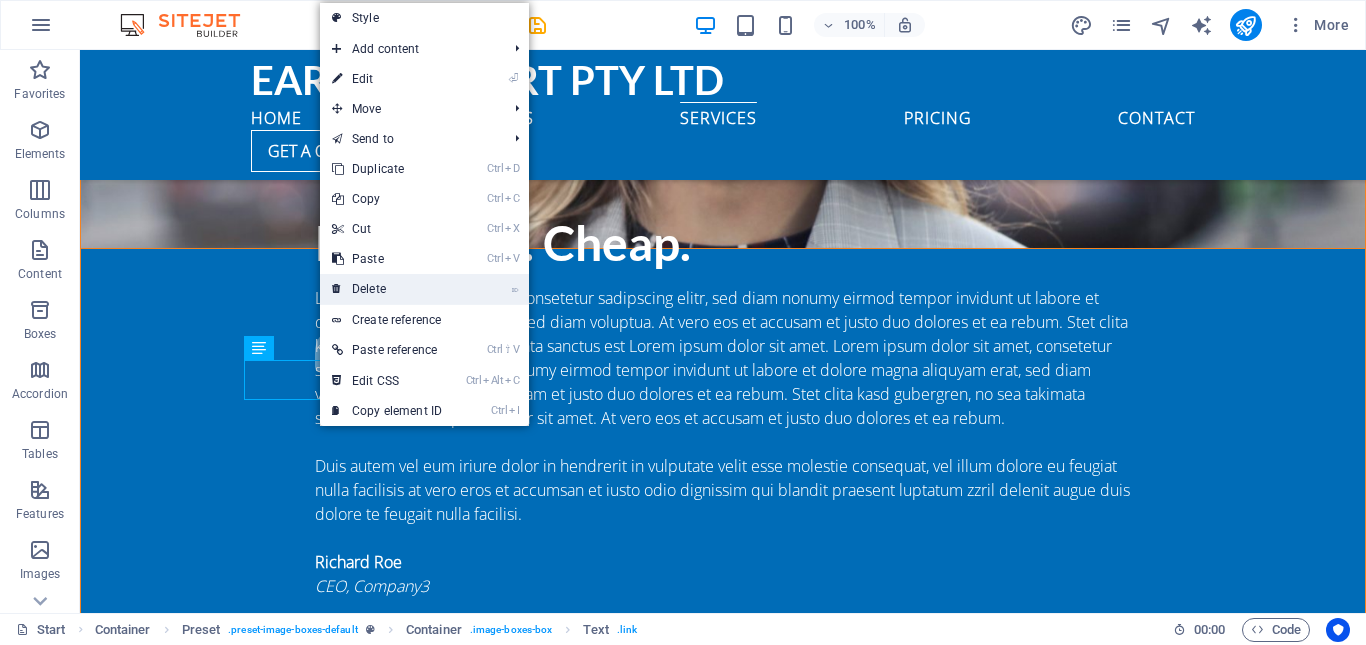 click on "⌦  Delete" at bounding box center (387, 289) 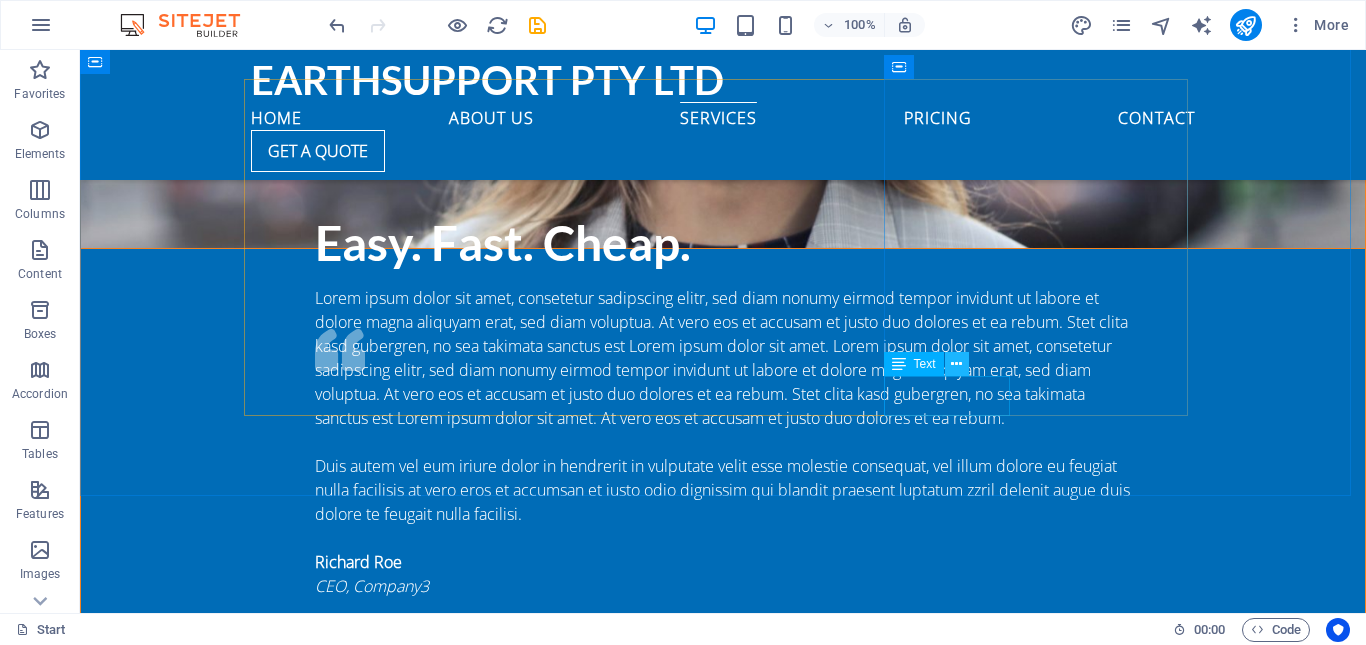 click at bounding box center (956, 364) 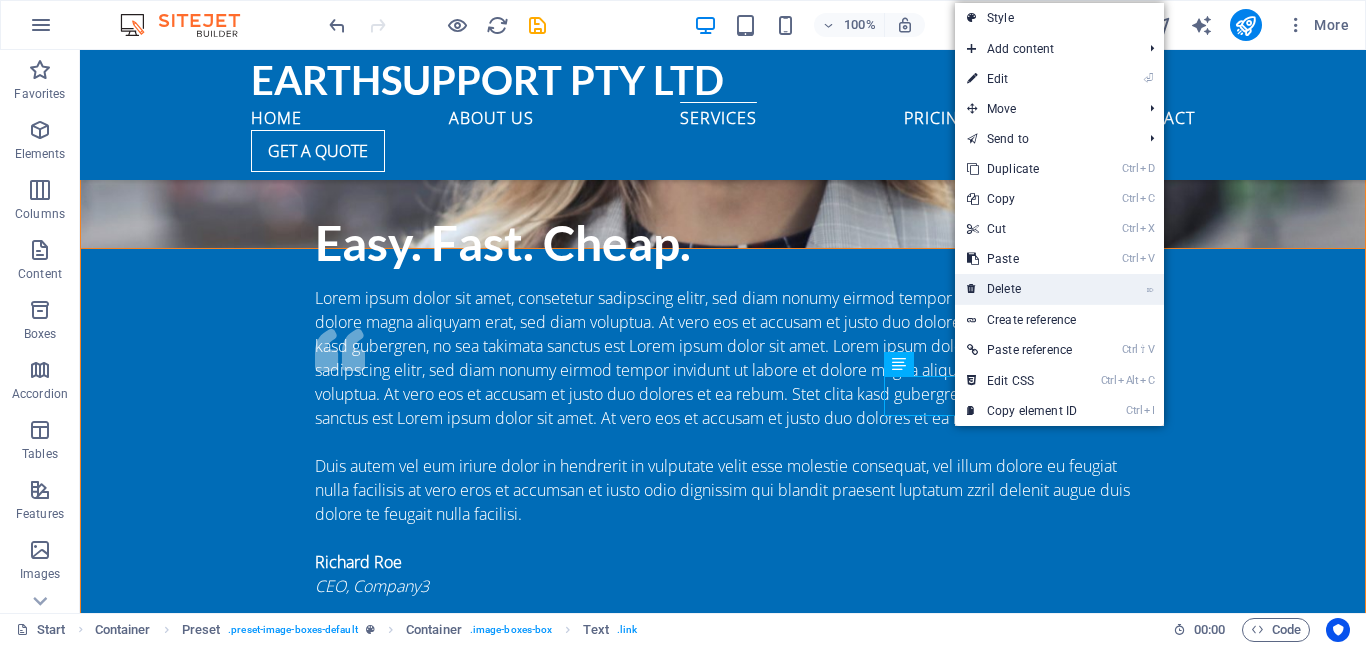 click on "⌦  Delete" at bounding box center (1022, 289) 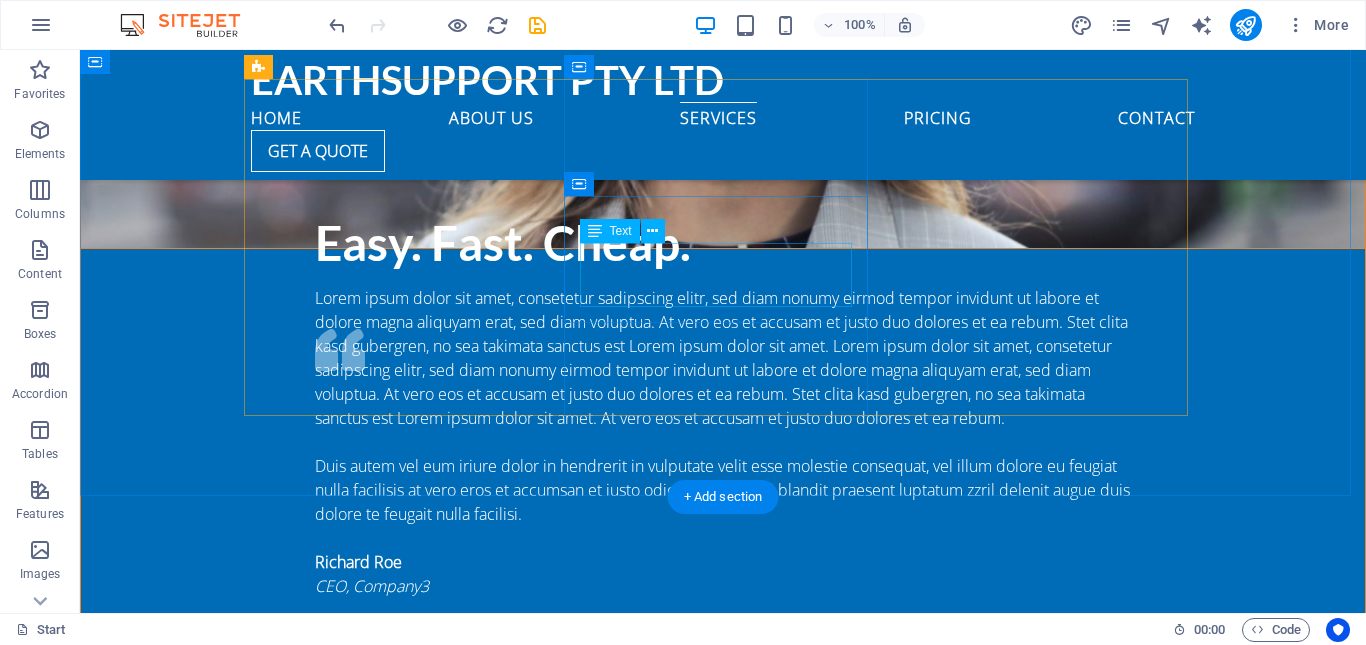 click on "We employ air shopment to ensure fast delivery to all our clients." at bounding box center [723, 4484] 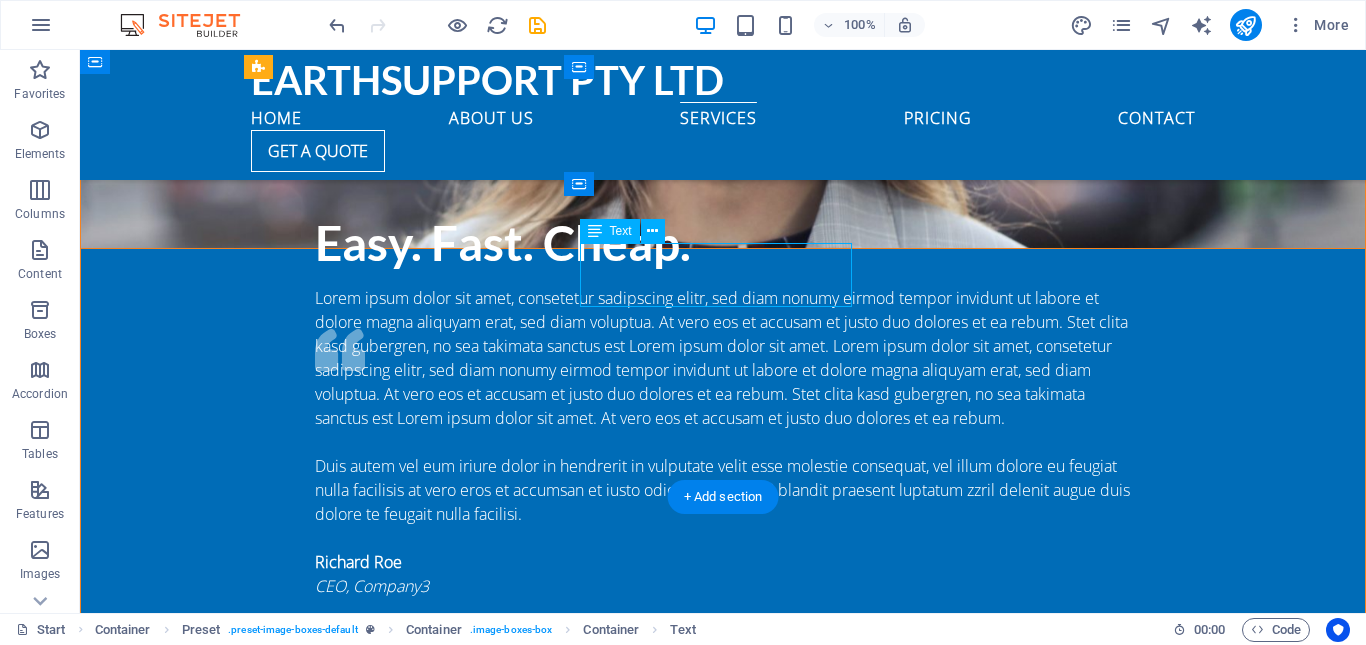click on "We employ air shopment to ensure fast delivery to all our clients." at bounding box center [723, 4484] 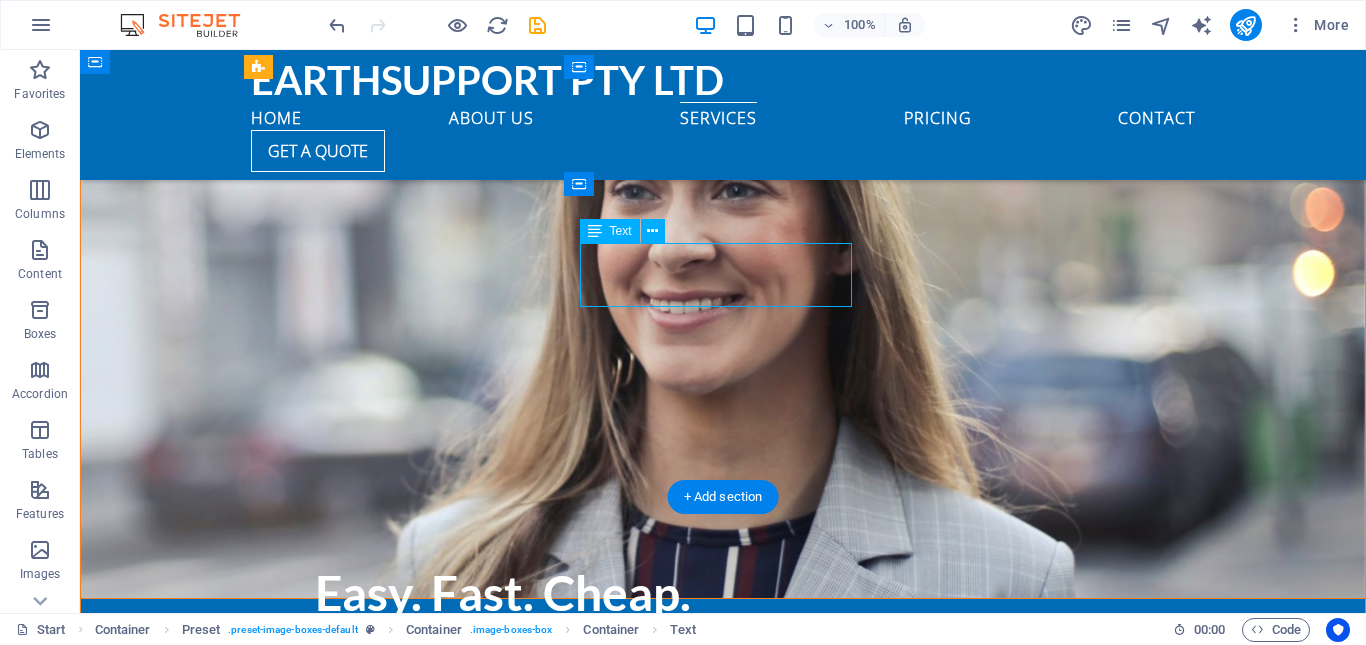 scroll, scrollTop: 4429, scrollLeft: 0, axis: vertical 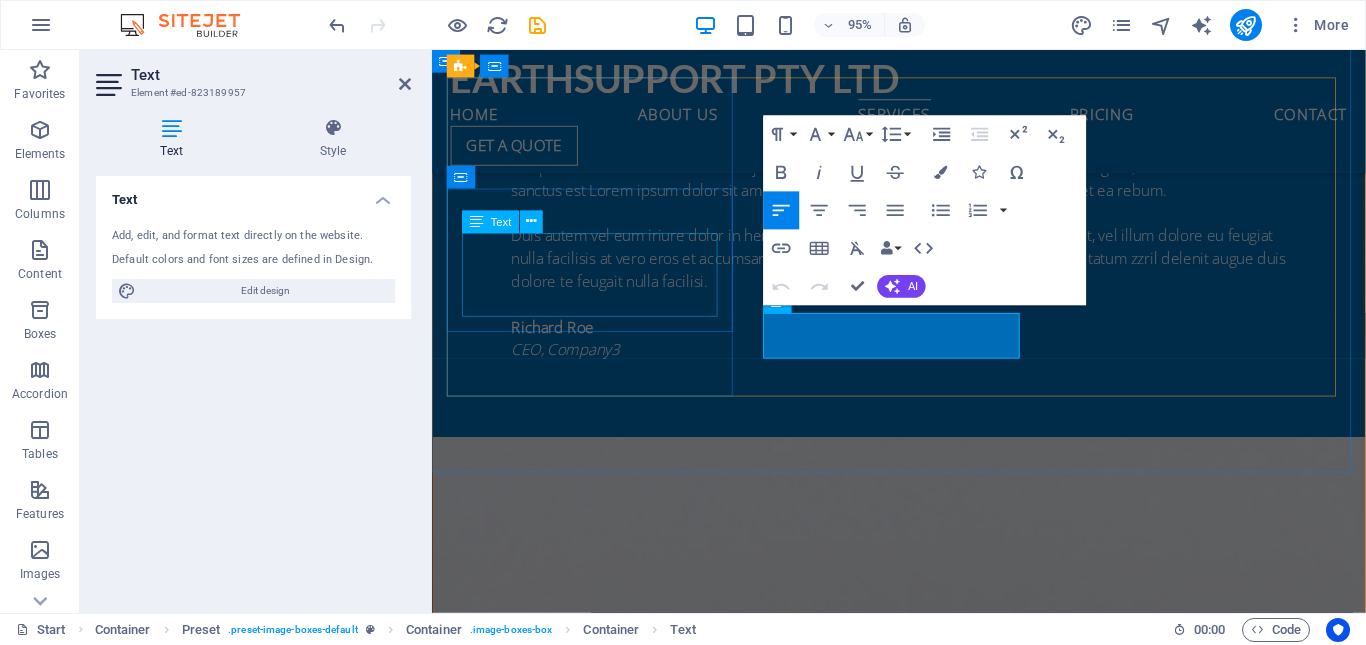 click on "Lorem ipsum dolor sit amet, consectetur adipisicing elit. Veritatis, dolorem!" at bounding box center (924, 3760) 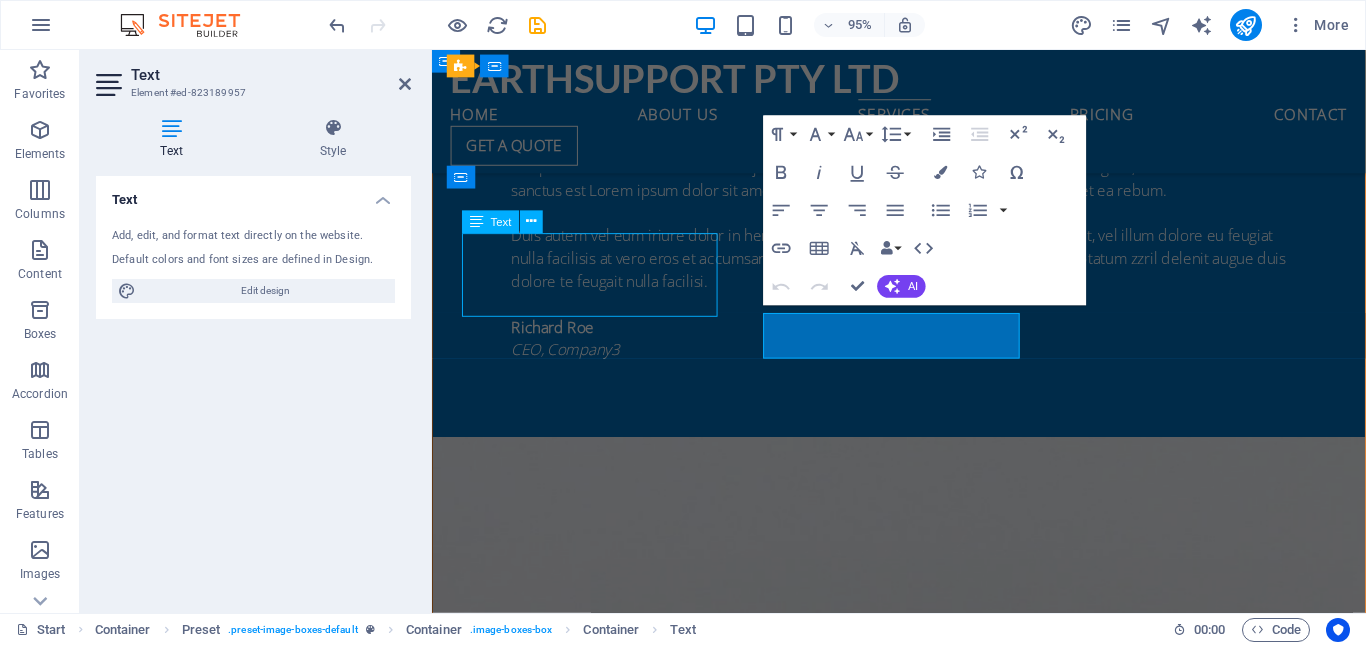 click on "Lorem ipsum dolor sit amet, consectetur adipisicing elit. Veritatis, dolorem!" at bounding box center [924, 3760] 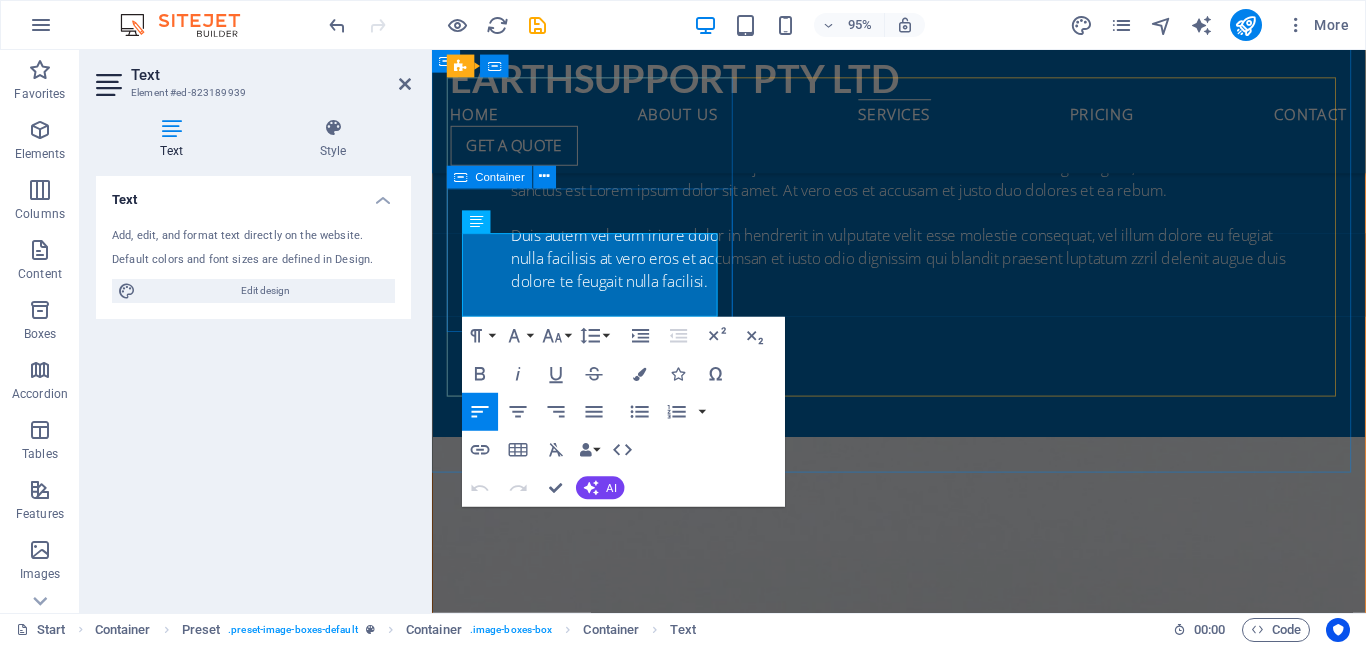 drag, startPoint x: 535, startPoint y: 303, endPoint x: 462, endPoint y: 258, distance: 85.75546 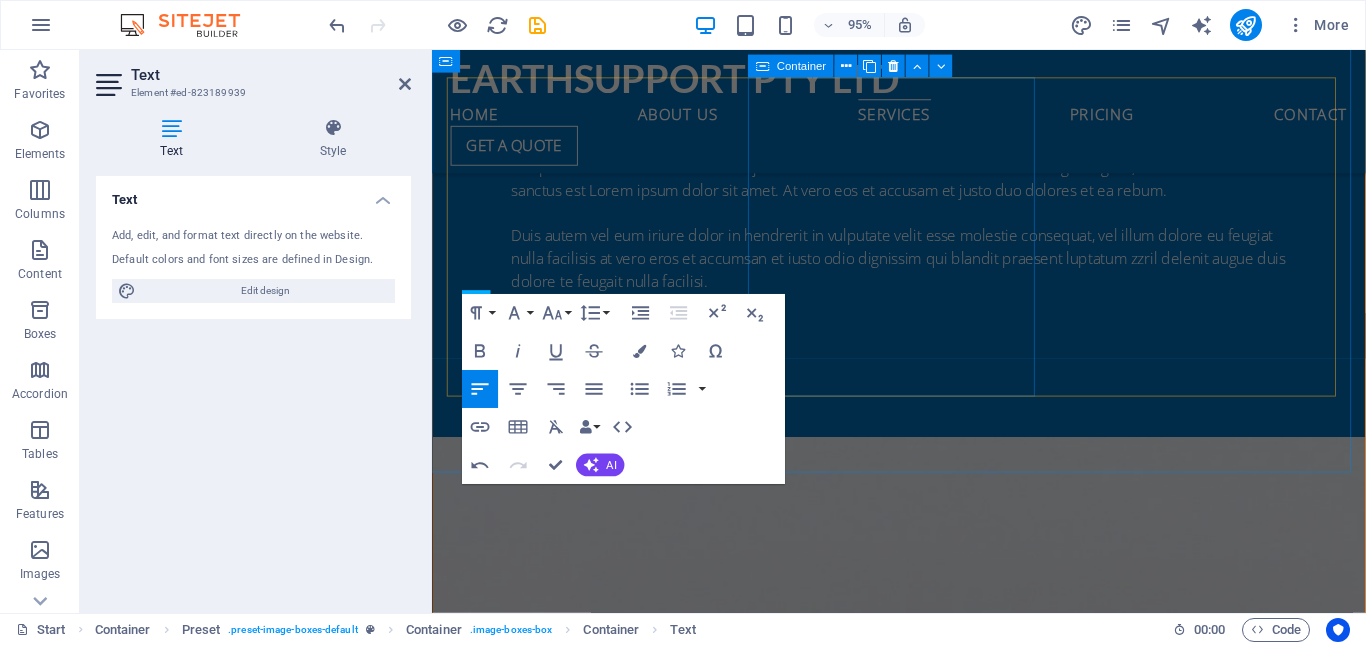 click on "Air shipping We employ air shopment to ensure fast delivery to all our clients." at bounding box center (924, 4287) 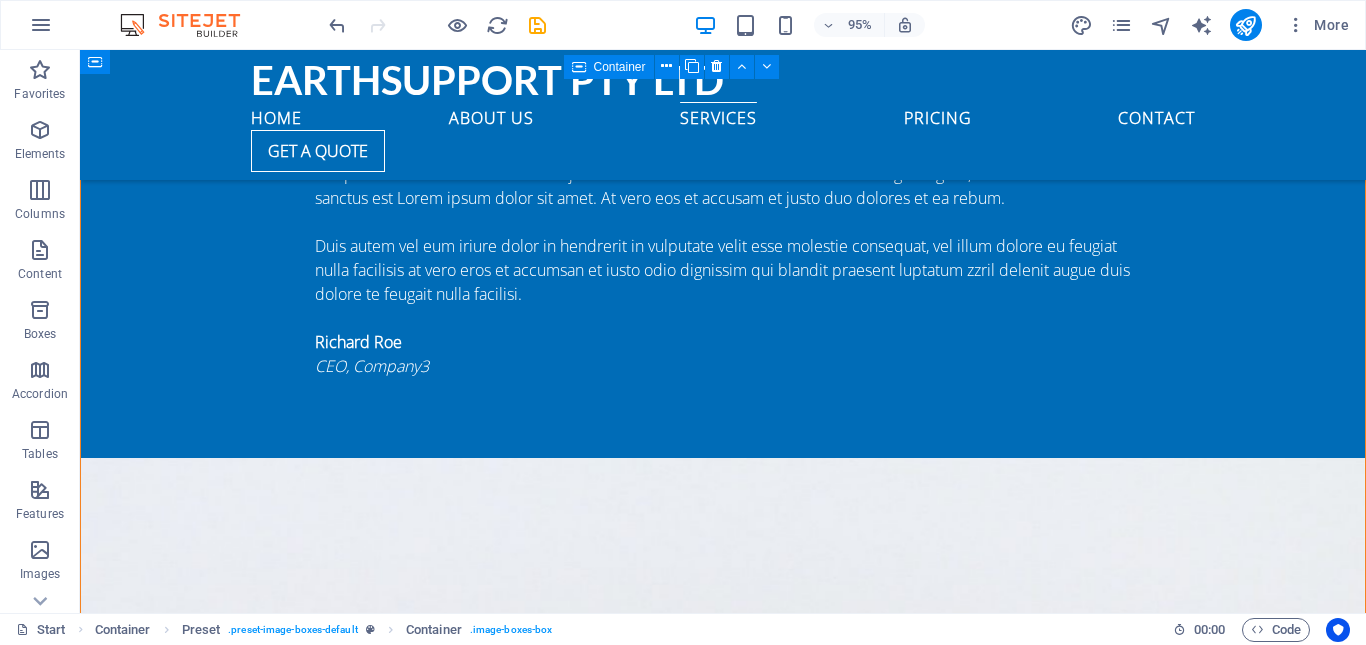 scroll, scrollTop: 3859, scrollLeft: 0, axis: vertical 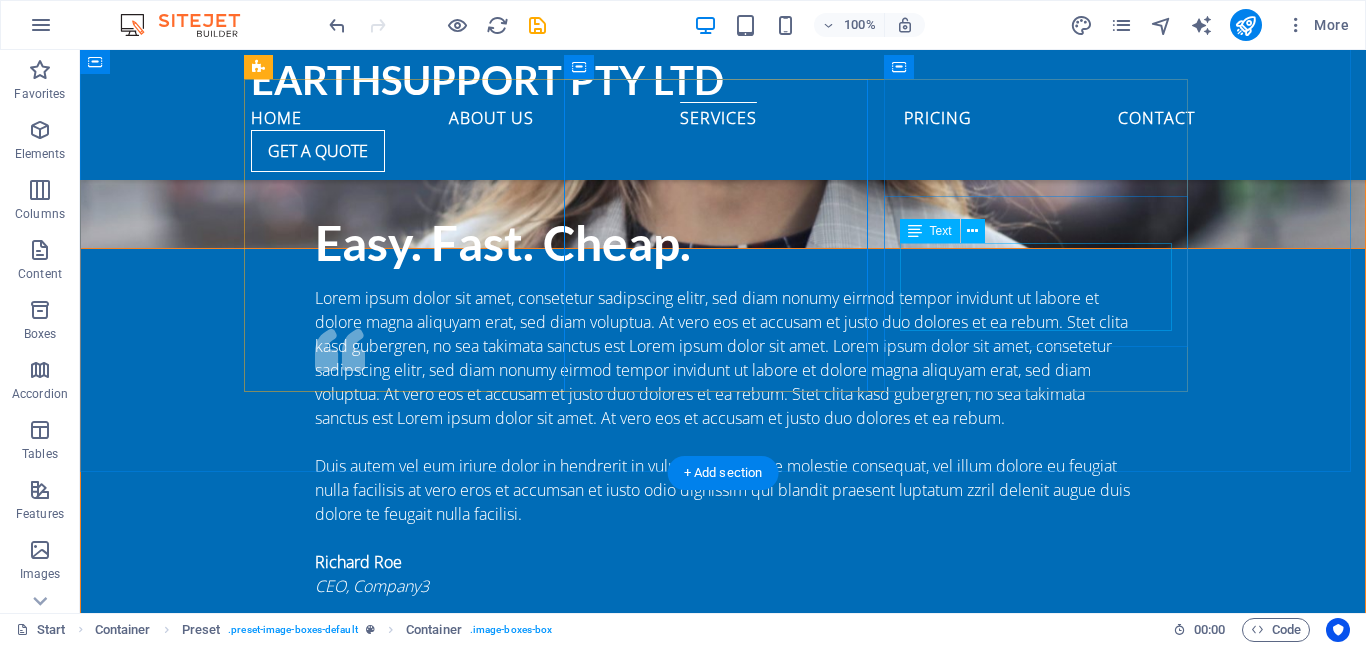 click on "Lorem ipsum dolor sit amet, consectetur adipisicing elit. Veritatis, dolorem!" at bounding box center (723, 5208) 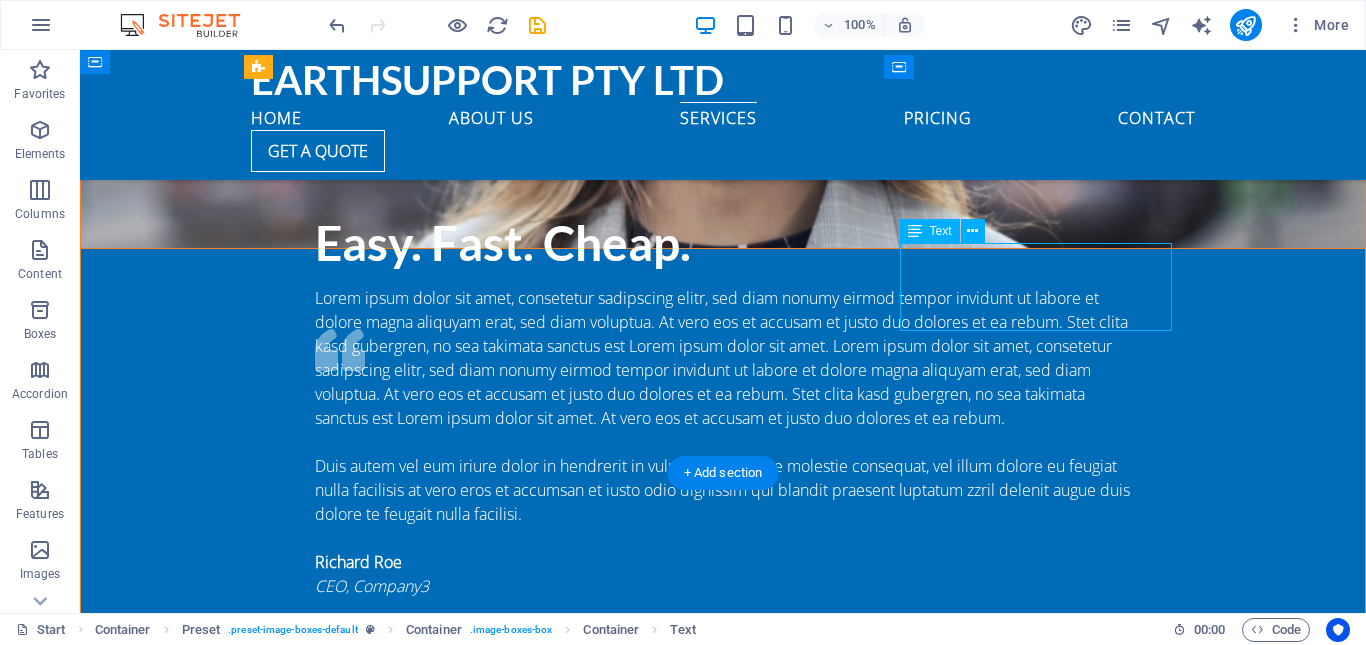 click on "Lorem ipsum dolor sit amet, consectetur adipisicing elit. Veritatis, dolorem!" at bounding box center [723, 5208] 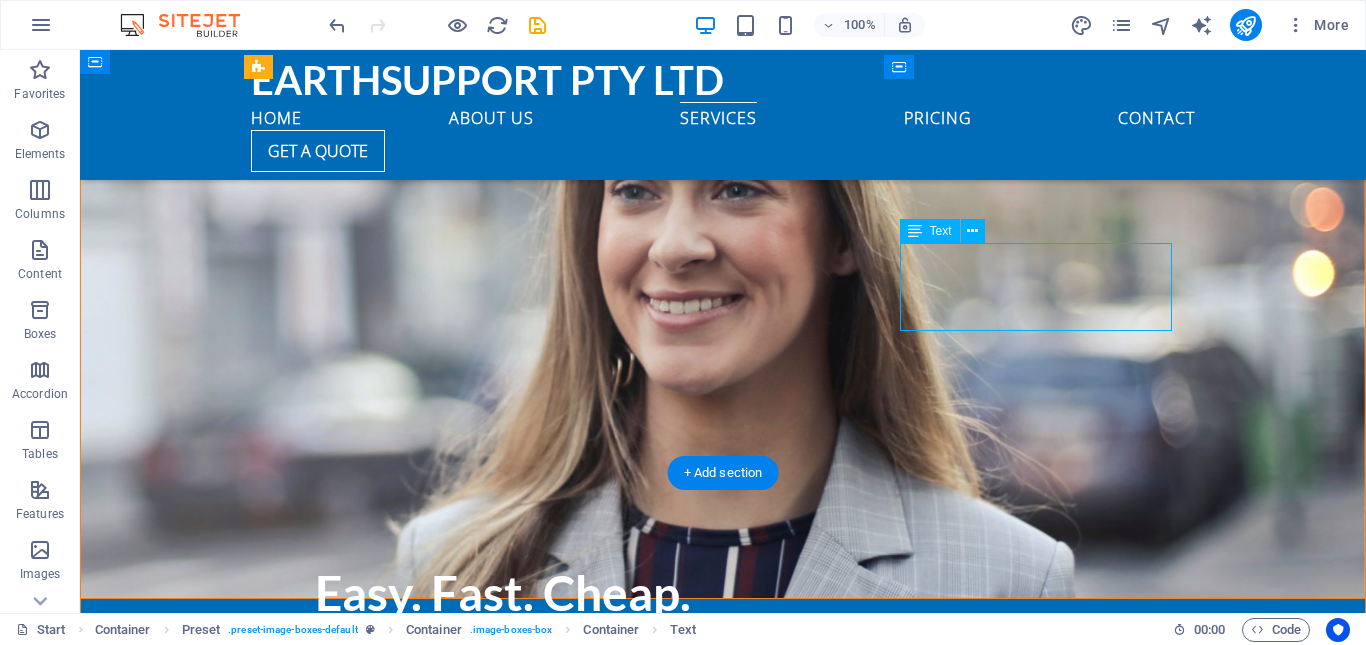 scroll, scrollTop: 4429, scrollLeft: 0, axis: vertical 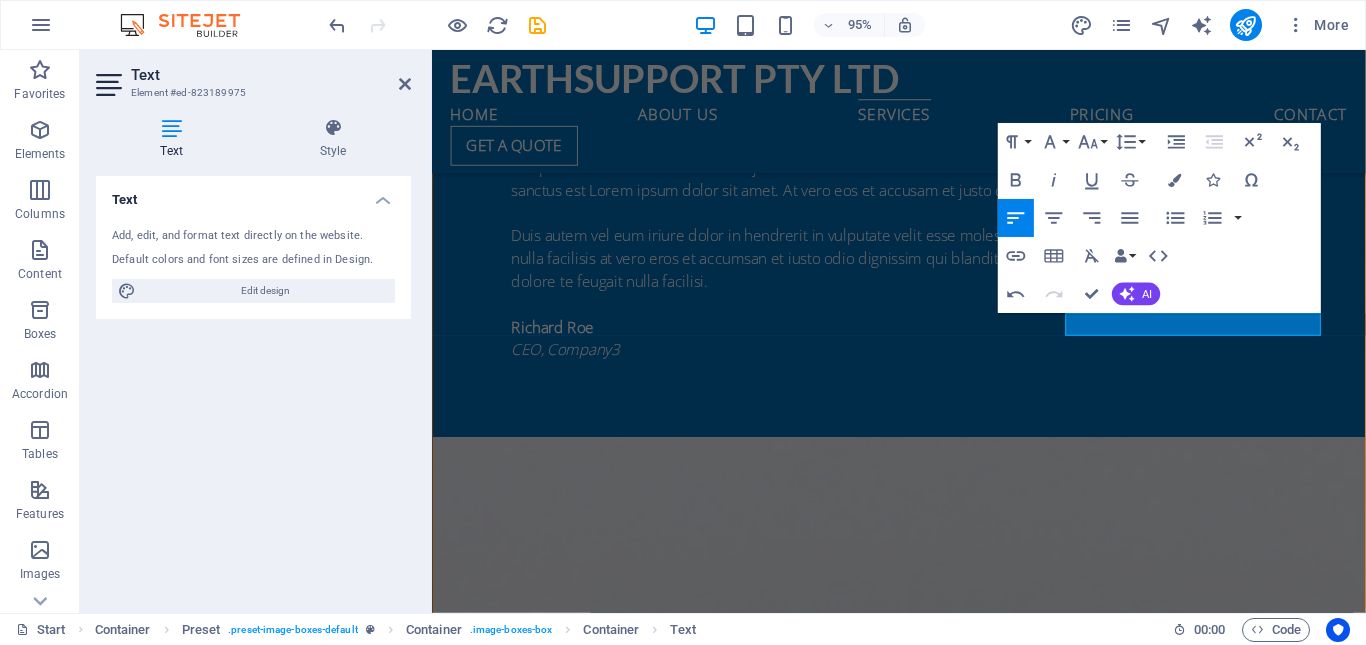 type 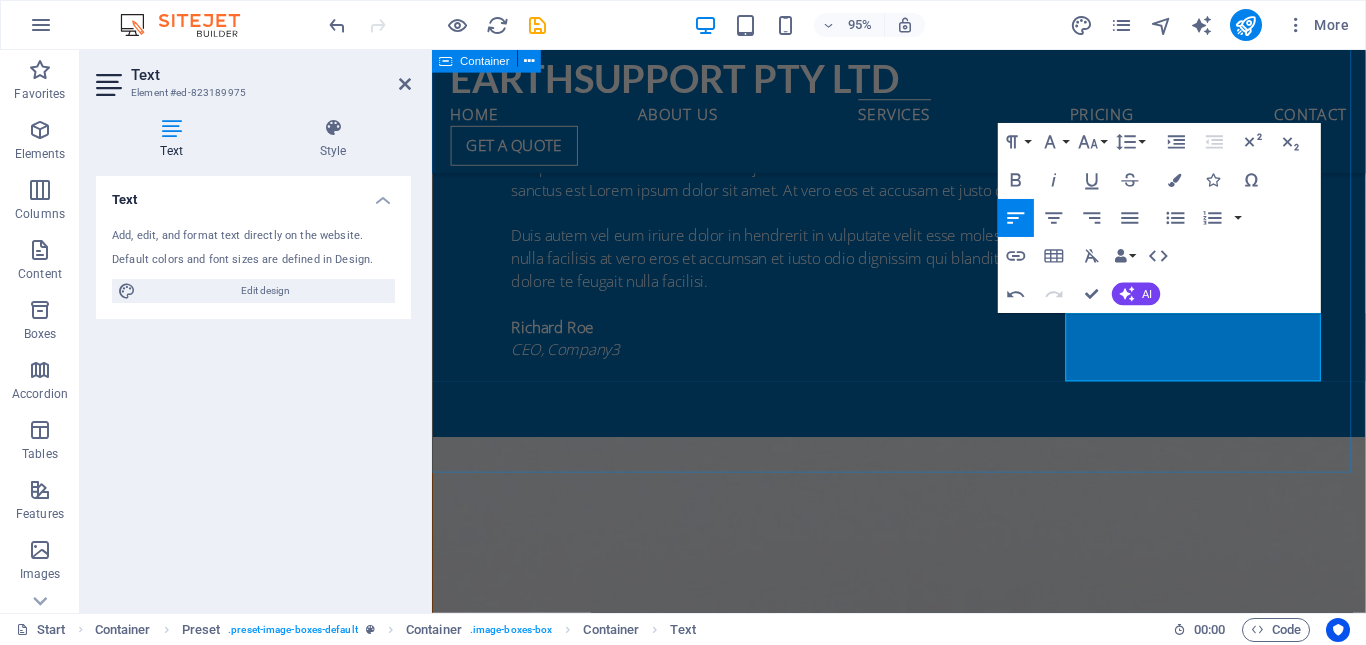 click on "Our Services At Mineral Solutions, we specialize in the mining of premium minerals, the construction of durable roads and buildings, and the efficient supply and delivery of essential goods. Our commitment to quality and innovation ensures we provide outstanding services that cater to your mineral and construction needs. Partner with us to build a better tomorrow Ground shipping We utilize land delivery to reach you all wherever you are. Air shipping We employ air shopment to ensure fast delivery to all our clients. Sea delivery ​If we have to reach you by the sea we dont hesitate we will deliver to your destination worldwide." at bounding box center [923, 4282] 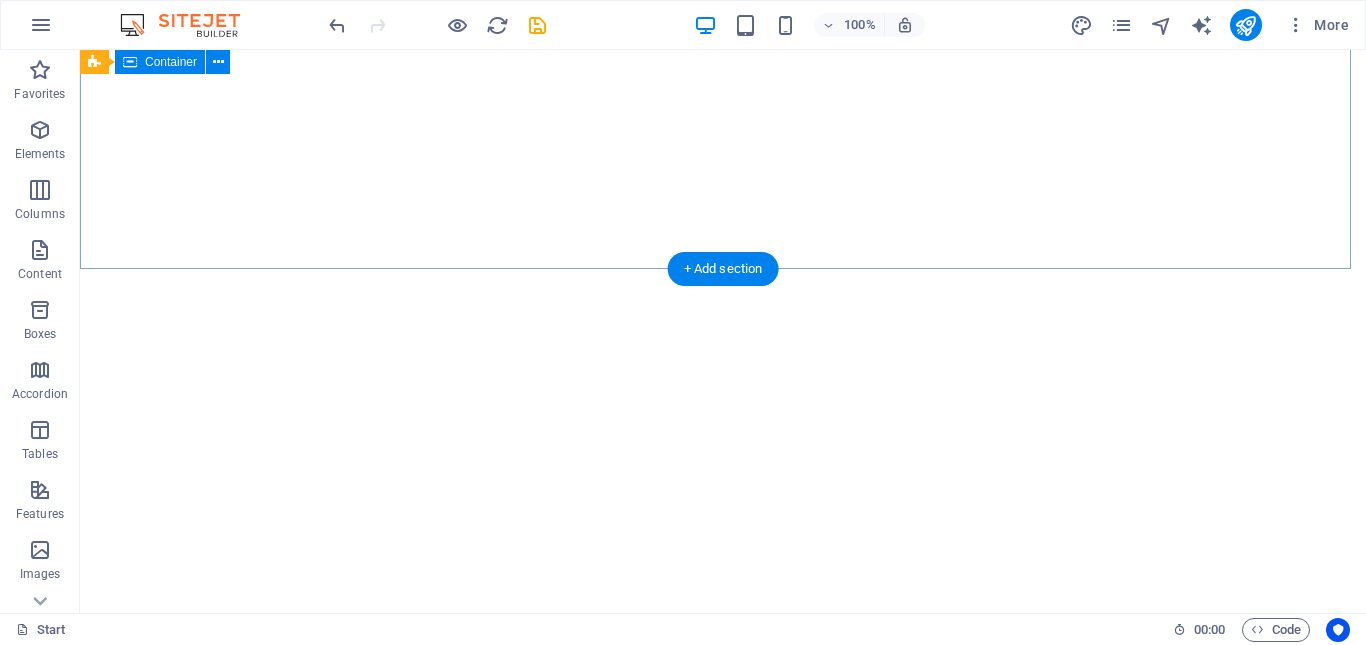 scroll, scrollTop: 160, scrollLeft: 0, axis: vertical 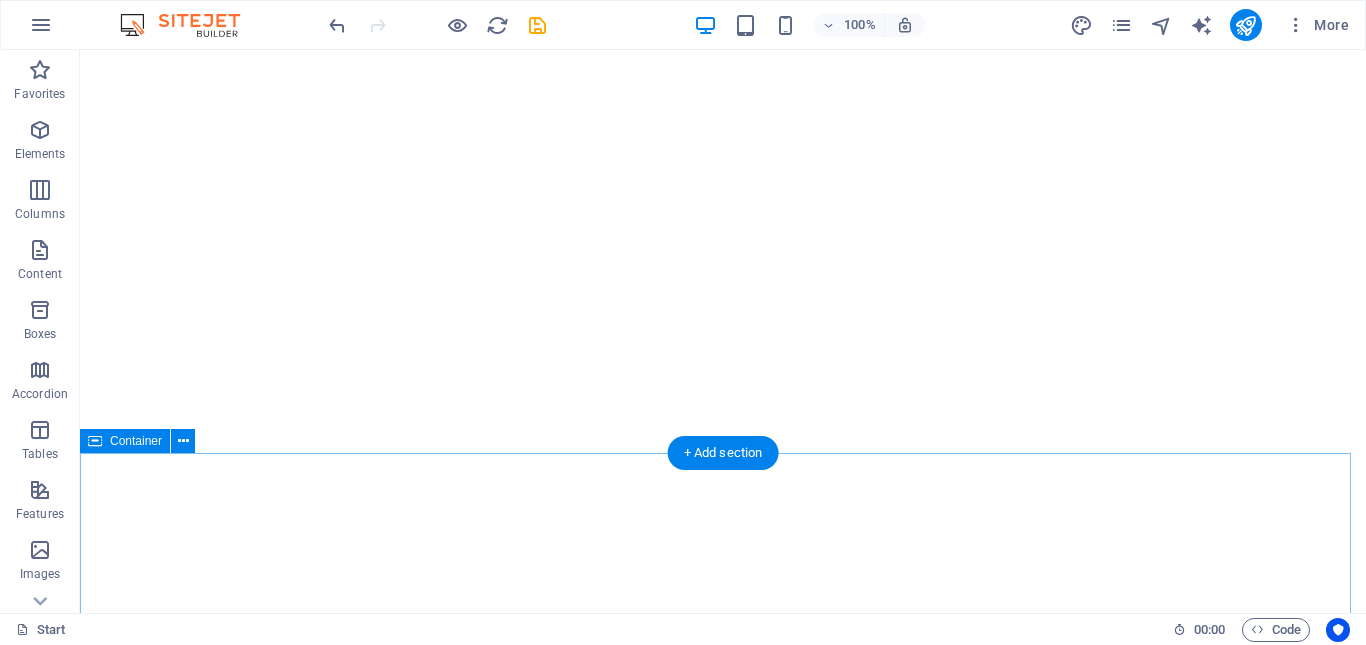 click on "About us At Mineral Solutions, we specialize in the mining of premium minerals, the construction of durable roads and buildings, and the efficient supply and delivery of essential goods. Our commitment to quality and innovation ensures we provide outstanding services that cater to your mineral and construction needs. Partner with us to build a better tomorrow. Timely Delivery Lorem ipsum dolor sit amet, consectetur adipisicing elit. Veritatis, dolorem! Global delivery Lorem ipsum dolor sit amet, consectetur adipisicing elit. Veritatis, dolorem! 24/7  Support Lorem ipsum dolor sit amet, consectetur adipisicing elit. Veritatis, dolorem!" at bounding box center [723, 1569] 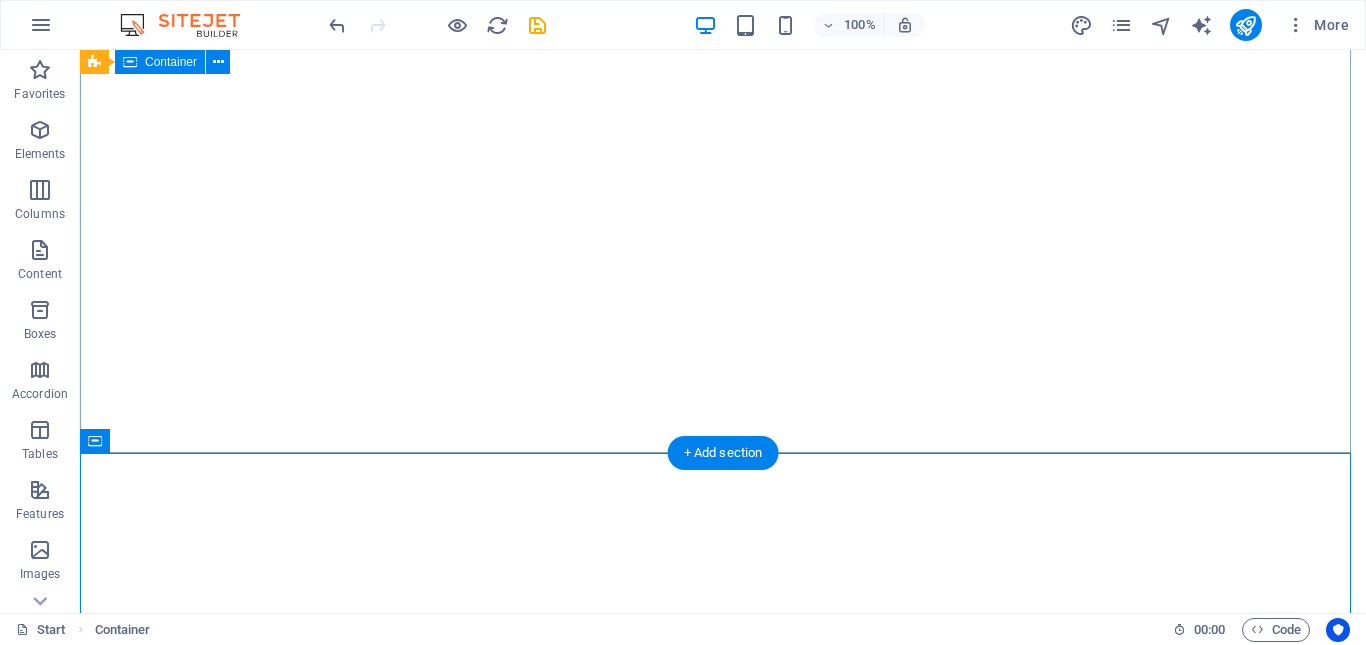 click on "Mineral Solutions" at bounding box center [723, 943] 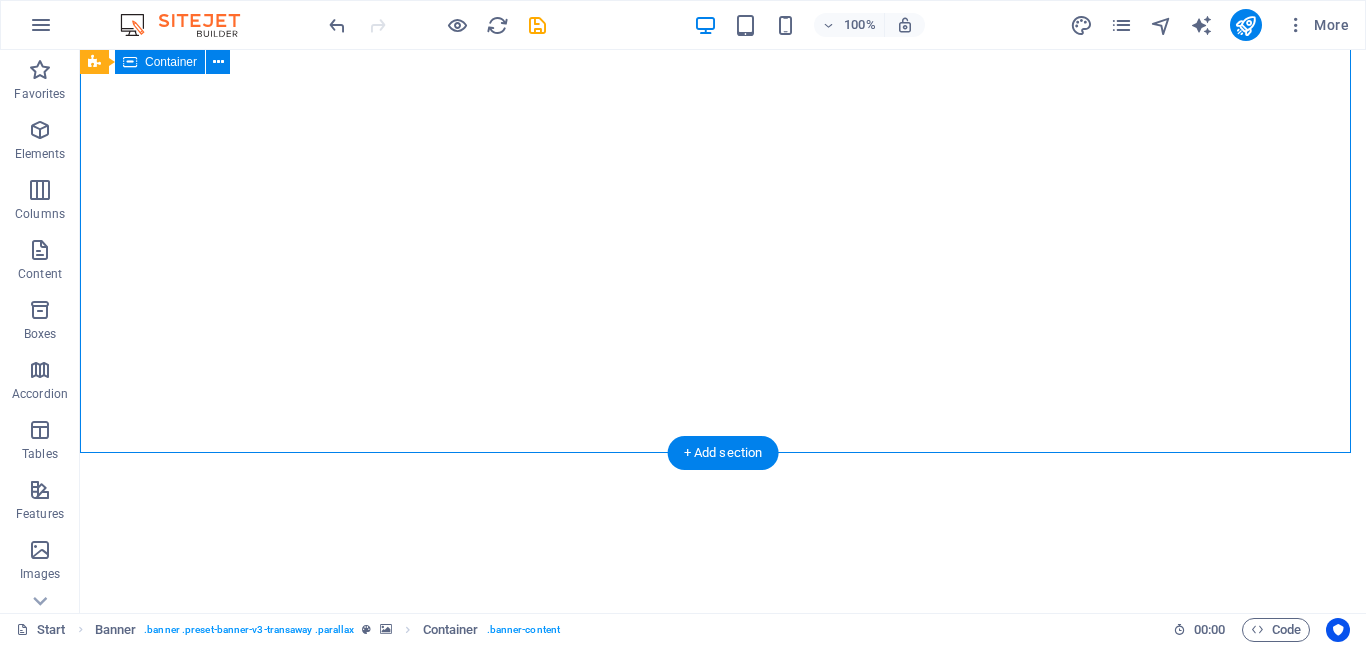 click on "Mineral Solutions" at bounding box center [723, 943] 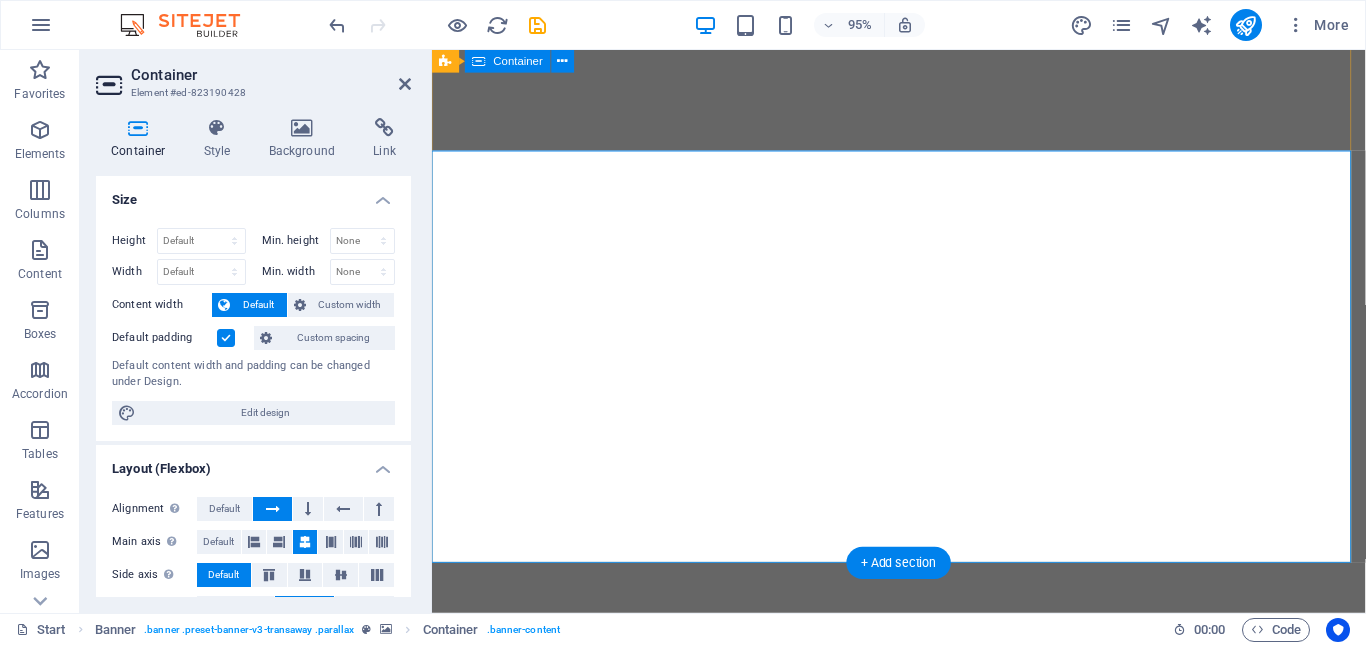 scroll, scrollTop: 0, scrollLeft: 0, axis: both 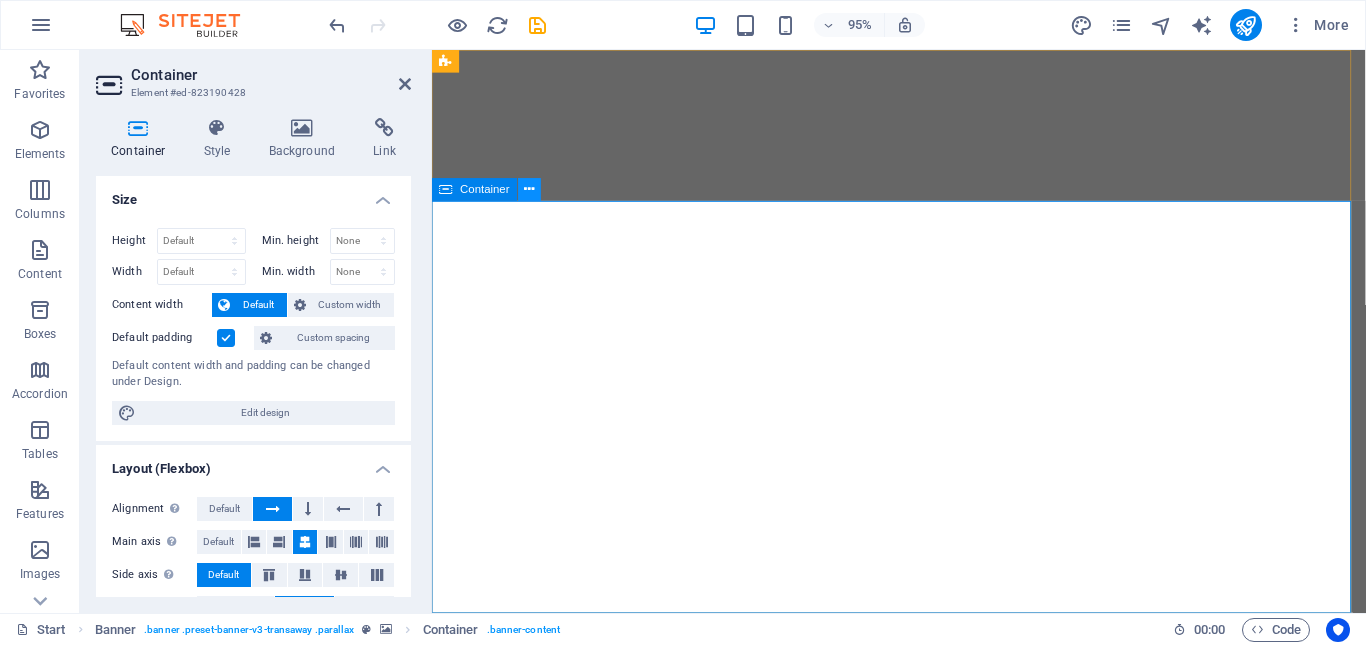 click at bounding box center (529, 189) 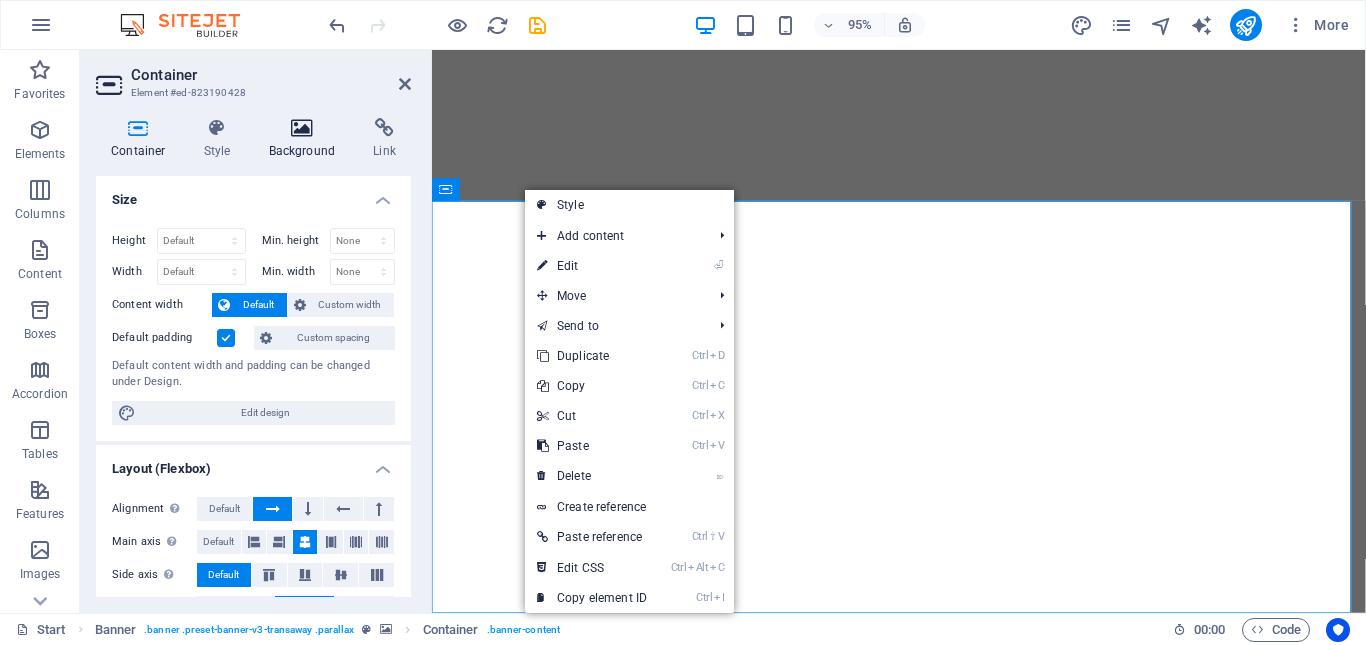 click on "Background" at bounding box center [306, 139] 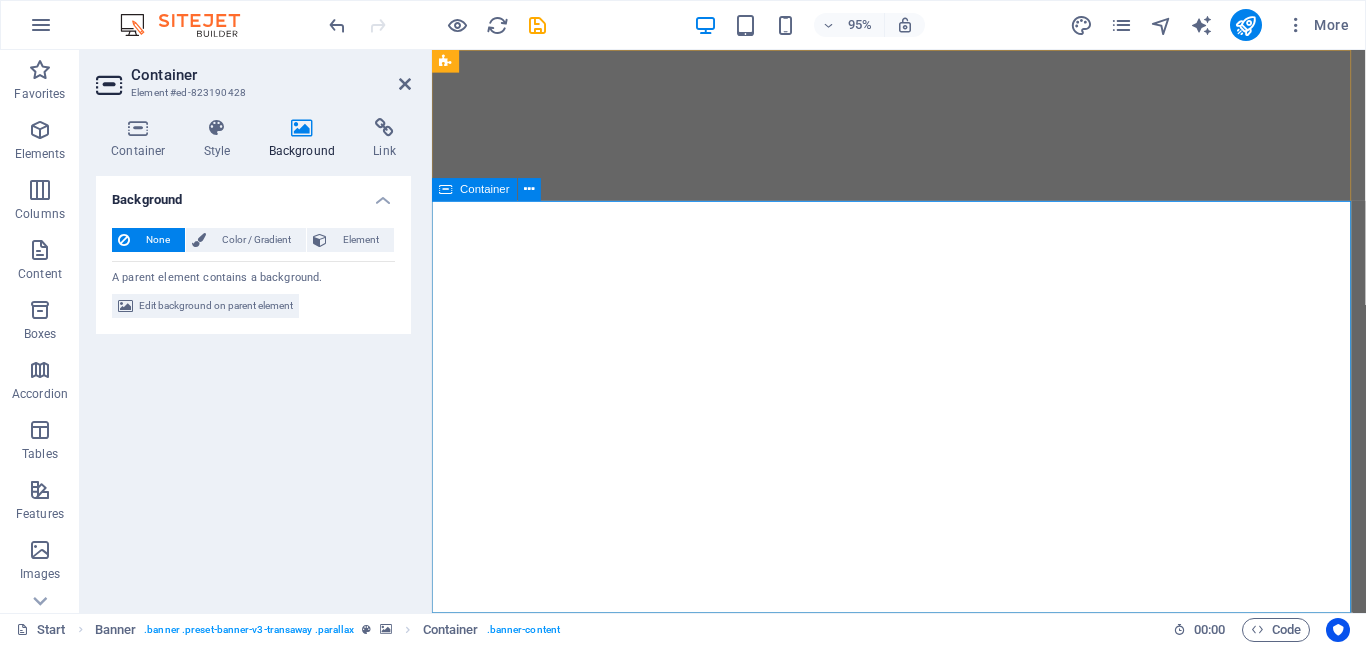 click on "Mineral Solutions" at bounding box center (923, 1133) 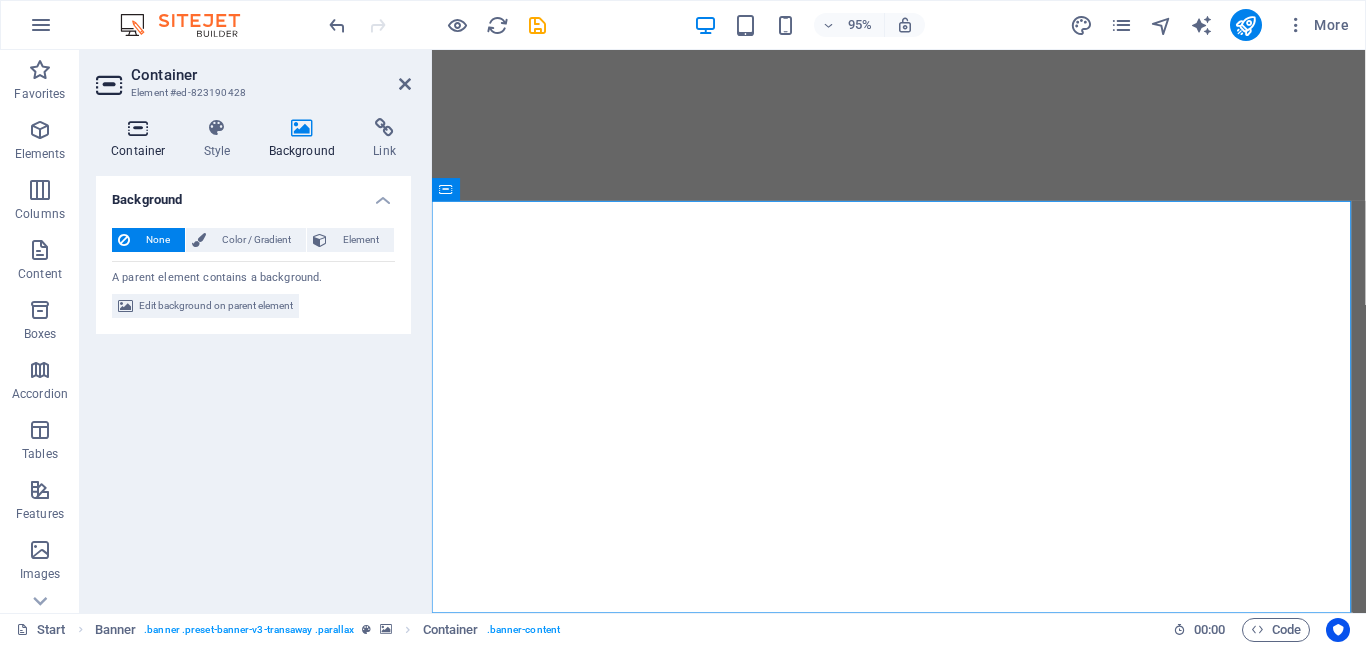 click at bounding box center (138, 128) 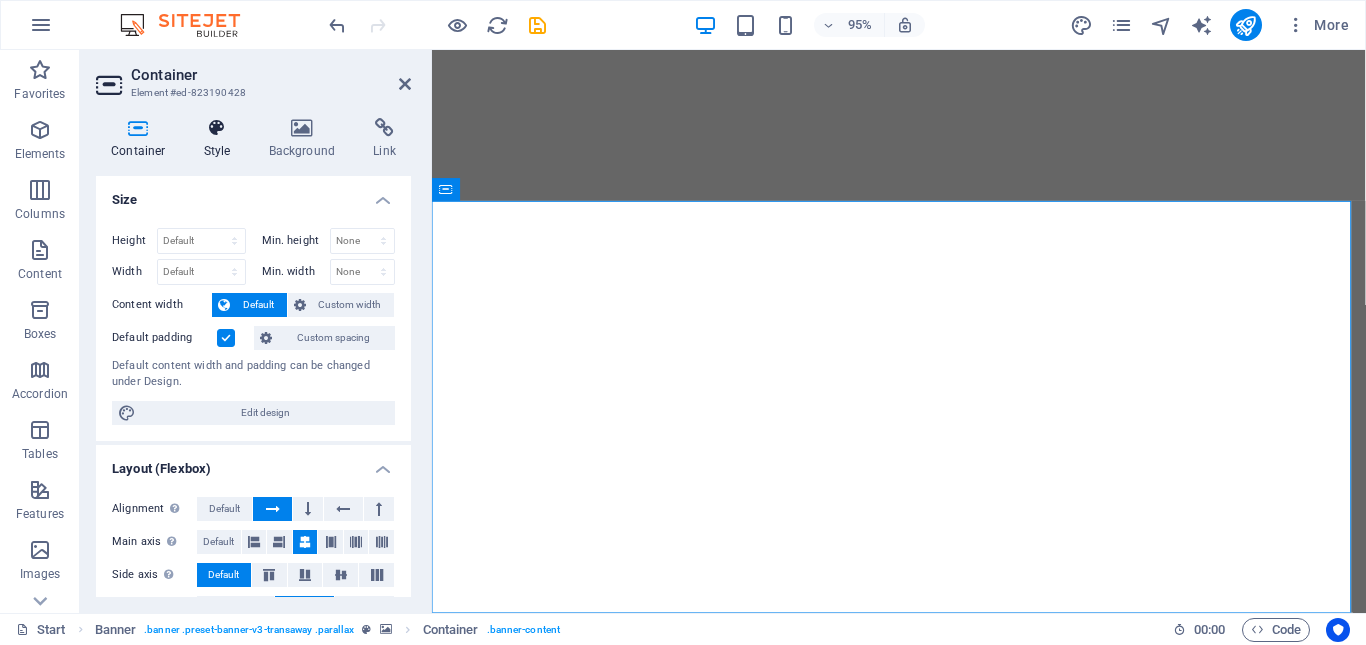click at bounding box center [217, 128] 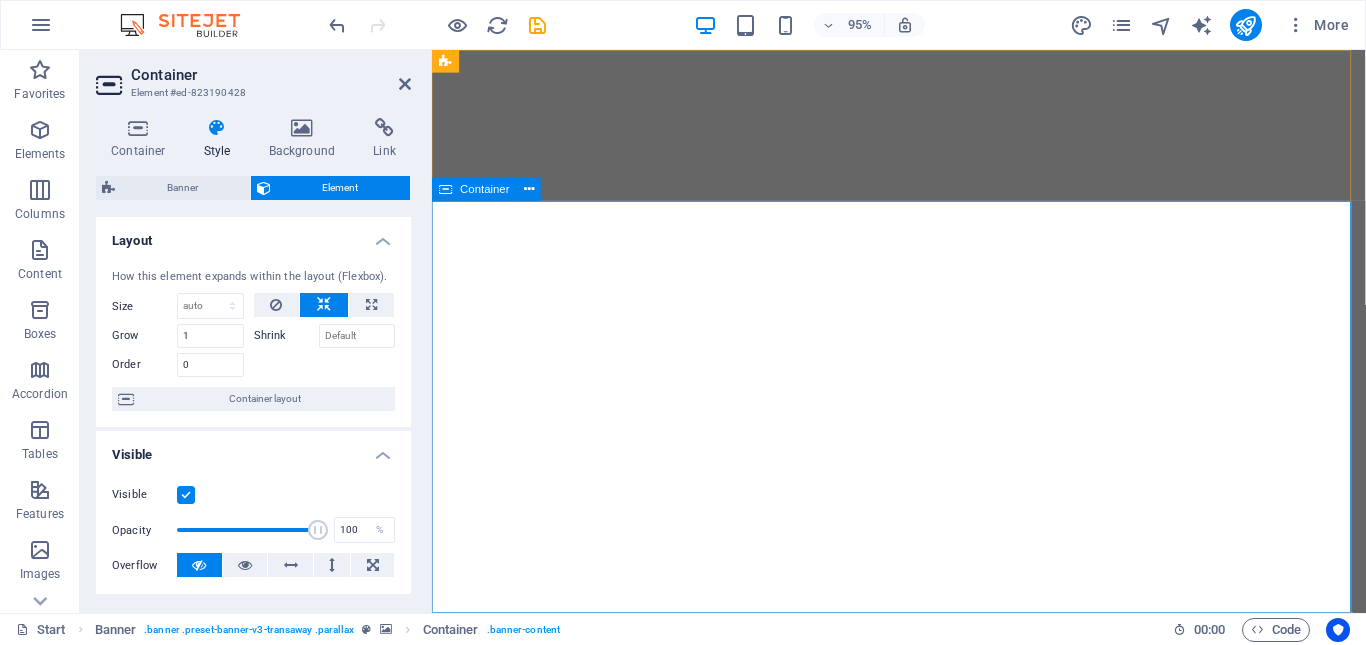 click on "Mineral Solutions" at bounding box center (923, 1133) 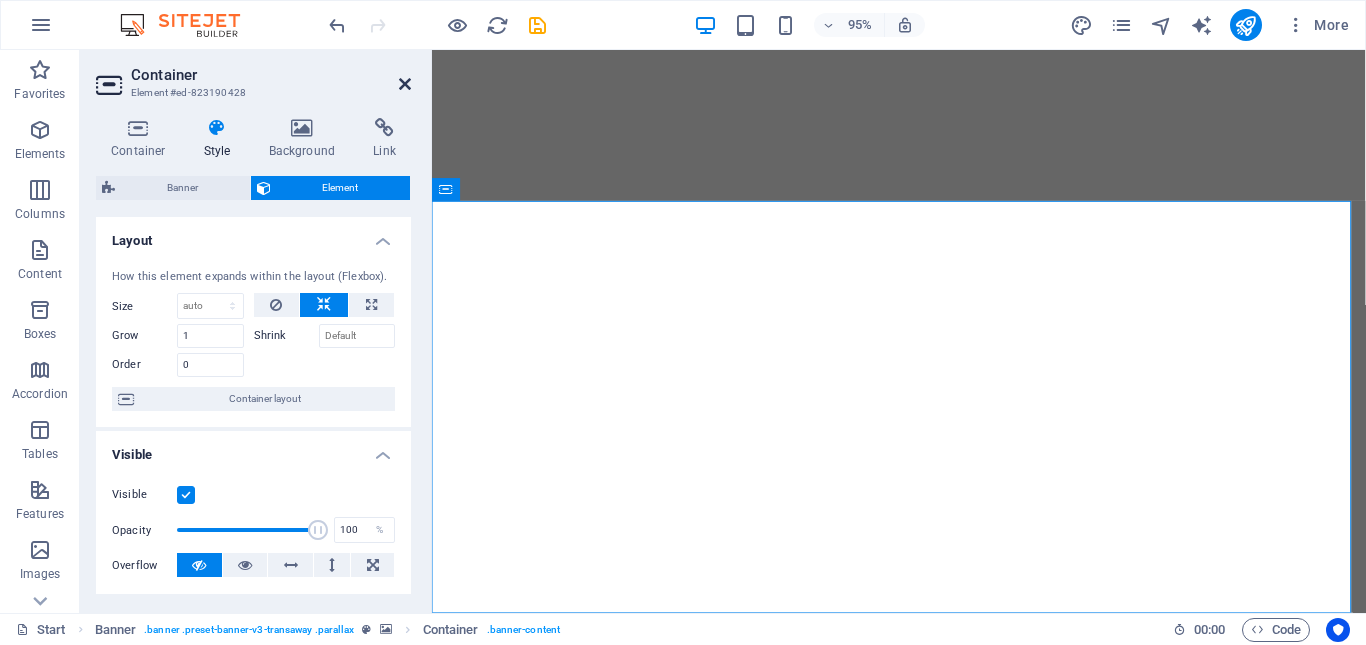 click at bounding box center (405, 84) 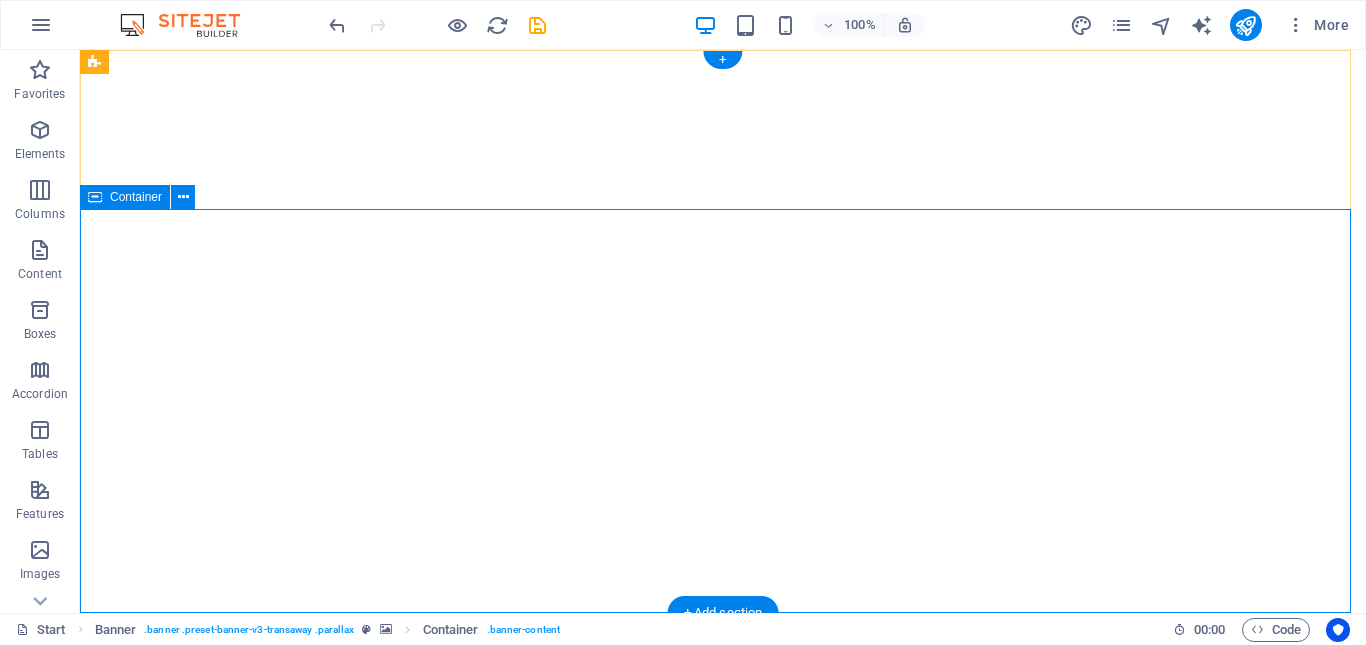 click on "Mineral Solutions" at bounding box center (723, 1133) 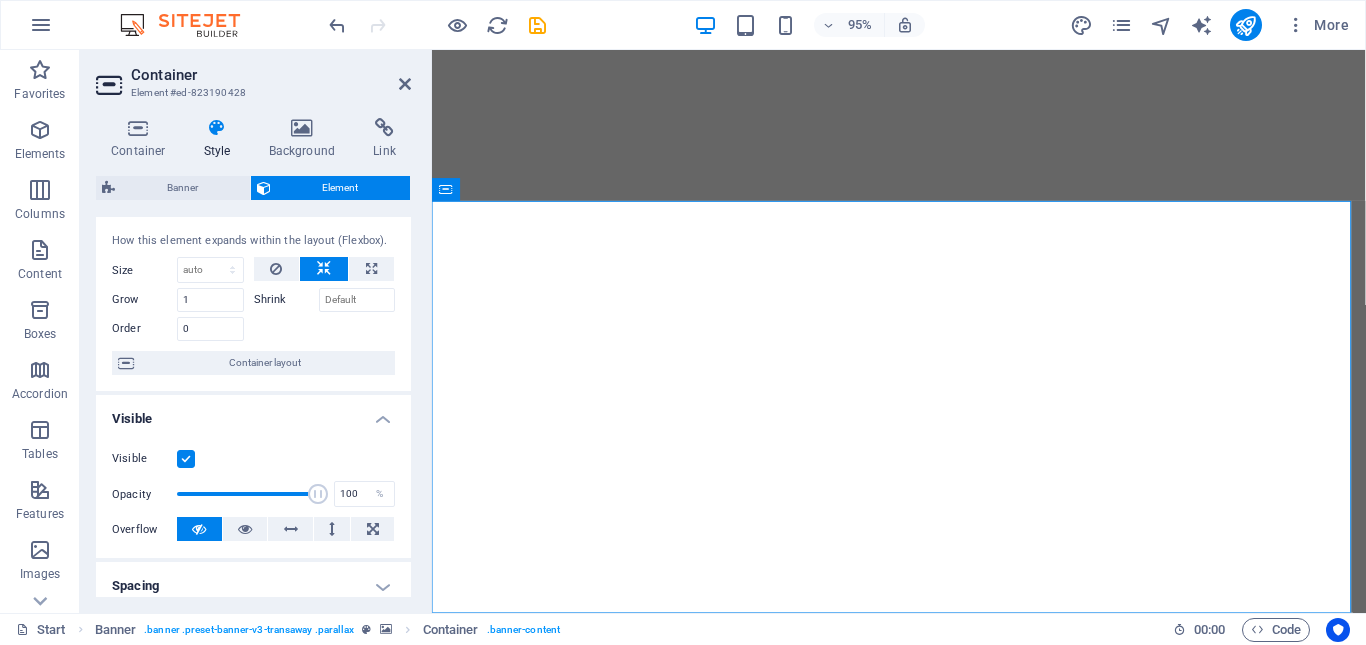 scroll, scrollTop: 0, scrollLeft: 0, axis: both 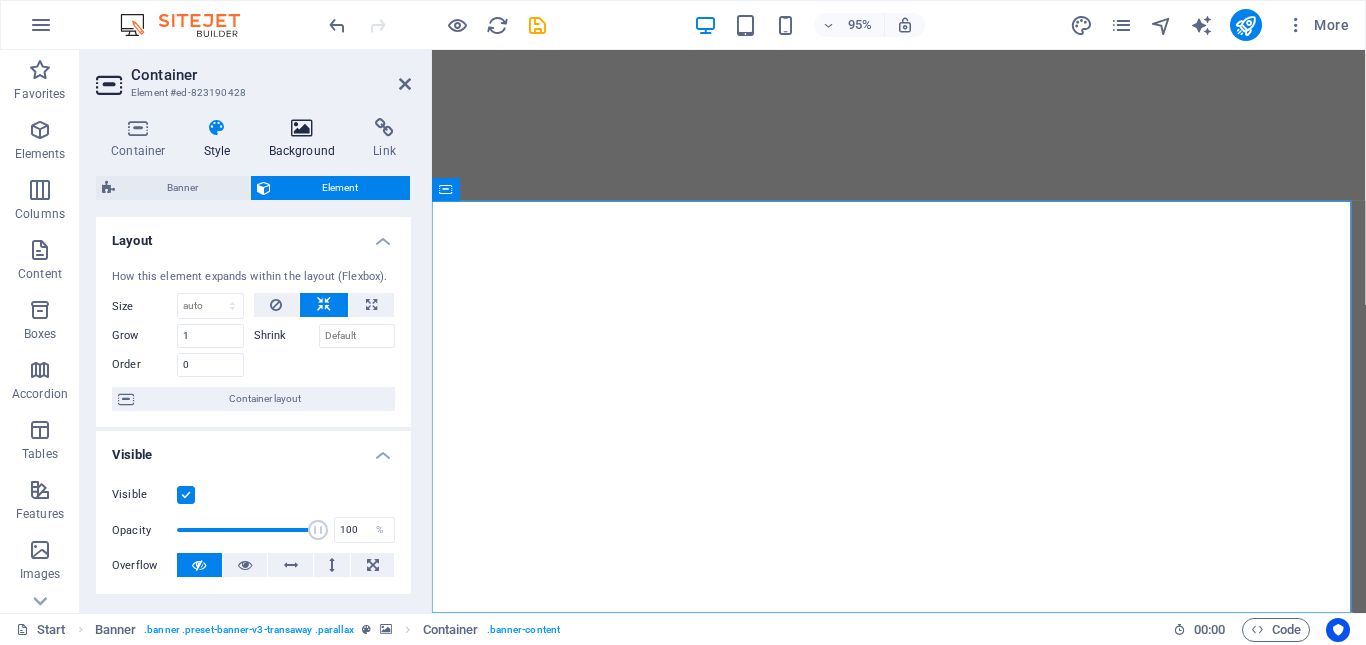 click at bounding box center [302, 128] 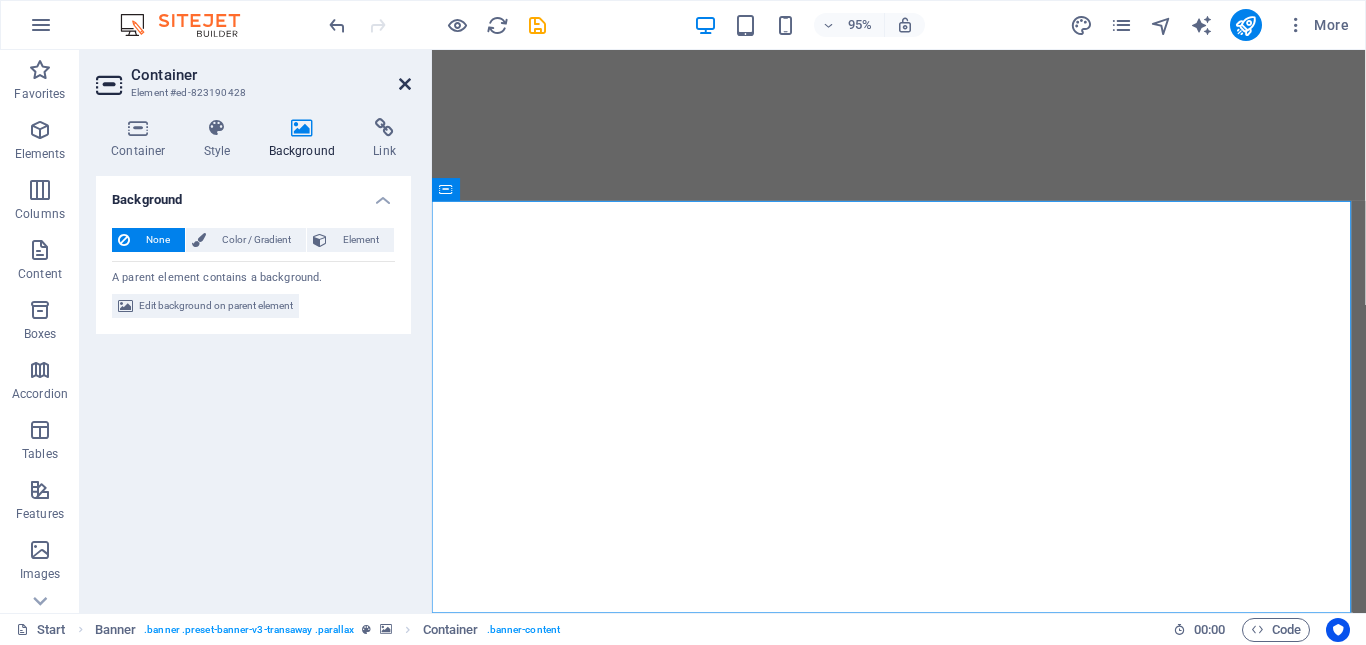 click at bounding box center (405, 84) 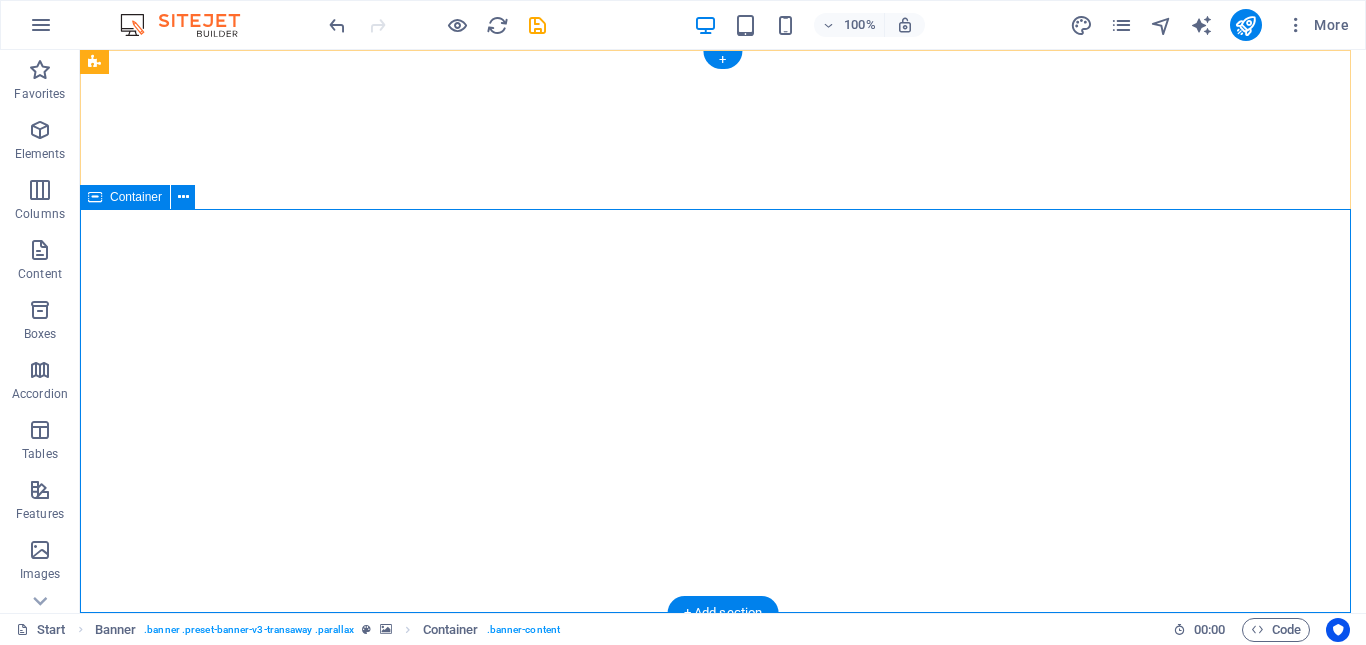 click on "Mineral Solutions" at bounding box center [723, 1133] 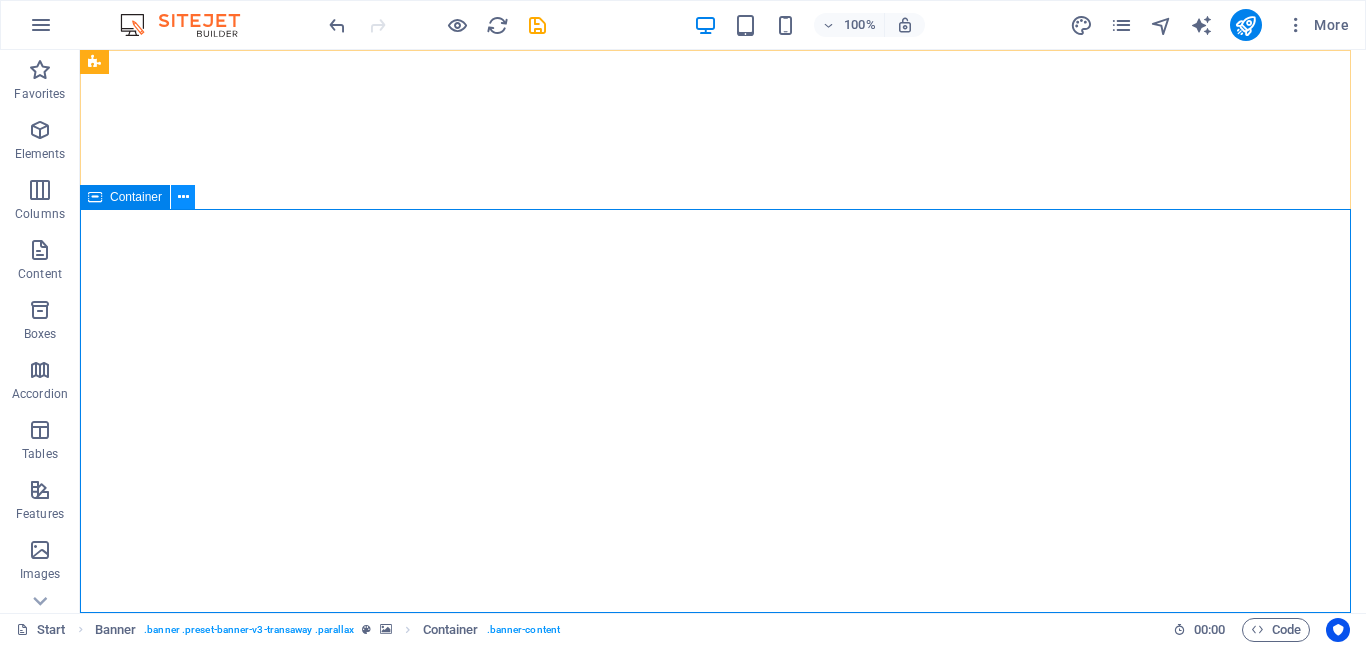 click at bounding box center (183, 197) 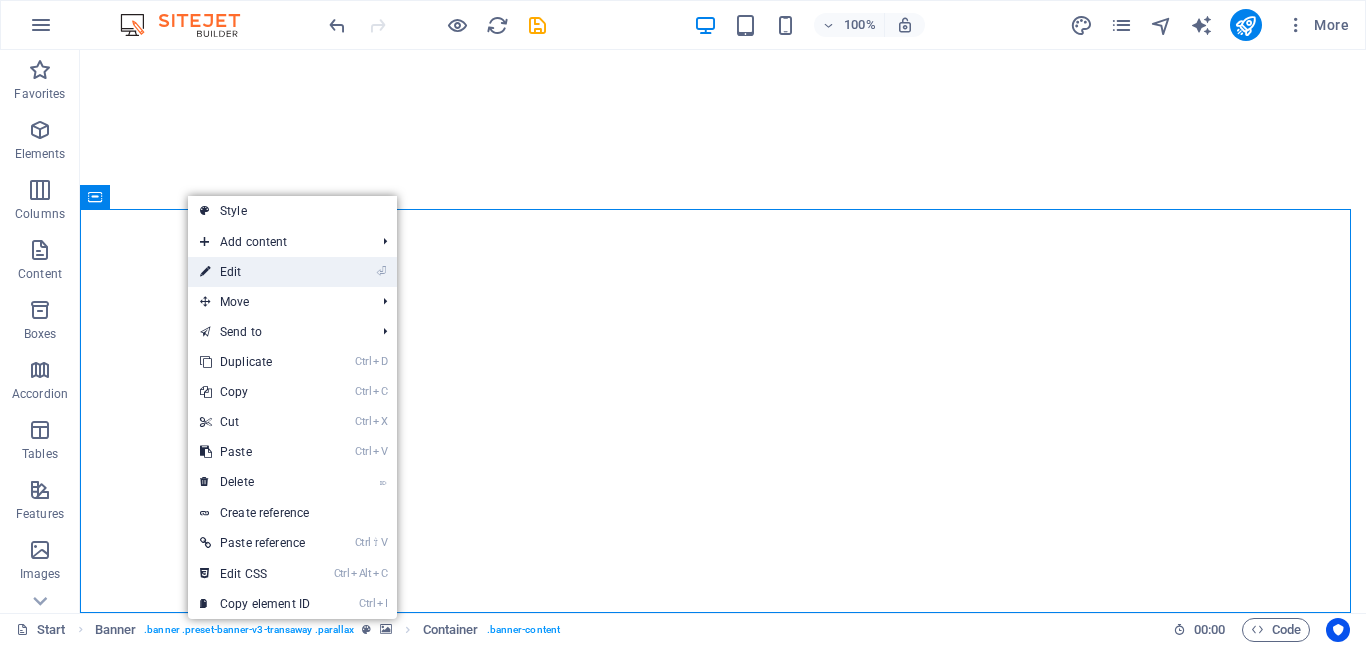click on "⏎  Edit" at bounding box center (255, 272) 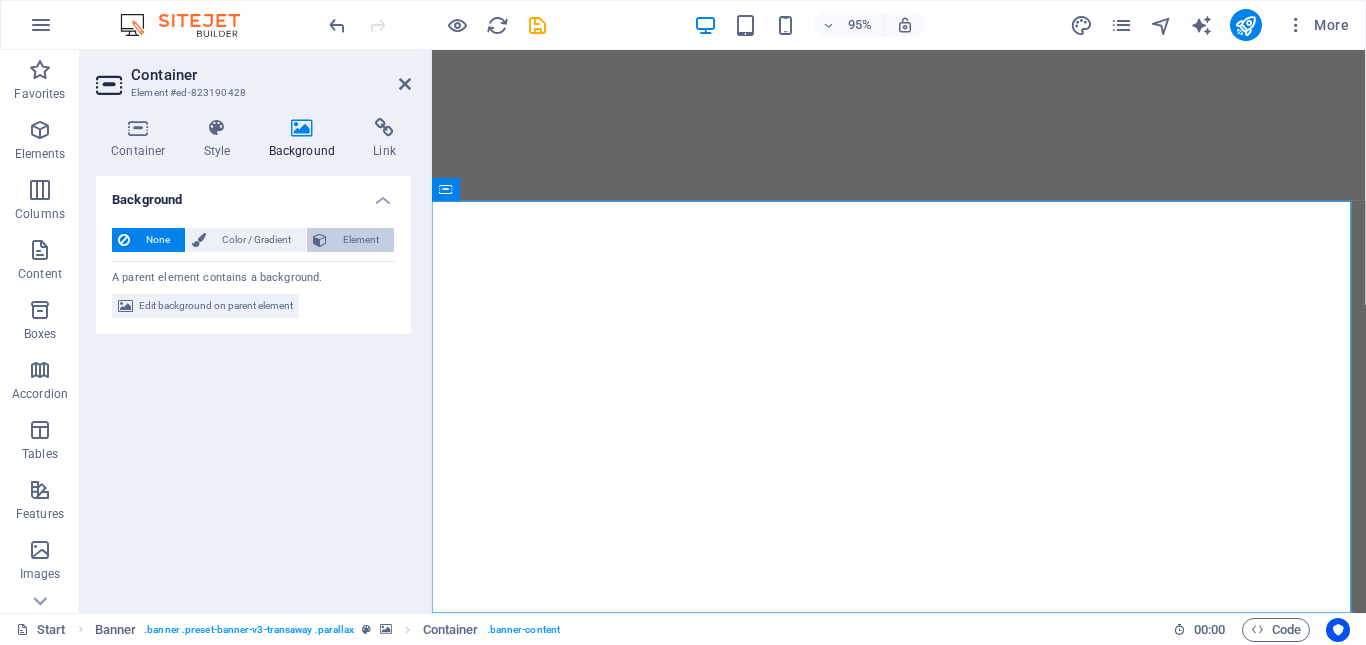 click on "Element" at bounding box center (360, 240) 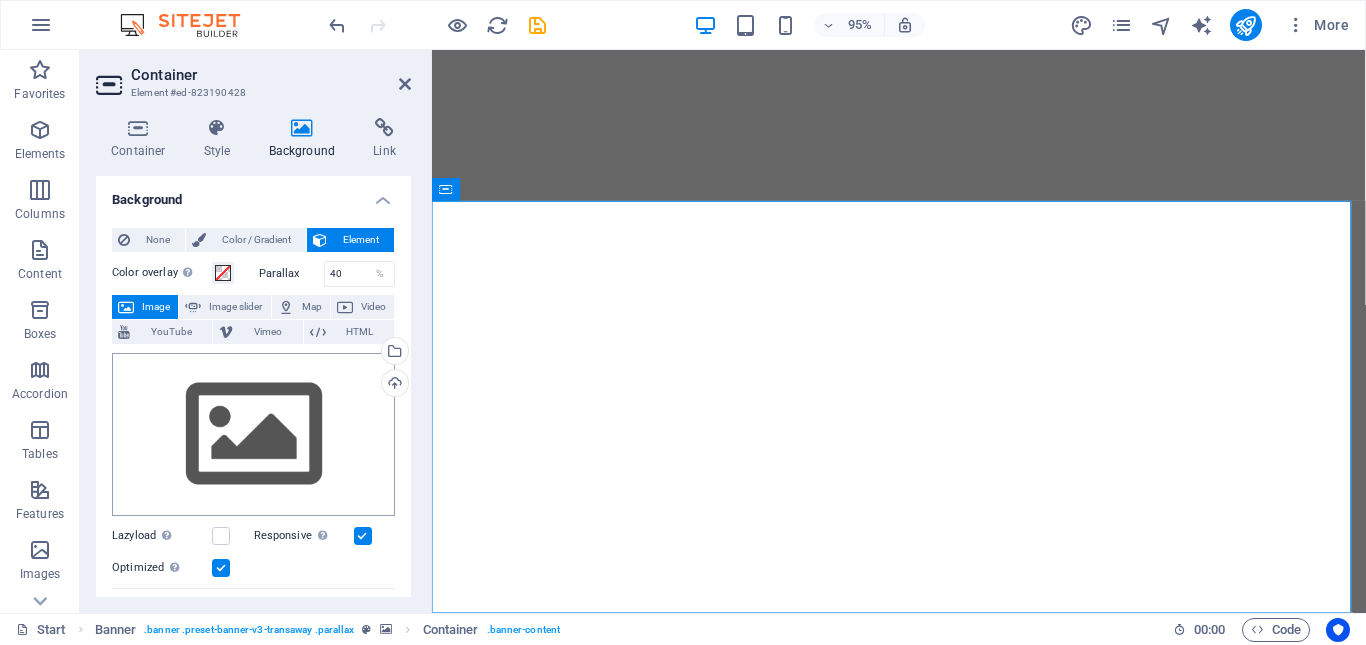 scroll, scrollTop: 100, scrollLeft: 0, axis: vertical 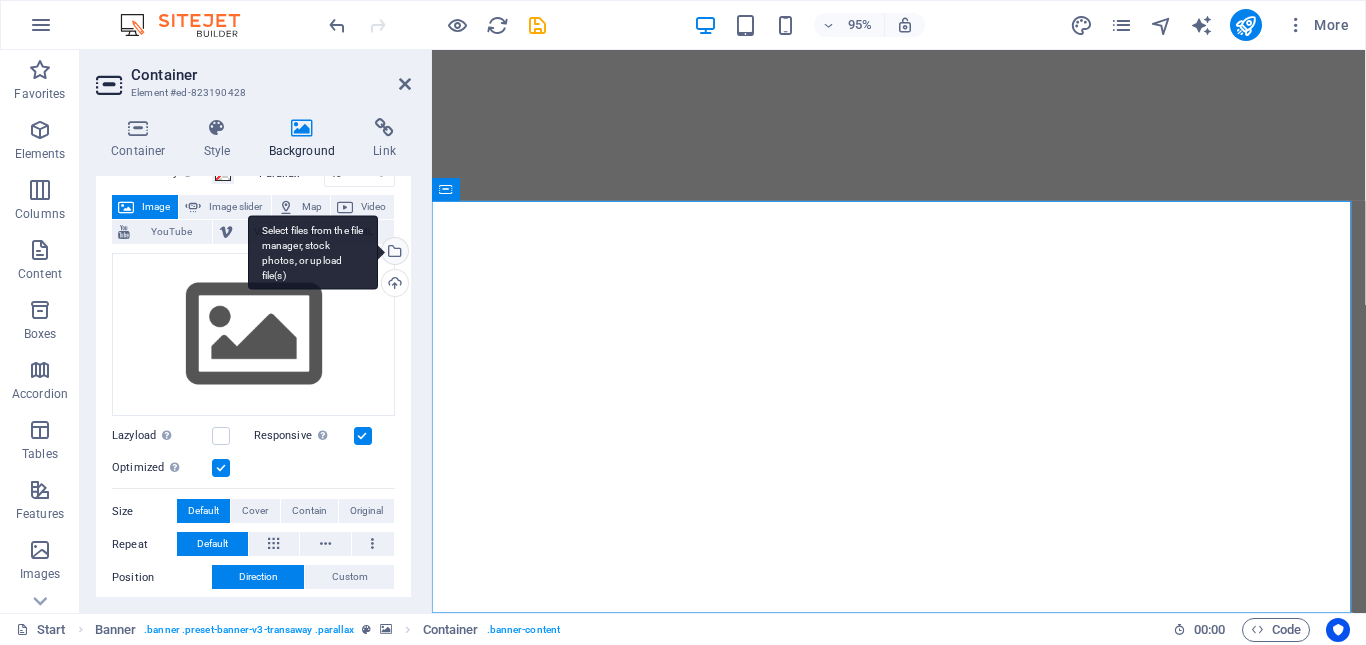click on "Select files from the file manager, stock photos, or upload file(s)" at bounding box center (393, 253) 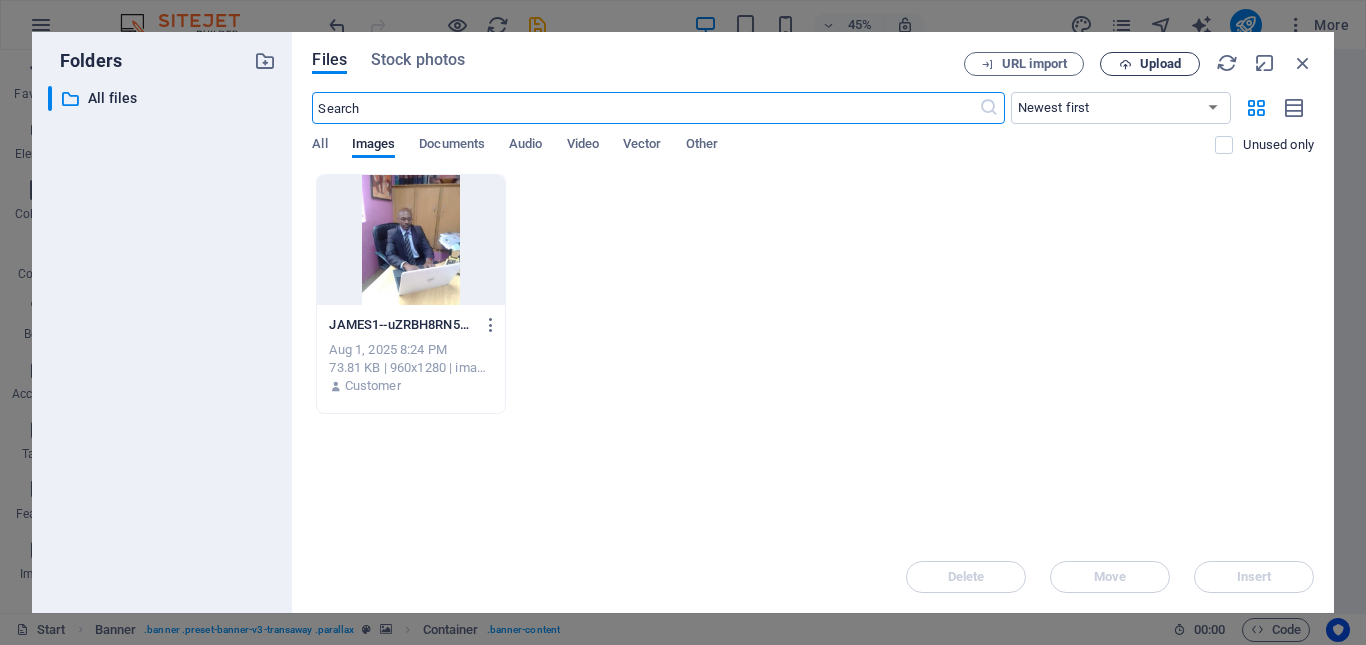 click on "Upload" at bounding box center (1160, 64) 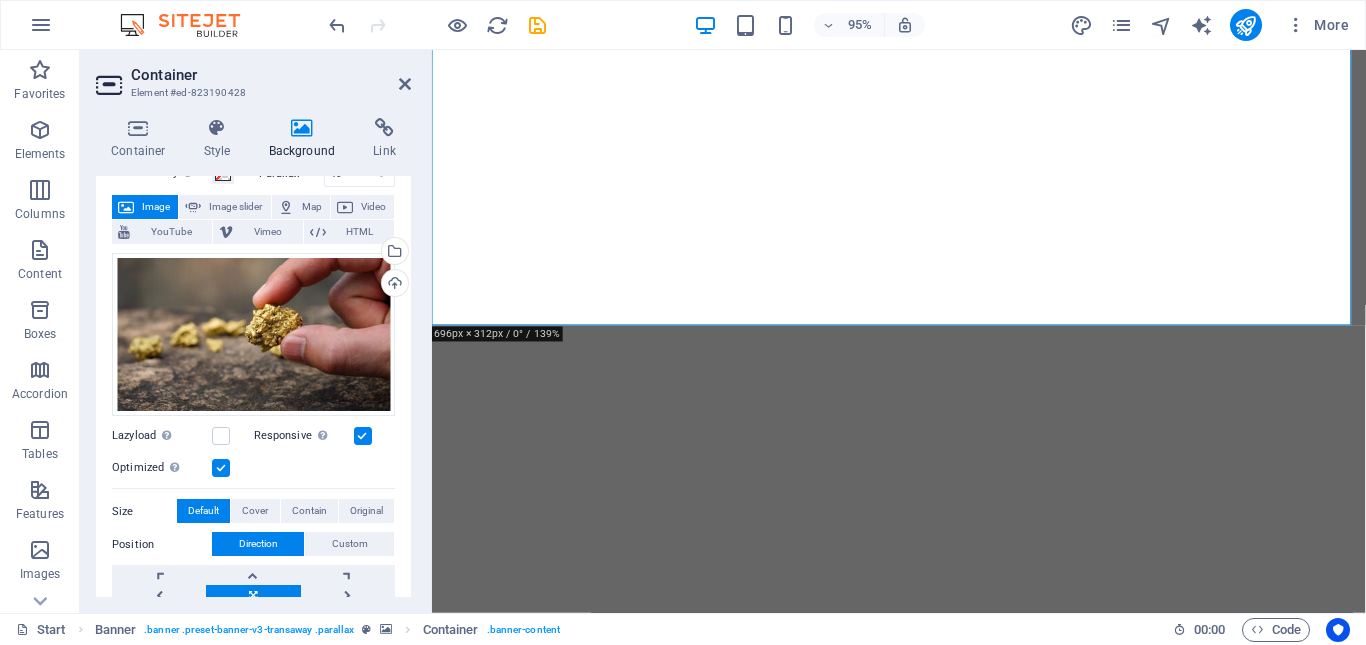 scroll, scrollTop: 169, scrollLeft: 0, axis: vertical 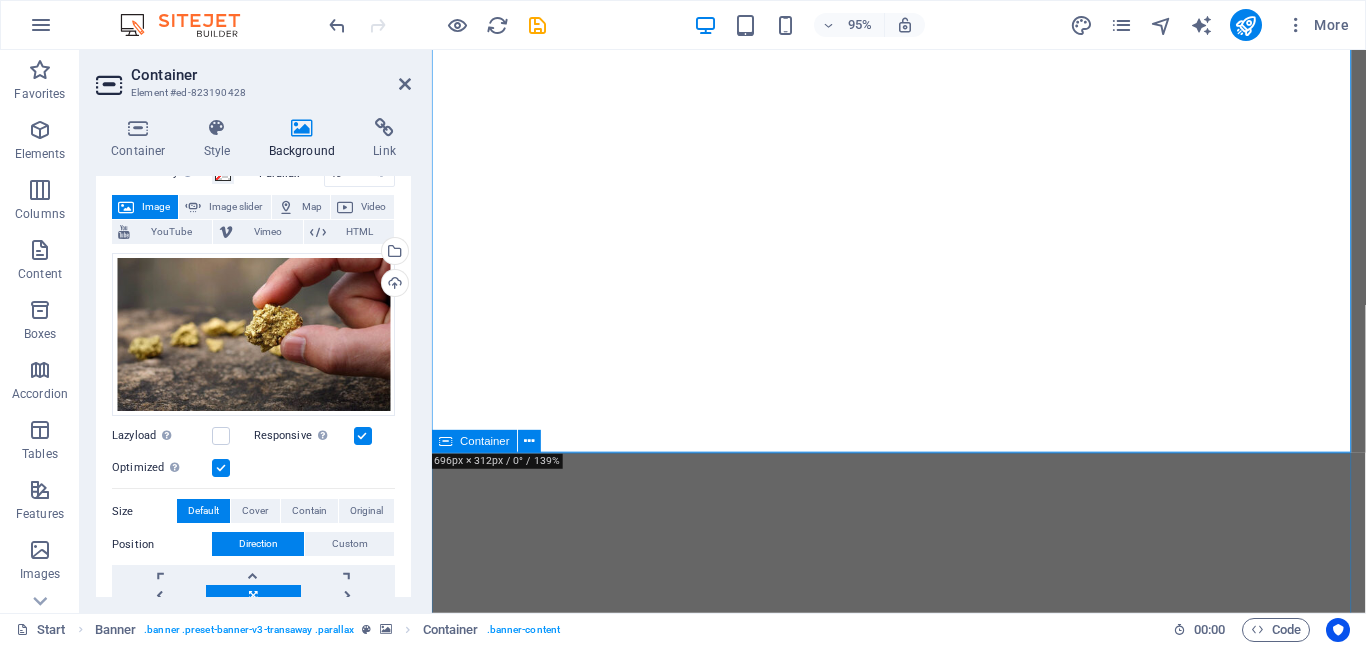 click on "About us At Mineral Solutions, we specialize in the mining of premium minerals, the construction of durable roads and buildings, and the efficient supply and delivery of essential goods. Our commitment to quality and innovation ensures we provide outstanding services that cater to your mineral and construction needs. Partner with us to build a better tomorrow. Timely Delivery Lorem ipsum dolor sit amet, consectetur adipisicing elit. Veritatis, dolorem! Global delivery Lorem ipsum dolor sit amet, consectetur adipisicing elit. Veritatis, dolorem! 24/7  Support Lorem ipsum dolor sit amet, consectetur adipisicing elit. Veritatis, dolorem!" at bounding box center (923, 2088) 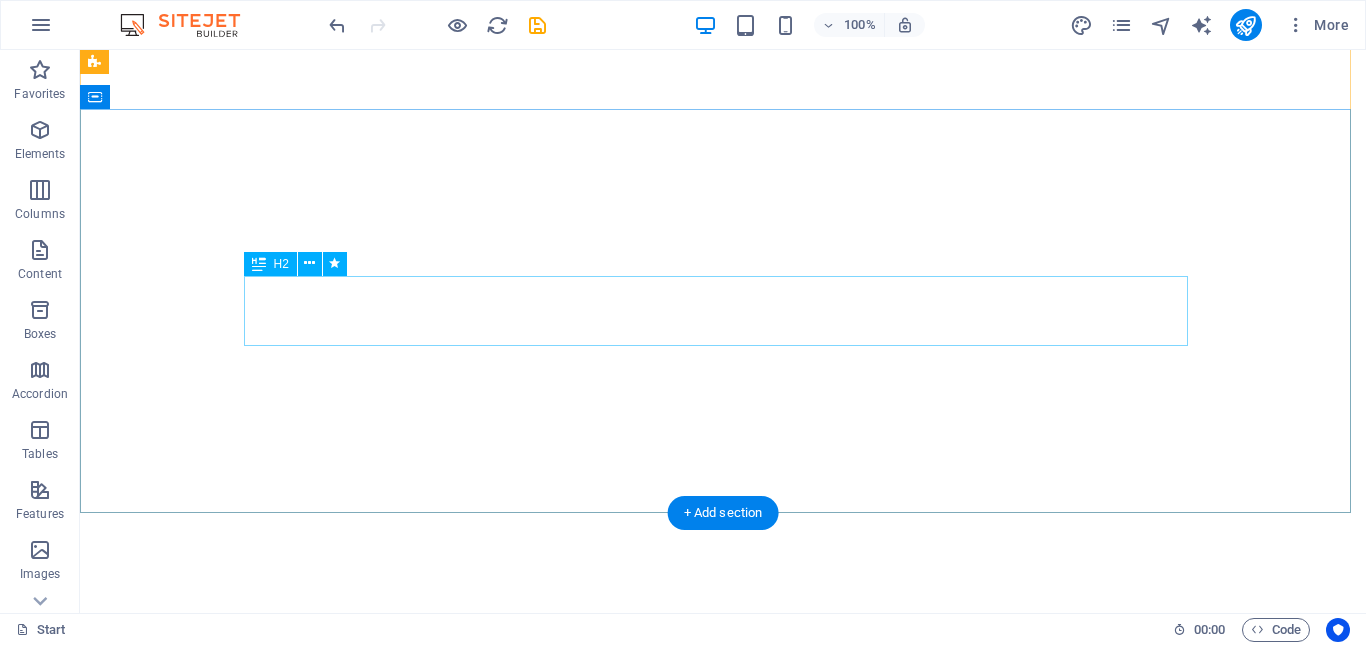 scroll, scrollTop: 0, scrollLeft: 0, axis: both 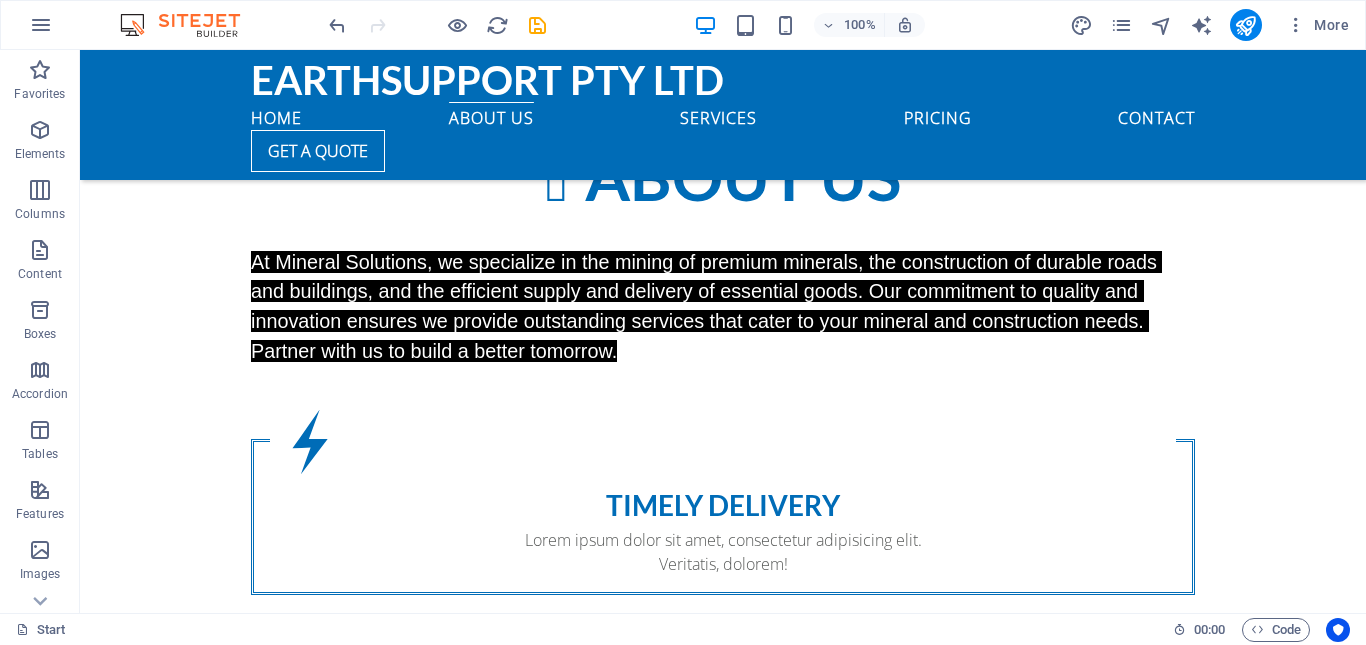 click at bounding box center (723, 2553) 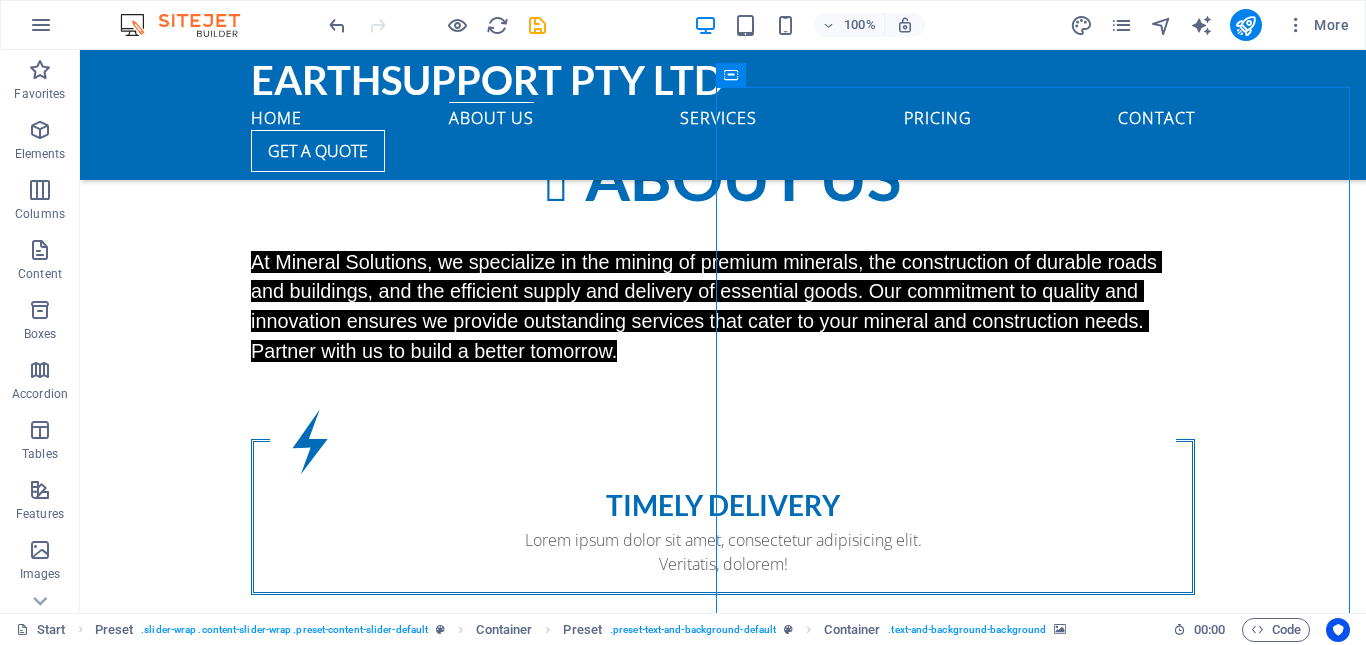 click at bounding box center [723, 2553] 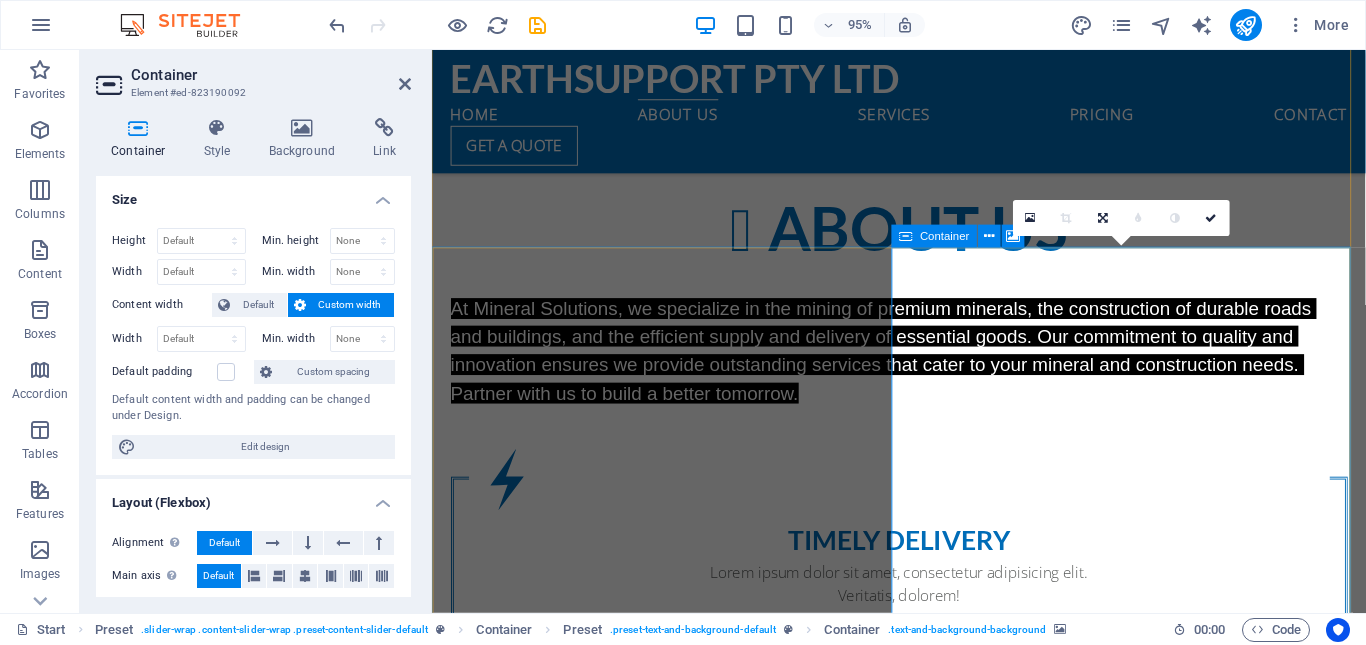 scroll, scrollTop: 1687, scrollLeft: 0, axis: vertical 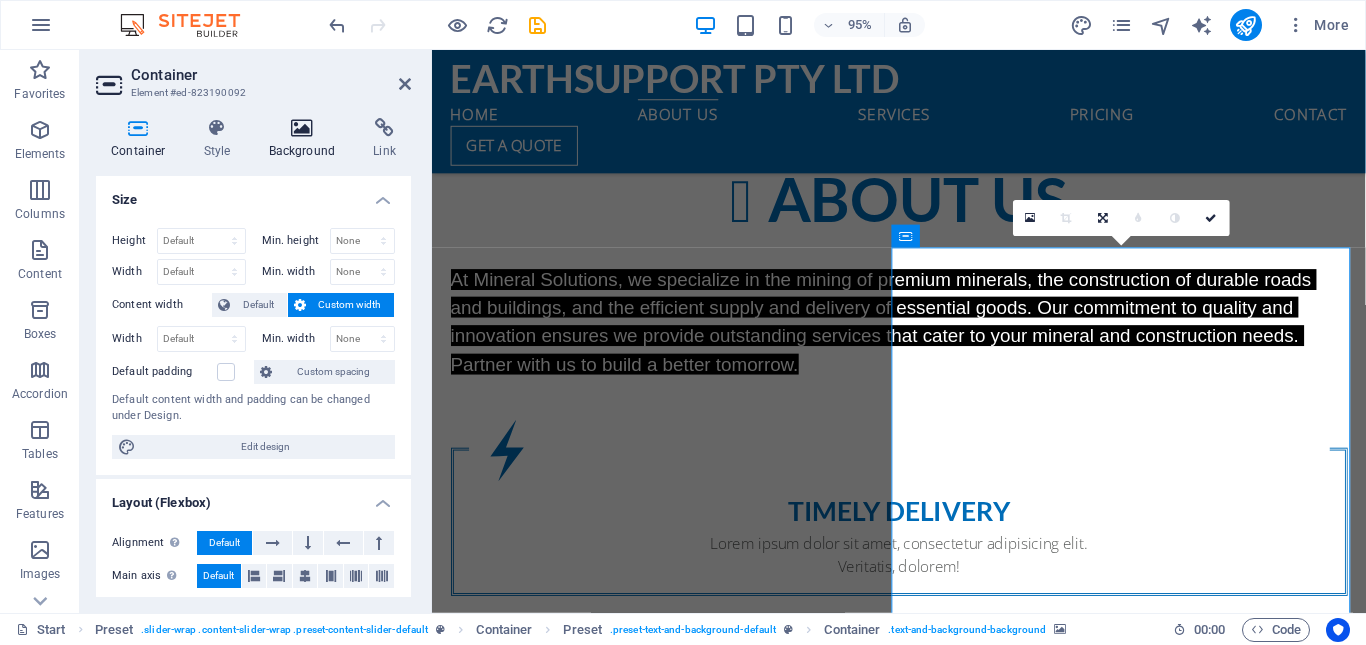 click on "Background" at bounding box center [306, 139] 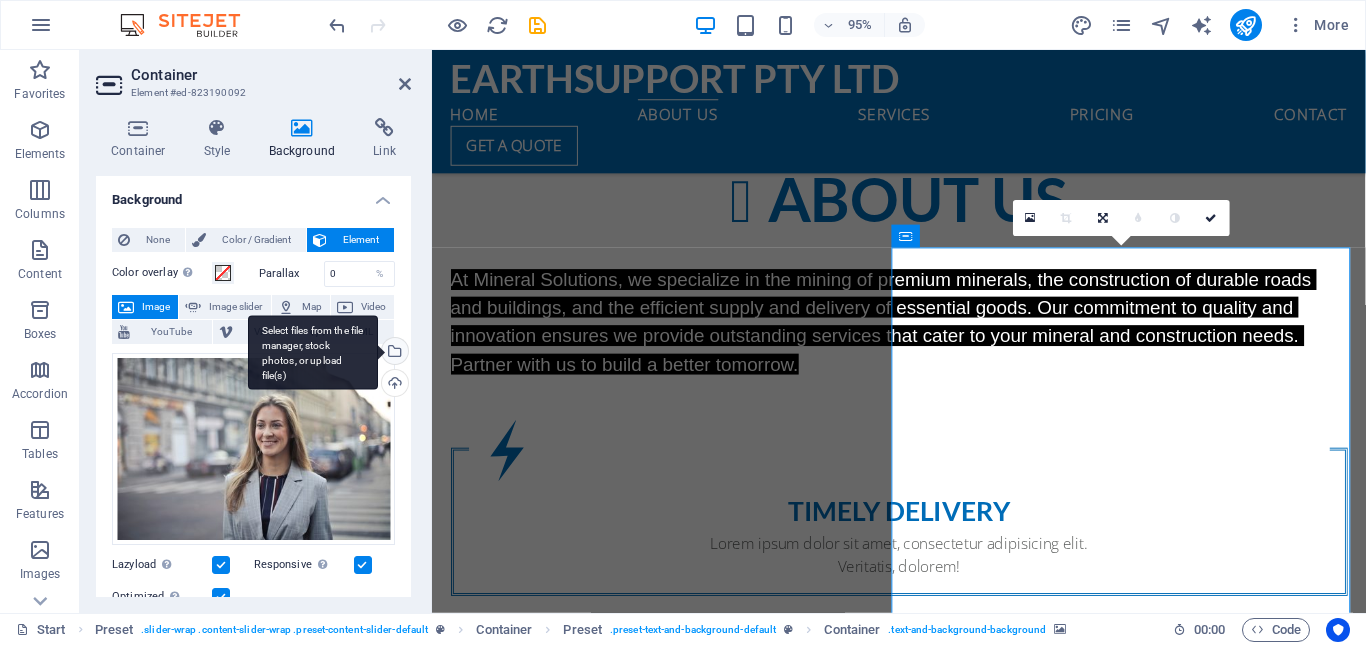 click on "Select files from the file manager, stock photos, or upload file(s)" at bounding box center [393, 353] 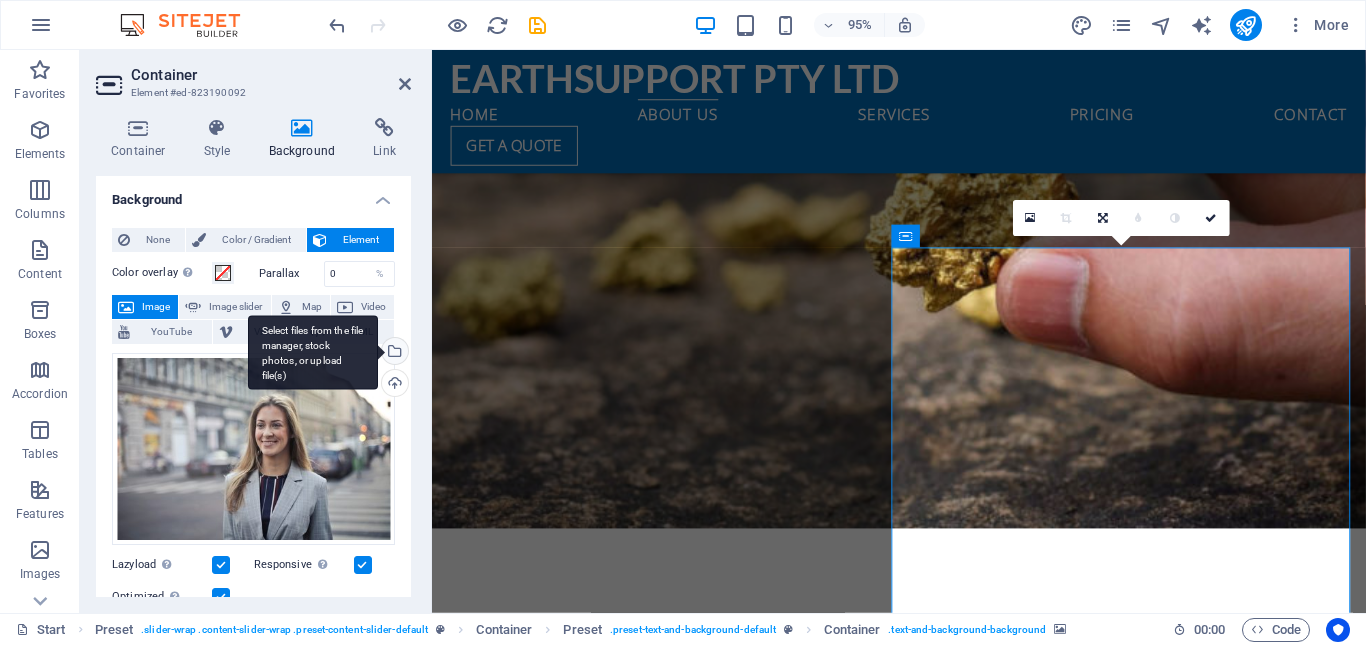 scroll, scrollTop: 2345, scrollLeft: 0, axis: vertical 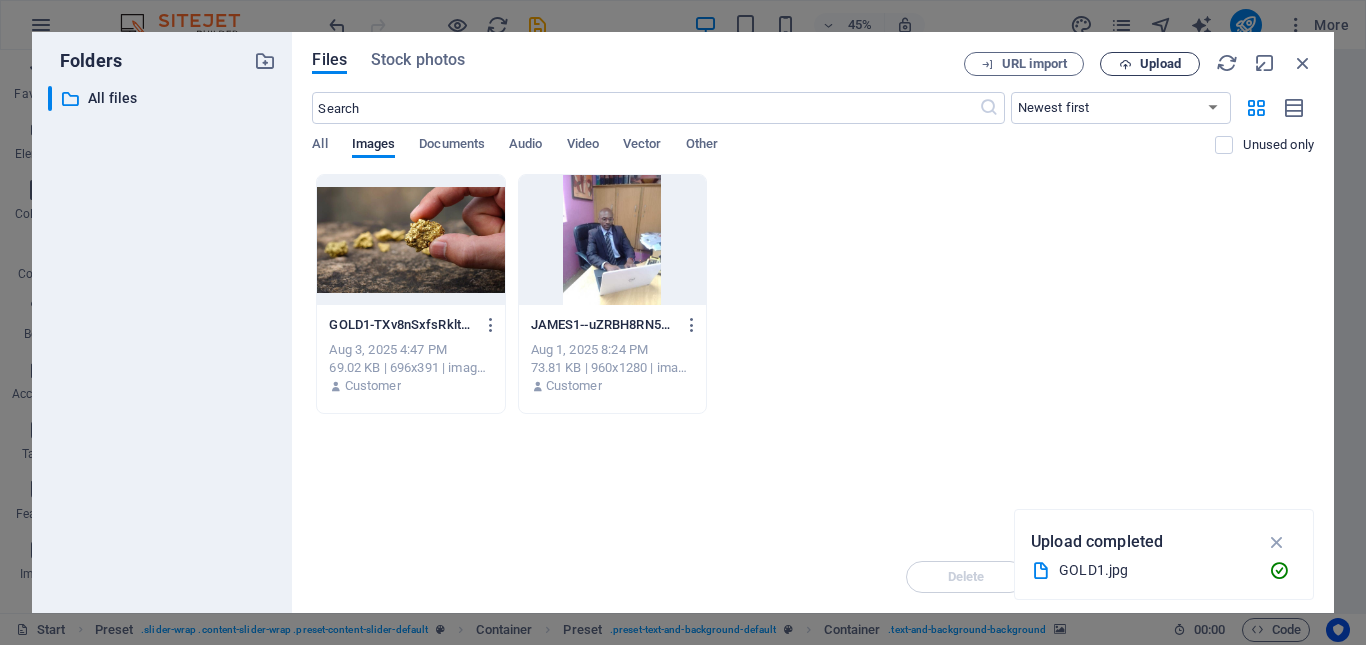 click at bounding box center [1125, 64] 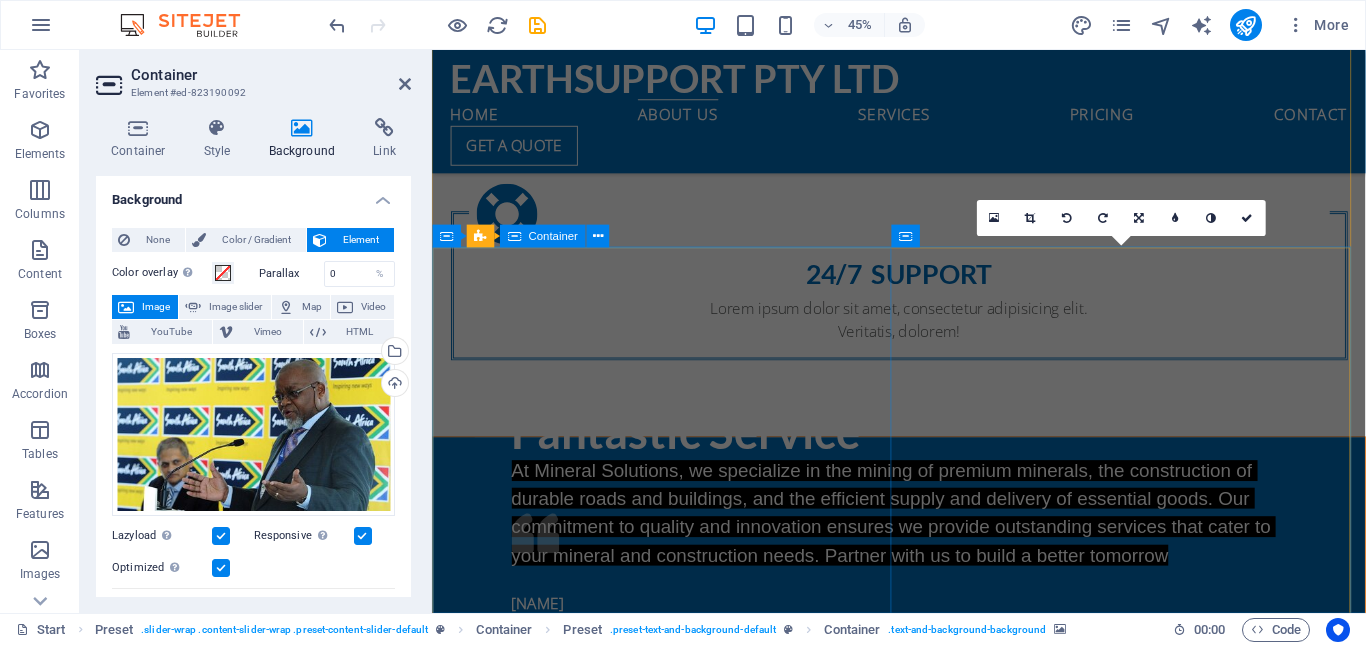 scroll, scrollTop: 1687, scrollLeft: 0, axis: vertical 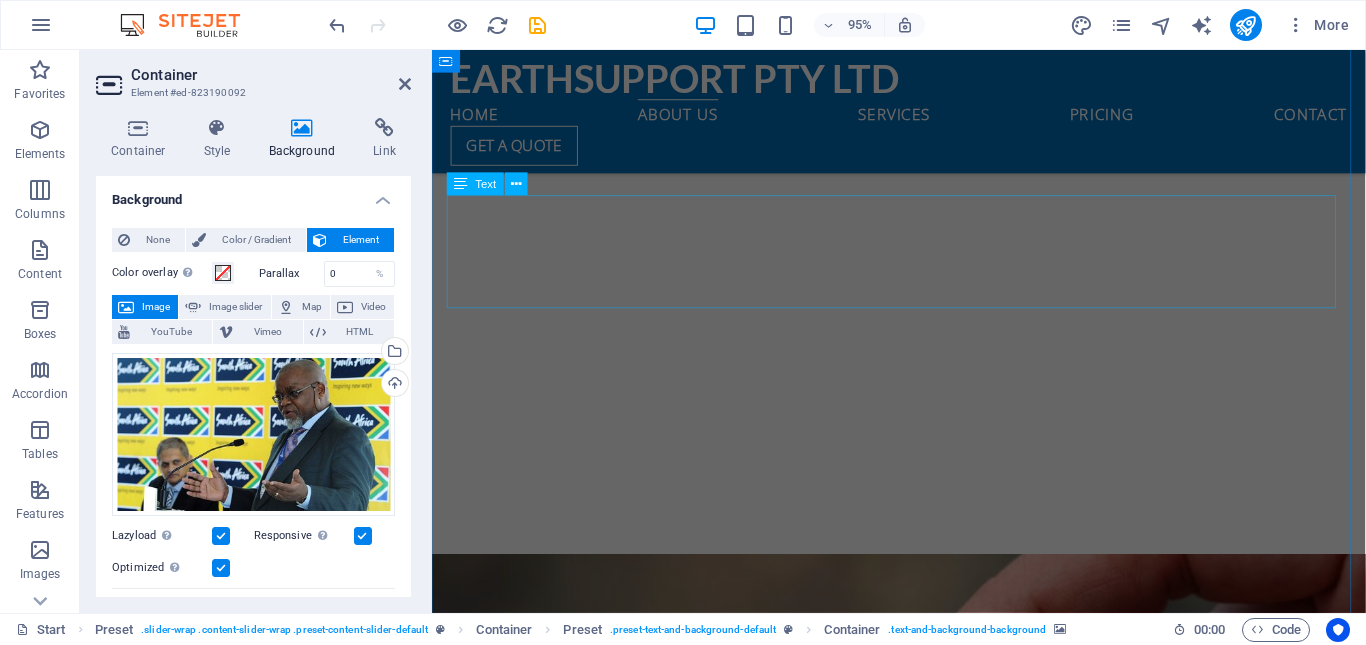 click on "At Mineral Solutions, we specialize in the mining of premium minerals, the construction of durable roads and buildings, and the efficient supply and delivery of essential goods. Our commitment to quality and innovation ensures we provide outstanding services that cater to your mineral and construction needs. Partner with us to build a better tomorrow." at bounding box center (924, 1401) 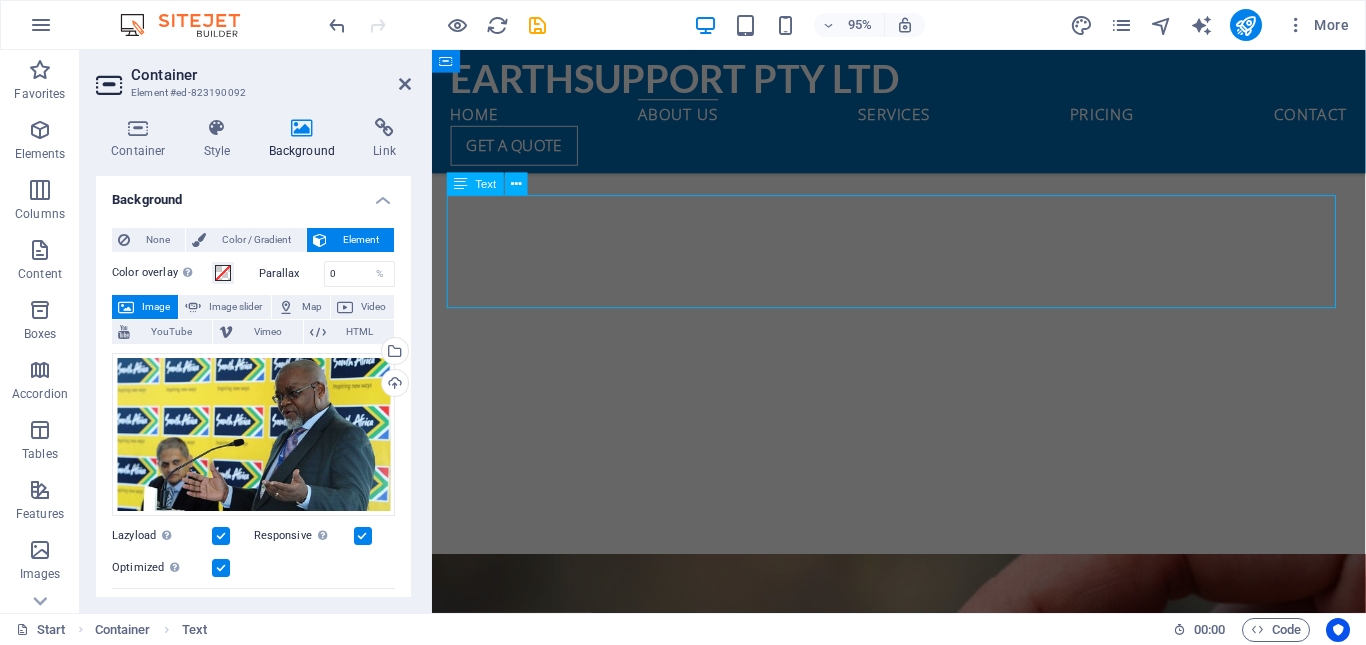 click on "At Mineral Solutions, we specialize in the mining of premium minerals, the construction of durable roads and buildings, and the efficient supply and delivery of essential goods. Our commitment to quality and innovation ensures we provide outstanding services that cater to your mineral and construction needs. Partner with us to build a better tomorrow." at bounding box center [924, 1401] 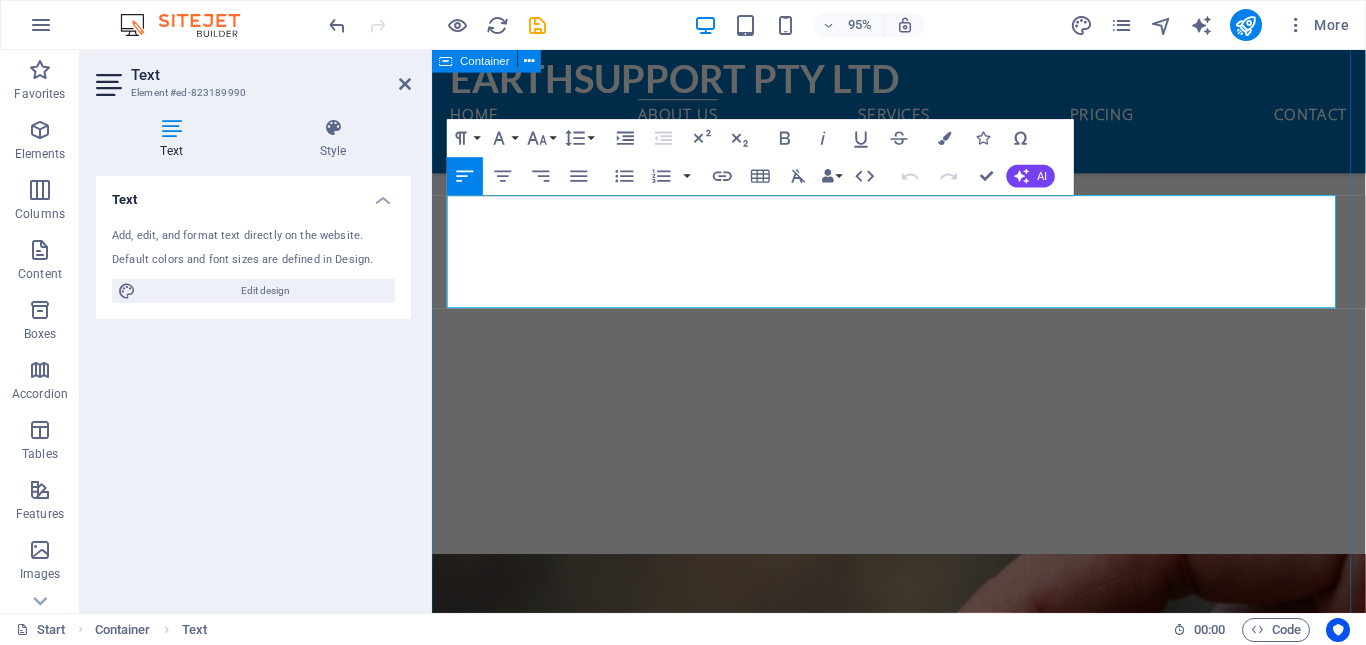 drag, startPoint x: 824, startPoint y: 301, endPoint x: 445, endPoint y: 214, distance: 388.8573 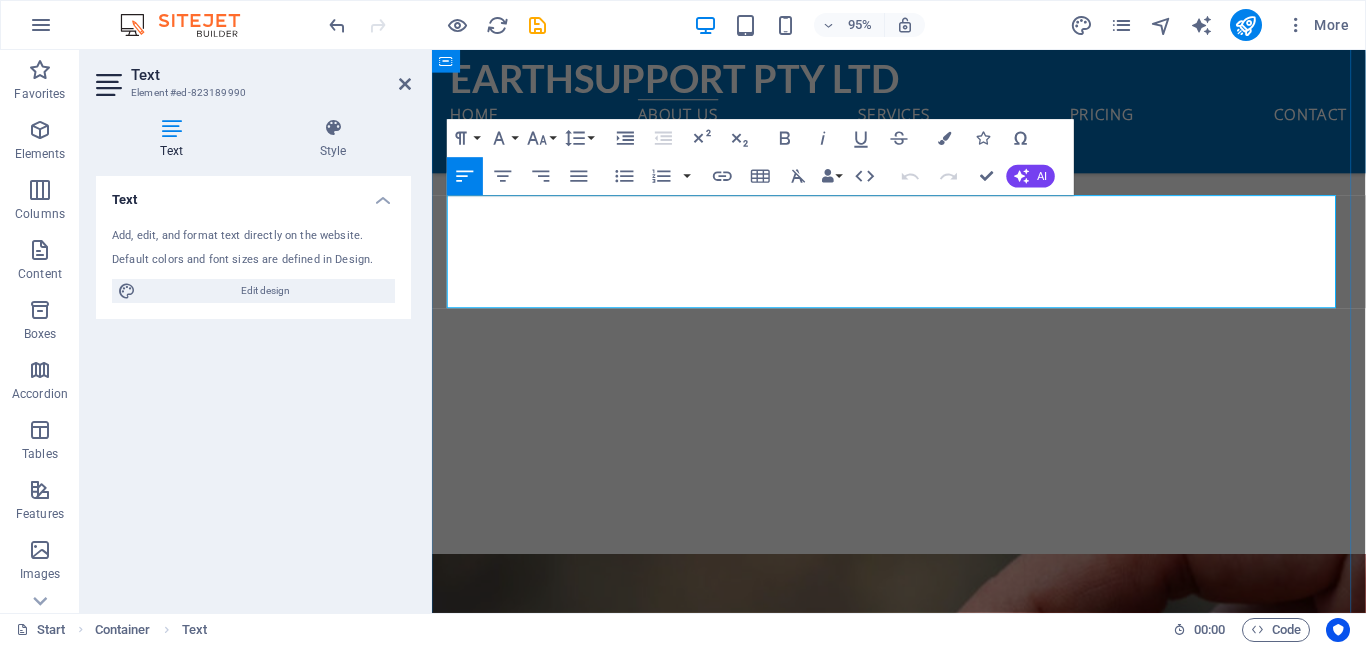 copy on "At Mineral Solutions, we specialize in the mining of premium minerals, the construction of durable roads and buildings, and the efficient supply and delivery of essential goods. Our commitment to quality and innovation ensures we provide outstanding services that cater to your mineral and construction needs. Partner with us to build a better tomorrow." 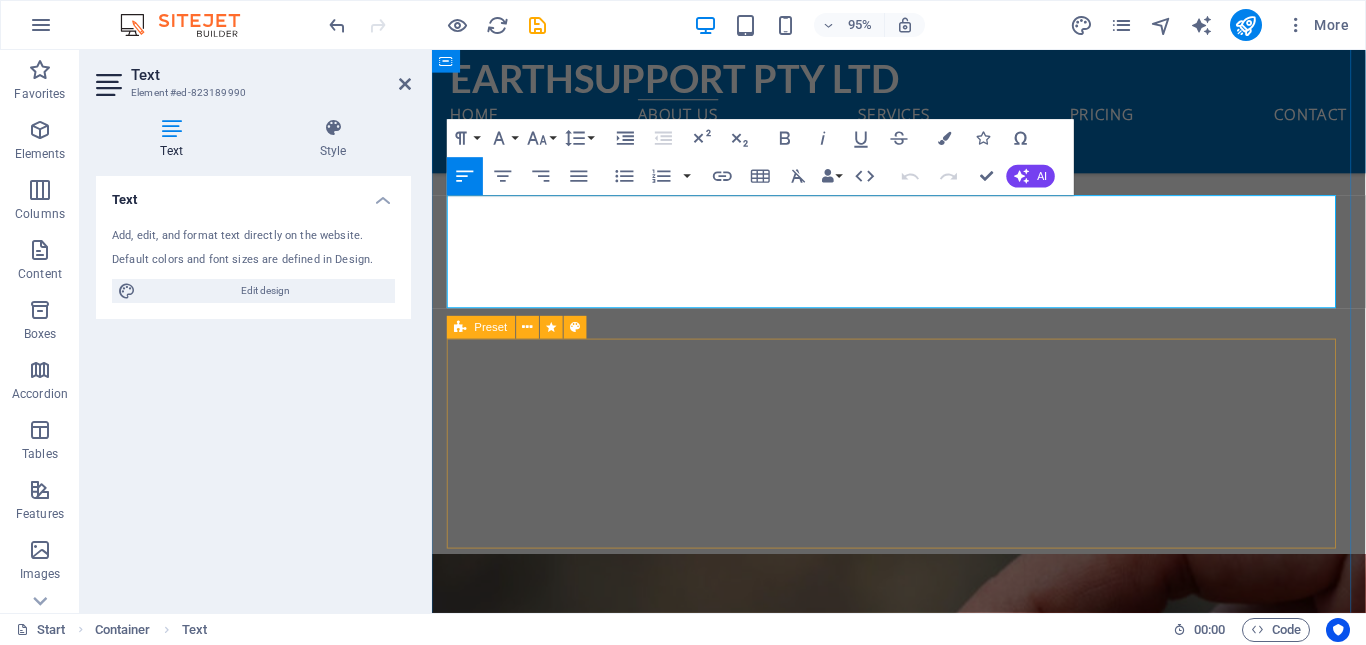 click on "Timely Delivery Lorem ipsum dolor sit amet, consectetur adipisicing elit. Veritatis, dolorem! Global delivery Lorem ipsum dolor sit amet, consectetur adipisicing elit. Veritatis, dolorem! 24/7  Support Lorem ipsum dolor sit amet, consectetur adipisicing elit. Veritatis, dolorem!" at bounding box center [924, 1796] 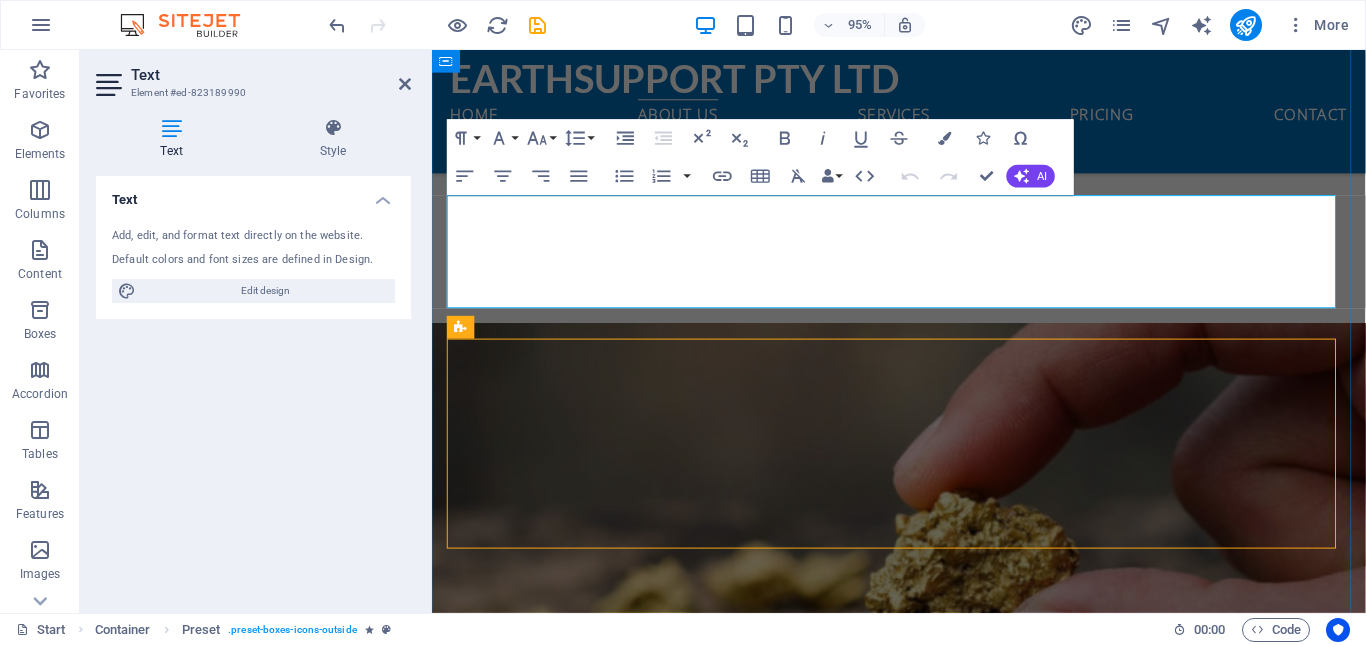 scroll, scrollTop: 593, scrollLeft: 0, axis: vertical 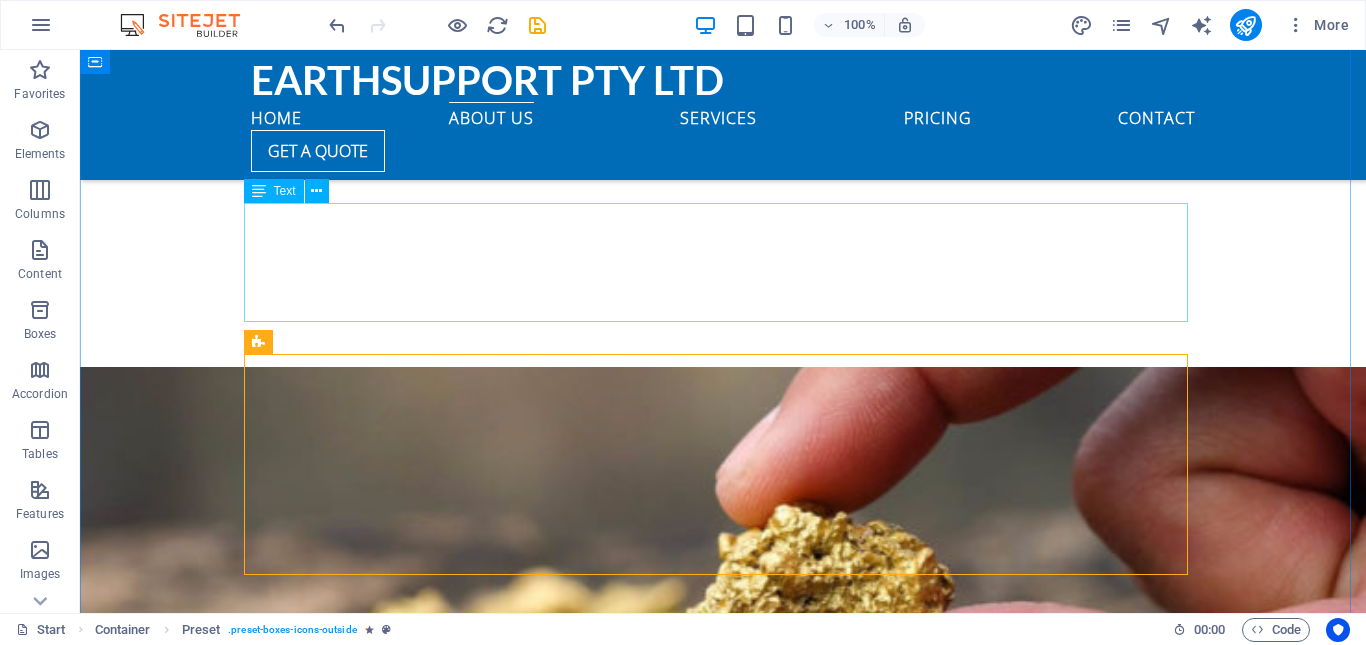 click on "At Mineral Solutions, we specialize in the mining of premium minerals, the construction of durable roads and buildings, and the efficient supply and delivery of essential goods. Our commitment to quality and innovation ensures we provide outstanding services that cater to your mineral and construction needs. Partner with us to build a better tomorrow." at bounding box center (723, 1371) 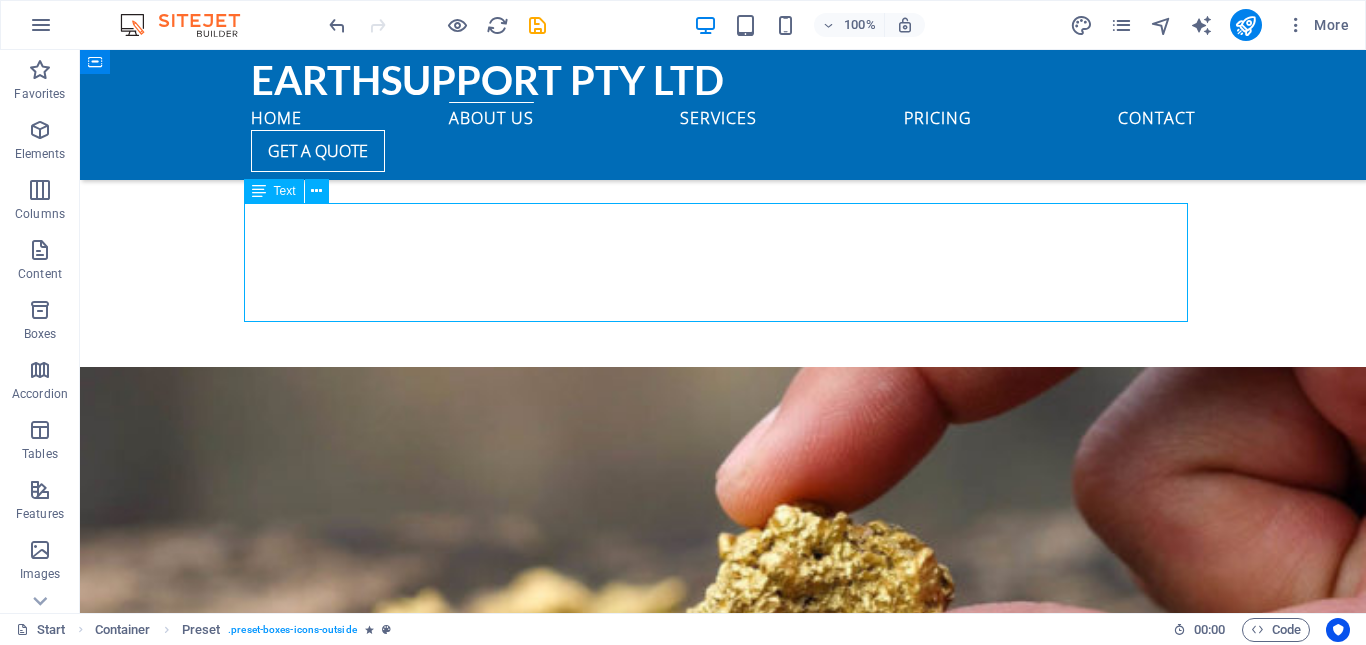 click on "At Mineral Solutions, we specialize in the mining of premium minerals, the construction of durable roads and buildings, and the efficient supply and delivery of essential goods. Our commitment to quality and innovation ensures we provide outstanding services that cater to your mineral and construction needs. Partner with us to build a better tomorrow." at bounding box center (723, 1371) 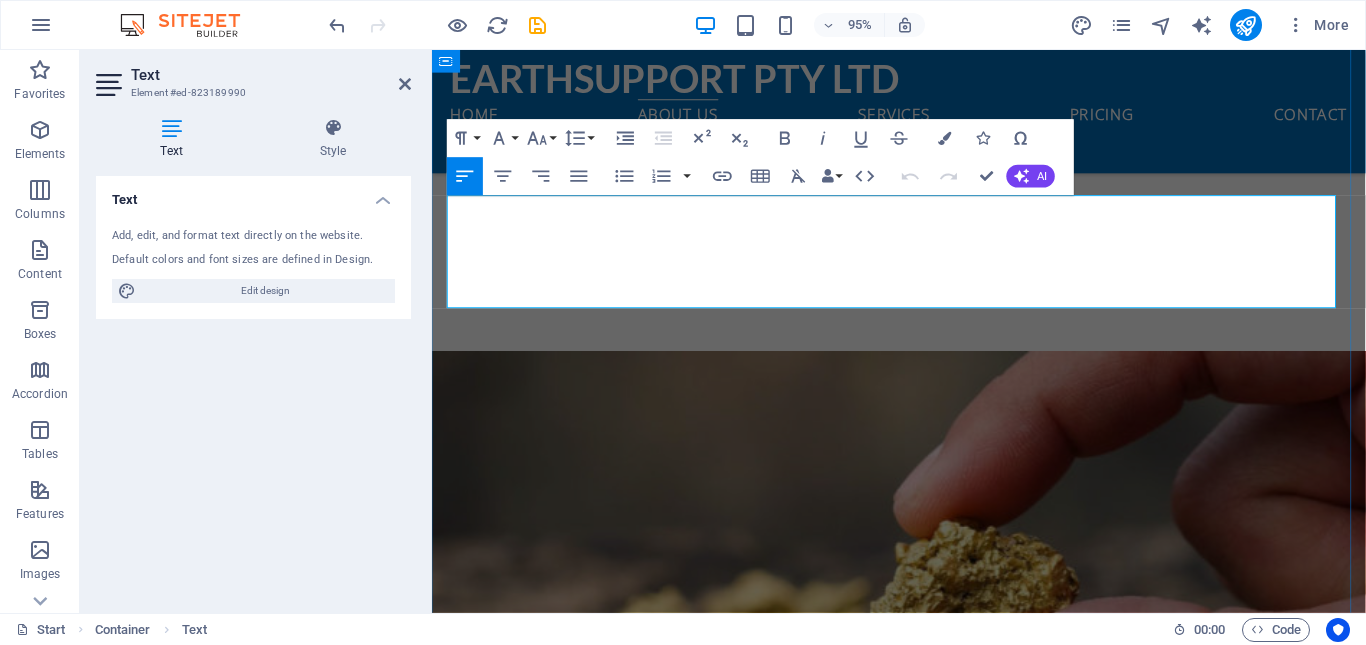 drag, startPoint x: 818, startPoint y: 299, endPoint x: 450, endPoint y: 216, distance: 377.24396 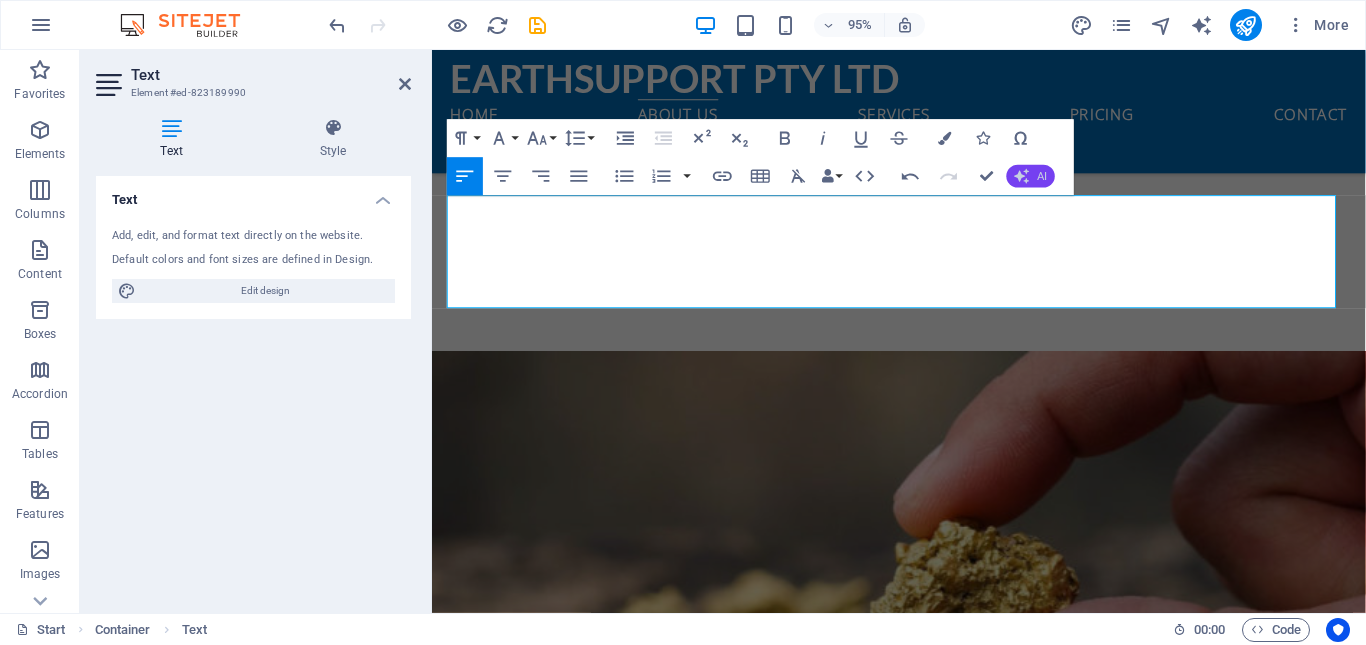 click on "AI" at bounding box center (1042, 176) 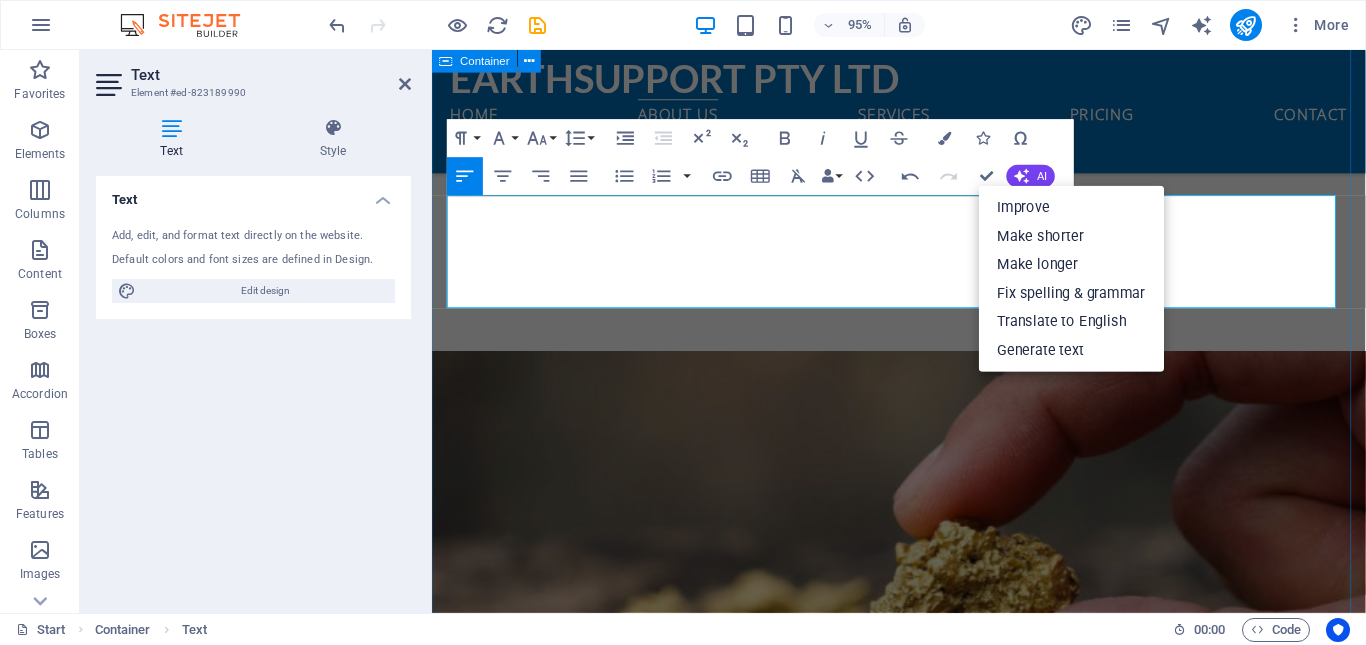 drag, startPoint x: 814, startPoint y: 314, endPoint x: 438, endPoint y: 220, distance: 387.57193 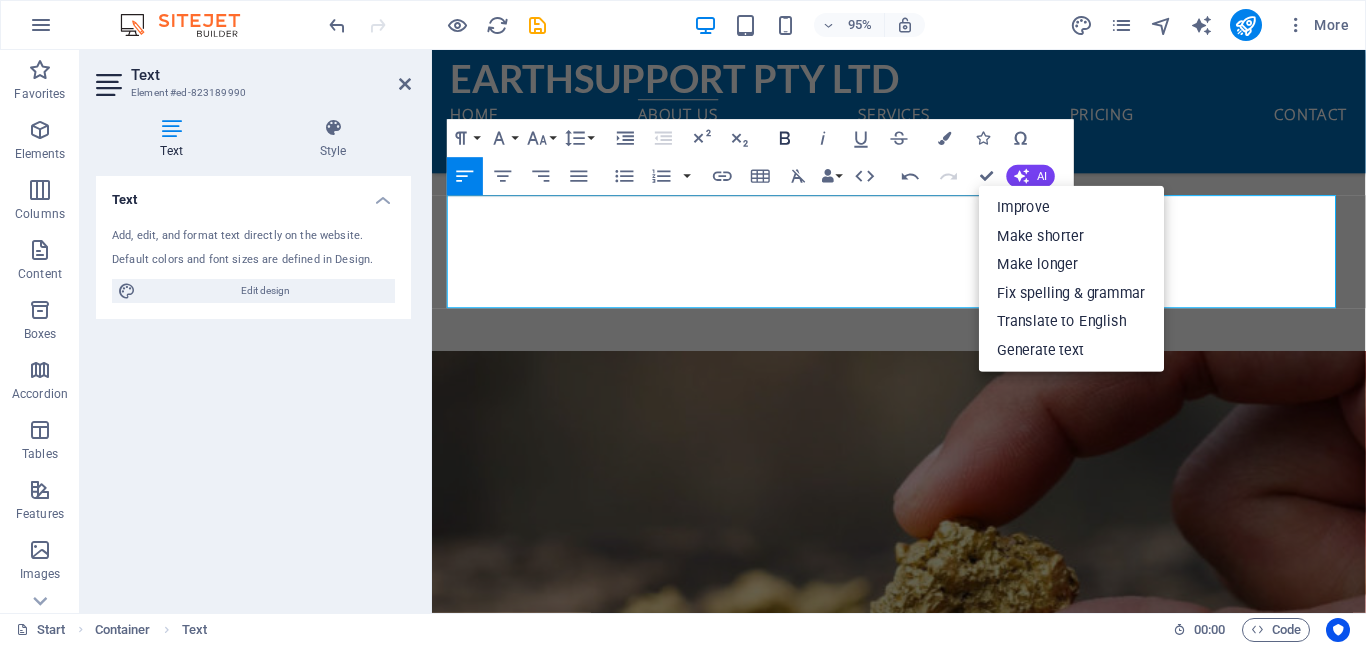 click 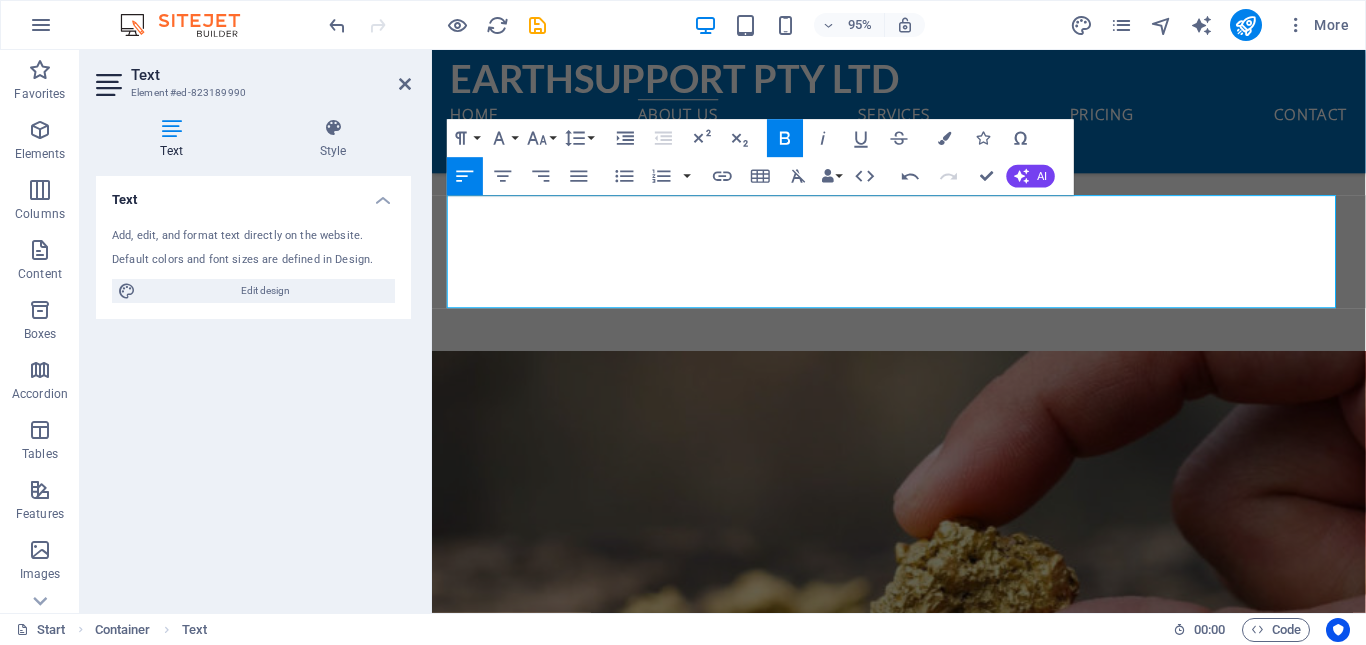 click 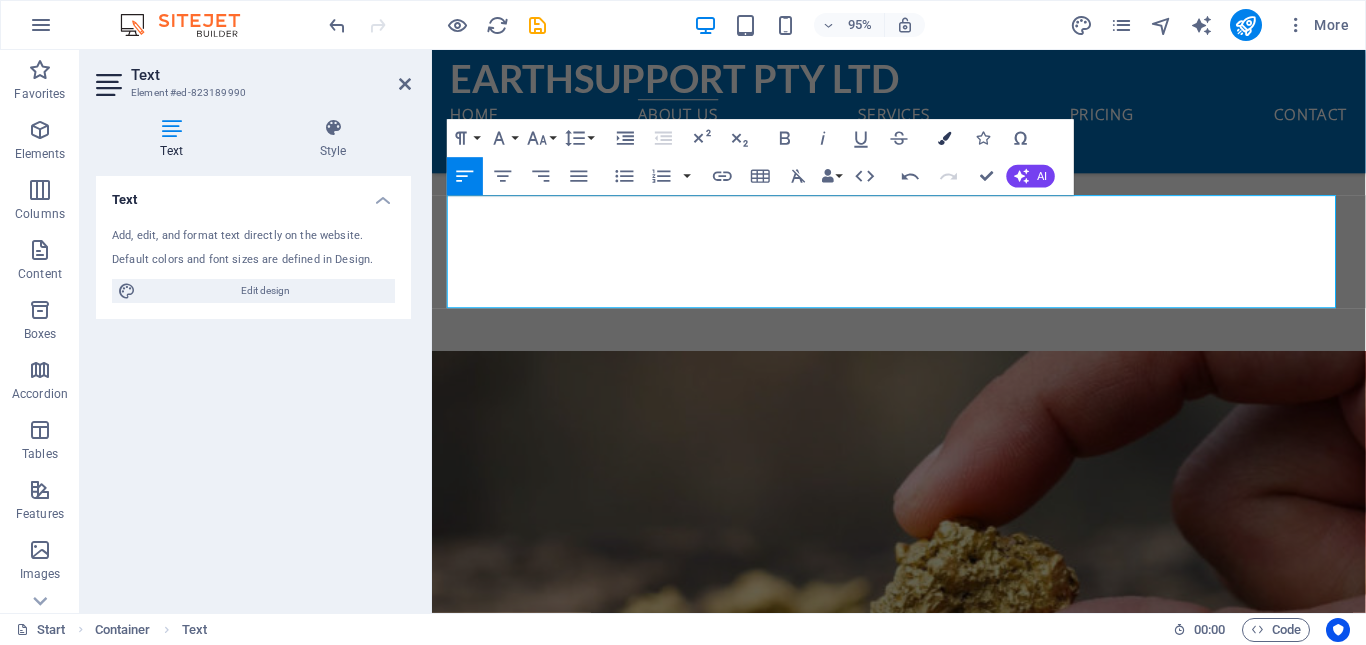 click at bounding box center (944, 138) 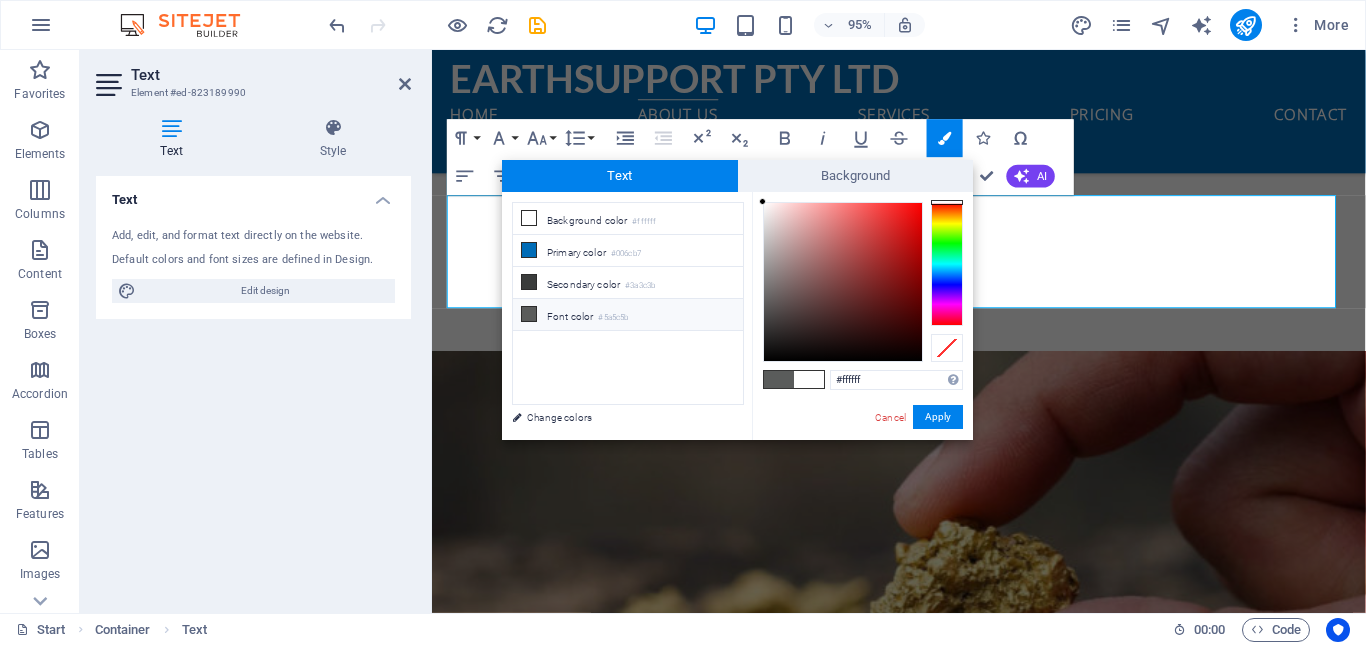 type on "#030303" 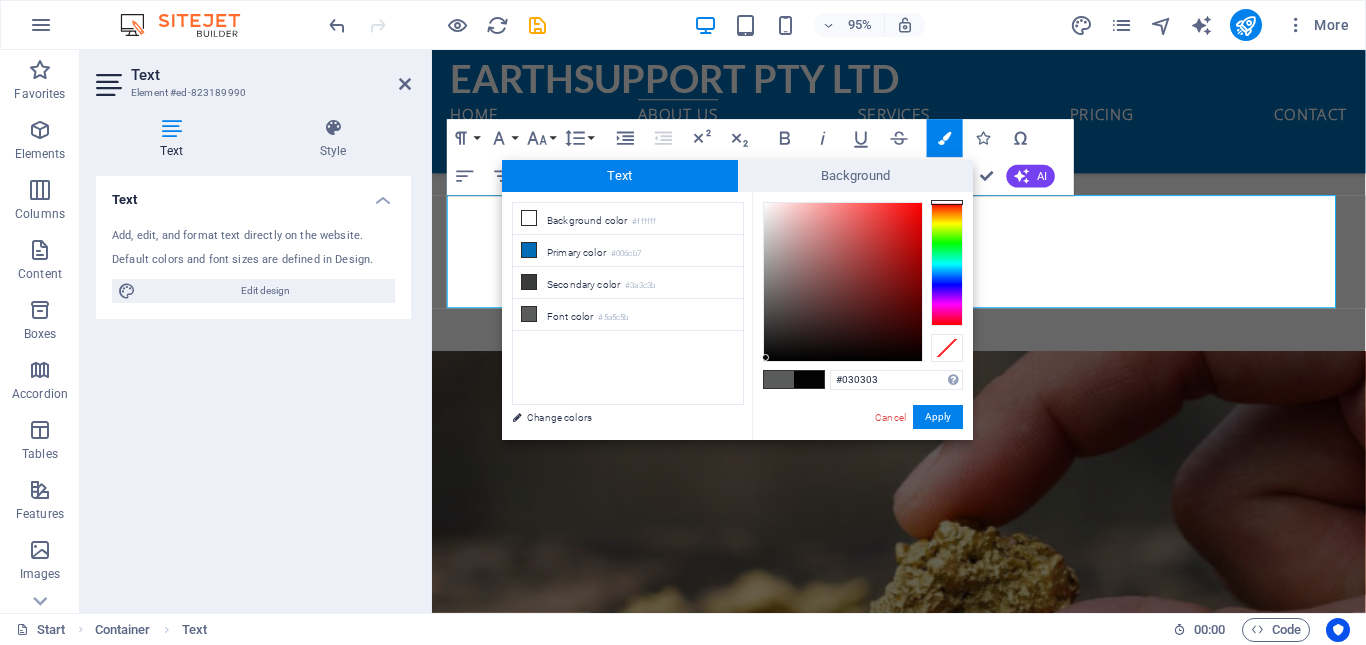 click at bounding box center [843, 282] 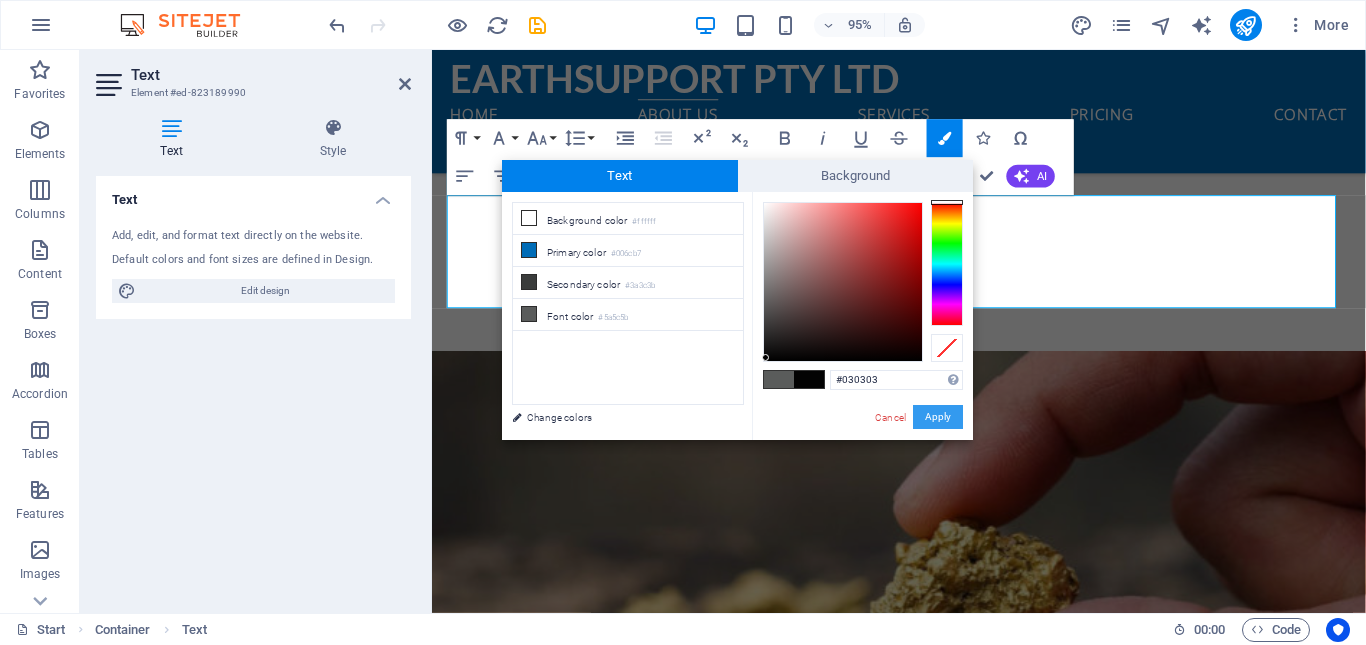 click on "Apply" at bounding box center (938, 417) 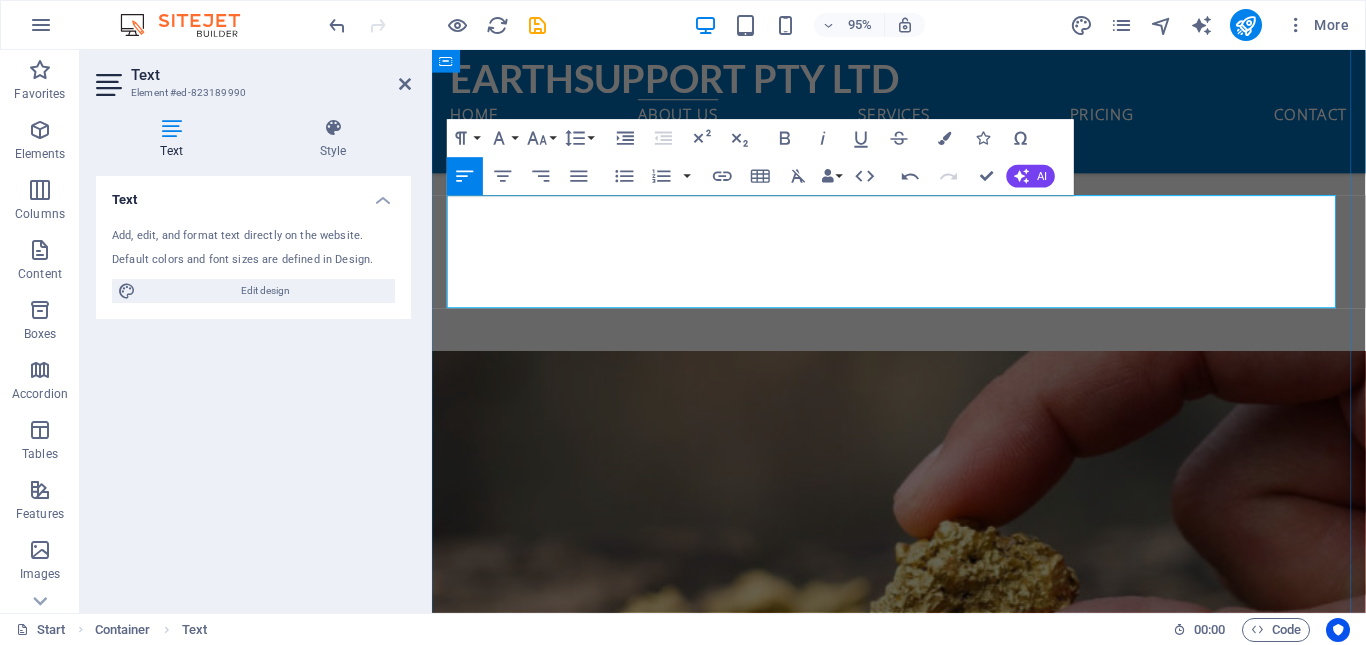 click on "At Mineral Solutions, we specialize in the mining of premium minerals, the construction of durable roads and buildings, and the efficient supply and delivery of essential goods. Our commitment to quality and innovation ensures we provide outstanding services that cater to your mineral and construction needs. Partner with us to build a better tomorrow." at bounding box center [924, 1401] 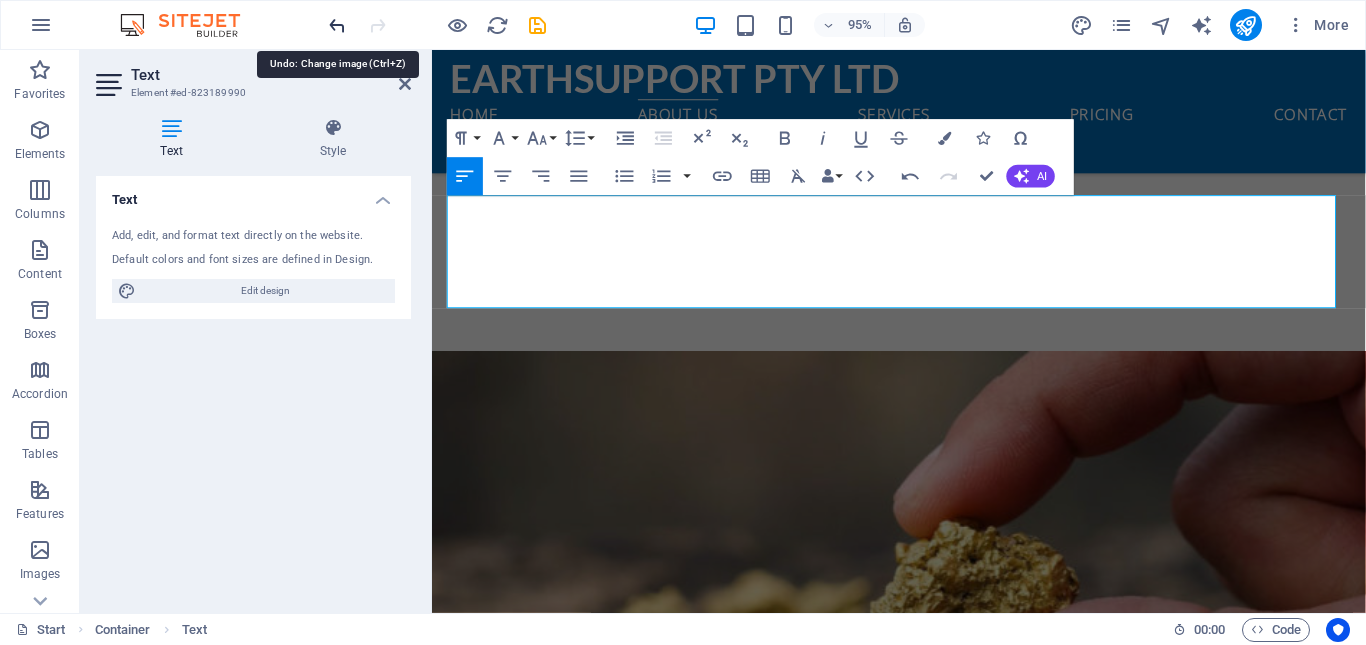 click at bounding box center [337, 25] 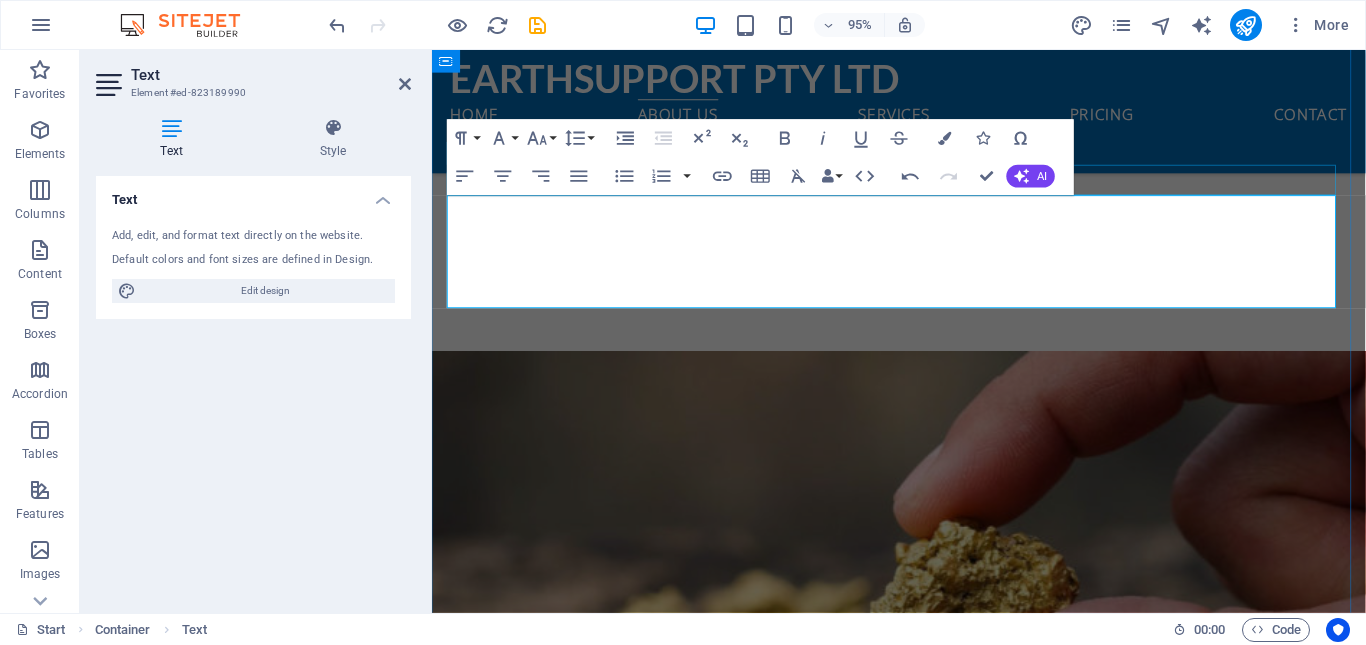 click at bounding box center (924, 1326) 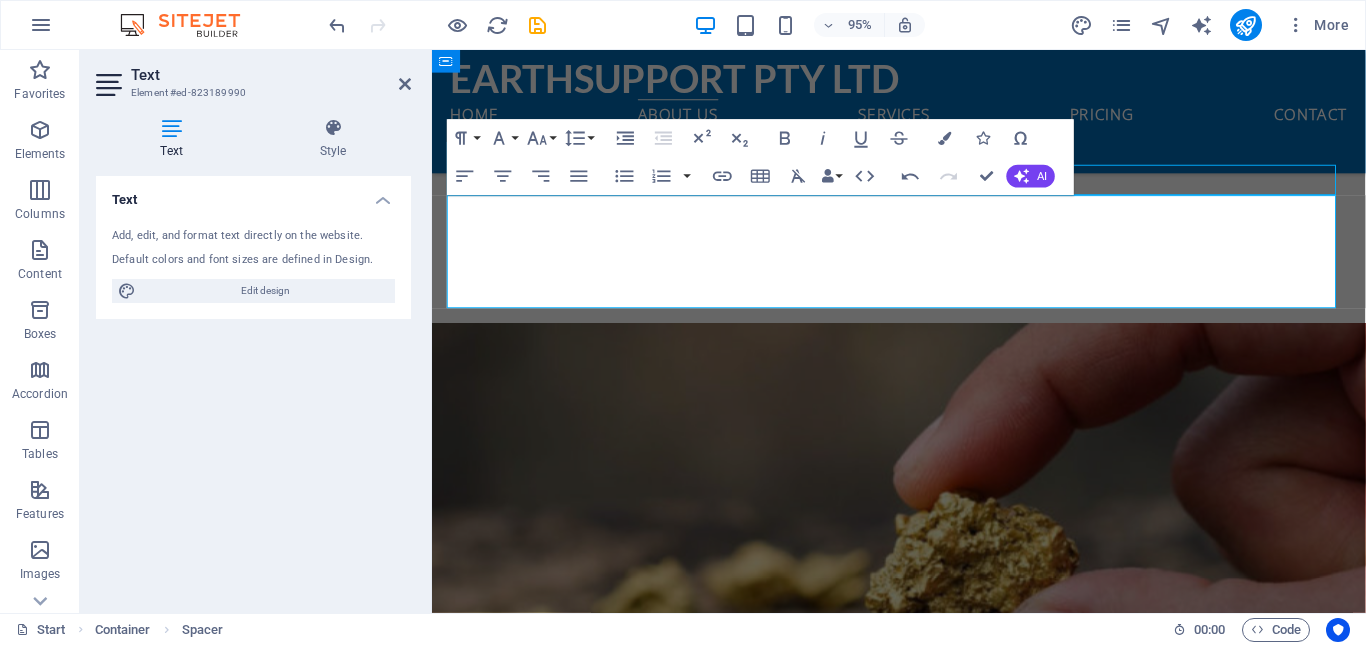 scroll, scrollTop: 593, scrollLeft: 0, axis: vertical 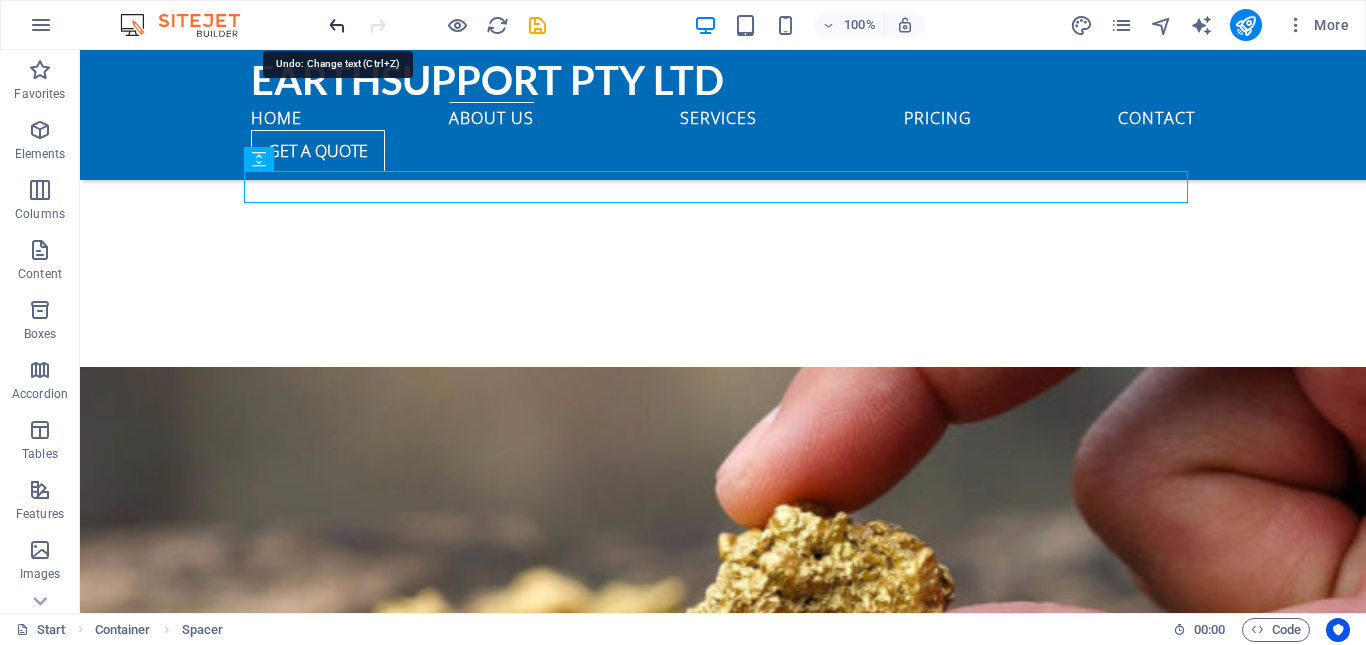click at bounding box center (337, 25) 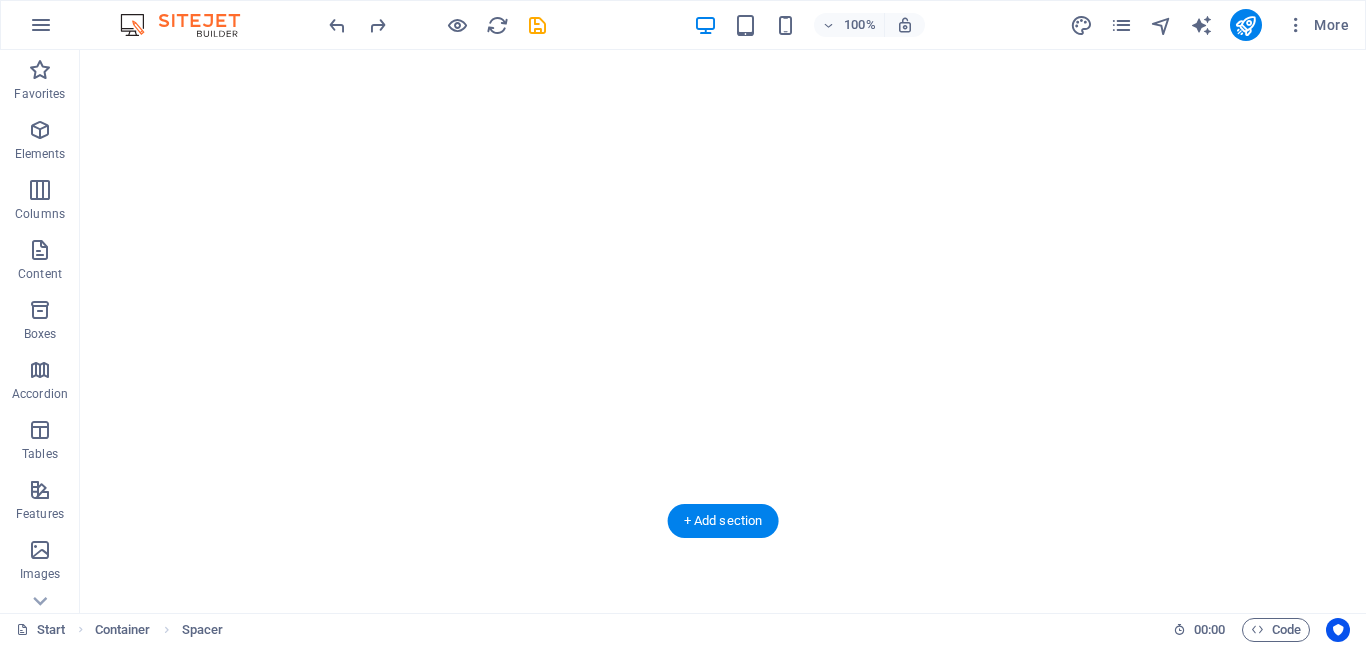 scroll, scrollTop: 0, scrollLeft: 0, axis: both 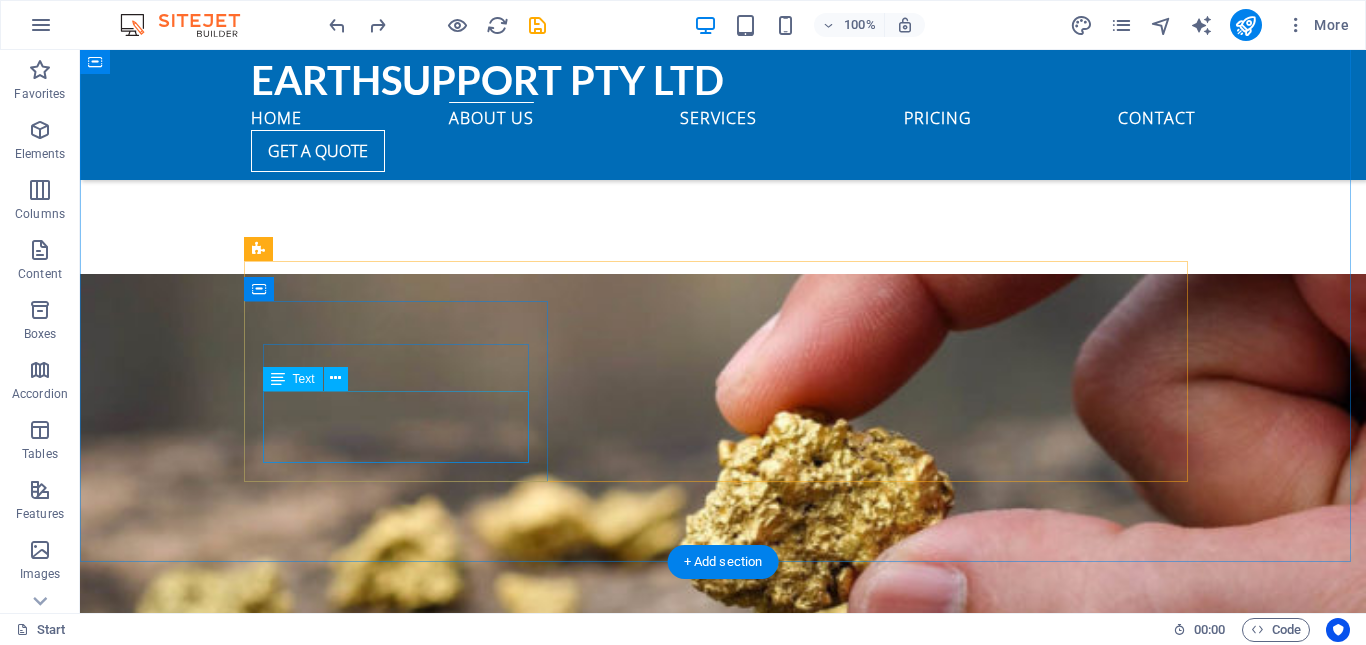 click on "Lorem ipsum dolor sit amet, consectetur adipisicing elit. Veritatis, dolorem!" at bounding box center [723, 1523] 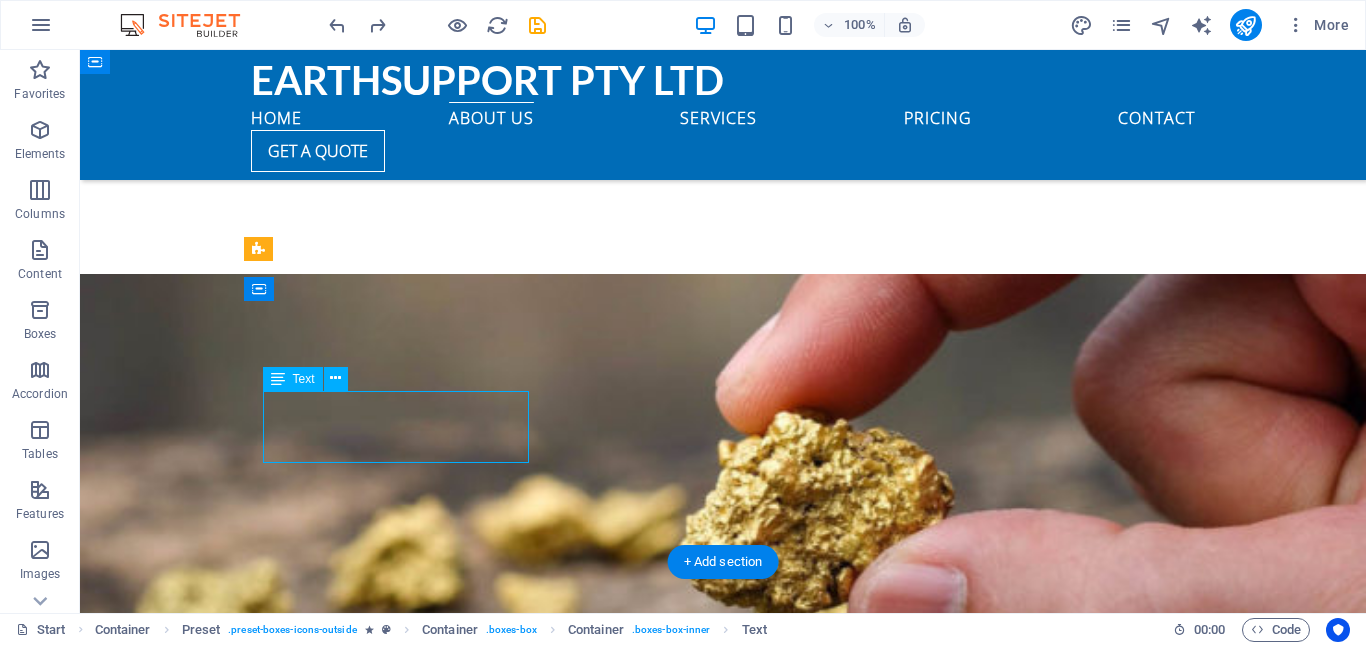 click on "Lorem ipsum dolor sit amet, consectetur adipisicing elit. Veritatis, dolorem!" at bounding box center [723, 1523] 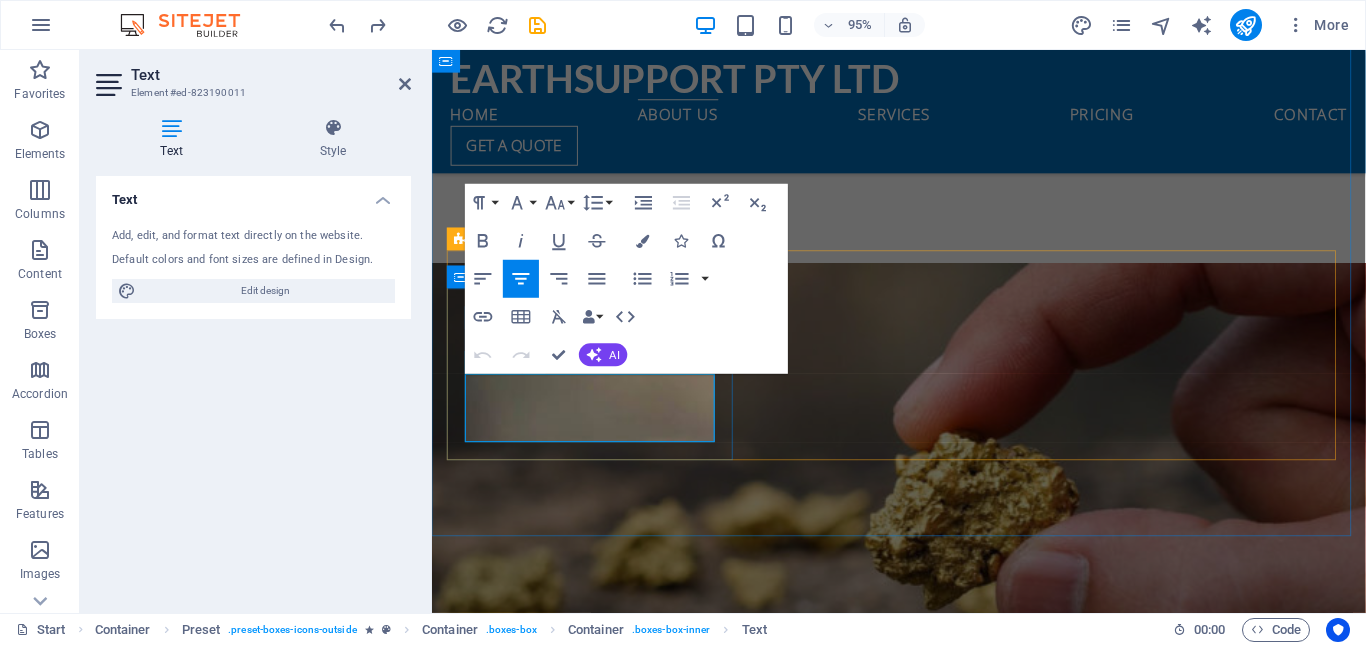 drag, startPoint x: 668, startPoint y: 453, endPoint x: 497, endPoint y: 395, distance: 180.56854 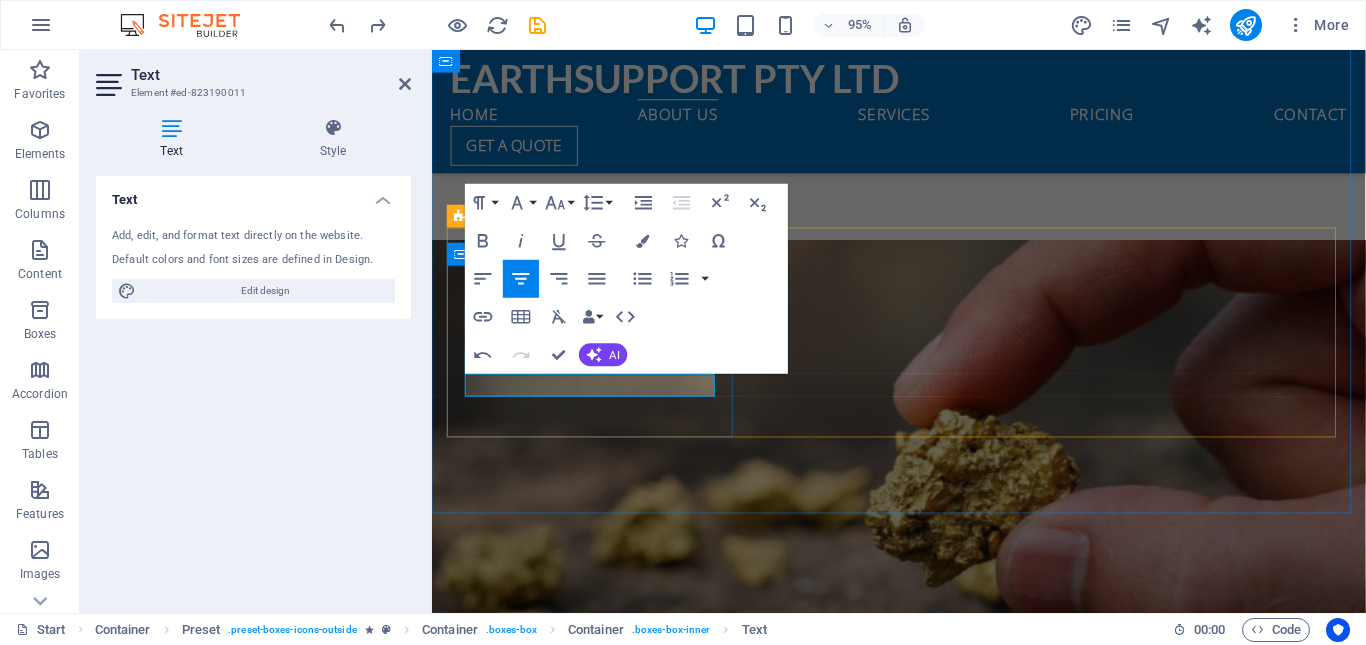 scroll, scrollTop: 728, scrollLeft: 0, axis: vertical 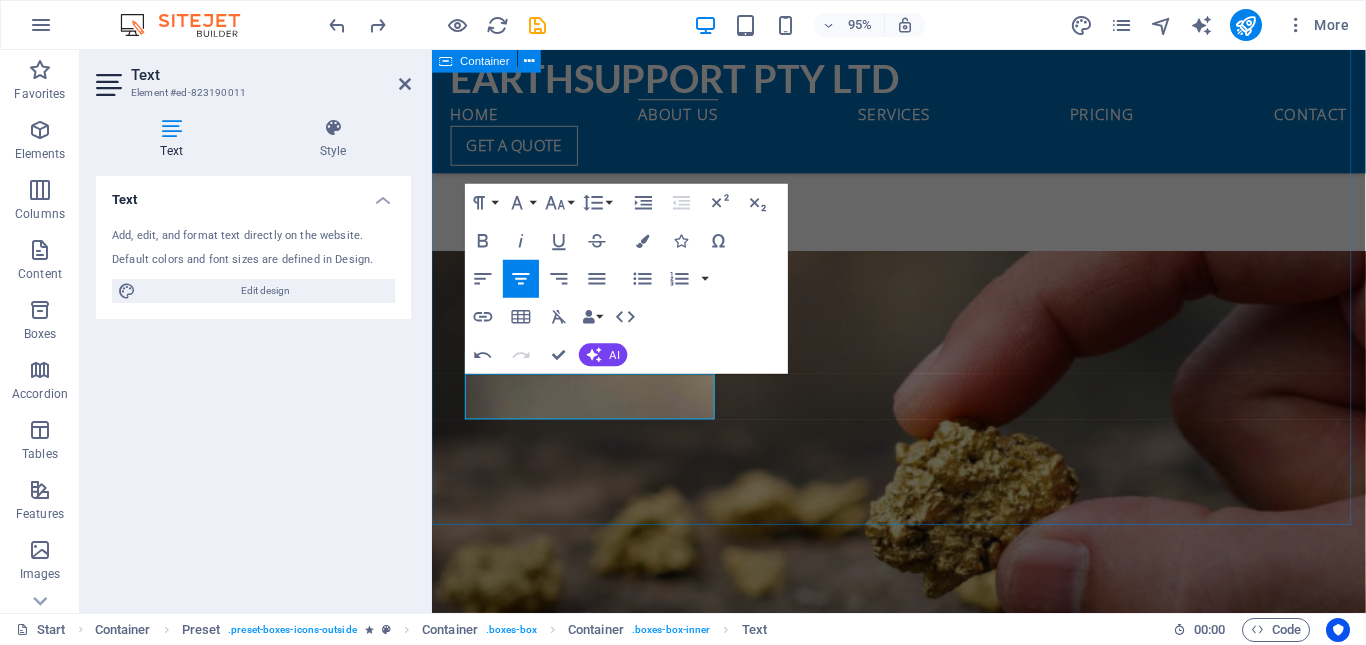 click on "About us At Mineral Solutions, we specialize in the mining of premium minerals, the construction of durable roads and buildings, and the efficient supply and delivery of essential goods. Our commitment to quality and innovation ensures we provide outstanding services that cater to your mineral and construction needs. Partner with us to build a better tomorrow. Timely Delivery ​We diliver in expevted time to meet your expectation Global delivery Lorem ipsum dolor sit amet, consectetur adipisicing elit. Veritatis, dolorem! 24/7  Support Lorem ipsum dolor sit amet, consectetur adipisicing elit. Veritatis, dolorem!" at bounding box center [923, 1550] 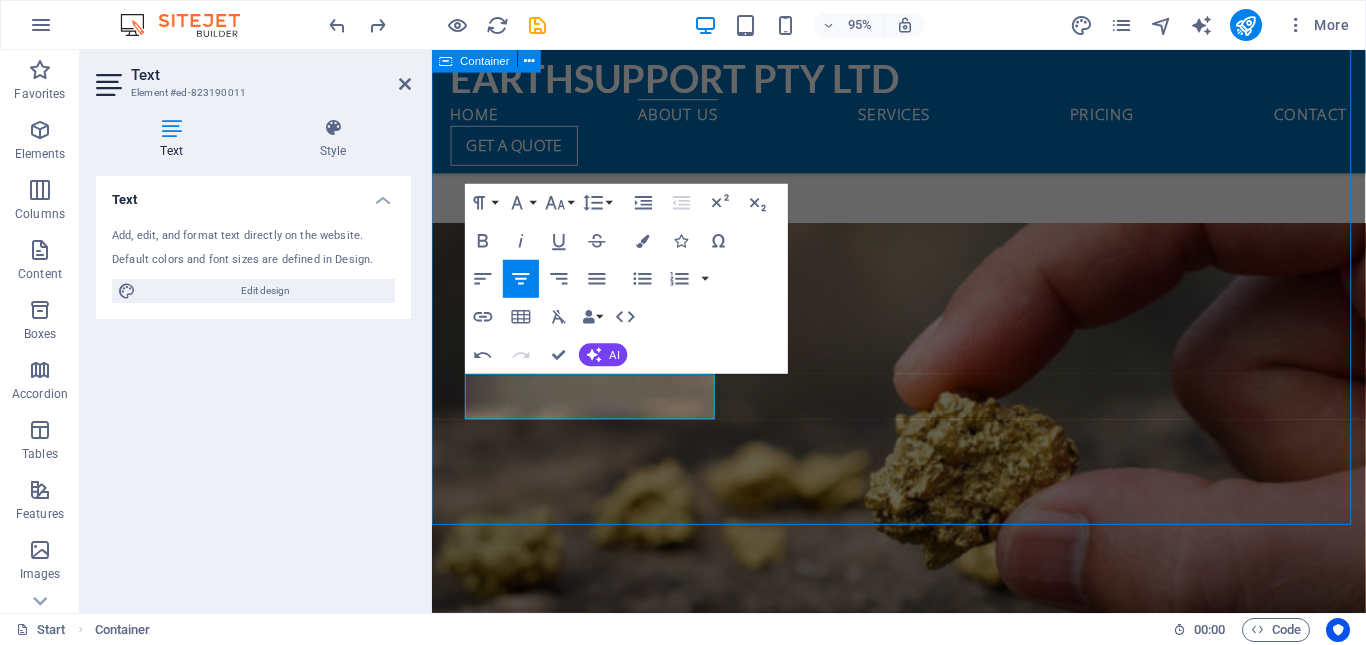 scroll, scrollTop: 698, scrollLeft: 0, axis: vertical 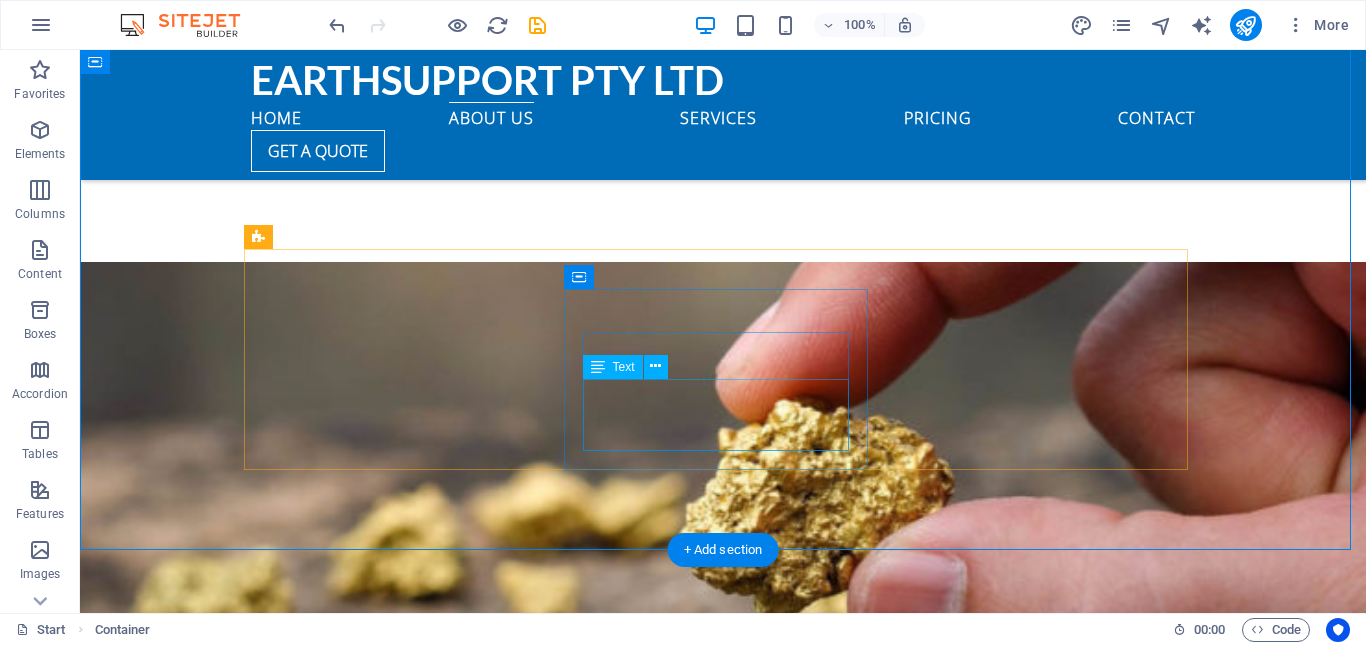 click on "Lorem ipsum dolor sit amet, consectetur adipisicing elit. Veritatis, dolorem!" at bounding box center (723, 1692) 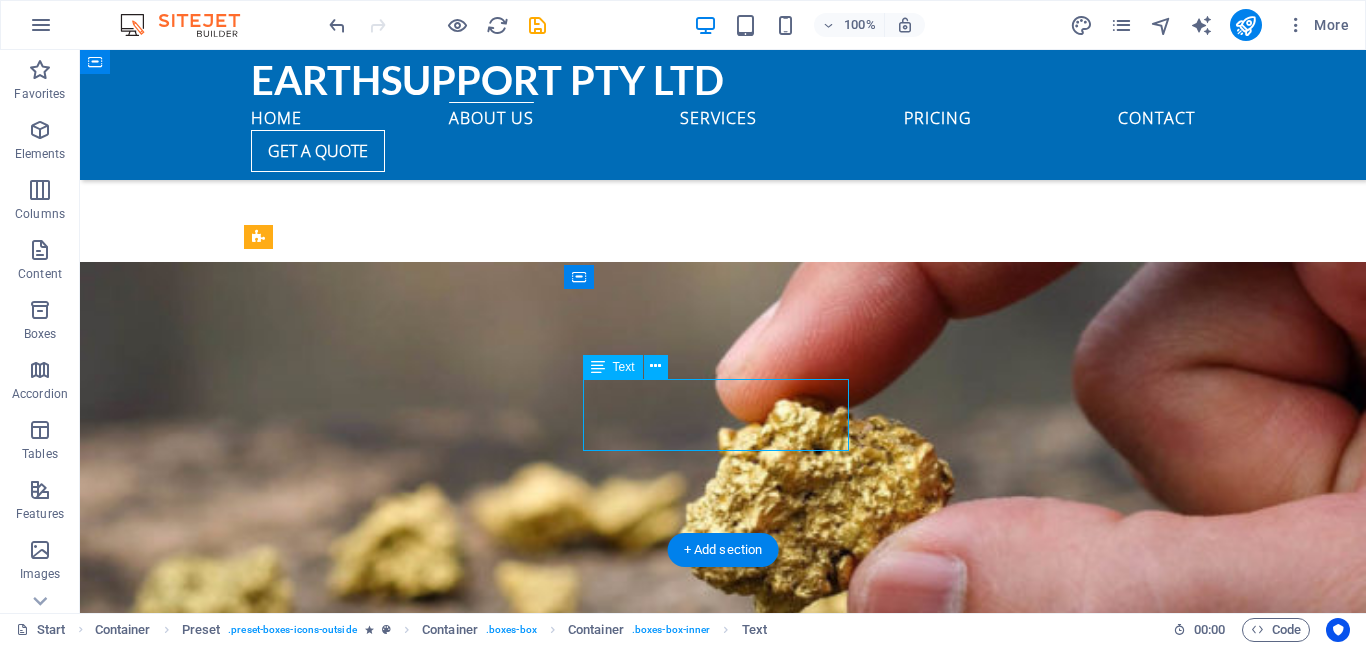 click on "Lorem ipsum dolor sit amet, consectetur adipisicing elit. Veritatis, dolorem!" at bounding box center [723, 1692] 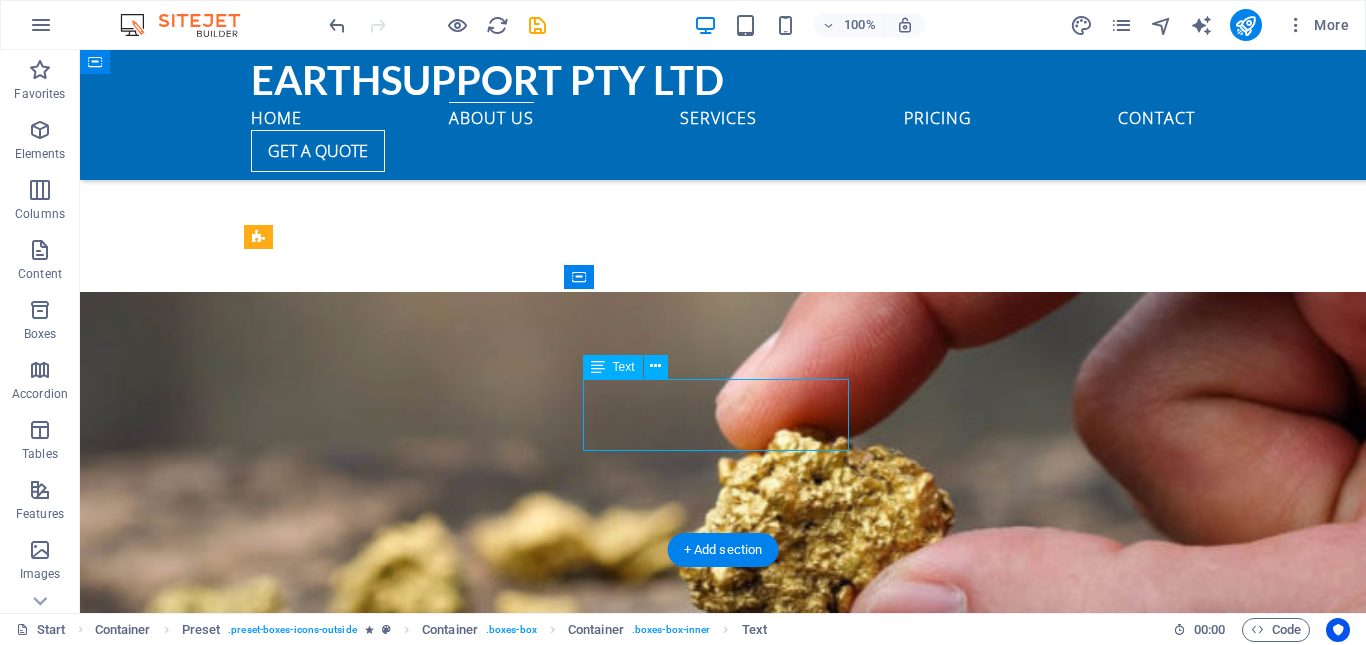 scroll, scrollTop: 728, scrollLeft: 0, axis: vertical 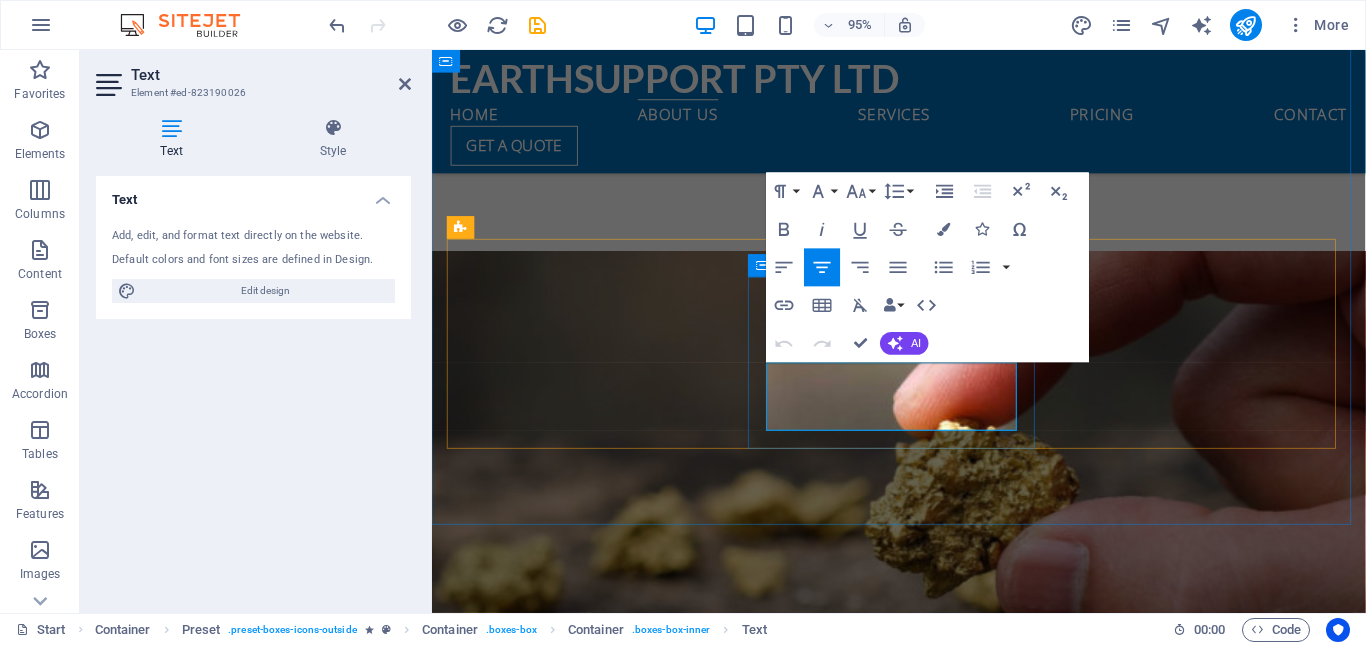 drag, startPoint x: 982, startPoint y: 435, endPoint x: 810, endPoint y: 398, distance: 175.93465 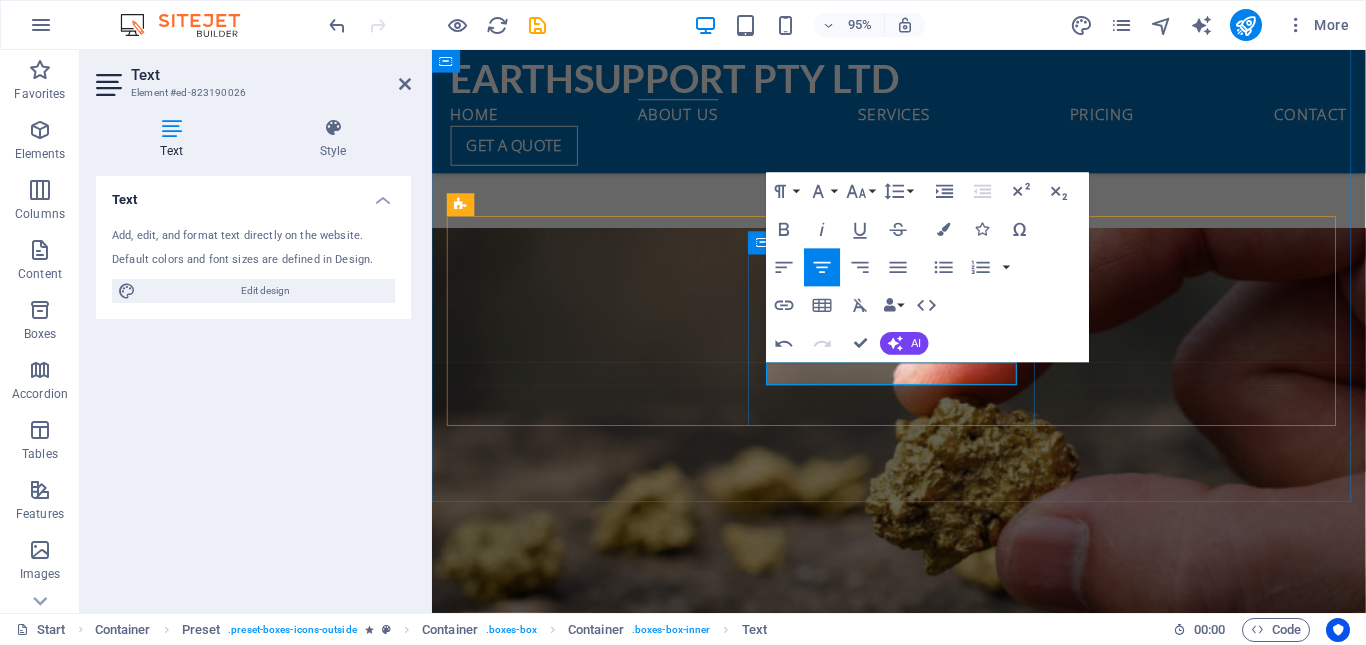 scroll, scrollTop: 740, scrollLeft: 0, axis: vertical 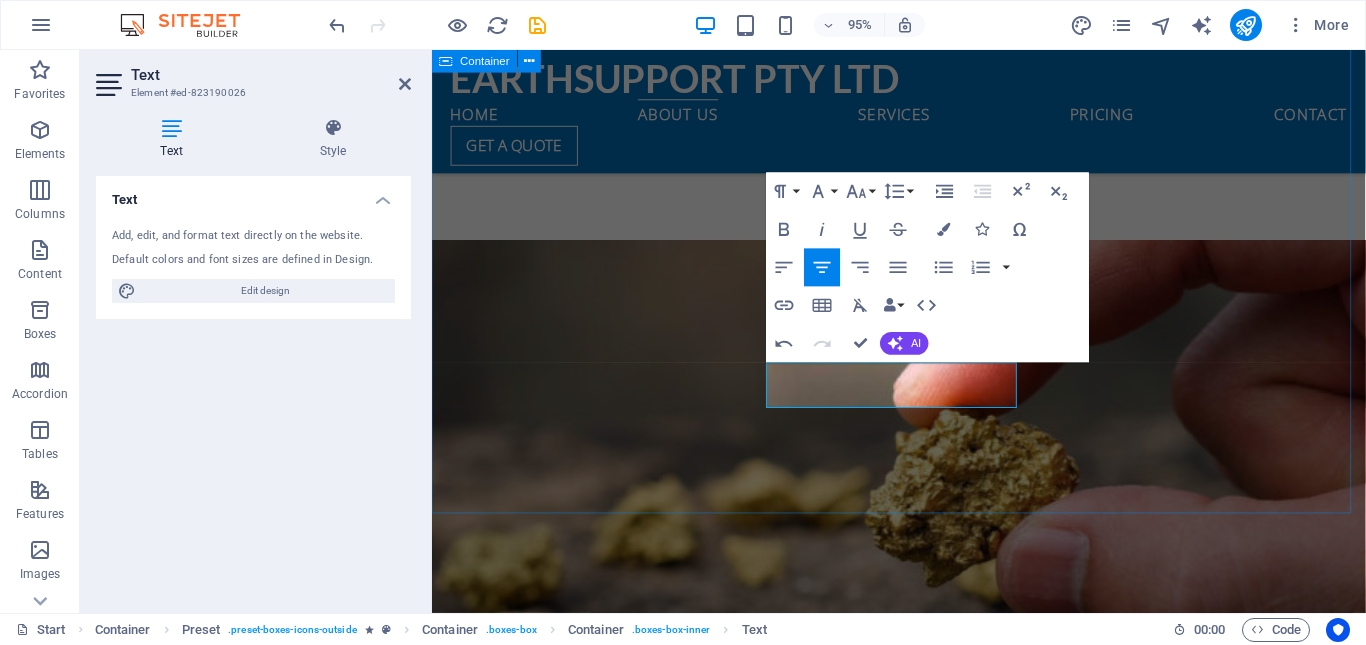 click on "About us At Mineral Solutions, we specialize in the mining of premium minerals, the construction of durable roads and buildings, and the efficient supply and delivery of essential goods. Our commitment to quality and innovation ensures we provide outstanding services that cater to your mineral and construction needs. Partner with us to build a better tomorrow. Timely Delivery We diliver in expevted time to meet your expectation Global delivery We conduct our service globally, we cannot be limited by geography 24/7  Support Lorem ipsum dolor sit amet, consectetur adipisicing elit. Veritatis, dolorem!" at bounding box center (923, 1526) 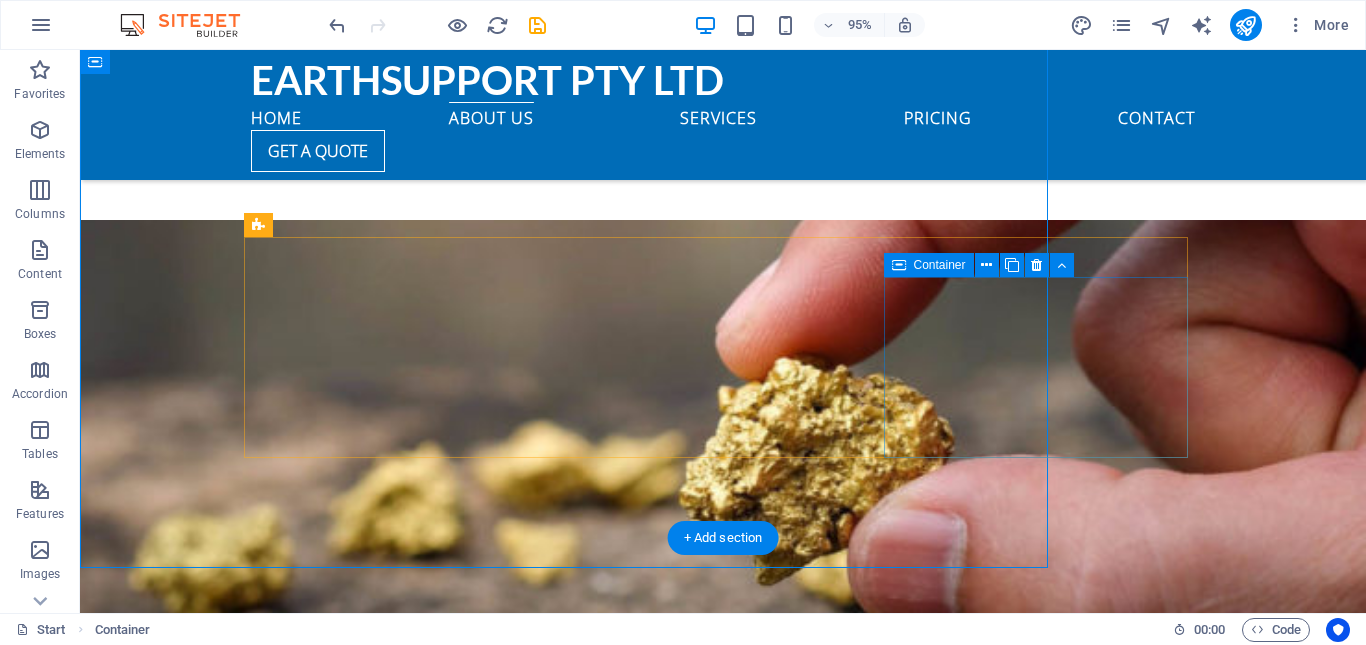 scroll, scrollTop: 710, scrollLeft: 0, axis: vertical 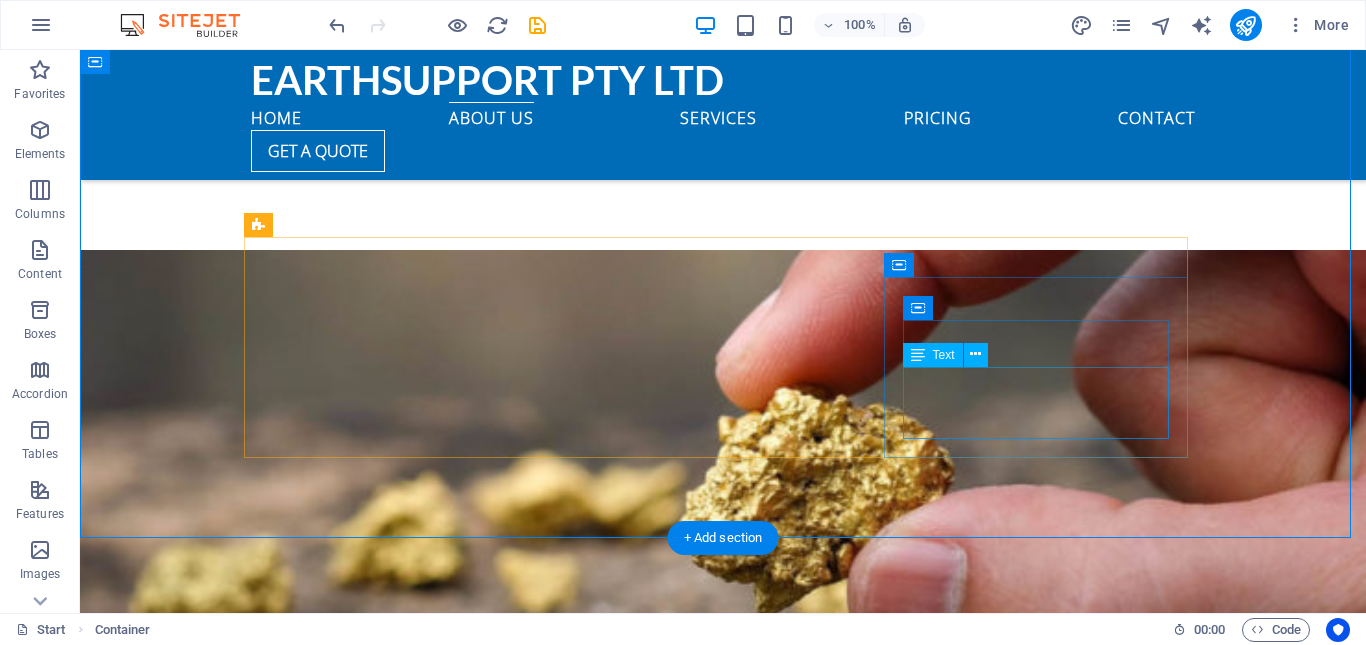 click on "Lorem ipsum dolor sit amet, consectetur adipisicing elit. Veritatis, dolorem!" at bounding box center [723, 1861] 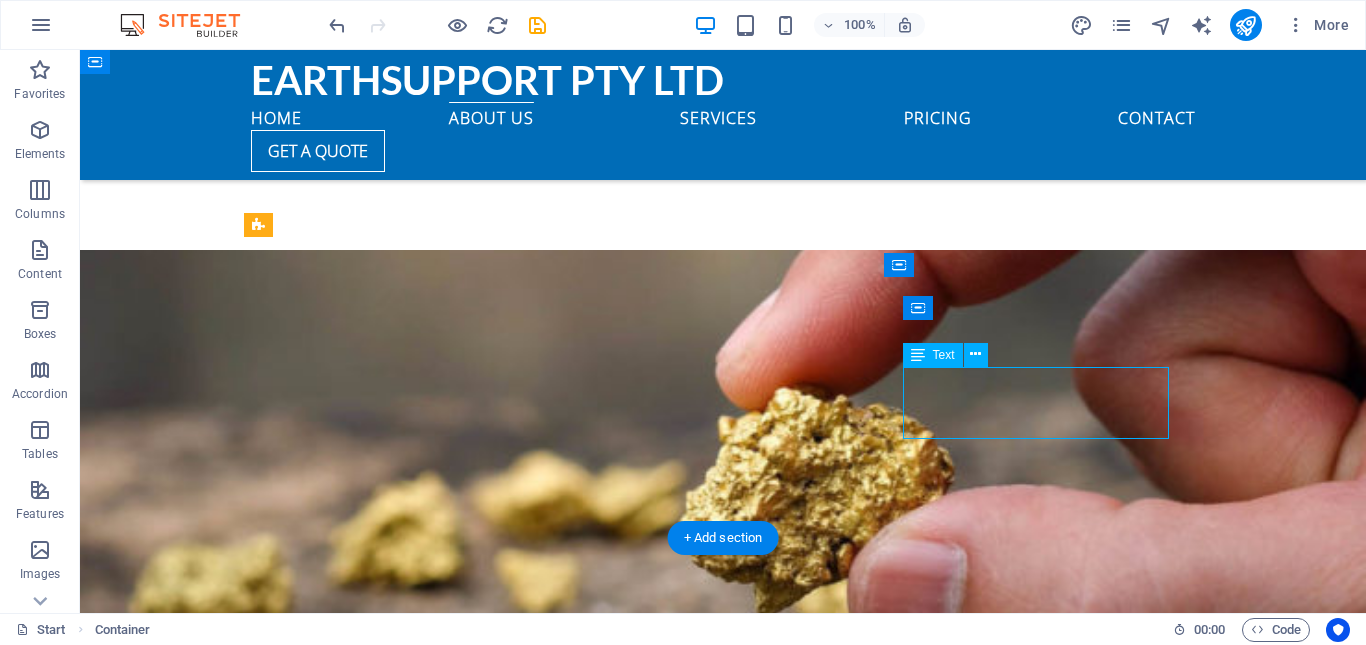 click on "Lorem ipsum dolor sit amet, consectetur adipisicing elit. Veritatis, dolorem!" at bounding box center [723, 1861] 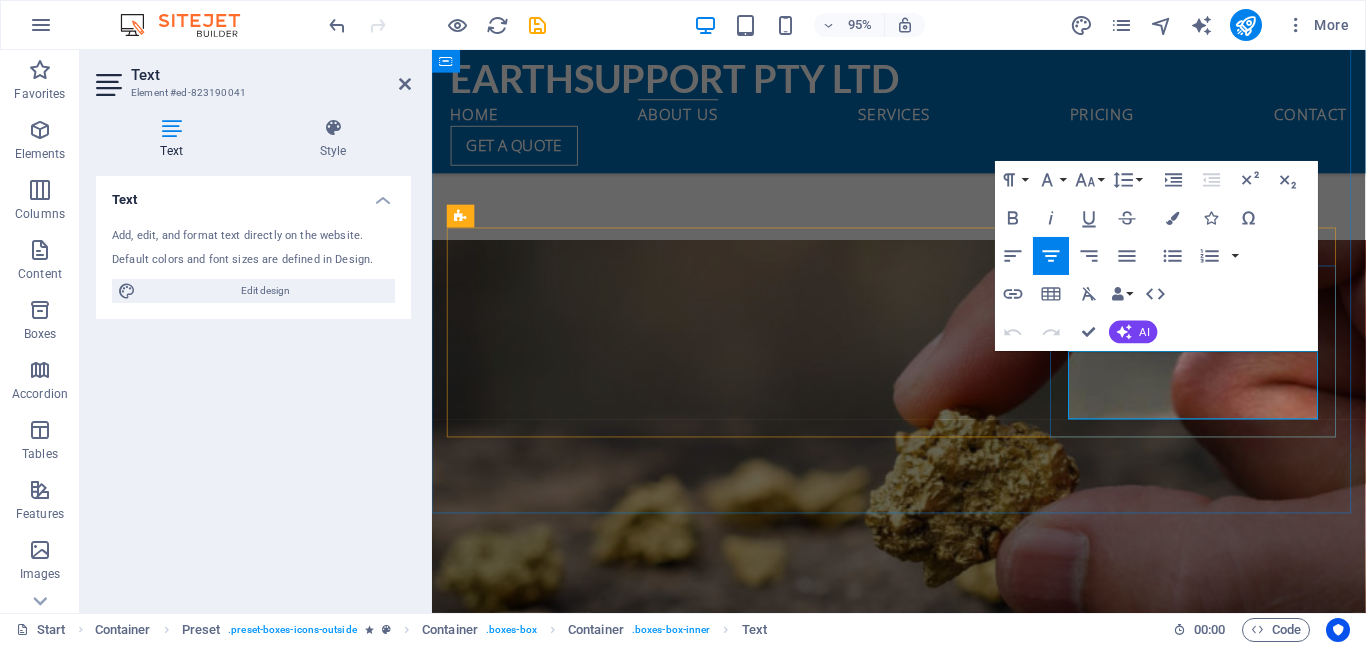 drag, startPoint x: 1307, startPoint y: 421, endPoint x: 1136, endPoint y: 384, distance: 174.95714 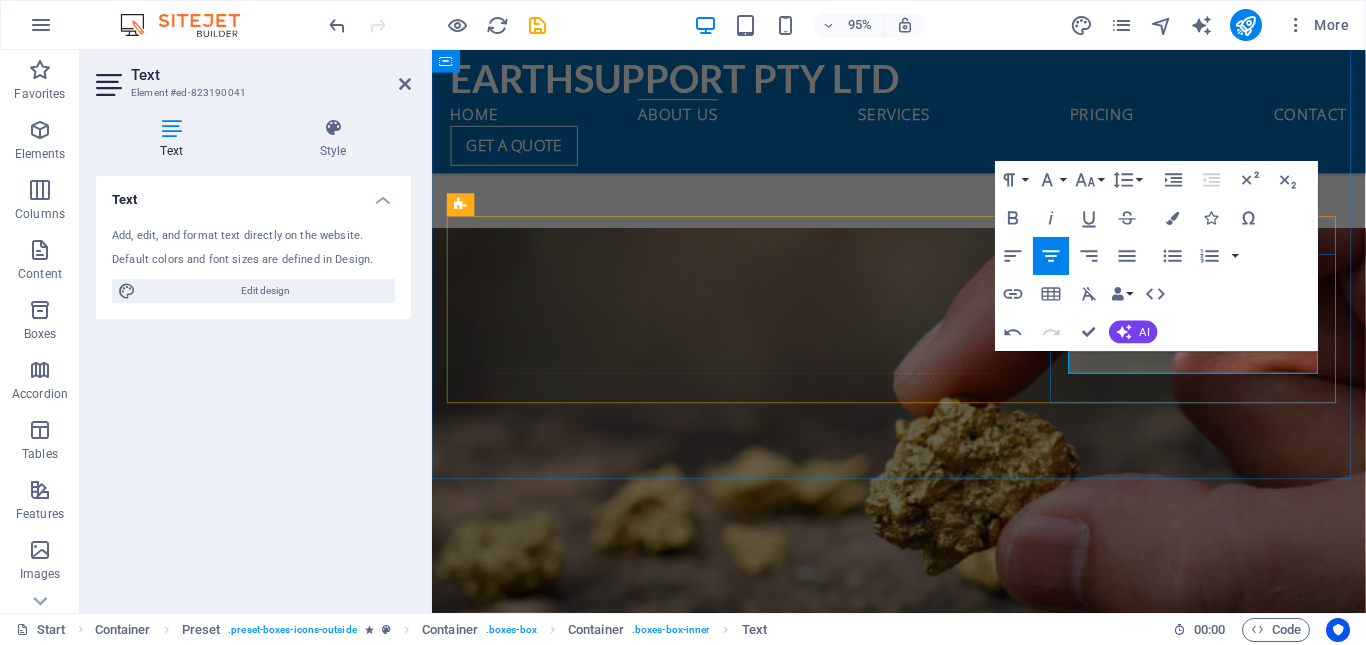 scroll, scrollTop: 740, scrollLeft: 0, axis: vertical 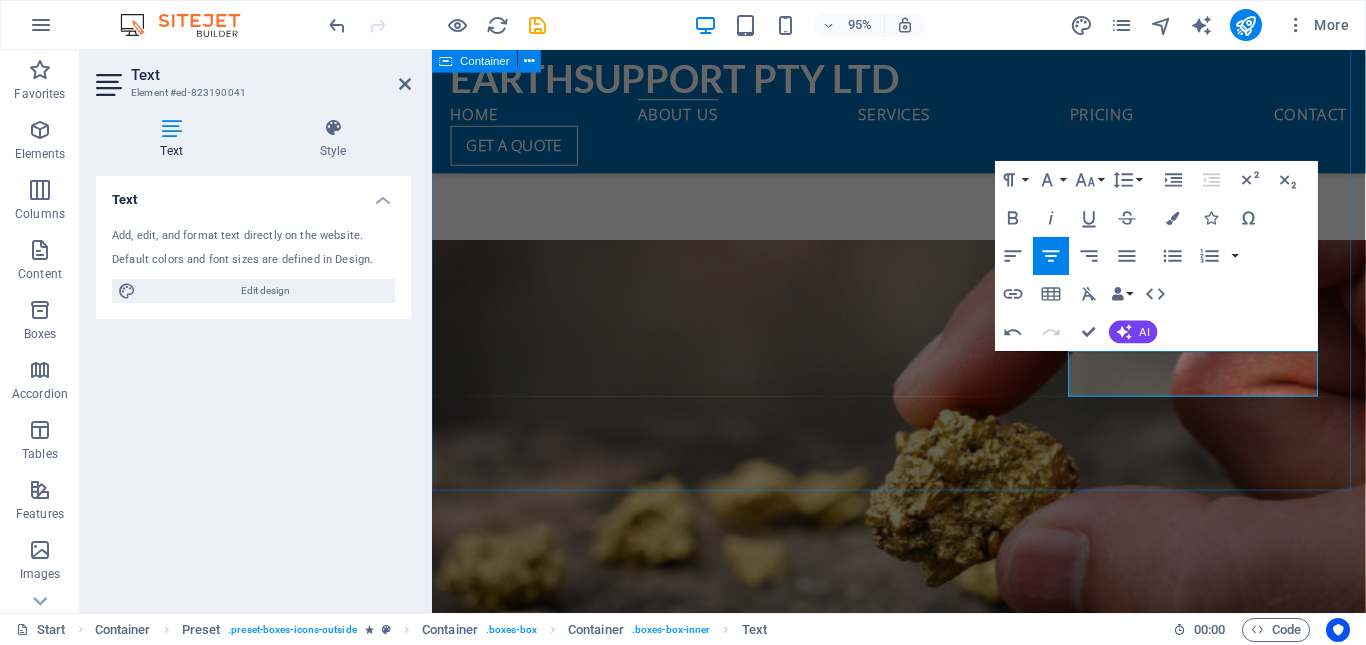 click on "About us At Mineral Solutions, we specialize in the mining of premium minerals, the construction of durable roads and buildings, and the efficient supply and delivery of essential goods. Our commitment to quality and innovation ensures we provide outstanding services that cater to your mineral and construction needs. Partner with us to build a better tomorrow. Timely Delivery We diliver in expevted time to meet your expectation Global delivery We conduct our service globally, we cannot be limited by geography 24/7  Support Our 24/7 team of specialist is always ready to help you." at bounding box center (923, 1514) 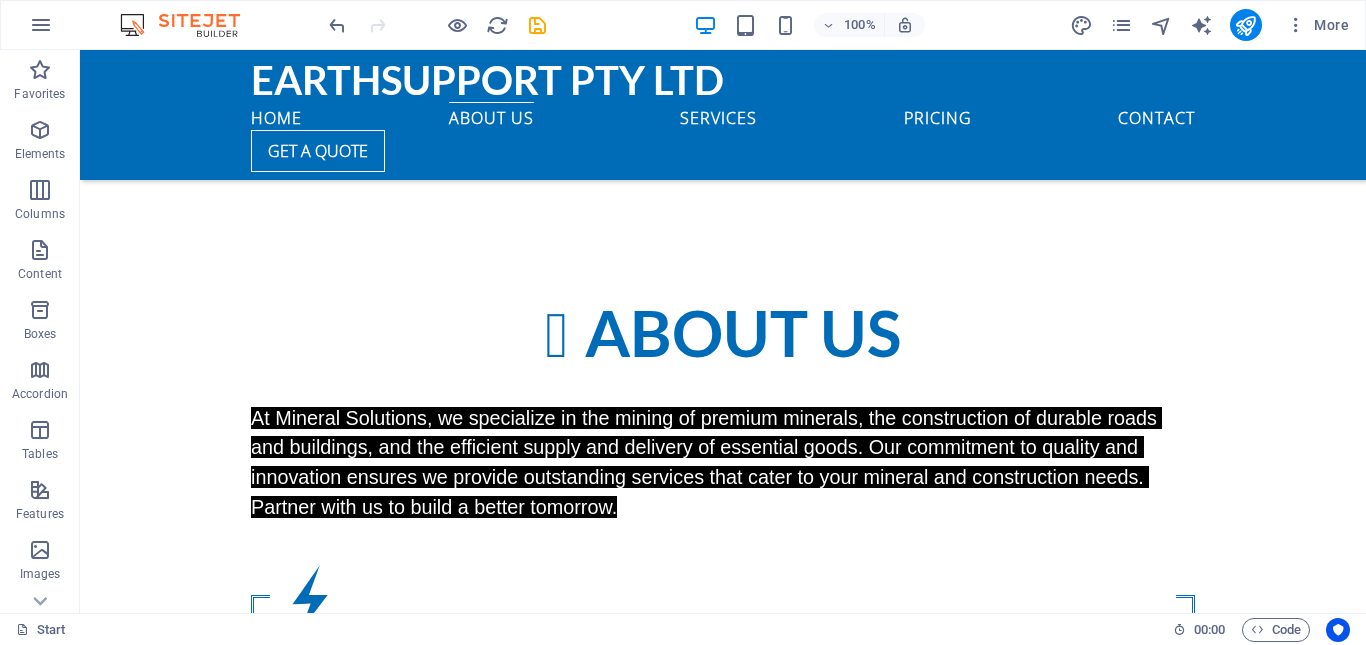 scroll, scrollTop: 1600, scrollLeft: 0, axis: vertical 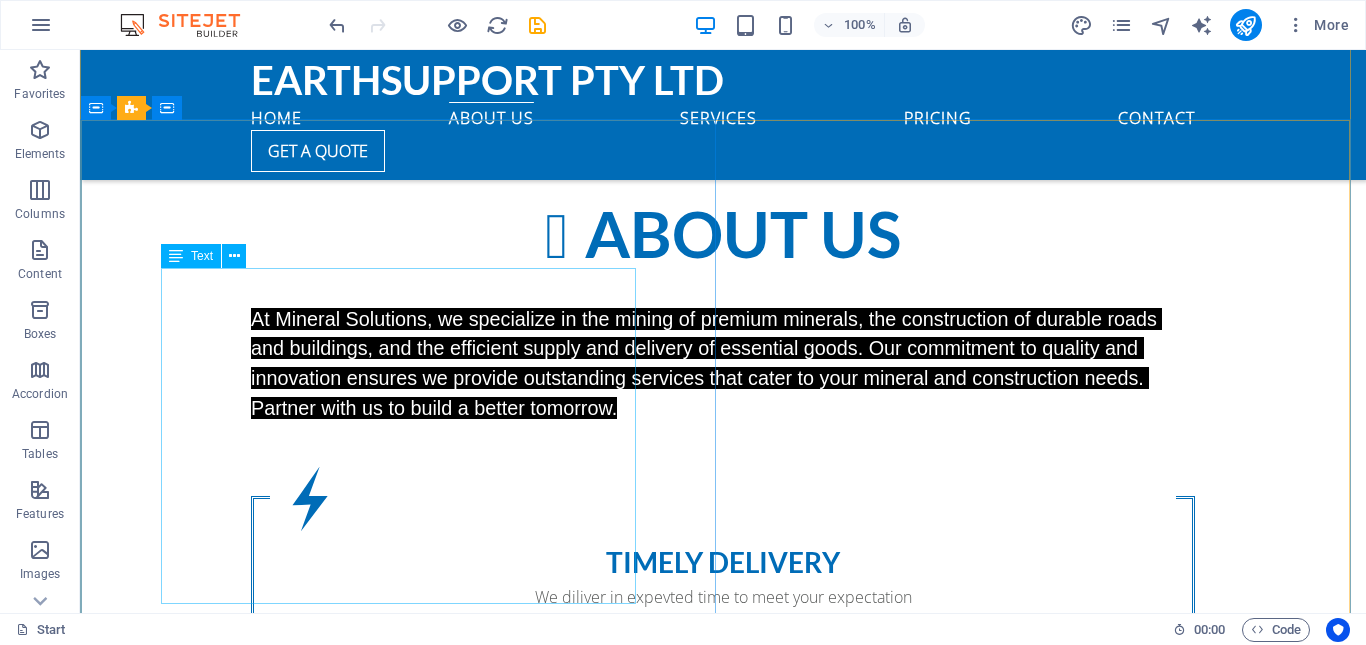 click on "Lorem Ipsum   is simply dummy text of the printing and typesetting industry. Lorem Ipsum has been the industry's standard dummy text ever since the 1500s, when an unknown printer took a galley of type and scrambled it to make a type specimen book.  It has survived not only five centuries, but also the leap into electronic typesetting, remaining essentially unchanged. It was popularised in the 1960s with the release of Letraset sheets containing Lorem Ipsum passages, and more recently with desktop publishing software like Aldus PageMaker including versions of Lorem Ipsum. Jane Doe CEO, Company2" at bounding box center [723, 2056] 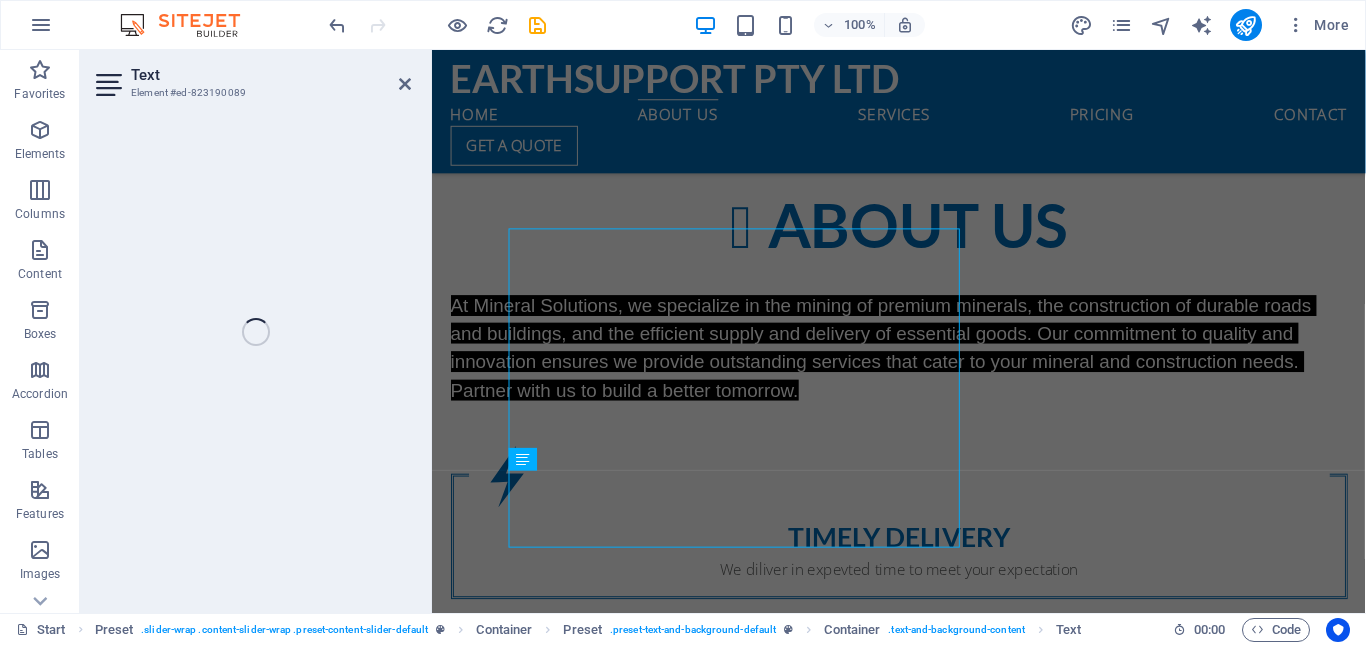 scroll, scrollTop: 1630, scrollLeft: 0, axis: vertical 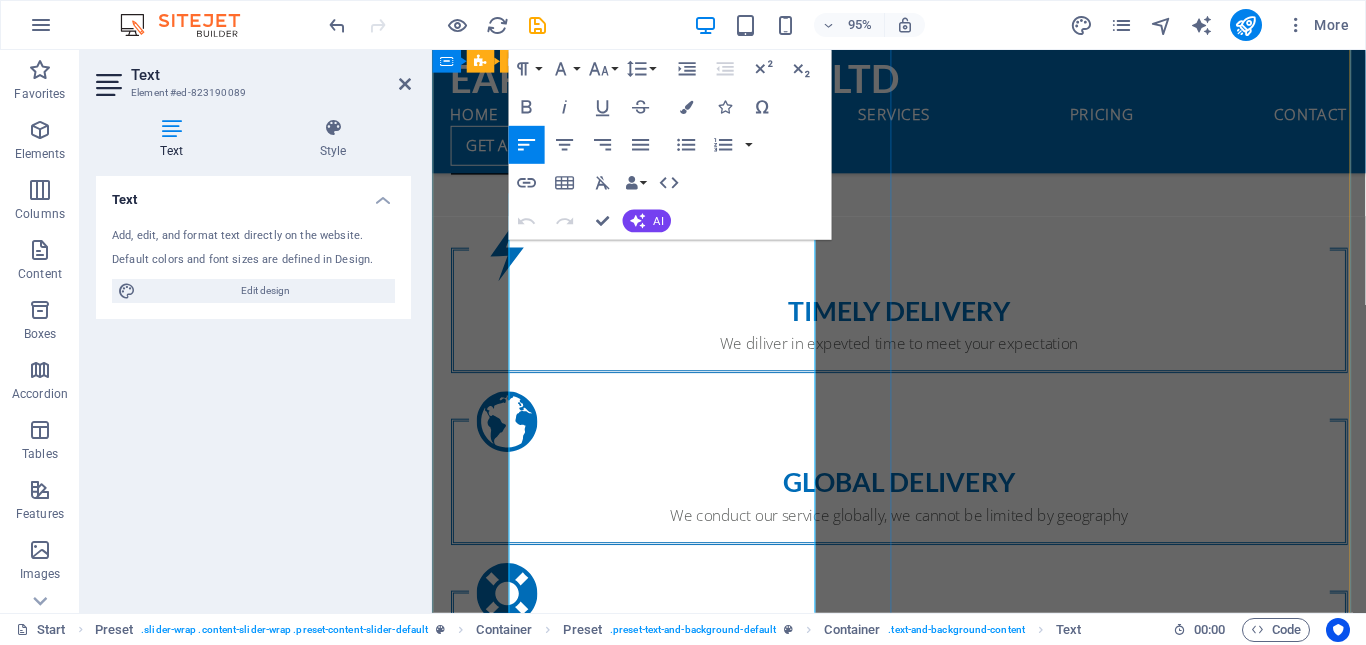 drag, startPoint x: 768, startPoint y: 587, endPoint x: 468, endPoint y: 205, distance: 485.7201 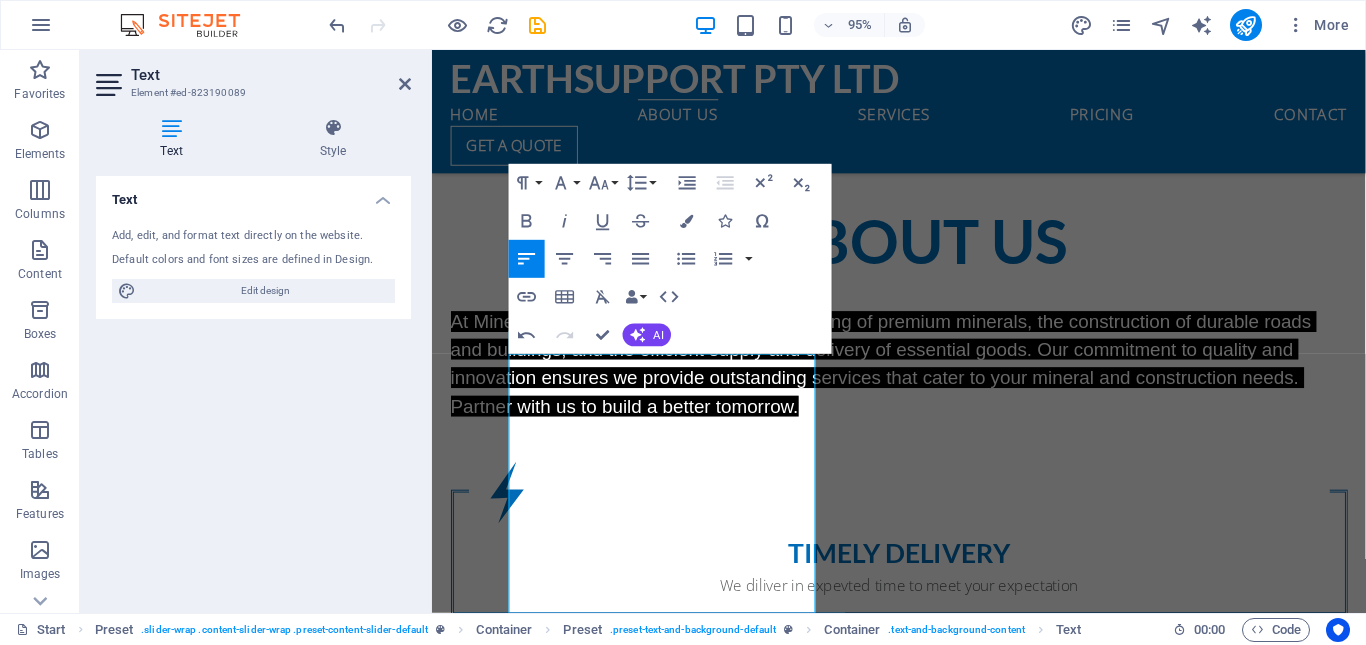 scroll, scrollTop: 1598, scrollLeft: 0, axis: vertical 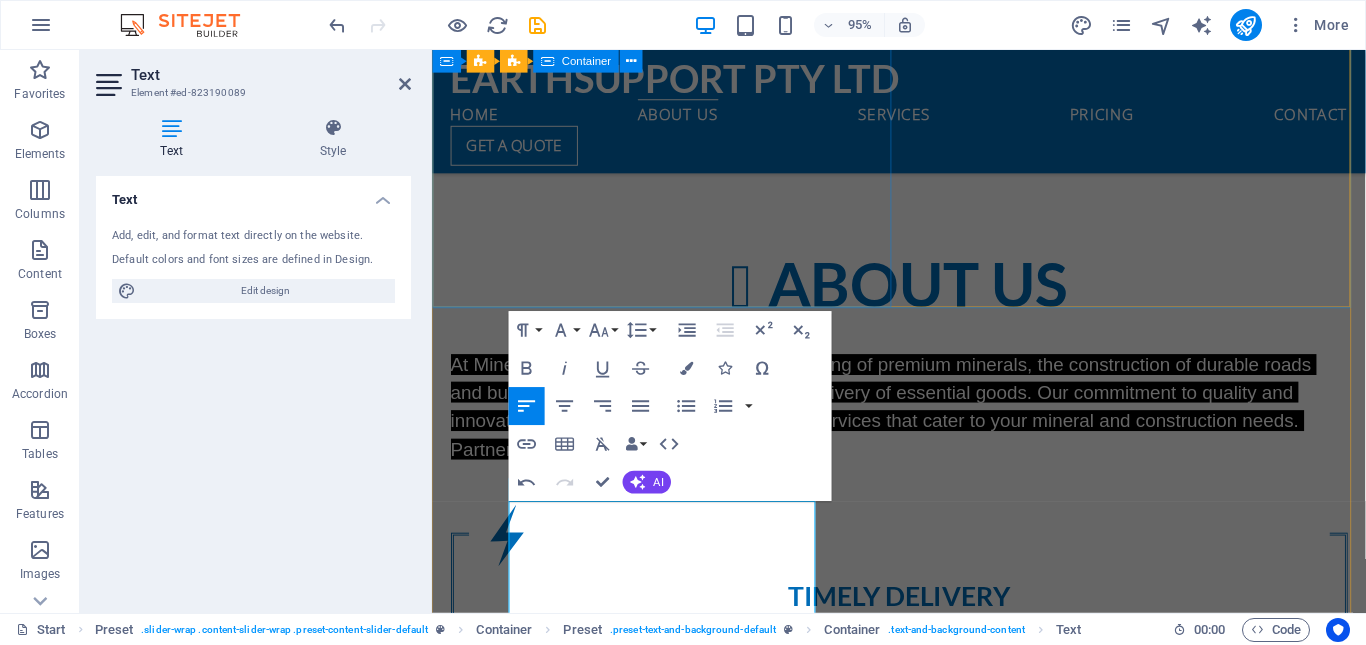 click on "Fantastic Service At Mineral Solutions, we specialize in the mining of premium minerals, the construction of durable roads and buildings, and the efficient supply and delivery of essential goods. Our commitment to quality and innovation ensures we provide outstanding services that cater to your mineral and construction needs. Partner with us to build a better tomorrow James Maake CEO" at bounding box center (923, 1279) 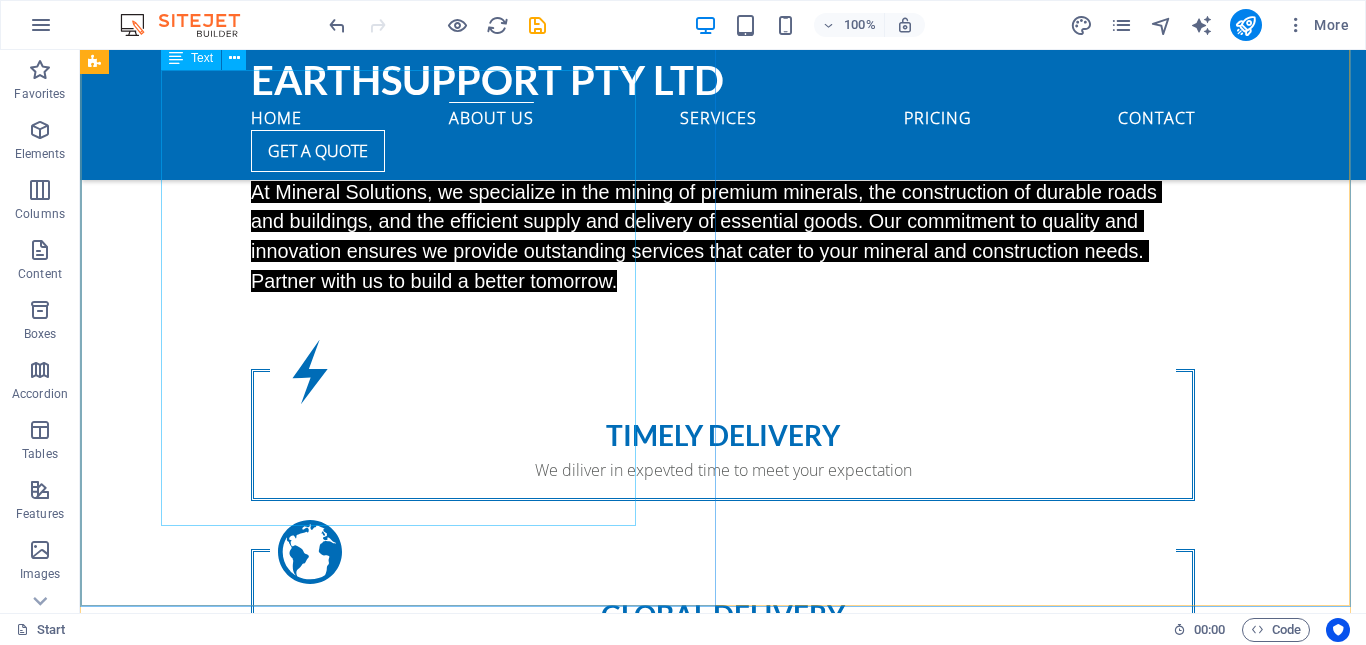 scroll, scrollTop: 1840, scrollLeft: 0, axis: vertical 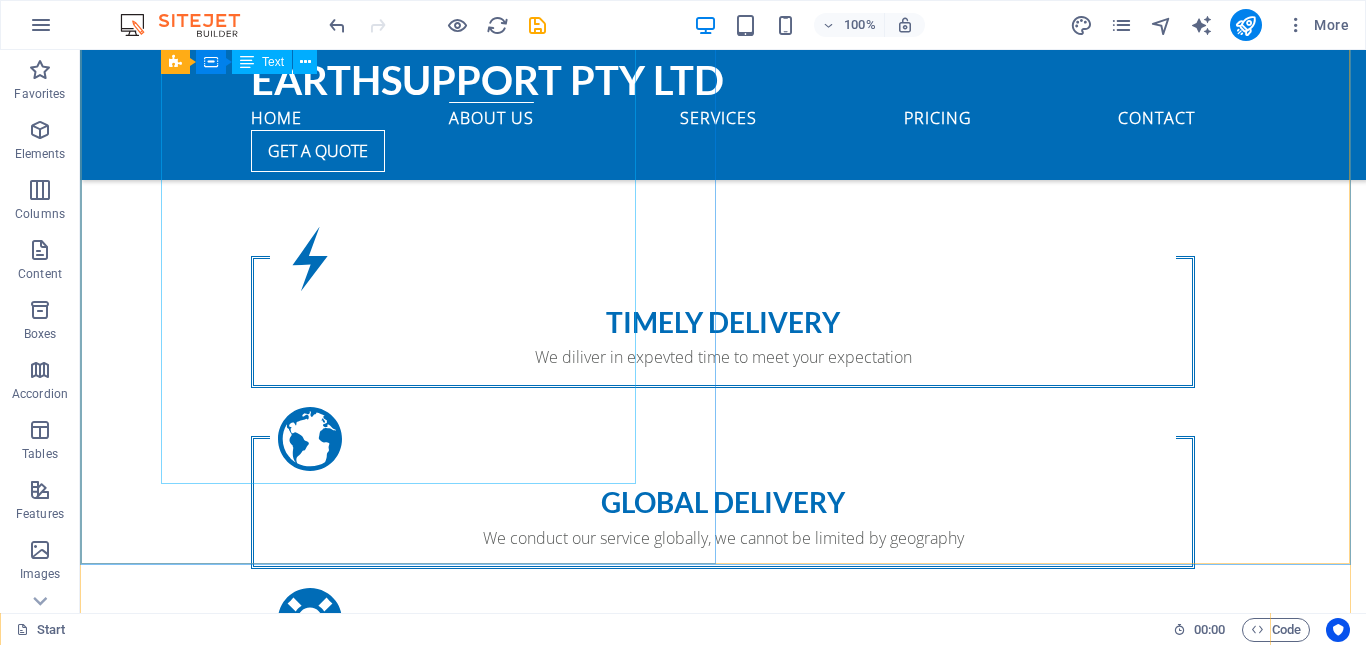 click on "Reserves South Africa has the world’s largest resources of platinum group metals (87,7% of world total), manganese (80%), chromium (72,4%), gold (29,7%), alumino-silicates and accounts for over 40% of global production of ferrochromium, platinum group metals and vanadium. The mining industry contributes 51,7% of world ferrochromium exports and 54% of alumino-silicates, and is one of the world’s largest exporters of platinum group metals, gold and vanadium, and a significant exporter of manganese ore. Other important export commodities include ferromanganese and fluorspar. Gold According to Statistics South Africa, South Africa’s annual gold production in 2012 was close to 220 tonnes, which is a level of gold production not seen since 1922. South Africa’s gold output fell 11,3% in volume terms in January 2012, while mine output dropped 2,5%. South Africa as recently as two decades ago was the world’s largest producer of gold by a huge margin Jane Doe CEO, Company2" at bounding box center (723, 1840) 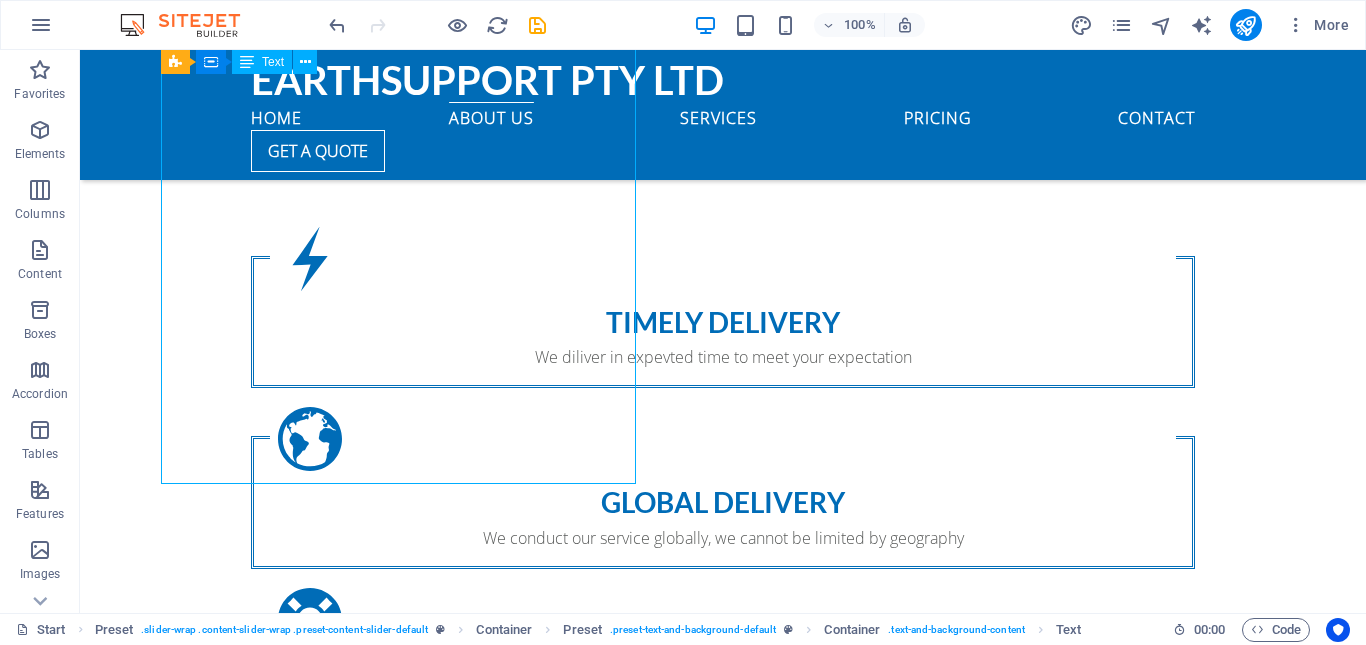 click on "Reserves South Africa has the world’s largest resources of platinum group metals (87,7% of world total), manganese (80%), chromium (72,4%), gold (29,7%), alumino-silicates and accounts for over 40% of global production of ferrochromium, platinum group metals and vanadium. The mining industry contributes 51,7% of world ferrochromium exports and 54% of alumino-silicates, and is one of the world’s largest exporters of platinum group metals, gold and vanadium, and a significant exporter of manganese ore. Other important export commodities include ferromanganese and fluorspar. Gold According to Statistics South Africa, South Africa’s annual gold production in 2012 was close to 220 tonnes, which is a level of gold production not seen since 1922. South Africa’s gold output fell 11,3% in volume terms in January 2012, while mine output dropped 2,5%. South Africa as recently as two decades ago was the world’s largest producer of gold by a huge margin Jane Doe CEO, Company2" at bounding box center (723, 1840) 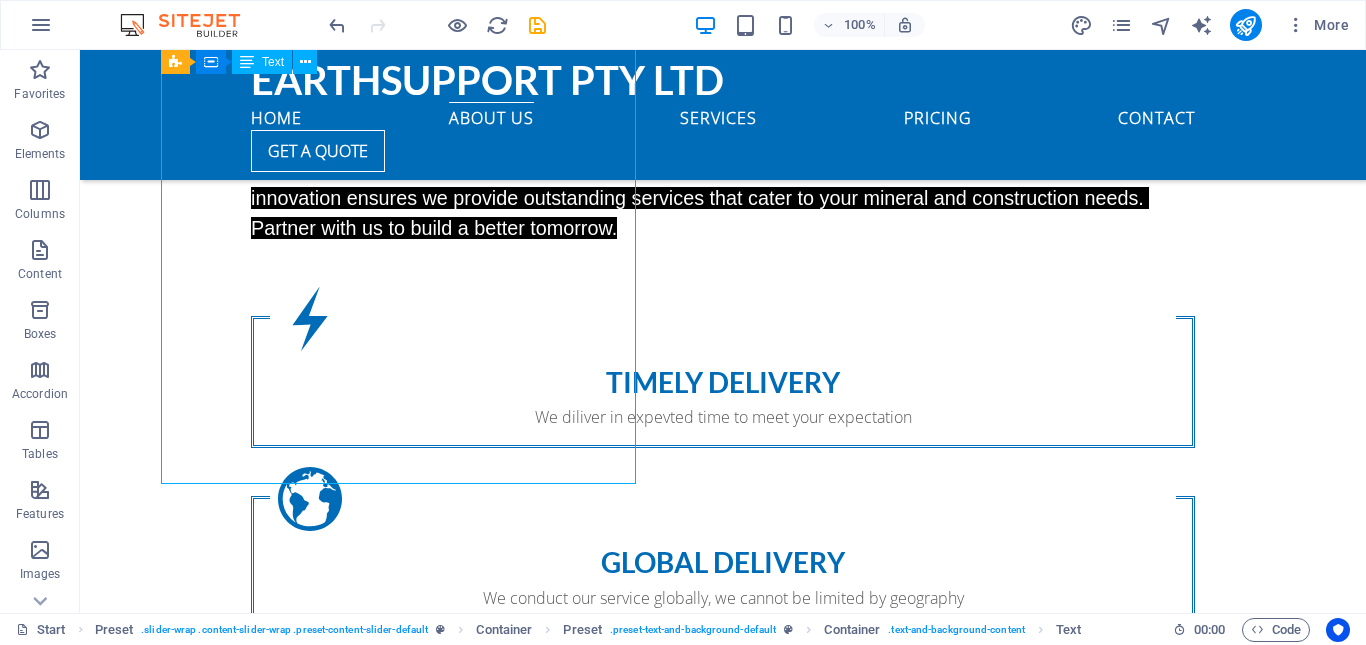 scroll, scrollTop: 1776, scrollLeft: 0, axis: vertical 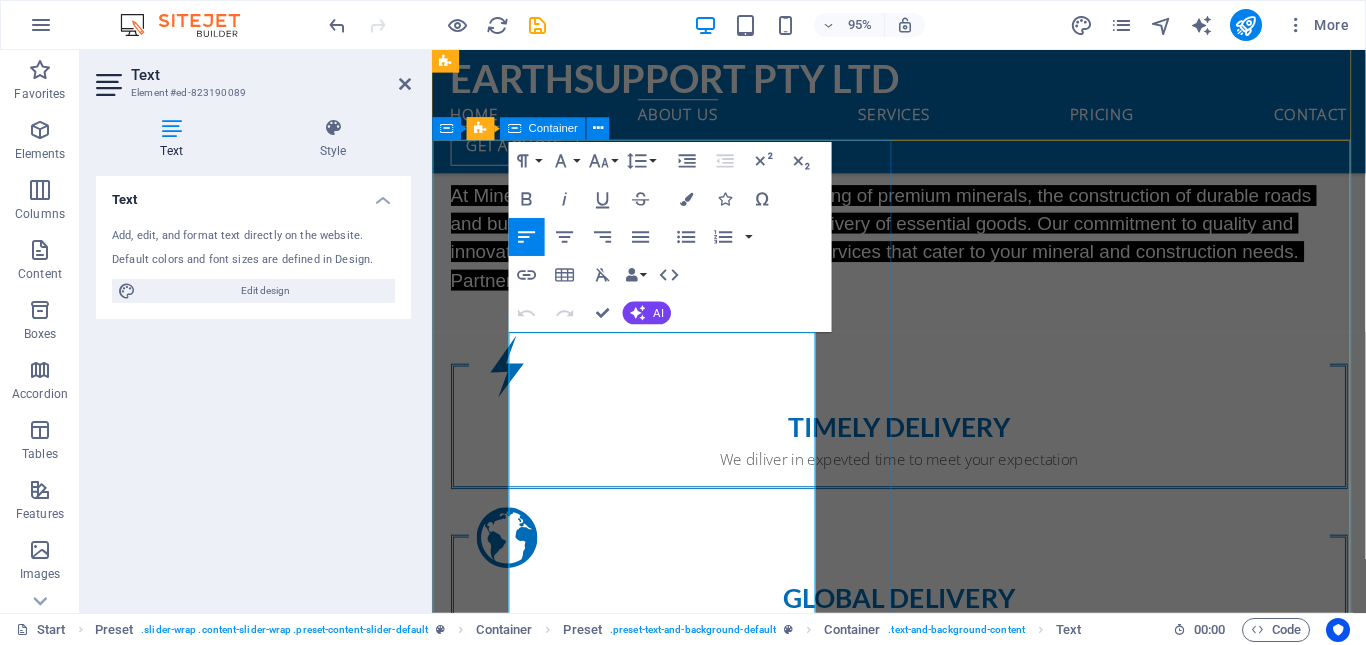 click on "You can rely on it Reserves South Africa has the world’s largest resources of platinum group metals (87,7% of world total), manganese (80%), chromium (72,4%), gold (29,7%), alumino-silicates and accounts for over 40% of global production of ferrochromium, platinum group metals and vanadium. The mining industry contributes 51,7% of world ferrochromium exports and 54% of alumino-silicates, and is one of the world’s largest exporters of platinum group metals, gold and vanadium, and a significant exporter of manganese ore. Other important export commodities include ferromanganese and fluorspar. Gold According to Statistics South Africa, South Africa’s annual gold production in 2012 was close to 220 tonnes, which is a level of gold production not seen since 1922. South Africa’s gold output fell 11,3% in volume terms in January 2012, while mine output dropped 2,5%. South Africa as recently as two decades ago was the world’s largest producer of gold by a huge margin Jane Doe CEO, Company2" at bounding box center (923, 2156) 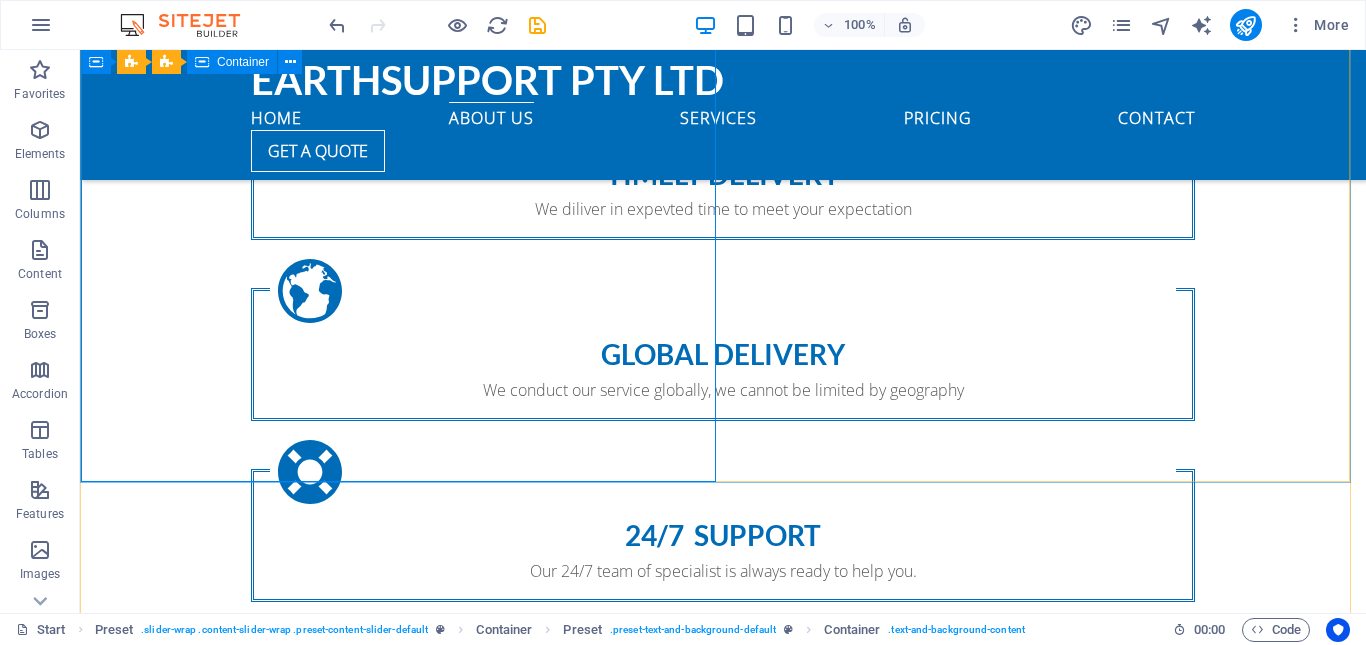 scroll, scrollTop: 2021, scrollLeft: 0, axis: vertical 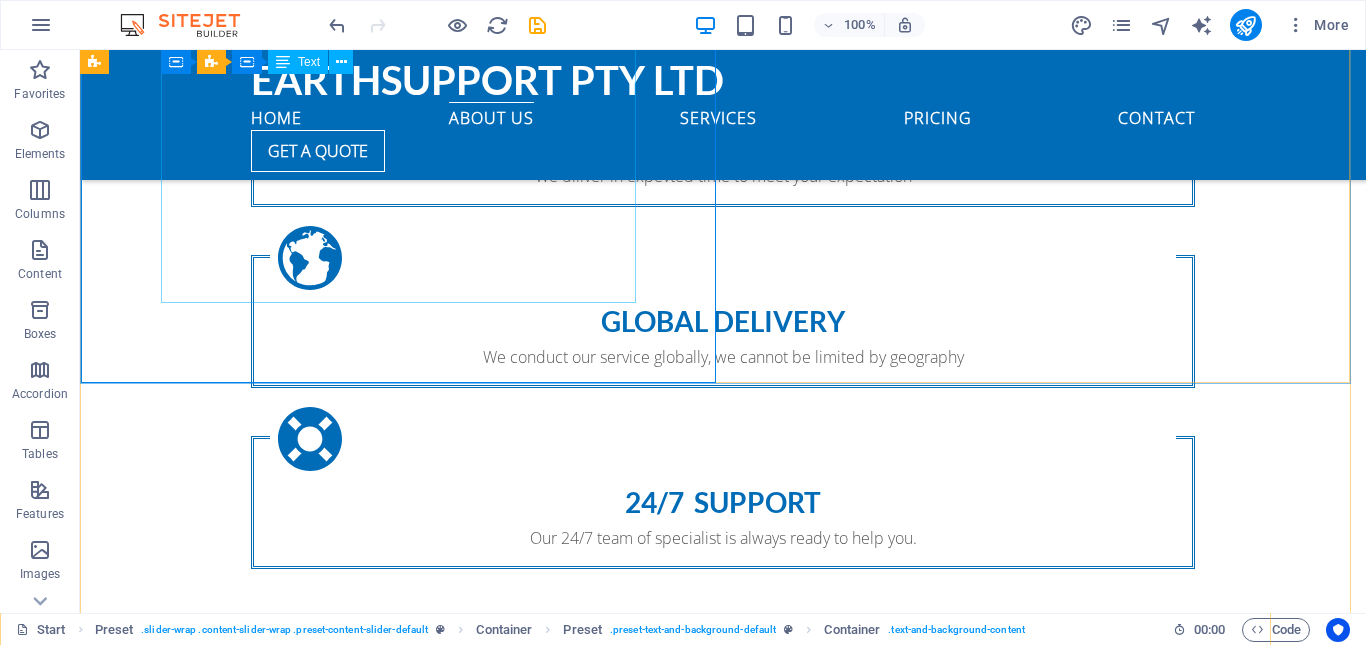 click on "Reserves South Africa has the world’s largest resources of platinum group metals (87,7% of world total), manganese (80%), chromium (72,4%), gold (29,7%), alumino-silicates and accounts for over 40% of global production of ferrochromium, platinum group metals and vanadium. The mining industry contributes 51,7% of world ferrochromium exports and 54% of alumino-silicates, and is one of the world’s largest exporters of platinum group metals, gold and vanadium, and a significant exporter of manganese ore. Other important export commodities include ferromanganese and fluorspar. Gold According to Statistics South Africa, South Africa’s annual gold production in 2012 was close to 220 tonnes, which is a level of gold production not seen since 1922. South Africa’s gold output fell 11,3% in volume terms in January 2012, while mine output dropped 2,5%. South Africa as recently as two decades ago was the world’s largest producer of gold by a huge margin Jane Doe CEO, Company2" at bounding box center [723, 1659] 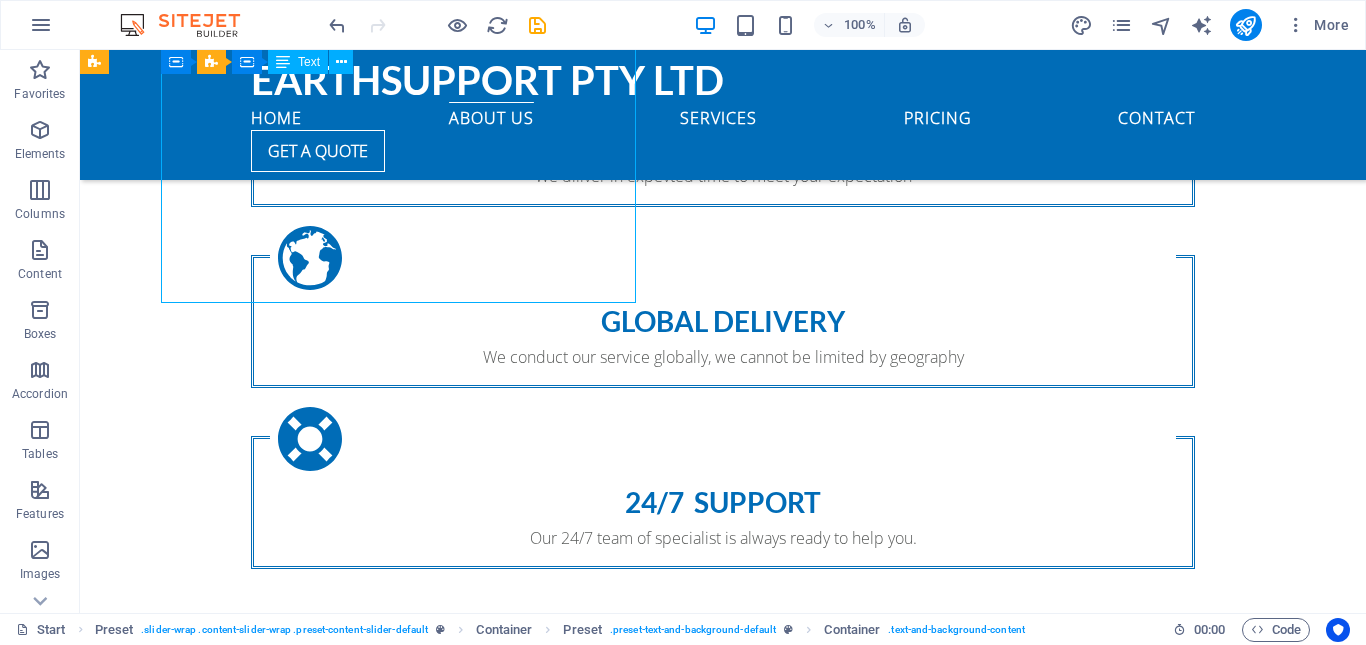 click on "Reserves South Africa has the world’s largest resources of platinum group metals (87,7% of world total), manganese (80%), chromium (72,4%), gold (29,7%), alumino-silicates and accounts for over 40% of global production of ferrochromium, platinum group metals and vanadium. The mining industry contributes 51,7% of world ferrochromium exports and 54% of alumino-silicates, and is one of the world’s largest exporters of platinum group metals, gold and vanadium, and a significant exporter of manganese ore. Other important export commodities include ferromanganese and fluorspar. Gold According to Statistics South Africa, South Africa’s annual gold production in 2012 was close to 220 tonnes, which is a level of gold production not seen since 1922. South Africa’s gold output fell 11,3% in volume terms in January 2012, while mine output dropped 2,5%. South Africa as recently as two decades ago was the world’s largest producer of gold by a huge margin Jane Doe CEO, Company2" at bounding box center [723, 1659] 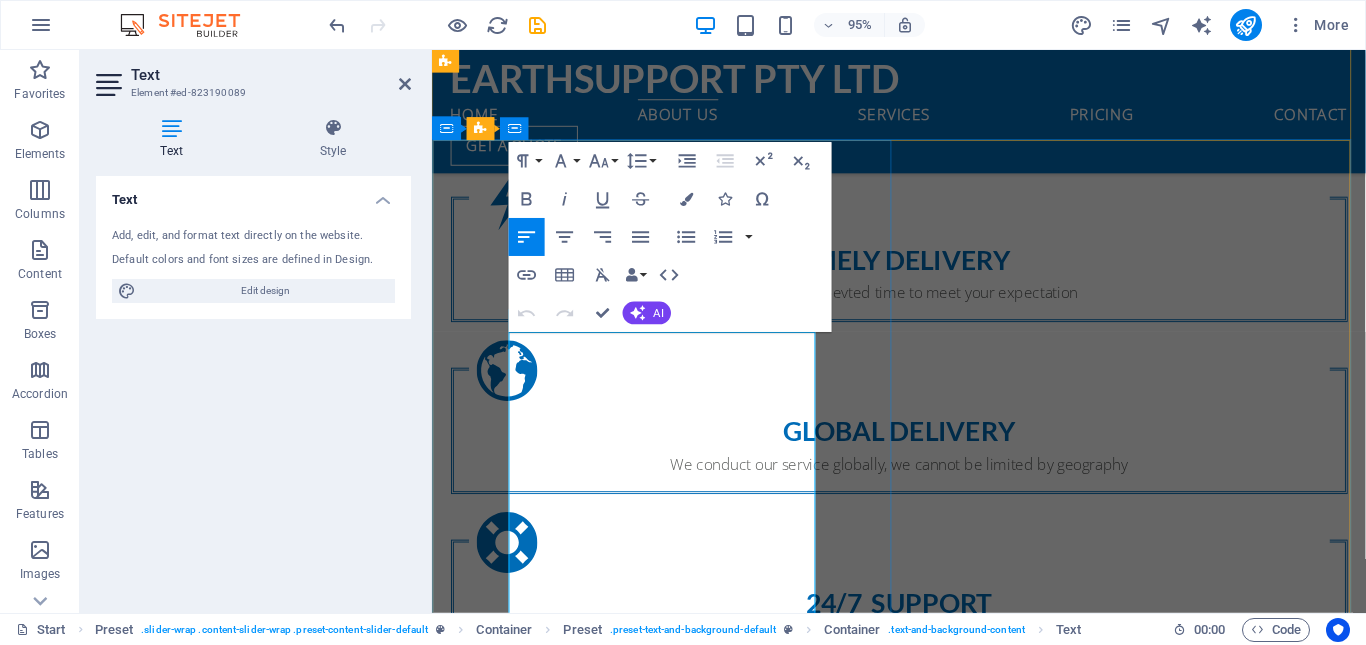 scroll, scrollTop: 2176, scrollLeft: 0, axis: vertical 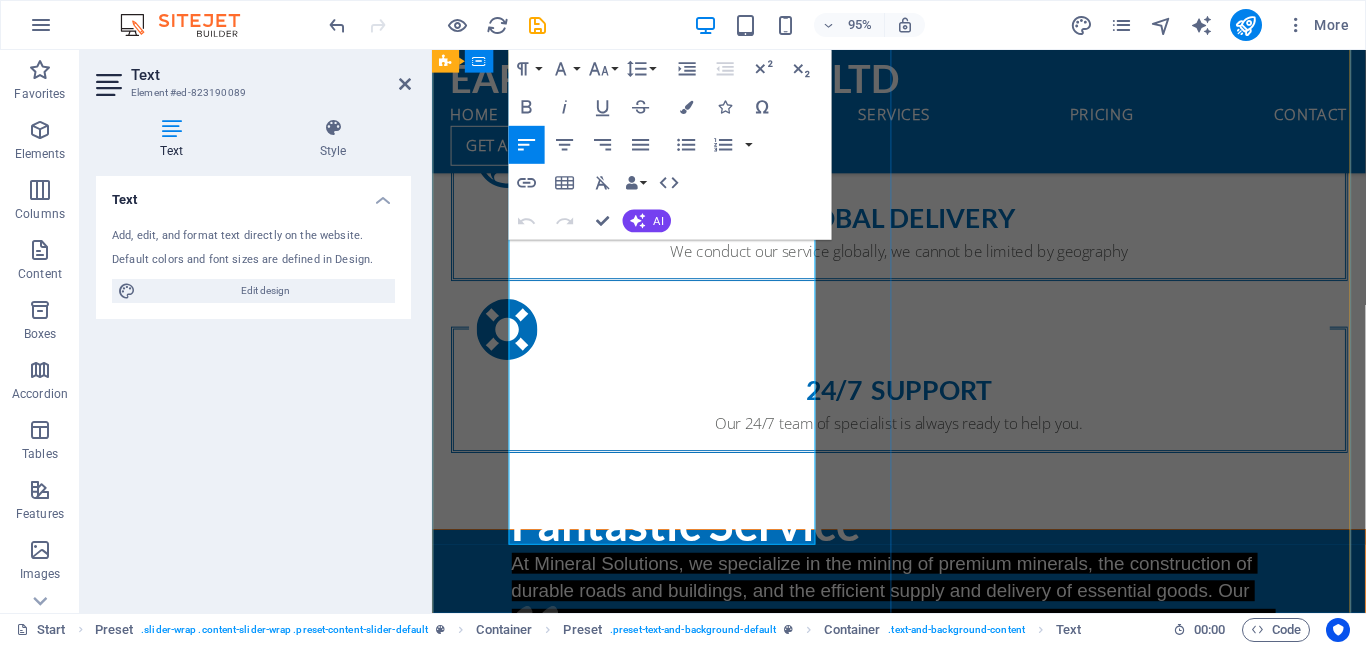 click on "Jane Doe" at bounding box center [547, 1843] 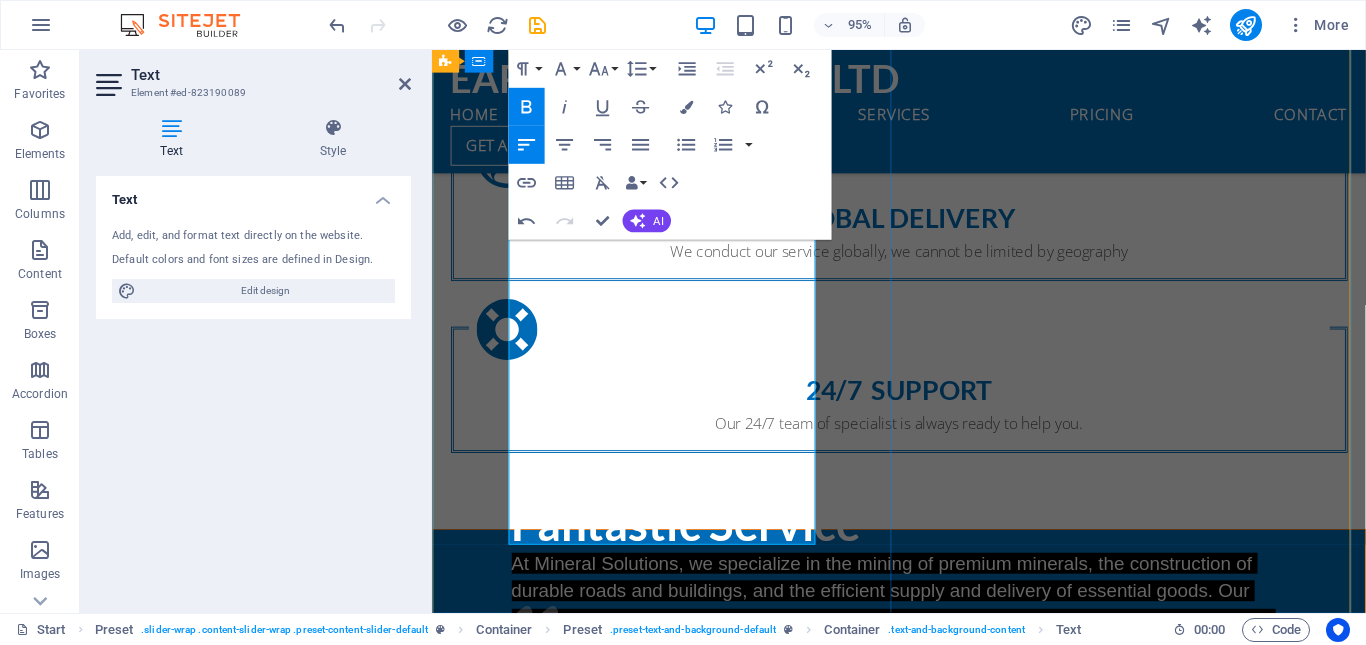 type 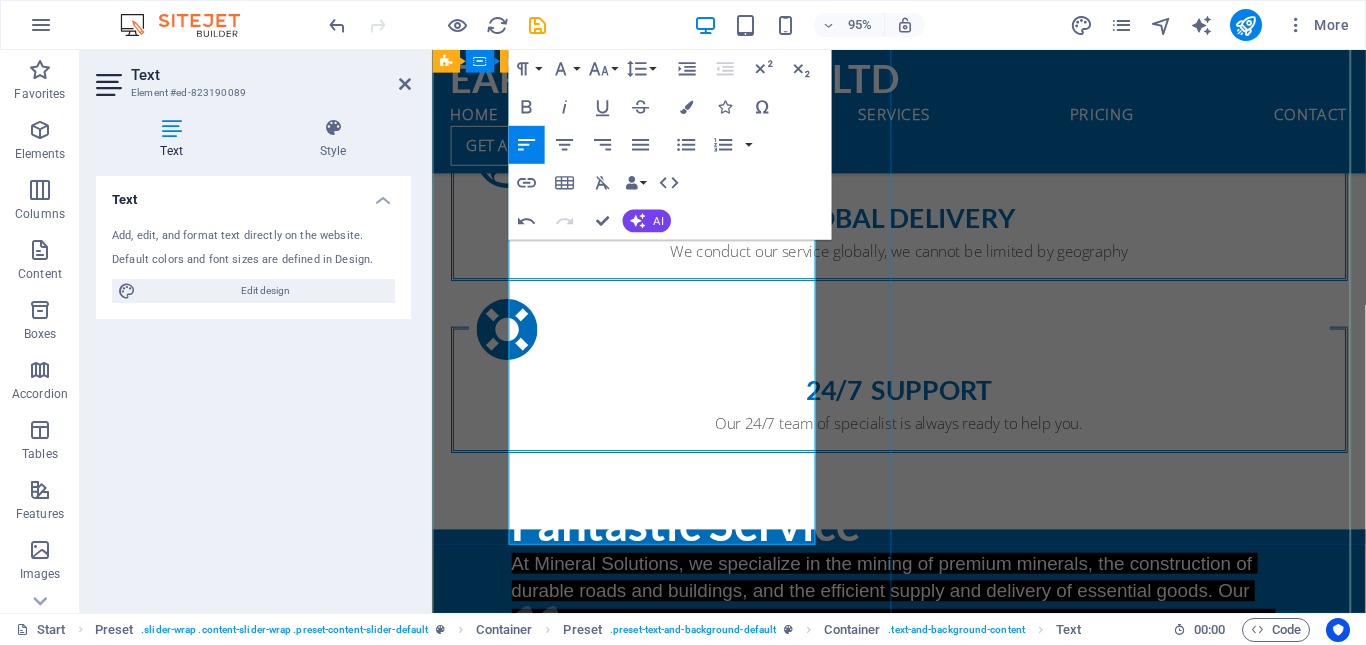 click on "You can rely on it Reserves South Africa has the world’s largest resources of platinum group metals (87,7% of world total), manganese (80%), chromium (72,4%), gold (29,7%), alumino-silicates and accounts for over 40% of global production of ferrochromium, platinum group metals and vanadium. The mining industry contributes 51,7% of world ferrochromium exports and 54% of alumino-silicates, and is one of the world’s largest exporters of platinum group metals, gold and vanadium, and a significant exporter of manganese ore. Other important export commodities include ferromanganese and fluorspar. Gold According to Statistics South Africa, South Africa’s annual gold production in 2012 was close to 220 tonnes, which is a level of gold production not seen since 1922. South Africa’s gold output fell 11,3% in volume terms in January 2012, while mine output dropped 2,5%. South Africa as recently as two decades ago was the world’s largest producer of gold by a huge margin Gwede Mantashe" at bounding box center [923, 1756] 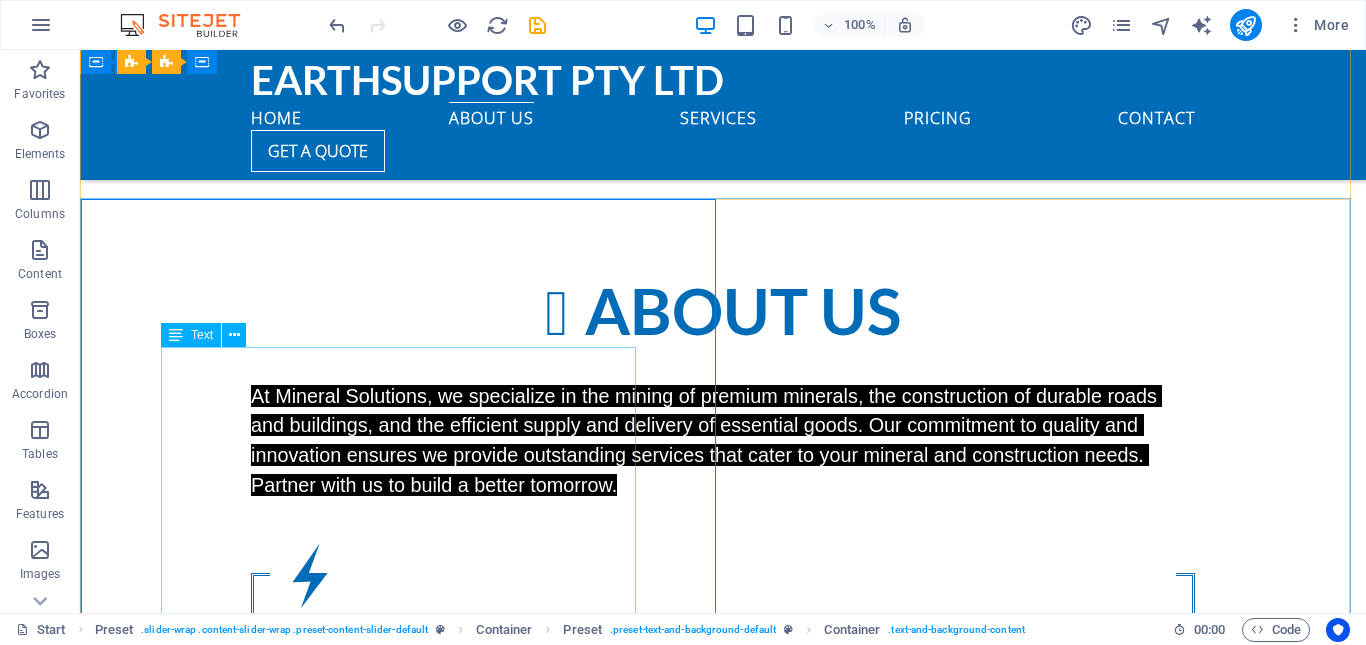 scroll, scrollTop: 1521, scrollLeft: 0, axis: vertical 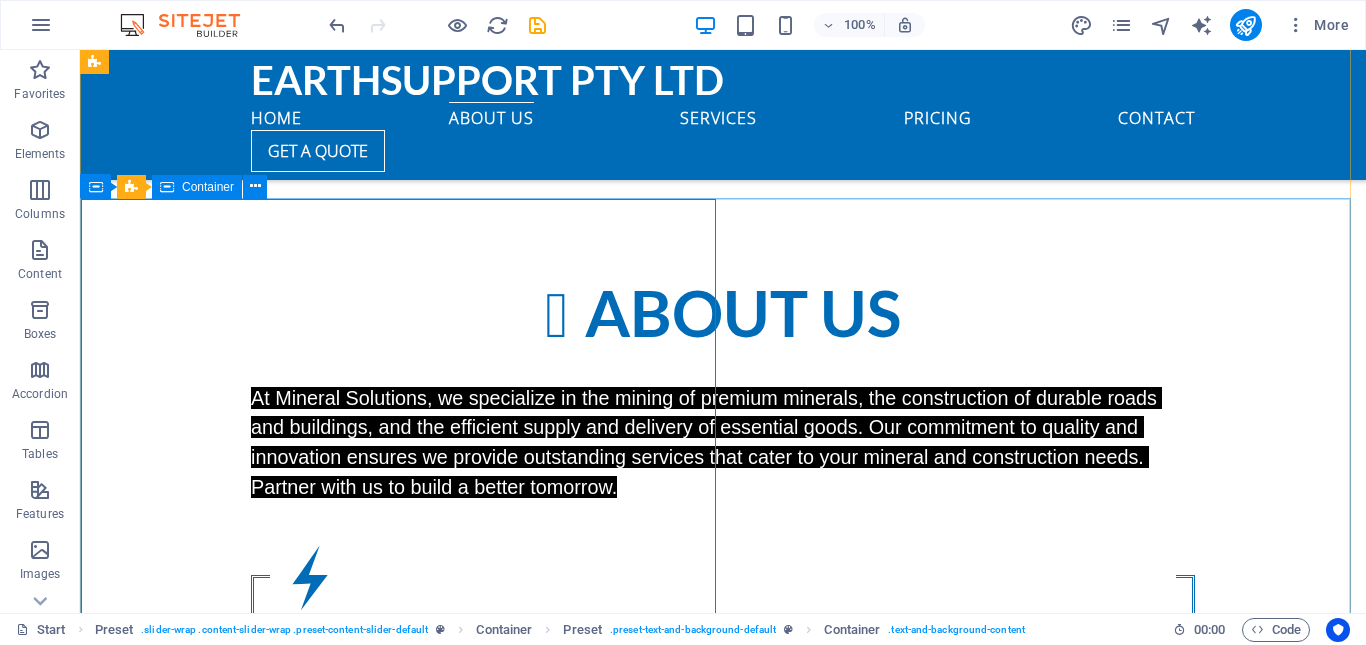click on "You can rely on it Reserves South Africa has the world’s largest resources of platinum group metals (87,7% of world total), manganese (80%), chromium (72,4%), gold (29,7%), alumino-silicates and accounts for over 40% of global production of ferrochromium, platinum group metals and vanadium. The mining industry contributes 51,7% of world ferrochromium exports and 54% of alumino-silicates, and is one of the world’s largest exporters of platinum group metals, gold and vanadium, and a significant exporter of manganese ore. Other important export commodities include ferromanganese and fluorspar. Gold According to Statistics South Africa, South Africa’s annual gold production in 2012 was close to 220 tonnes, which is a level of gold production not seen since 1922. South Africa’s gold output fell 11,3% in volume terms in January 2012, while mine output dropped 2,5%. South Africa as recently as two decades ago was the world’s largest producer of gold by a huge margin Gwede Mantashe" at bounding box center [723, 2180] 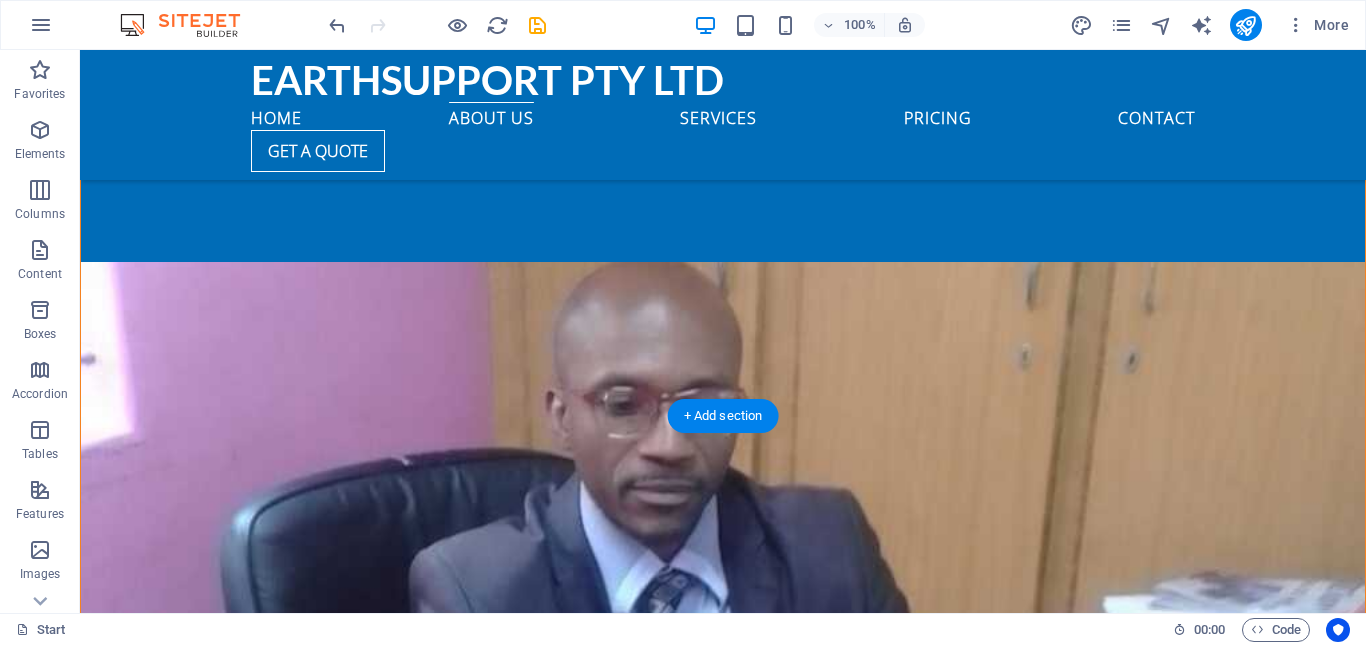 scroll, scrollTop: 2800, scrollLeft: 0, axis: vertical 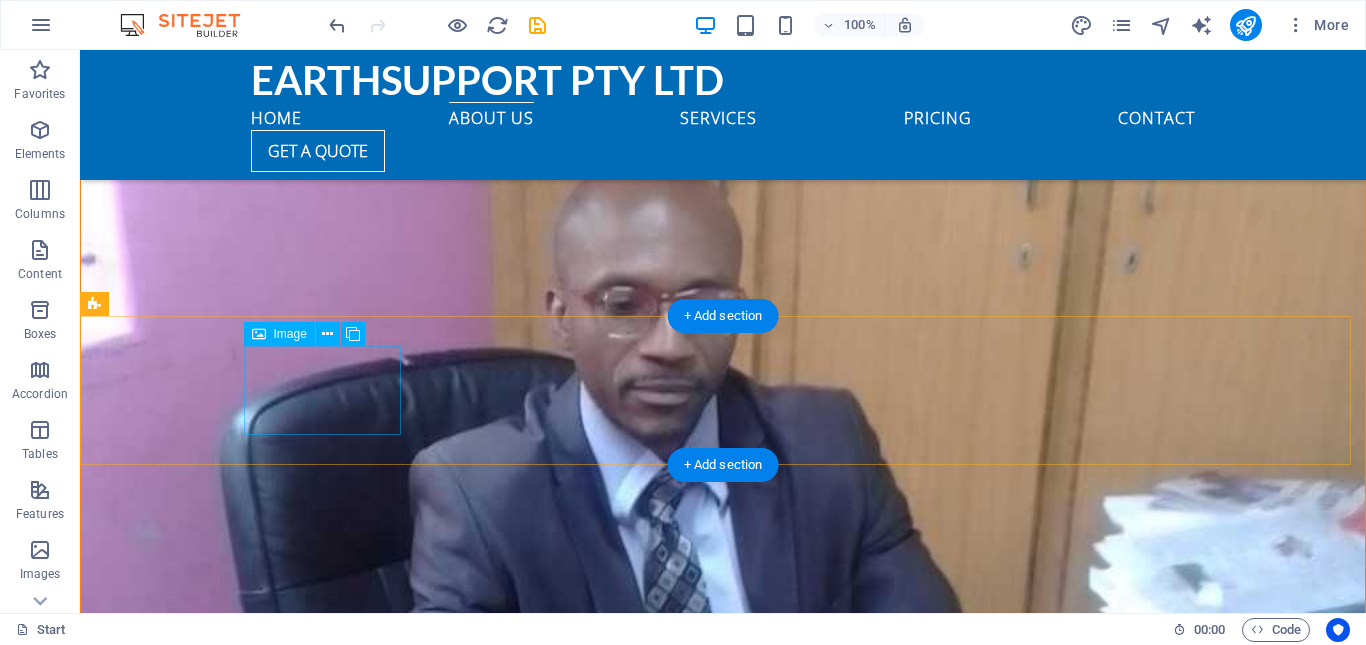 click at bounding box center [174, 3288] 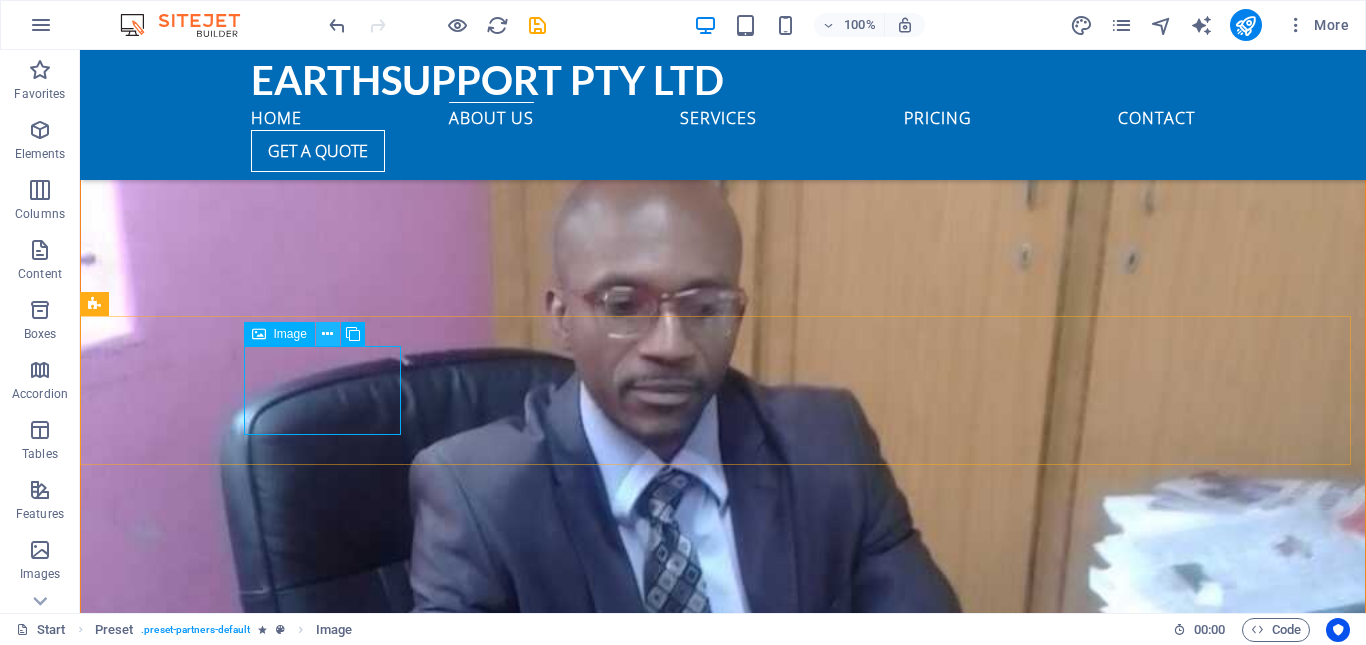 click at bounding box center (327, 334) 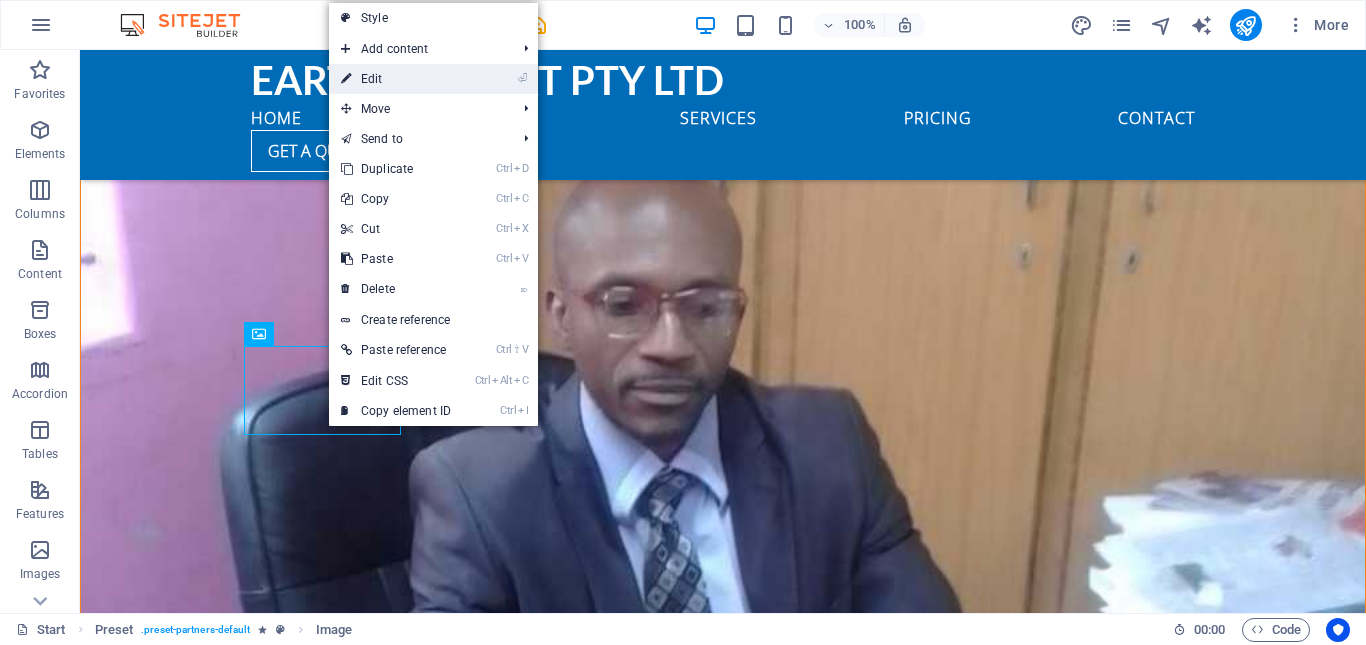click on "⏎  Edit" at bounding box center (396, 79) 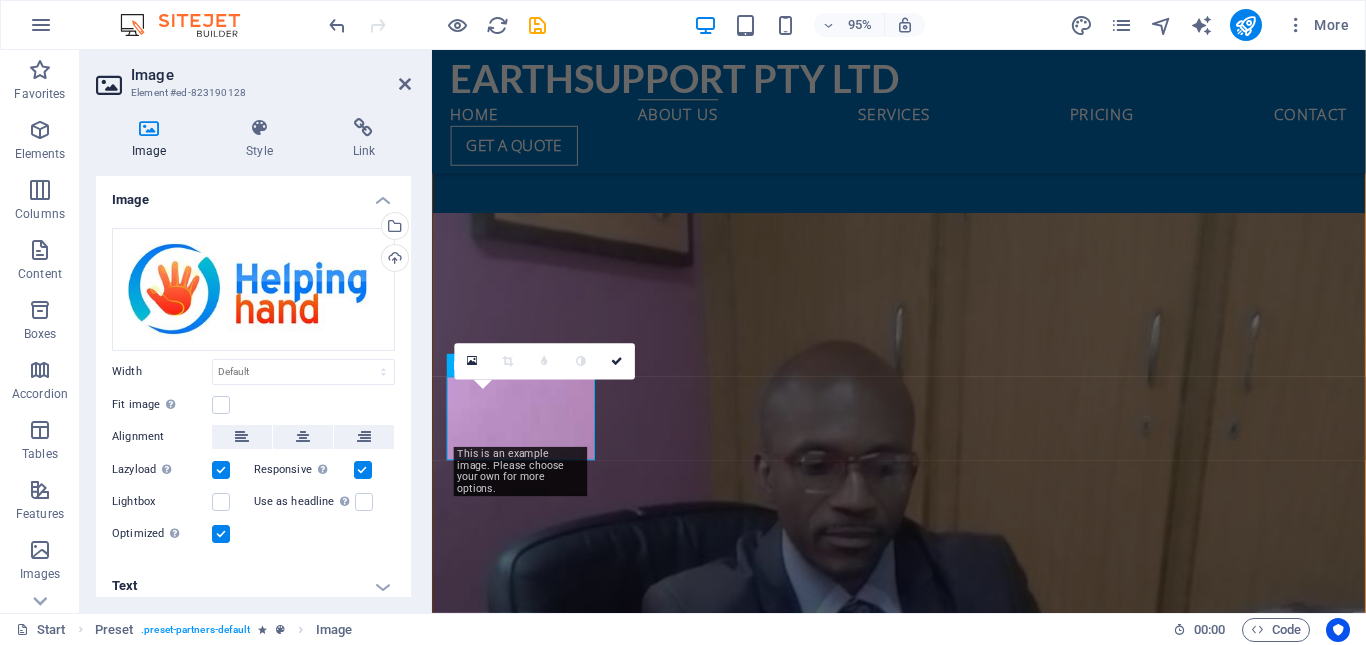 scroll, scrollTop: 3395, scrollLeft: 0, axis: vertical 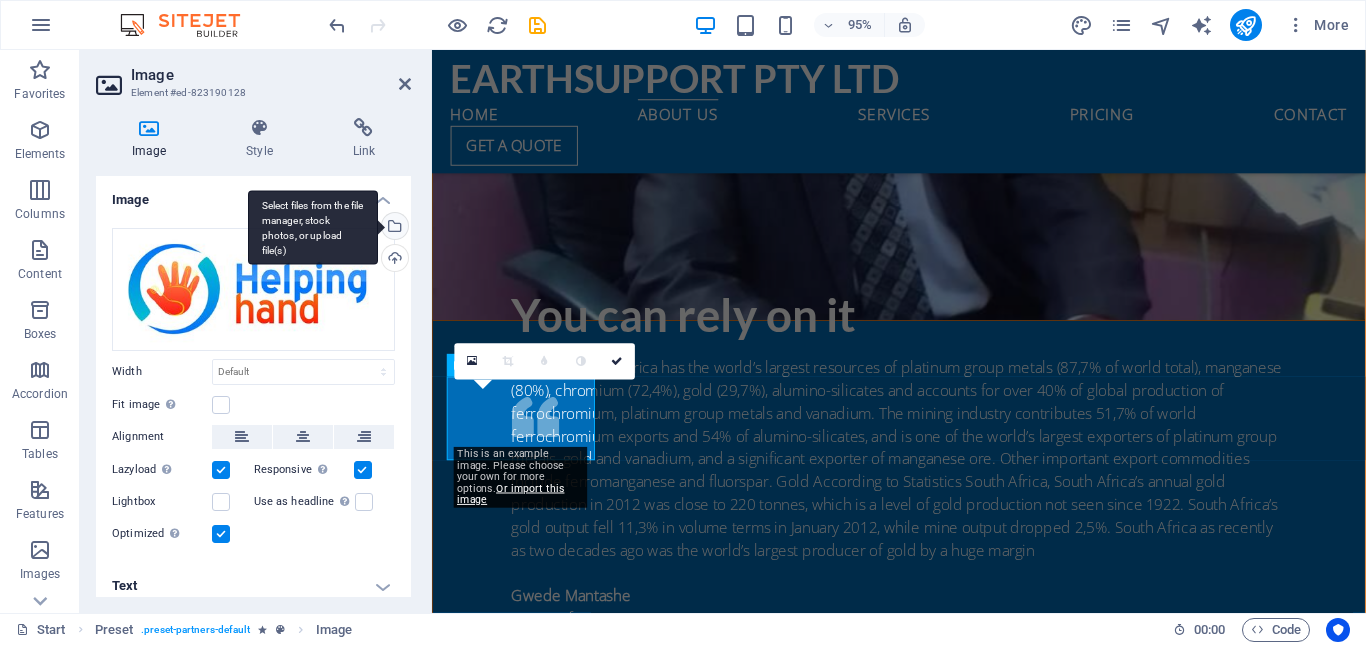 click on "Select files from the file manager, stock photos, or upload file(s)" at bounding box center [393, 228] 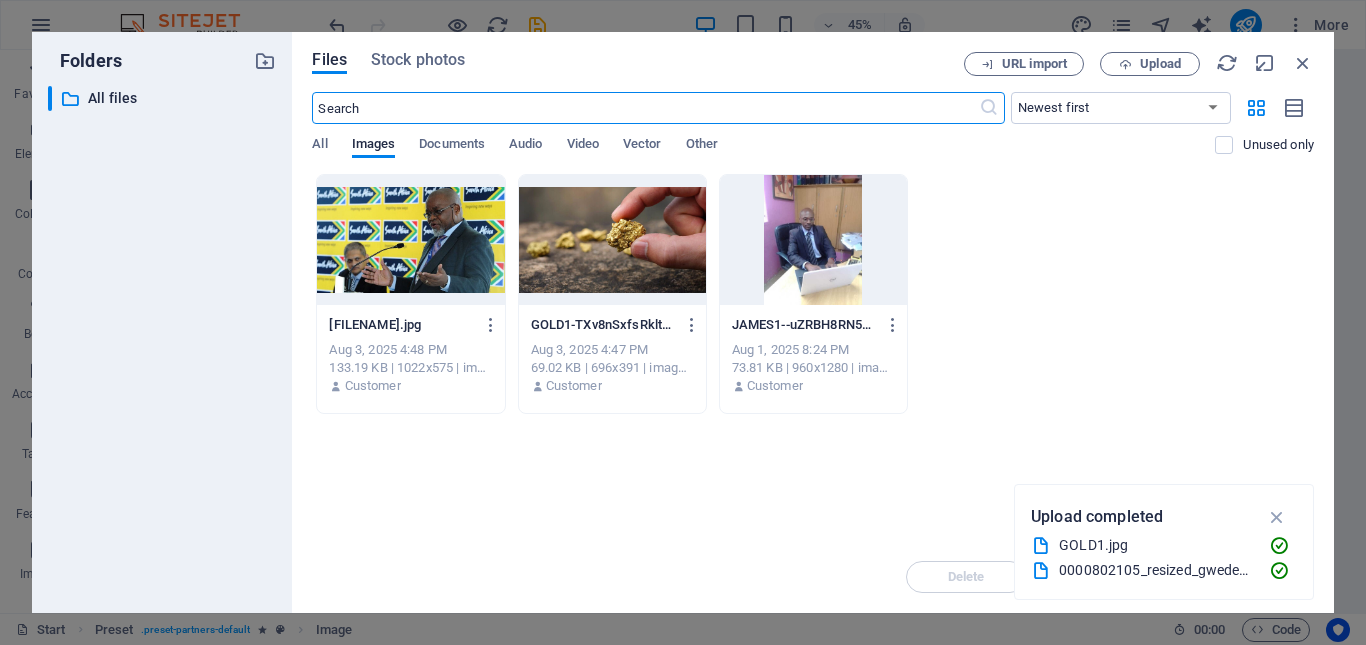 scroll, scrollTop: 4053, scrollLeft: 0, axis: vertical 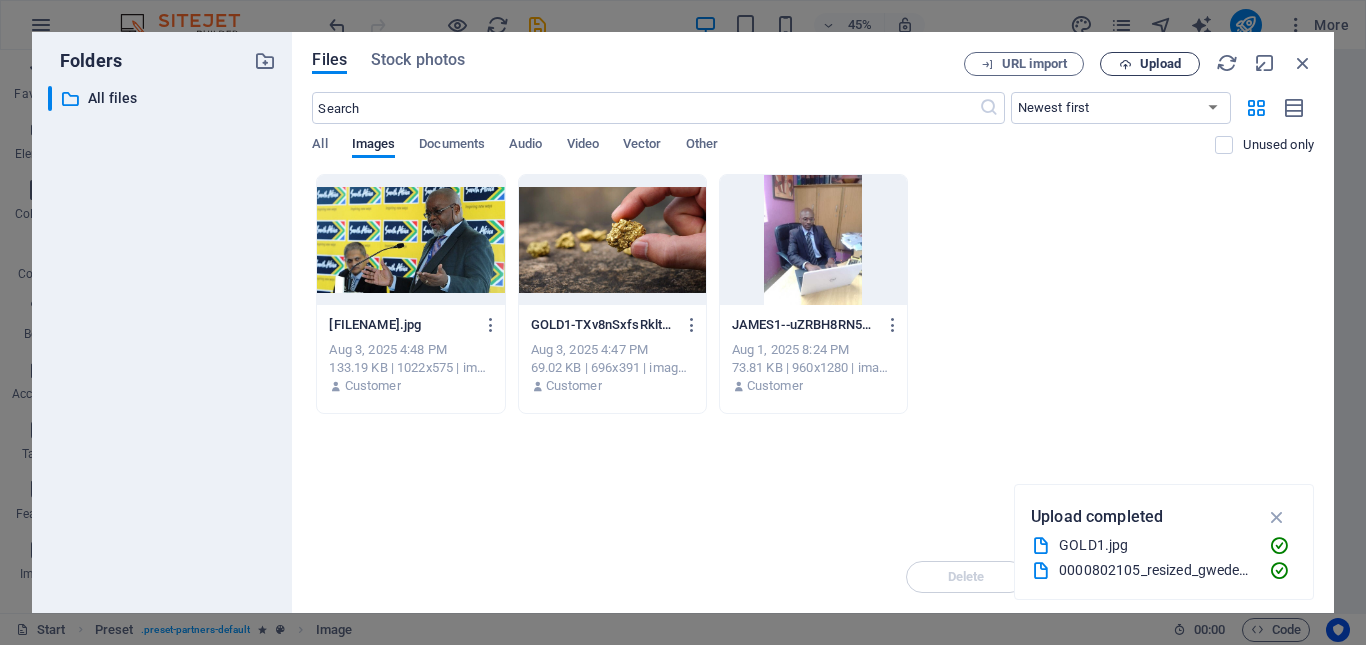 click at bounding box center [1125, 64] 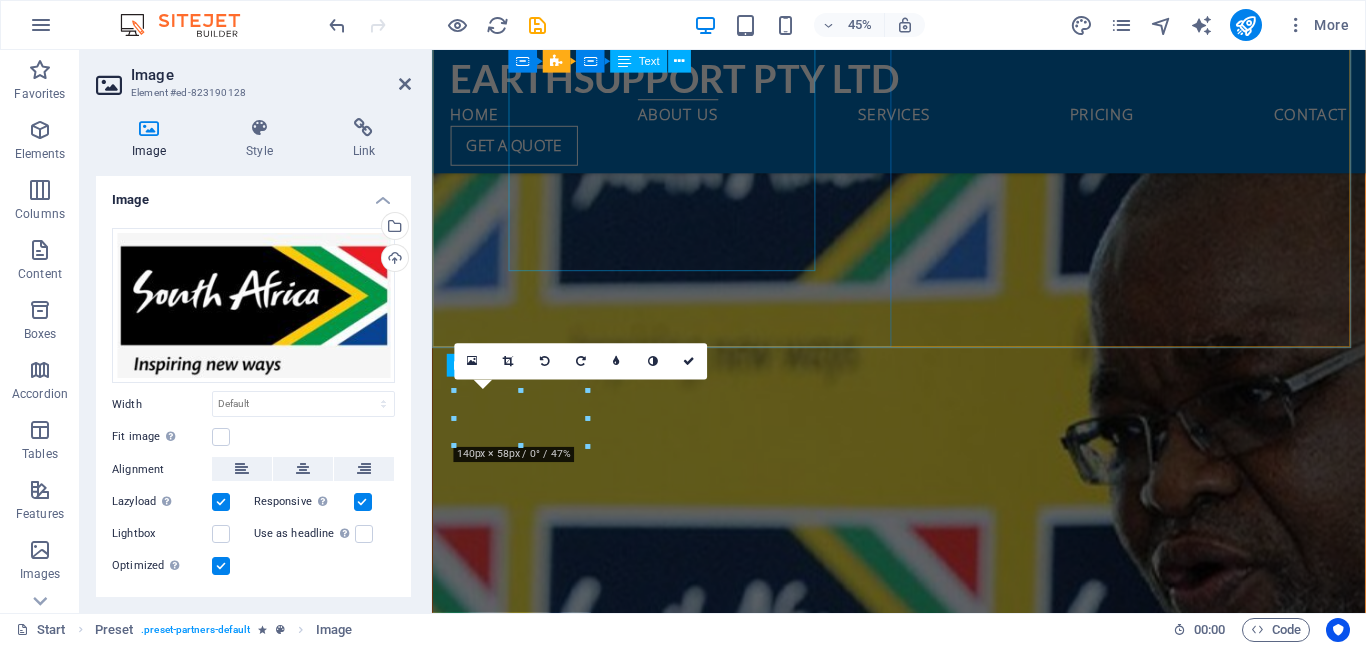 scroll, scrollTop: 3395, scrollLeft: 0, axis: vertical 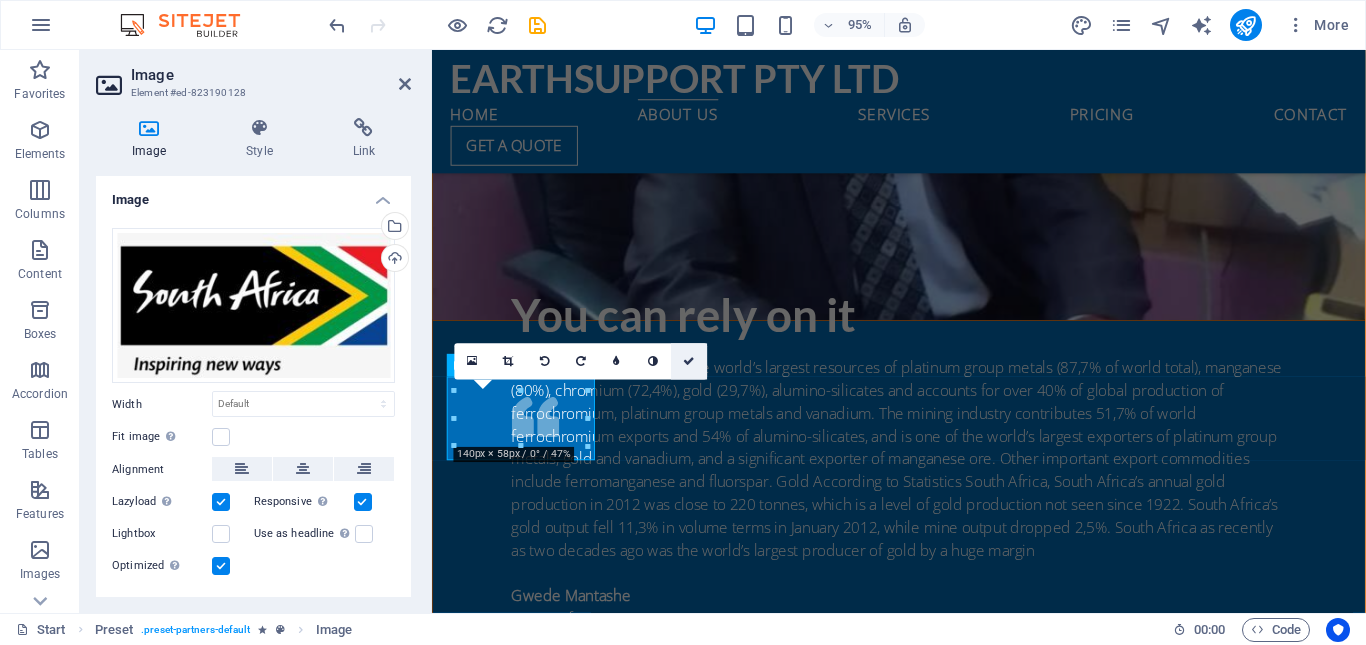 drag, startPoint x: 690, startPoint y: 356, endPoint x: 608, endPoint y: 317, distance: 90.80198 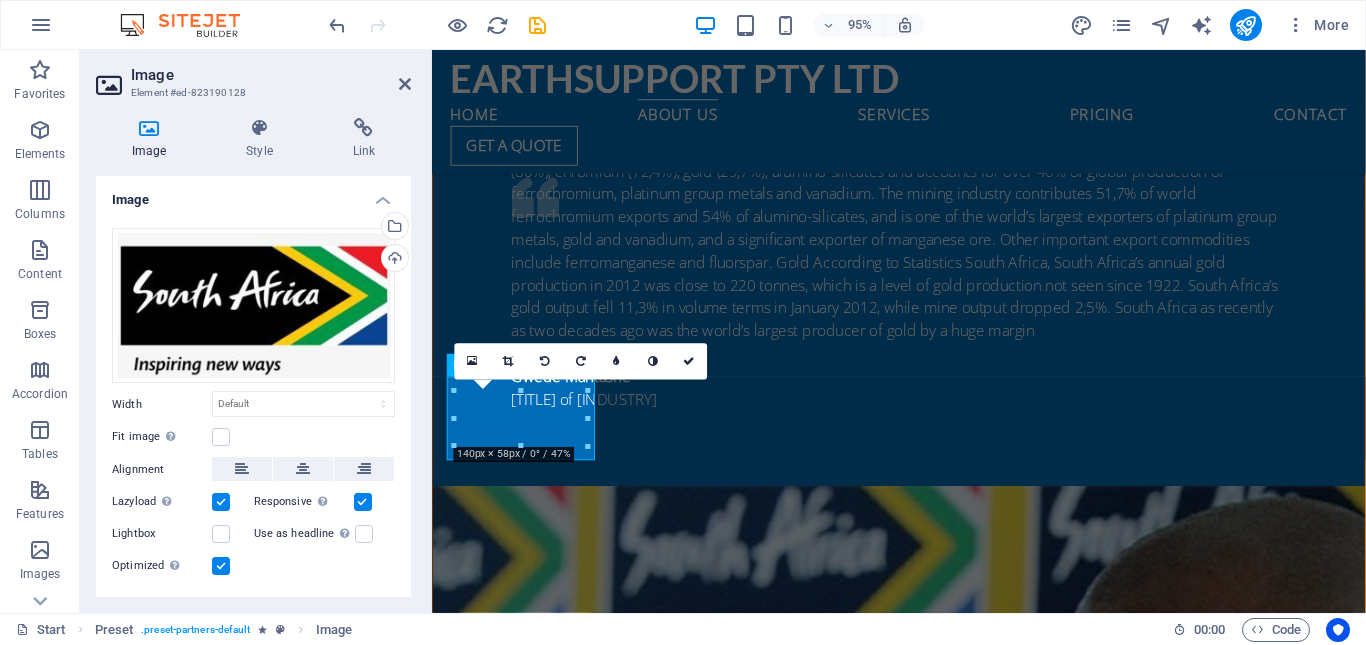 scroll, scrollTop: 2800, scrollLeft: 0, axis: vertical 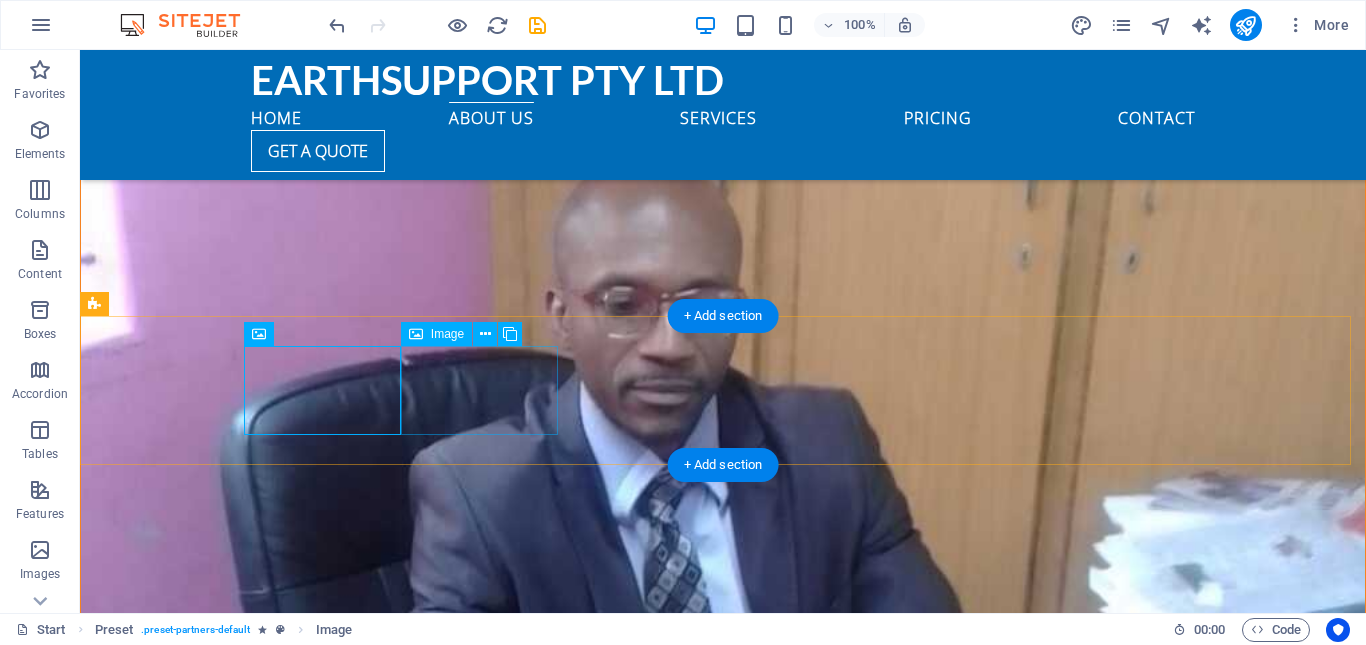 click at bounding box center [174, 3377] 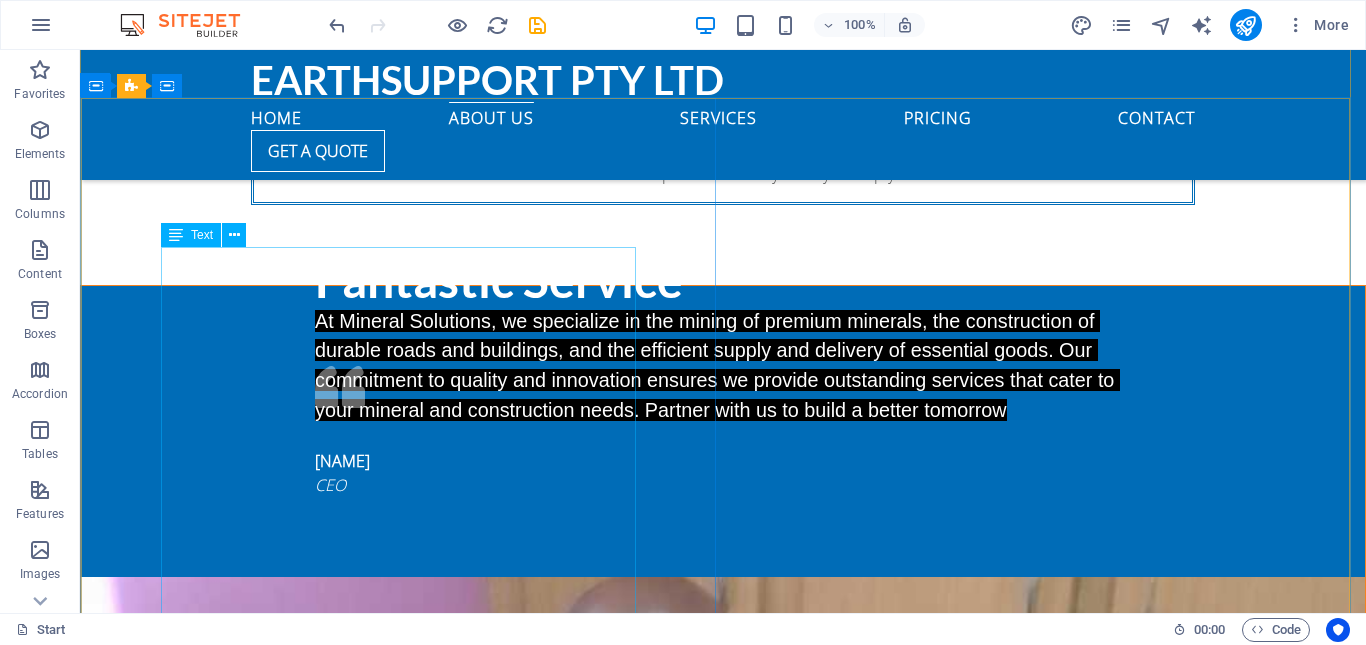 scroll, scrollTop: 2400, scrollLeft: 0, axis: vertical 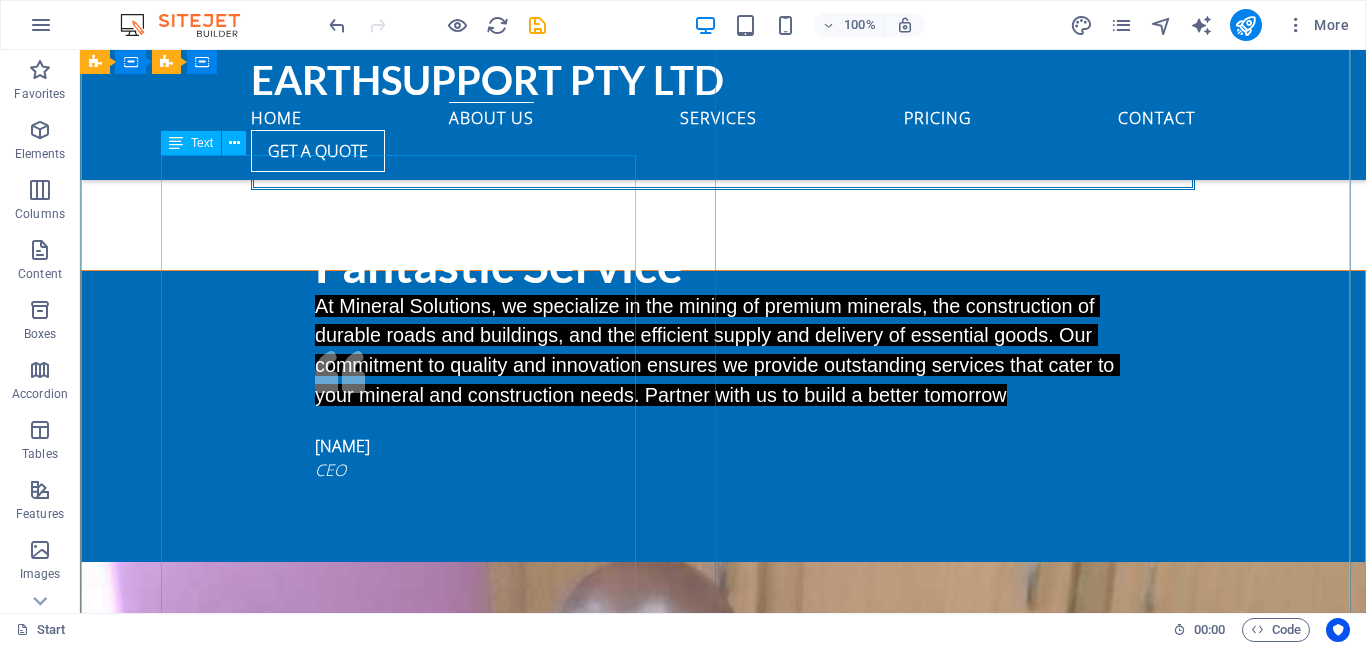 click on "Lorem ipsum dolor sit amet, consetetur sadipscing elitr, sed diam nonumy eirmod tempor invidunt ut labore et dolore magna aliquyam erat, sed diam voluptua. At vero eos et accusam et justo duo dolores et ea rebum. Stet clita kasd gubergren, no sea takimata sanctus est Lorem ipsum dolor sit amet. Lorem ipsum dolor sit amet, consetetur sadipscing elitr, sed diam nonumy eirmod tempor invidunt ut labore et dolore magna aliquyam erat, sed diam voluptua. At vero eos et accusam et justo duo dolores et ea rebum. Stet clita kasd gubergren, no sea takimata sanctus est Lorem ipsum dolor sit amet. At vero eos et accusam et justo duo dolores et ea rebum. Duis autem vel eum iriure dolor in hendrerit in vulputate velit esse molestie consequat, vel illum dolore eu feugiat nulla facilisis at vero eros et accumsan et iusto odio dignissim qui blandit praesent luptatum zzril delenit augue duis dolore te feugait nulla facilisi.  Richard Roe CEO, Company3" at bounding box center (723, 2526) 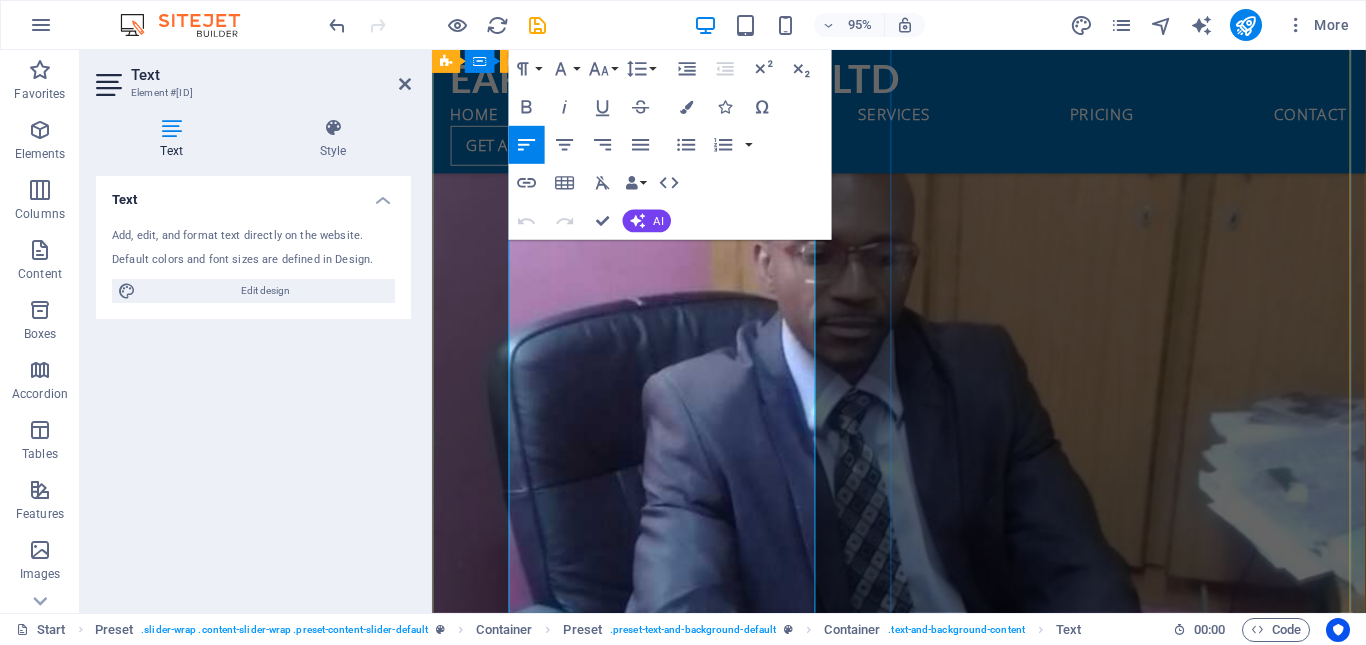 scroll, scrollTop: 3023, scrollLeft: 0, axis: vertical 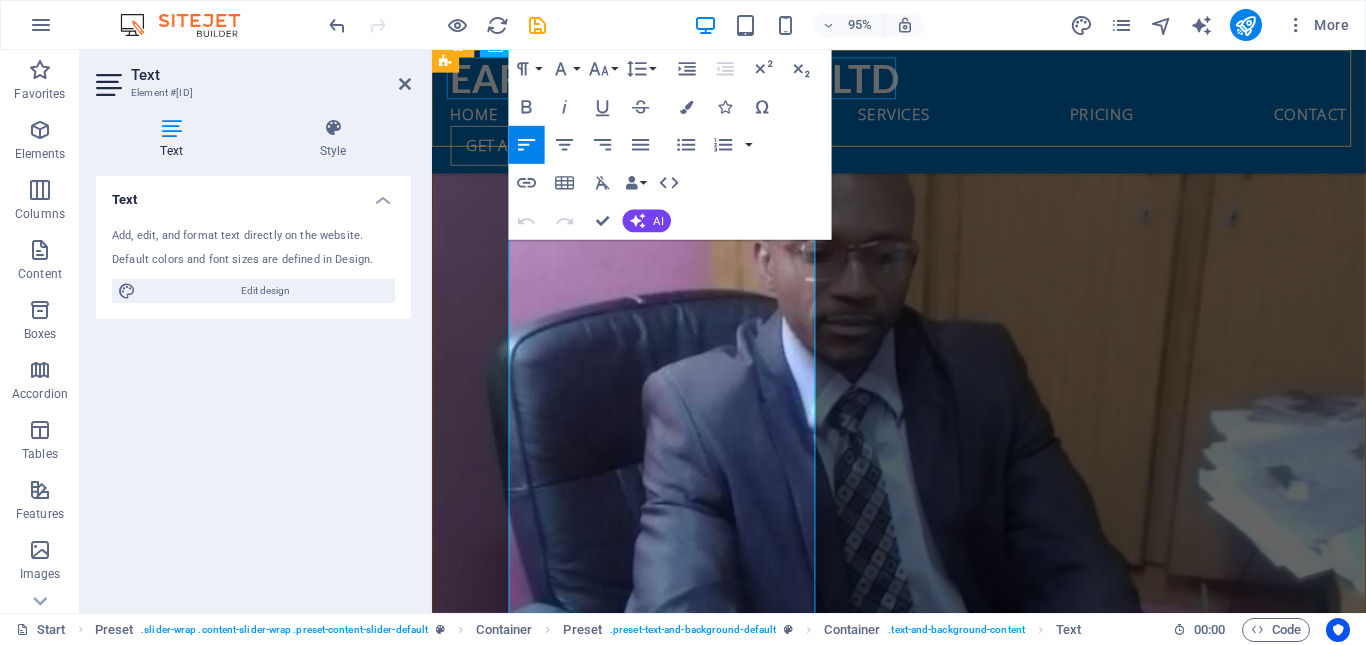drag, startPoint x: 561, startPoint y: 579, endPoint x: 464, endPoint y: 79, distance: 509.3221 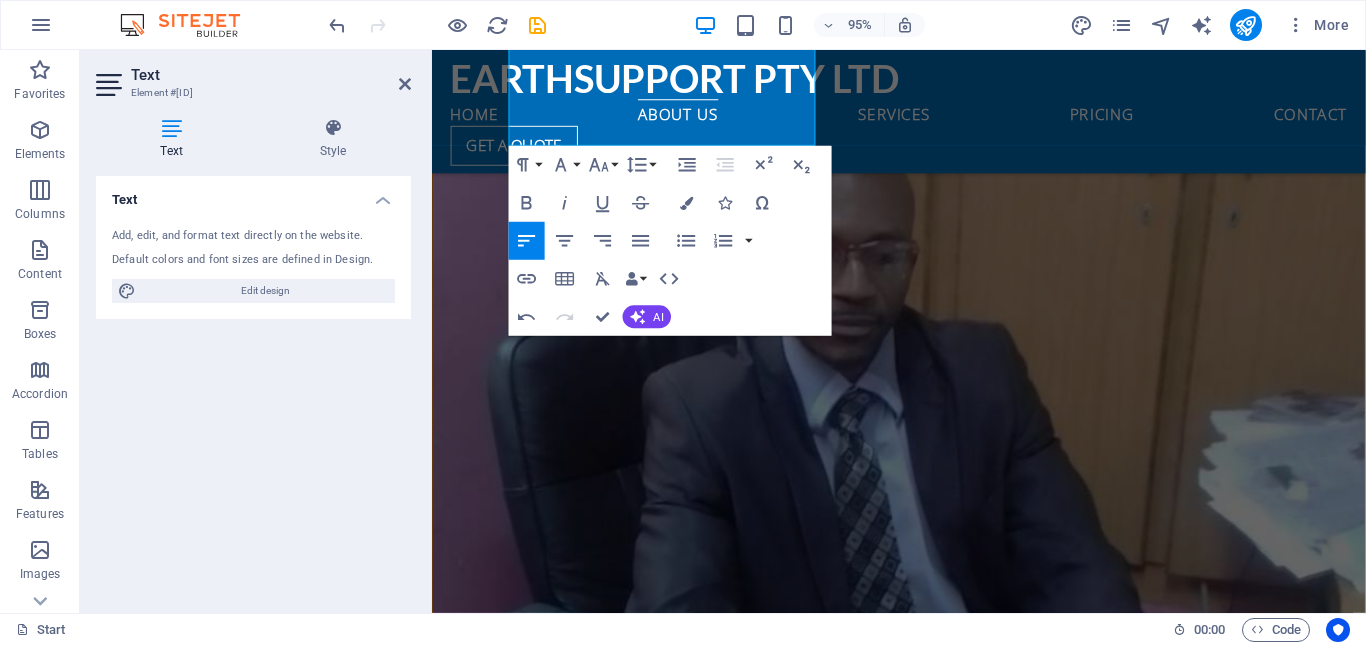 scroll, scrollTop: 2823, scrollLeft: 0, axis: vertical 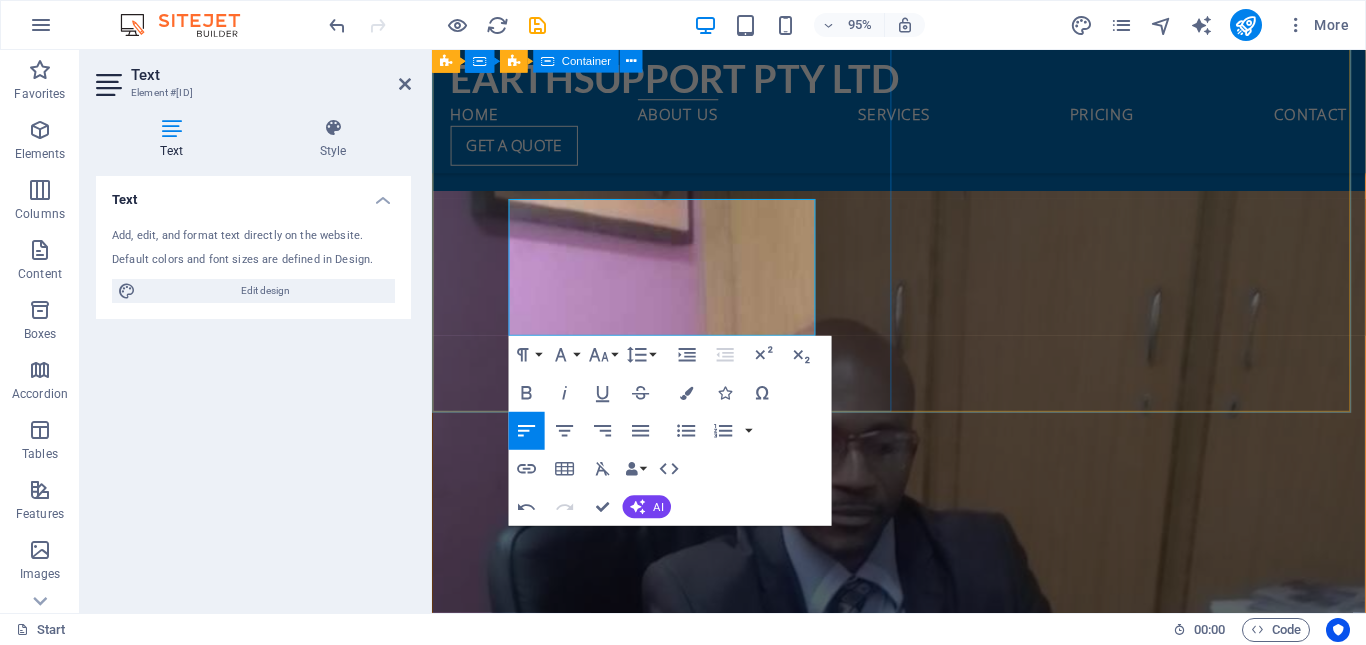 drag, startPoint x: 825, startPoint y: 264, endPoint x: 501, endPoint y: 222, distance: 326.71088 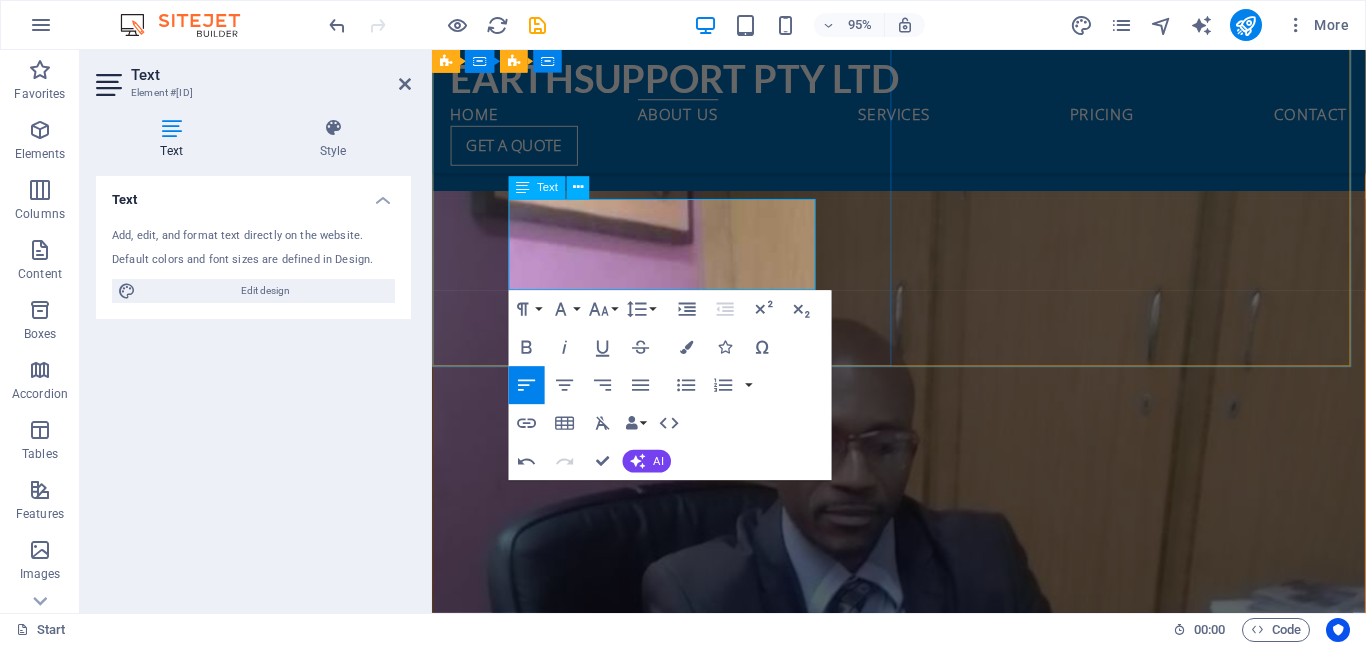 click at bounding box center (924, 2411) 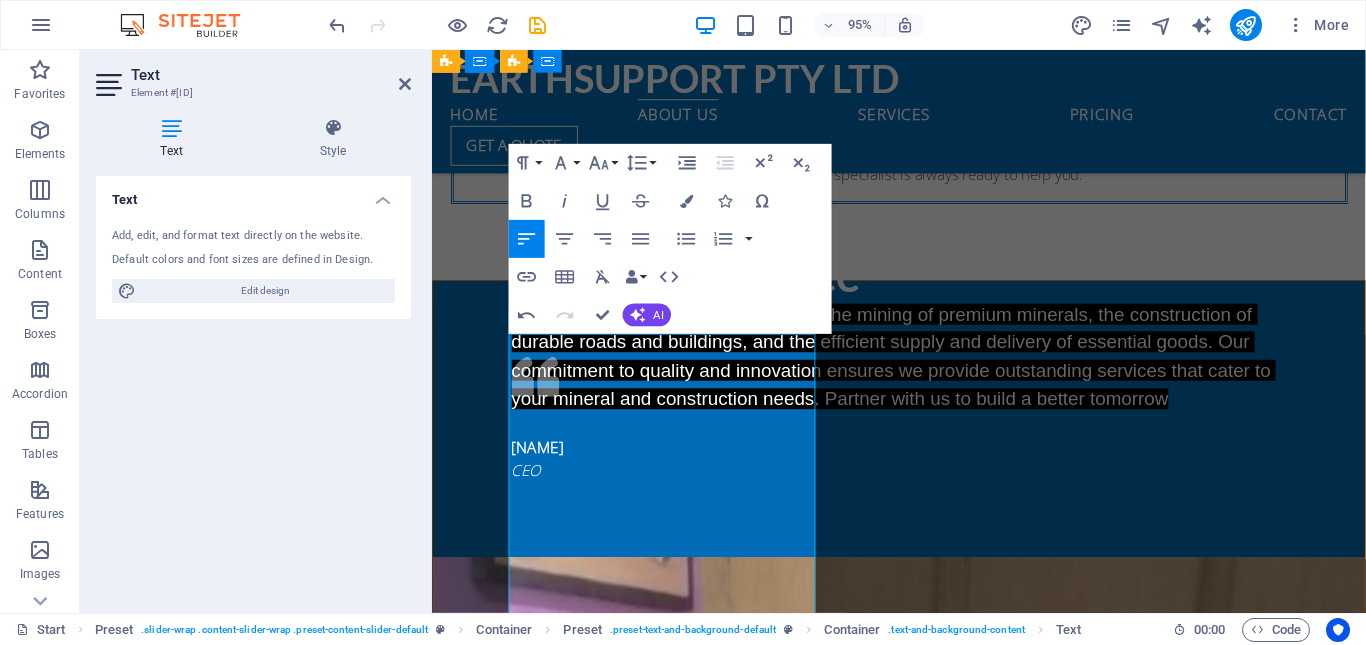 scroll, scrollTop: 2423, scrollLeft: 0, axis: vertical 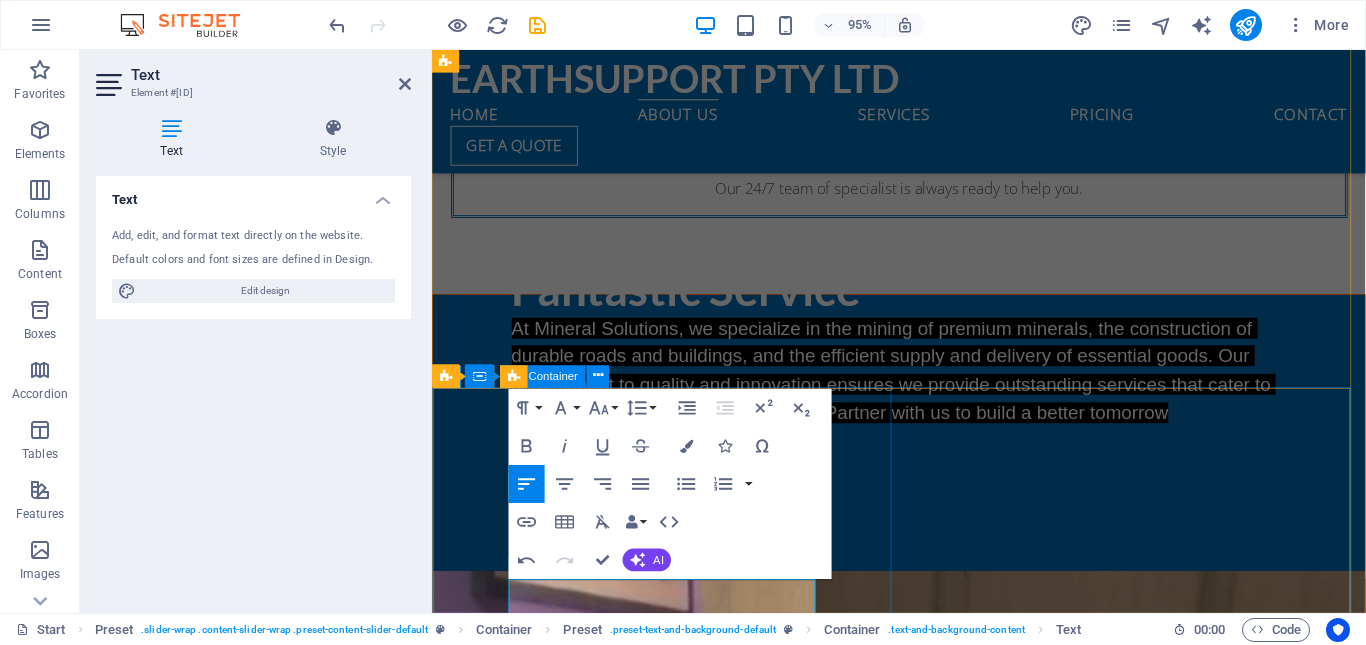 click on "Easy. Fast. Cheap.  South Africa’s mineral wealth is typically found in the following well-known geological formations and settings: • the Witwatersrand Basin yields some 93% of South Africa’s gold output and contains considerable uranium, silver, pyrite and osmiridium resources • the Bushveld Complex is known for platinum group metals (with associated copper, nickel and cobalt mineralisation), chromium and vanadium-bearing titanium-iron ore formations and industrial minerals, including fluorspar and andalusite • the Transvaal Supergroup contains enormous deposits of manganese and iron ore • the Karoo Basin extends through Mpumalanga, KwaZuluNatal, the Free State as well as Limpopo, hosting considerable bituminous coal and anthracite resources Richard Roe CEO, Company3" at bounding box center [923, 2940] 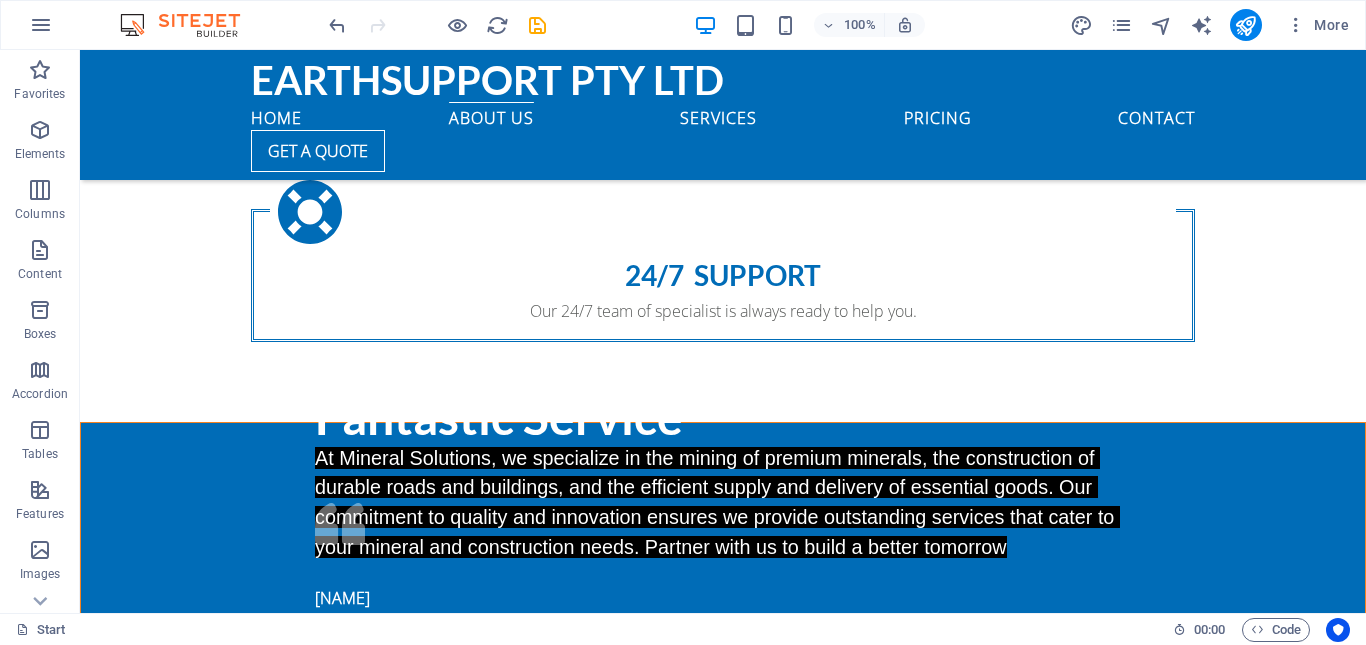 scroll, scrollTop: 2348, scrollLeft: 0, axis: vertical 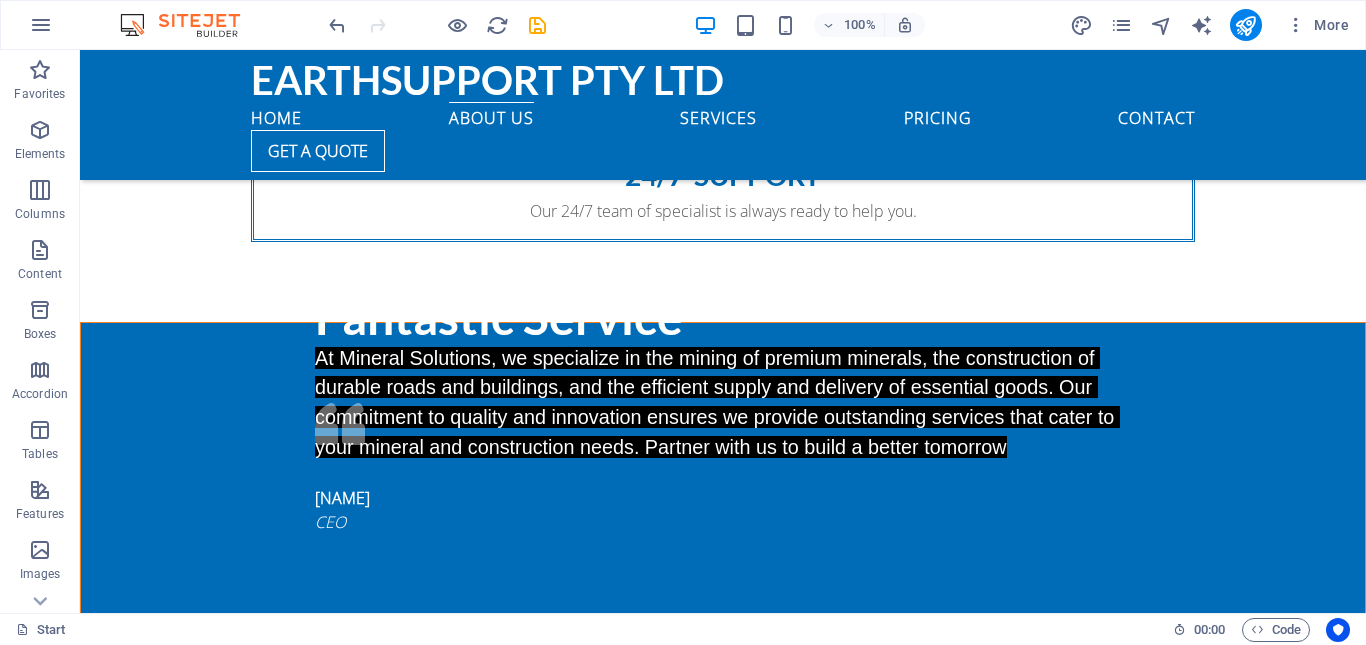 click at bounding box center (723, 3048) 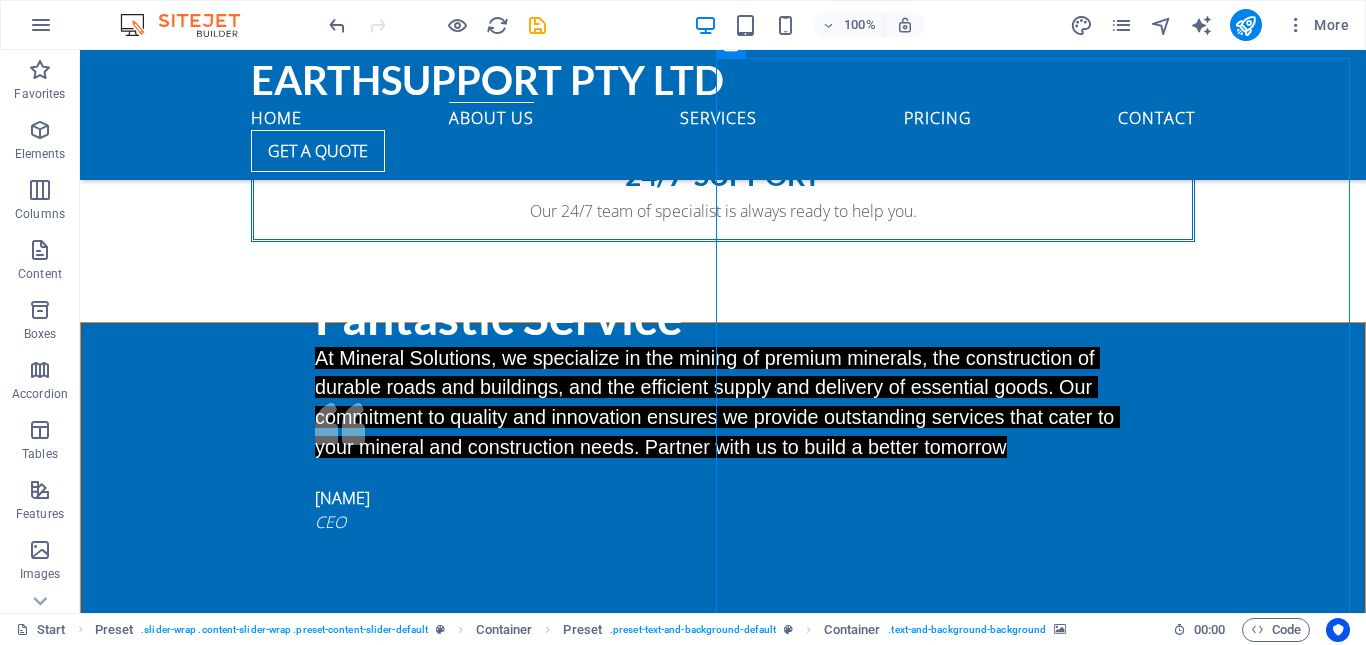 click at bounding box center (723, 3048) 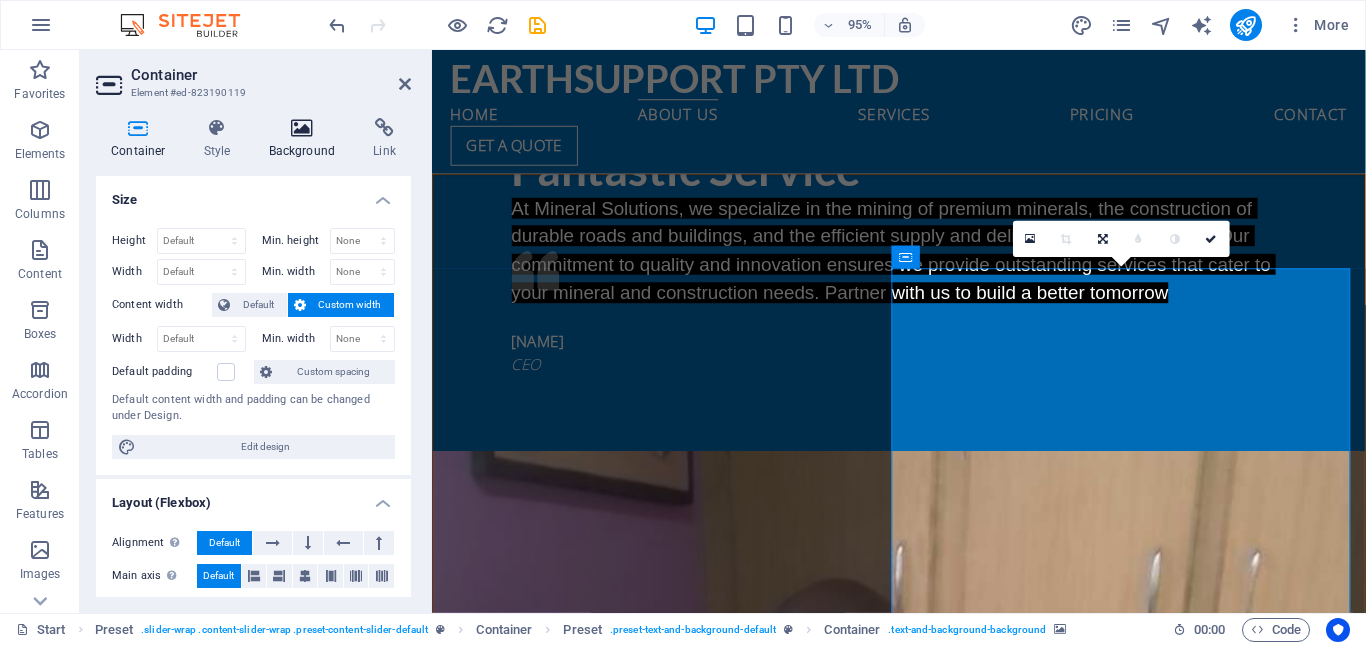 click on "Background" at bounding box center (306, 139) 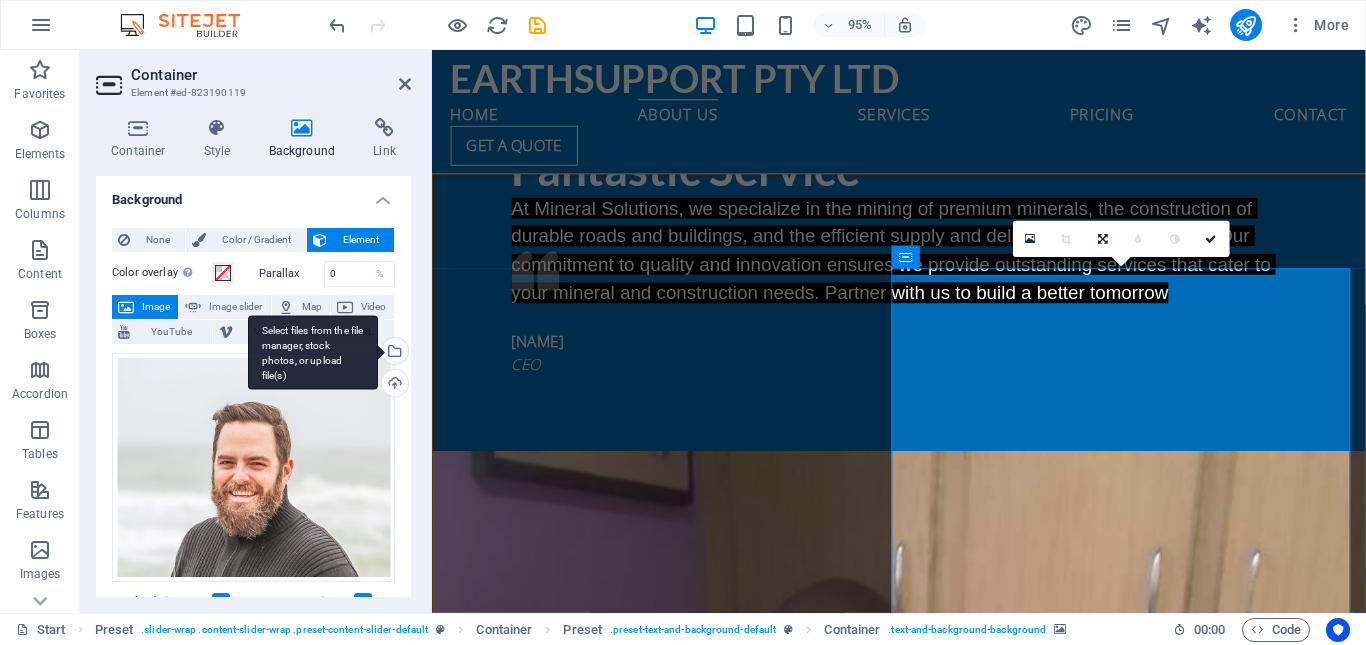 click on "Select files from the file manager, stock photos, or upload file(s)" at bounding box center [393, 353] 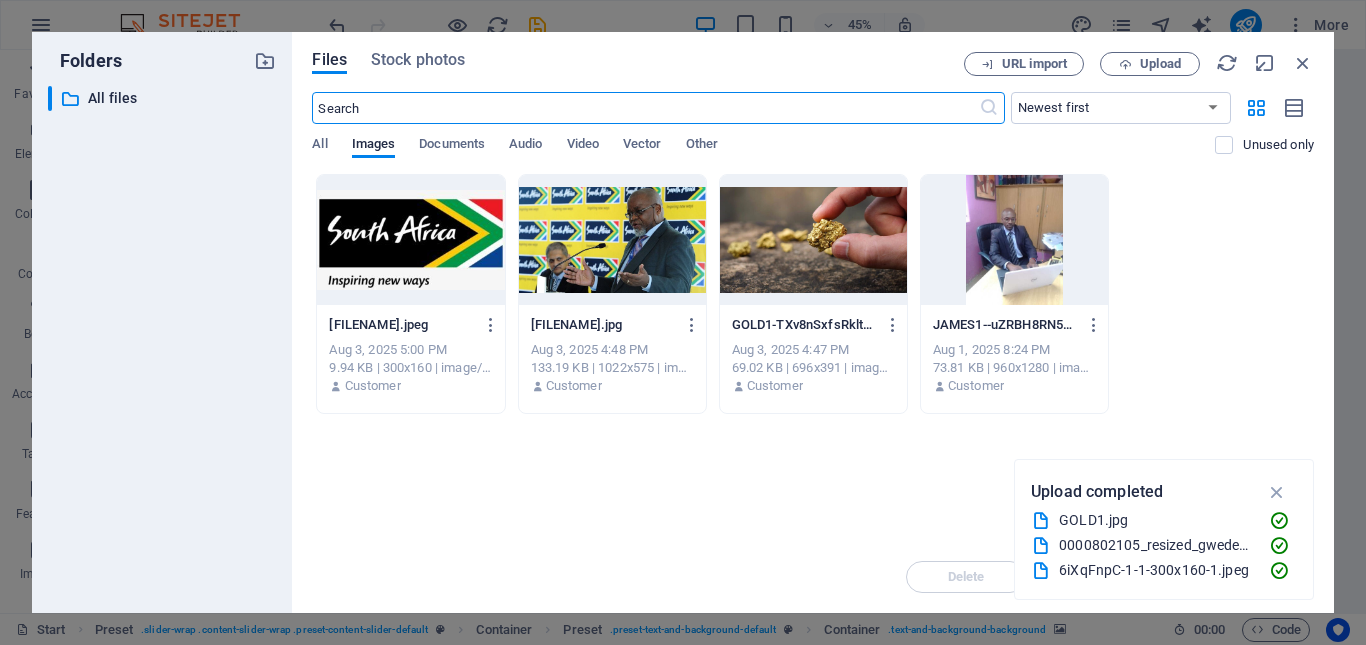 scroll, scrollTop: 3207, scrollLeft: 0, axis: vertical 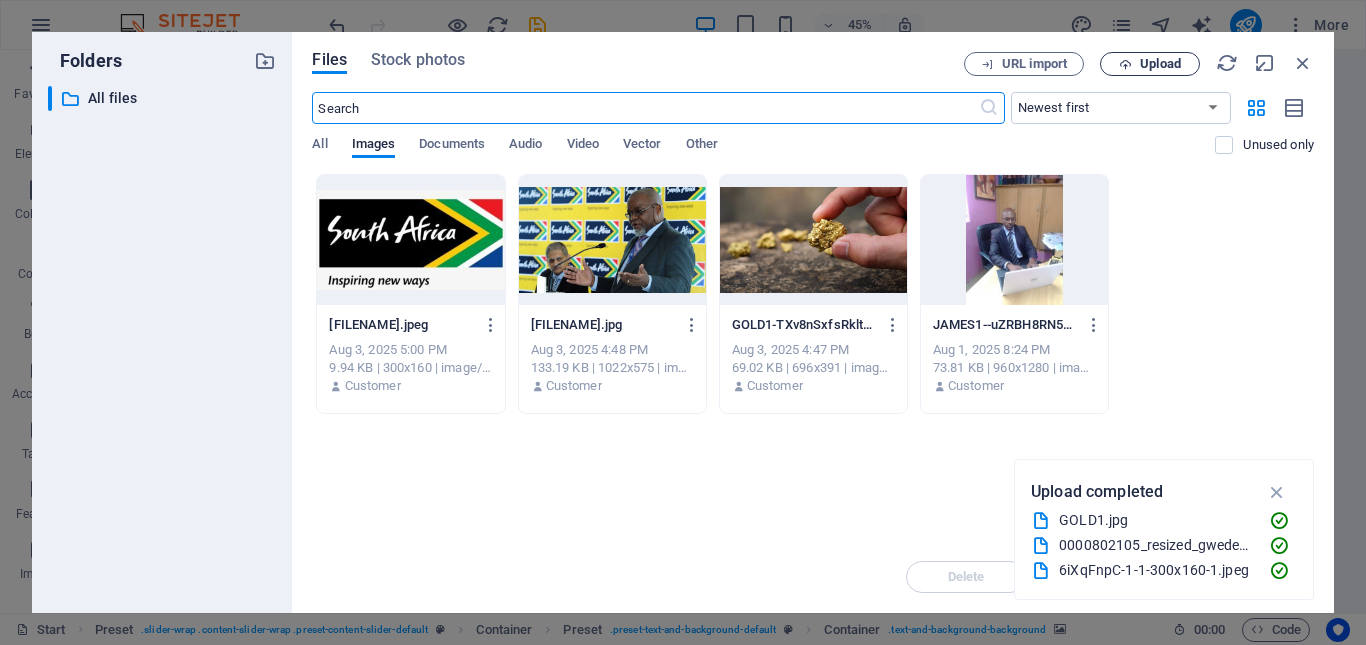 click on "Upload" at bounding box center [1160, 64] 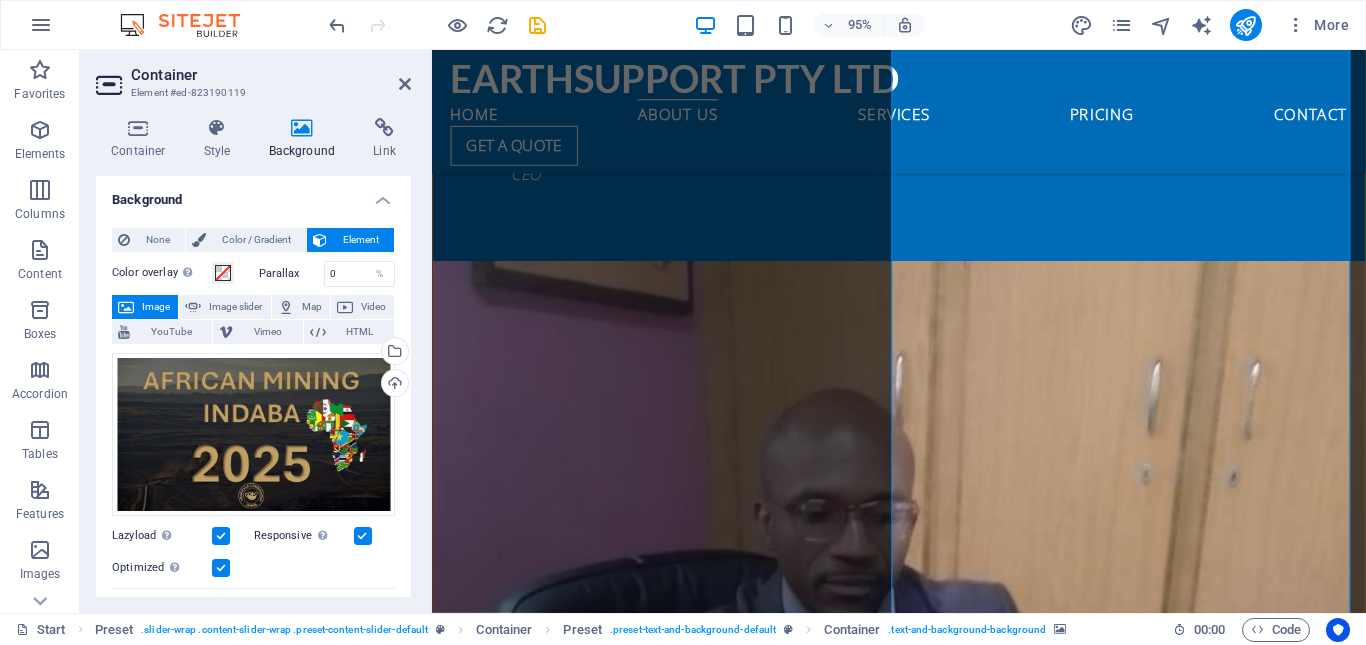 scroll, scrollTop: 2649, scrollLeft: 0, axis: vertical 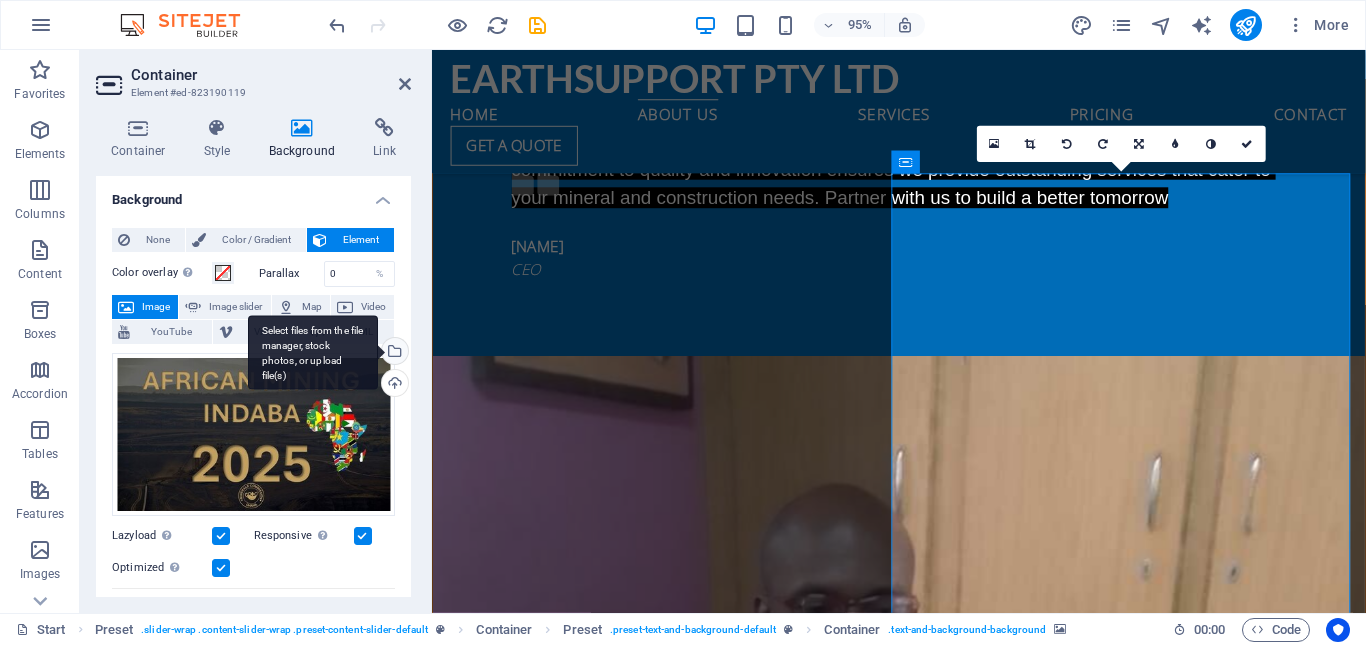 click on "Select files from the file manager, stock photos, or upload file(s)" at bounding box center (393, 353) 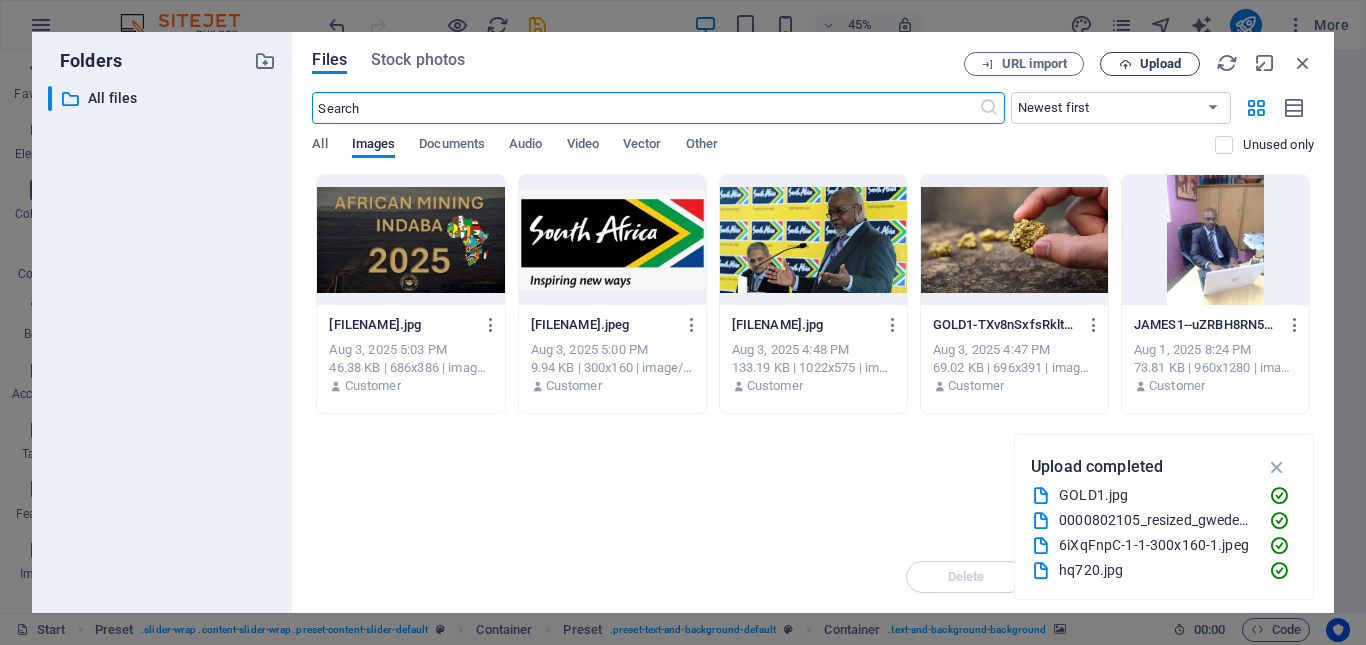 click on "Upload" at bounding box center (1150, 64) 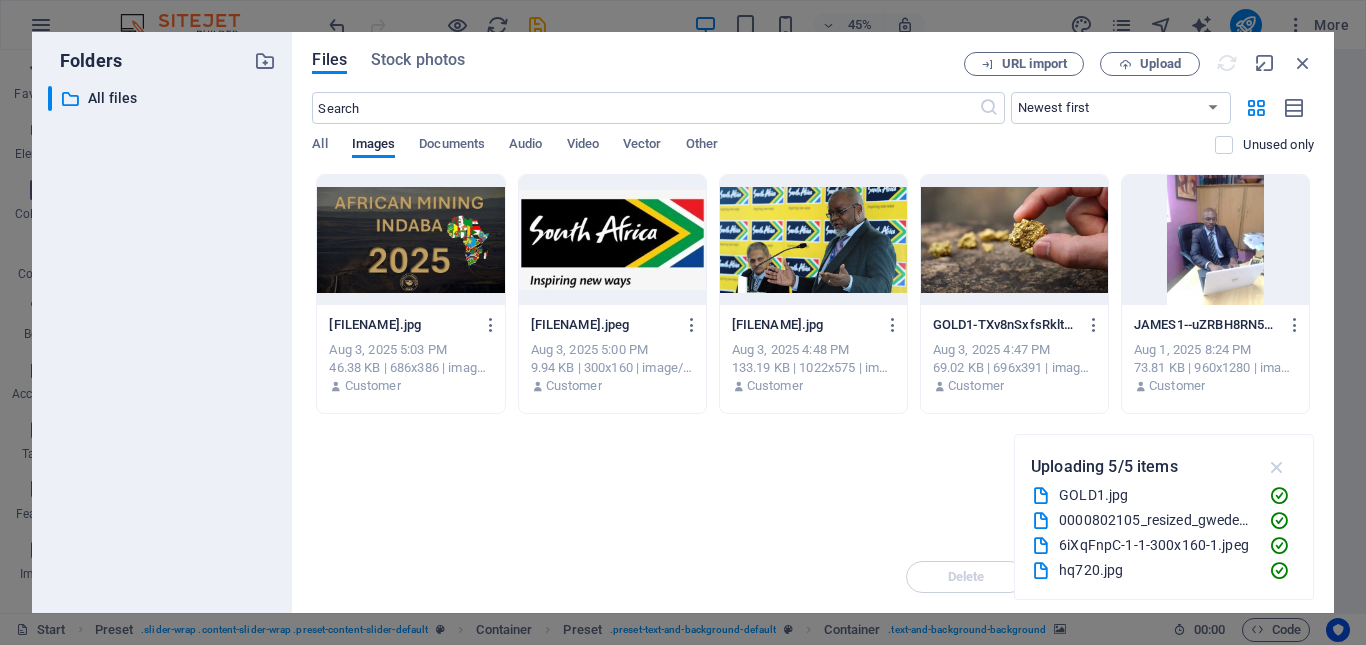 click at bounding box center [1277, 467] 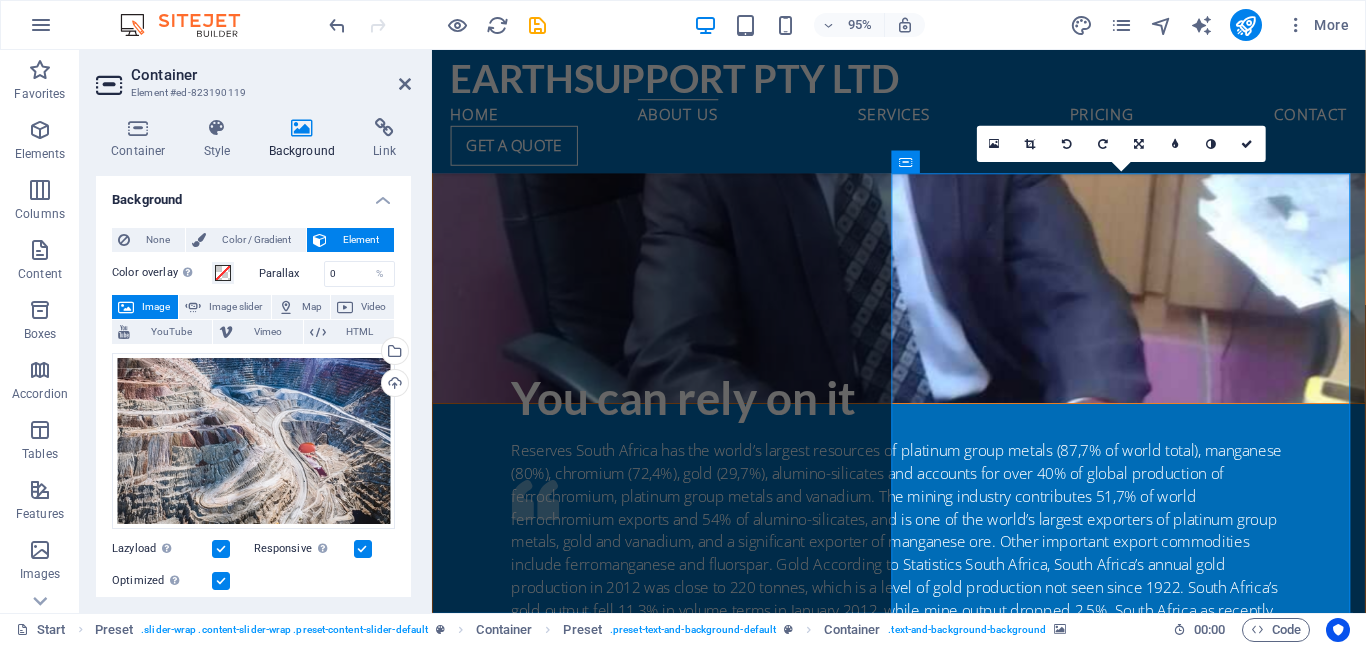 scroll, scrollTop: 2649, scrollLeft: 0, axis: vertical 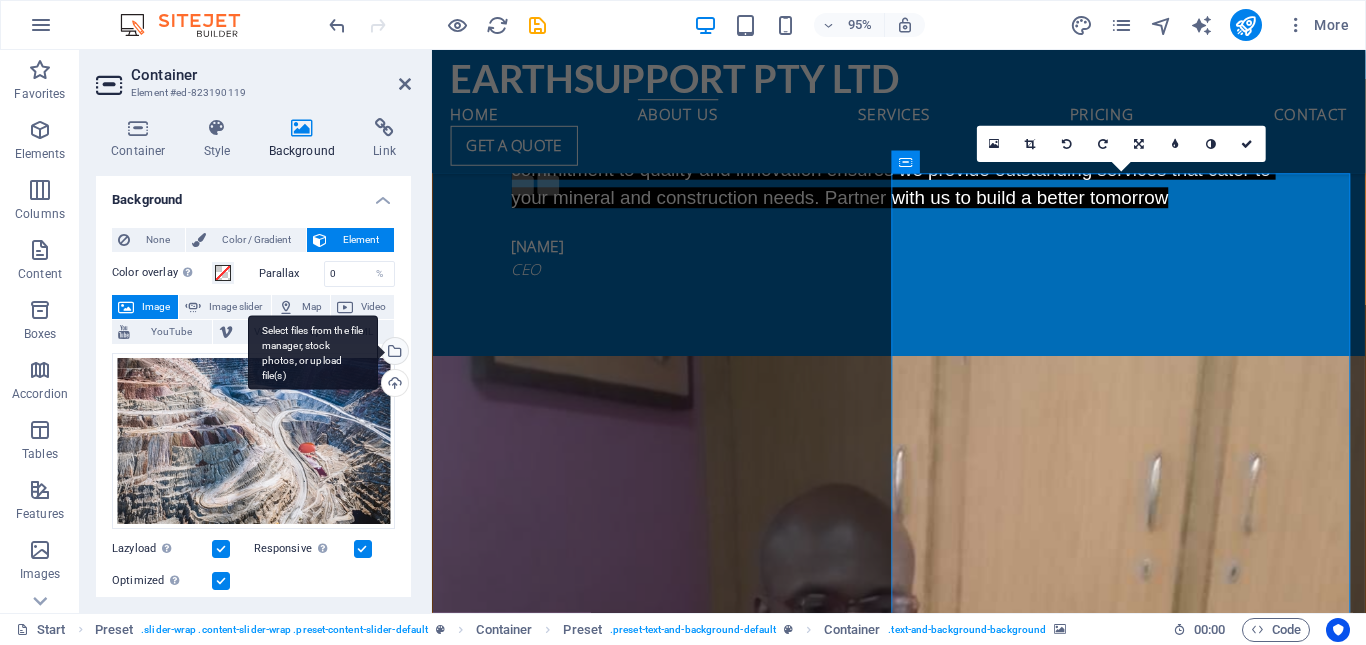 click on "Select files from the file manager, stock photos, or upload file(s)" at bounding box center (313, 352) 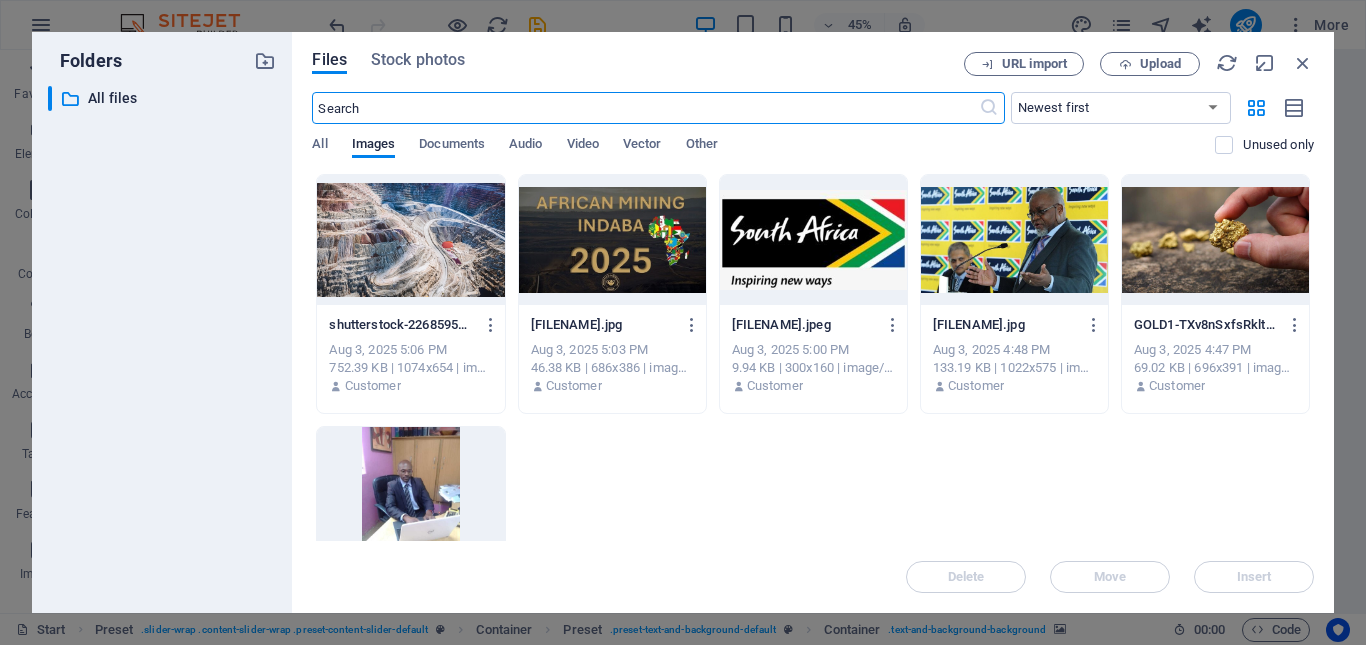scroll, scrollTop: 3307, scrollLeft: 0, axis: vertical 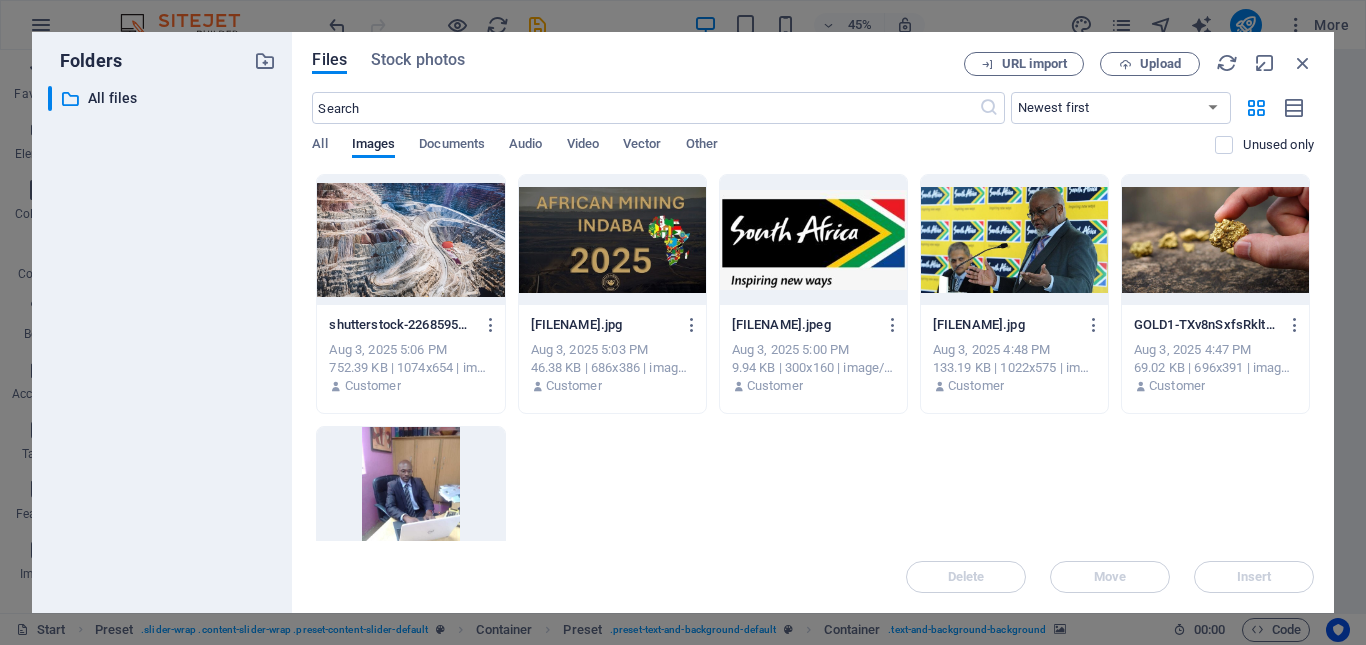click at bounding box center (410, 240) 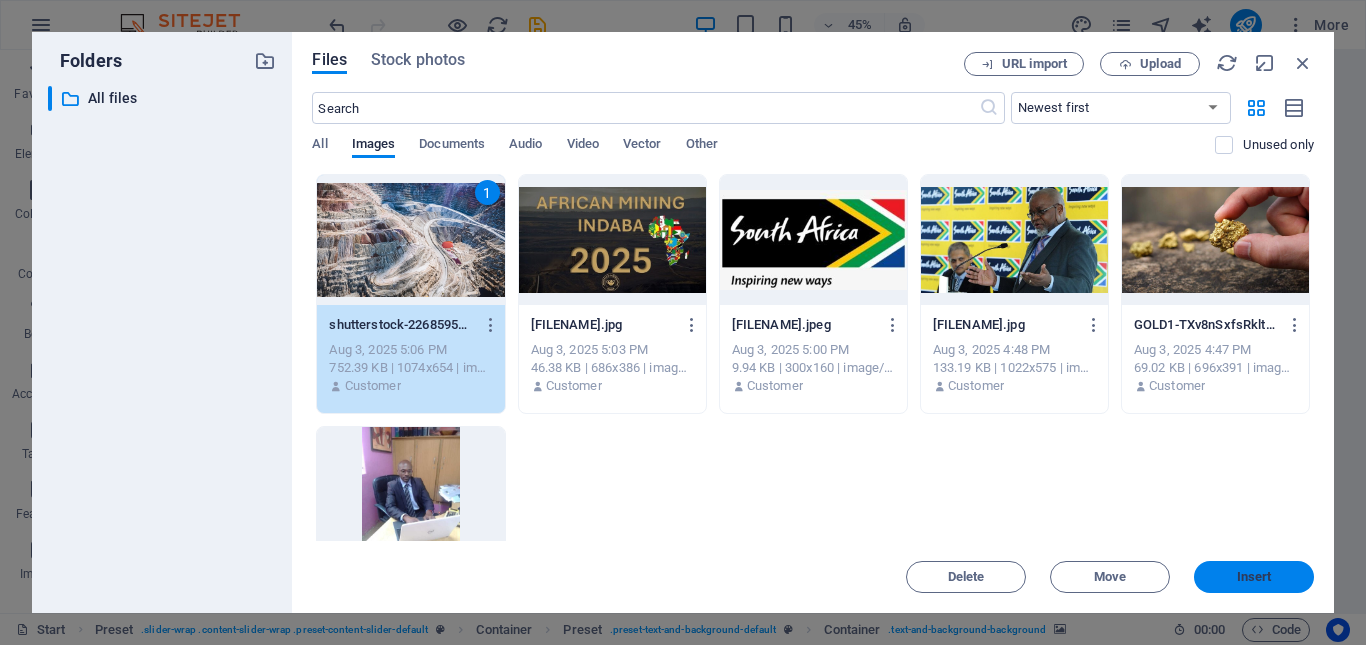 click on "Insert" at bounding box center (1254, 577) 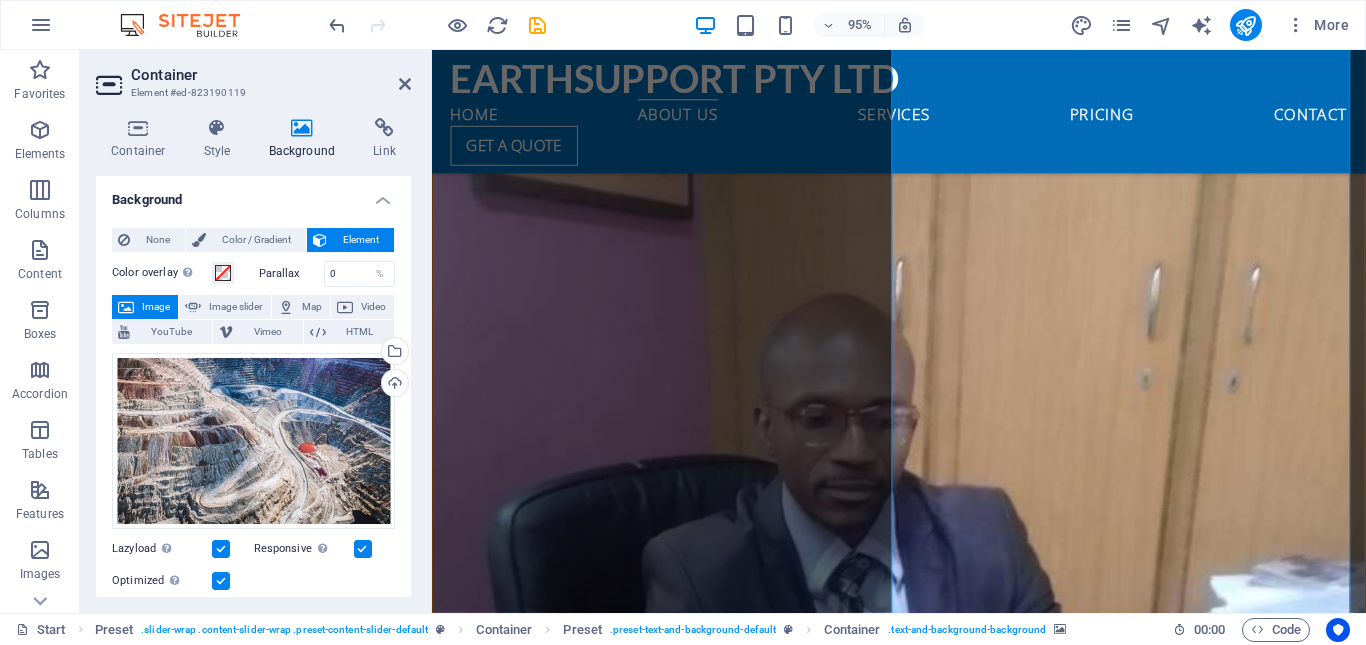 scroll, scrollTop: 2949, scrollLeft: 0, axis: vertical 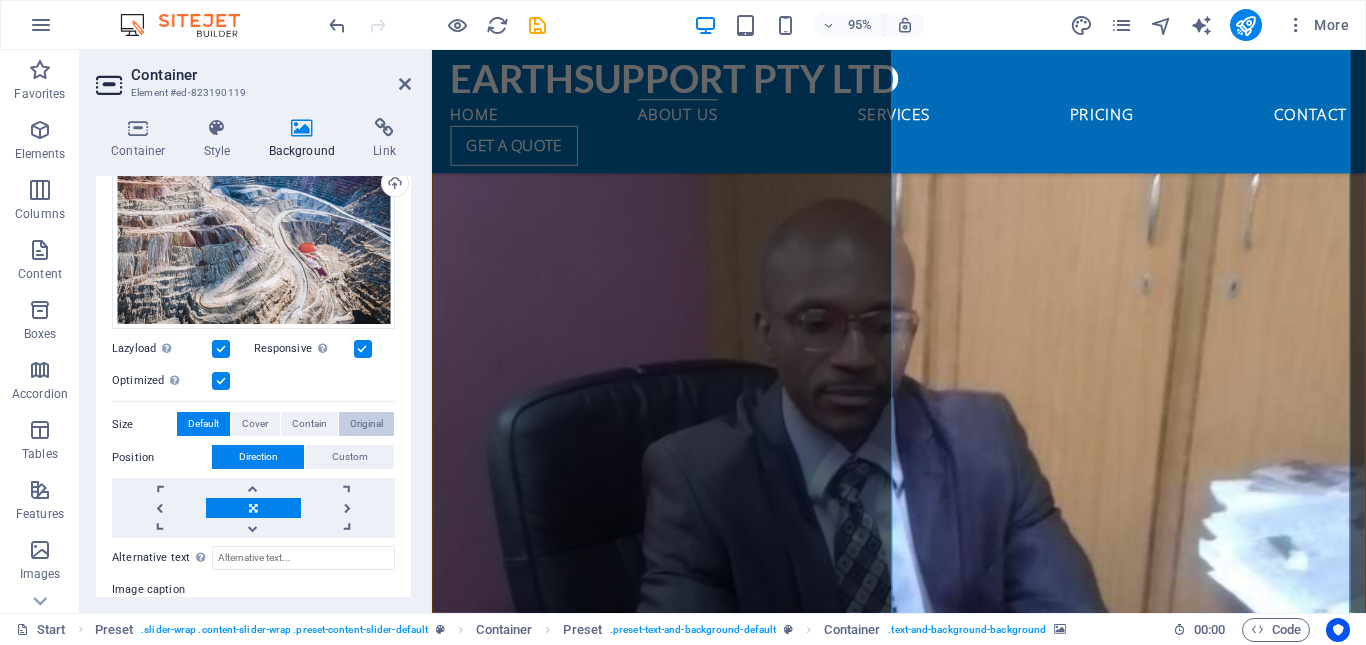 click on "Original" at bounding box center [366, 424] 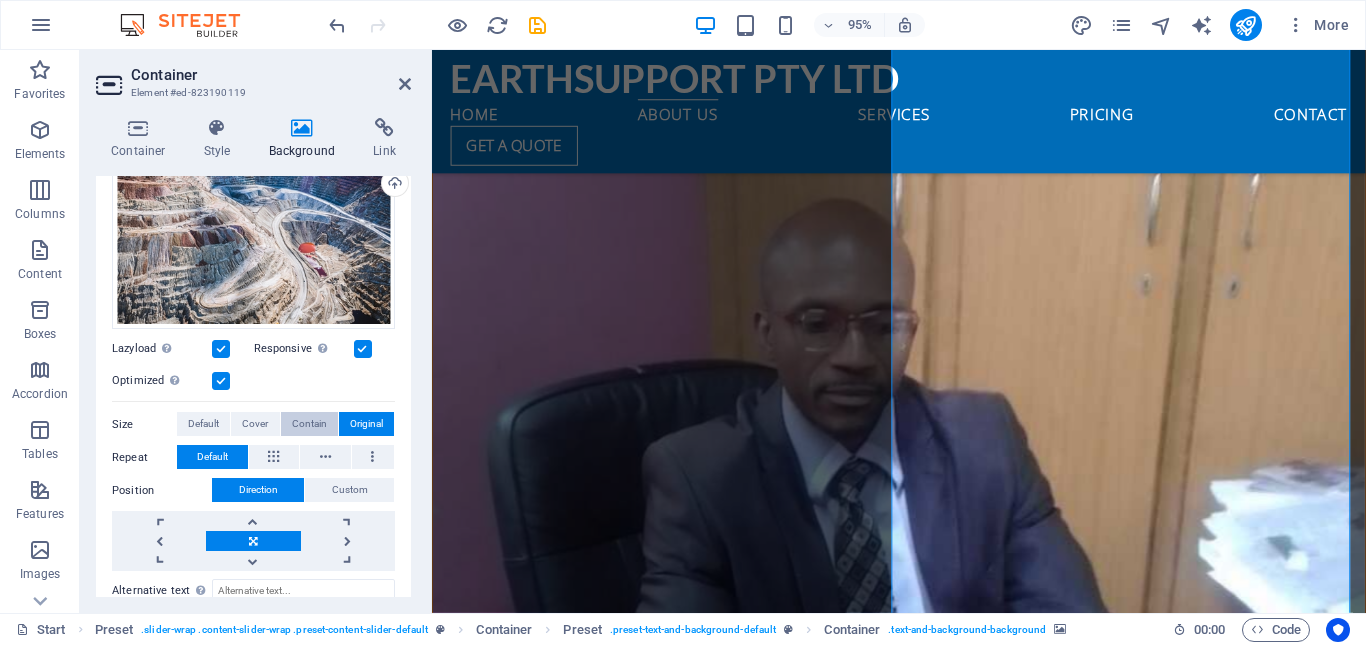 click on "Contain" at bounding box center (309, 424) 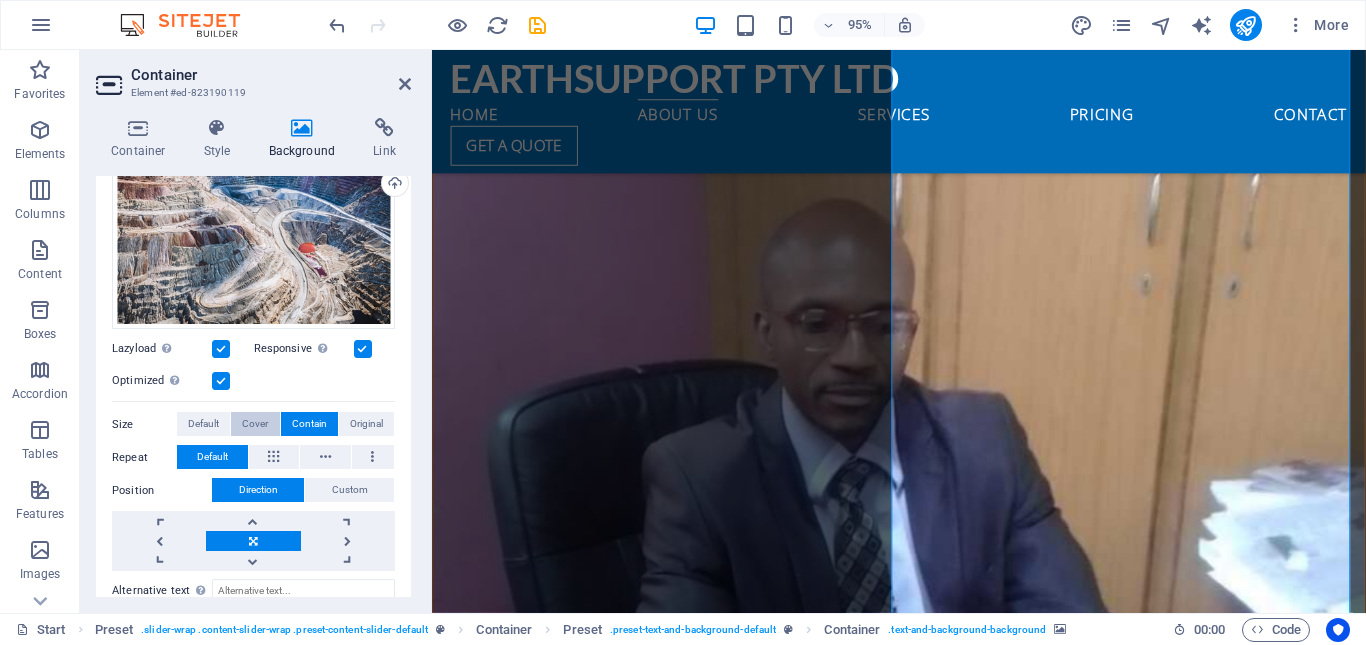 click on "Cover" at bounding box center (255, 424) 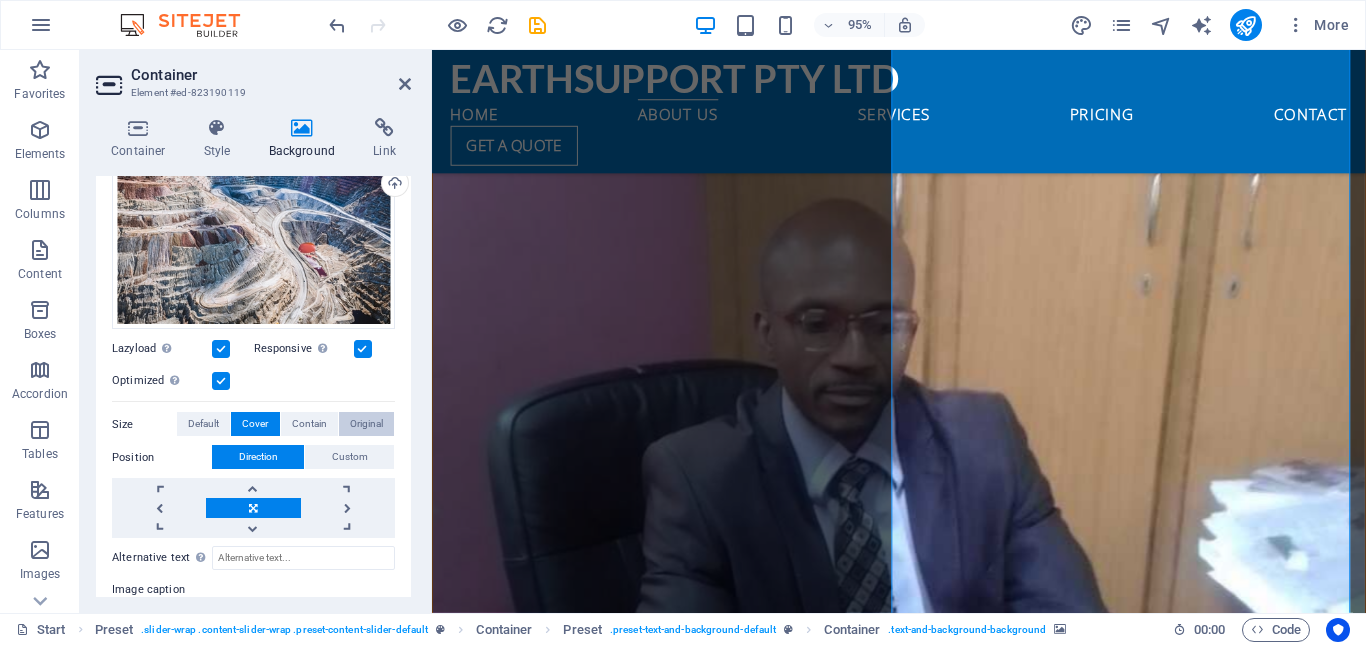 click on "Original" at bounding box center (366, 424) 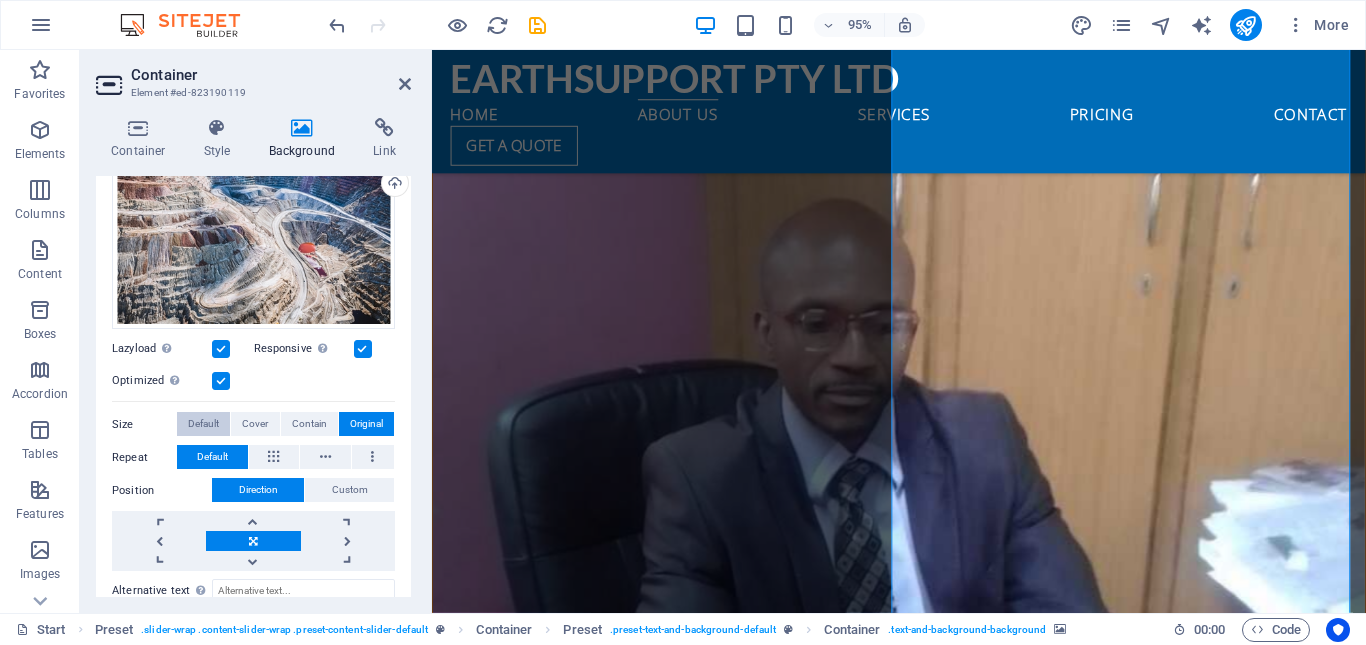 click on "Default" at bounding box center (203, 424) 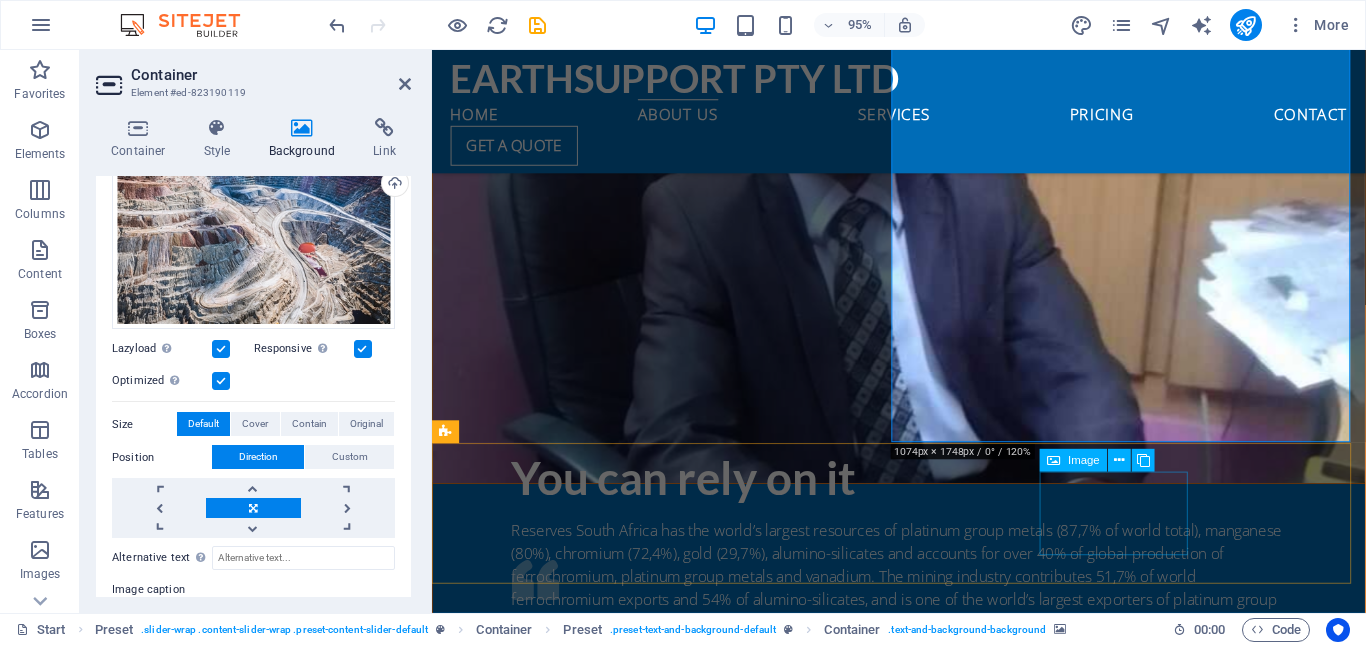 scroll, scrollTop: 3249, scrollLeft: 0, axis: vertical 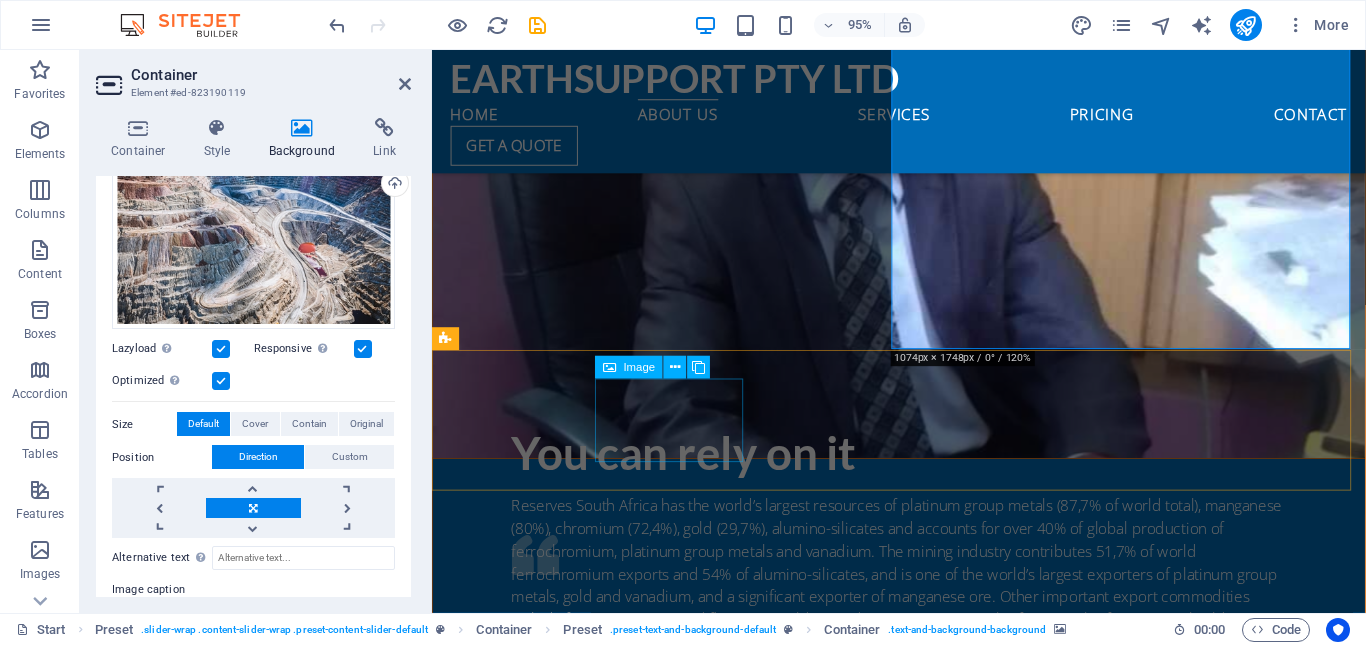 click at bounding box center [526, 3385] 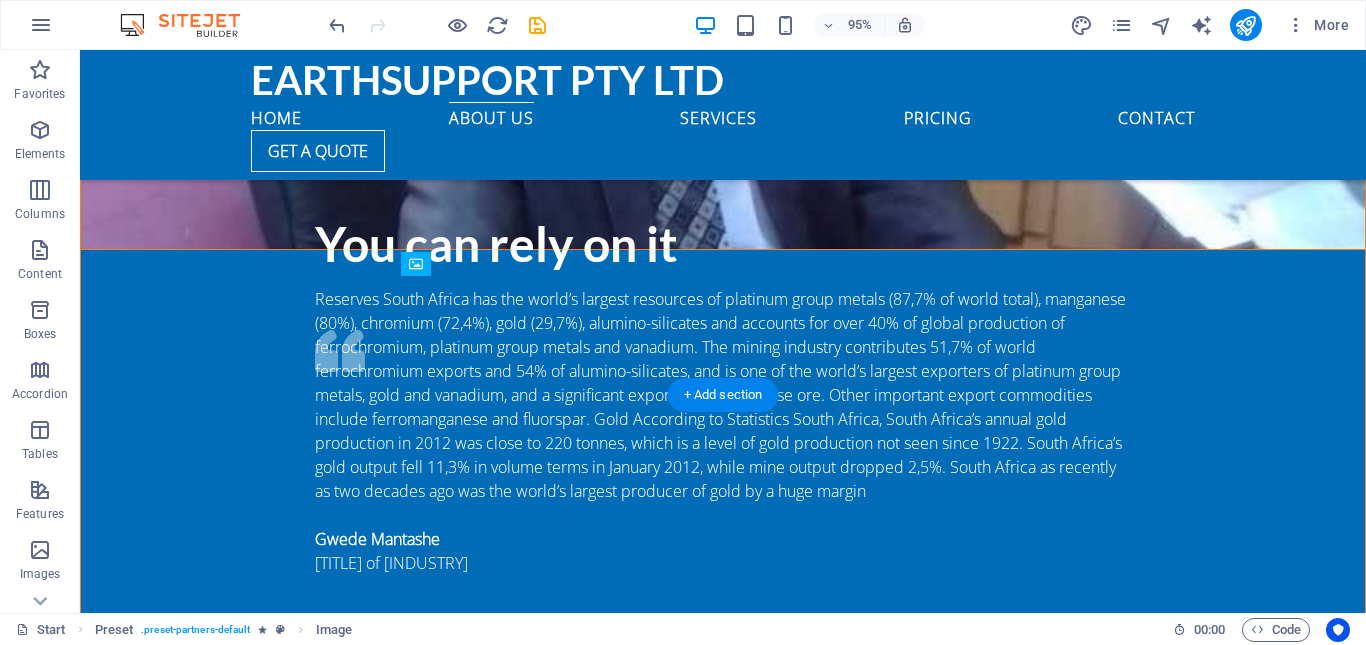 scroll, scrollTop: 2774, scrollLeft: 0, axis: vertical 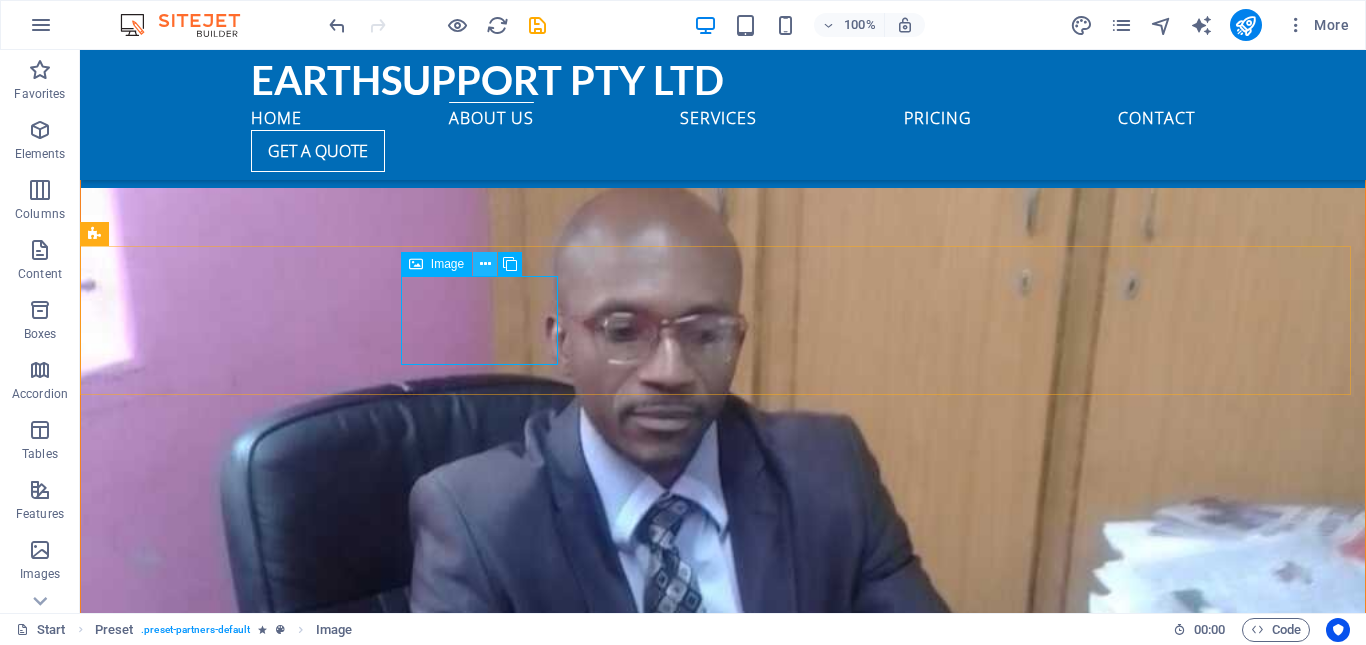 click at bounding box center (485, 264) 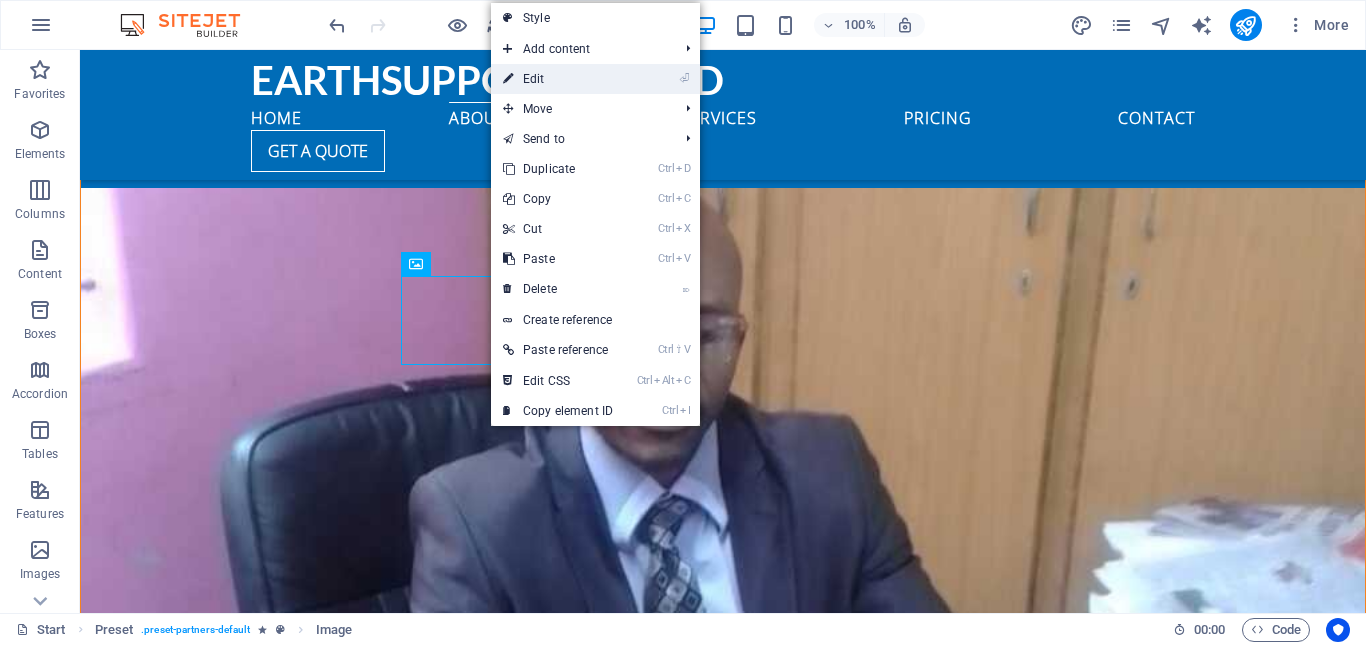 click on "⏎  Edit" at bounding box center [558, 79] 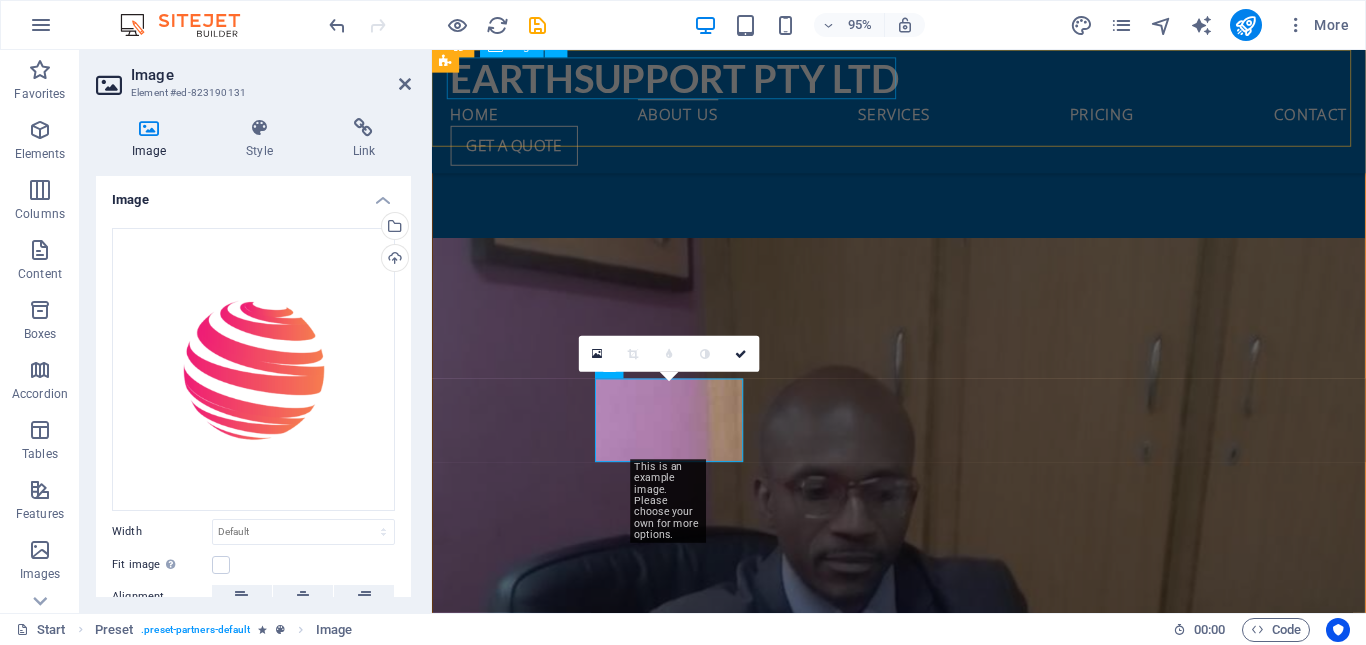scroll, scrollTop: 3249, scrollLeft: 0, axis: vertical 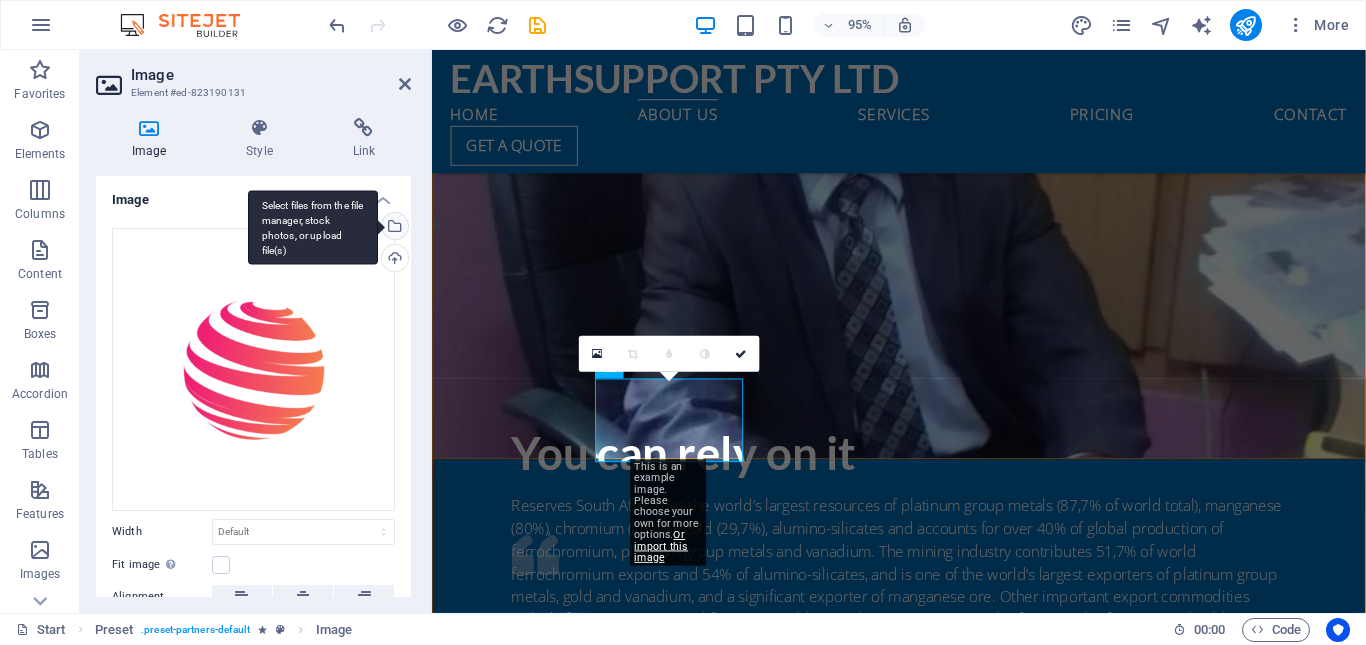 click on "Select files from the file manager, stock photos, or upload file(s)" at bounding box center (393, 228) 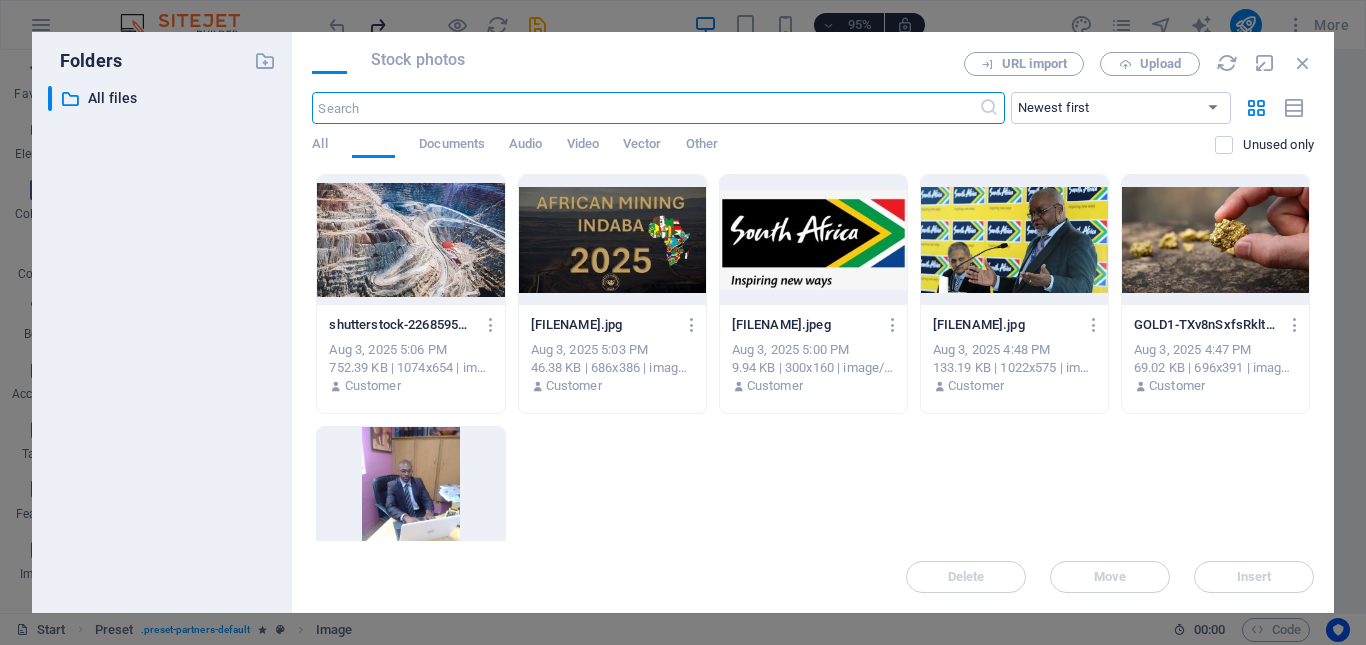 scroll, scrollTop: 3907, scrollLeft: 0, axis: vertical 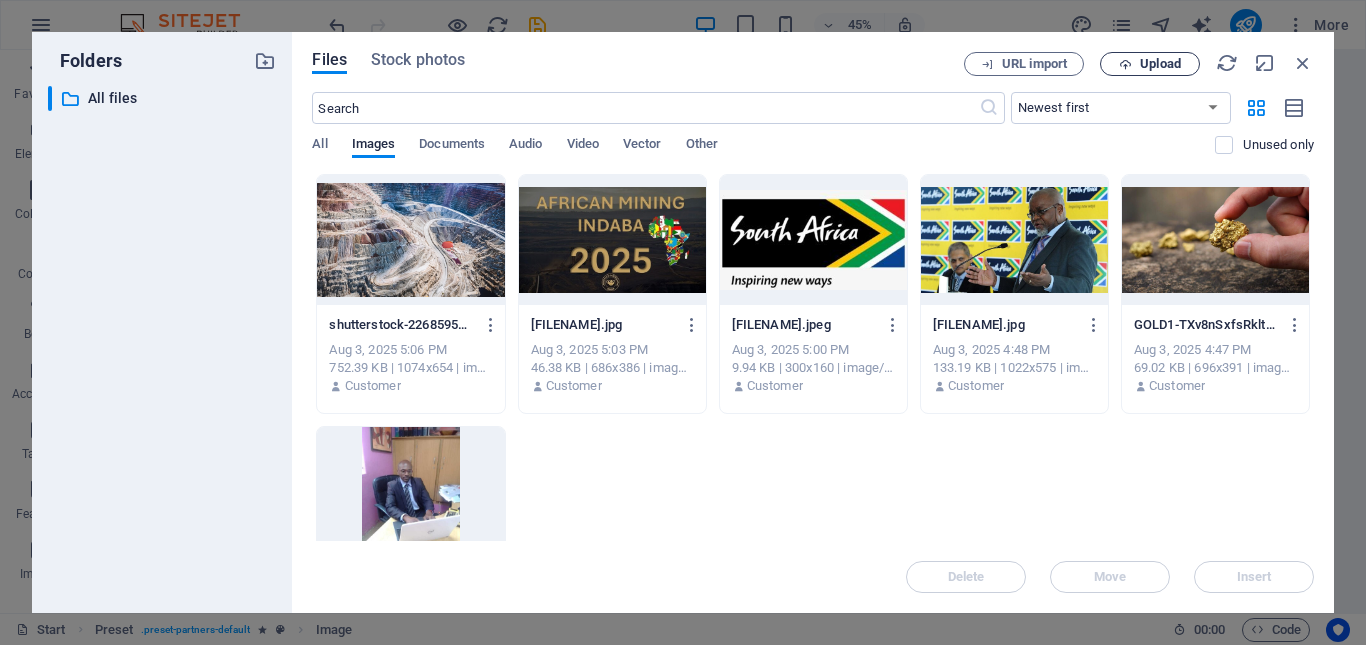 click on "Upload" at bounding box center (1160, 64) 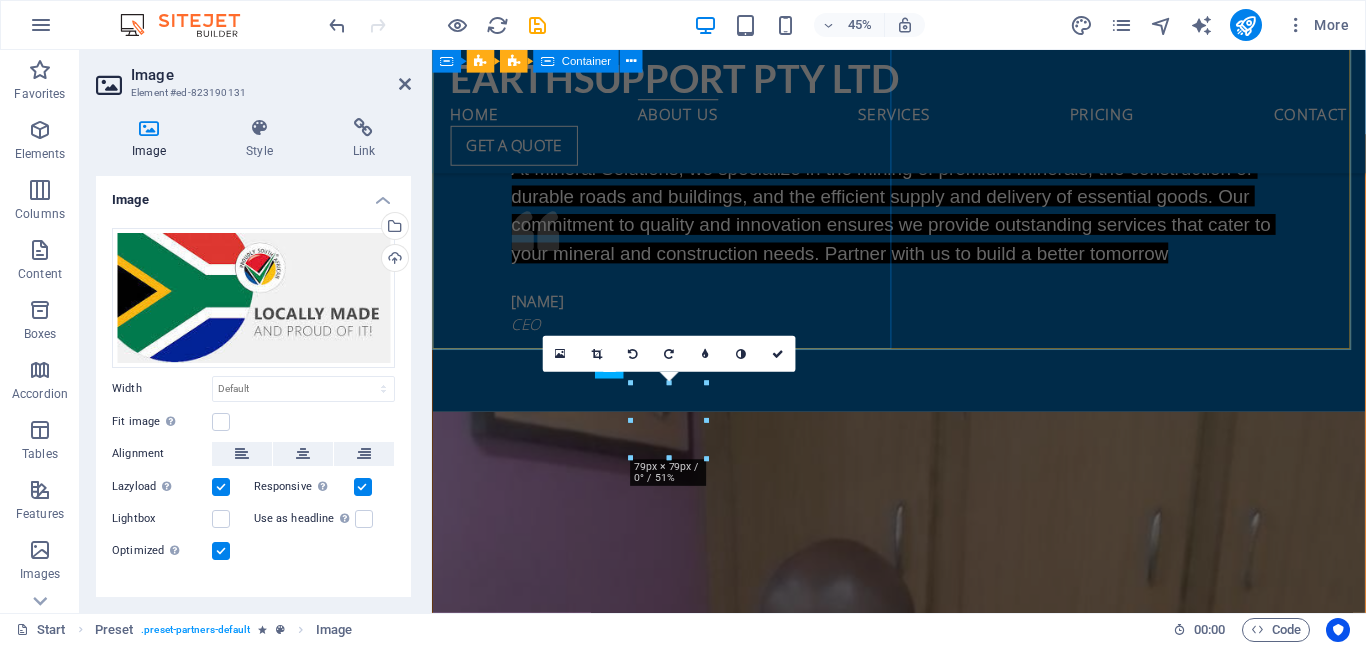 scroll, scrollTop: 3249, scrollLeft: 0, axis: vertical 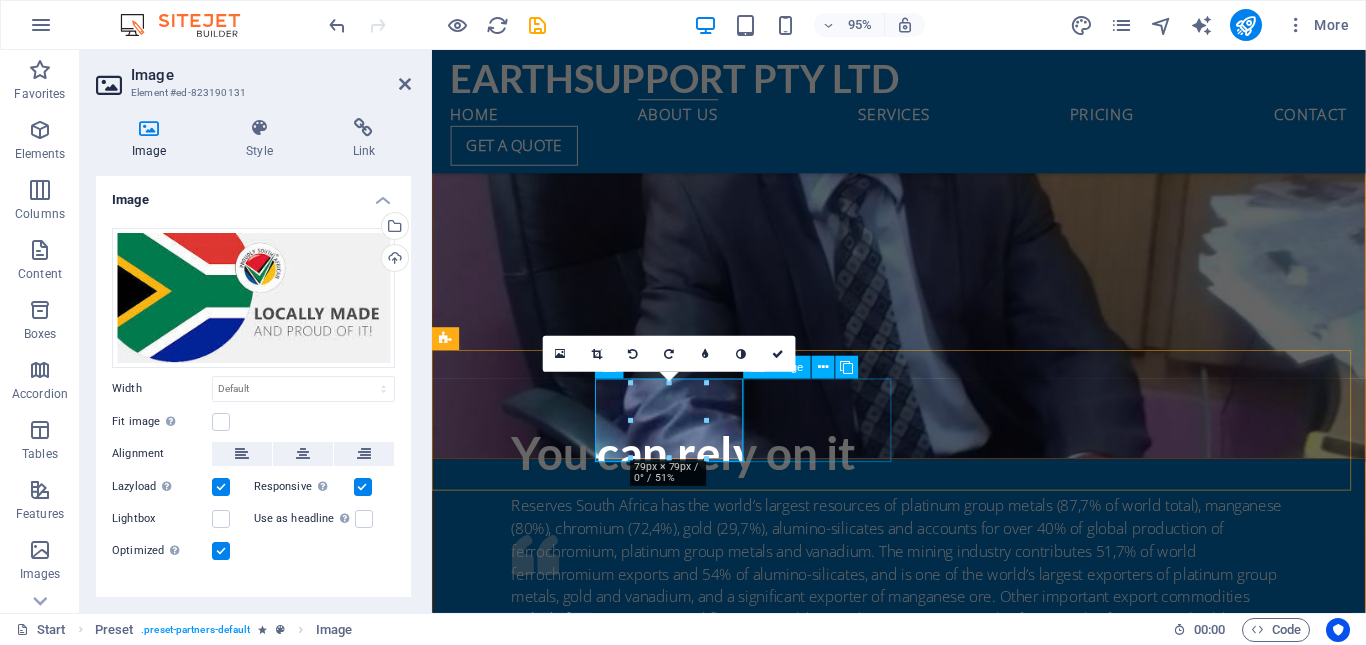 click at bounding box center (526, 3473) 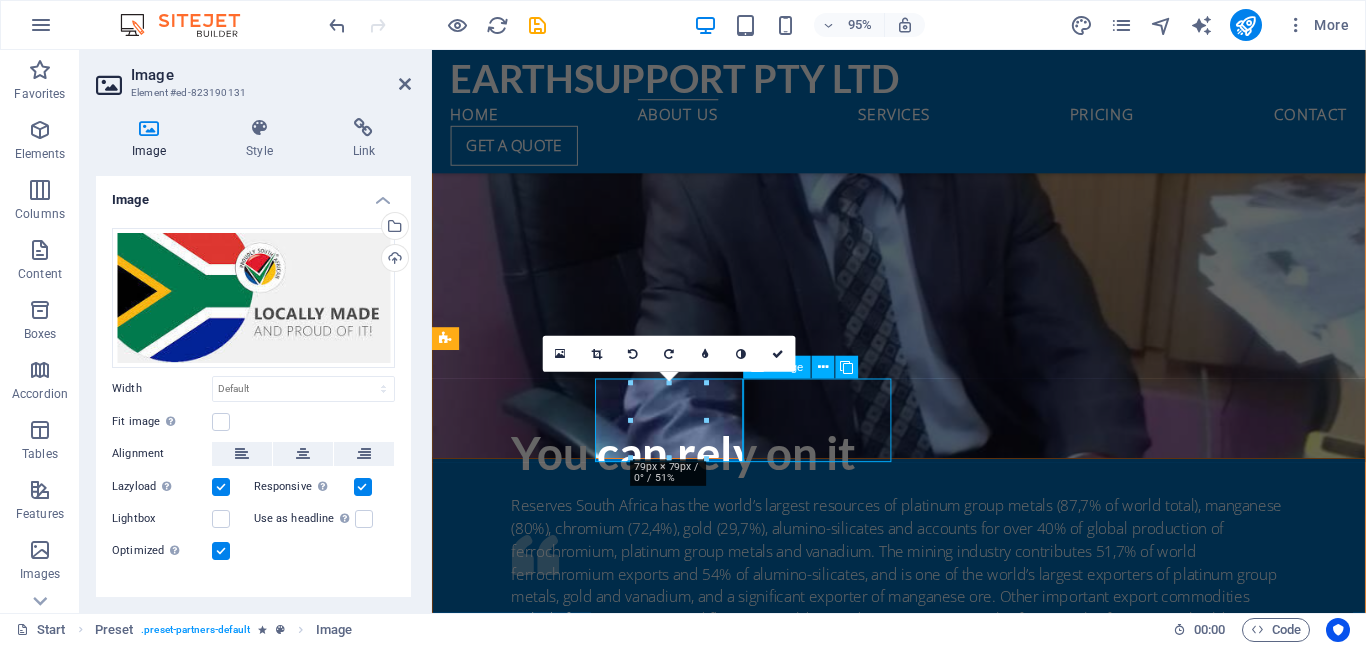 scroll, scrollTop: 2774, scrollLeft: 0, axis: vertical 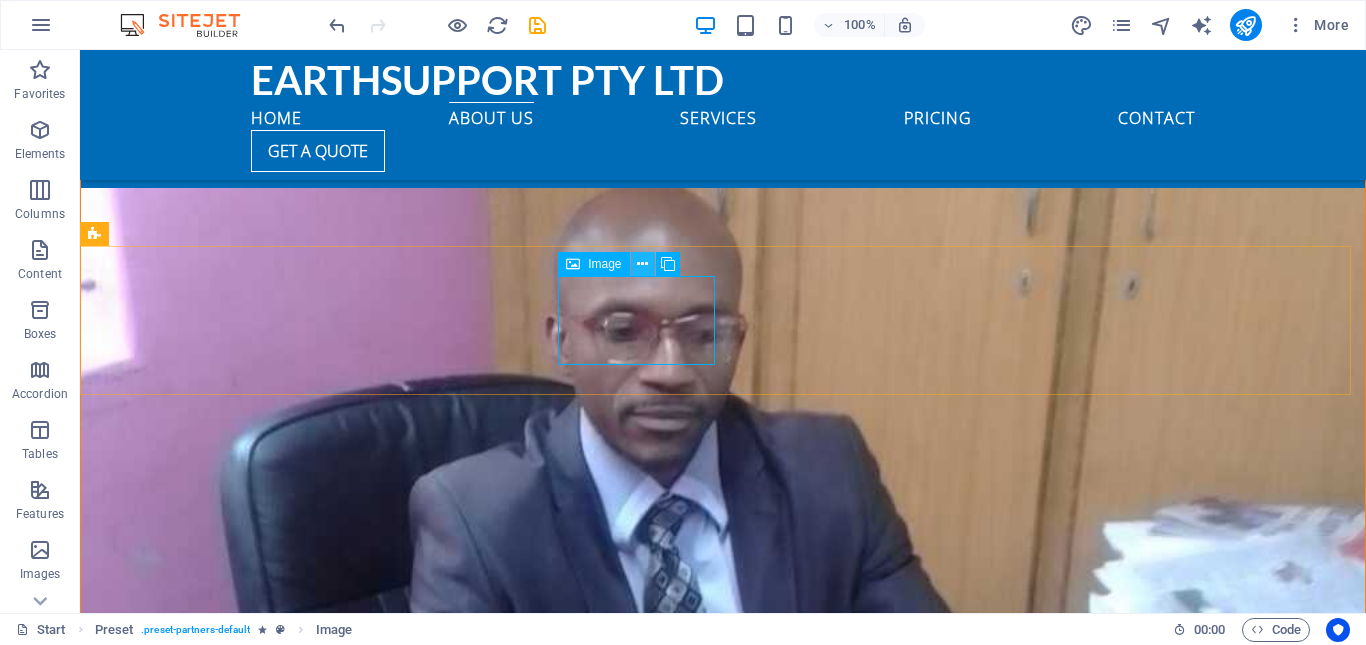 click at bounding box center (642, 264) 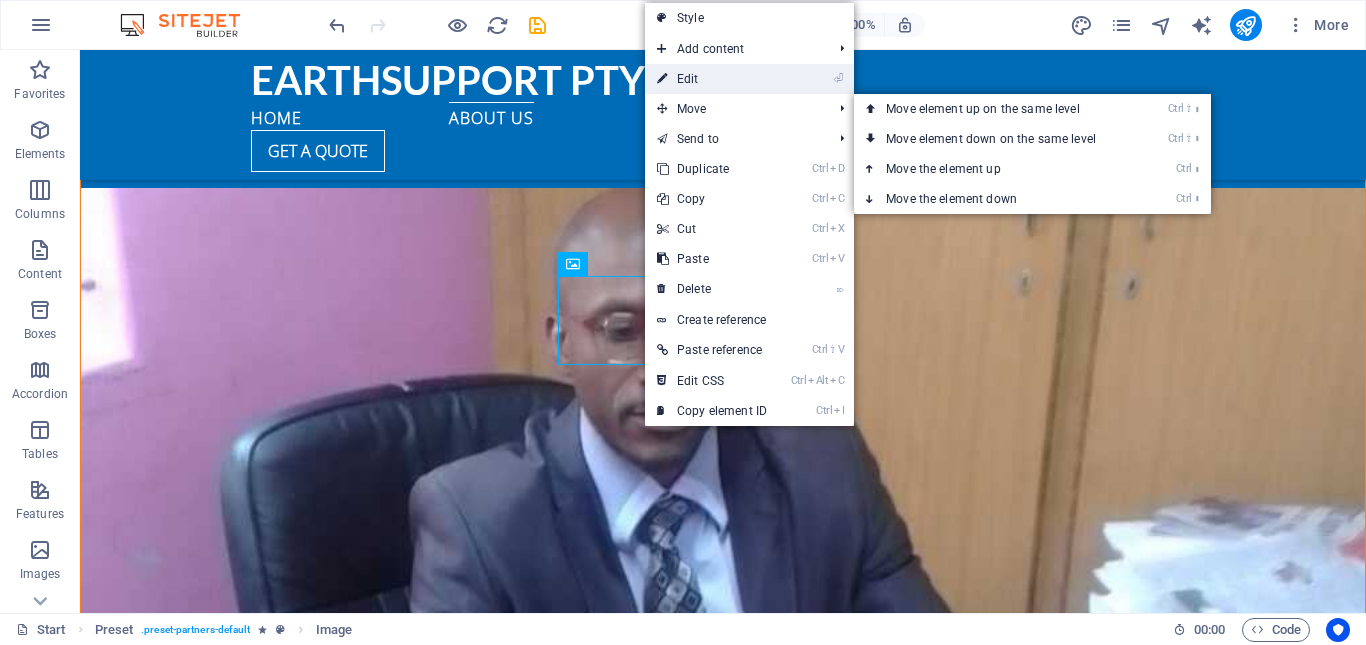 click on "⏎  Edit" at bounding box center [712, 79] 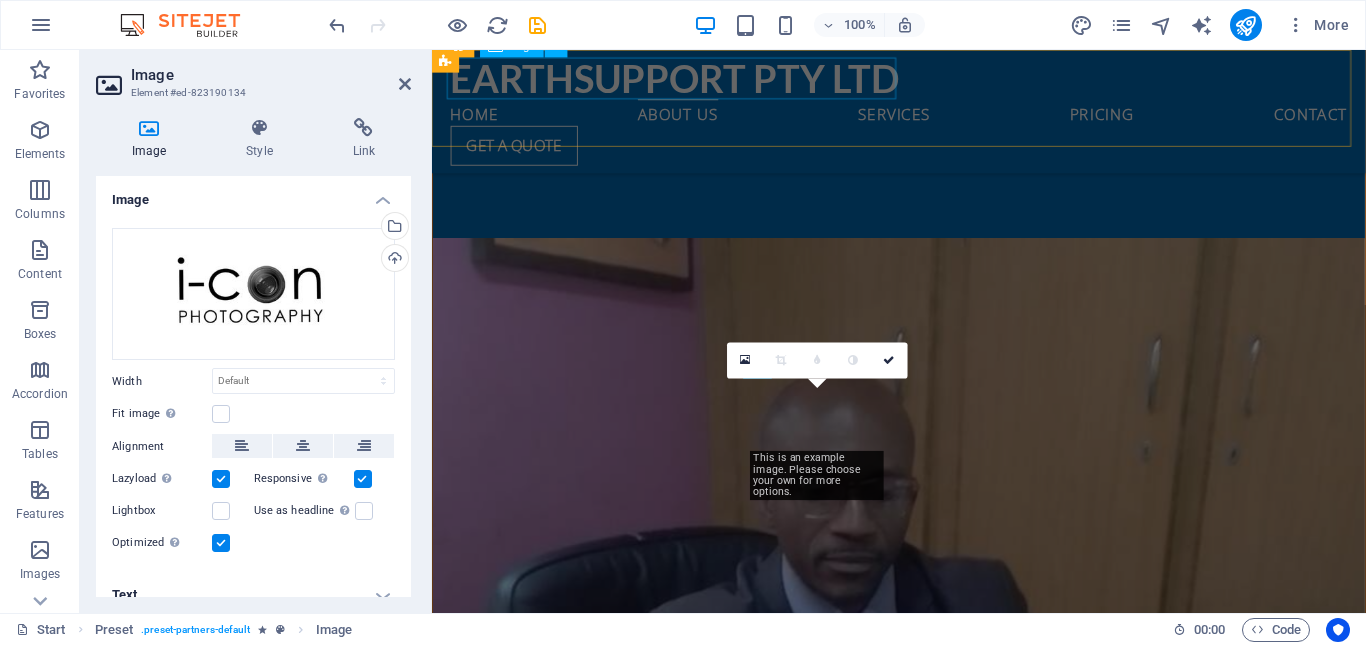 scroll, scrollTop: 3249, scrollLeft: 0, axis: vertical 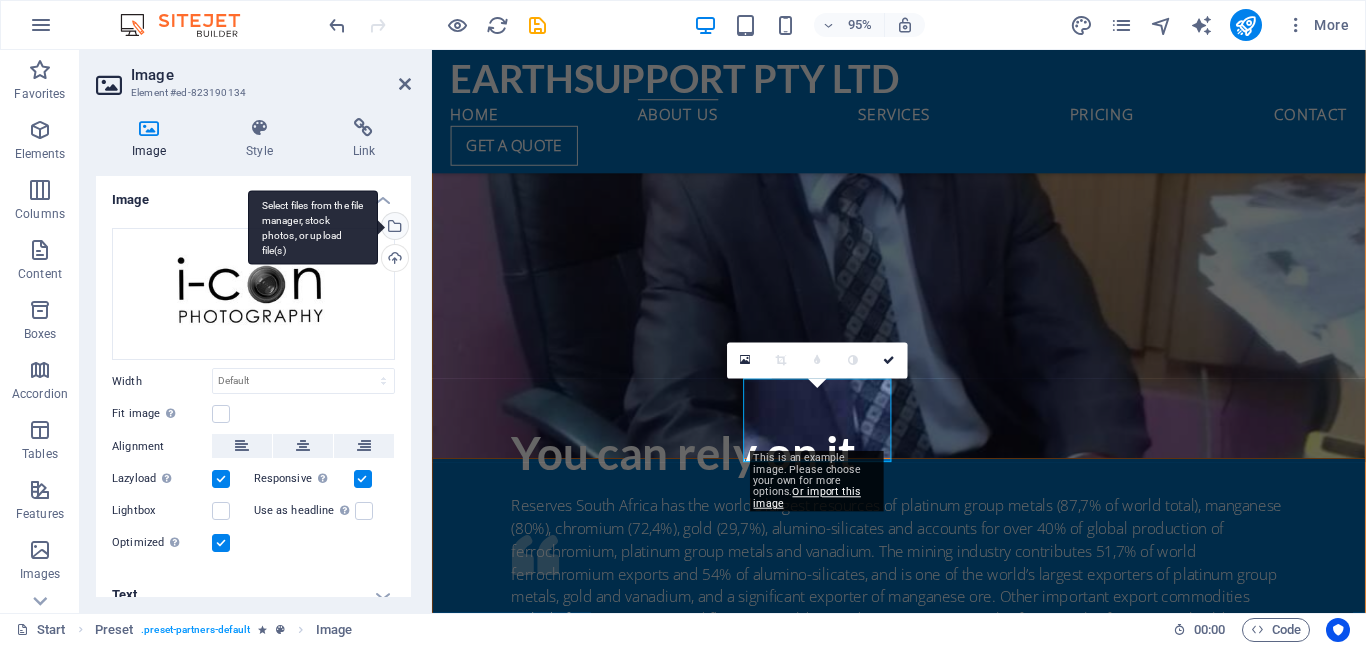 click on "Select files from the file manager, stock photos, or upload file(s)" at bounding box center [313, 227] 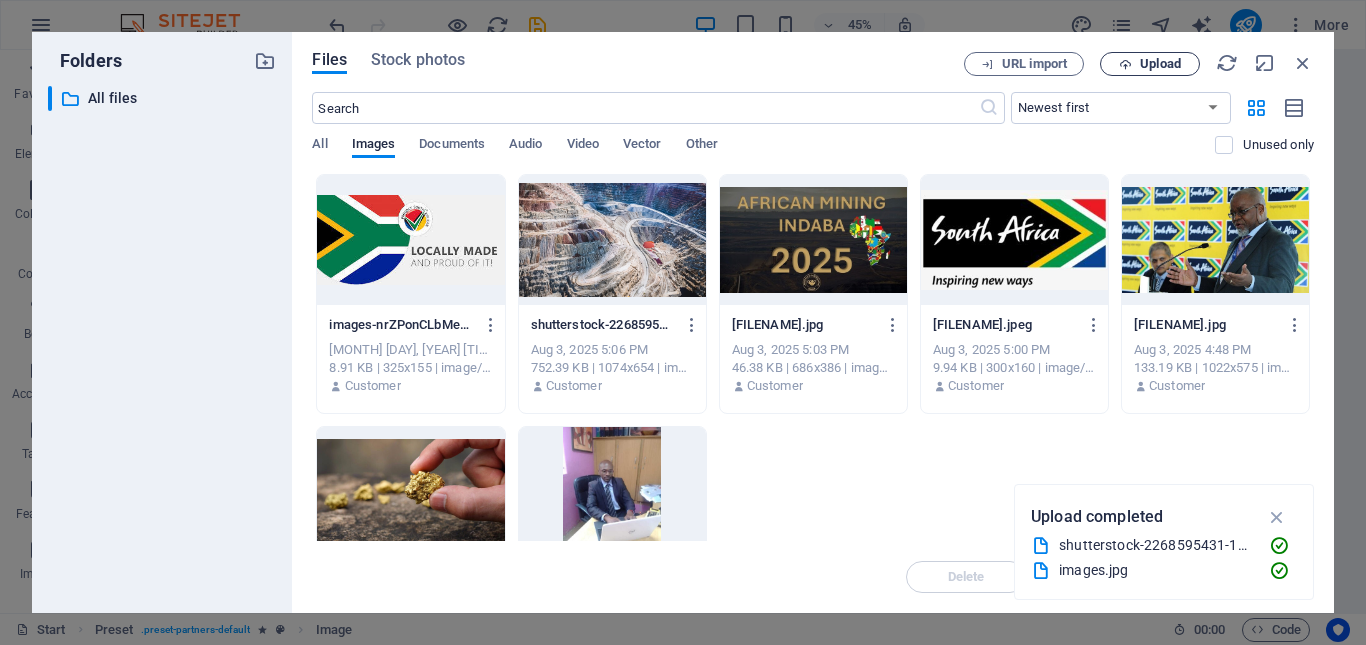 click on "Upload" at bounding box center (1150, 64) 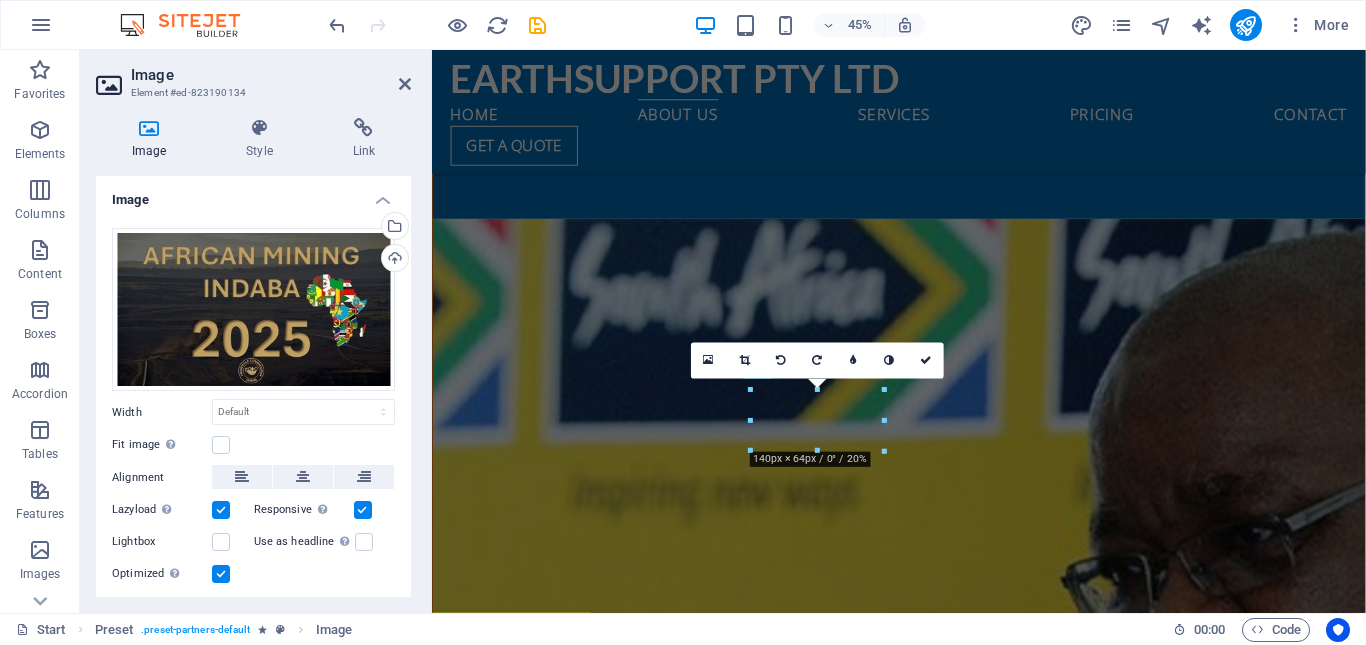 scroll, scrollTop: 3249, scrollLeft: 0, axis: vertical 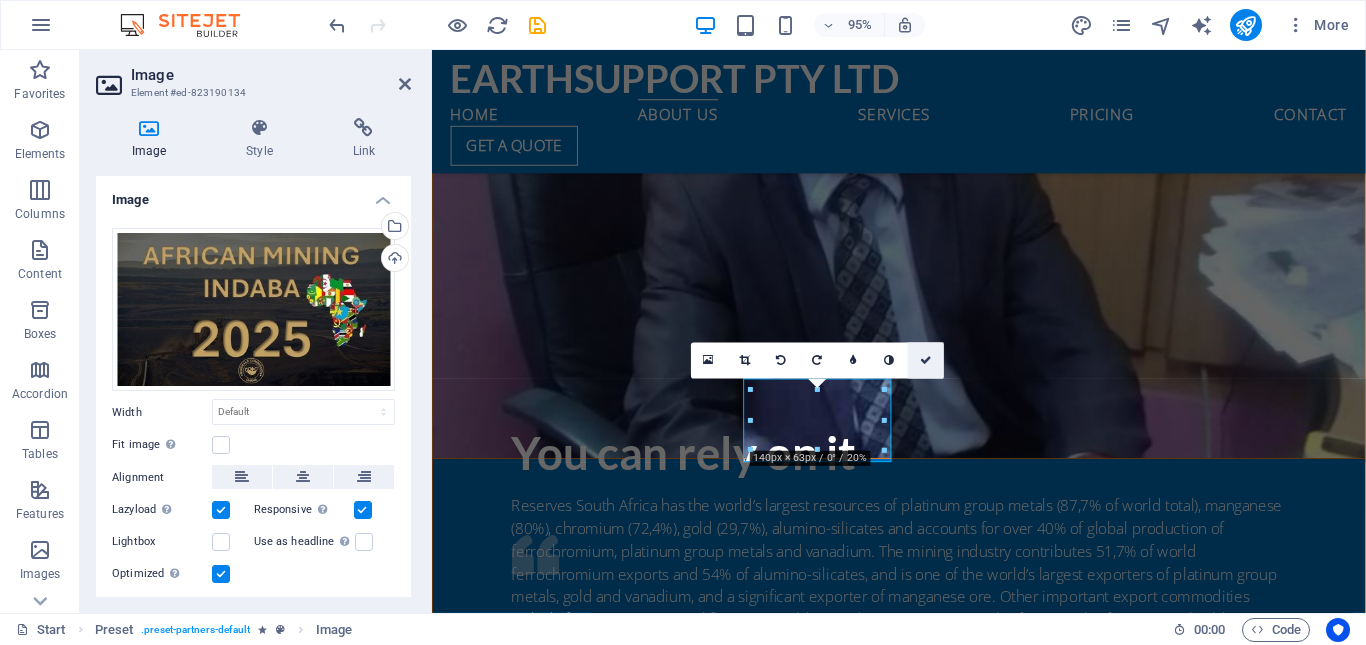 click at bounding box center [926, 360] 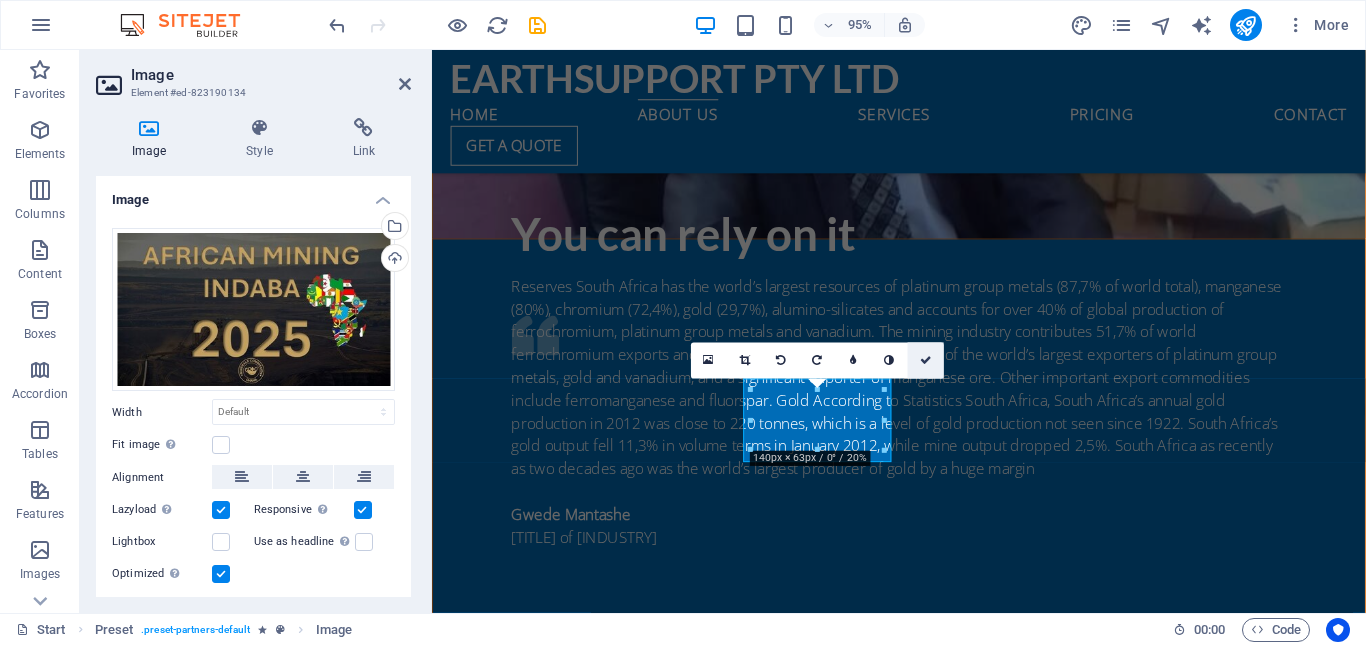 scroll, scrollTop: 2774, scrollLeft: 0, axis: vertical 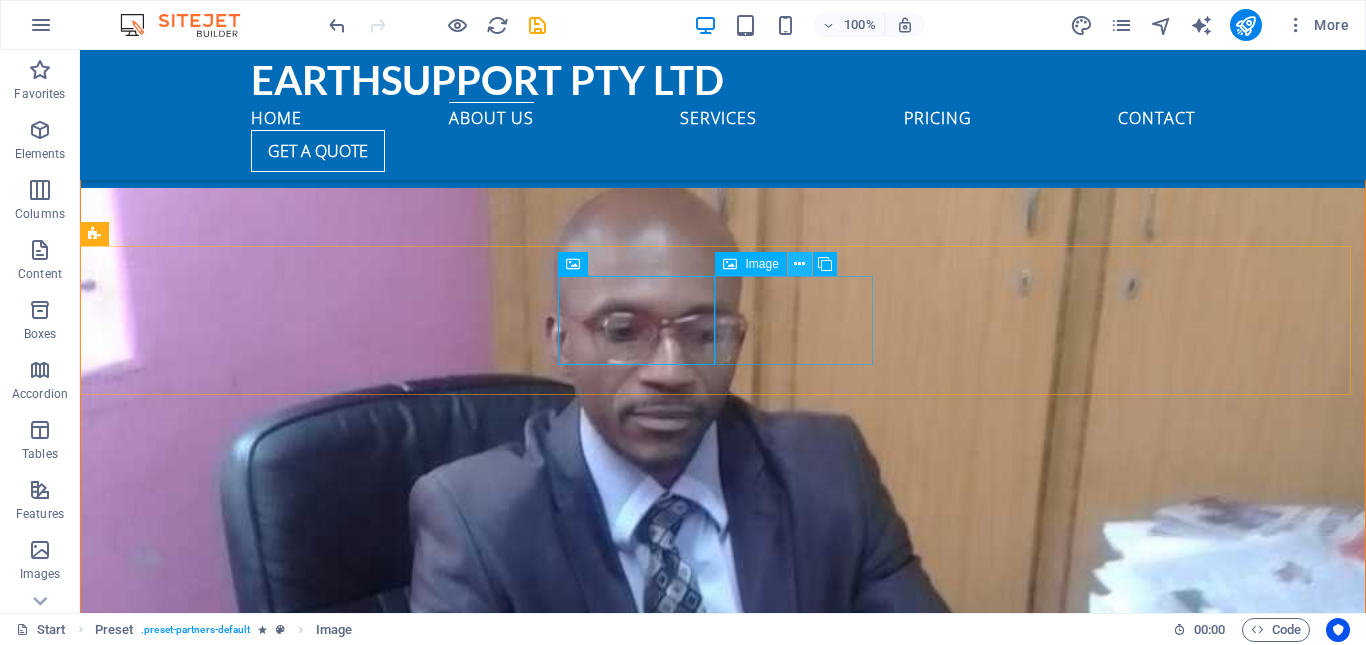 click at bounding box center (799, 264) 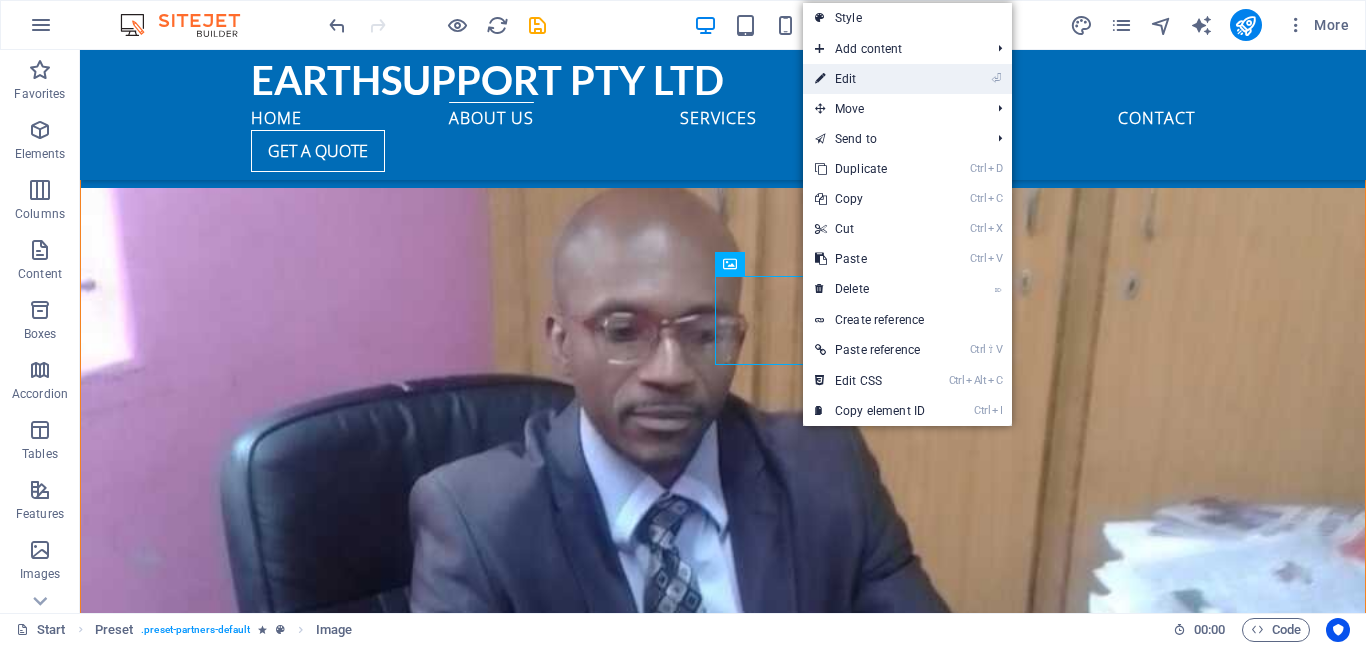 click on "⏎  Edit" at bounding box center [870, 79] 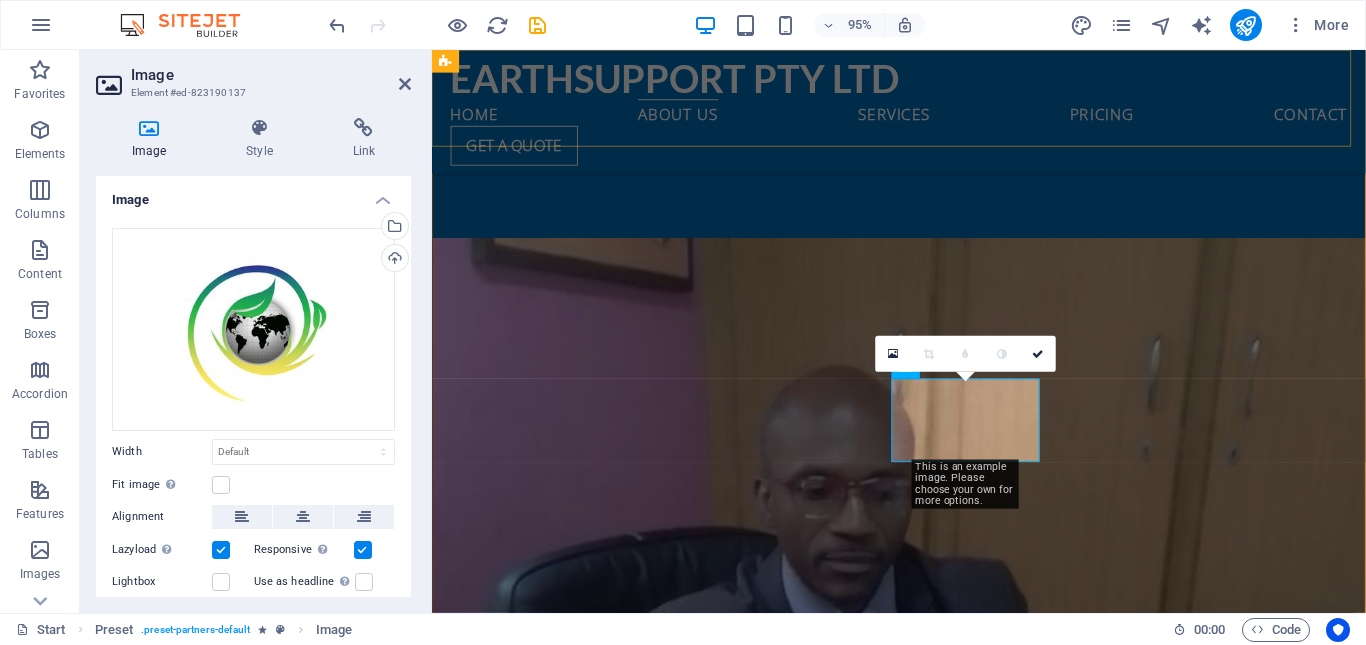 scroll, scrollTop: 3249, scrollLeft: 0, axis: vertical 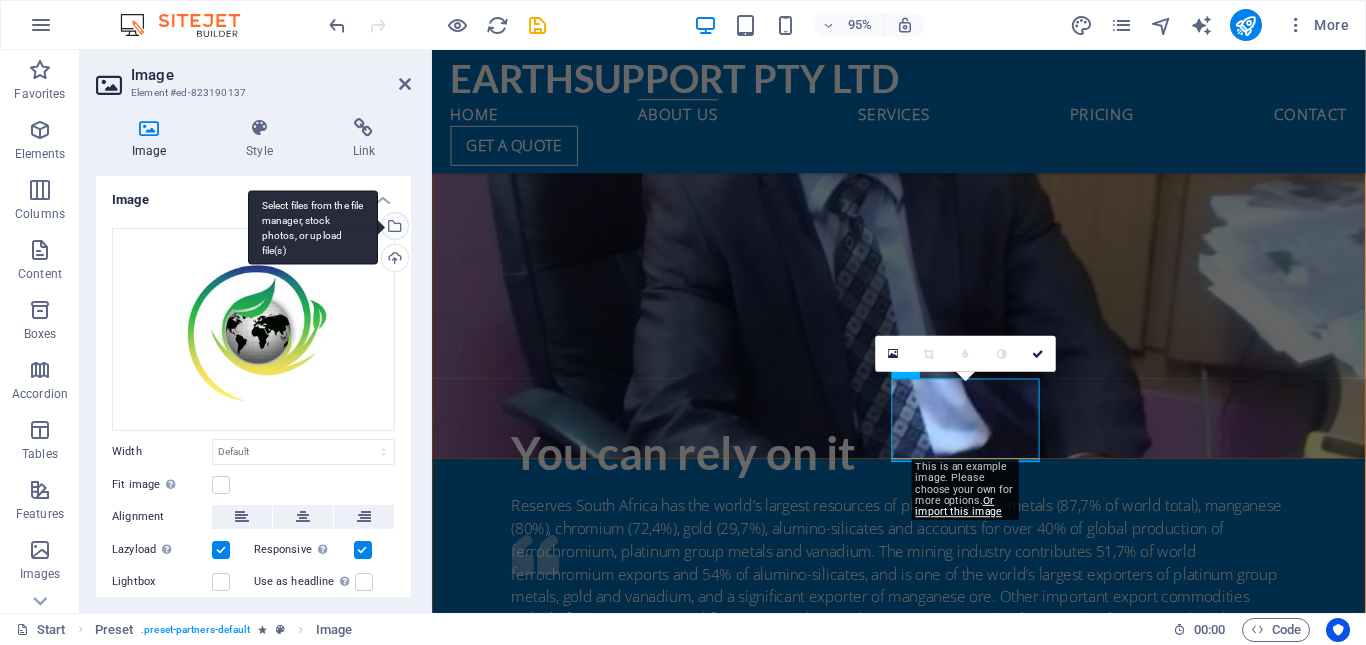 click on "Select files from the file manager, stock photos, or upload file(s)" at bounding box center [393, 228] 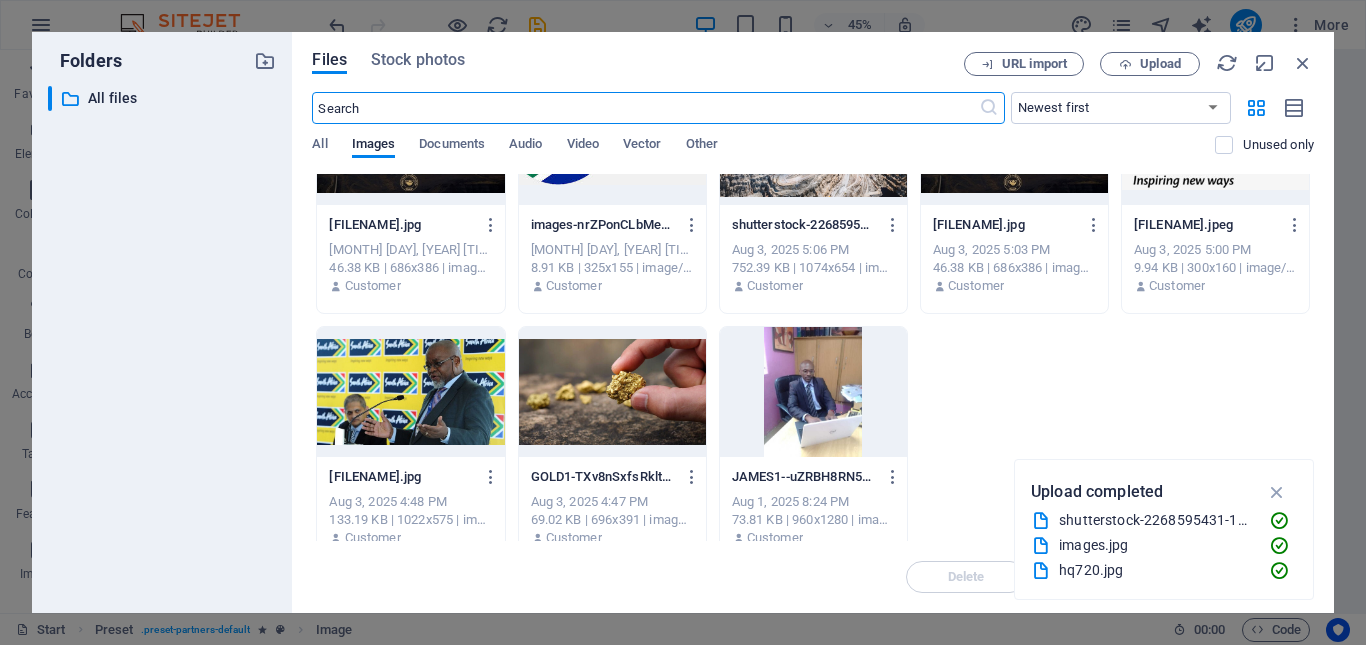 scroll, scrollTop: 0, scrollLeft: 0, axis: both 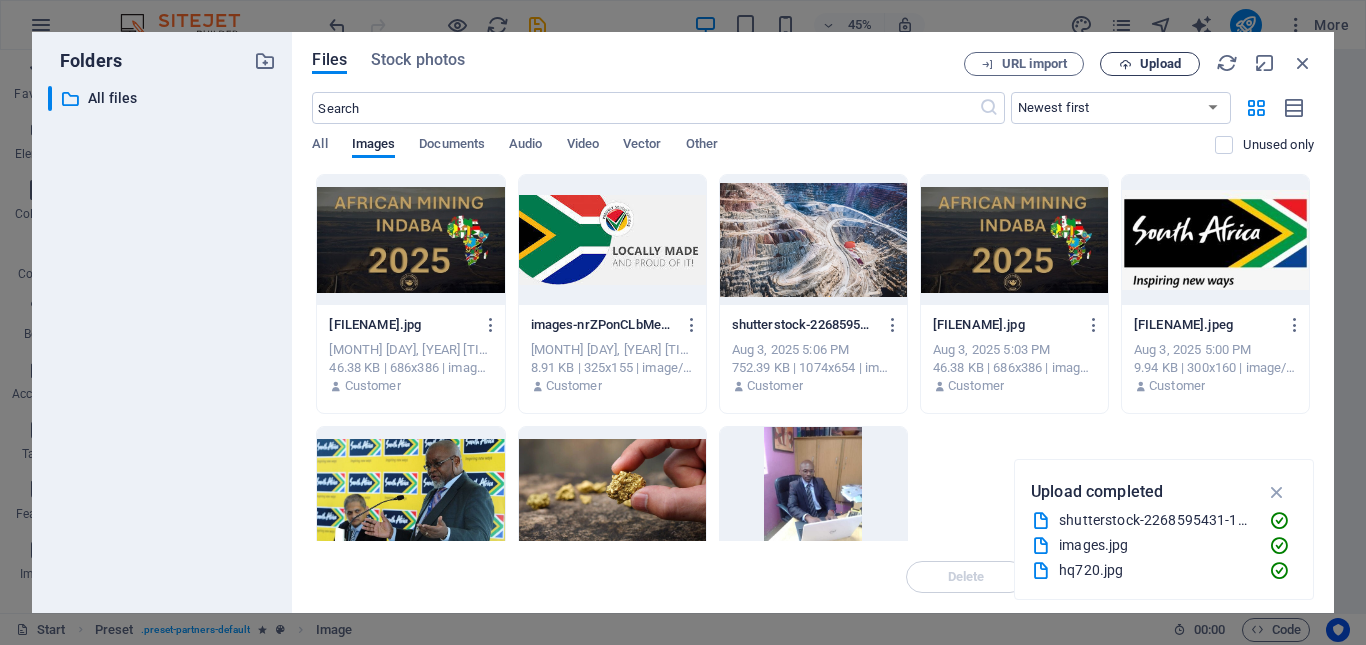 click on "Upload" at bounding box center (1160, 64) 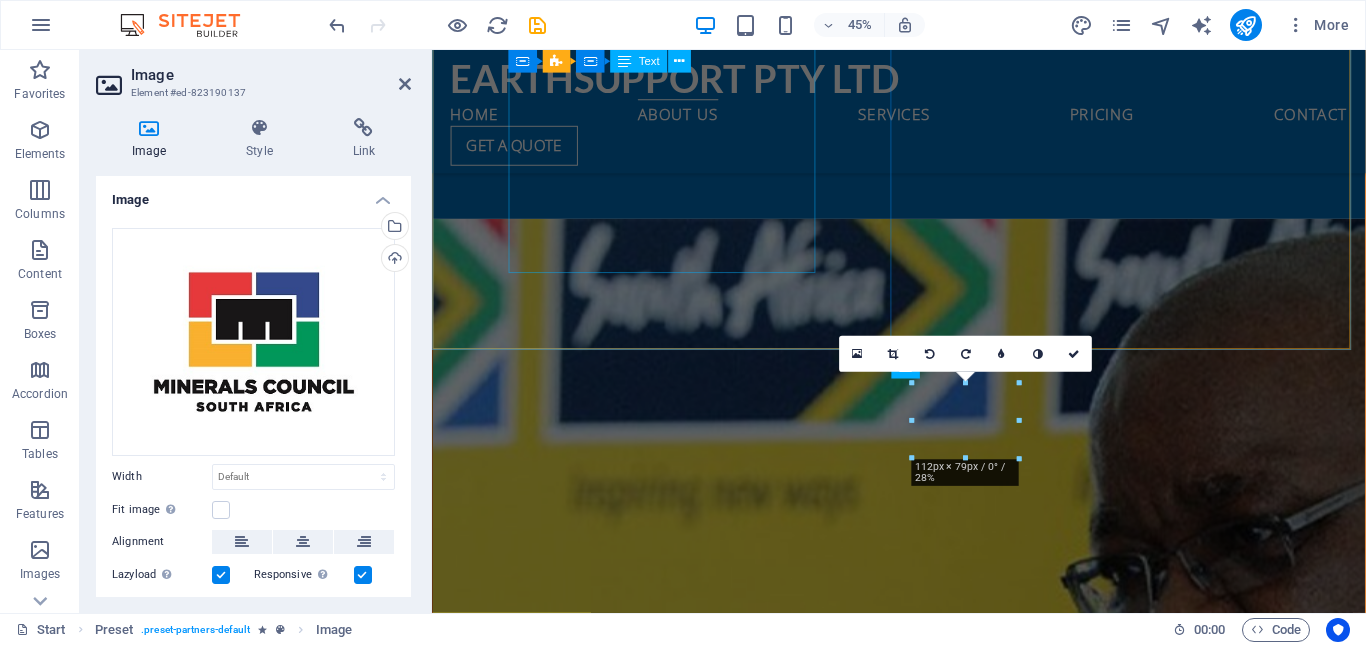 scroll, scrollTop: 3249, scrollLeft: 0, axis: vertical 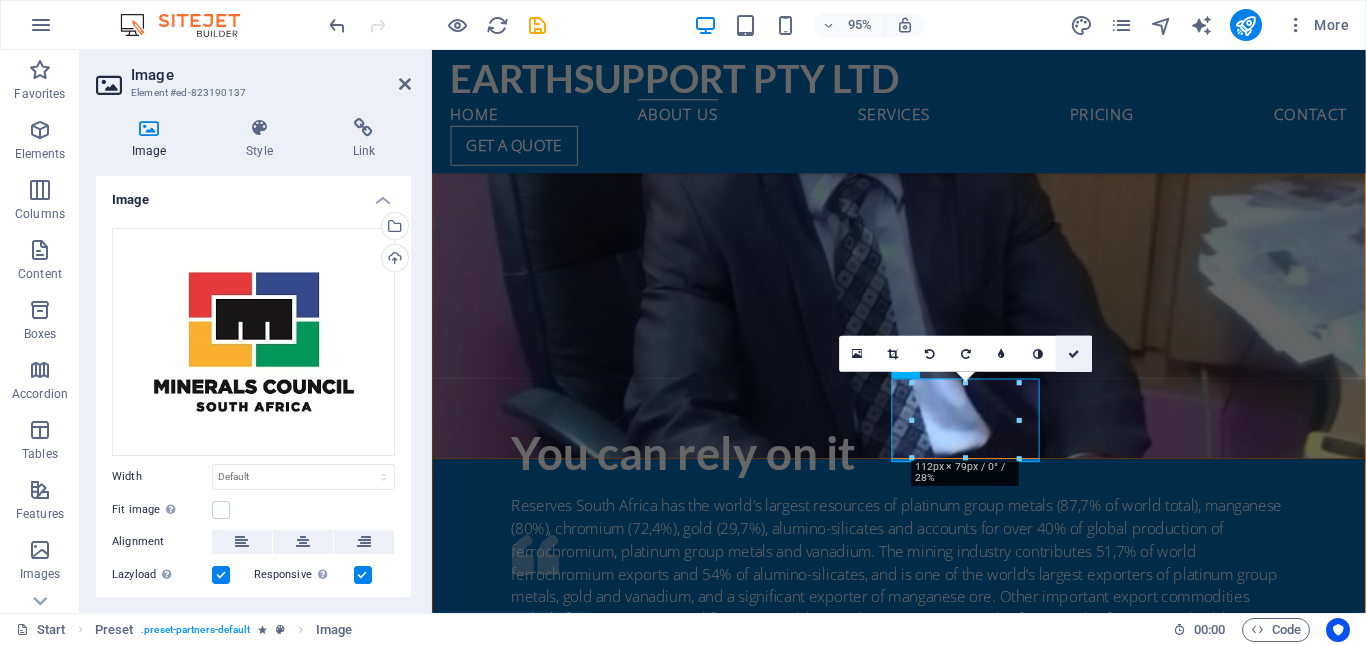 click at bounding box center [1075, 353] 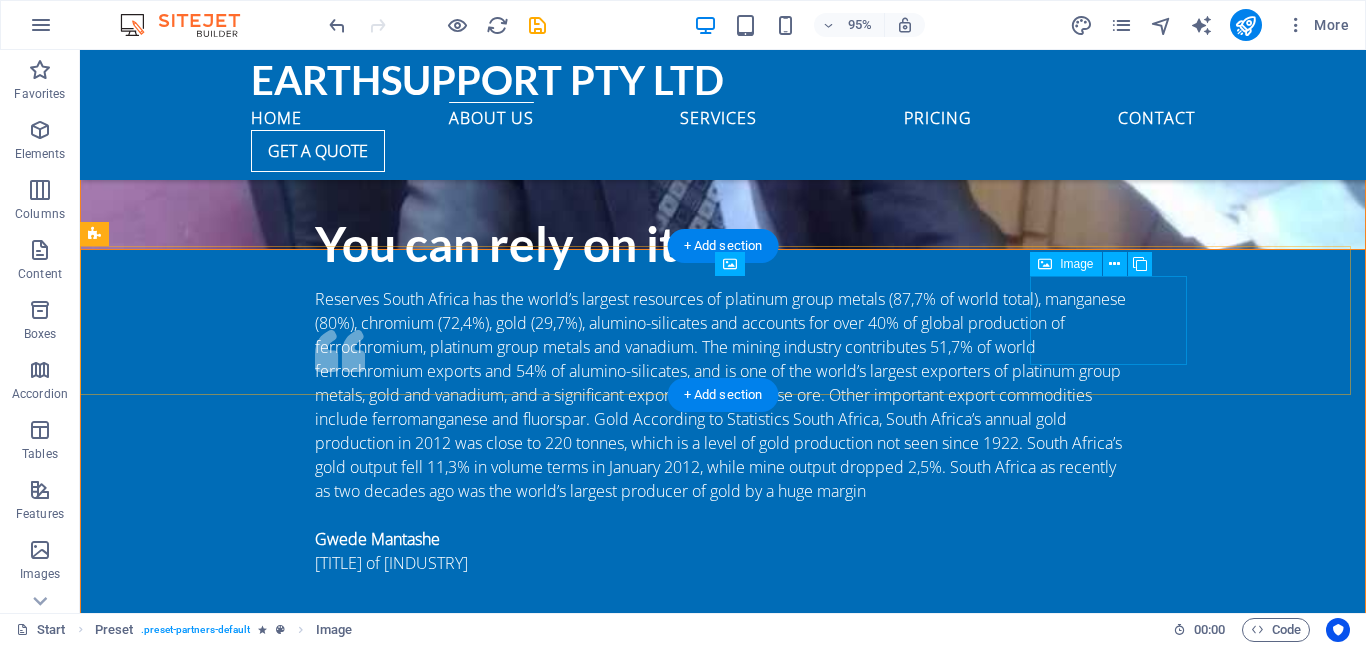 scroll, scrollTop: 2774, scrollLeft: 0, axis: vertical 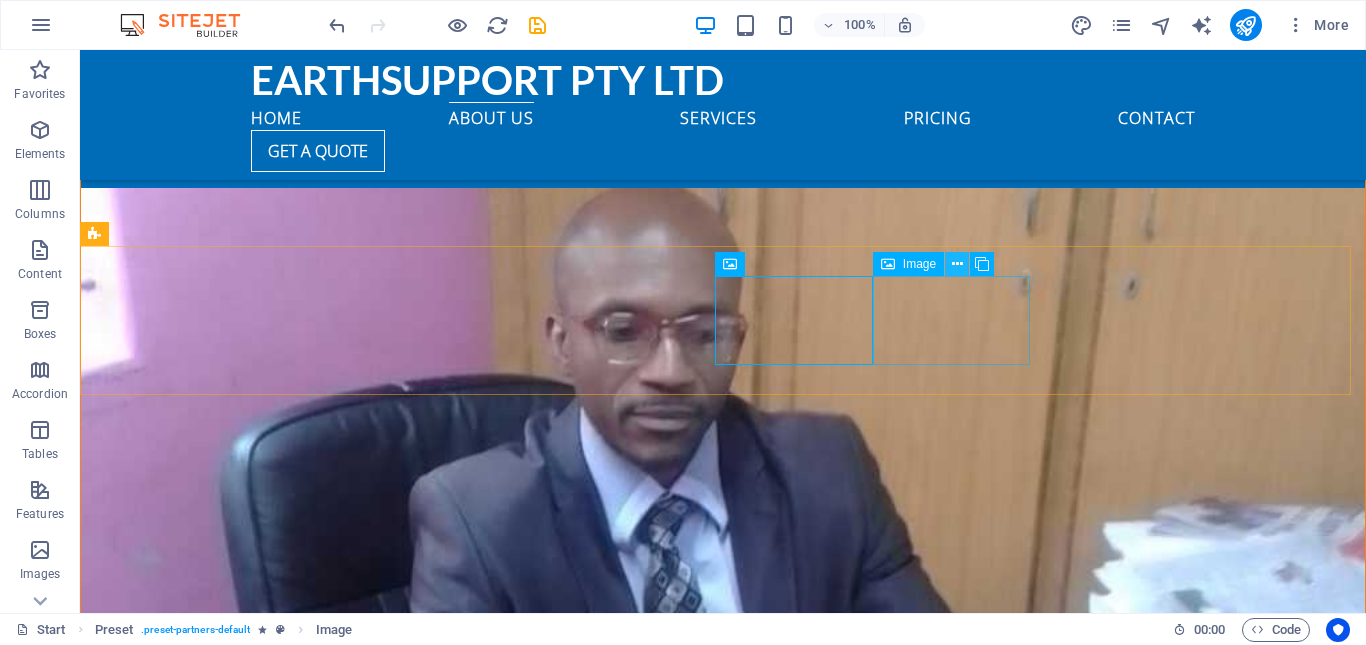click at bounding box center [957, 264] 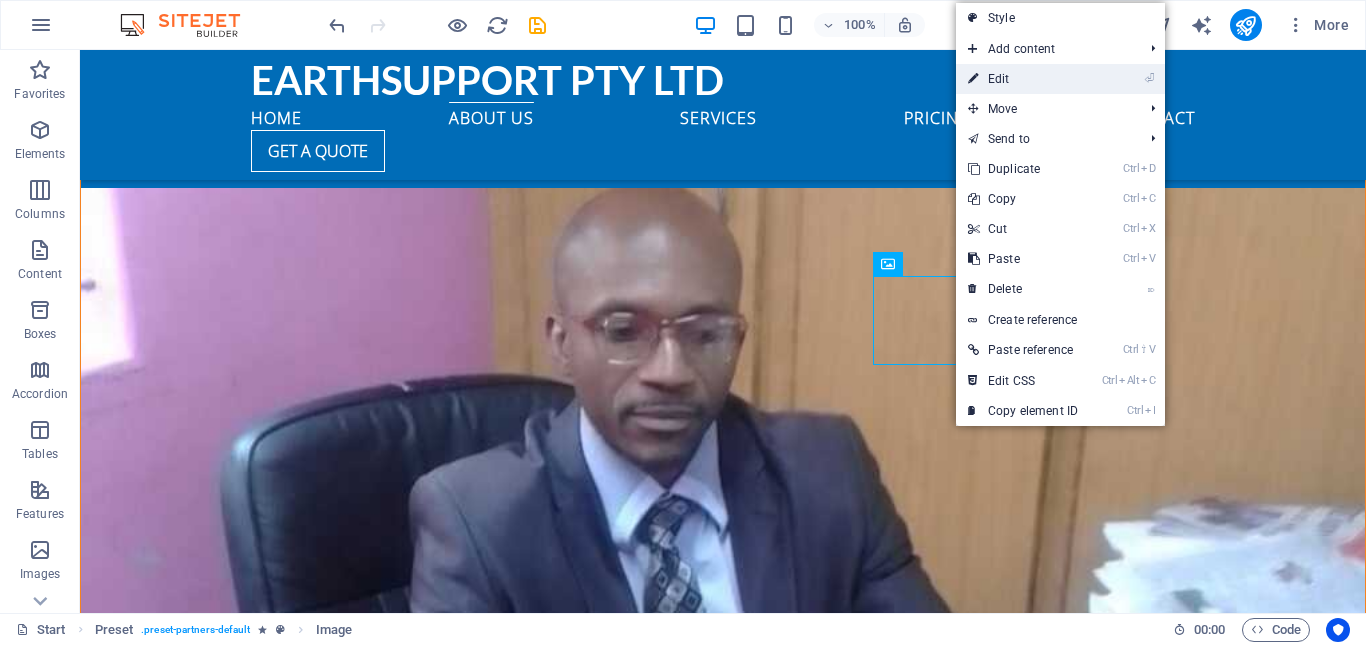 click on "⏎  Edit" at bounding box center (1023, 79) 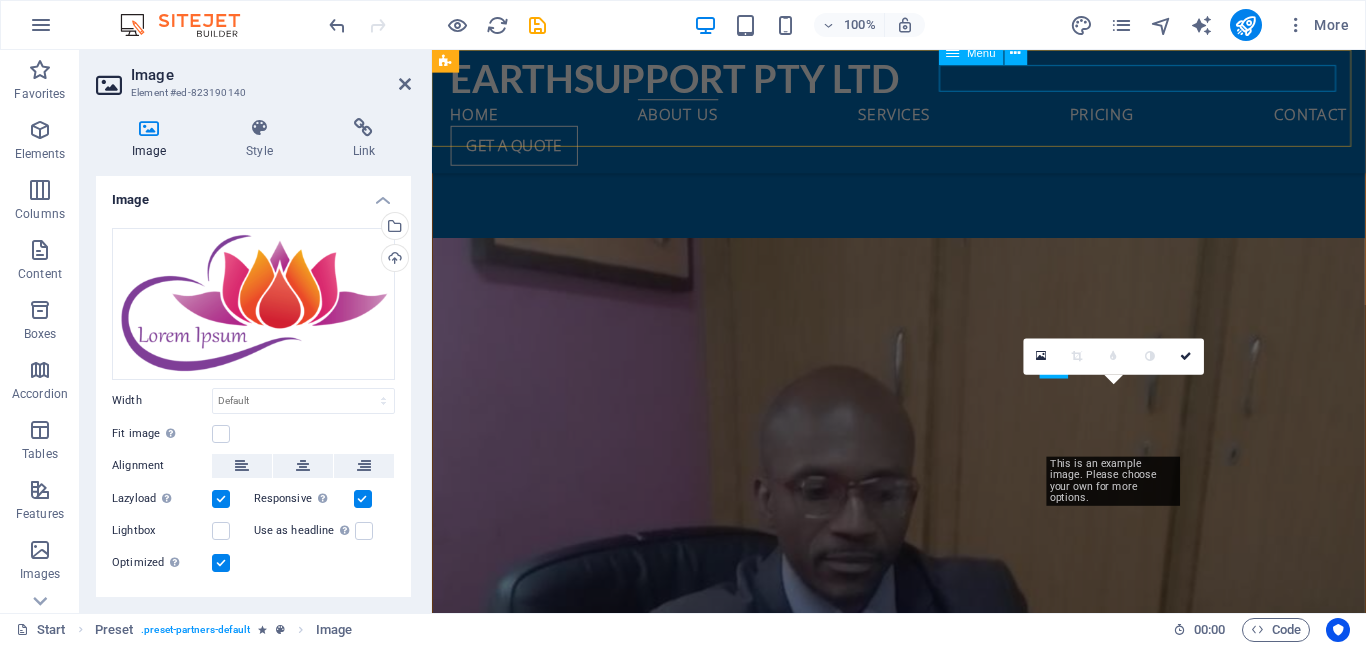 scroll, scrollTop: 3249, scrollLeft: 0, axis: vertical 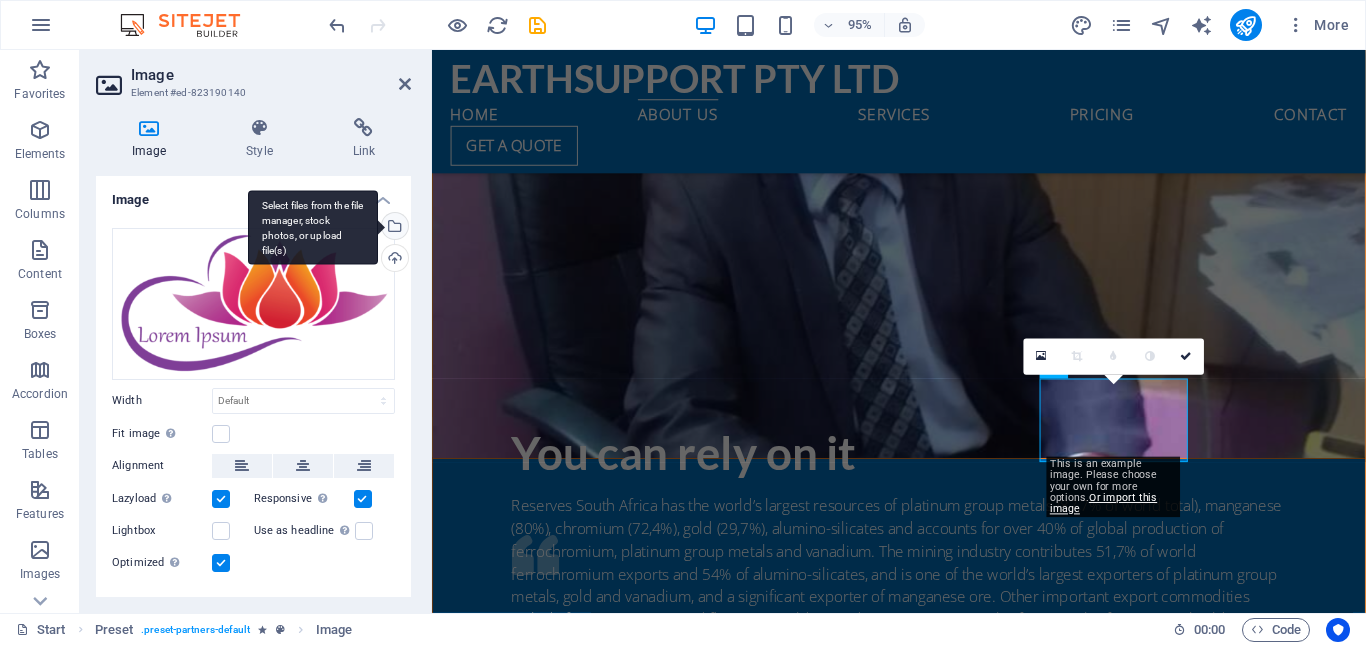 click on "Select files from the file manager, stock photos, or upload file(s)" at bounding box center [393, 228] 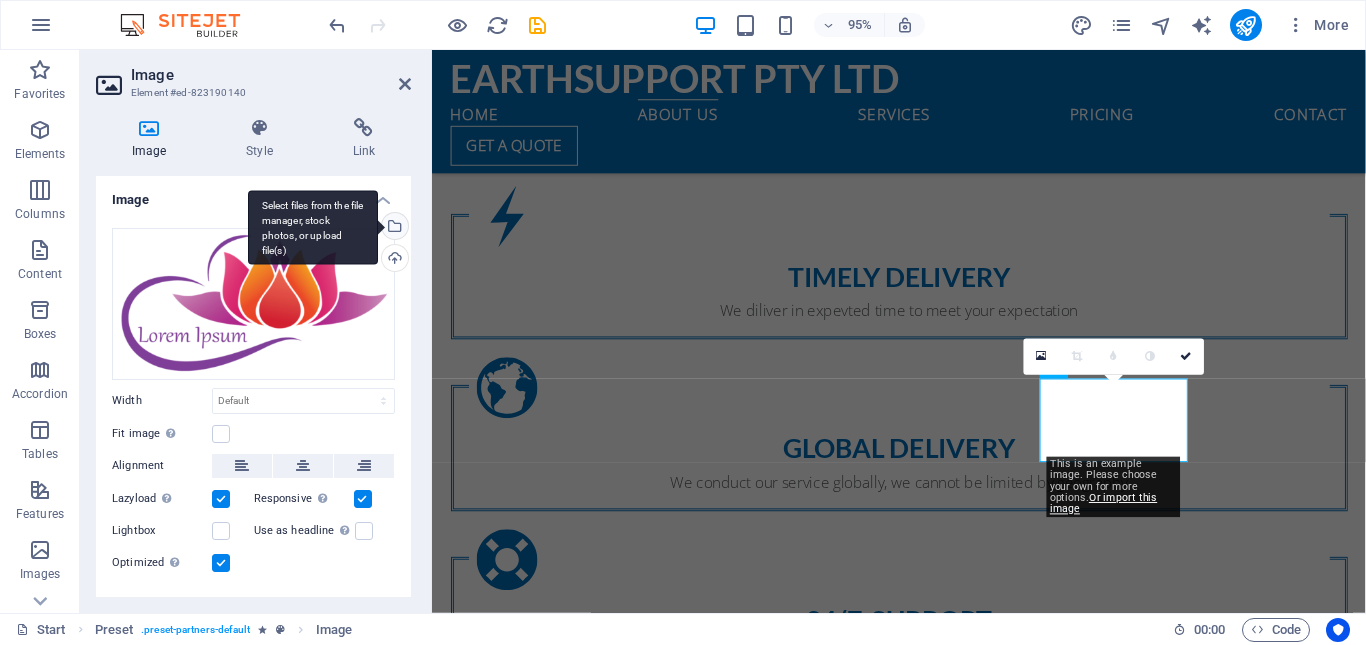 scroll, scrollTop: 3907, scrollLeft: 0, axis: vertical 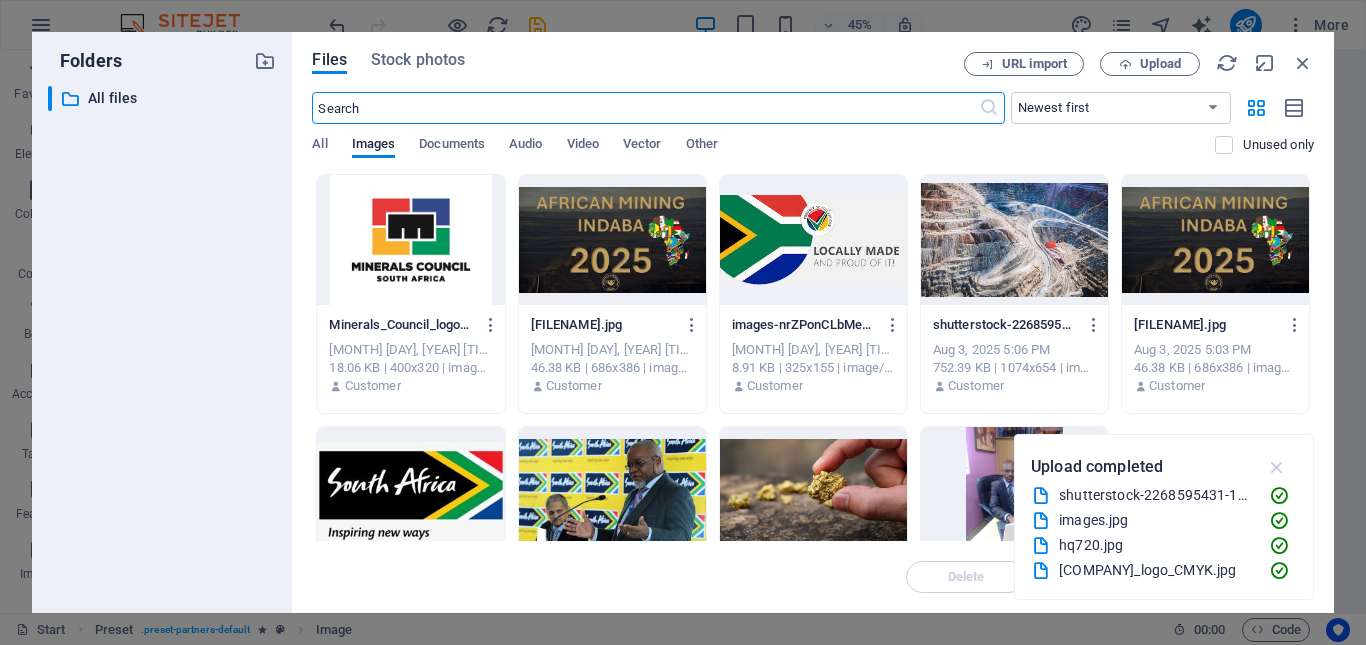 click at bounding box center (1277, 467) 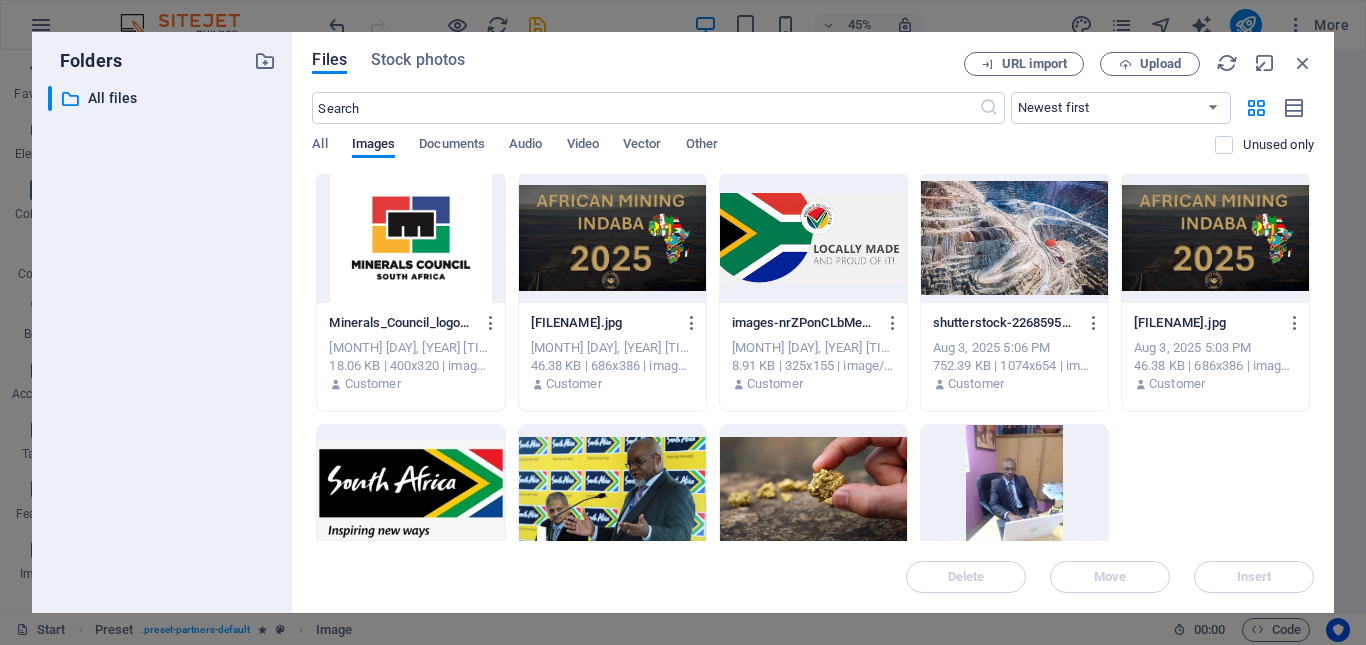 scroll, scrollTop: 0, scrollLeft: 0, axis: both 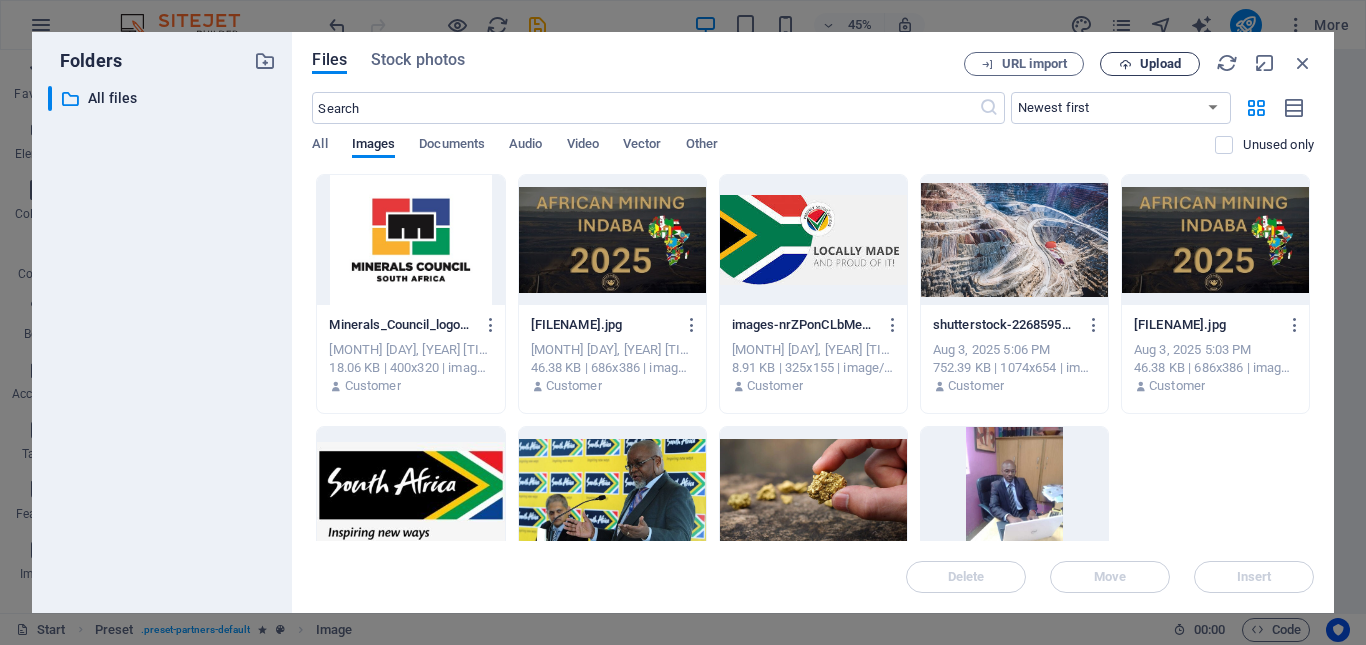 click on "Upload" at bounding box center (1160, 64) 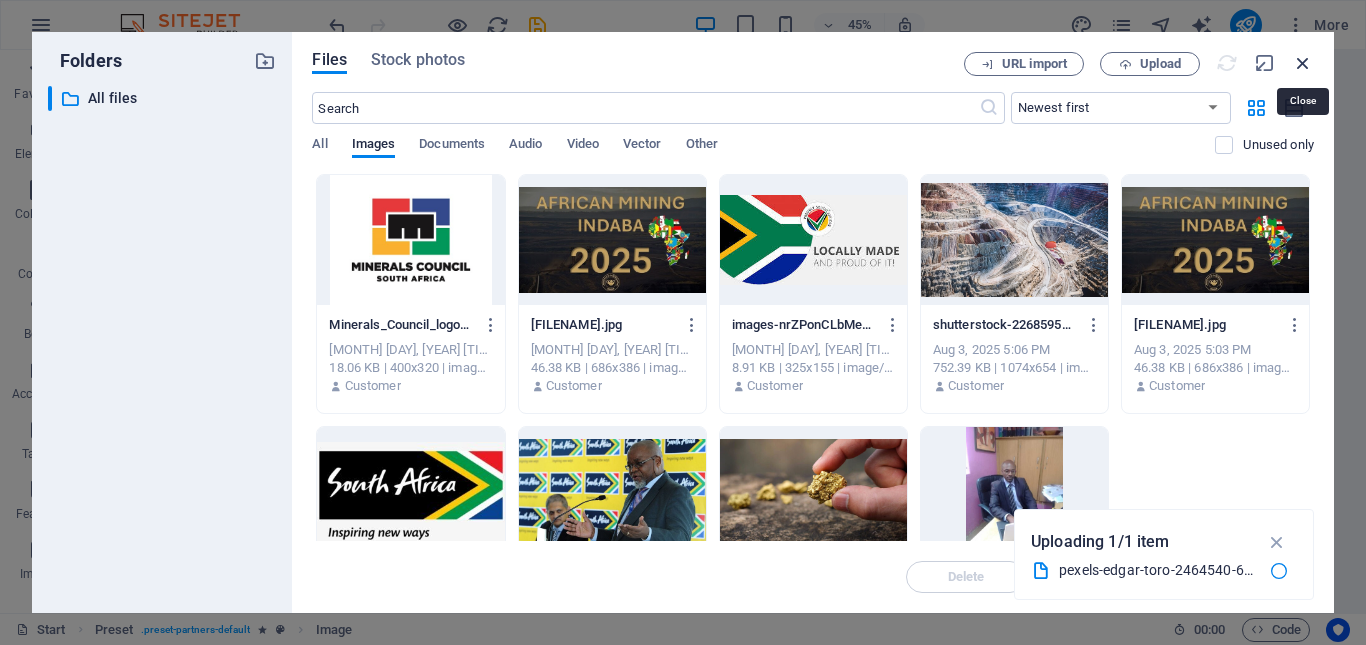 click at bounding box center (1303, 63) 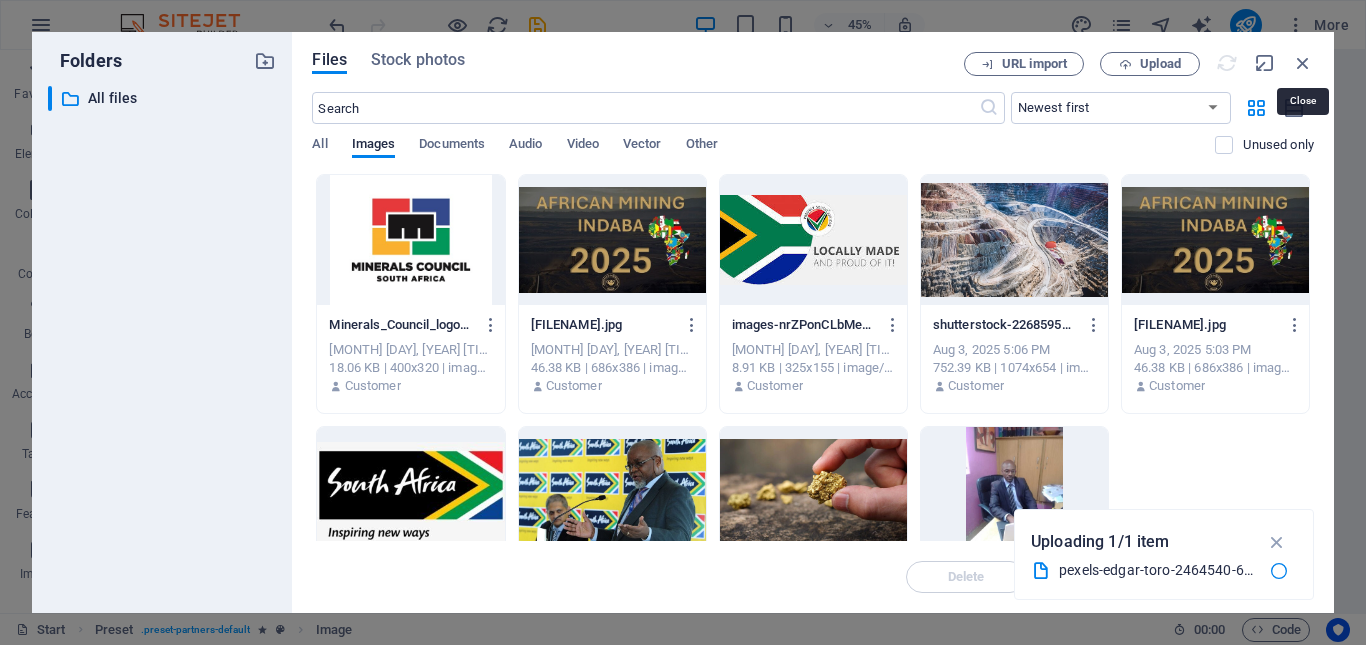 scroll, scrollTop: 3249, scrollLeft: 0, axis: vertical 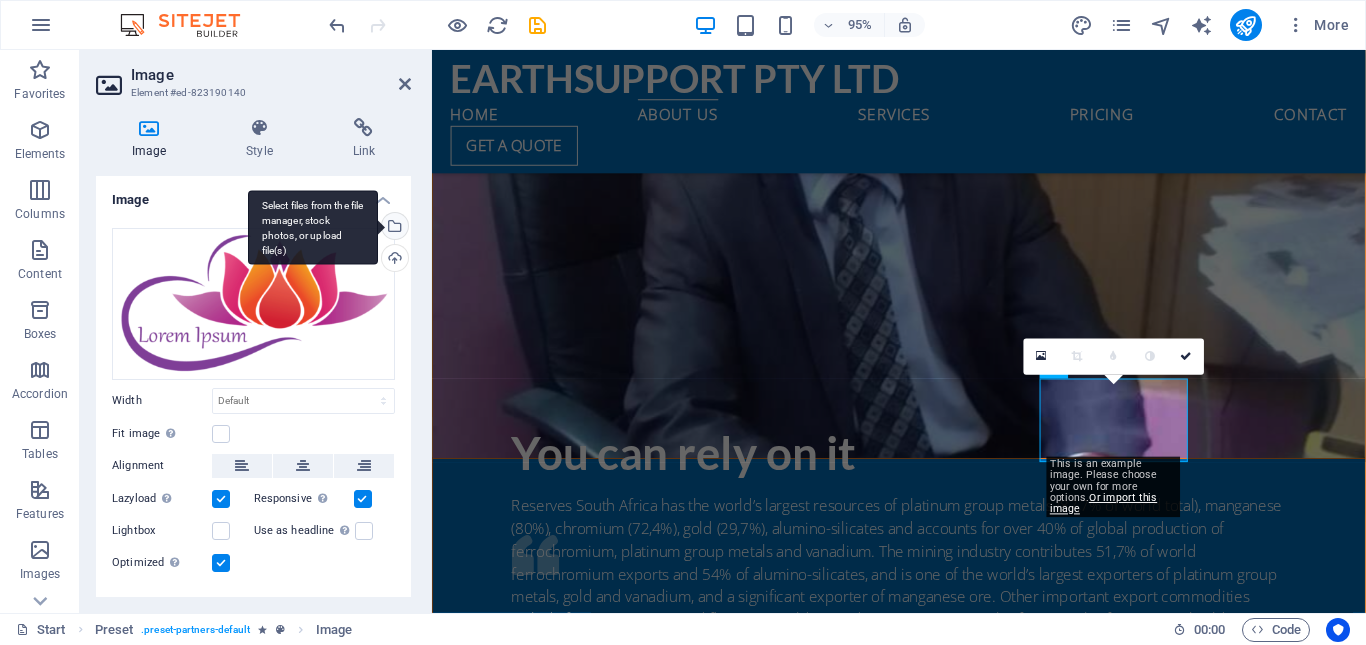 click on "Select files from the file manager, stock photos, or upload file(s)" at bounding box center (393, 228) 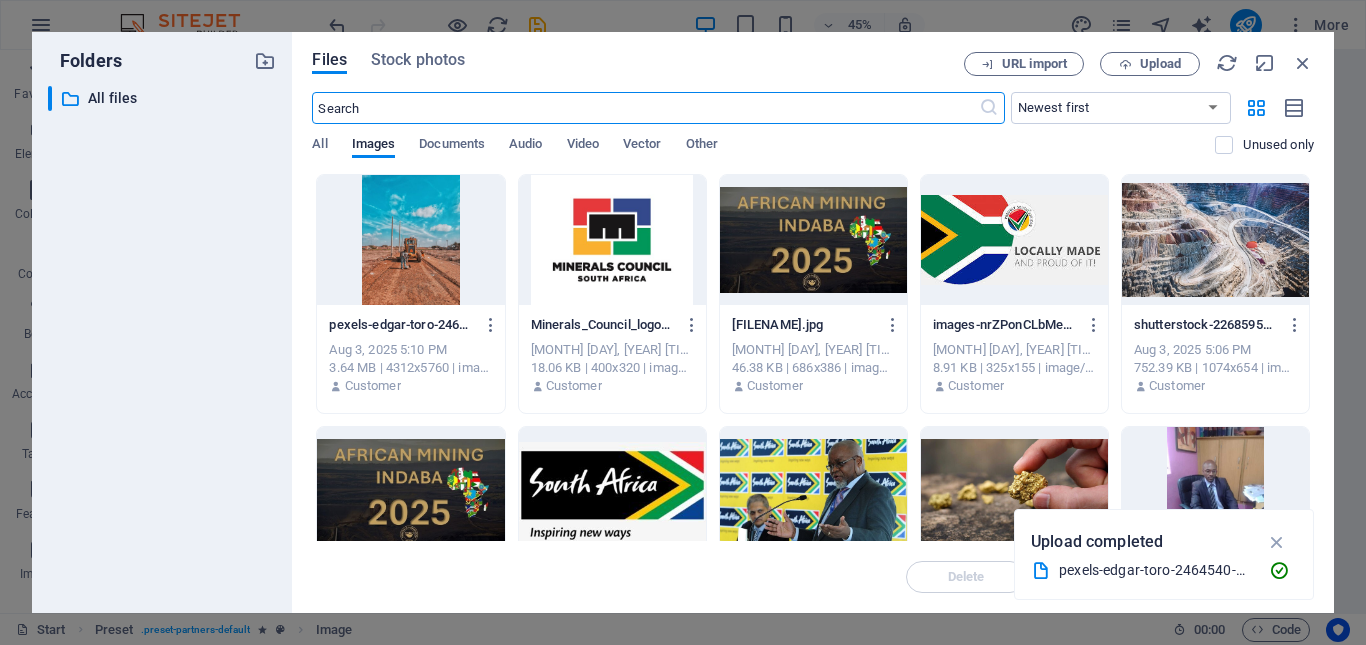 scroll, scrollTop: 3907, scrollLeft: 0, axis: vertical 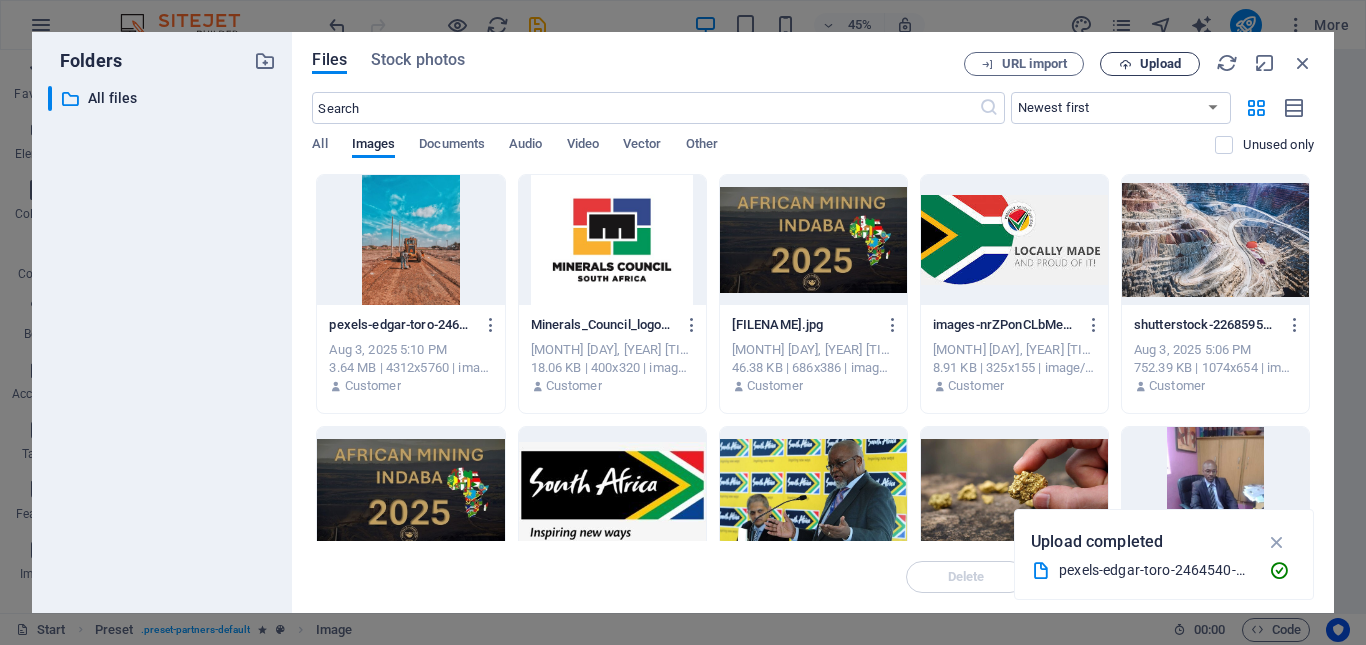 click on "Upload" at bounding box center [1160, 64] 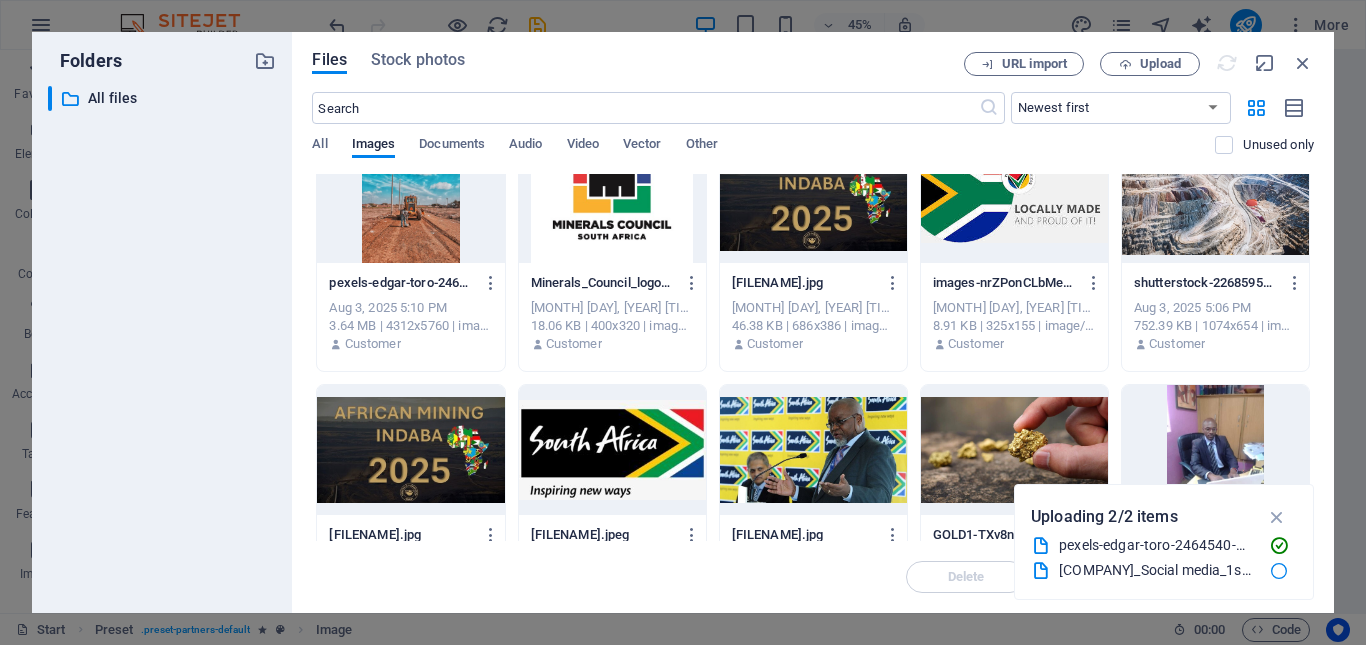 scroll, scrollTop: 0, scrollLeft: 0, axis: both 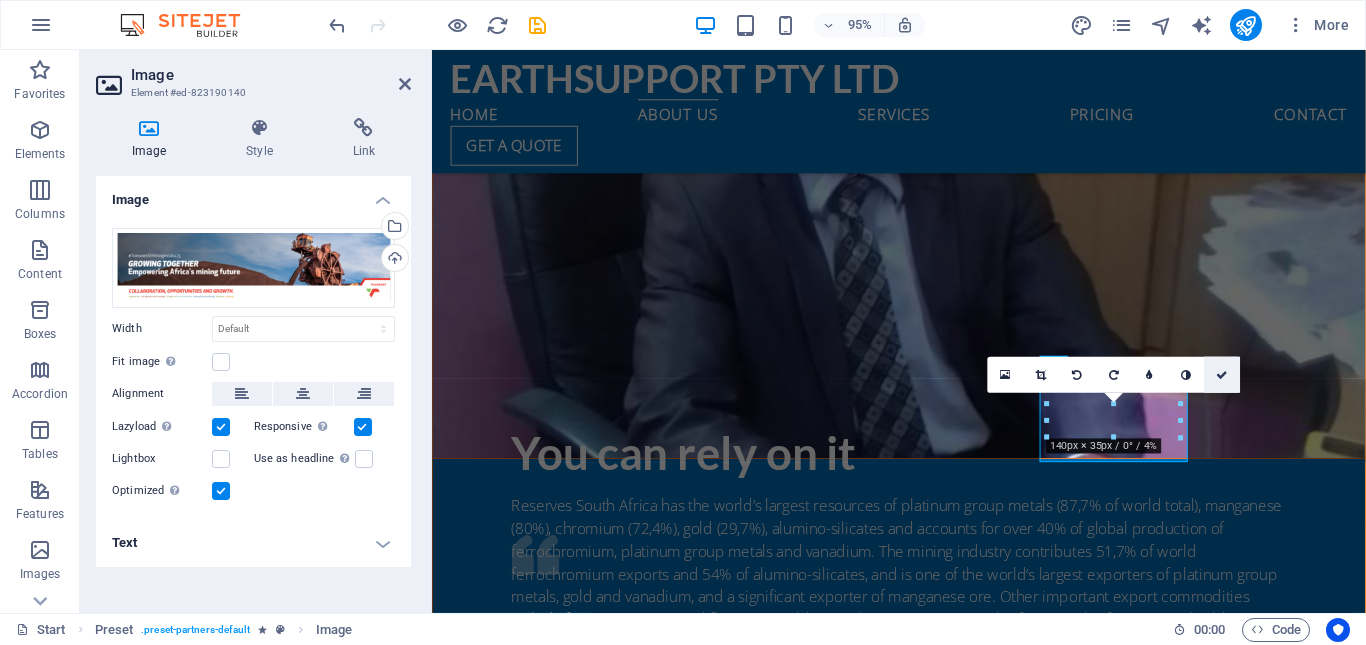 click at bounding box center [1222, 374] 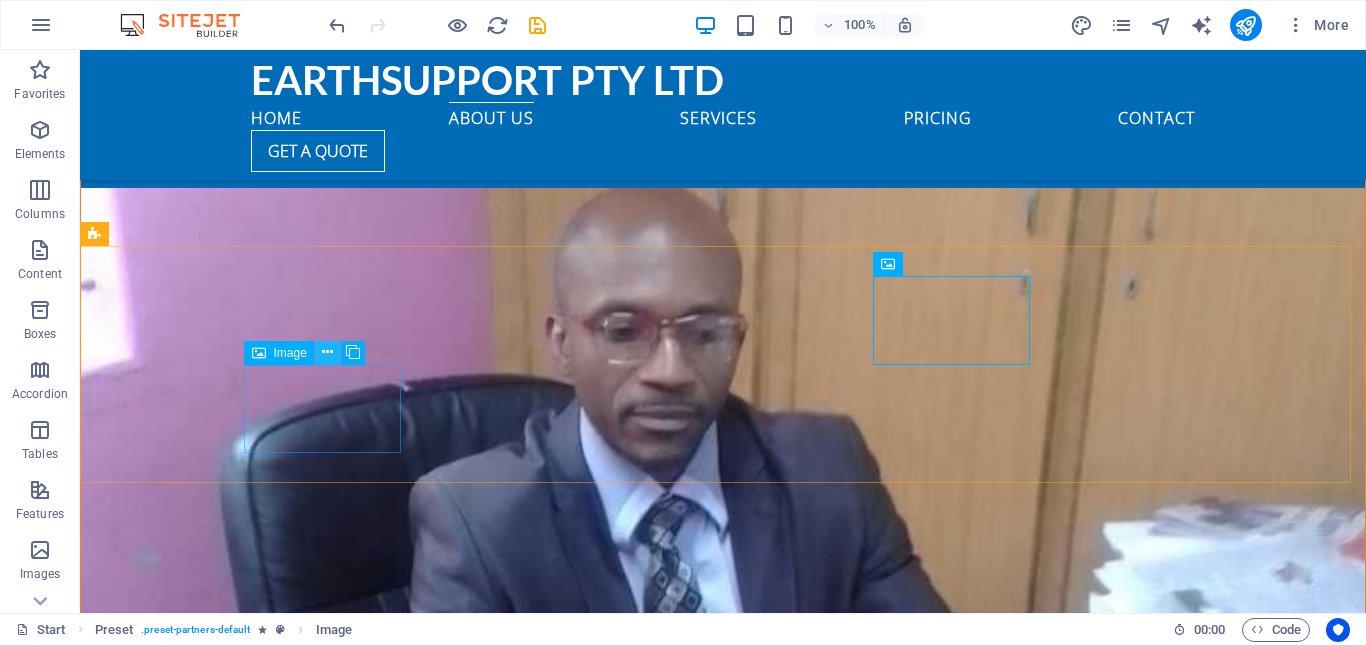 click at bounding box center [327, 352] 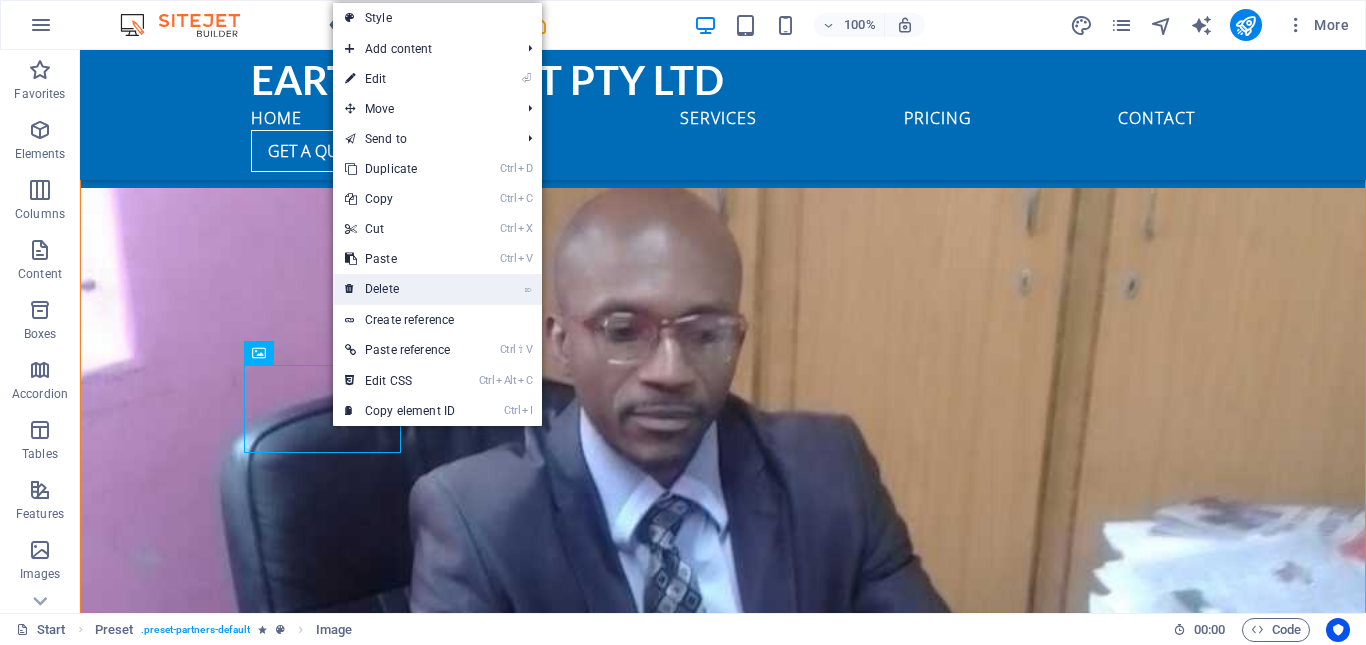 drag, startPoint x: 390, startPoint y: 291, endPoint x: 325, endPoint y: 245, distance: 79.630394 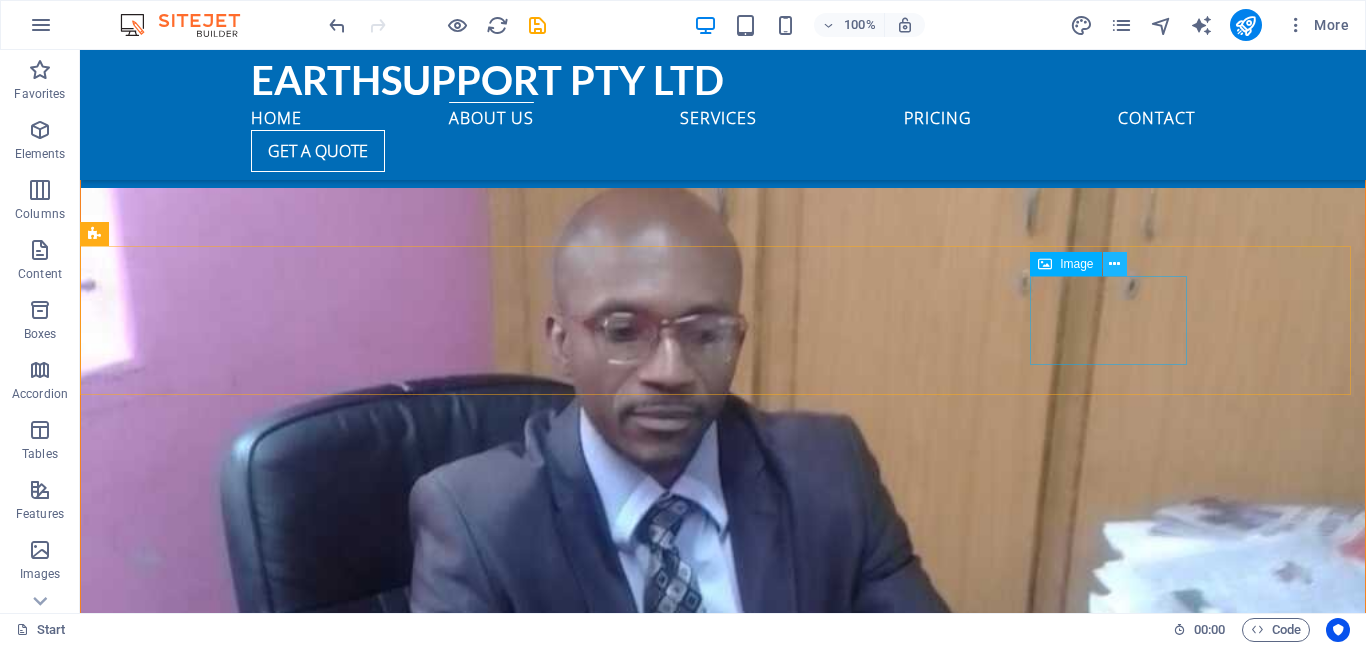 click at bounding box center (1115, 264) 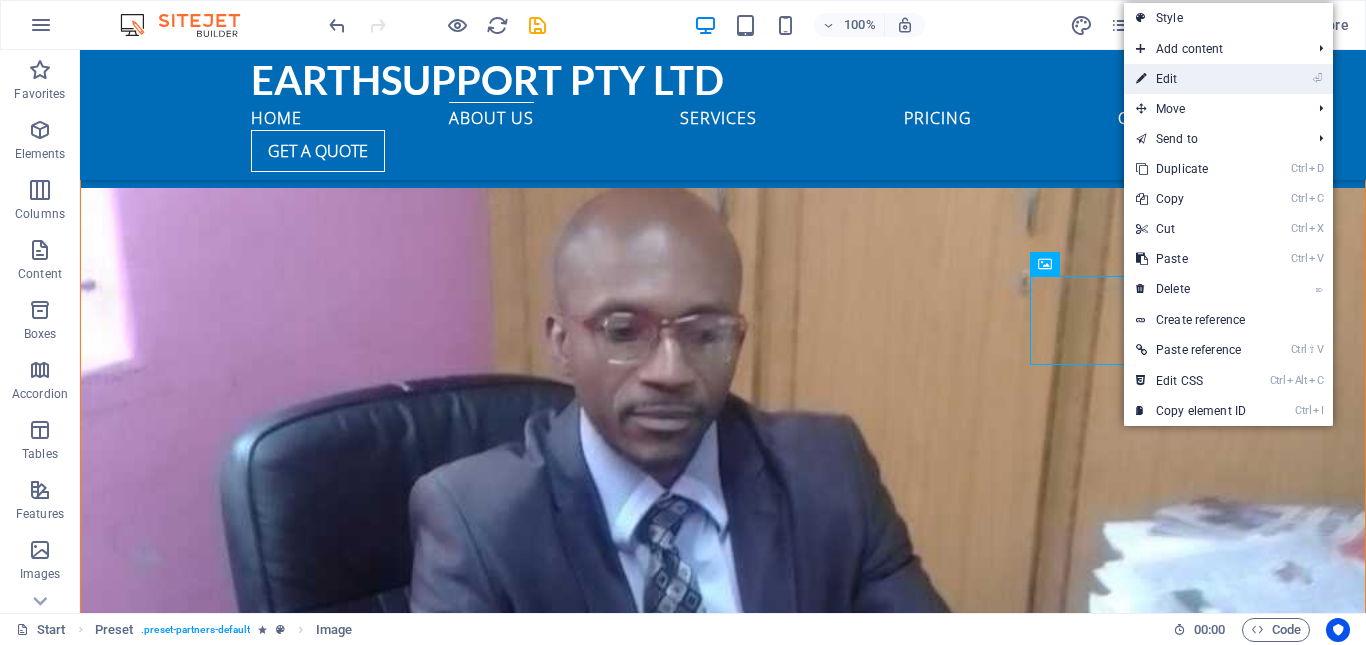 drag, startPoint x: 1175, startPoint y: 69, endPoint x: 778, endPoint y: 32, distance: 398.72046 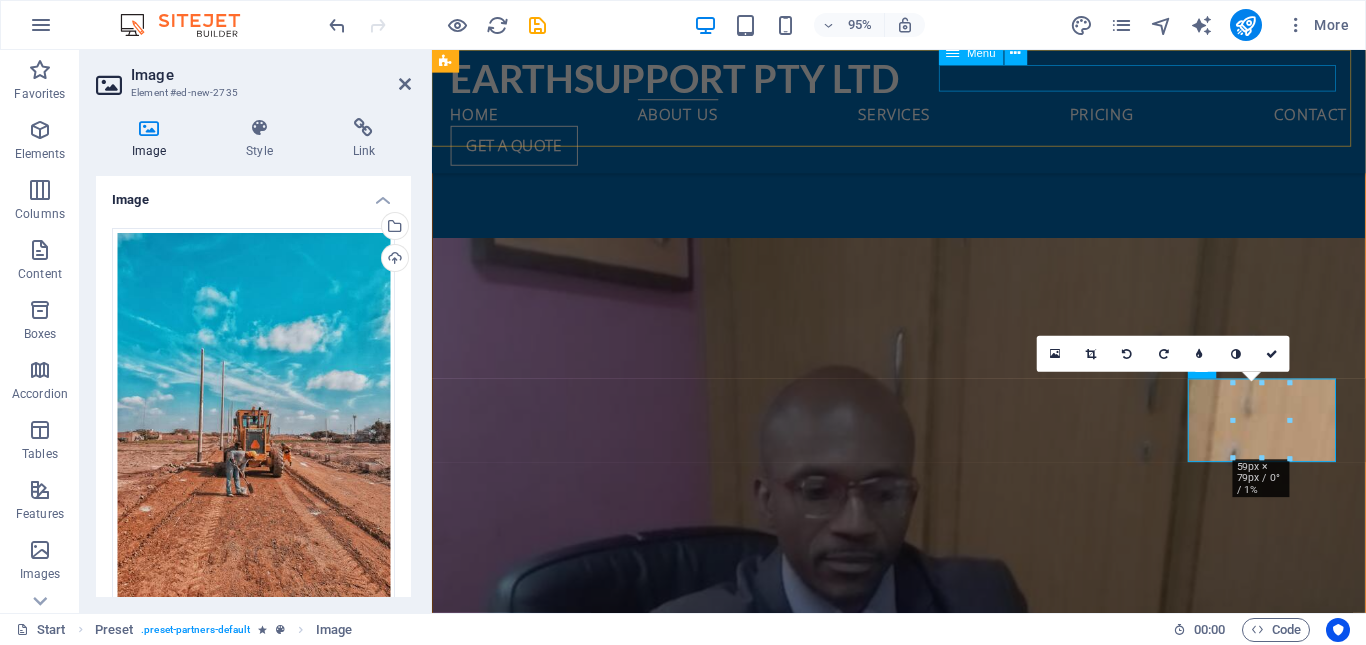 scroll, scrollTop: 3249, scrollLeft: 0, axis: vertical 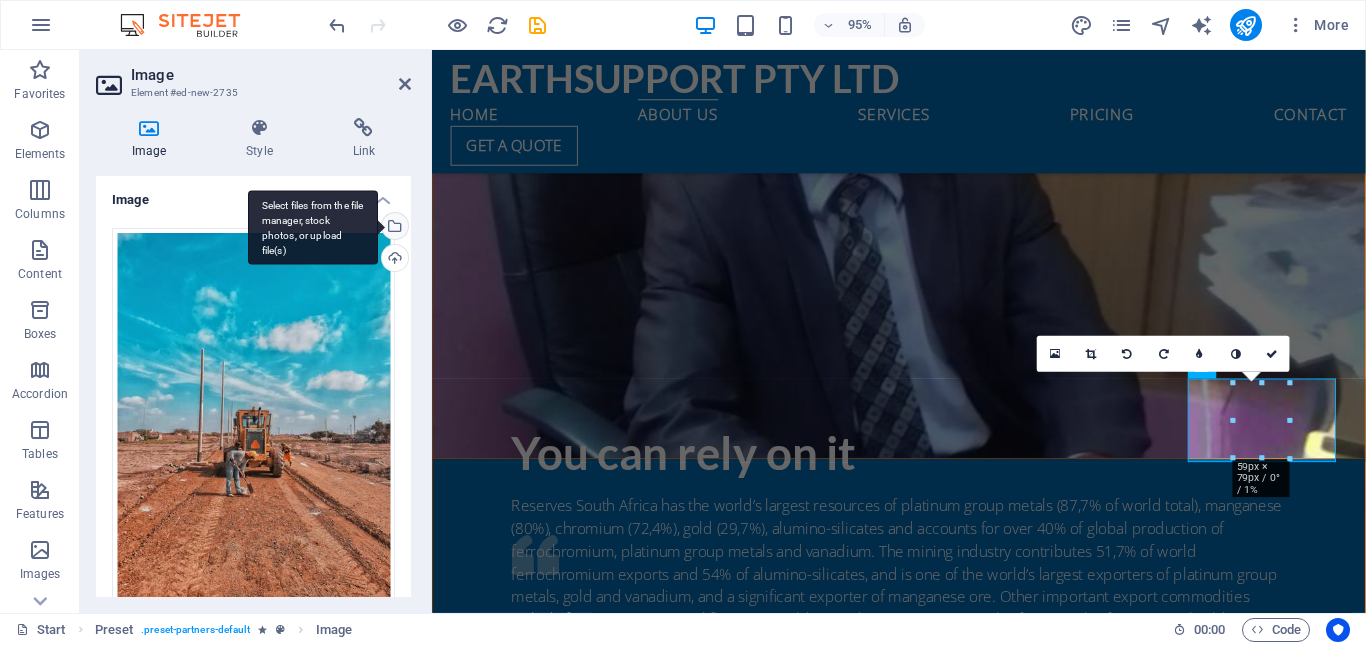 click on "Select files from the file manager, stock photos, or upload file(s)" at bounding box center [393, 228] 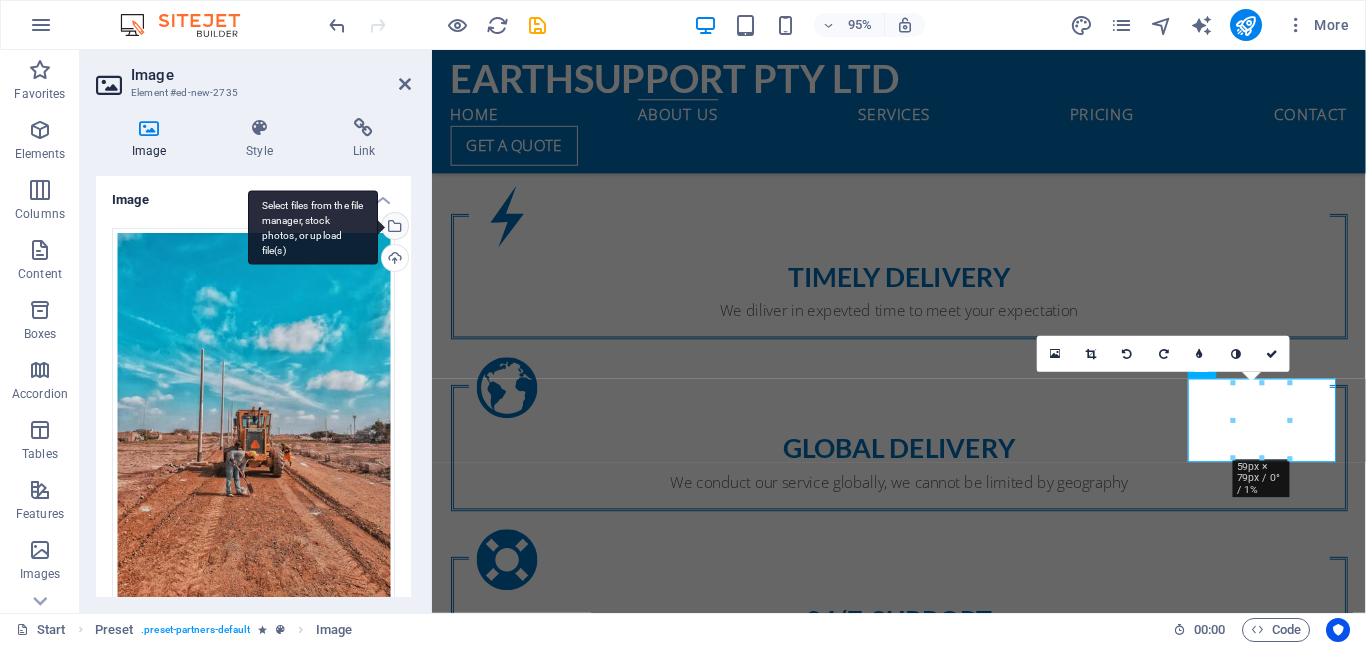 scroll, scrollTop: 3907, scrollLeft: 0, axis: vertical 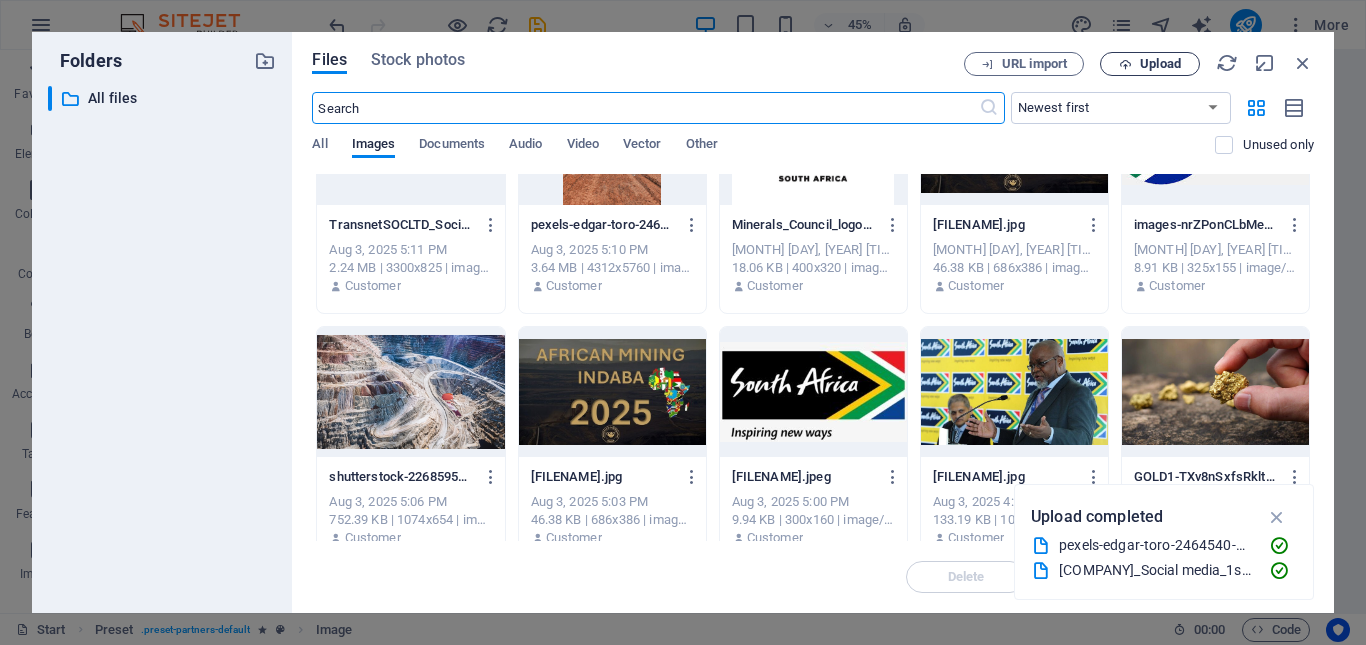 click at bounding box center [1125, 64] 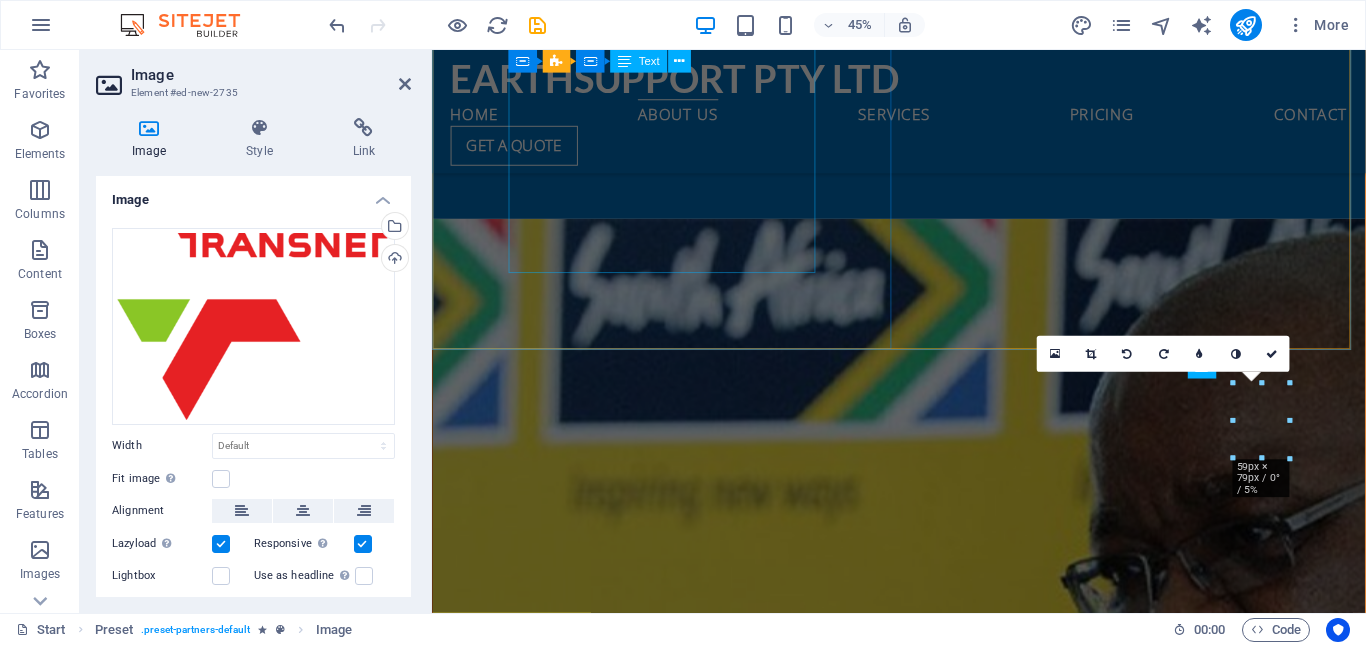 scroll, scrollTop: 3249, scrollLeft: 0, axis: vertical 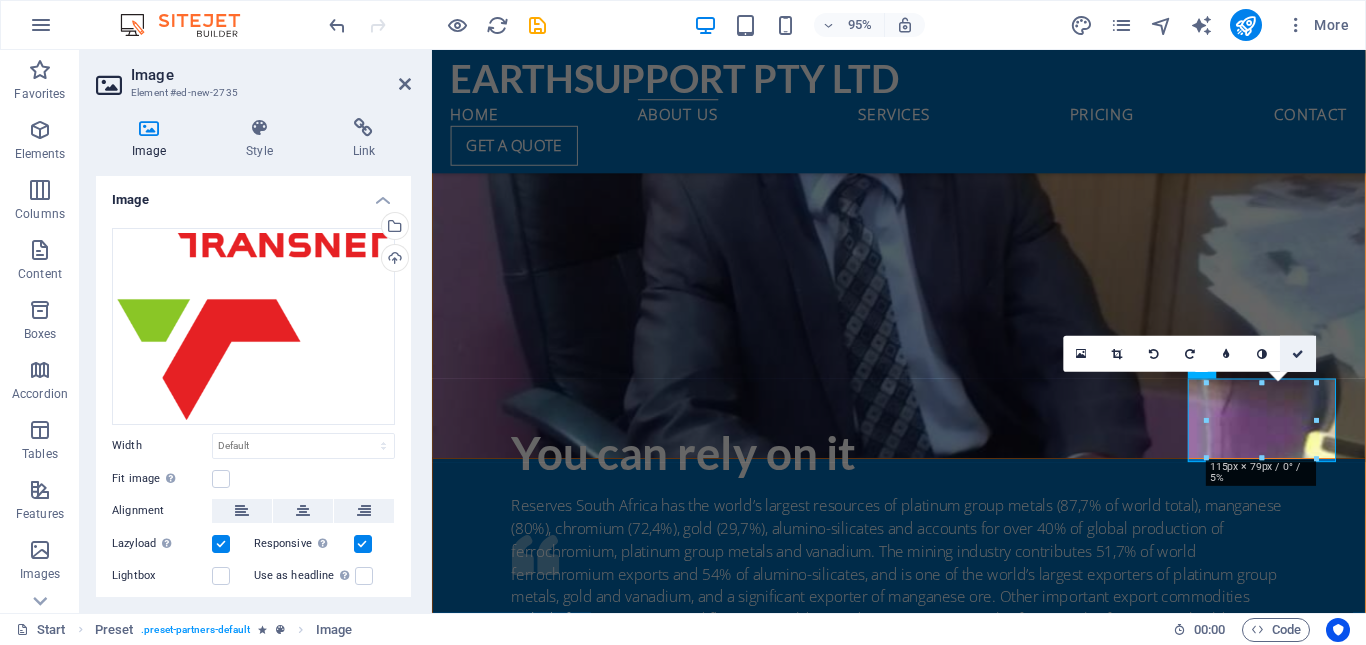 click at bounding box center (1299, 353) 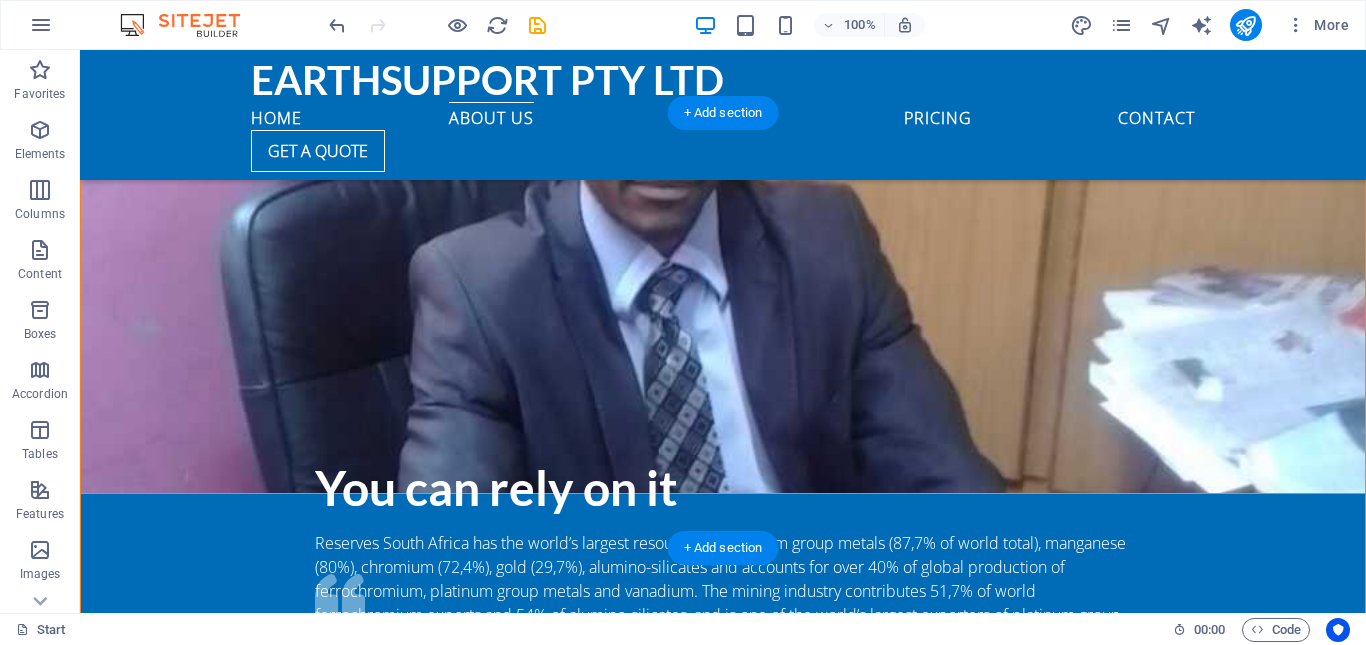 scroll, scrollTop: 2974, scrollLeft: 0, axis: vertical 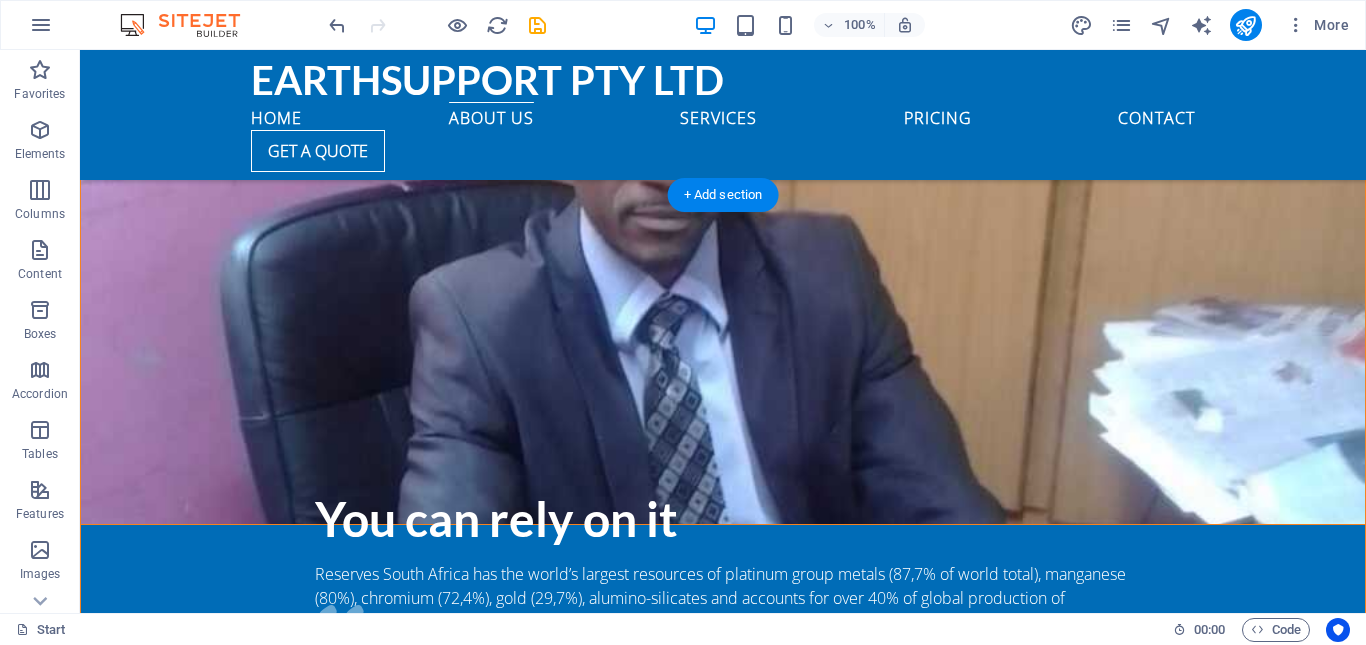 click at bounding box center (723, 3680) 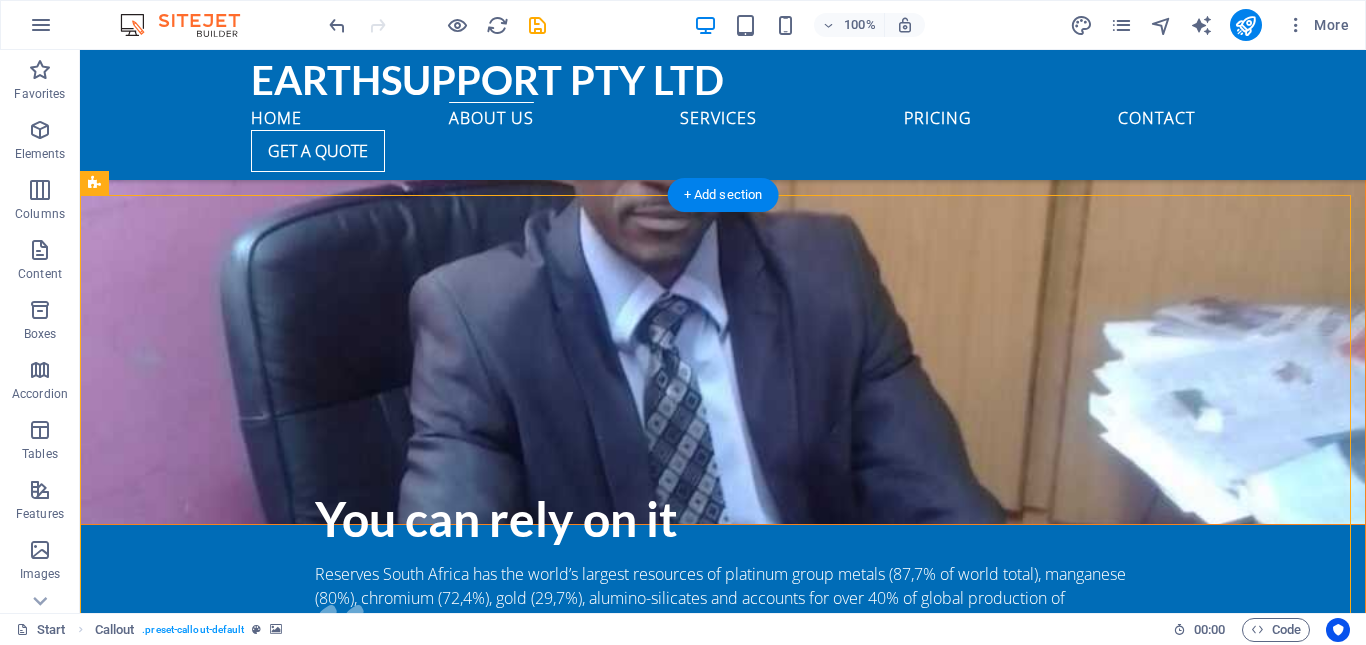 click at bounding box center [723, 3680] 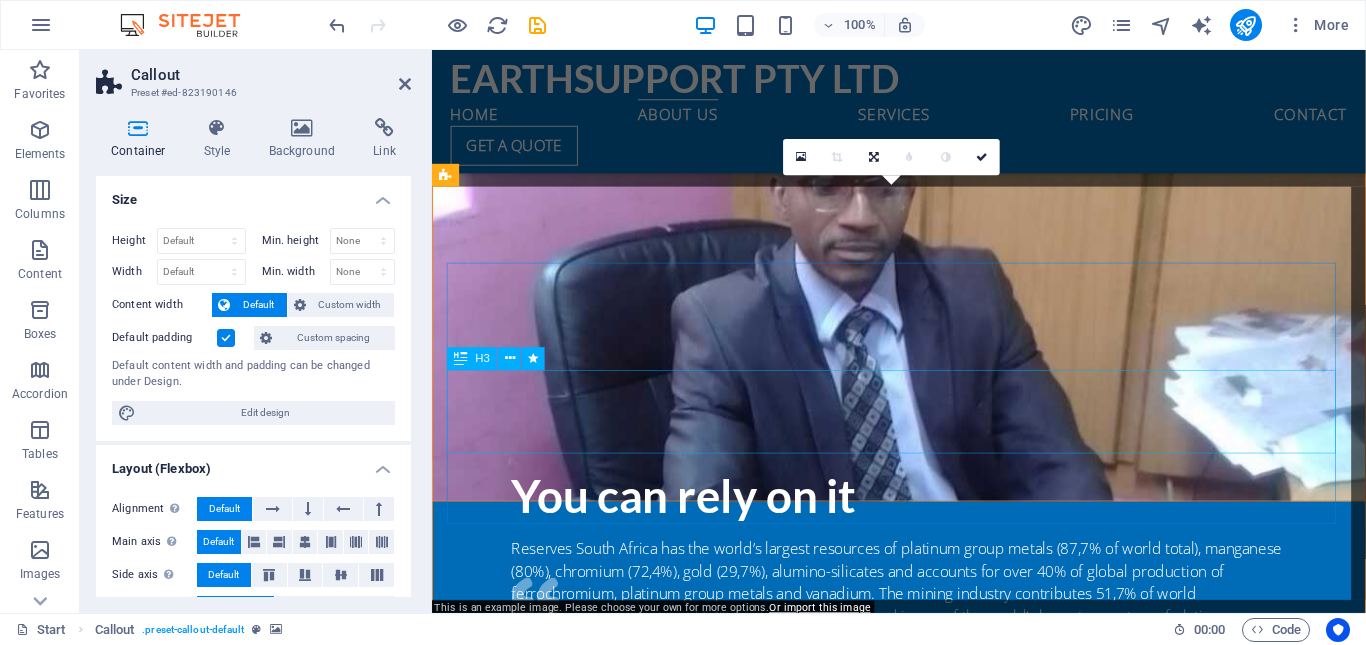 scroll, scrollTop: 3569, scrollLeft: 0, axis: vertical 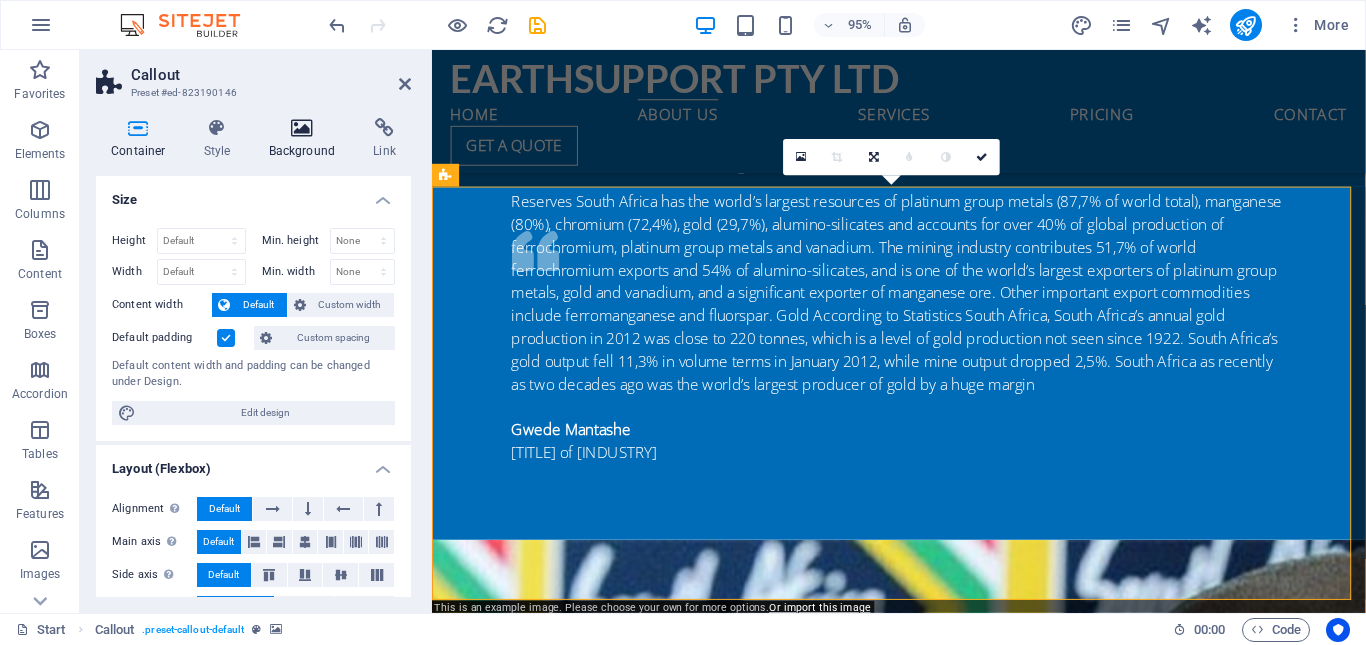 click on "Background" at bounding box center (306, 139) 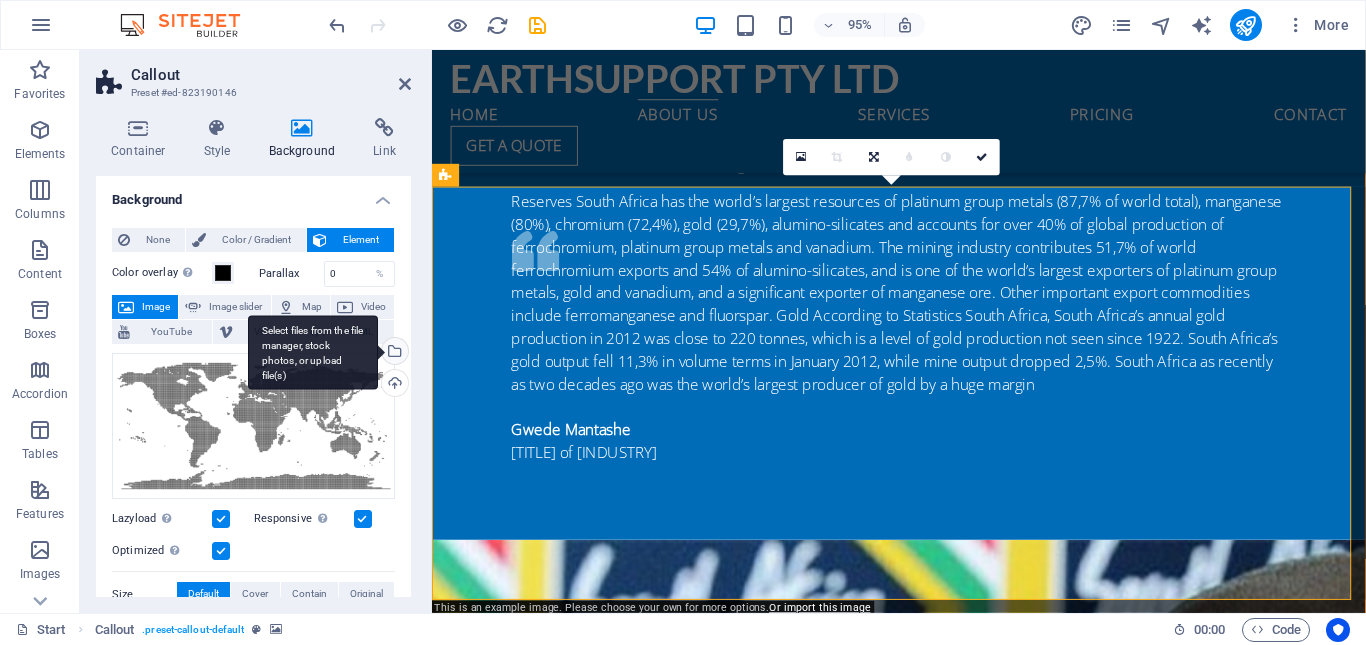 click on "Select files from the file manager, stock photos, or upload file(s)" at bounding box center [393, 353] 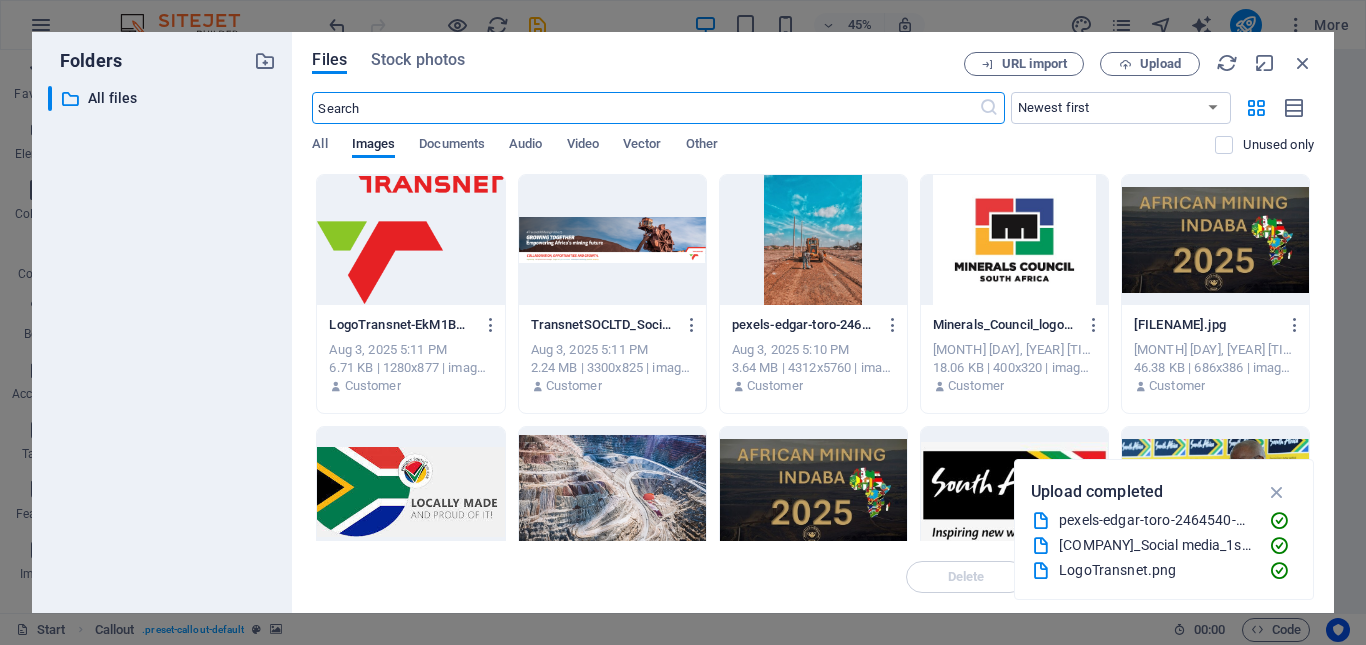 scroll, scrollTop: 4227, scrollLeft: 0, axis: vertical 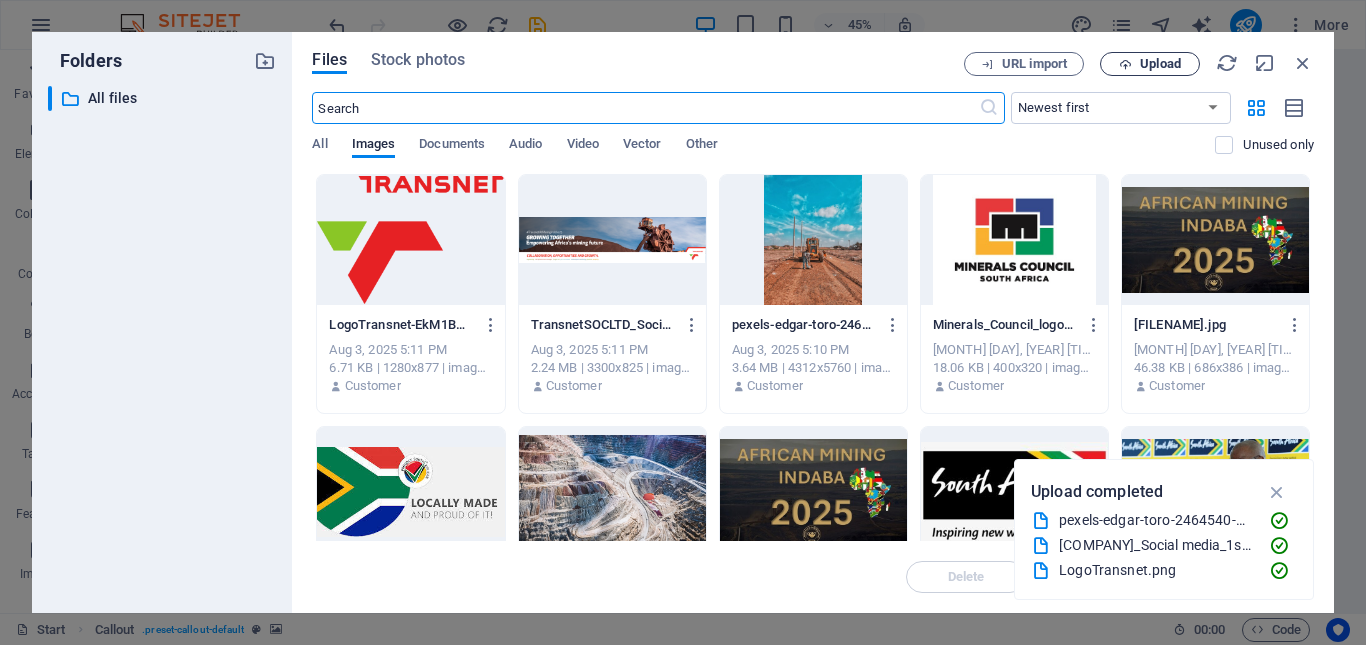 click at bounding box center [1125, 64] 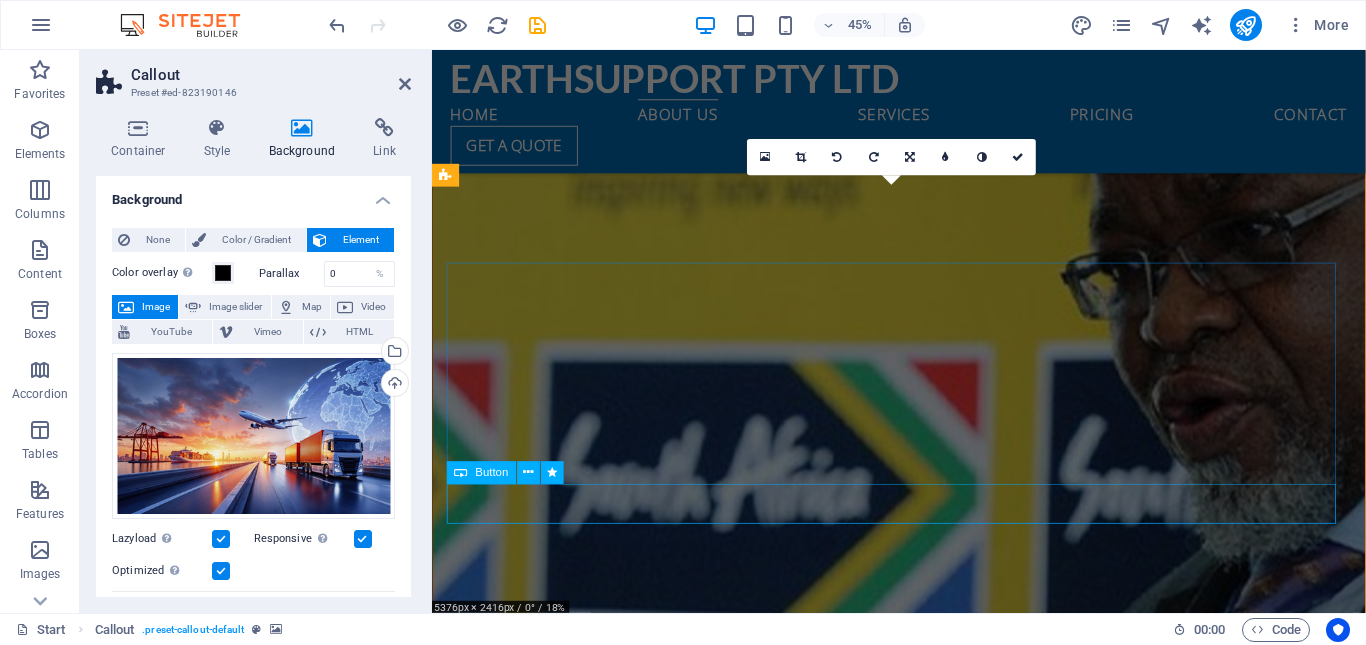 scroll, scrollTop: 3569, scrollLeft: 0, axis: vertical 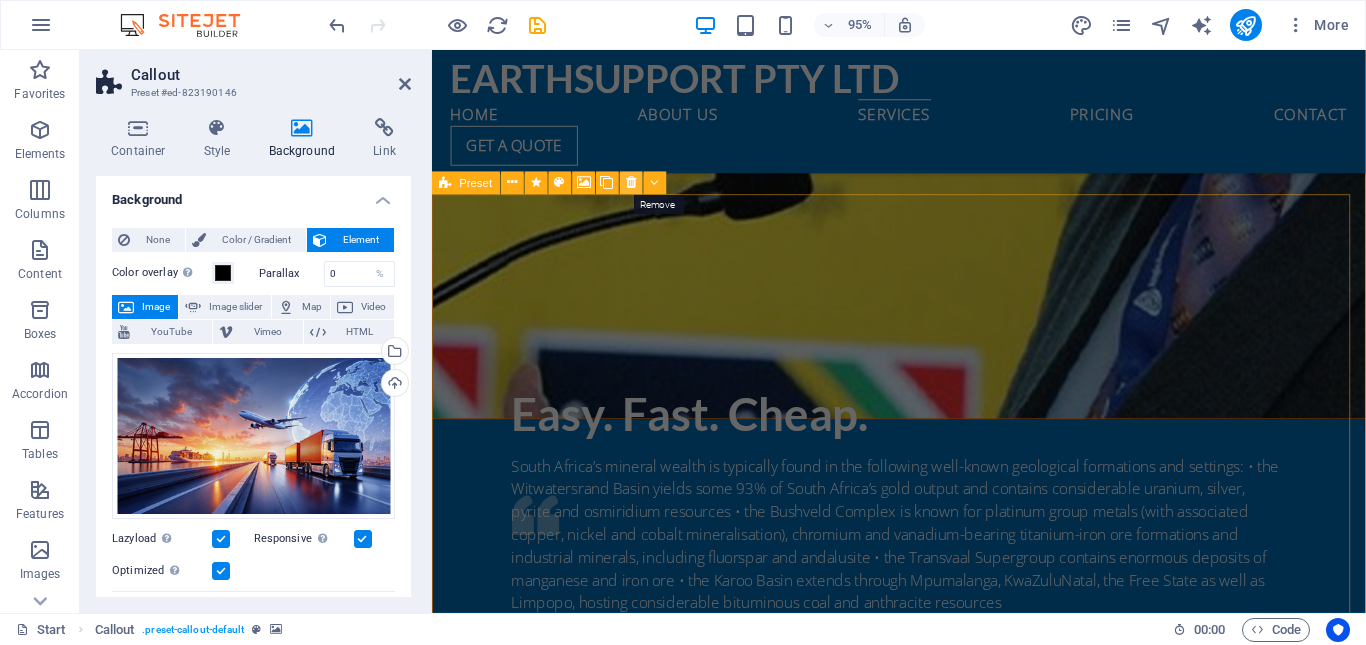 click at bounding box center (631, 183) 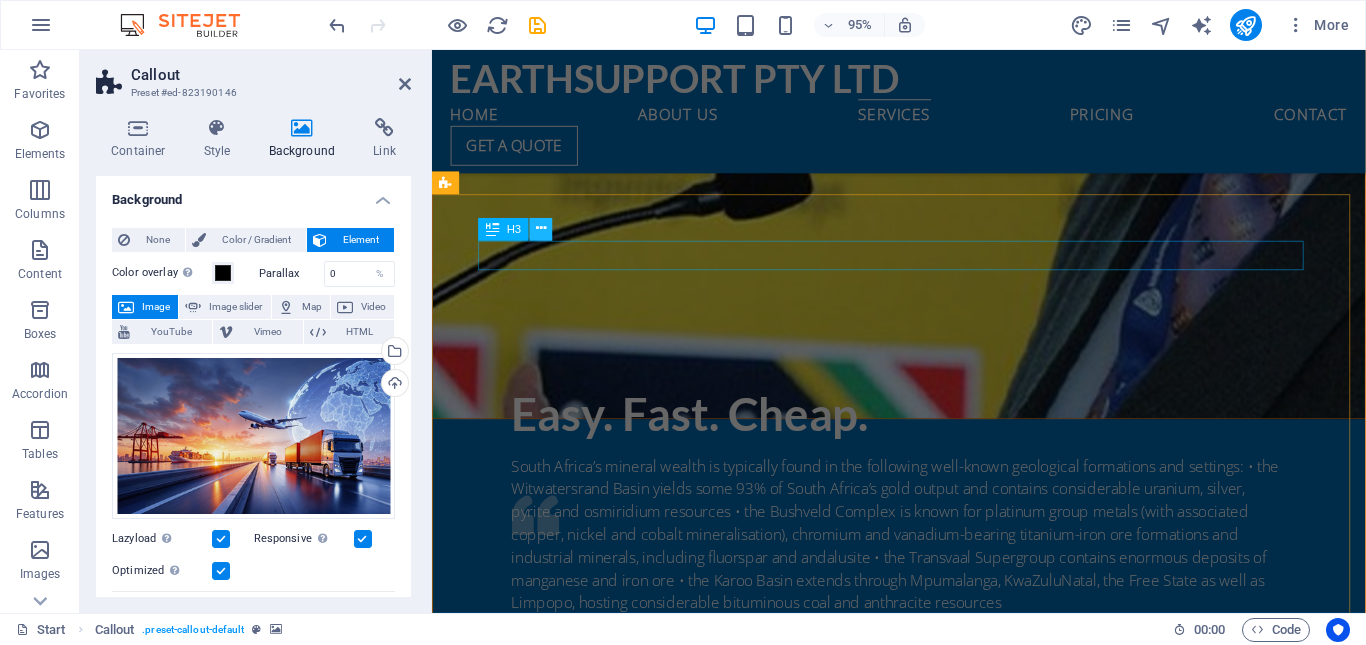 click at bounding box center [541, 229] 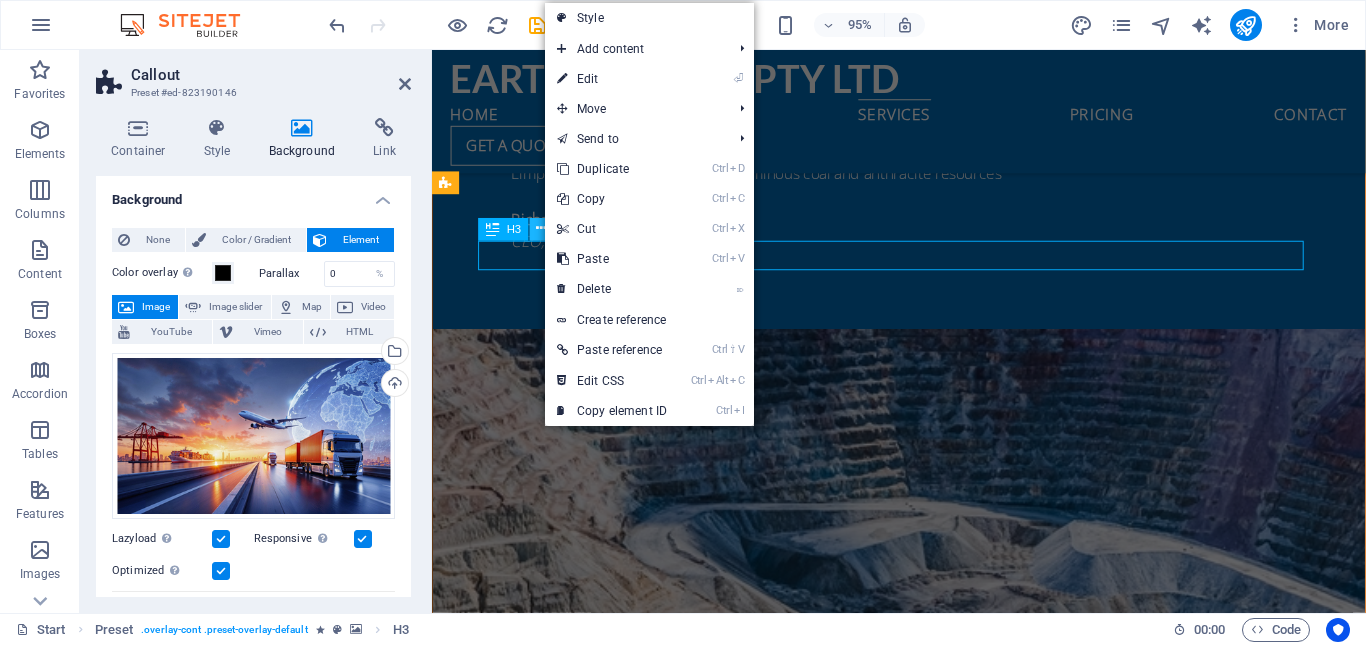 scroll, scrollTop: 4153, scrollLeft: 0, axis: vertical 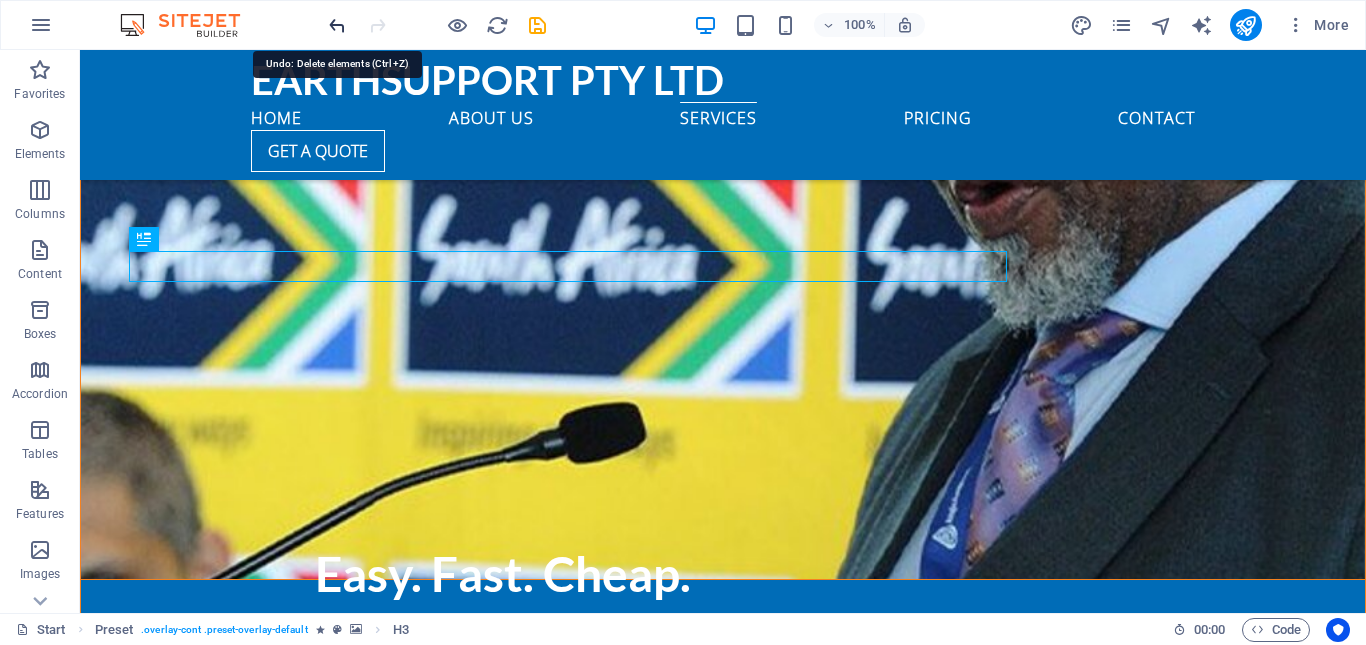 click at bounding box center (337, 25) 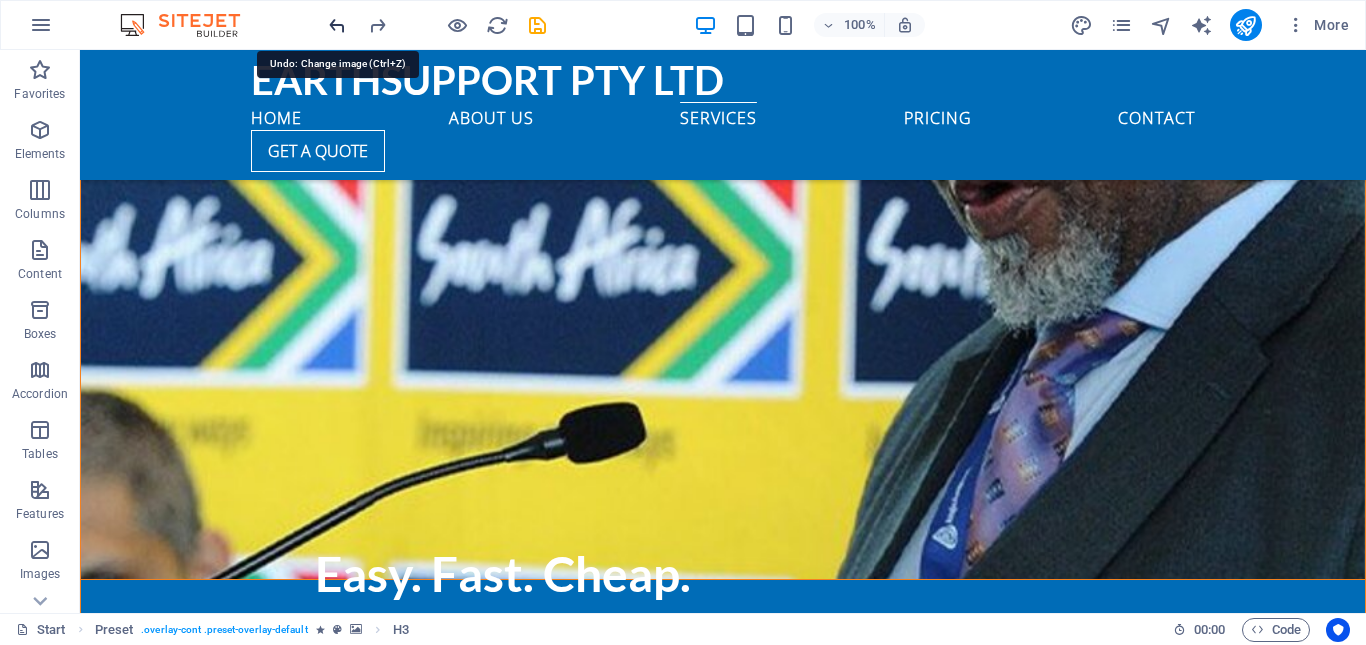 click at bounding box center [337, 25] 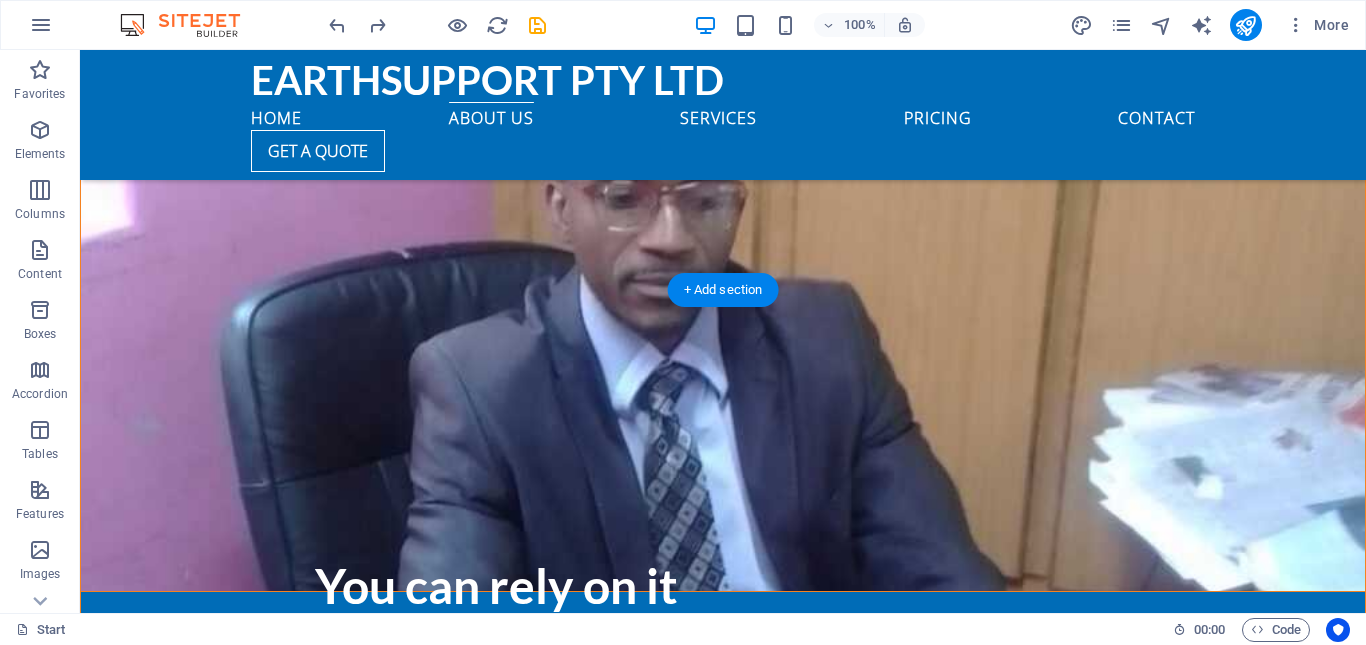scroll, scrollTop: 2855, scrollLeft: 0, axis: vertical 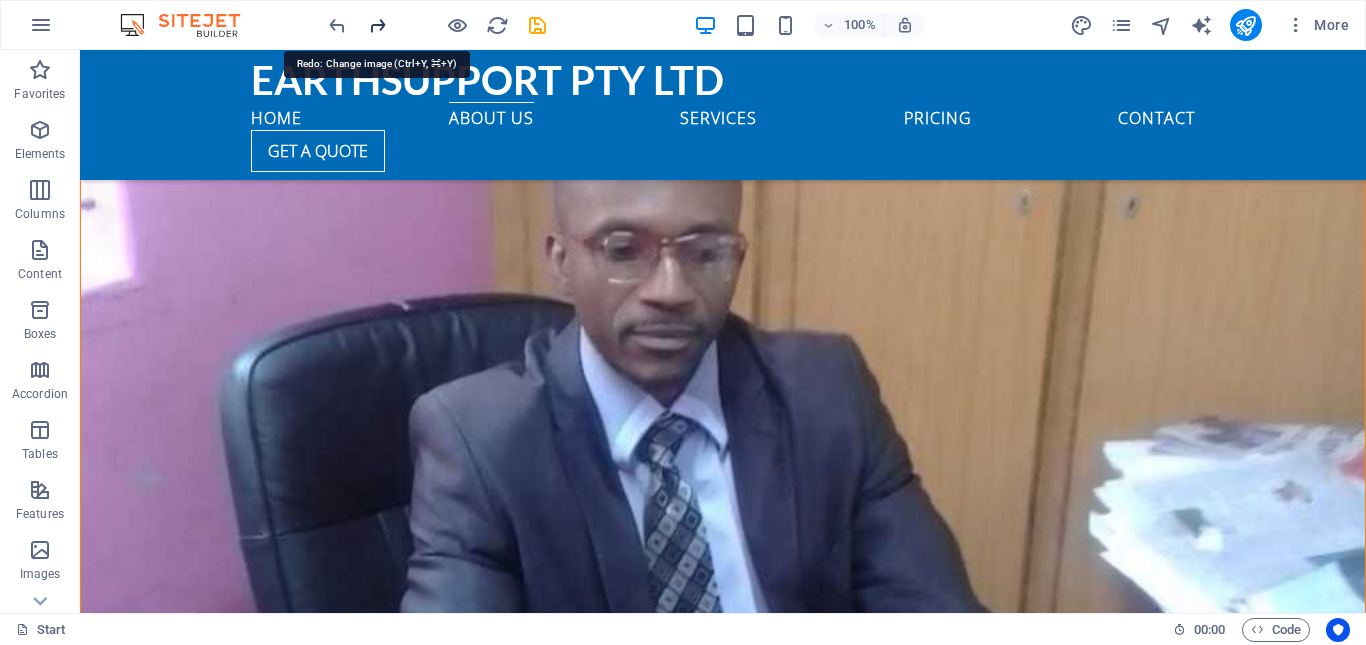 click at bounding box center (377, 25) 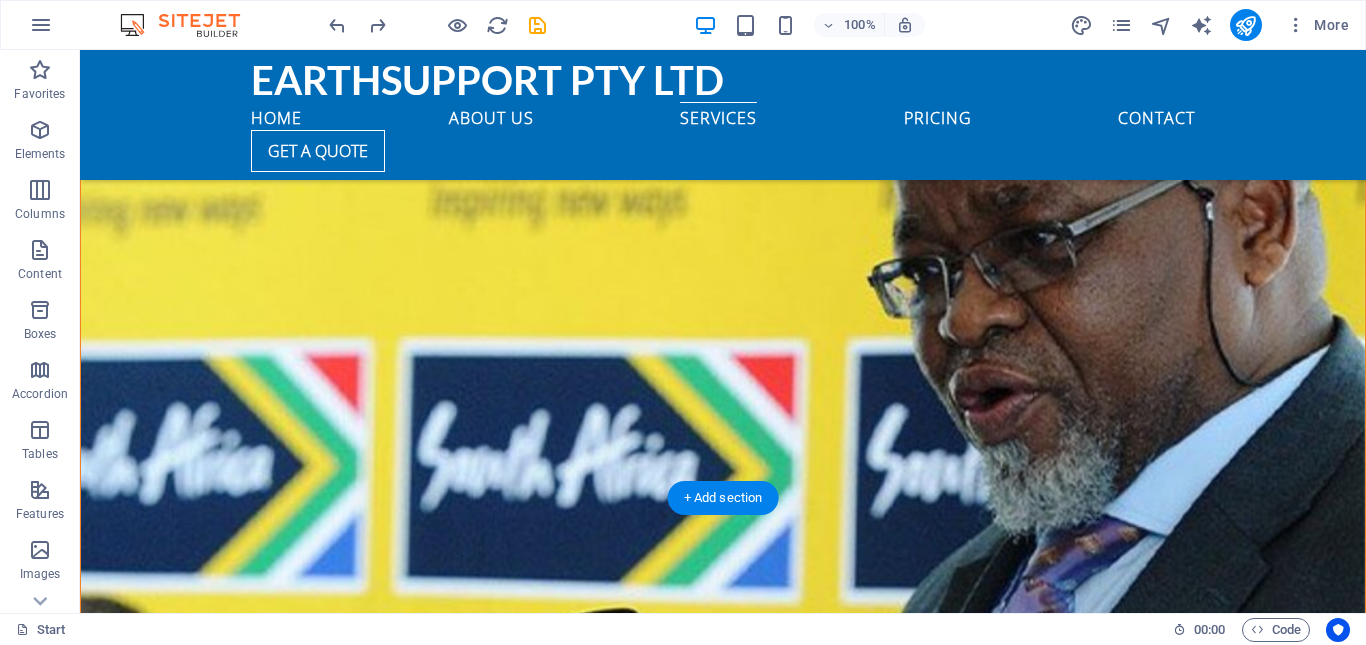 scroll, scrollTop: 3955, scrollLeft: 0, axis: vertical 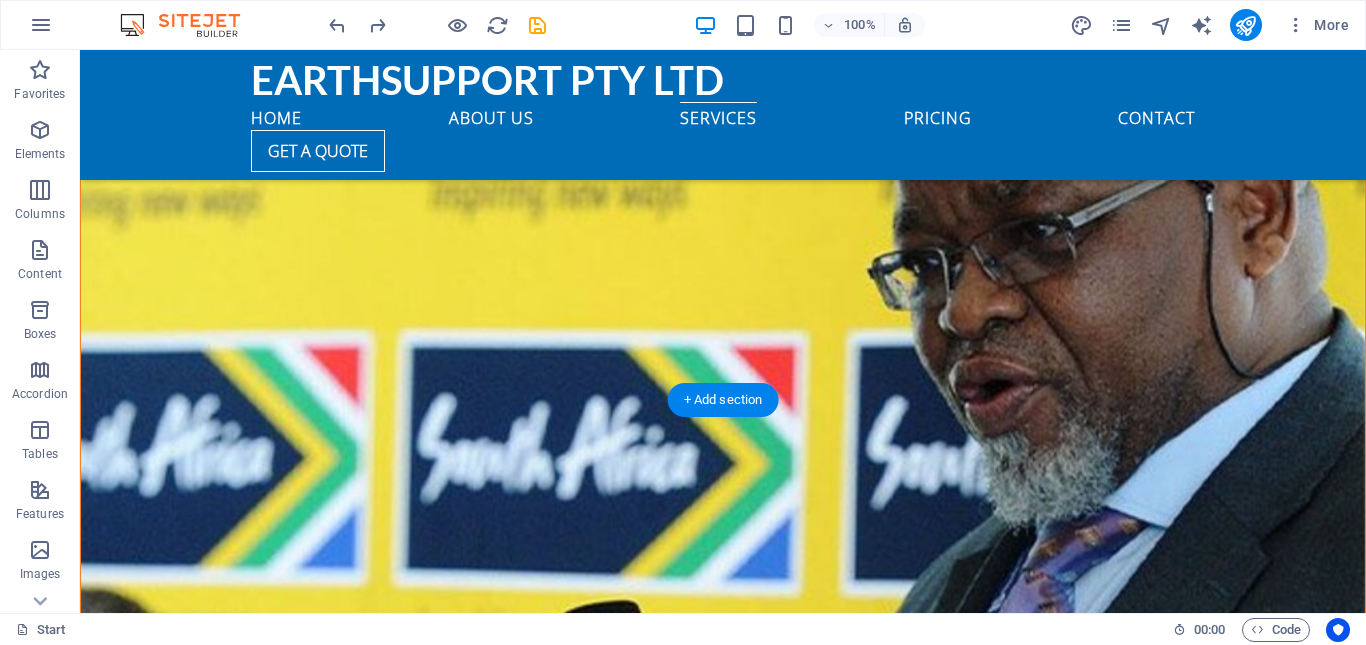 click at bounding box center (568, 6414) 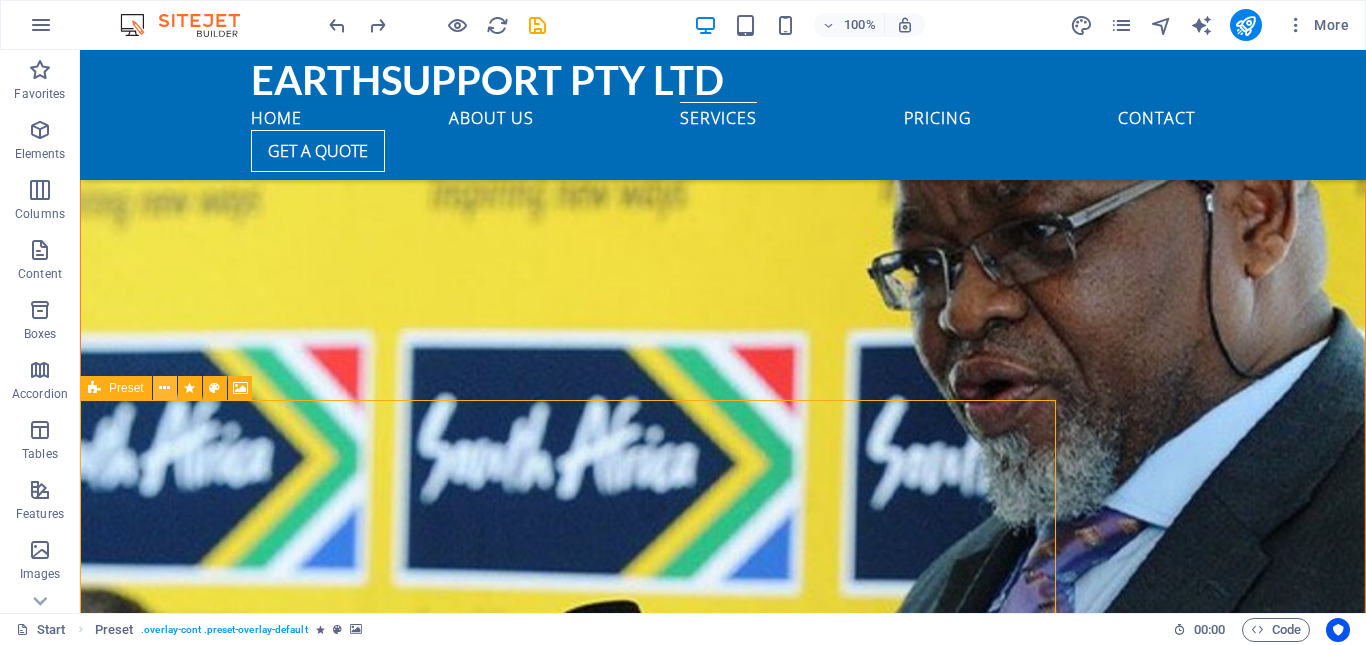 click at bounding box center (164, 388) 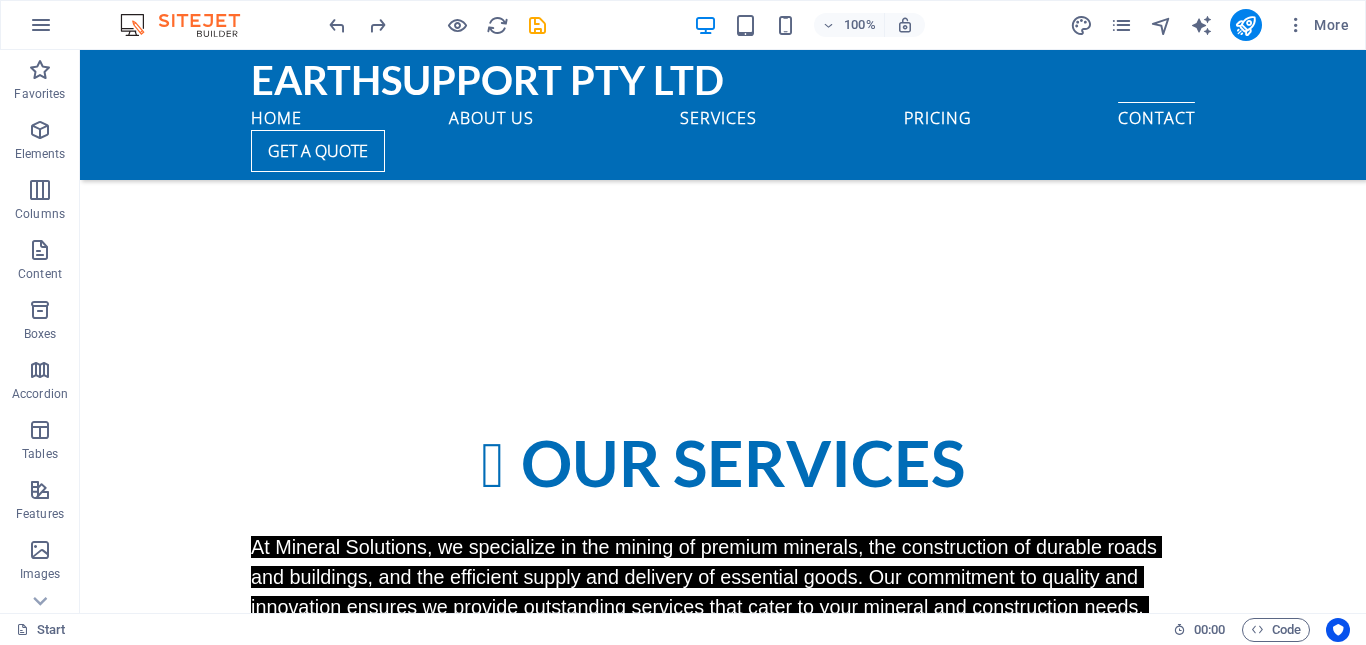 scroll, scrollTop: 6915, scrollLeft: 0, axis: vertical 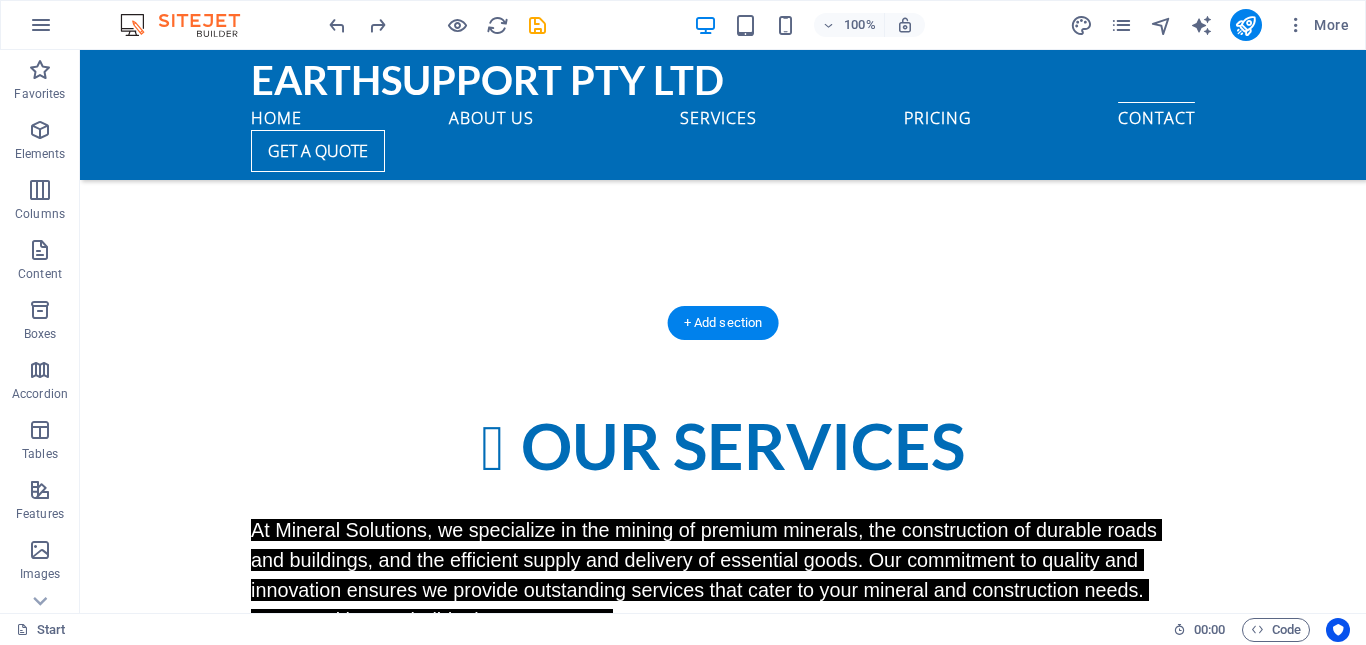 click at bounding box center [568, 7237] 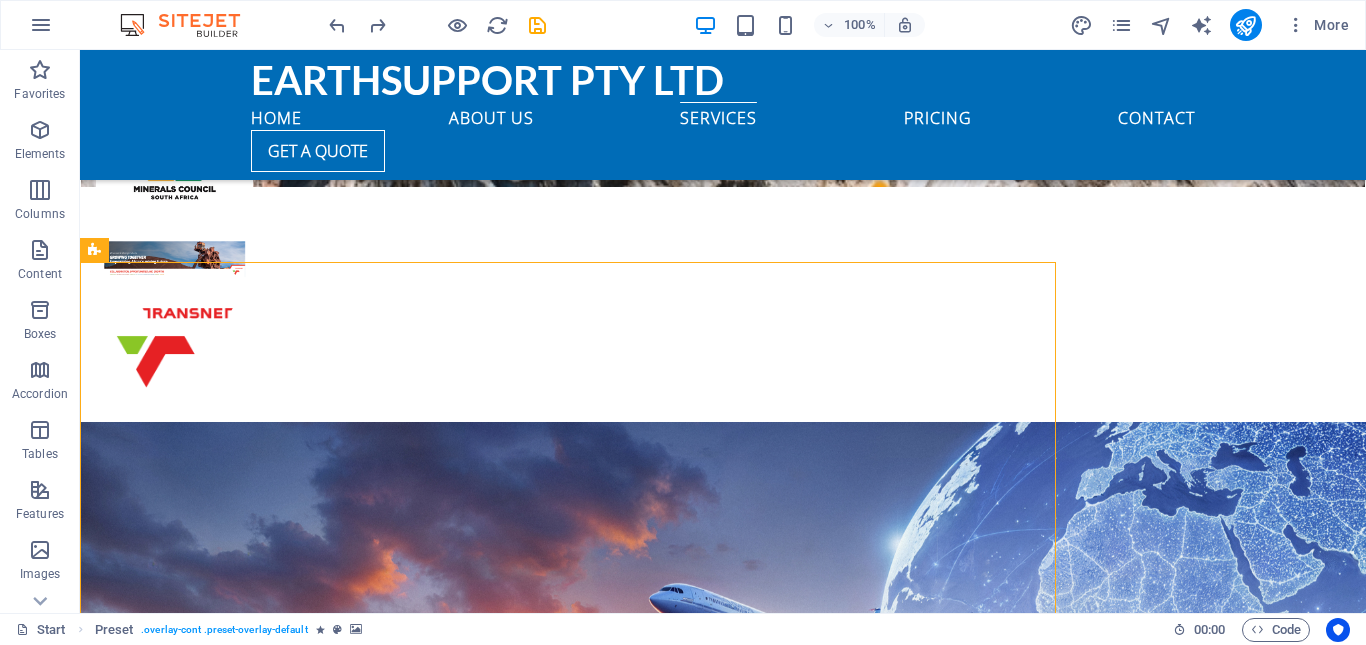 scroll, scrollTop: 5915, scrollLeft: 0, axis: vertical 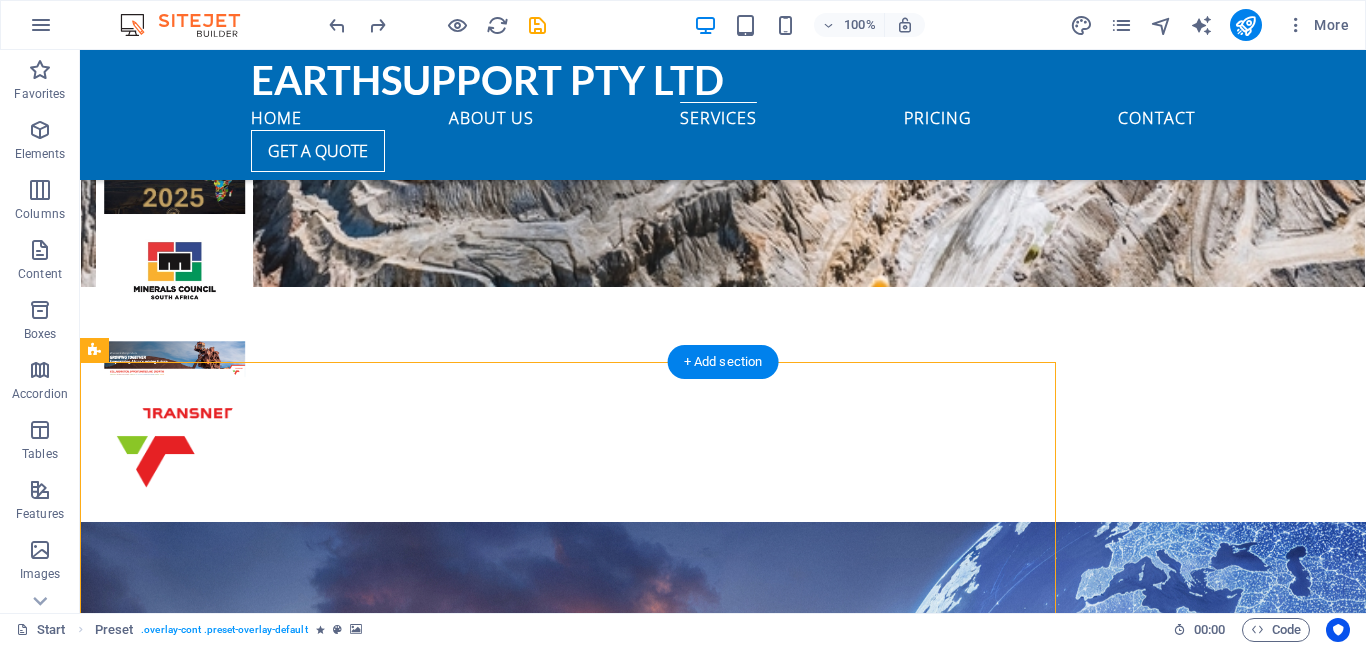 click at bounding box center (568, 8298) 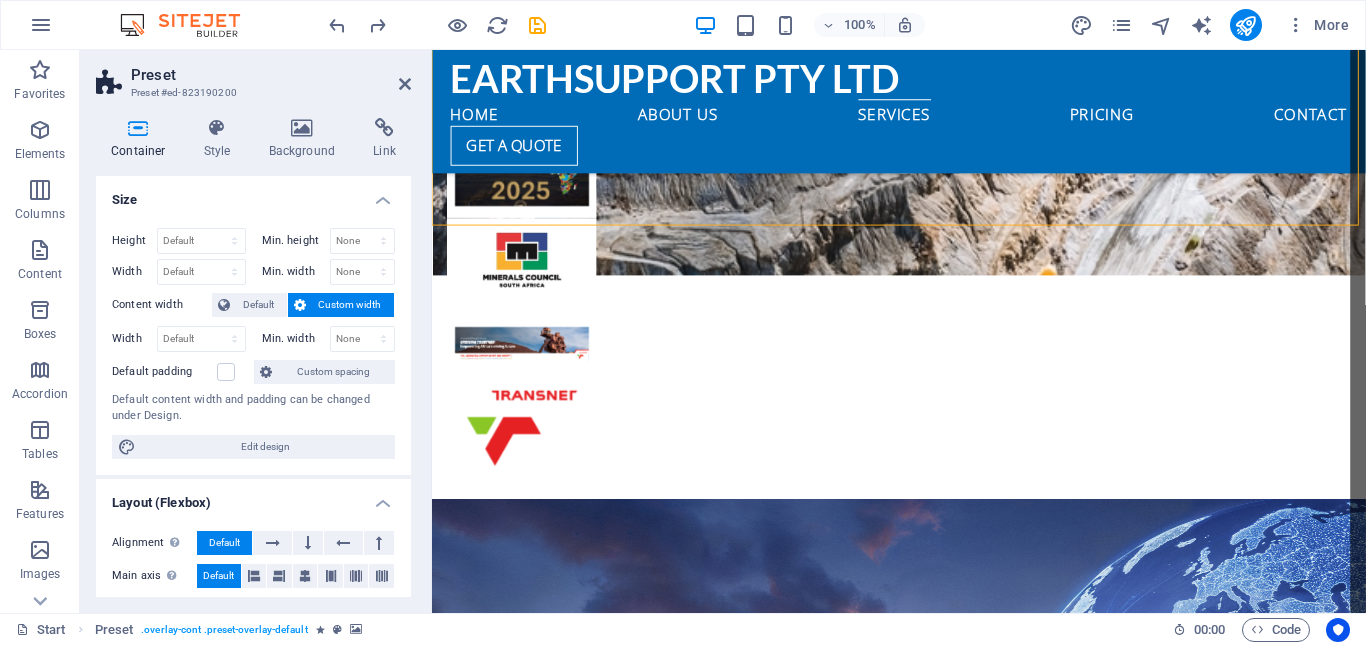 scroll, scrollTop: 7003, scrollLeft: 0, axis: vertical 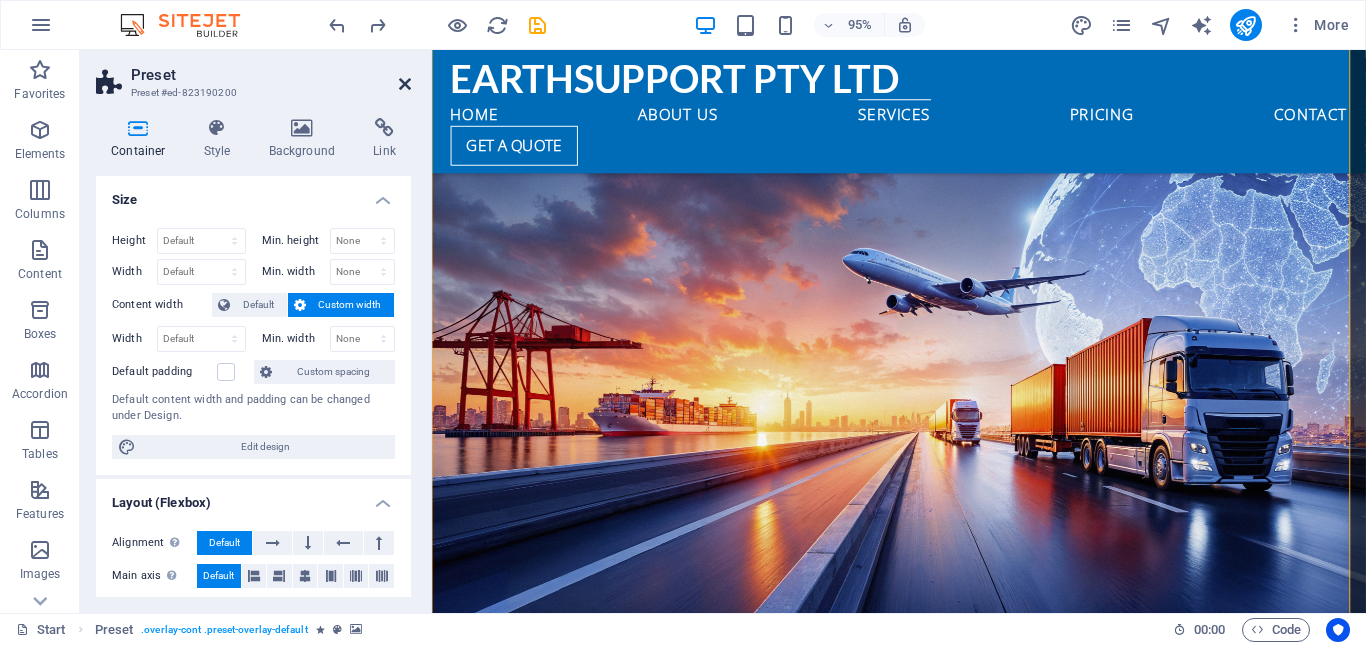 click at bounding box center [405, 84] 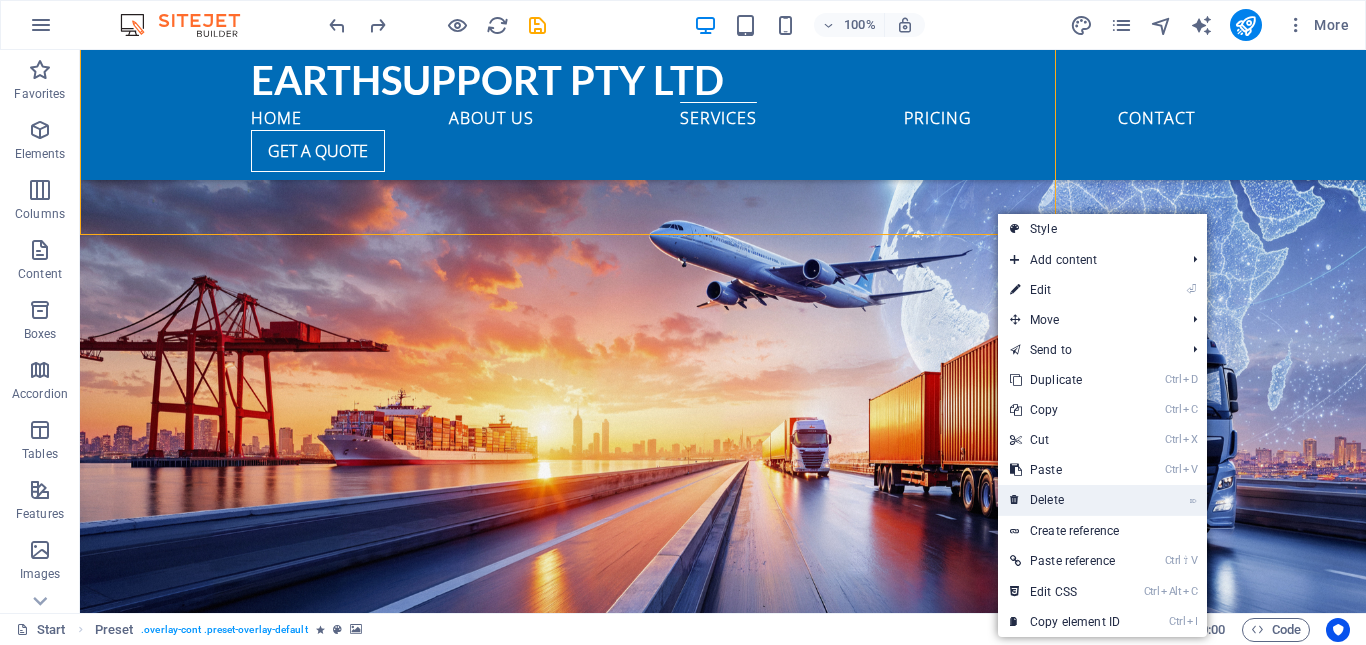 click on "⌦  Delete" at bounding box center (1065, 500) 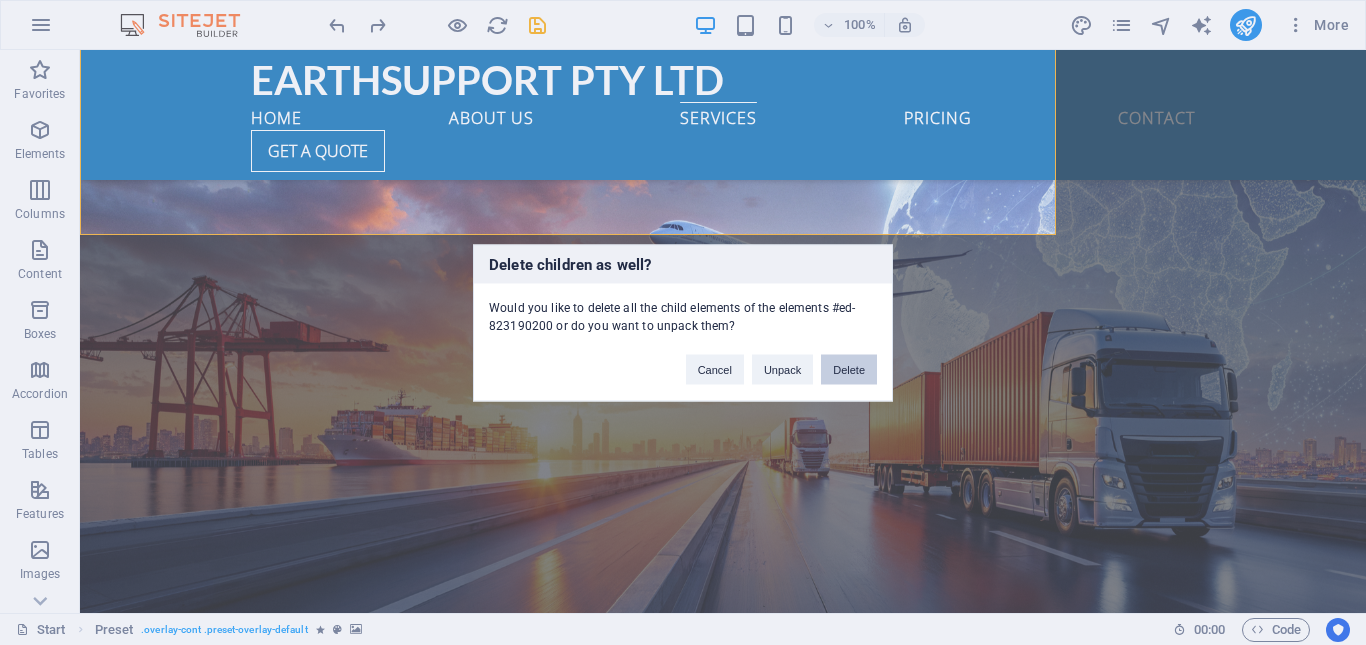 click on "Delete" at bounding box center (849, 369) 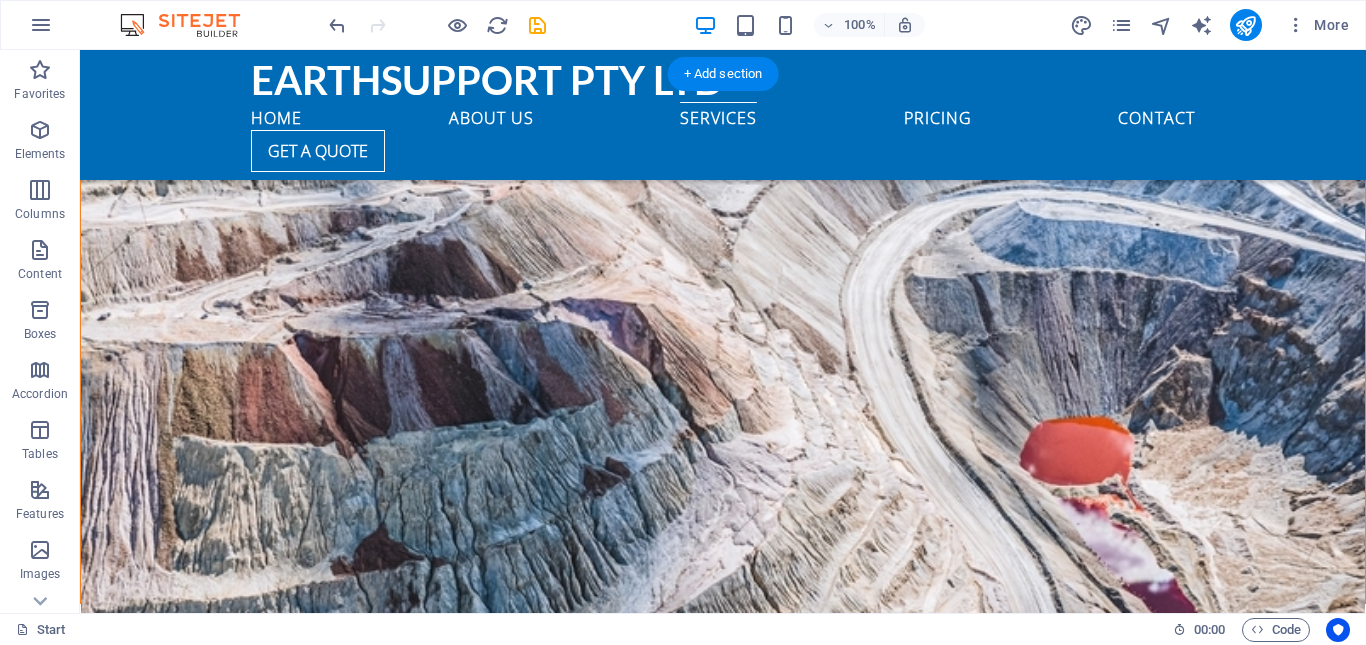 scroll, scrollTop: 5042, scrollLeft: 0, axis: vertical 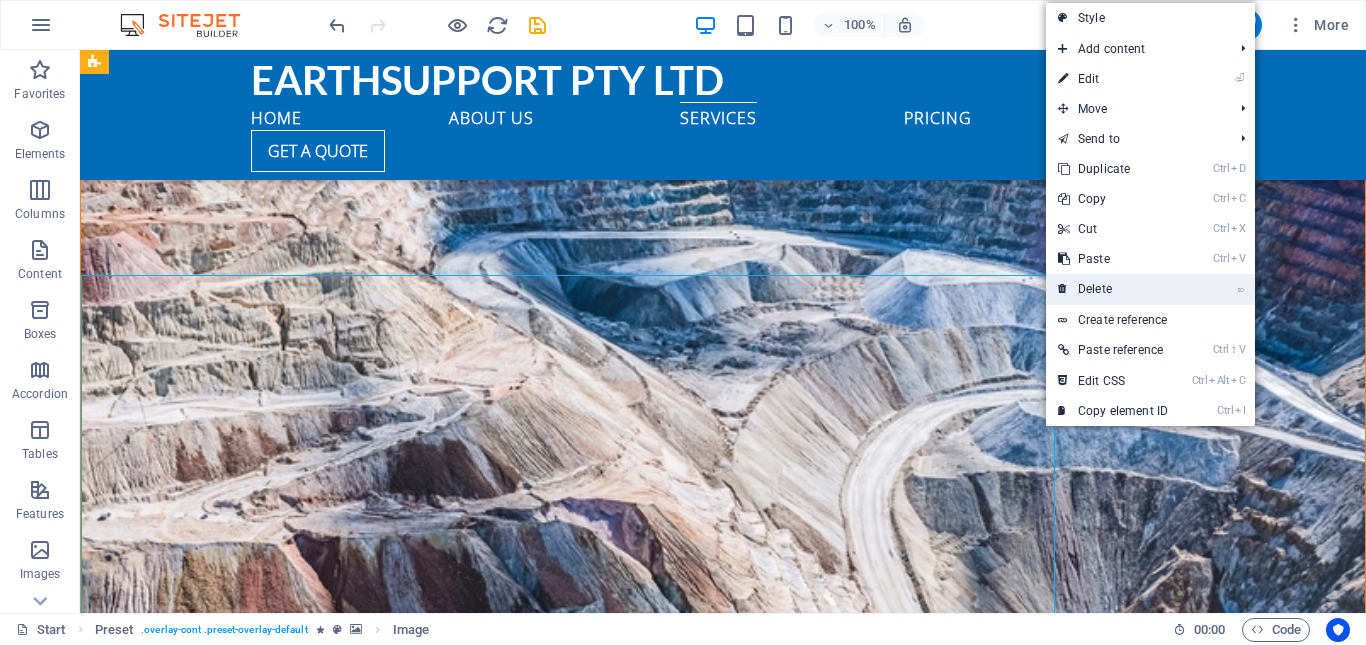 click on "⌦  Delete" at bounding box center (1113, 289) 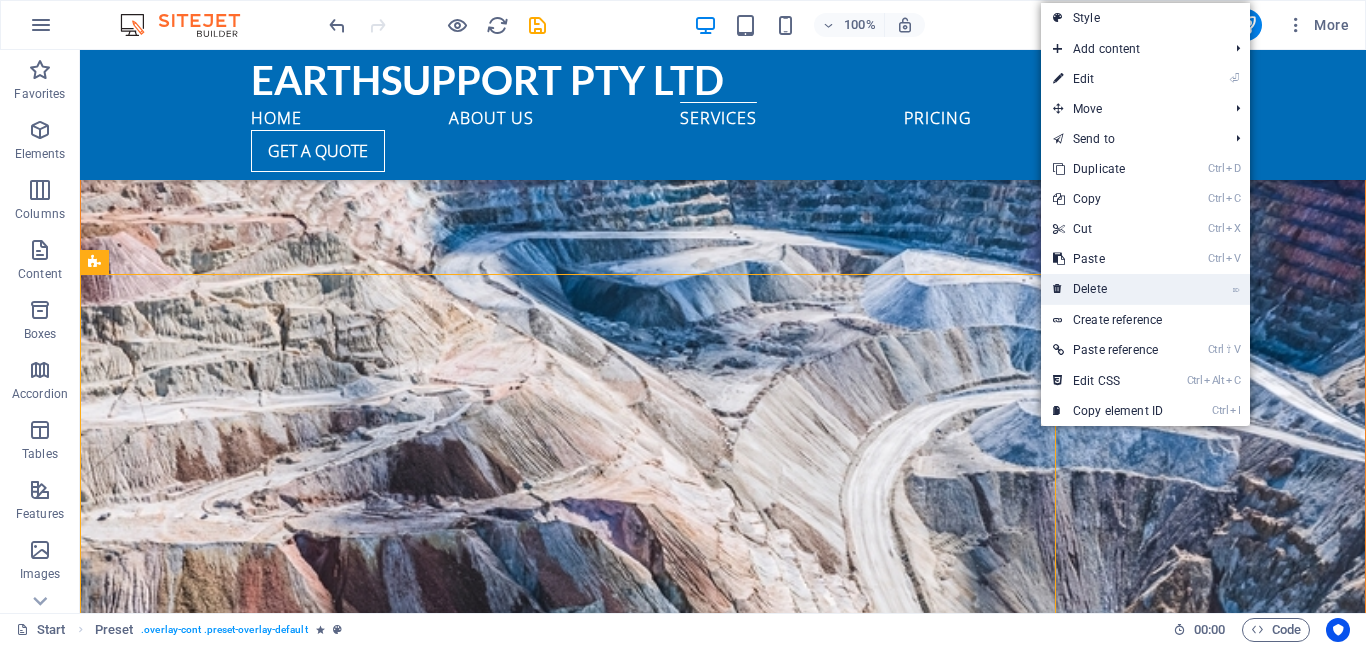 click on "⌦  Delete" at bounding box center (1108, 289) 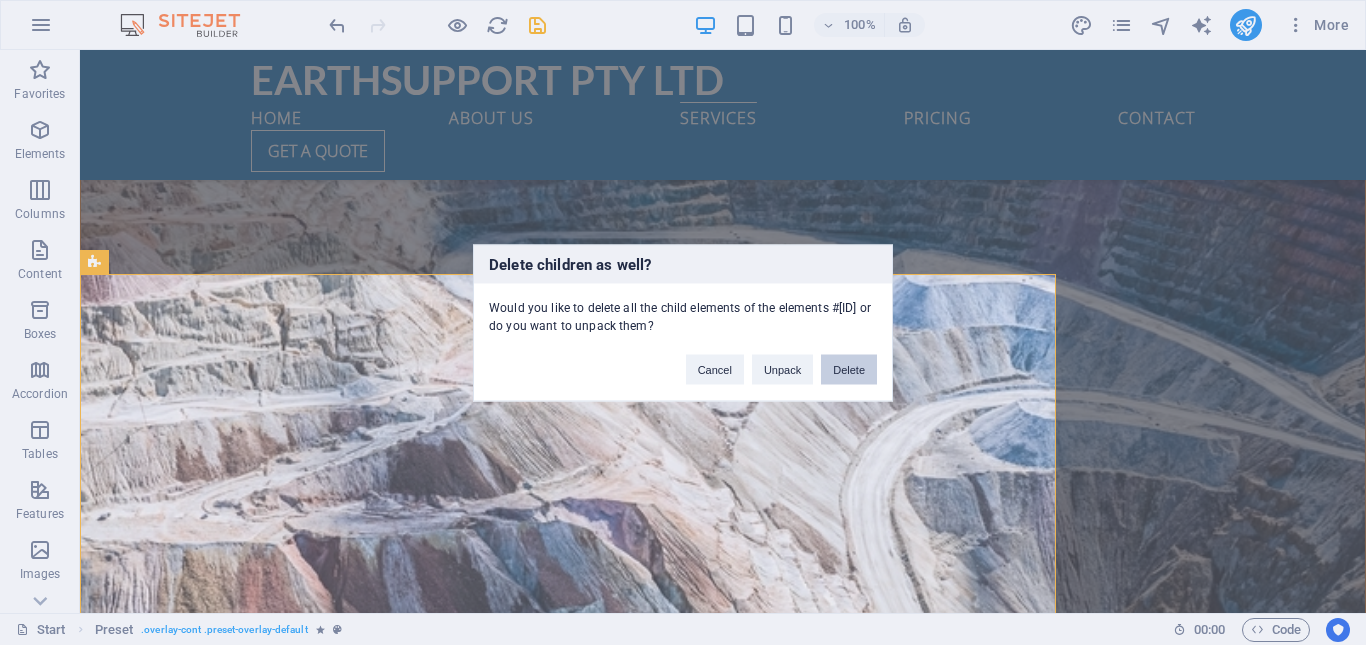 drag, startPoint x: 844, startPoint y: 370, endPoint x: 779, endPoint y: 323, distance: 80.21222 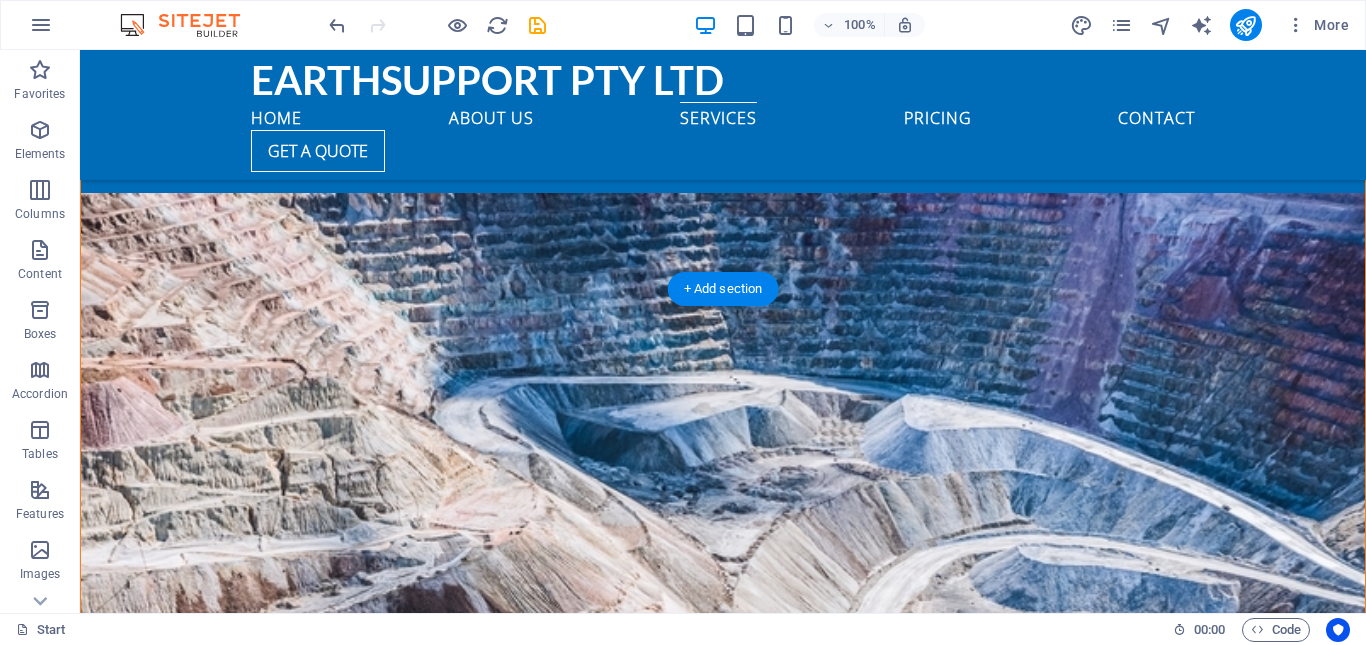 scroll, scrollTop: 4642, scrollLeft: 0, axis: vertical 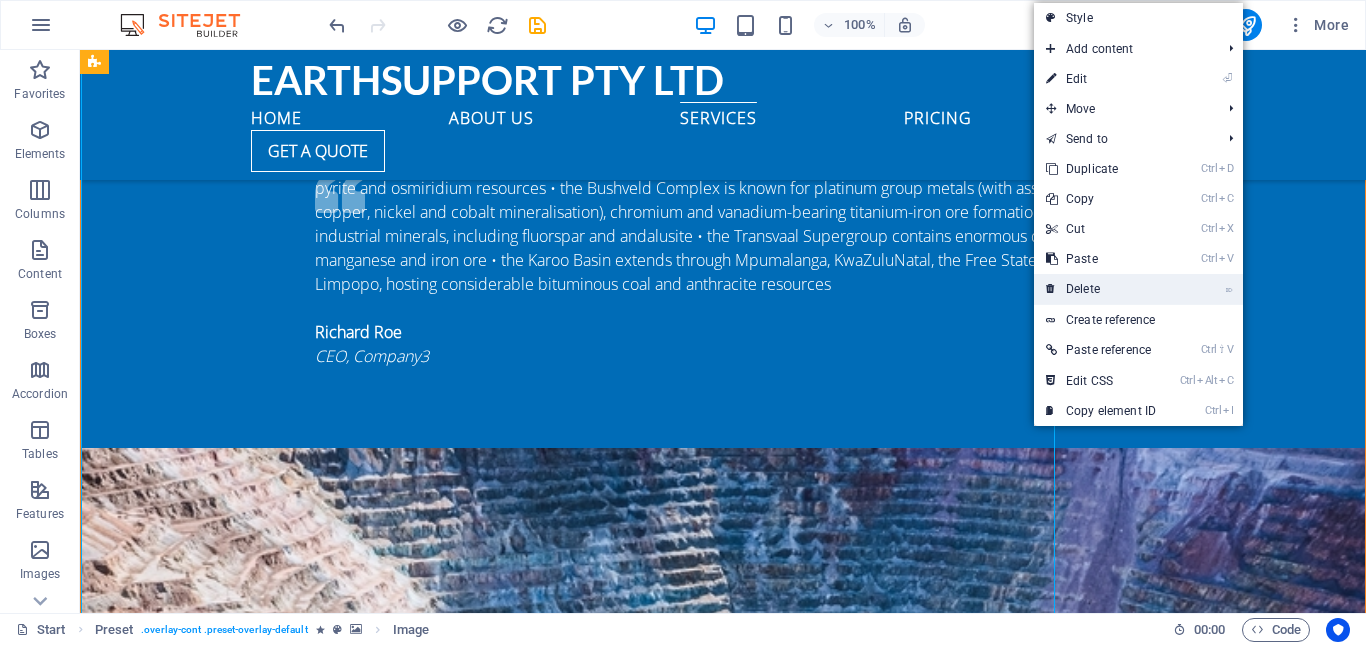 click on "⌦  Delete" at bounding box center [1101, 289] 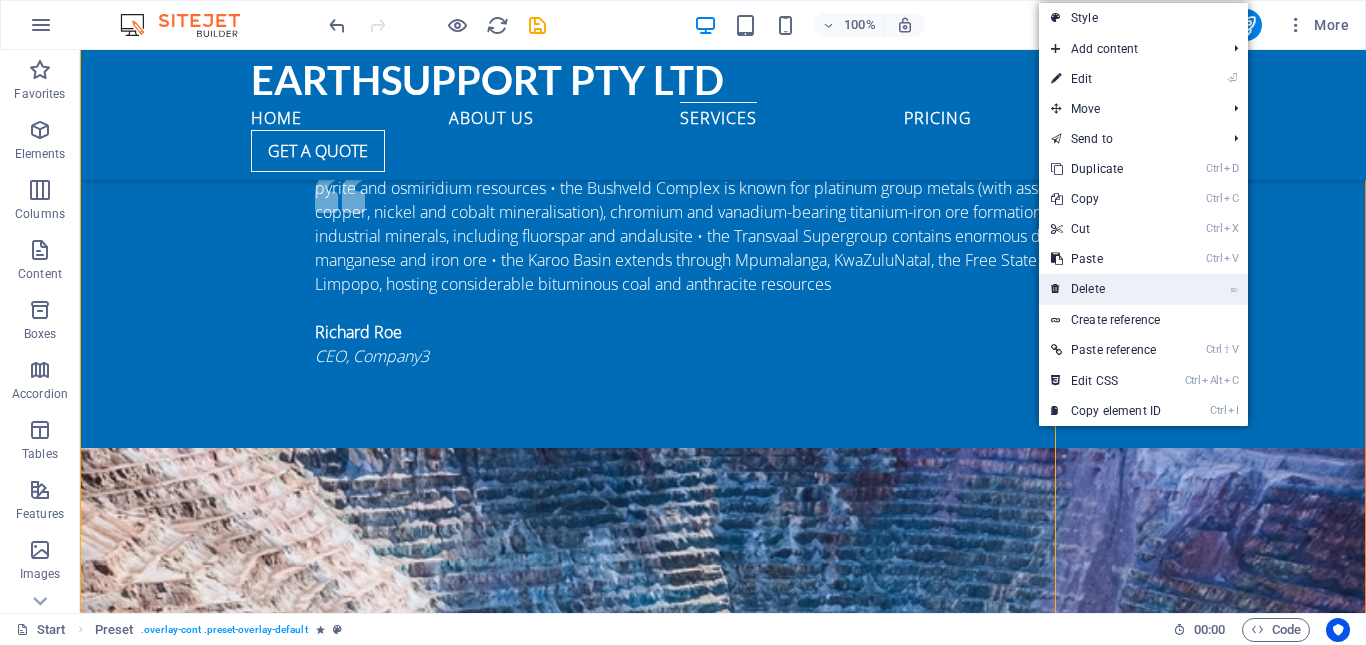 click on "⌦  Delete" at bounding box center (1106, 289) 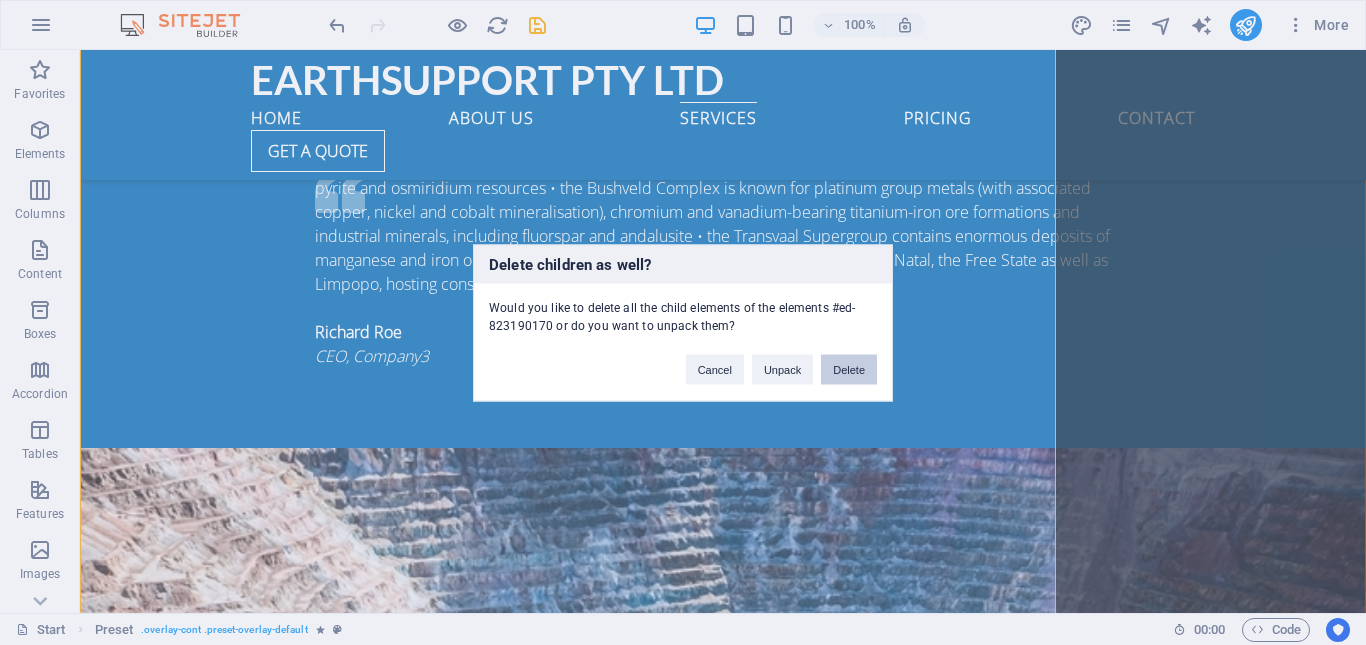 click on "Delete" at bounding box center [849, 369] 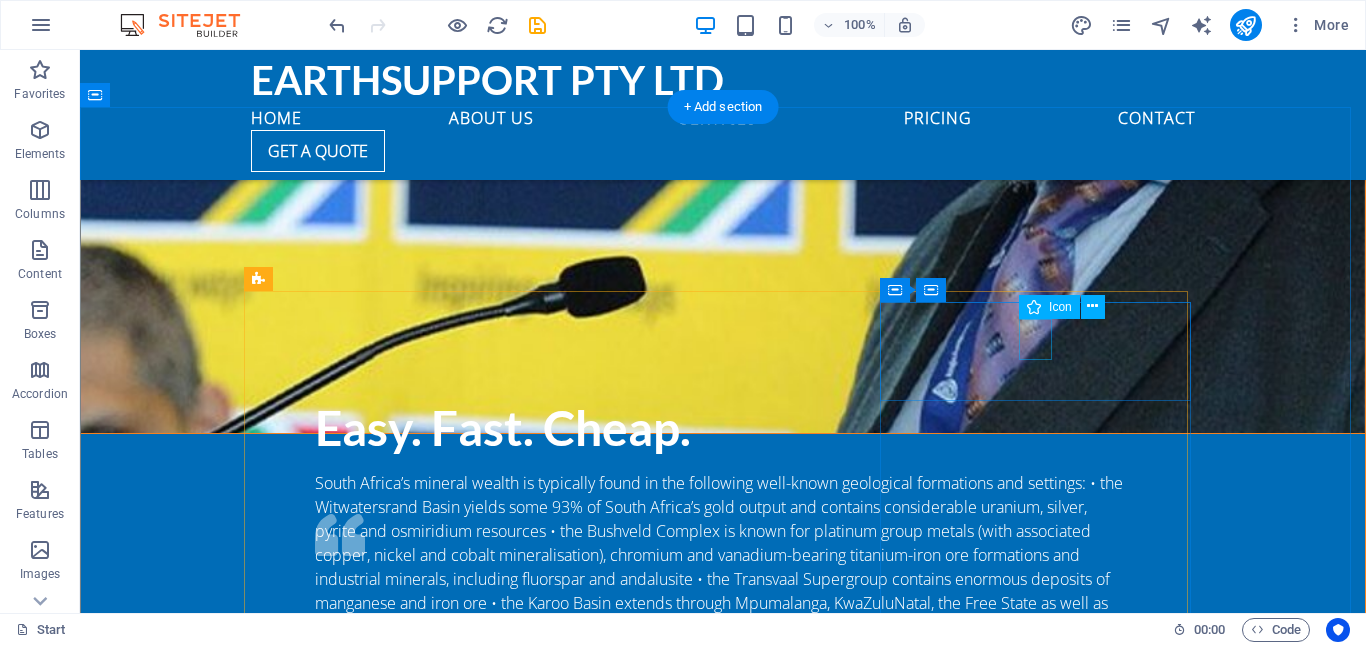 scroll, scrollTop: 4342, scrollLeft: 0, axis: vertical 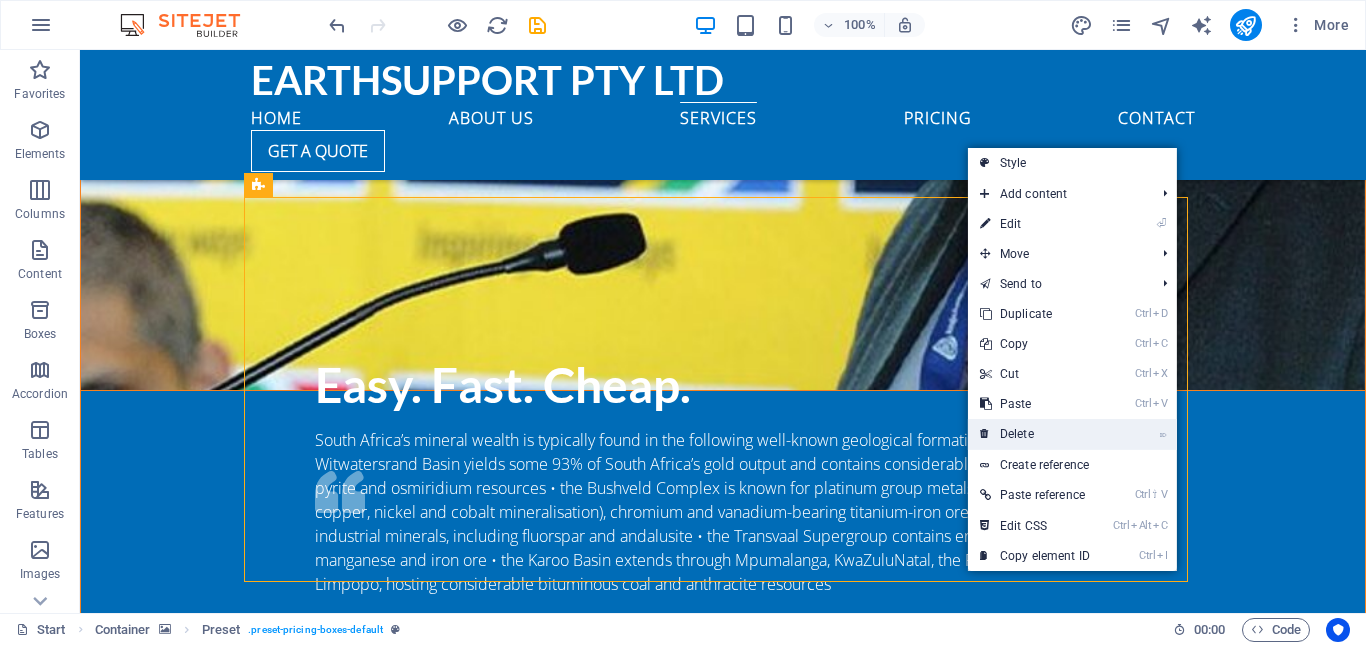 click on "⌦  Delete" at bounding box center [1035, 434] 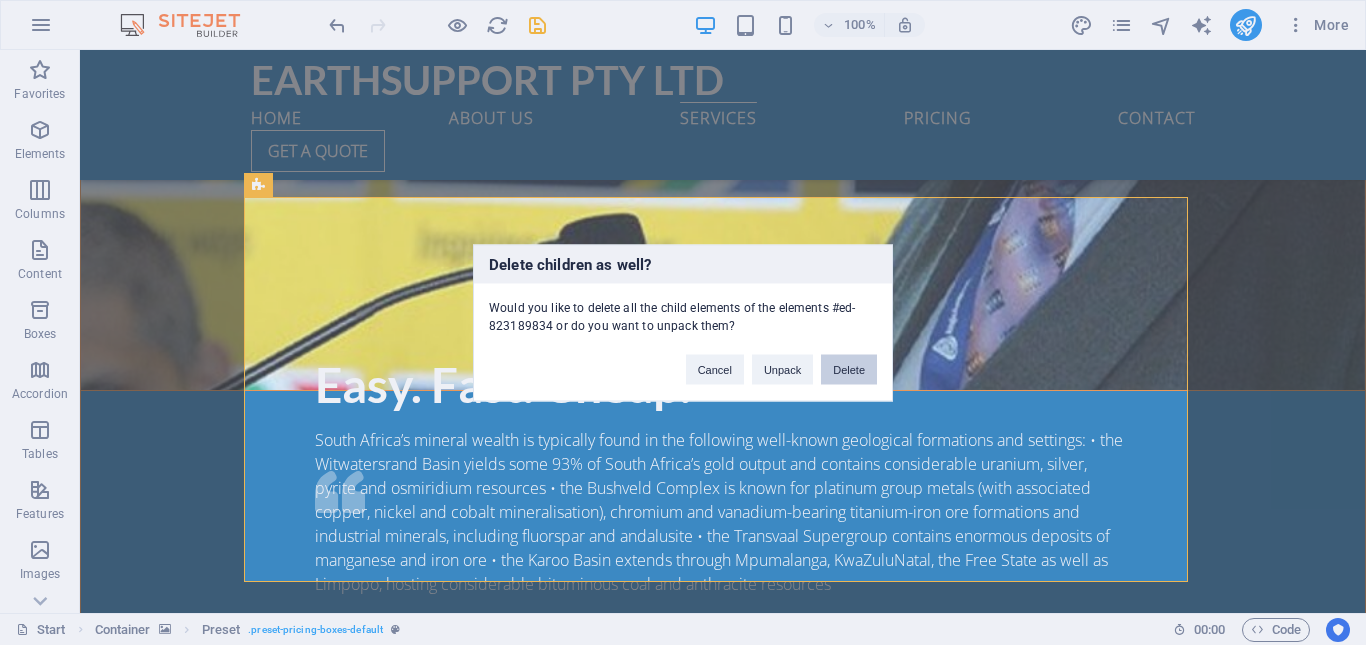drag, startPoint x: 836, startPoint y: 368, endPoint x: 896, endPoint y: 338, distance: 67.08204 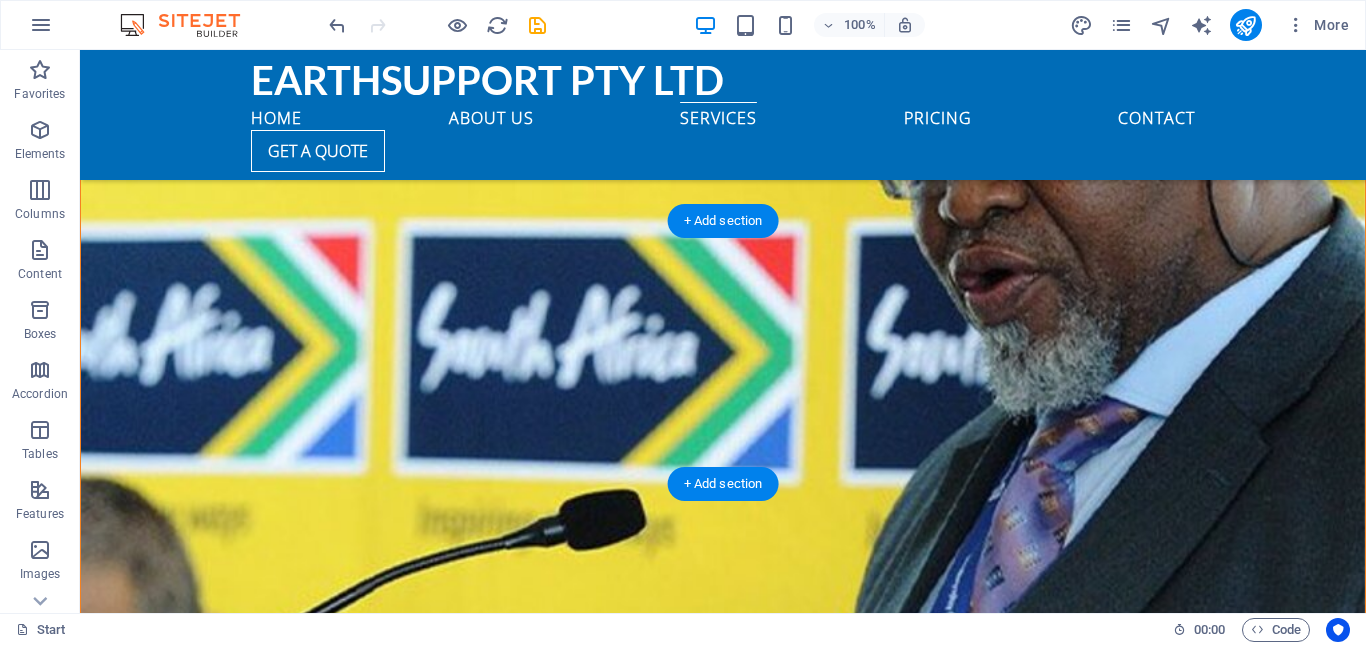 scroll, scrollTop: 4042, scrollLeft: 0, axis: vertical 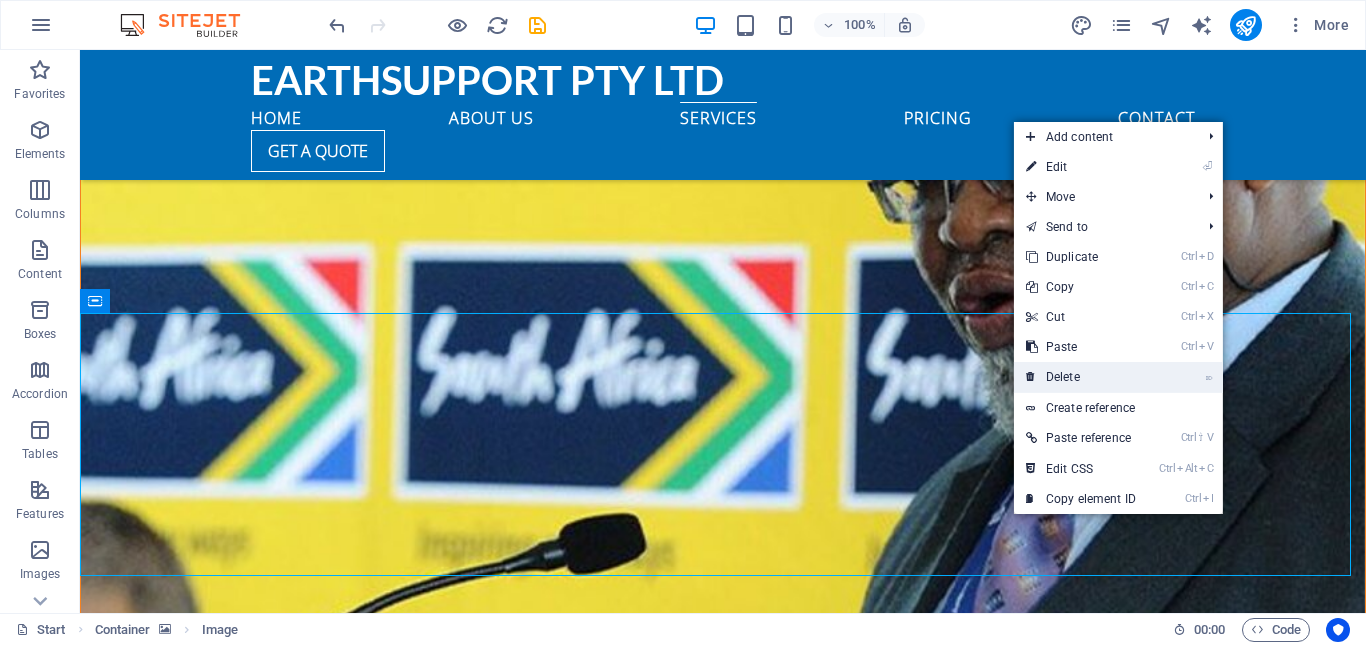 click on "⌦  Delete" at bounding box center (1081, 377) 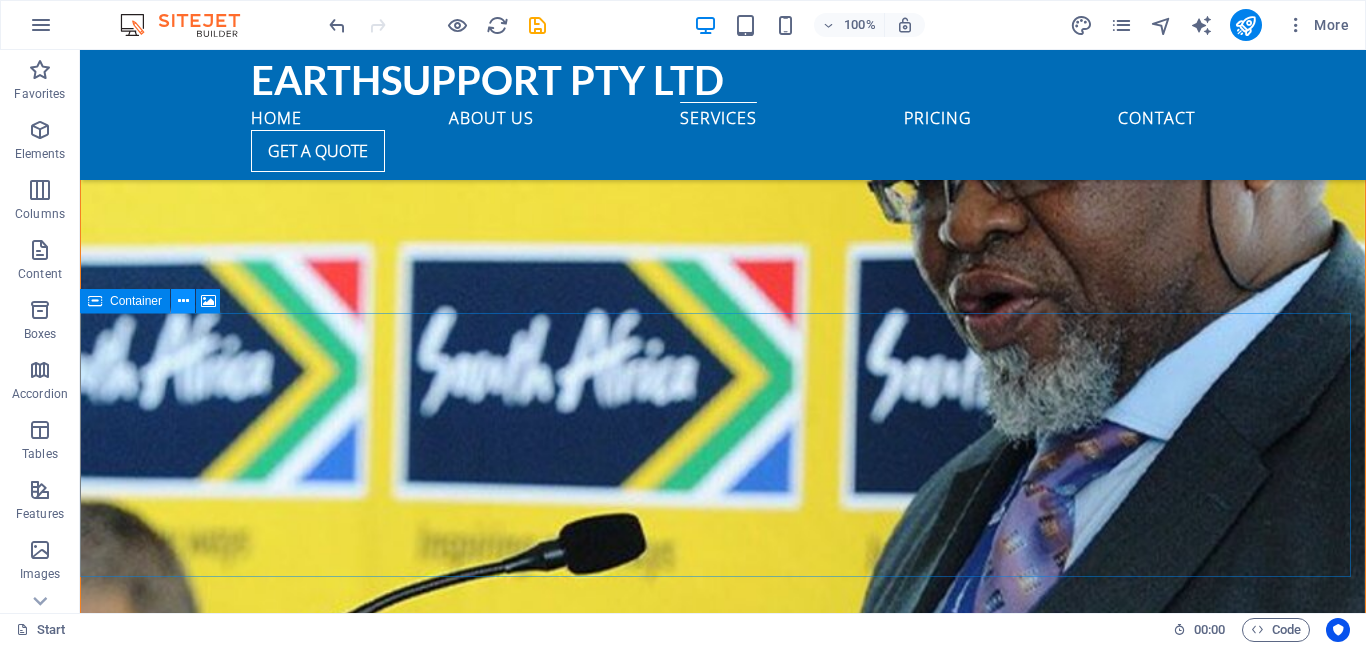 click at bounding box center [183, 301] 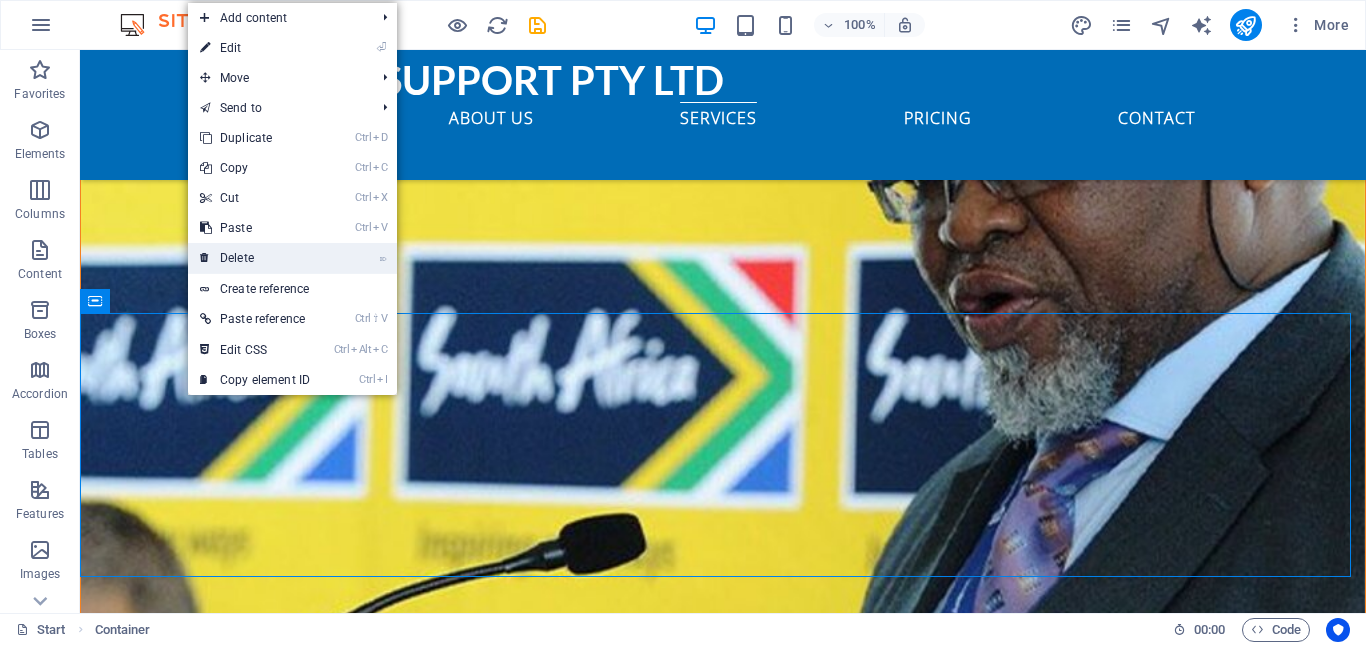 click on "⌦  Delete" at bounding box center (255, 258) 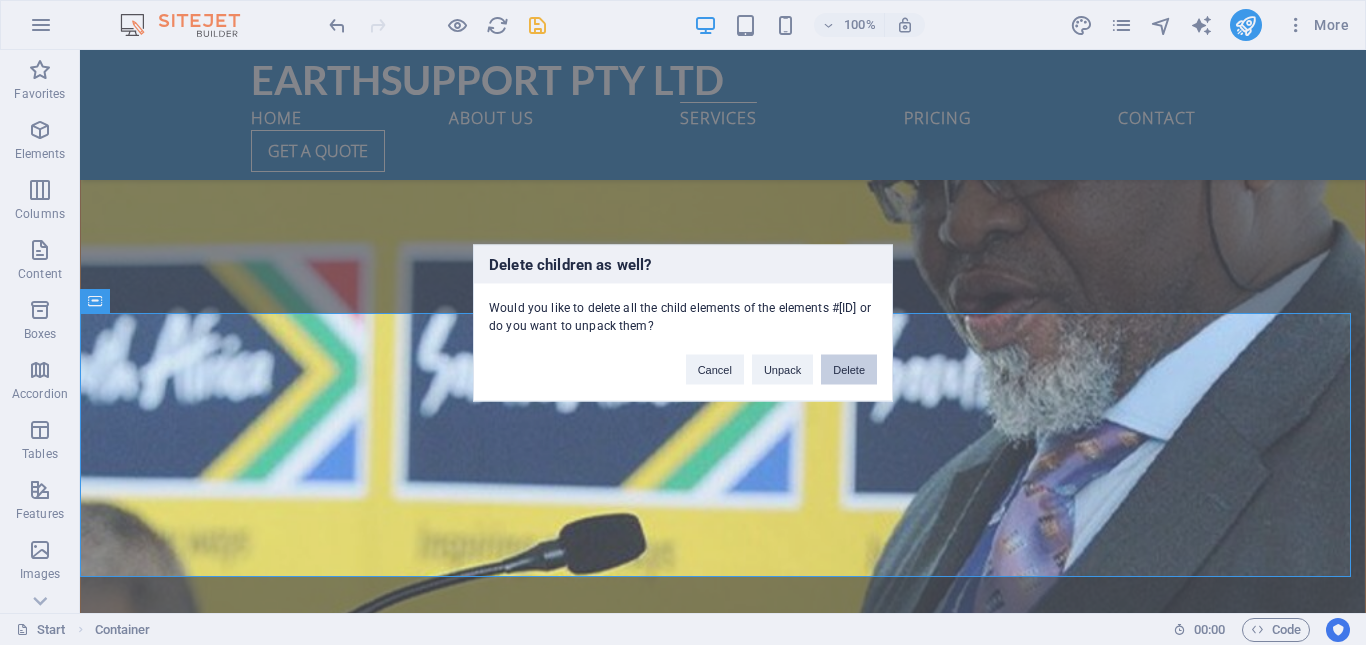 click on "Delete" at bounding box center (849, 369) 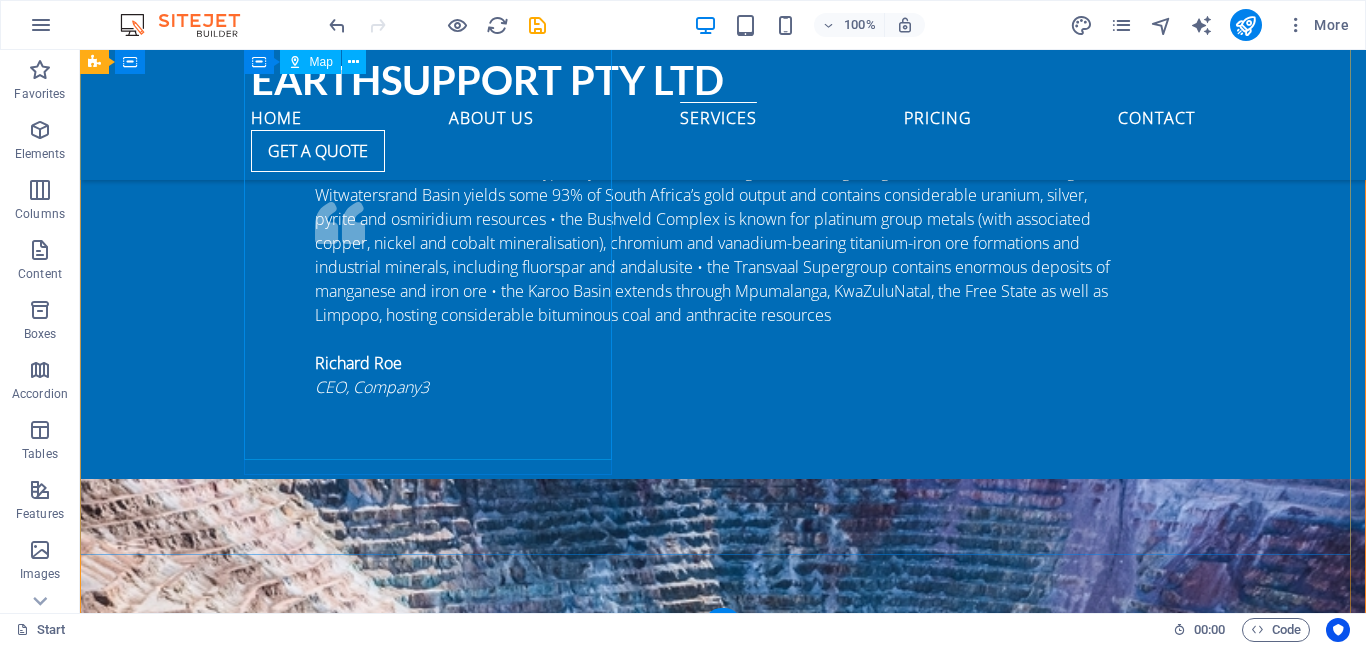 scroll, scrollTop: 4523, scrollLeft: 0, axis: vertical 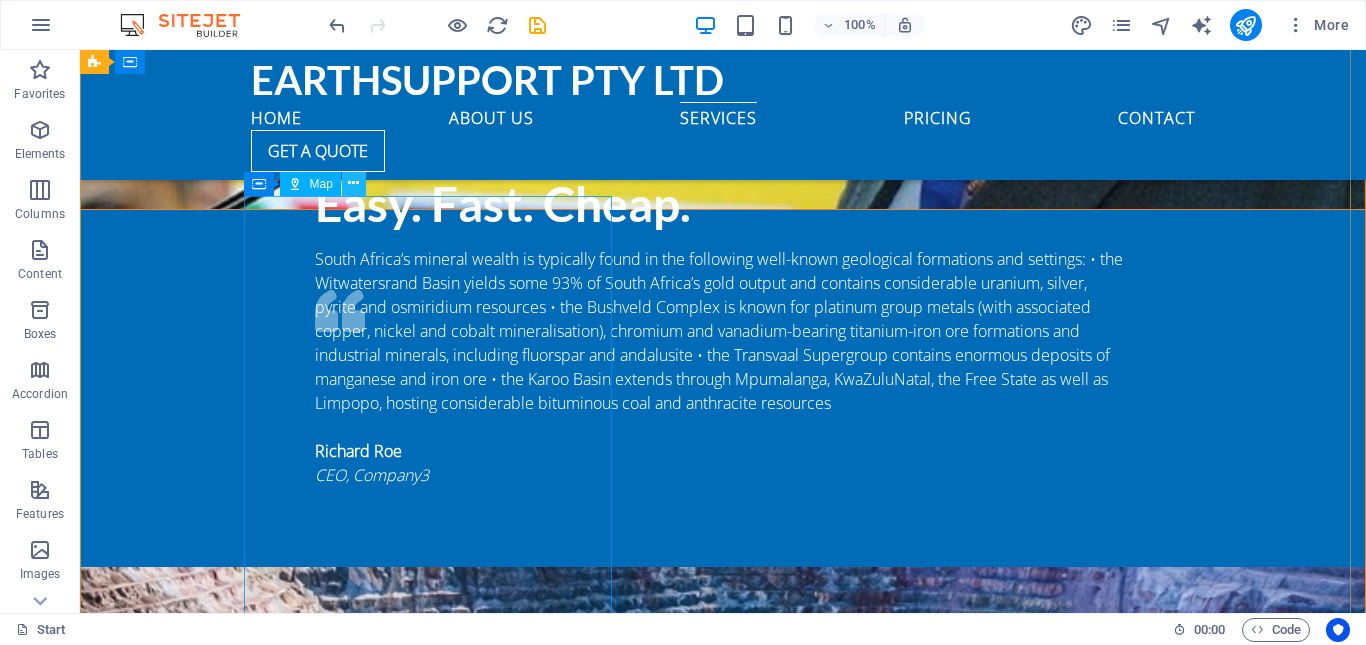 click at bounding box center (353, 183) 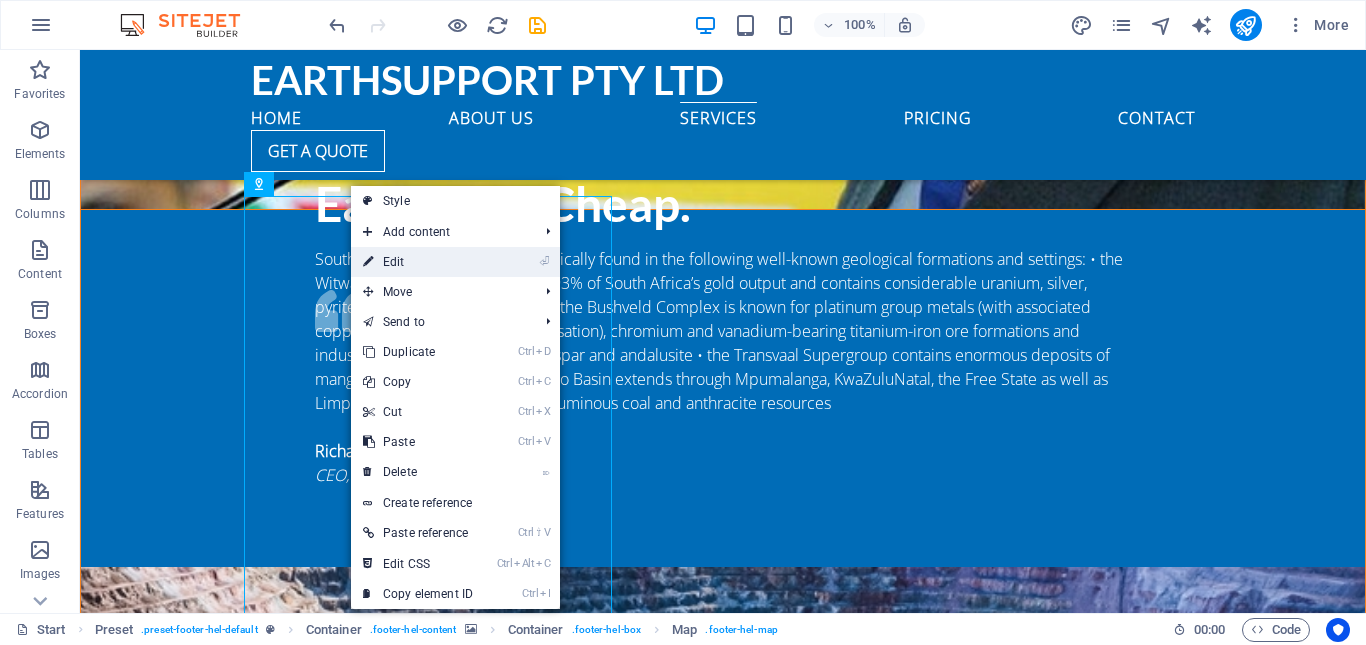 click on "⏎  Edit" at bounding box center [418, 262] 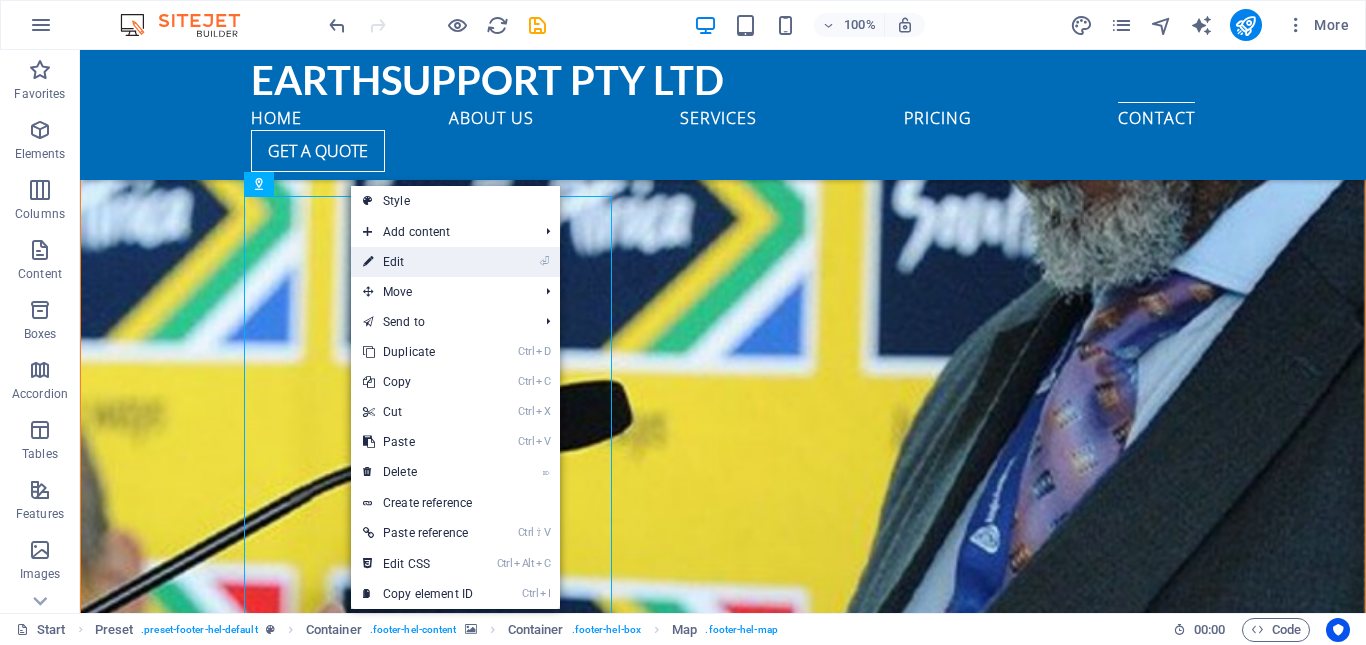 scroll, scrollTop: 5190, scrollLeft: 0, axis: vertical 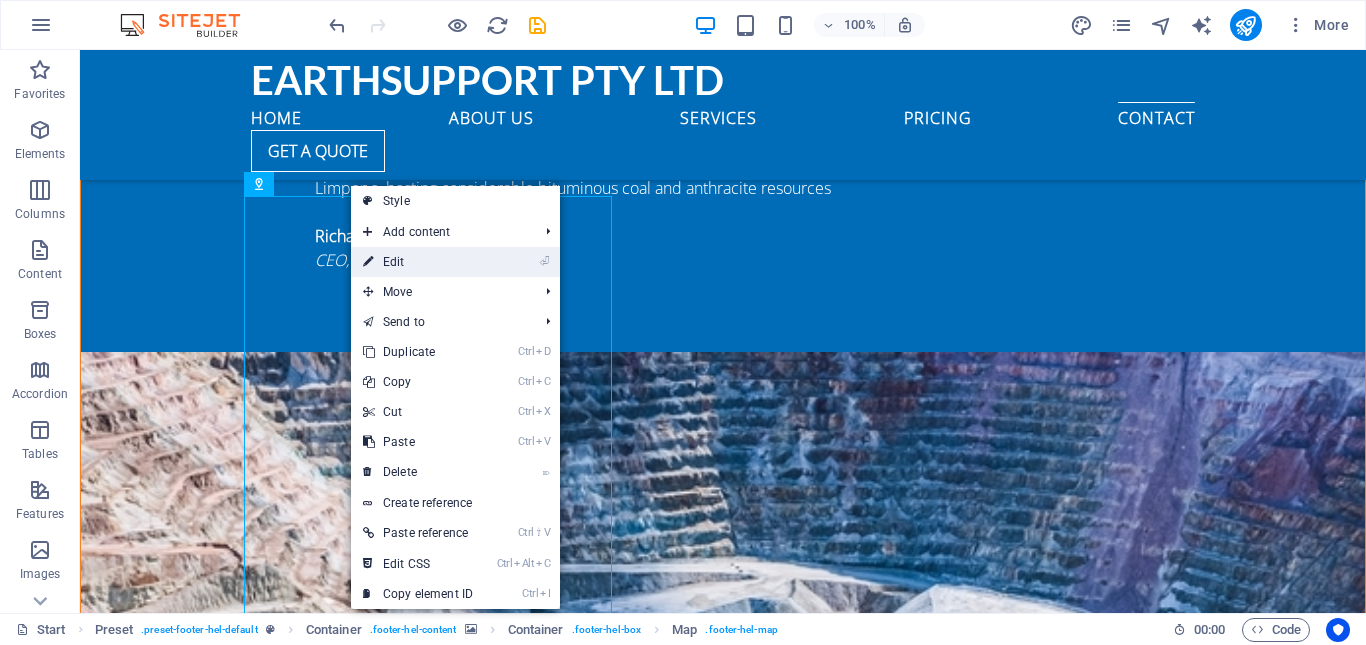 select on "1" 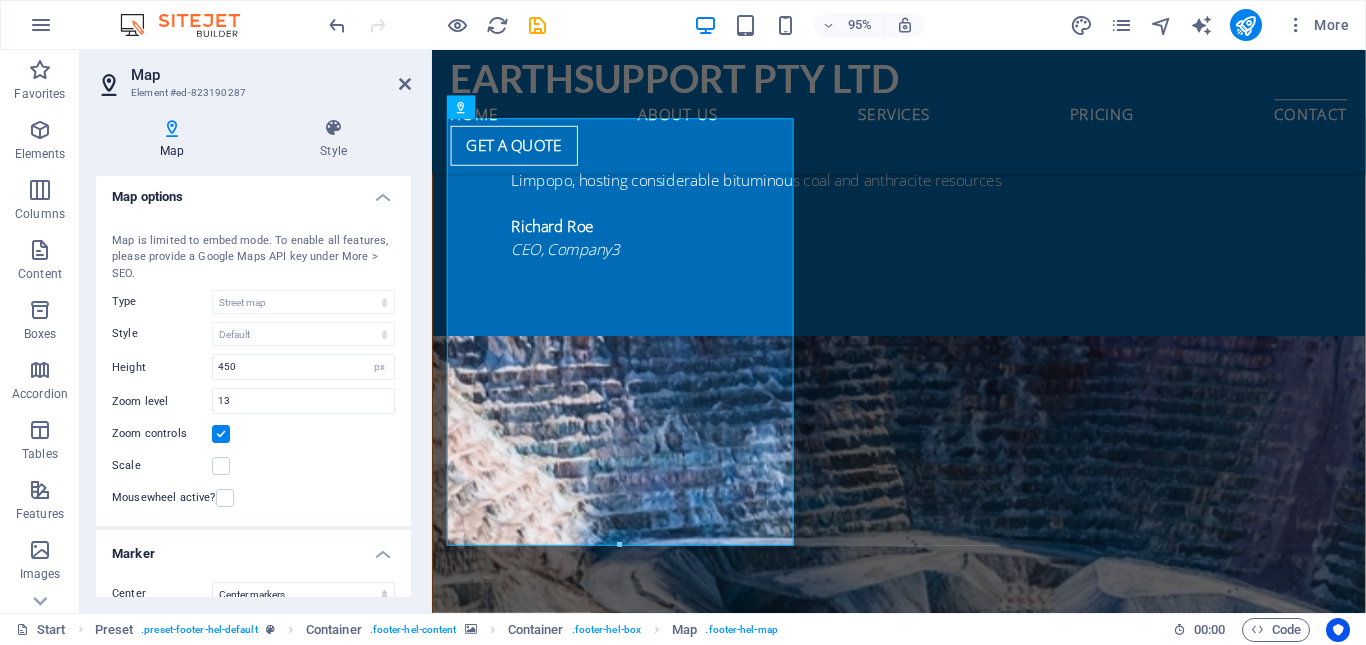 scroll, scrollTop: 0, scrollLeft: 0, axis: both 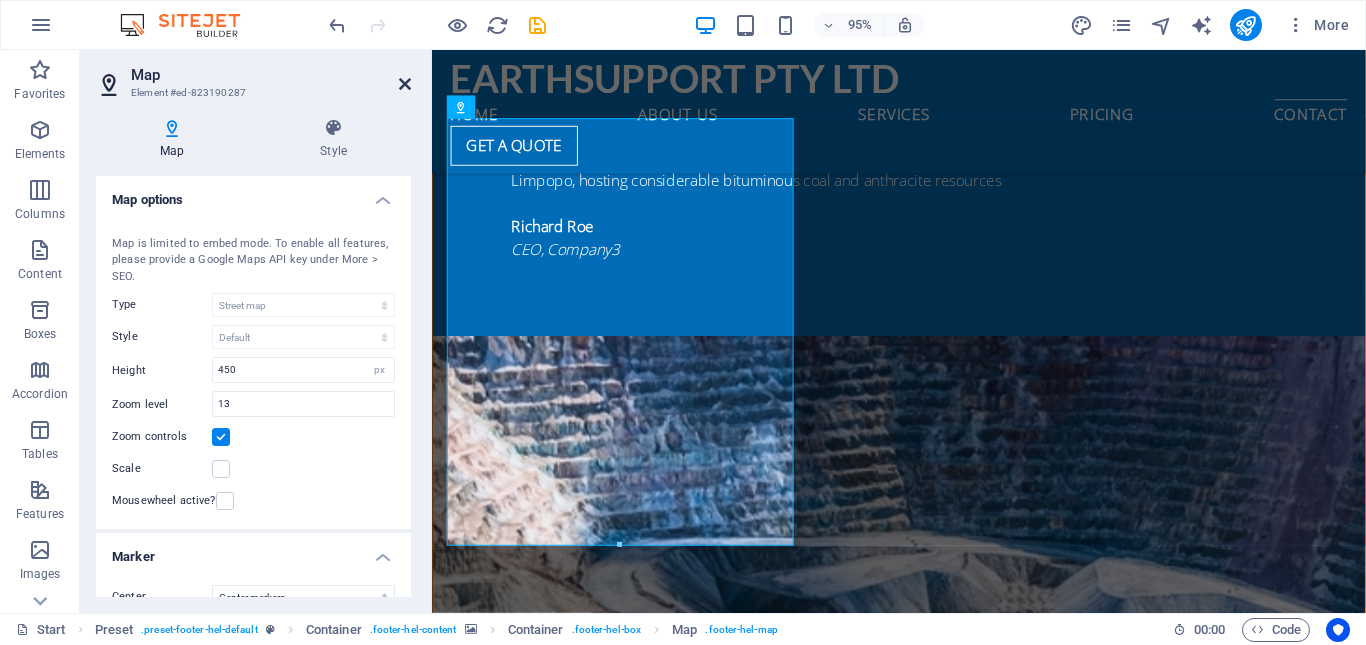 click at bounding box center (405, 84) 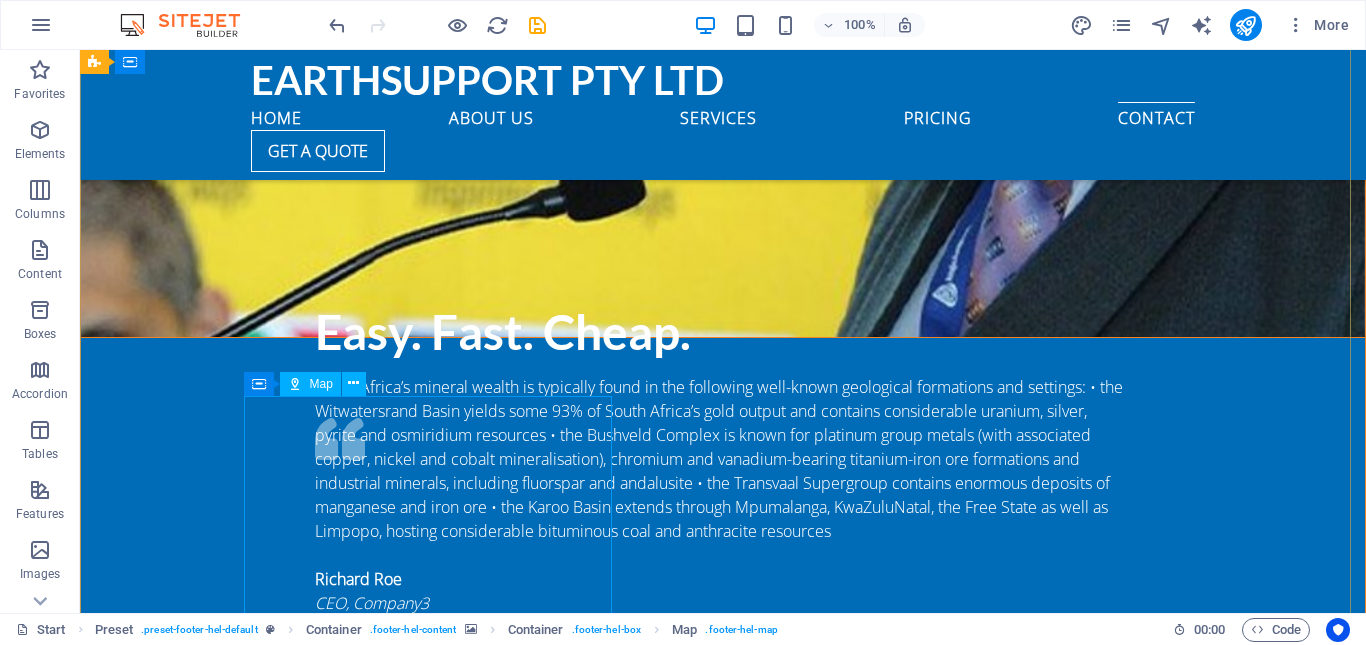 scroll, scrollTop: 4423, scrollLeft: 0, axis: vertical 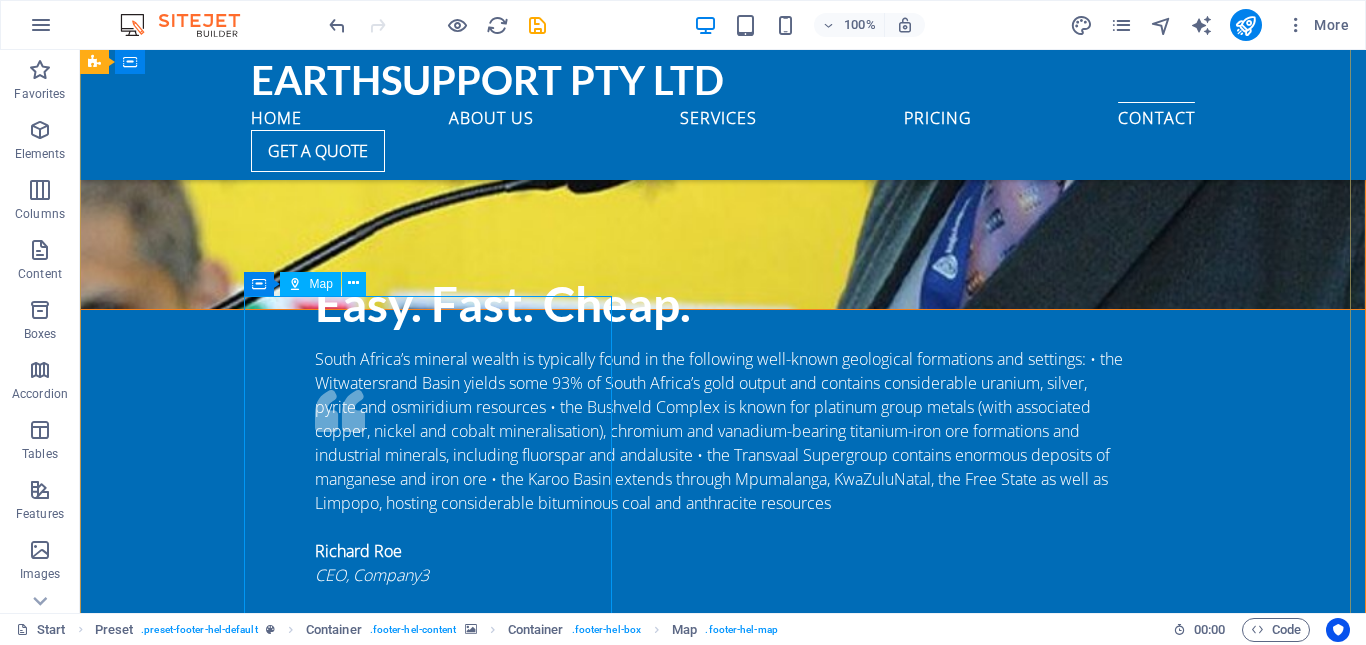 click on "Map" at bounding box center [310, 284] 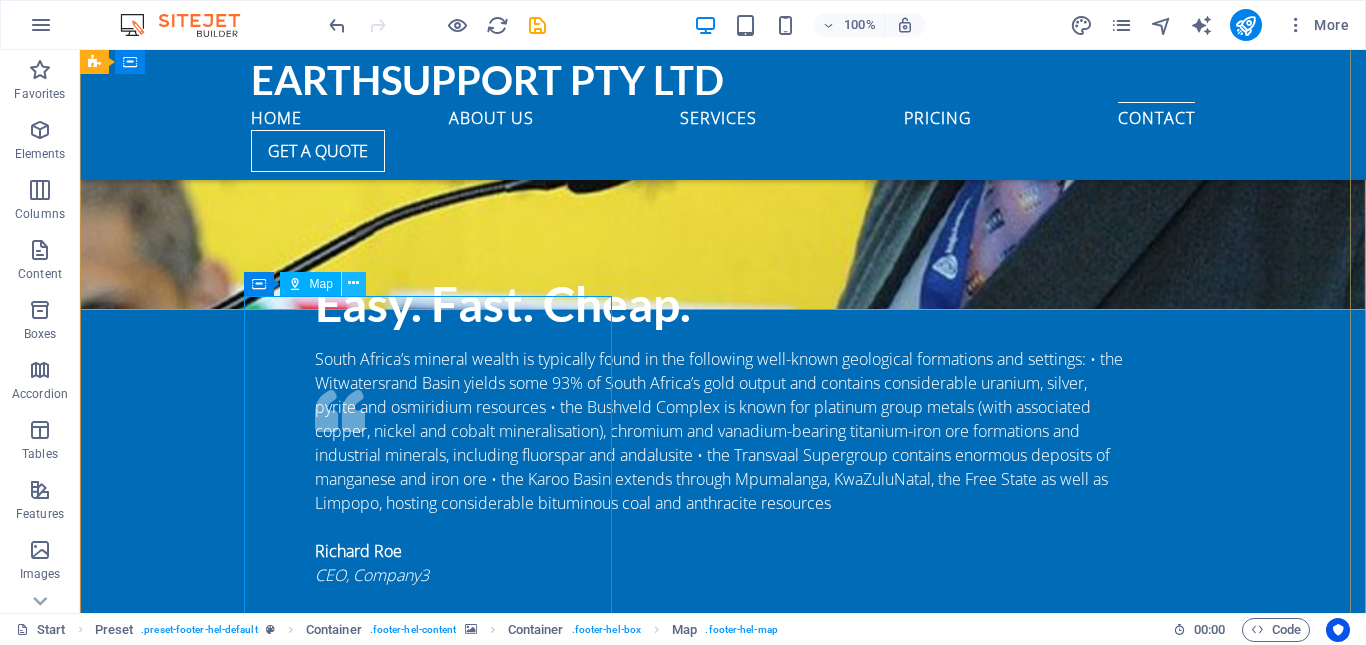 click at bounding box center (353, 283) 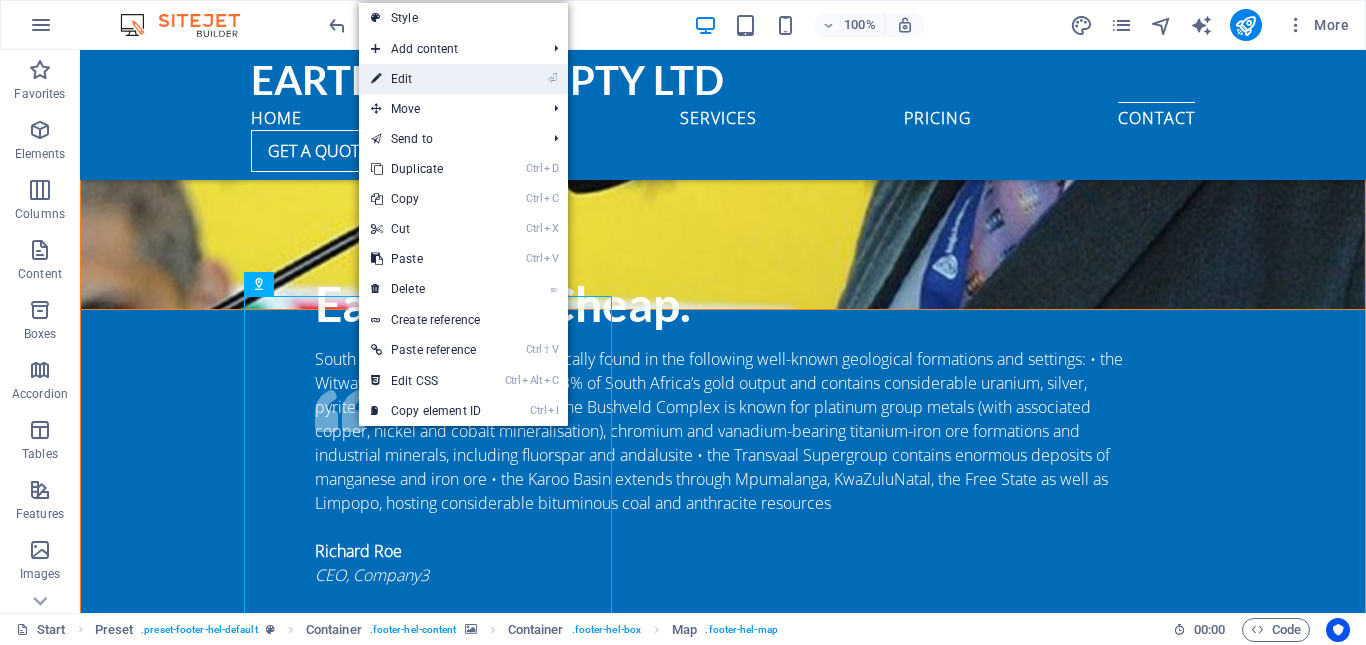 click on "⏎  Edit" at bounding box center [426, 79] 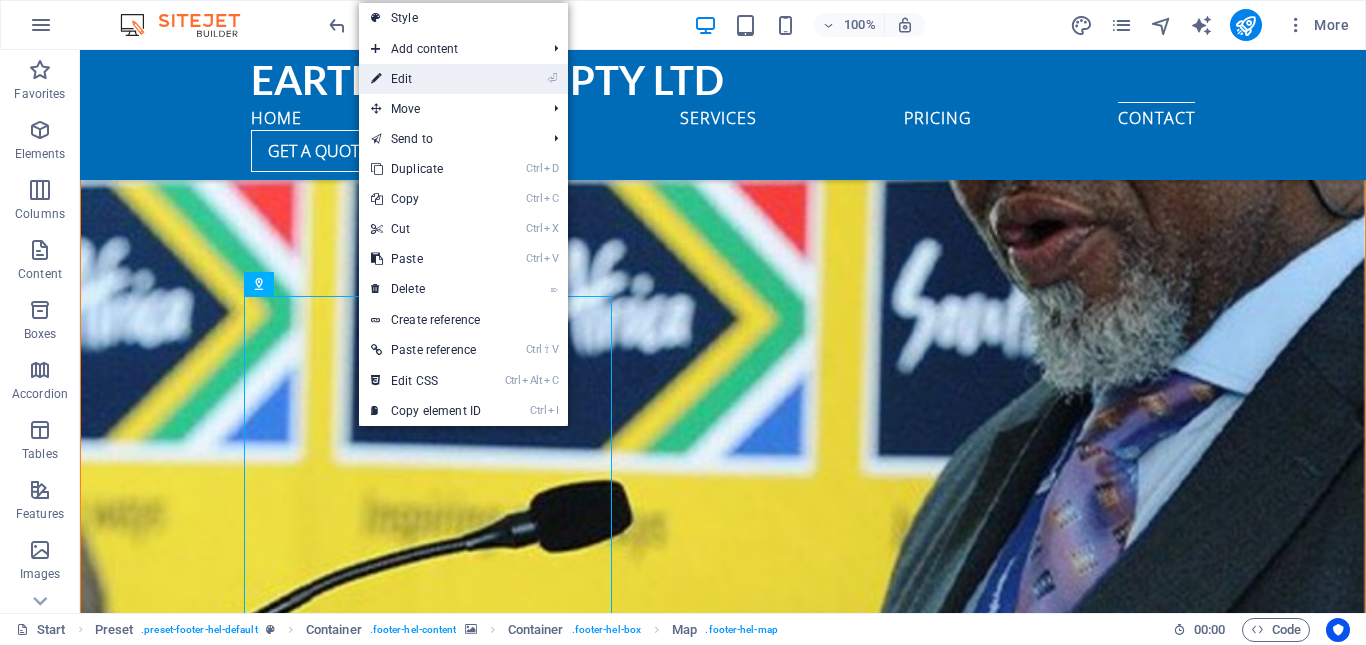 scroll, scrollTop: 5190, scrollLeft: 0, axis: vertical 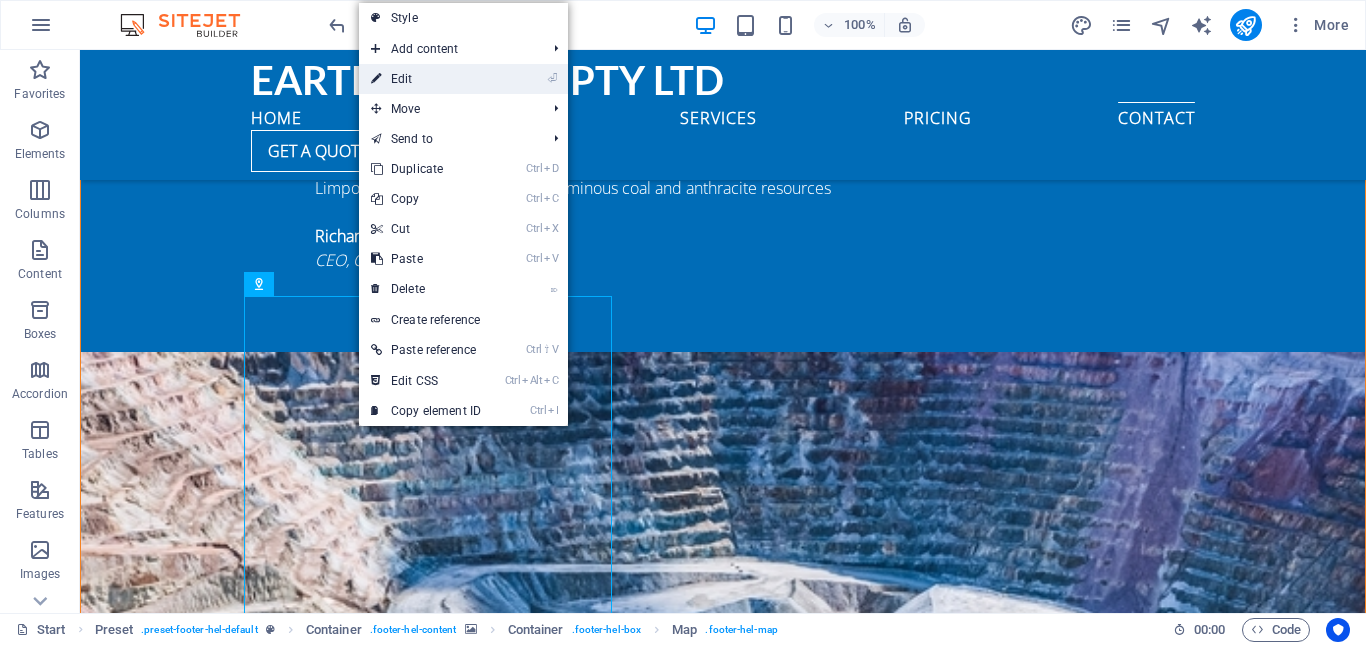 select on "1" 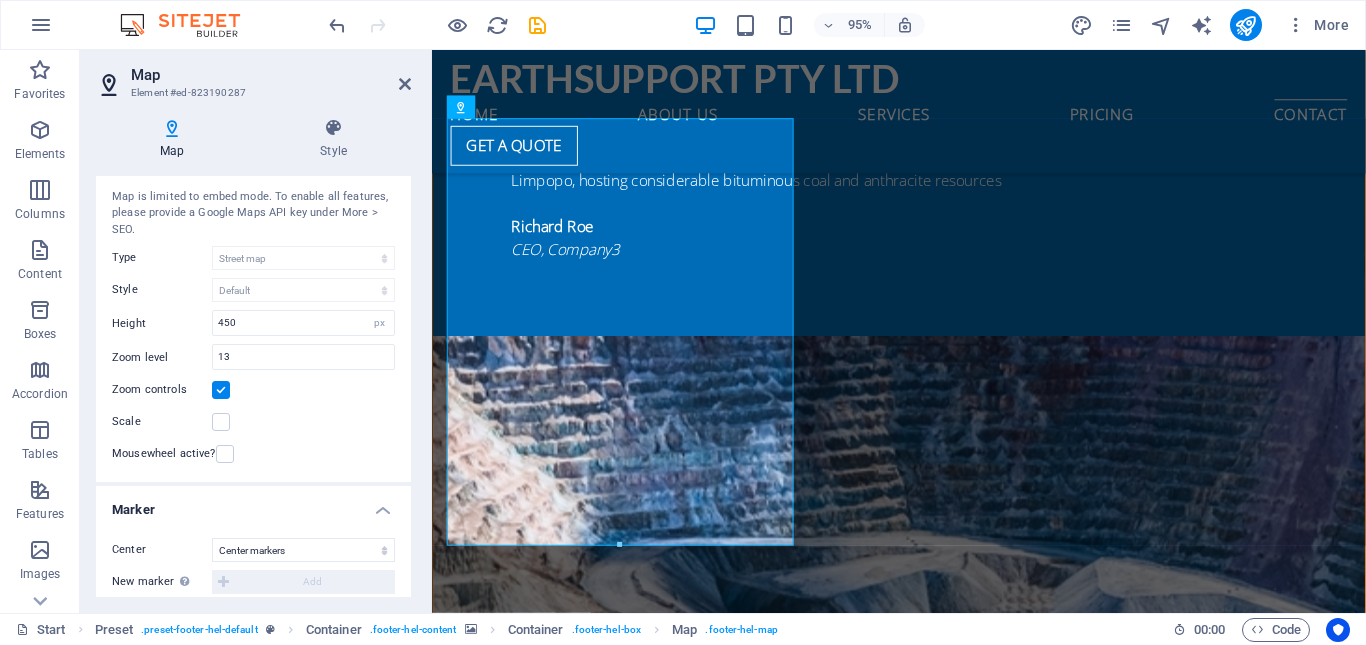 scroll, scrollTop: 0, scrollLeft: 0, axis: both 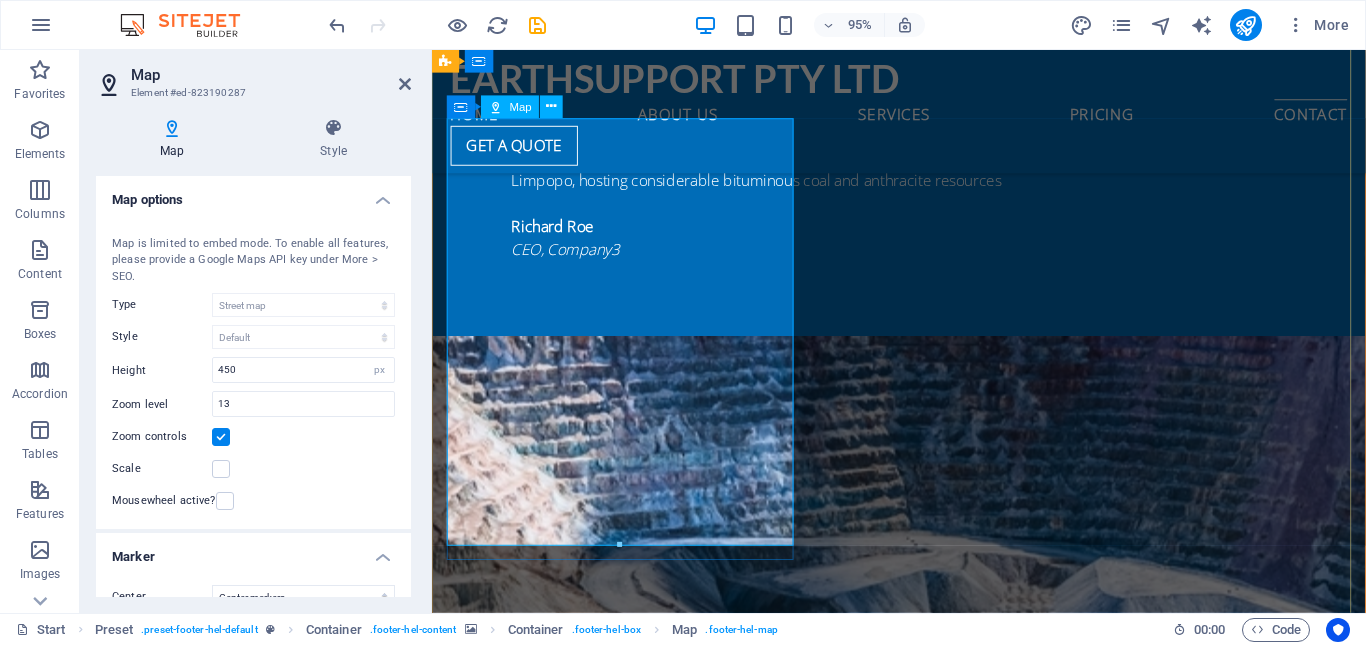 click at bounding box center [920, 7159] 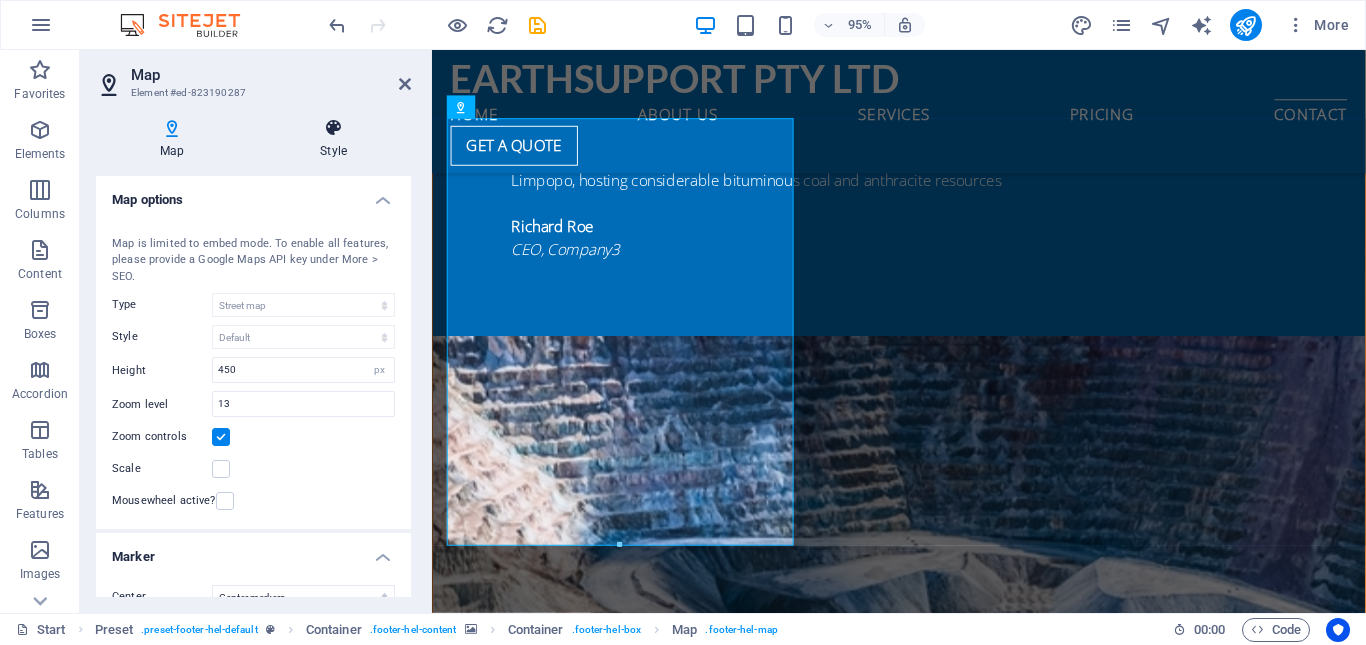 click on "Style" at bounding box center (333, 139) 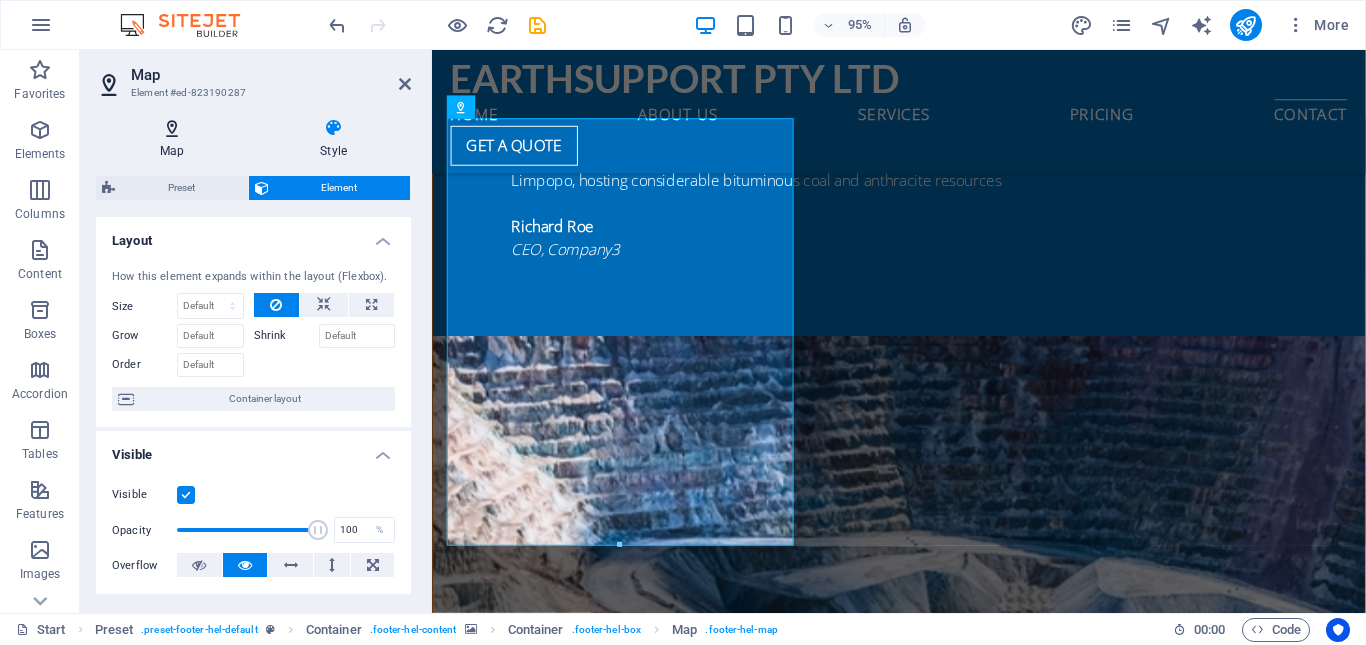 click on "Map" at bounding box center [176, 139] 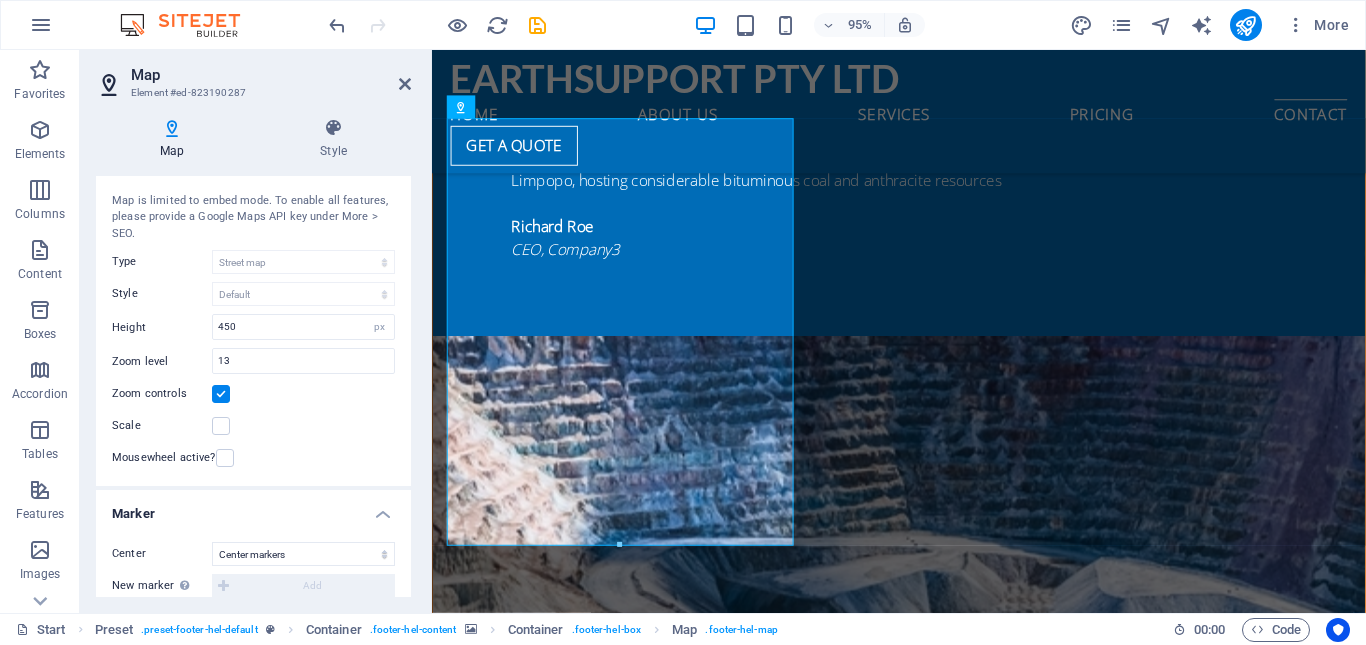 scroll, scrollTop: 0, scrollLeft: 0, axis: both 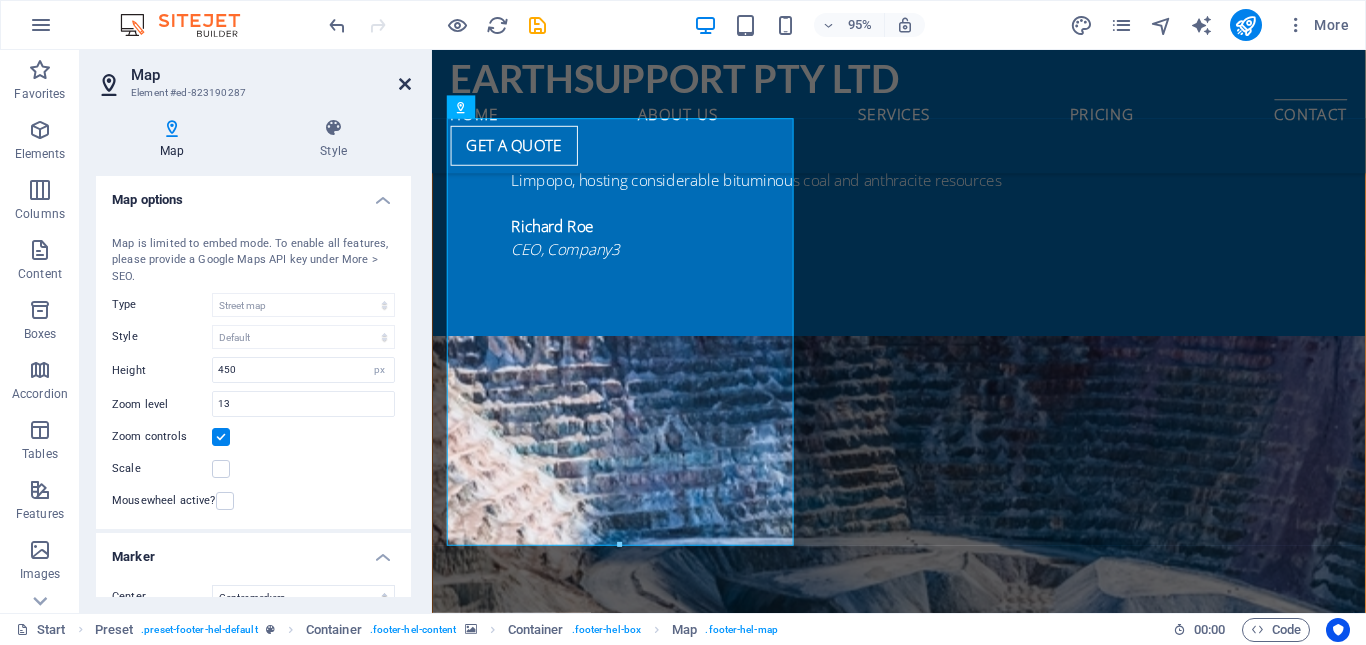 click at bounding box center [405, 84] 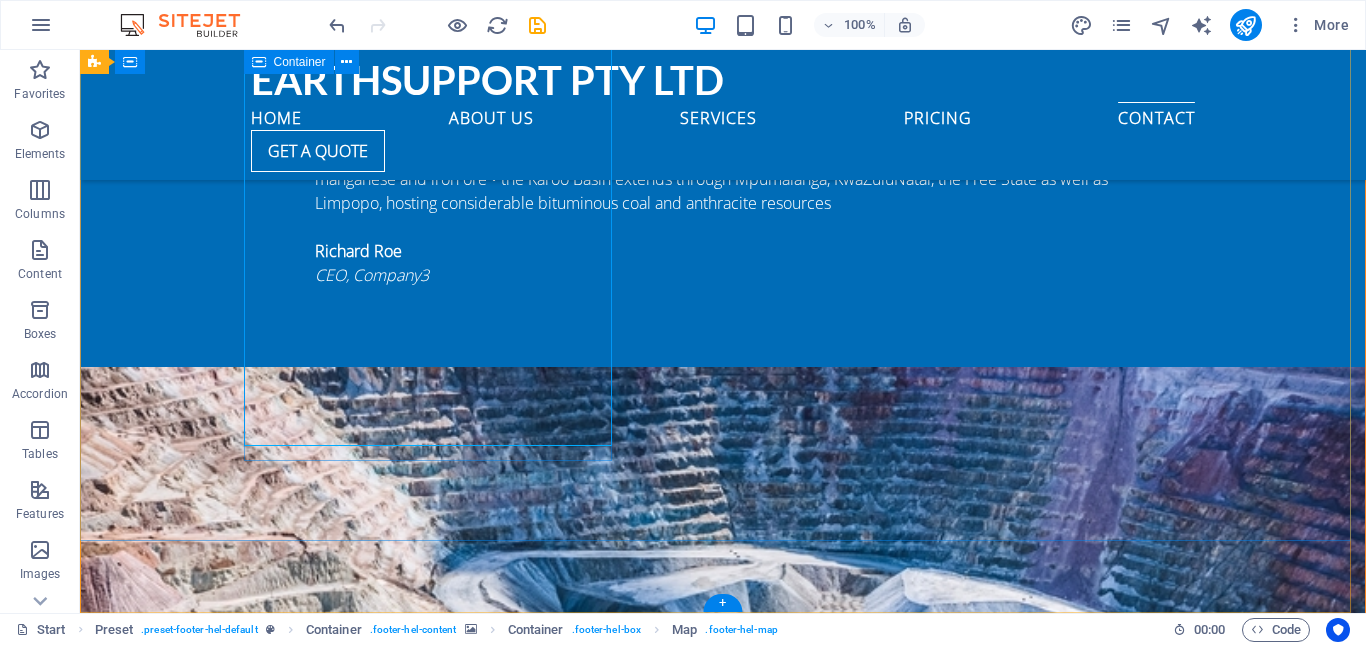 click at bounding box center [568, 7001] 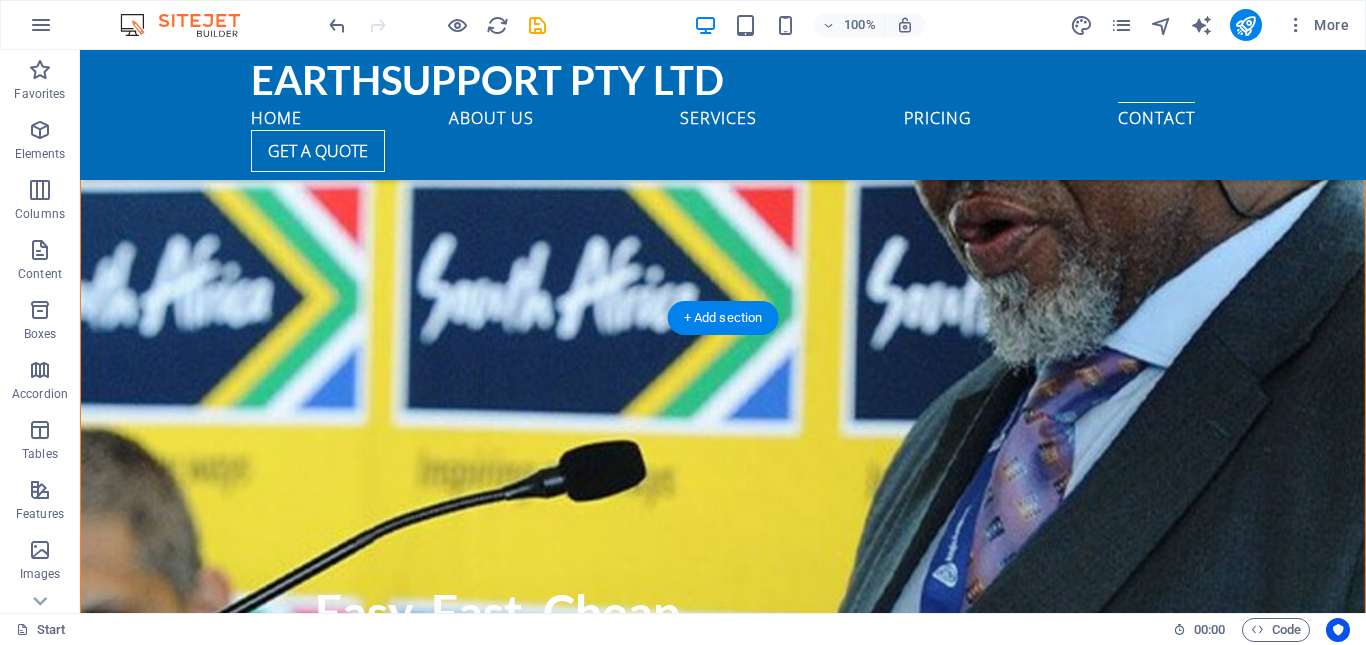 scroll, scrollTop: 4323, scrollLeft: 0, axis: vertical 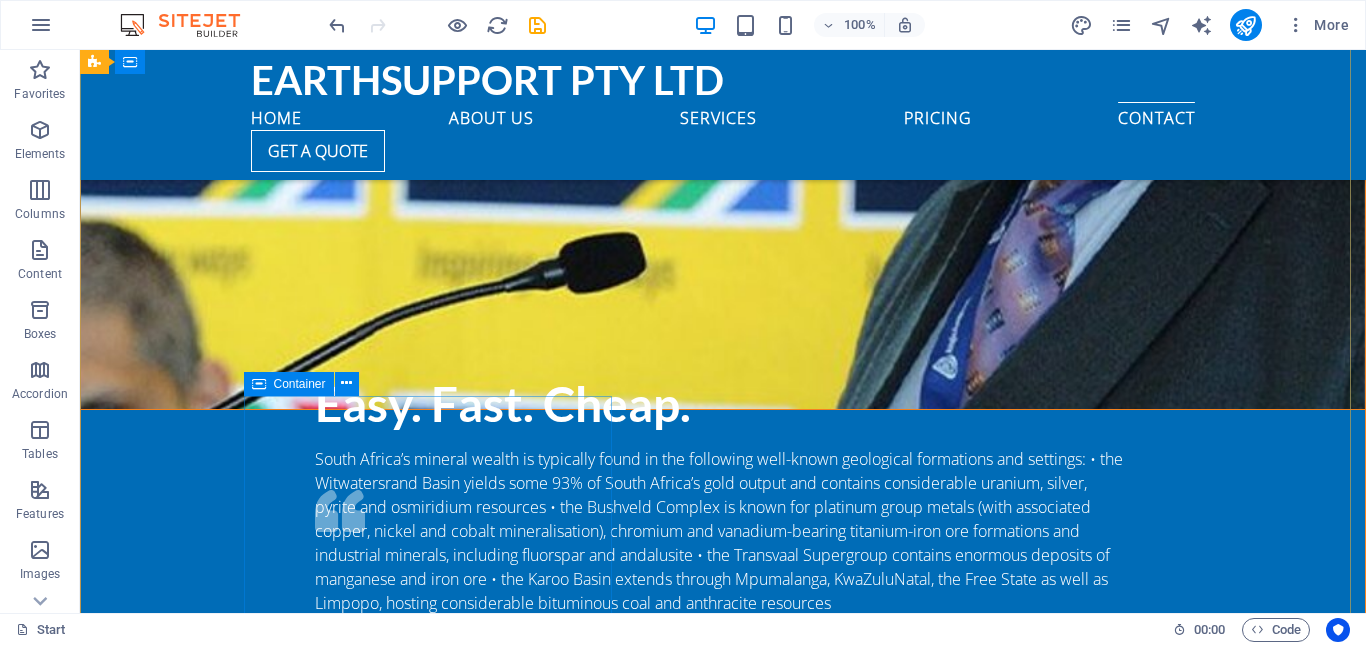 click at bounding box center (259, 384) 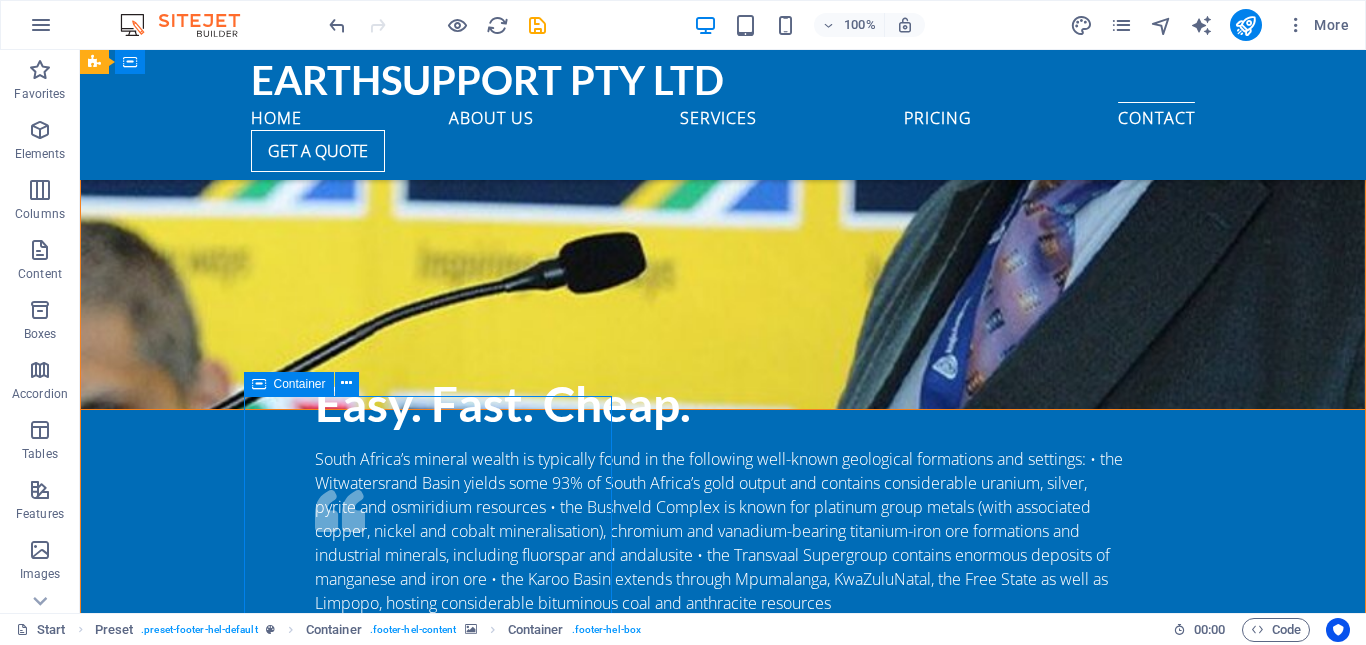 click at bounding box center (259, 384) 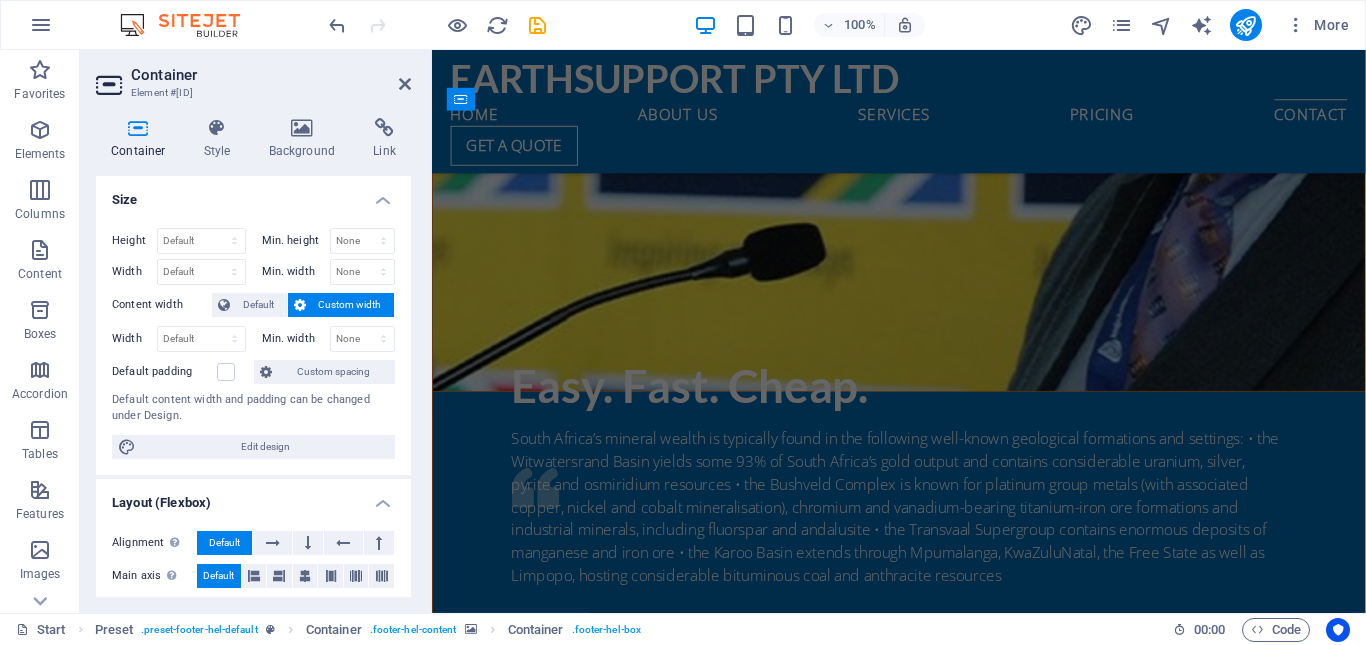 scroll, scrollTop: 5198, scrollLeft: 0, axis: vertical 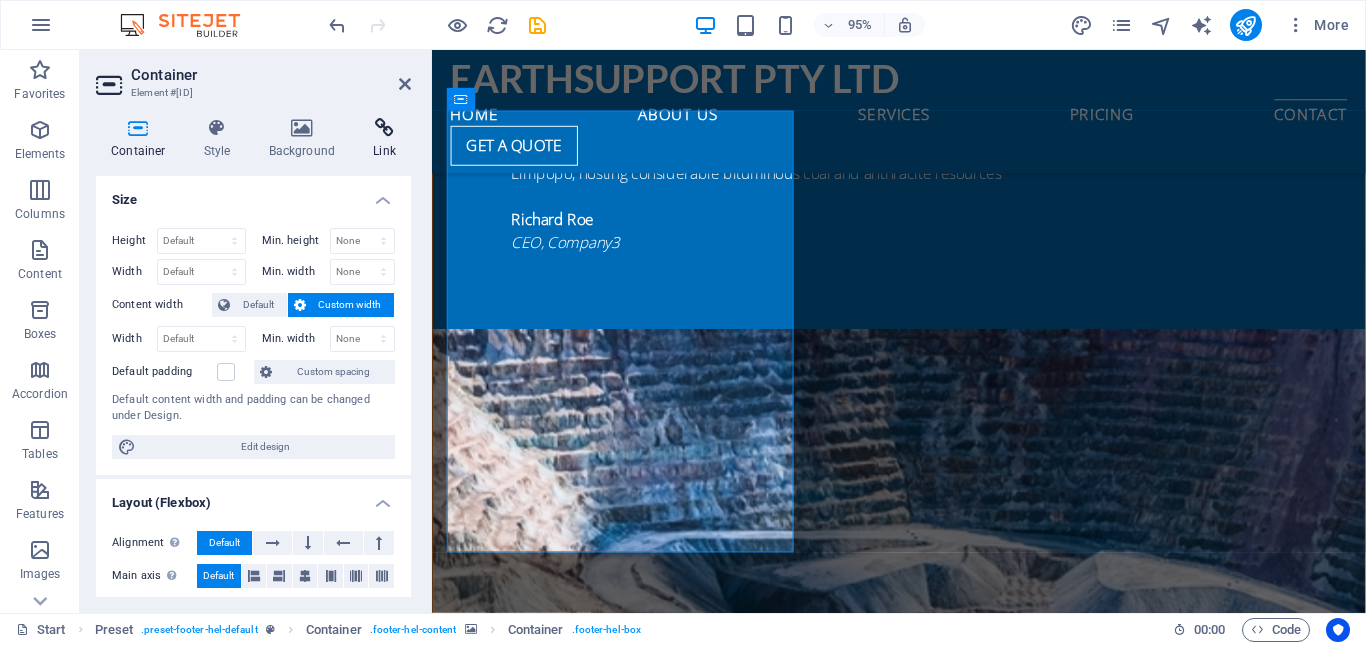click at bounding box center [384, 128] 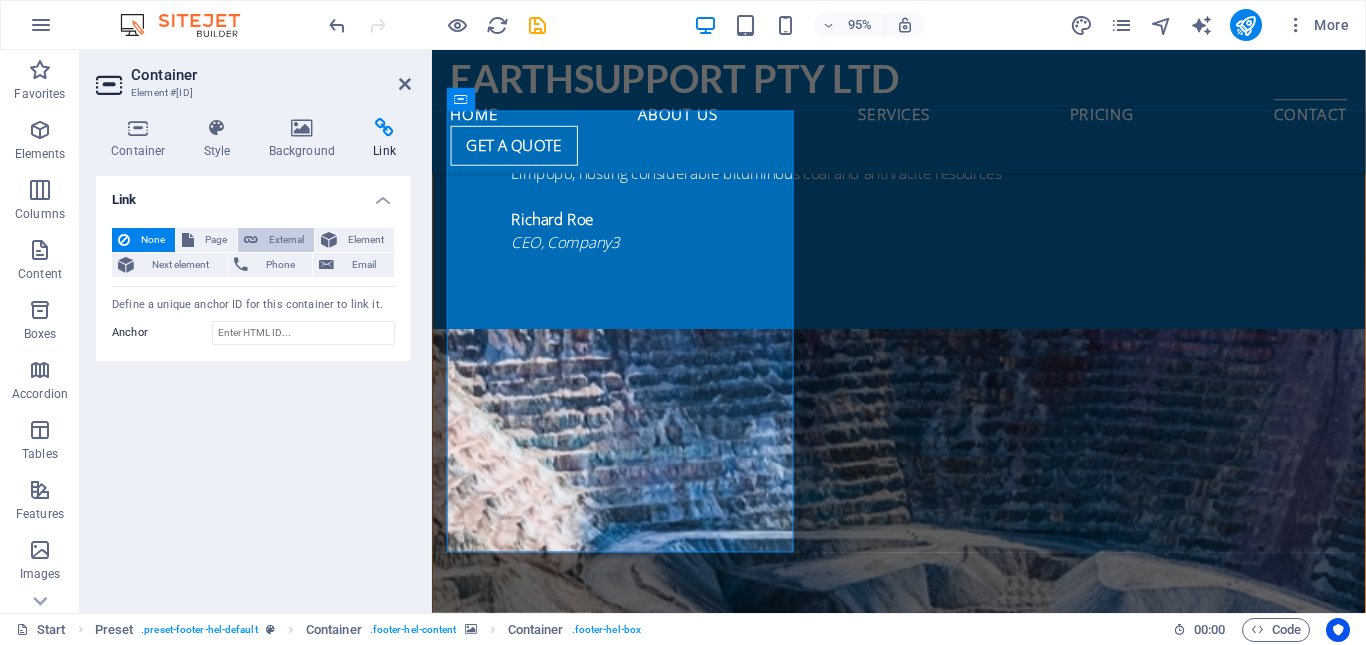 click on "External" at bounding box center (286, 240) 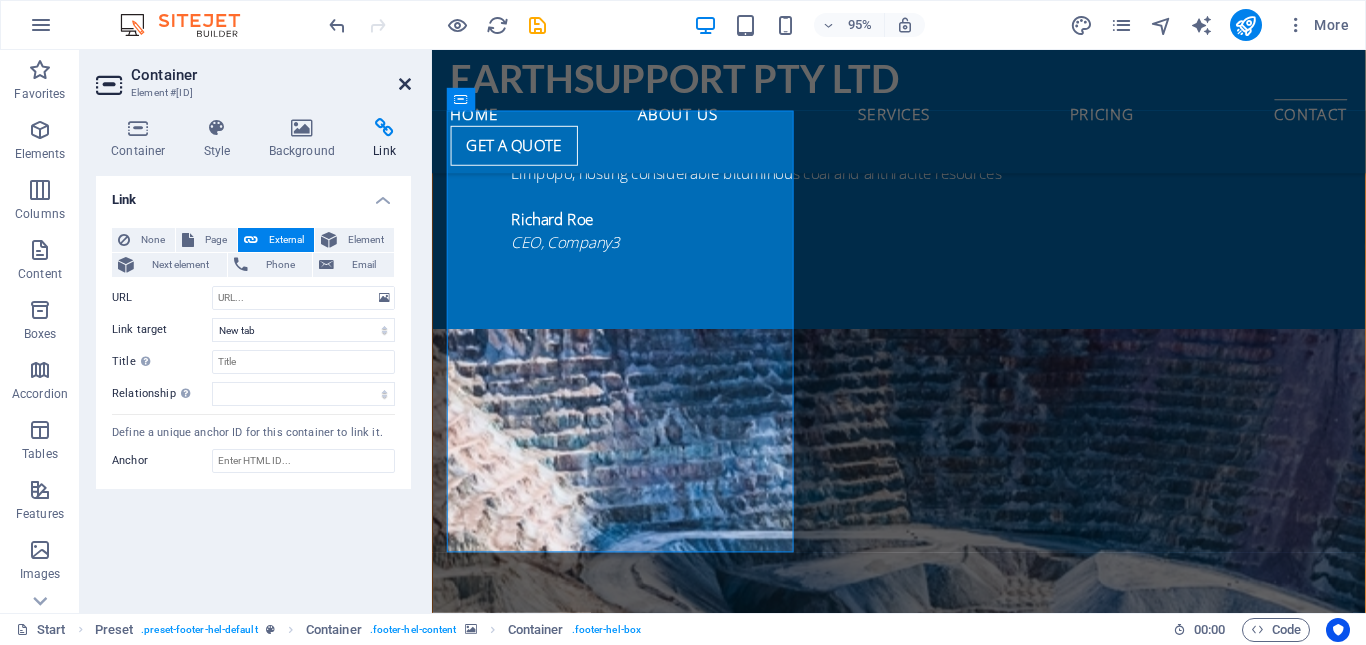 click at bounding box center [405, 84] 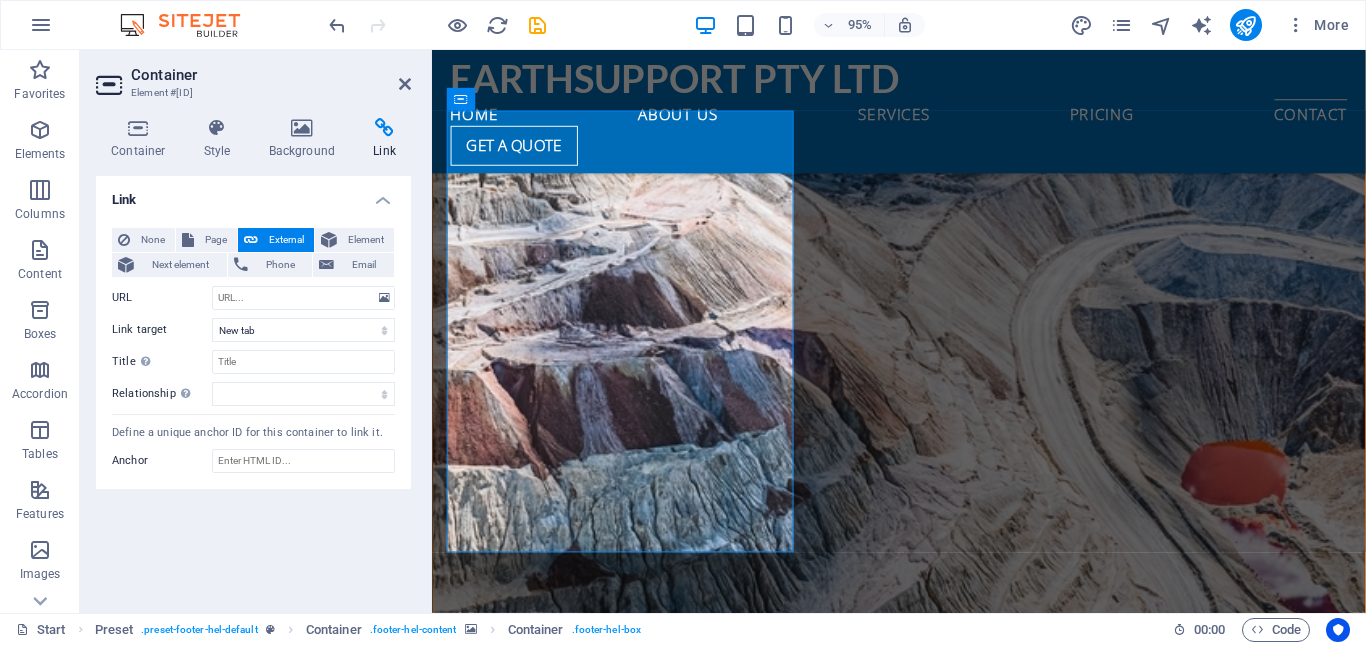 scroll, scrollTop: 4723, scrollLeft: 0, axis: vertical 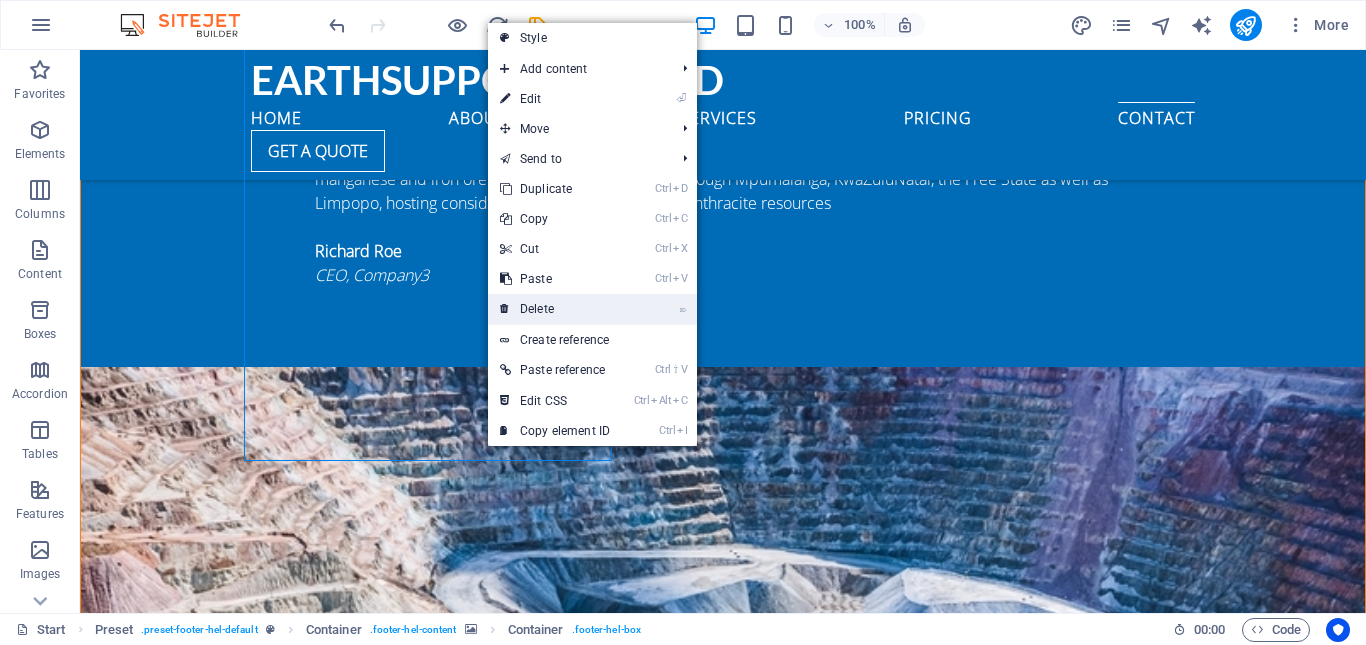 click on "⌦  Delete" at bounding box center (555, 309) 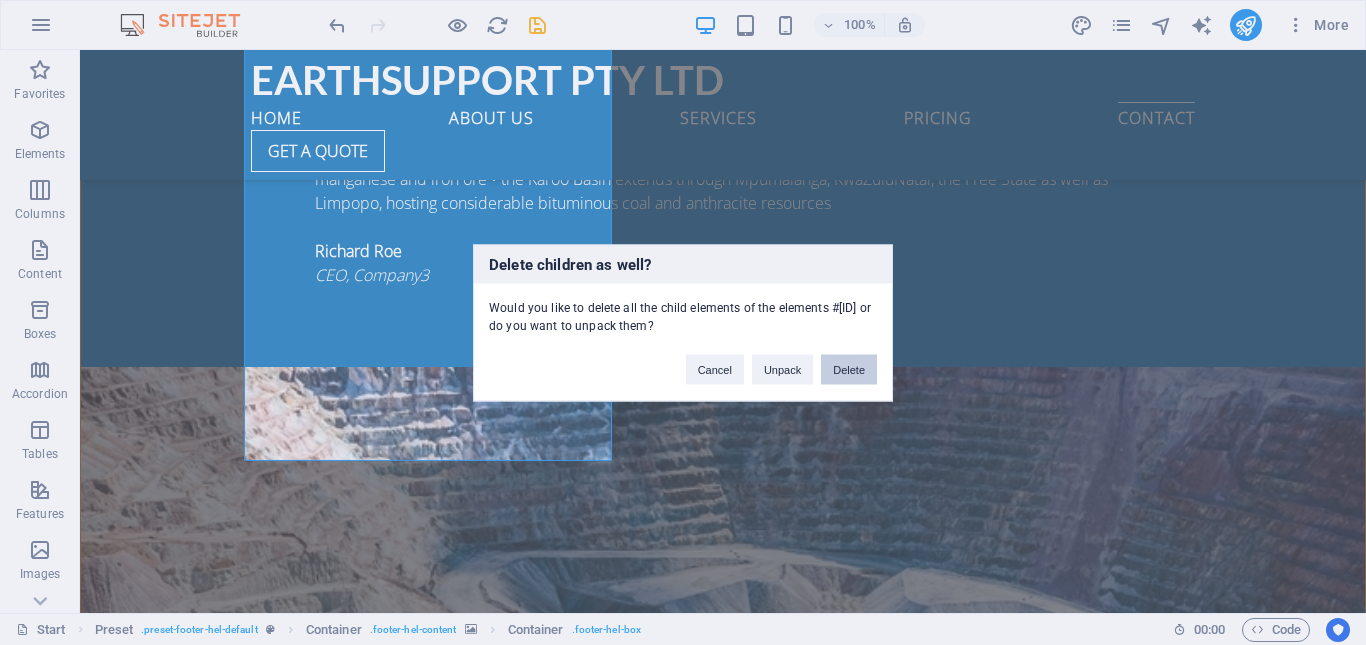 click on "Delete" at bounding box center (849, 369) 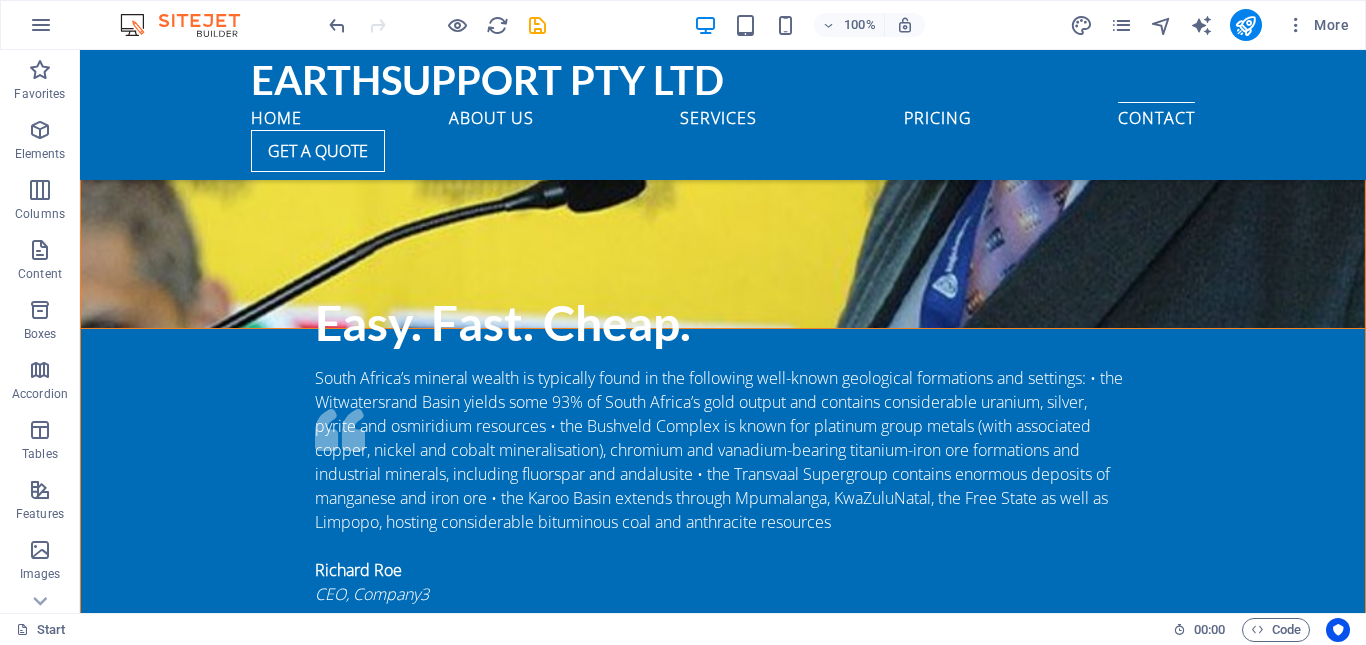 scroll, scrollTop: 4423, scrollLeft: 0, axis: vertical 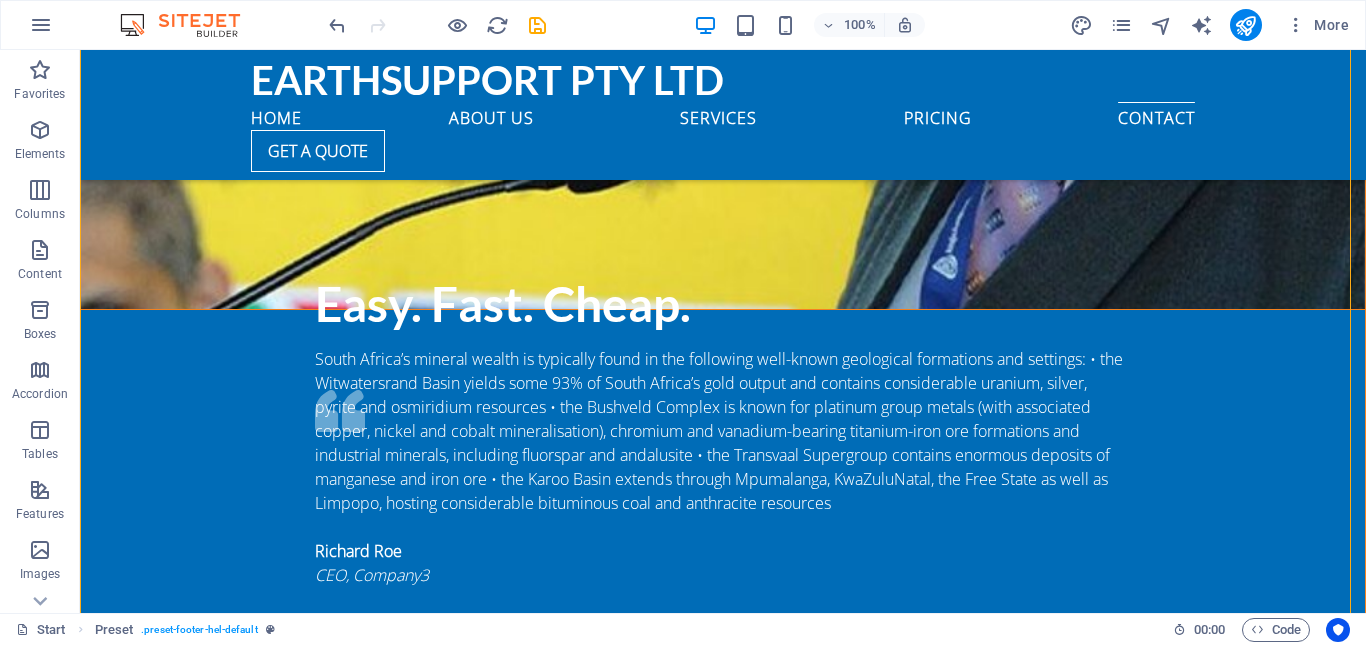 drag, startPoint x: 567, startPoint y: 314, endPoint x: 583, endPoint y: 295, distance: 24.839485 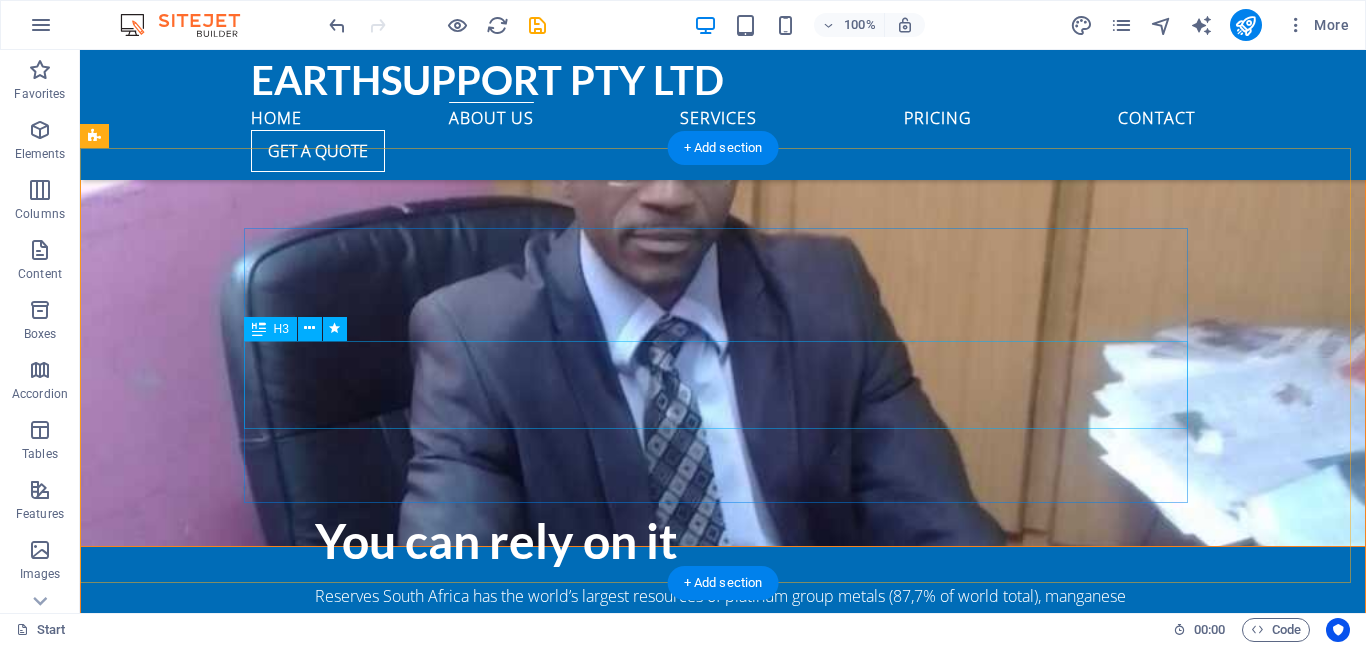 scroll, scrollTop: 2923, scrollLeft: 0, axis: vertical 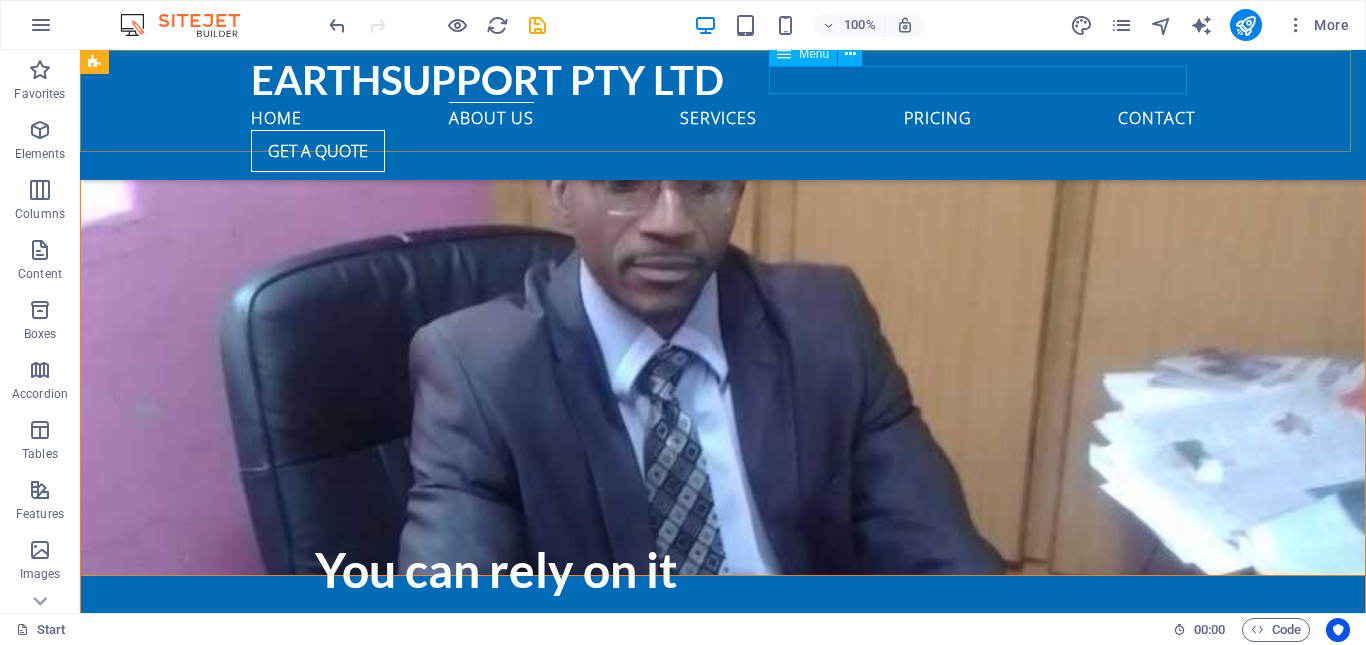 click on "Home About us Services Pricing Contact" at bounding box center [723, 116] 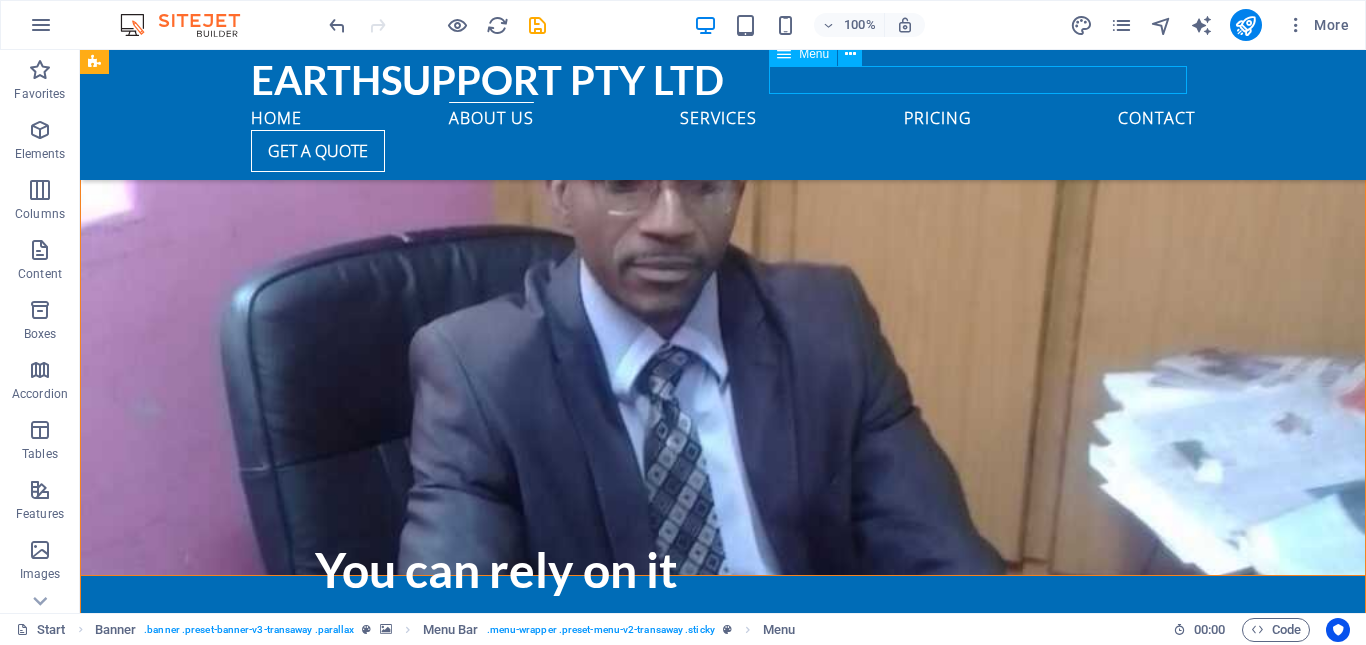click on "Home About us Services Pricing Contact" at bounding box center [723, 116] 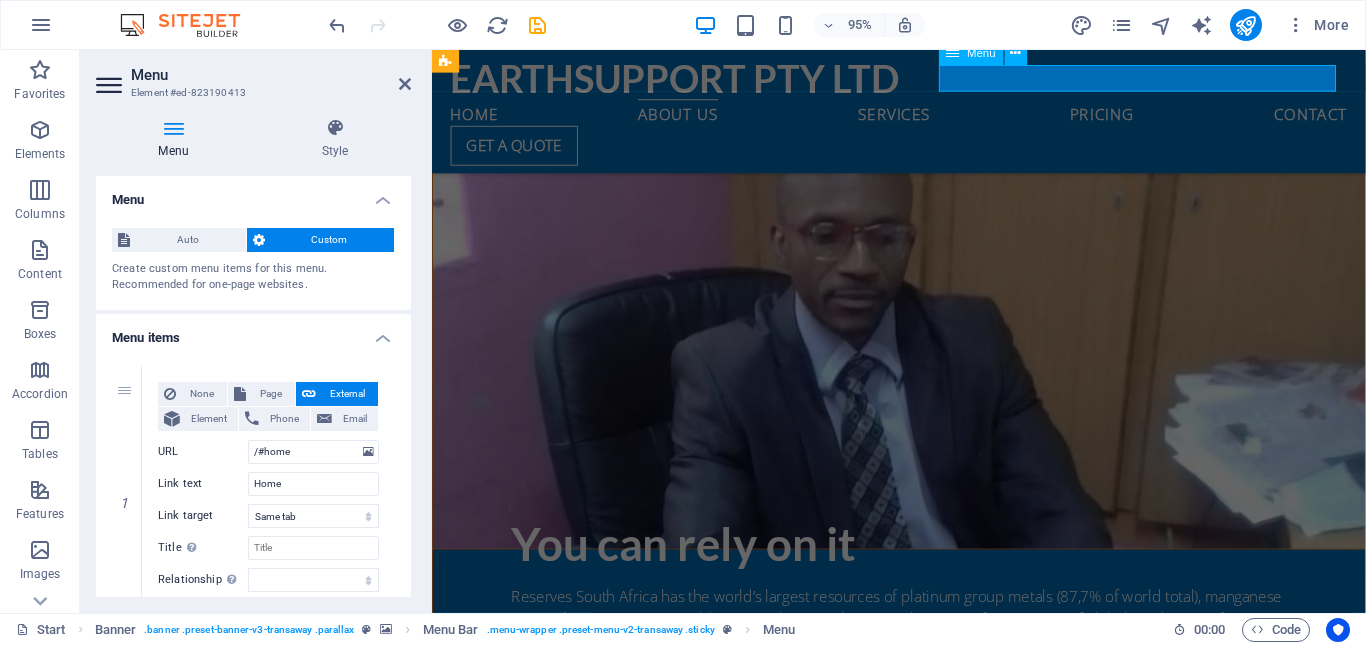 scroll, scrollTop: 3346, scrollLeft: 0, axis: vertical 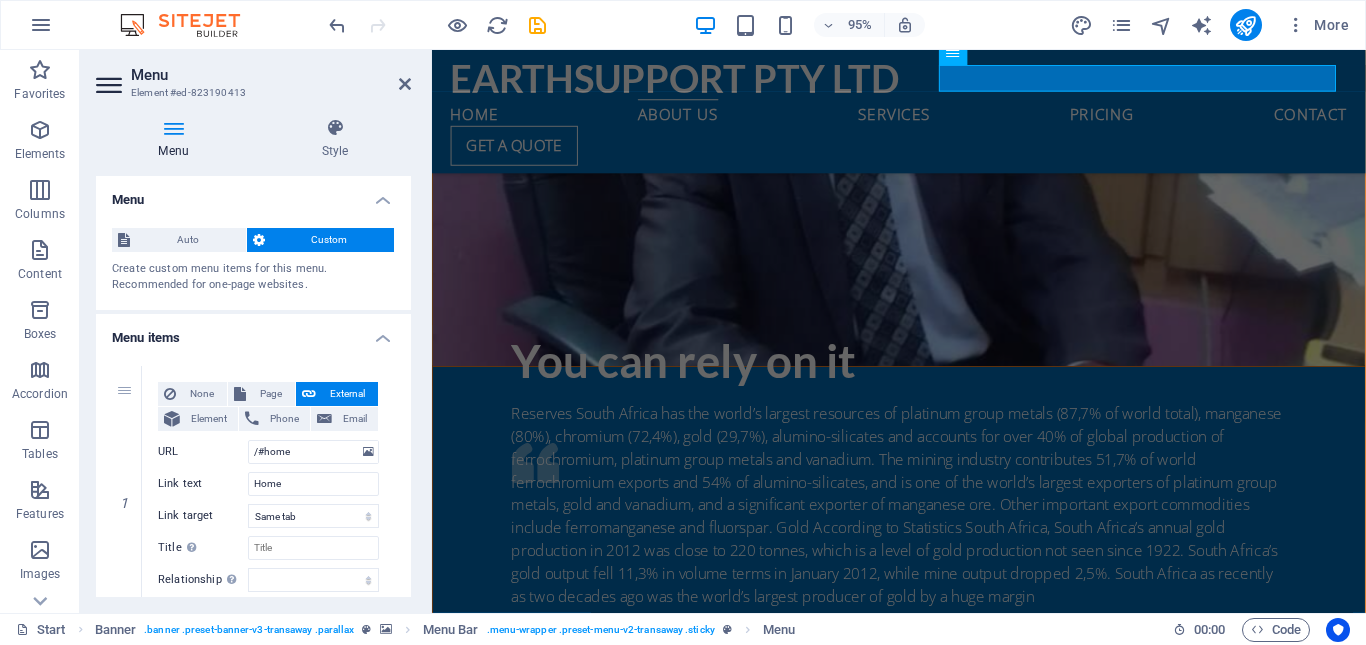 click at bounding box center (923, 2589) 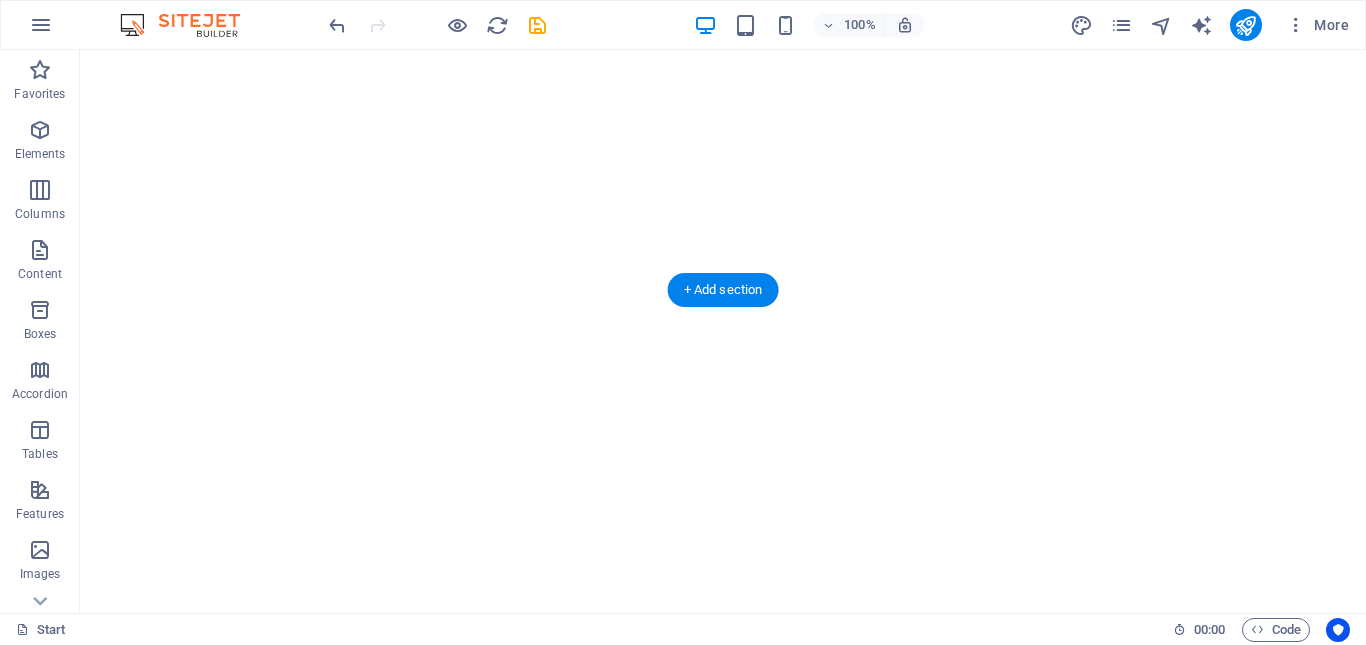scroll, scrollTop: 0, scrollLeft: 0, axis: both 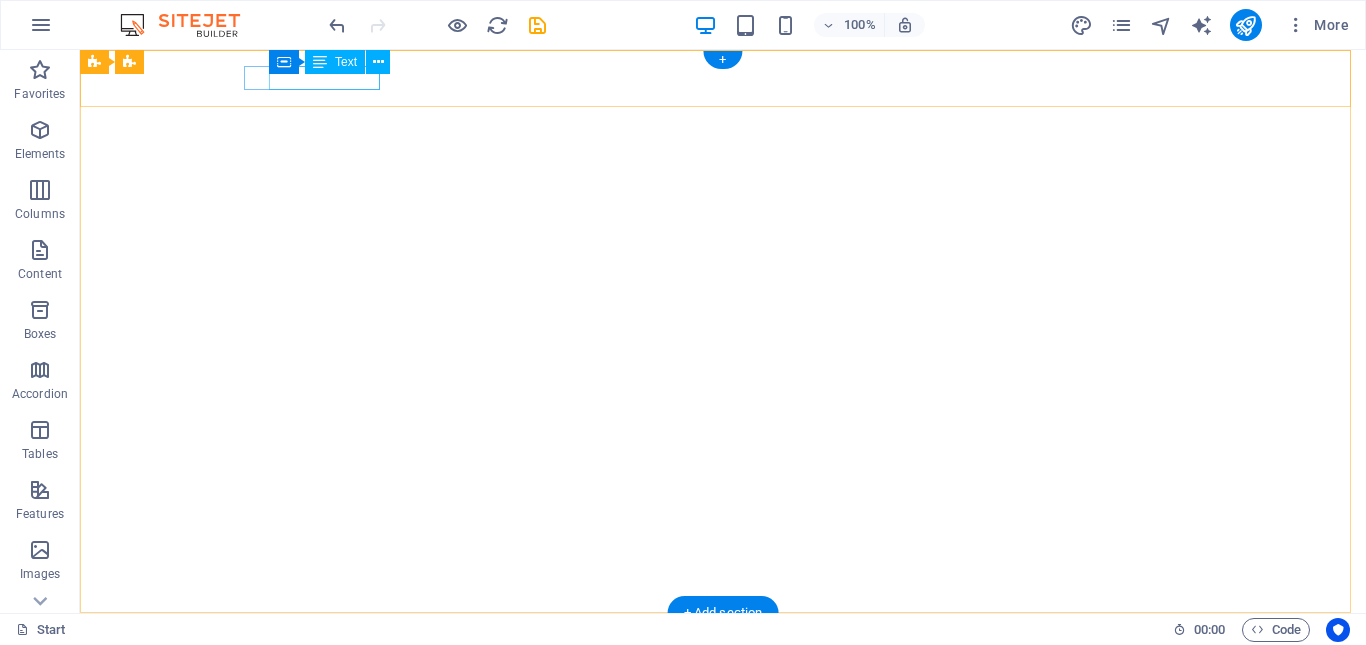 click on "+012-345-6789" at bounding box center [715, 657] 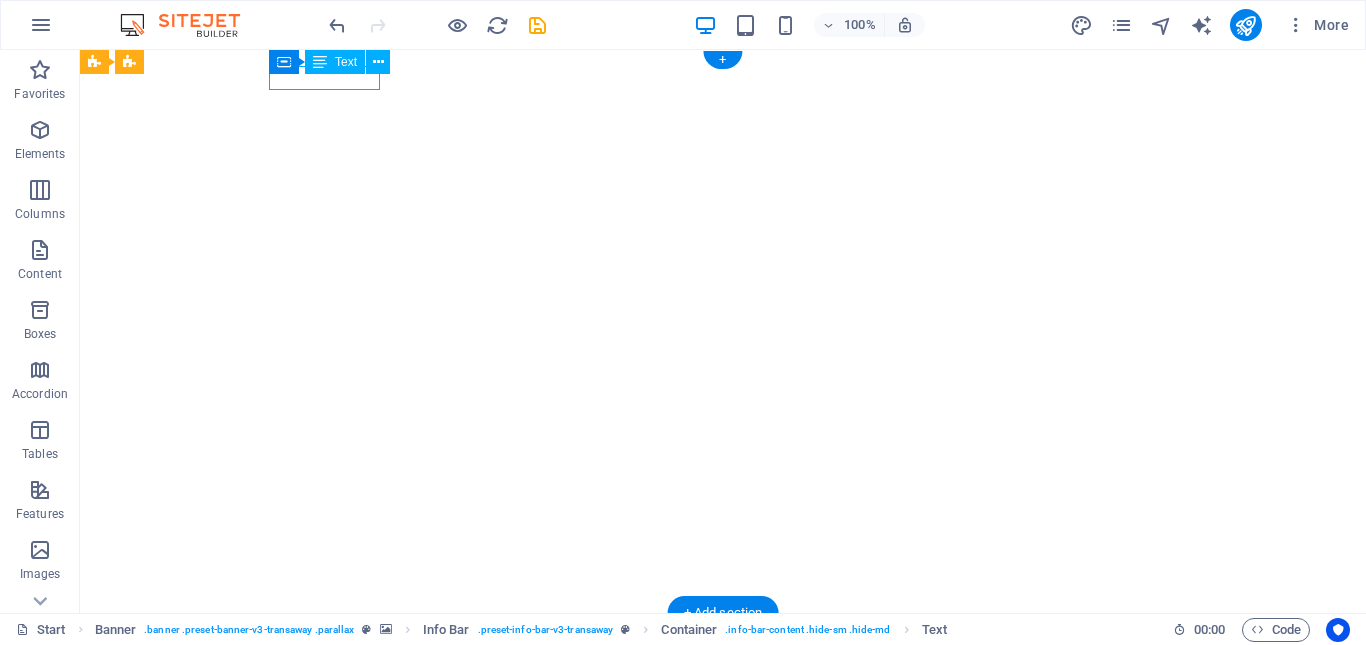 click on "+012-345-6789" at bounding box center (715, 657) 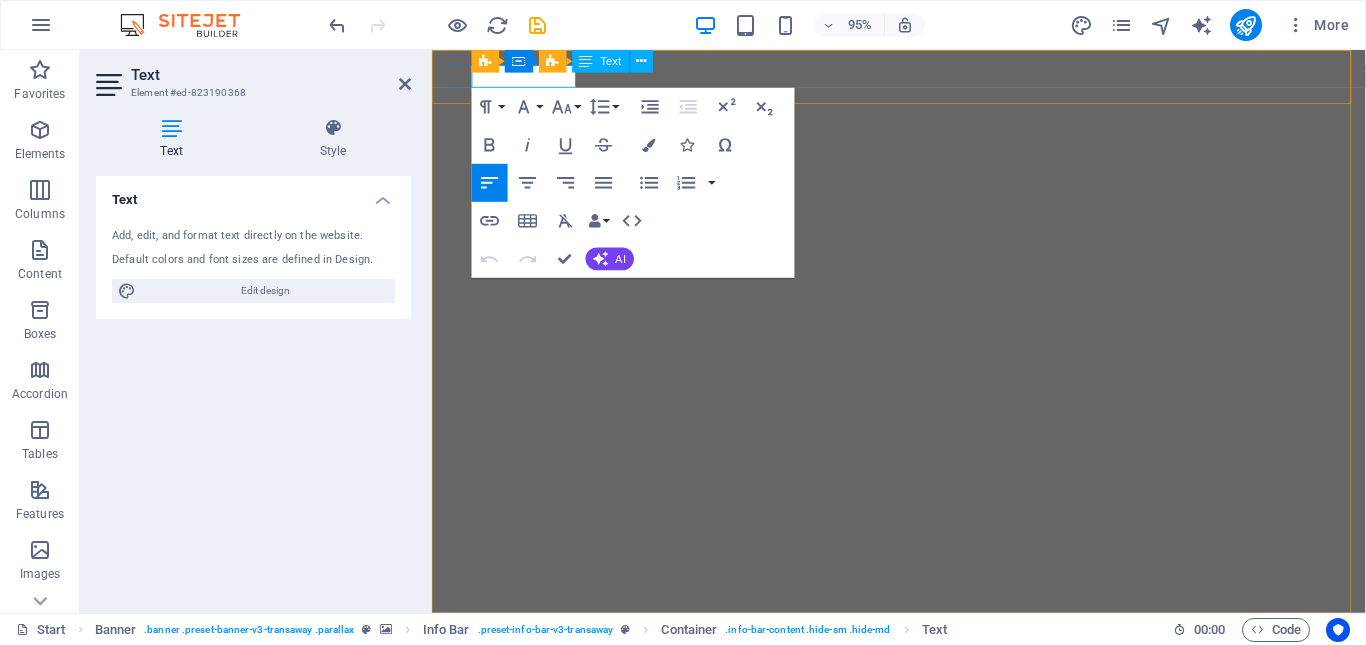 click on "+012-345-6789" at bounding box center (506, 657) 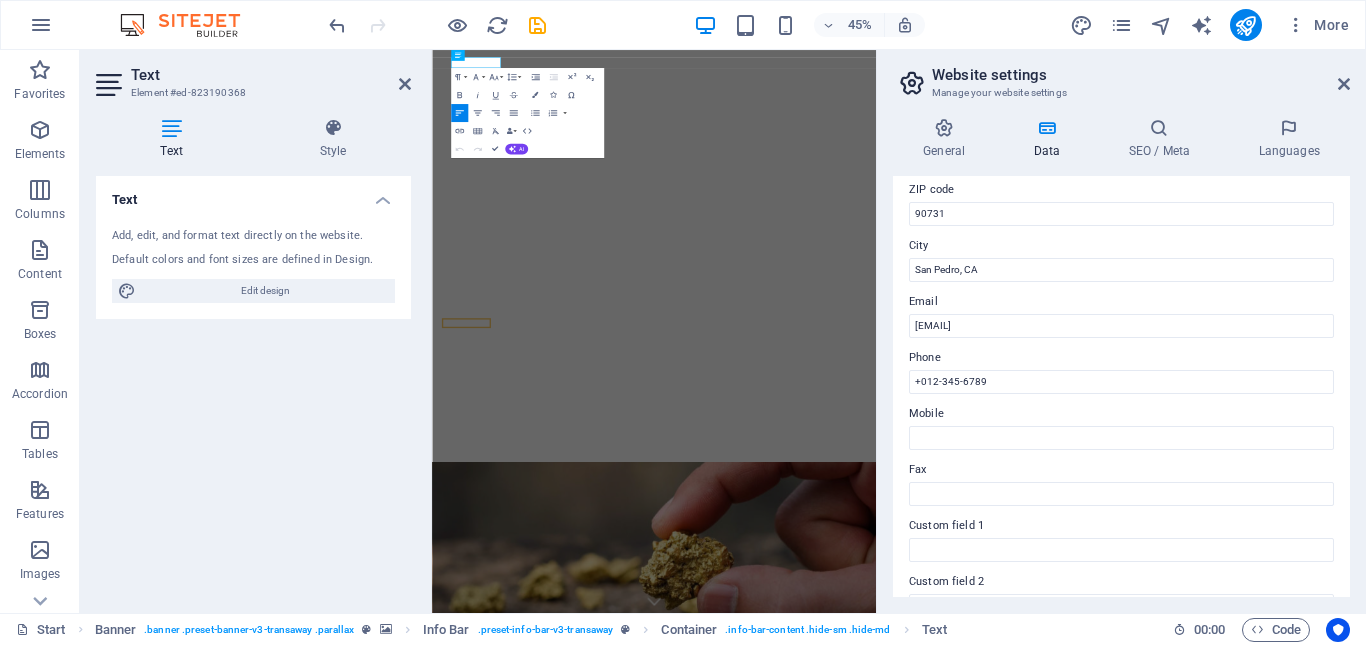 scroll, scrollTop: 300, scrollLeft: 0, axis: vertical 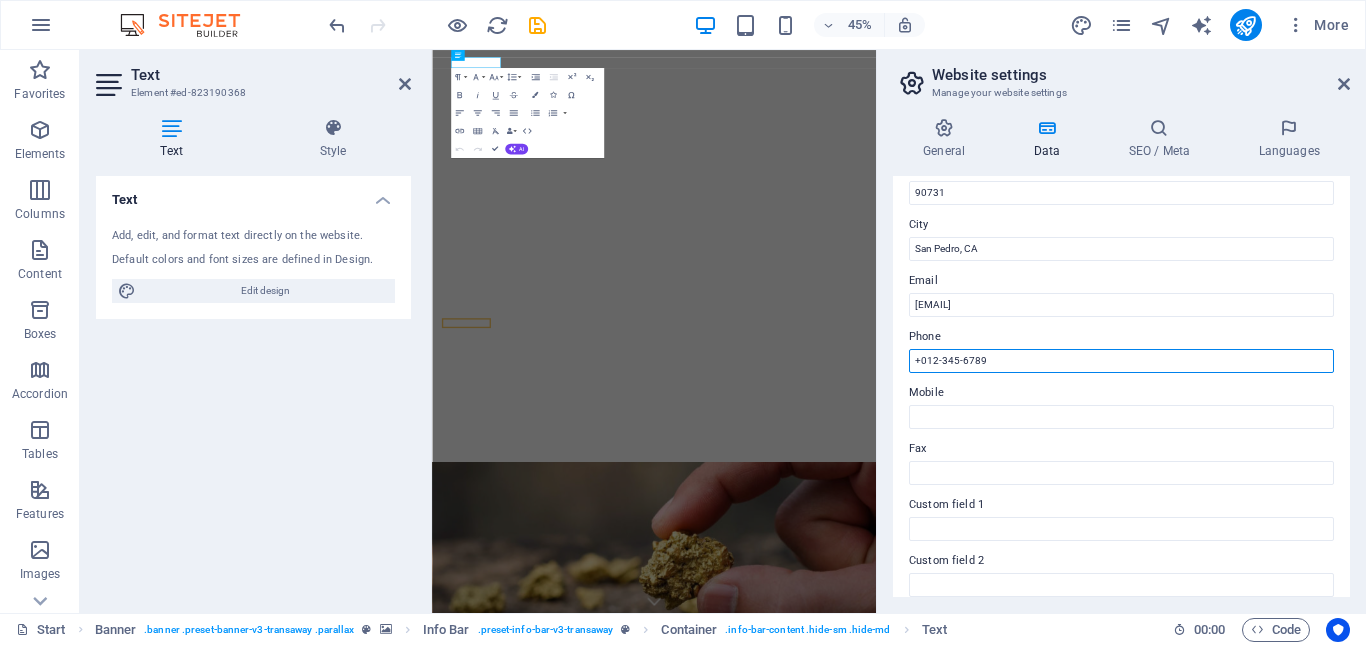 drag, startPoint x: 997, startPoint y: 359, endPoint x: 901, endPoint y: 357, distance: 96.02083 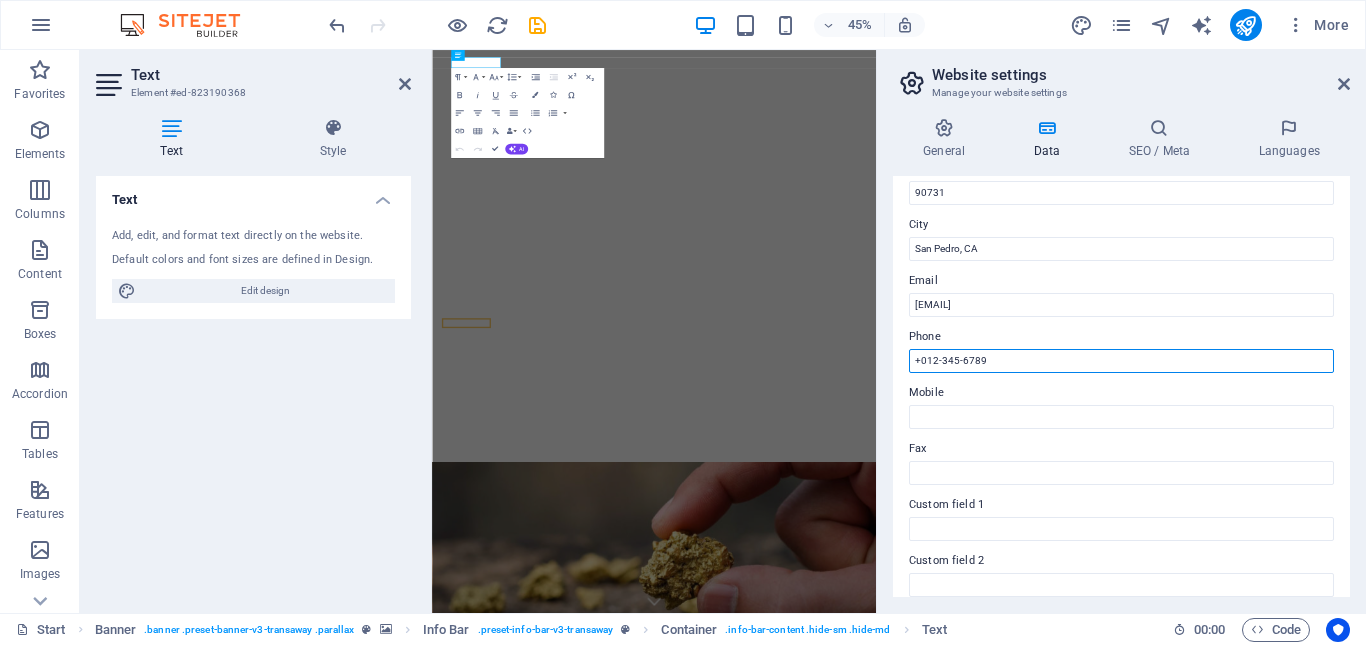 click on "Contact data for this website. This can be used everywhere on the website and will update automatically. Company saminingproducts.co.za First name James Last name Maake Street 425 South Palos Verdes Str ZIP code 90731 City San Pedro, CA Email jamesmaake@saminingproducts.co.za Phone +012-345-6789 Mobile Fax Custom field 1 Custom field 2 Custom field 3 Custom field 4 Custom field 5 Custom field 6" at bounding box center (1121, 386) 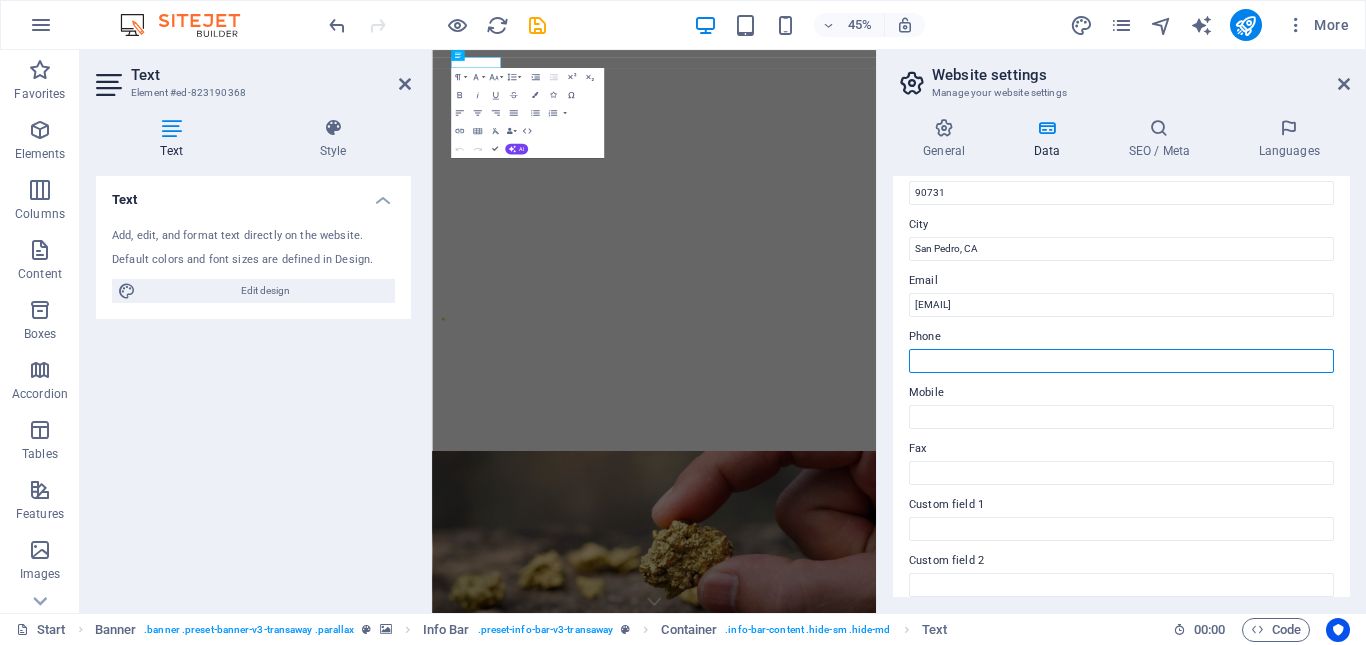 paste on "+27 [PHONE]" 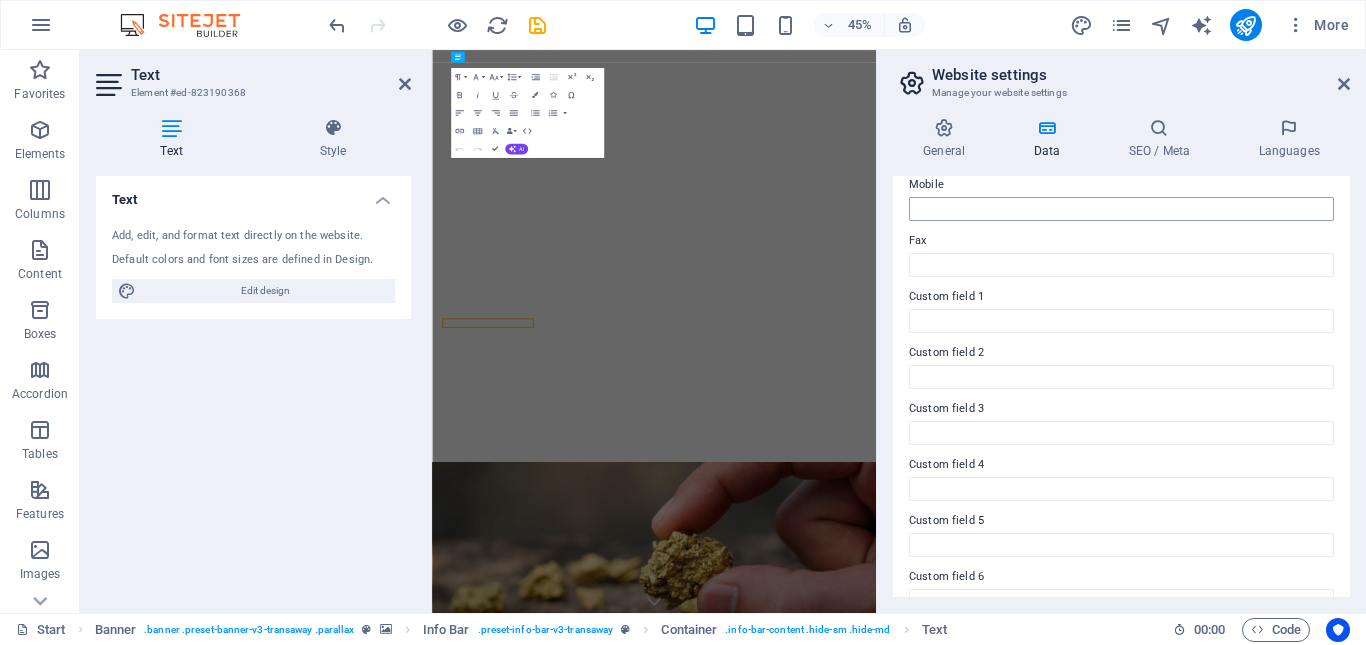 scroll, scrollTop: 540, scrollLeft: 0, axis: vertical 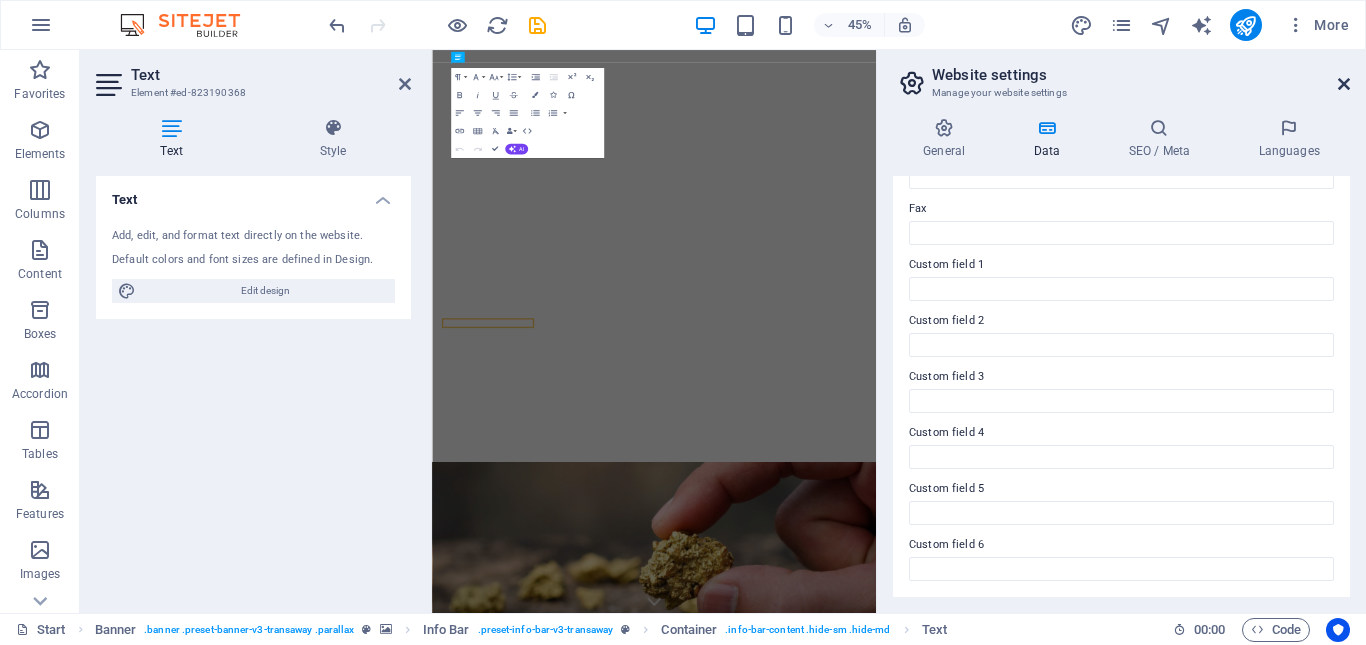 type on "+27 [PHONE]" 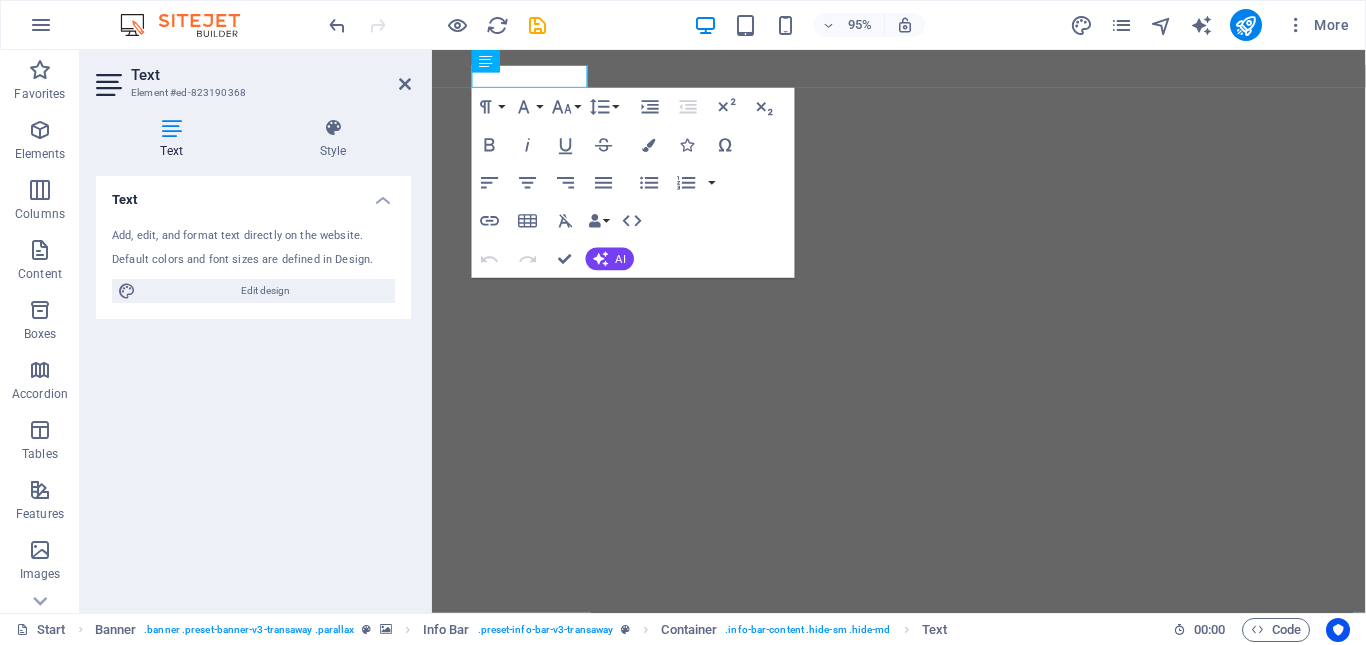 click at bounding box center [923, 1229] 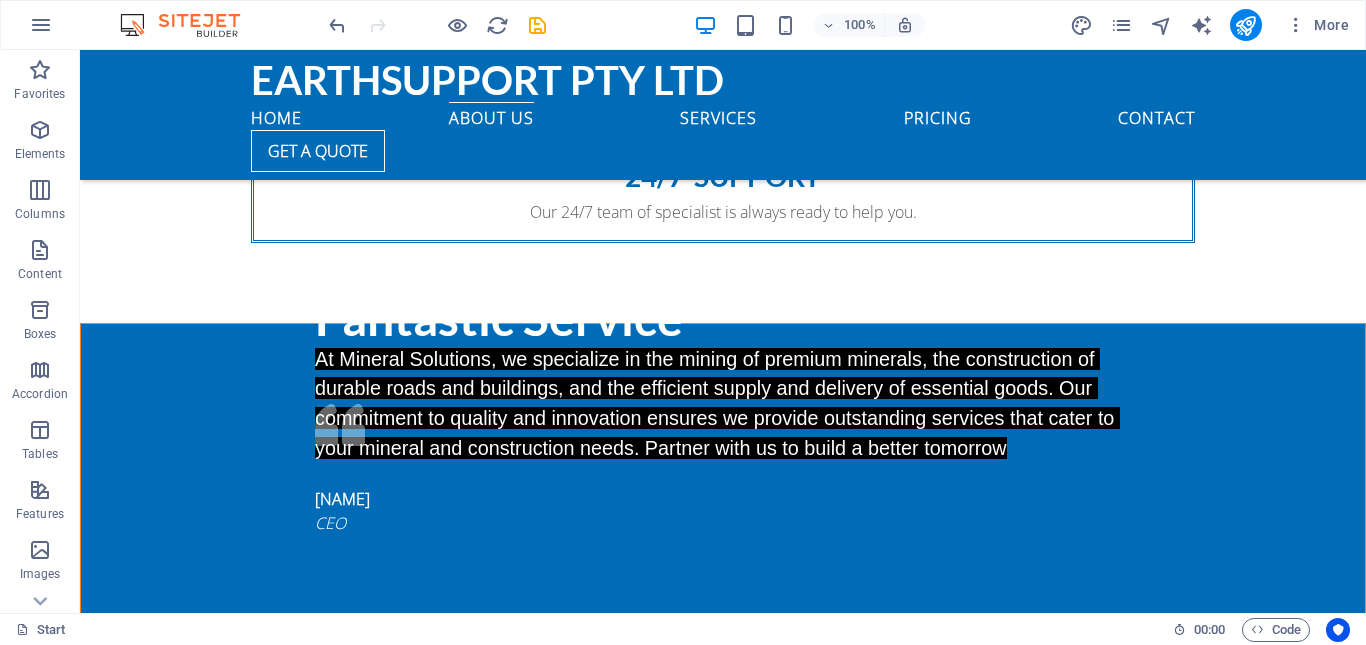 scroll, scrollTop: 2400, scrollLeft: 0, axis: vertical 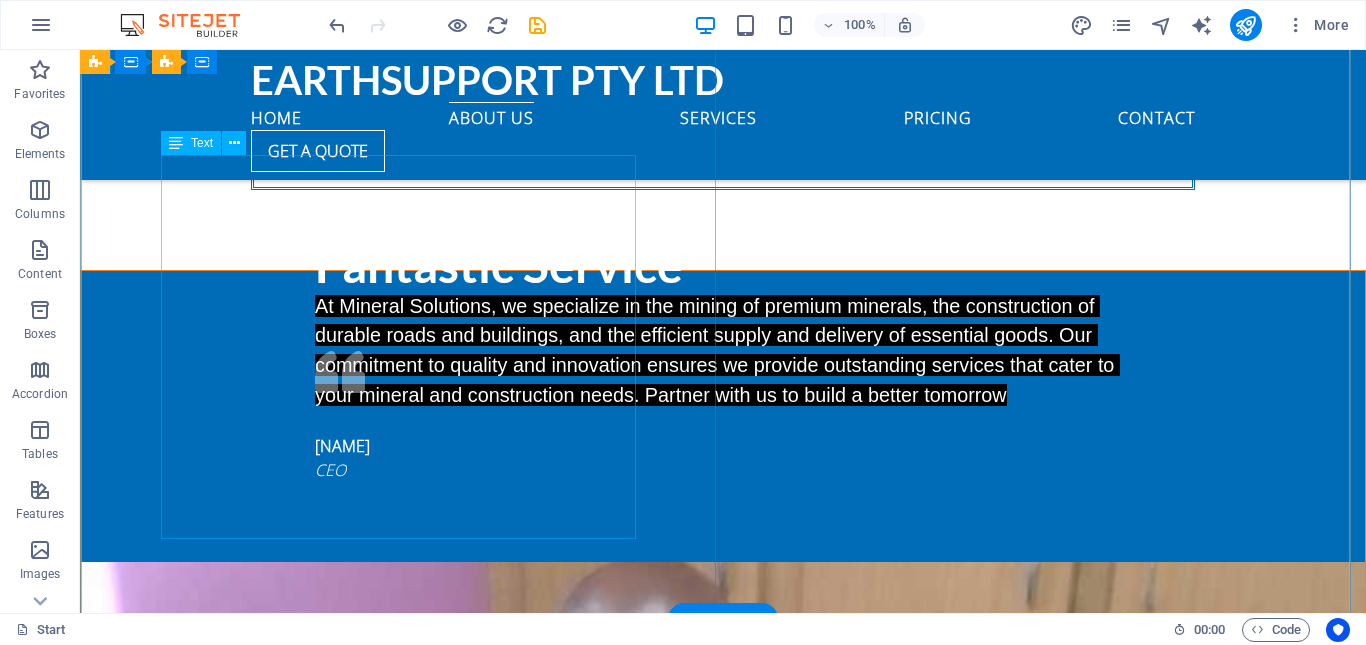 click on "South Africa’s mineral wealth is typically found in the following well-known geological formations and settings: • the Witwatersrand Basin yields some 93% of South Africa’s gold output and contains considerable uranium, silver, pyrite and osmiridium resources • the Bushveld Complex is known for platinum group metals (with associated copper, nickel and cobalt mineralisation), chromium and vanadium-bearing titanium-iron ore formations and industrial minerals, including fluorspar and andalusite • the Transvaal Supergroup contains enormous deposits of manganese and iron ore • the Karoo Basin extends through Mpumalanga, KwaZuluNatal, the Free State as well as Limpopo, hosting considerable bituminous coal and anthracite resources Richard Roe CEO, Company3" at bounding box center [723, 2490] 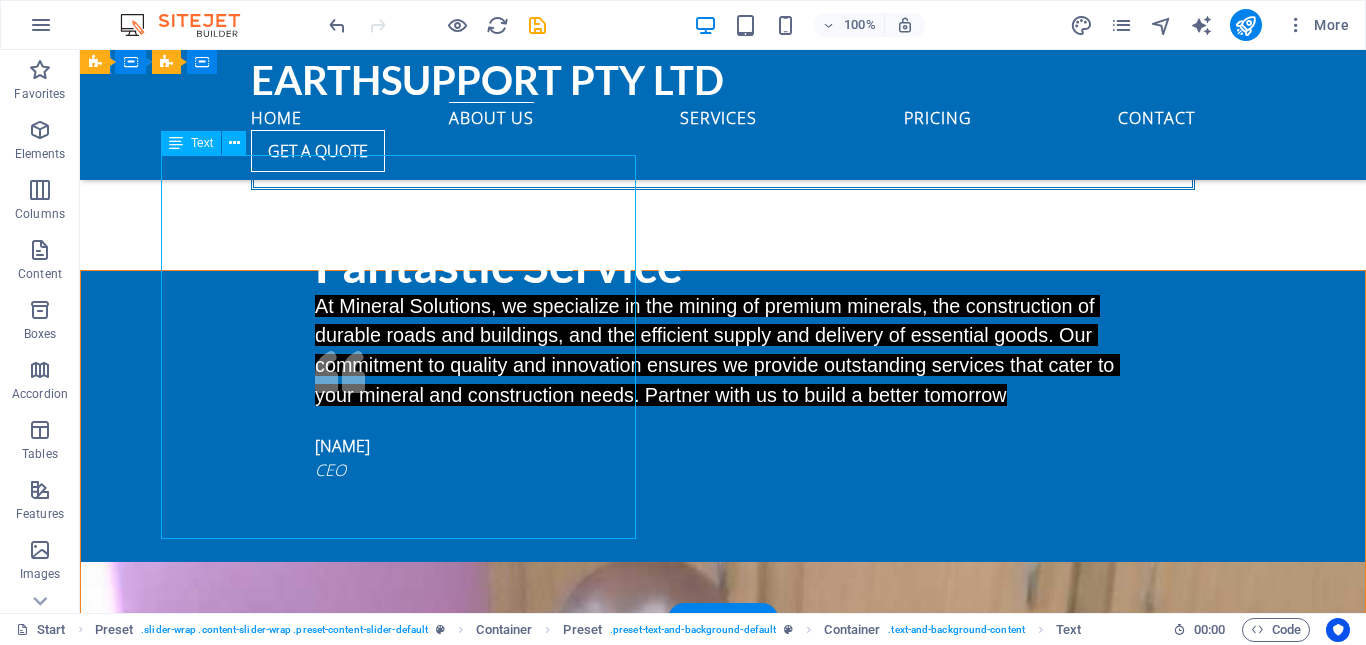 click on "South Africa’s mineral wealth is typically found in the following well-known geological formations and settings: • the Witwatersrand Basin yields some 93% of South Africa’s gold output and contains considerable uranium, silver, pyrite and osmiridium resources • the Bushveld Complex is known for platinum group metals (with associated copper, nickel and cobalt mineralisation), chromium and vanadium-bearing titanium-iron ore formations and industrial minerals, including fluorspar and andalusite • the Transvaal Supergroup contains enormous deposits of manganese and iron ore • the Karoo Basin extends through Mpumalanga, KwaZuluNatal, the Free State as well as Limpopo, hosting considerable bituminous coal and anthracite resources Richard Roe CEO, Company3" at bounding box center [723, 2490] 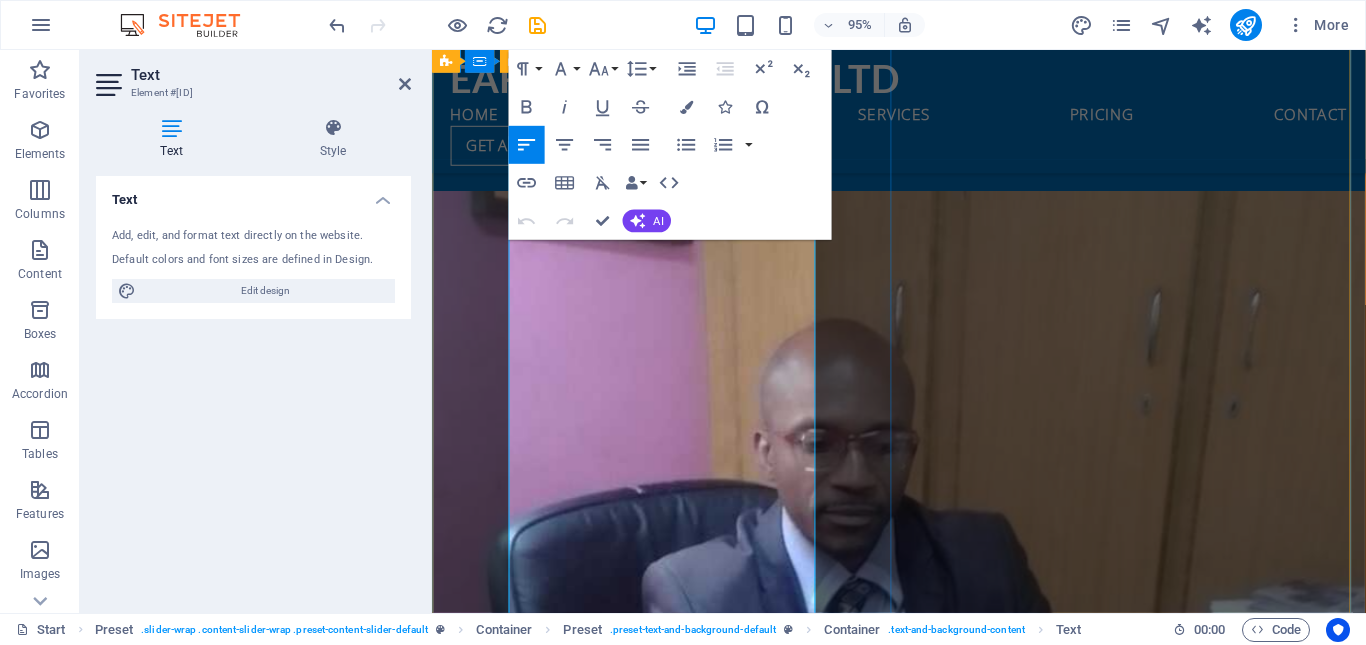 scroll, scrollTop: 3223, scrollLeft: 0, axis: vertical 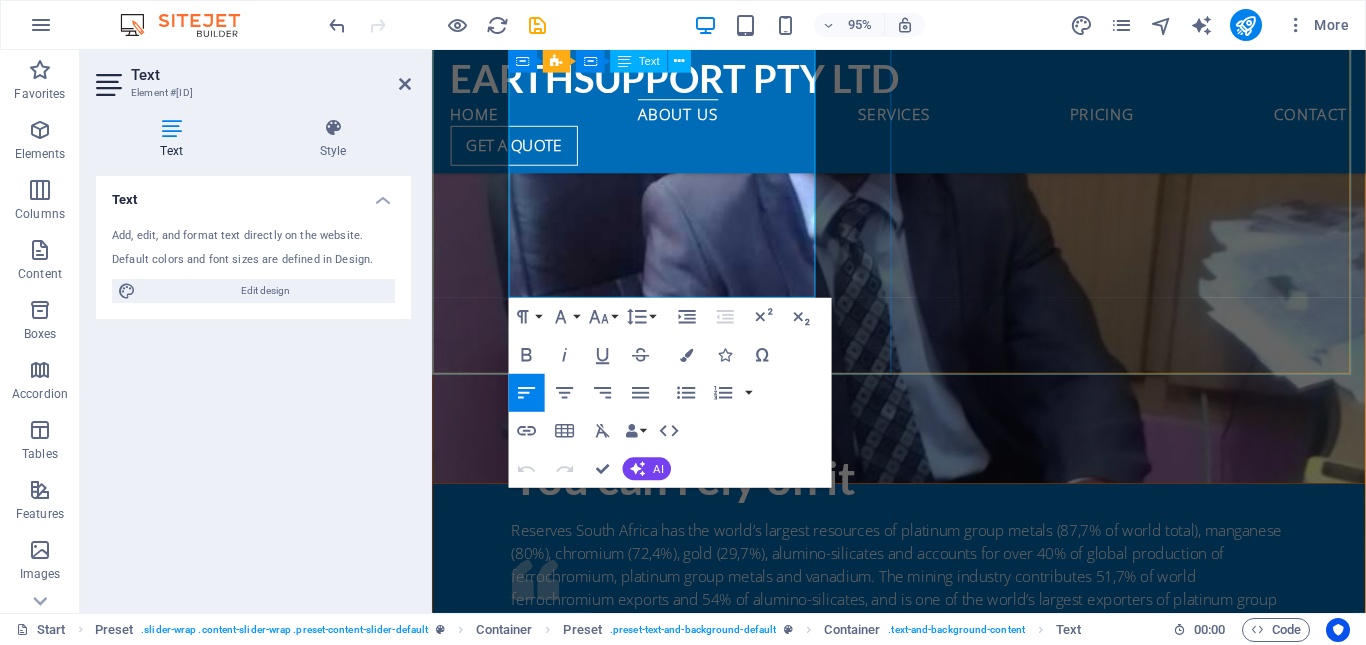 drag, startPoint x: 633, startPoint y: 296, endPoint x: 514, endPoint y: 271, distance: 121.597694 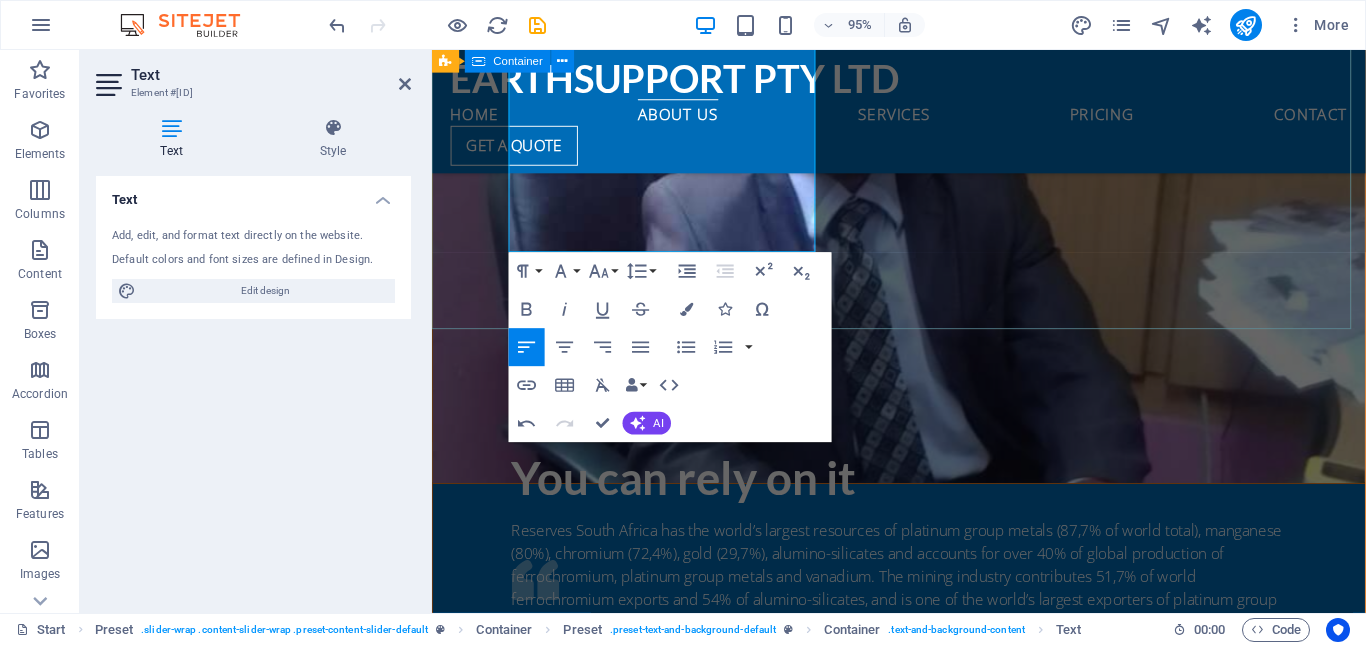 click at bounding box center [923, 2640] 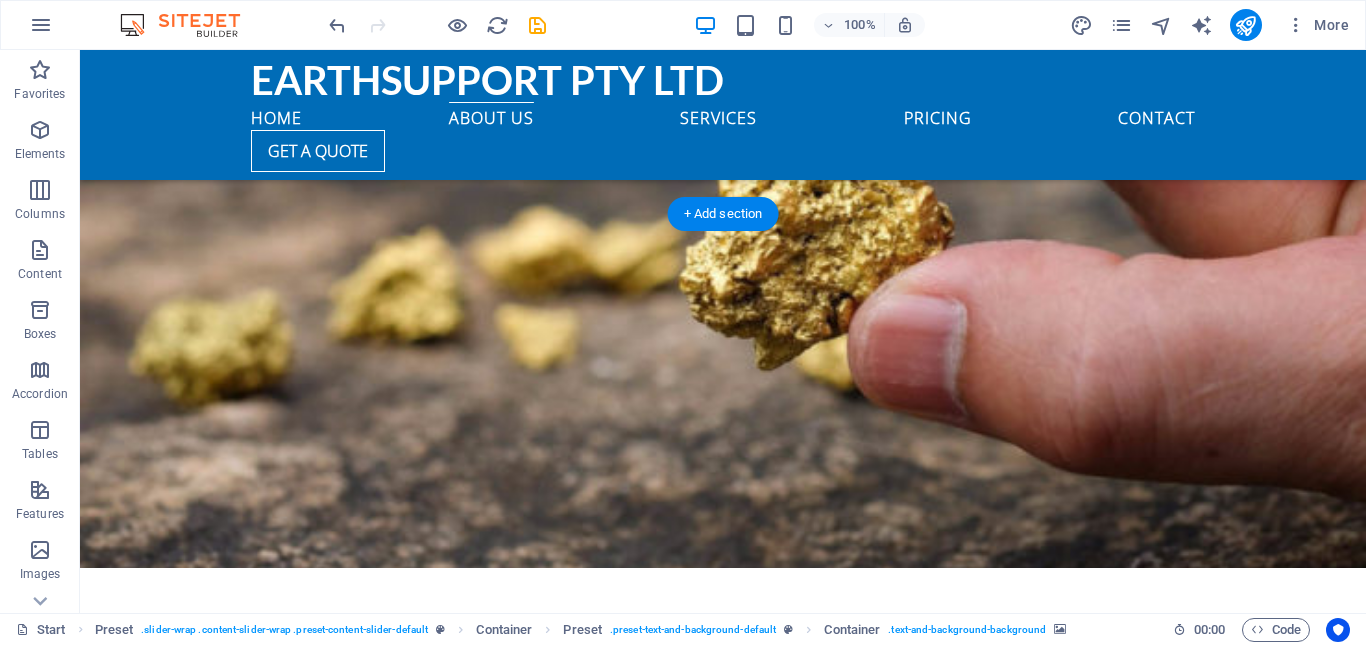 scroll, scrollTop: 848, scrollLeft: 0, axis: vertical 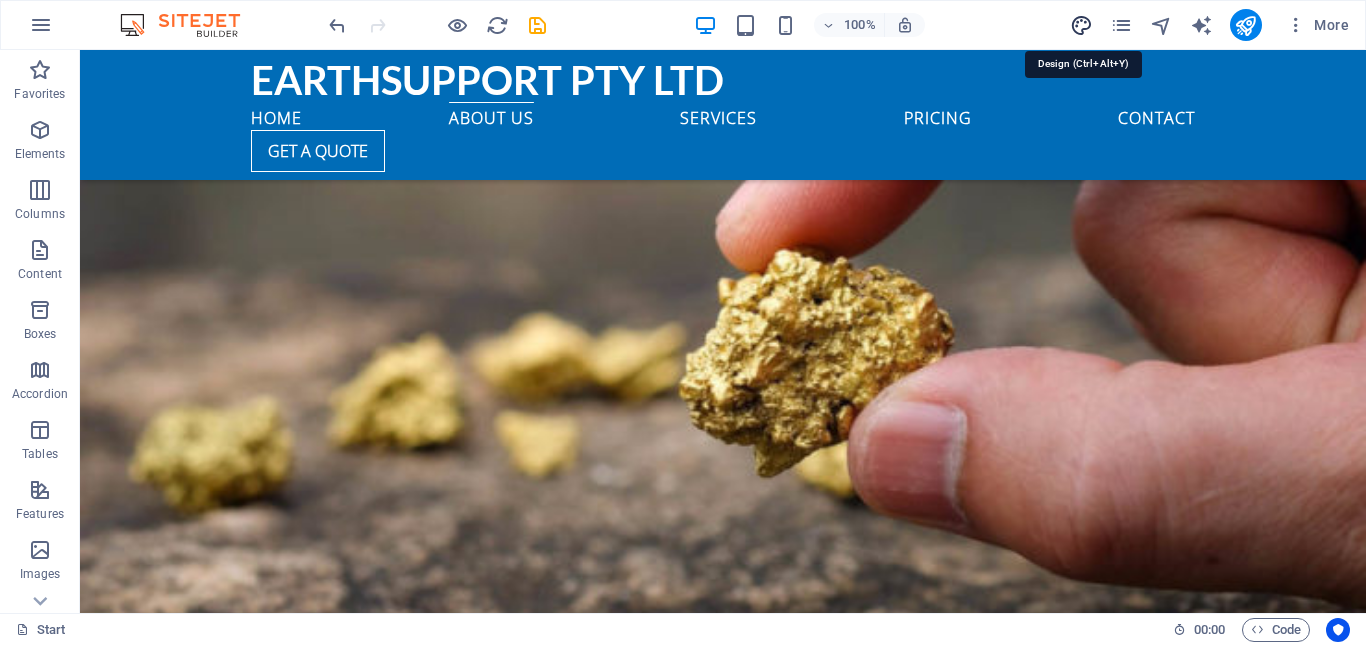 click at bounding box center [1081, 25] 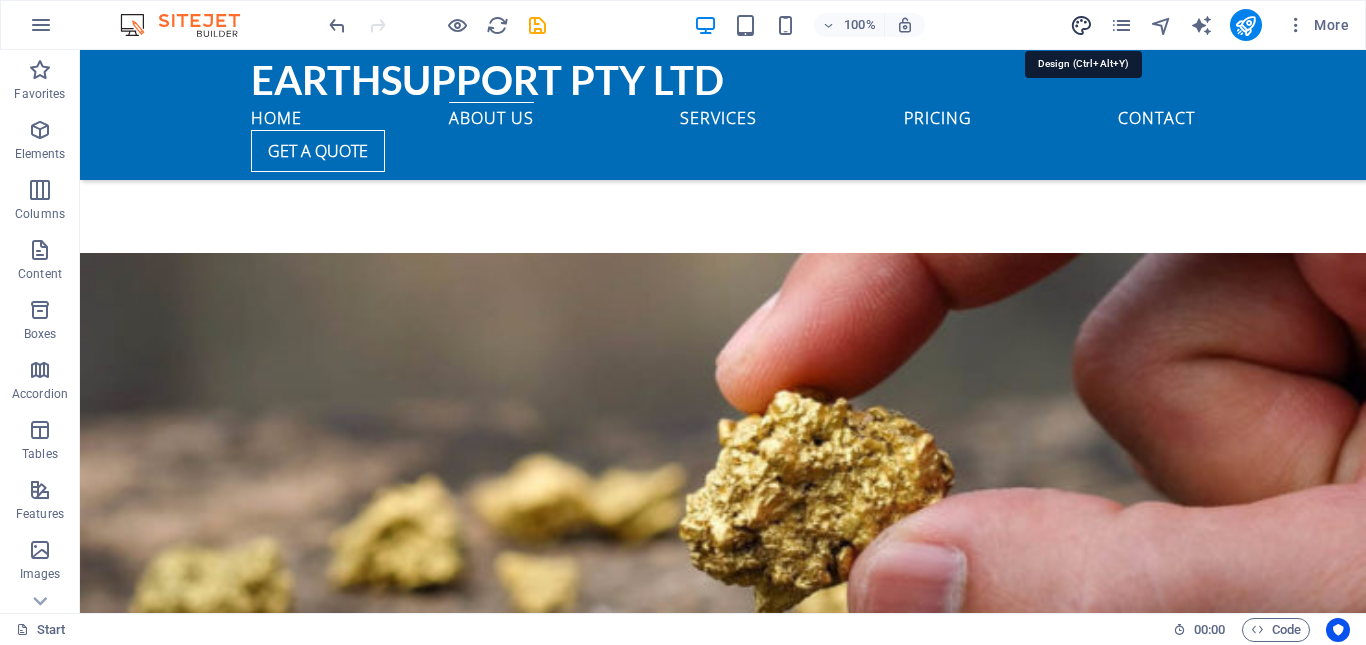 select on "px" 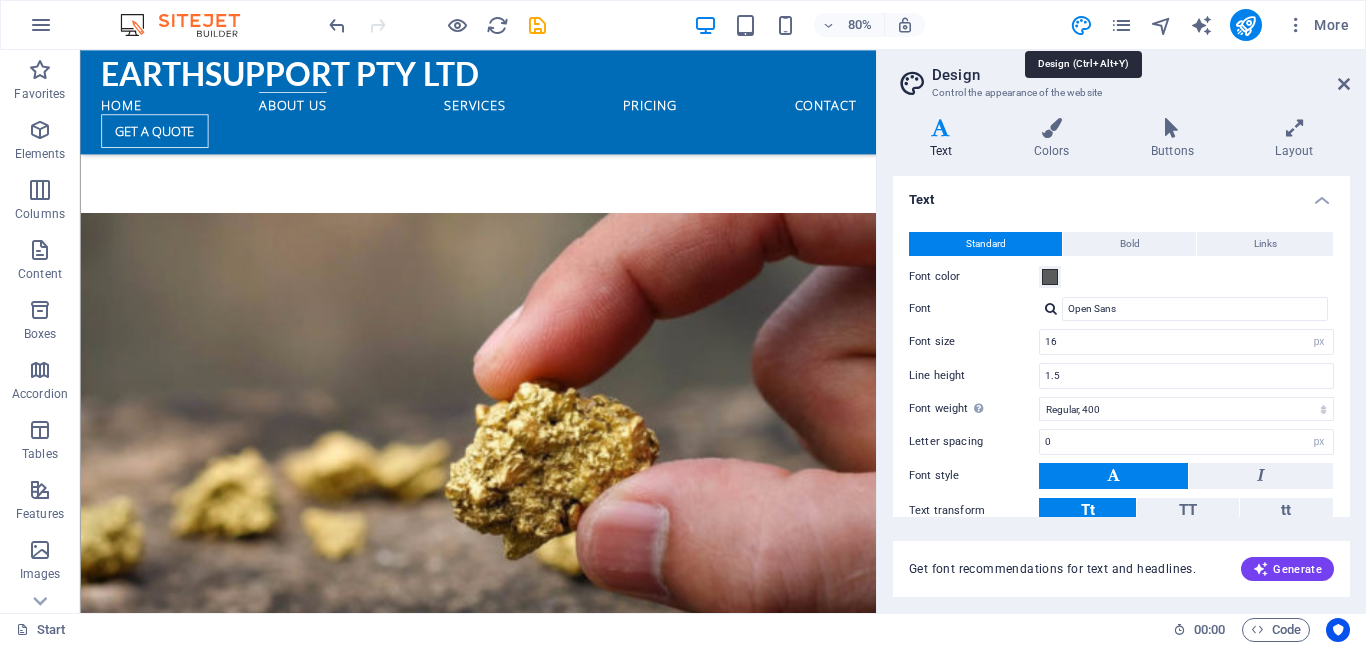 scroll, scrollTop: 989, scrollLeft: 0, axis: vertical 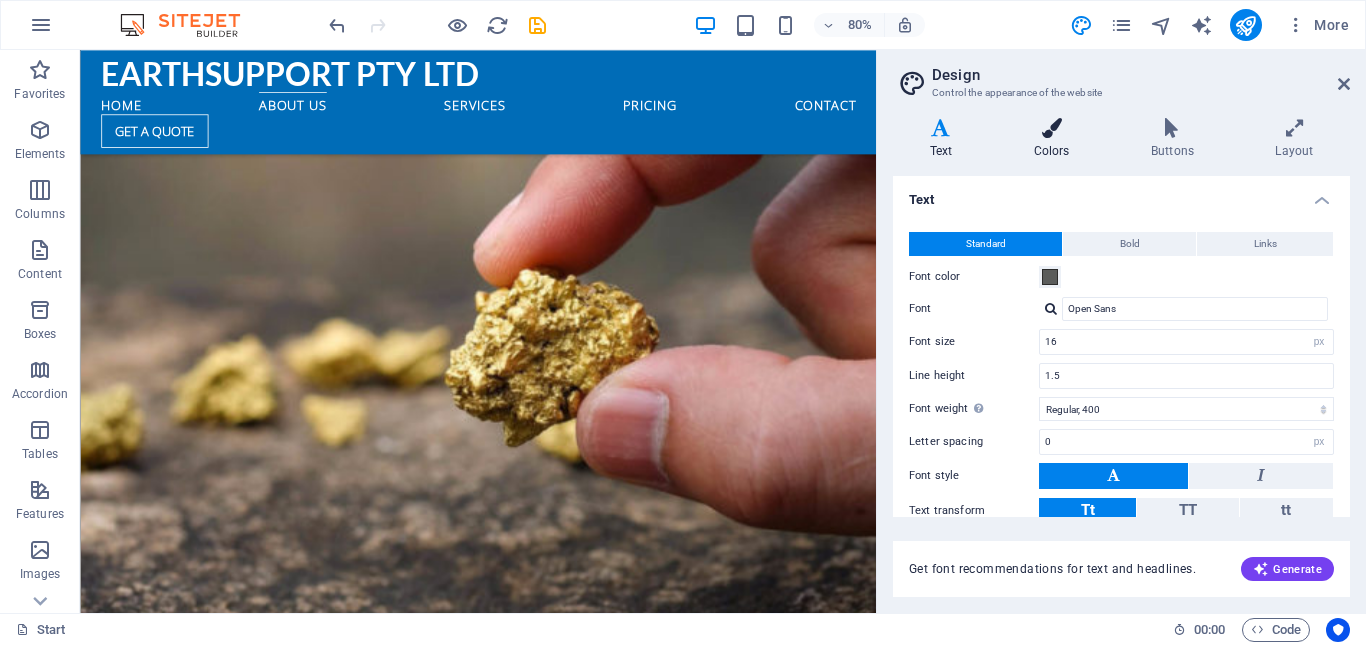 click on "Colors" at bounding box center (1055, 139) 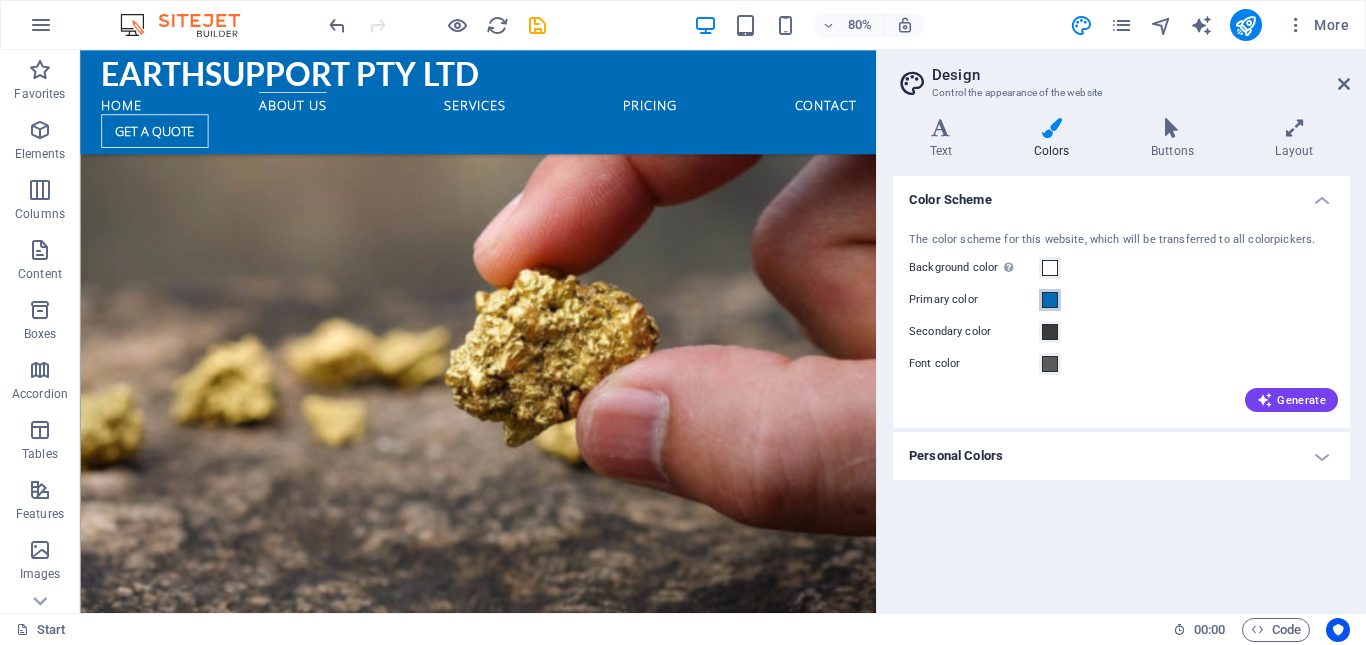 click at bounding box center [1050, 300] 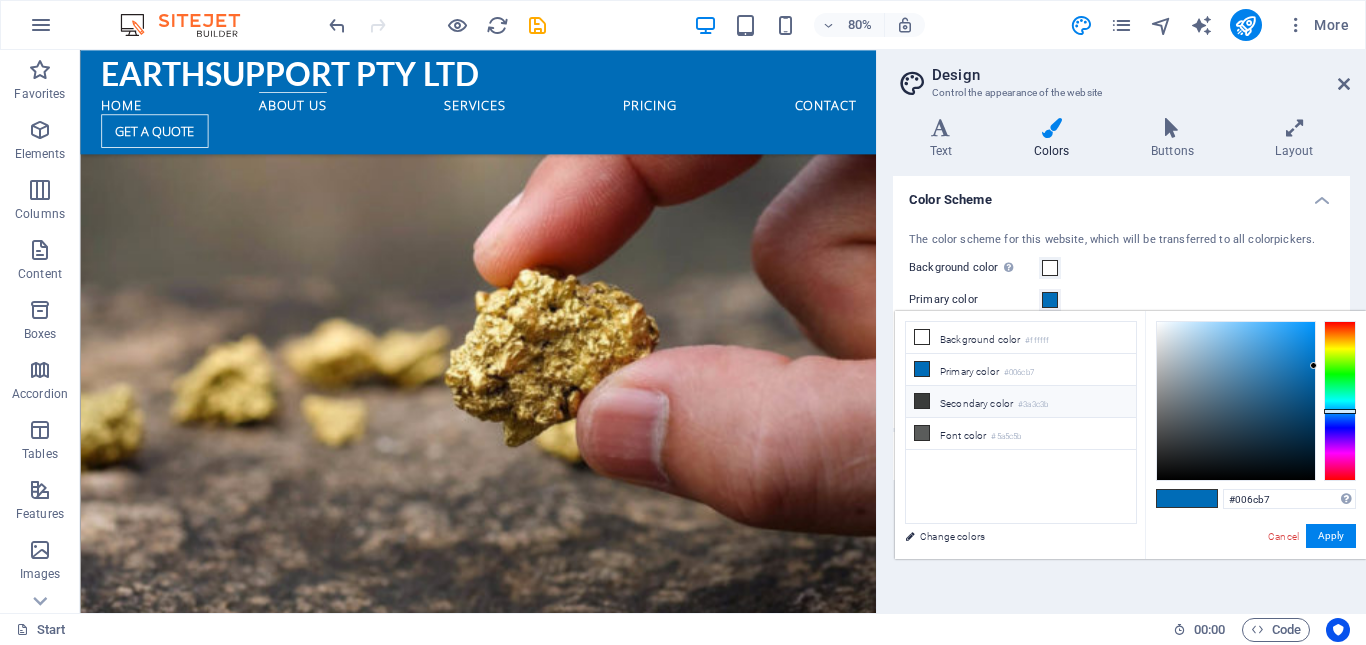 click at bounding box center (922, 401) 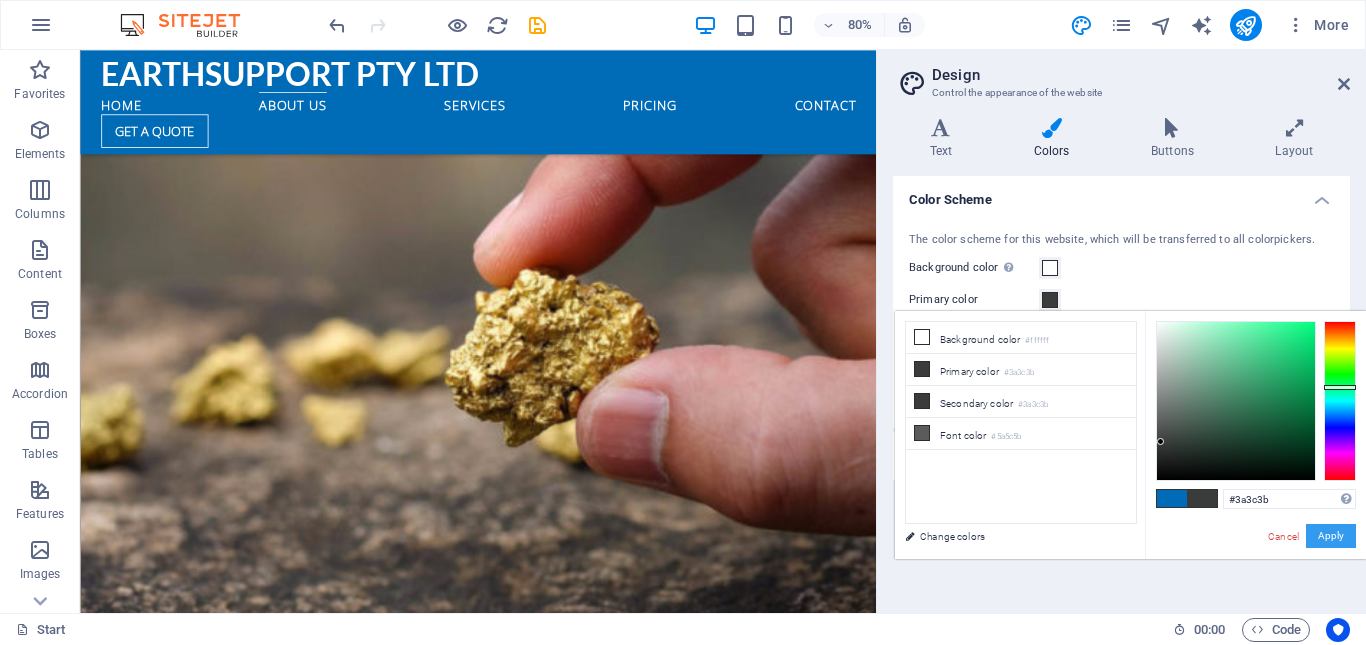 click on "Apply" at bounding box center [1331, 536] 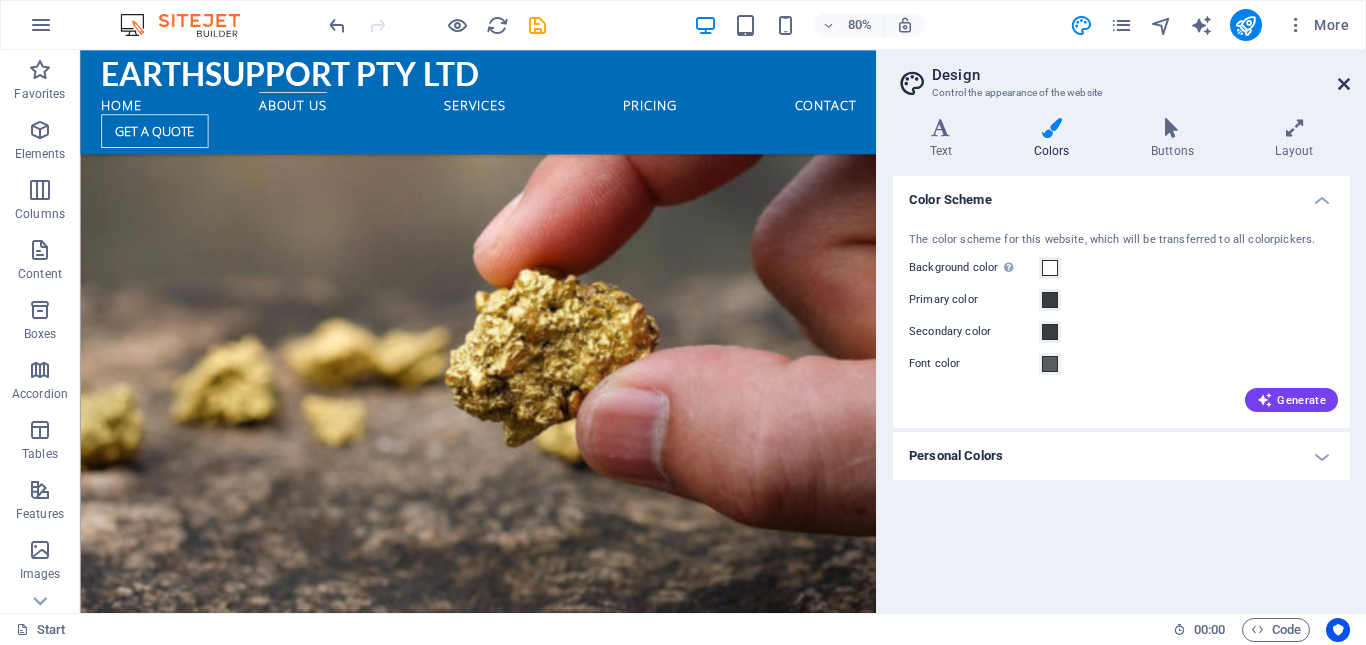 click at bounding box center (1344, 84) 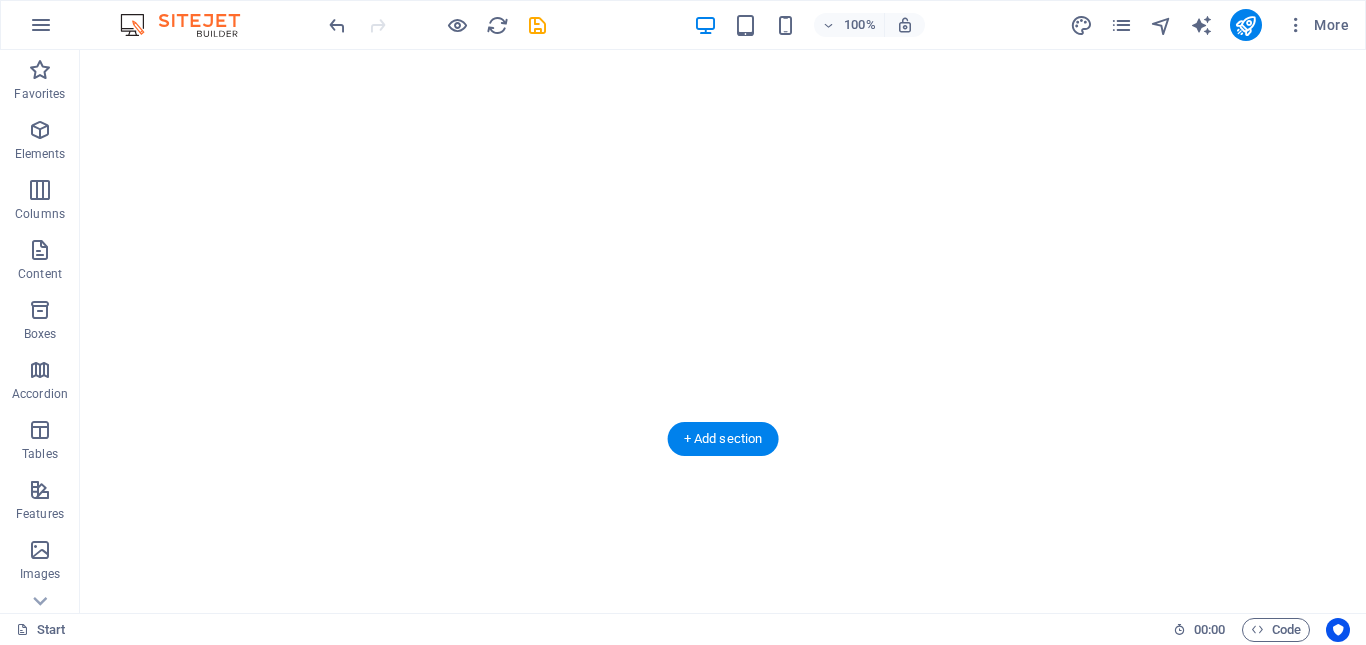 scroll, scrollTop: 0, scrollLeft: 0, axis: both 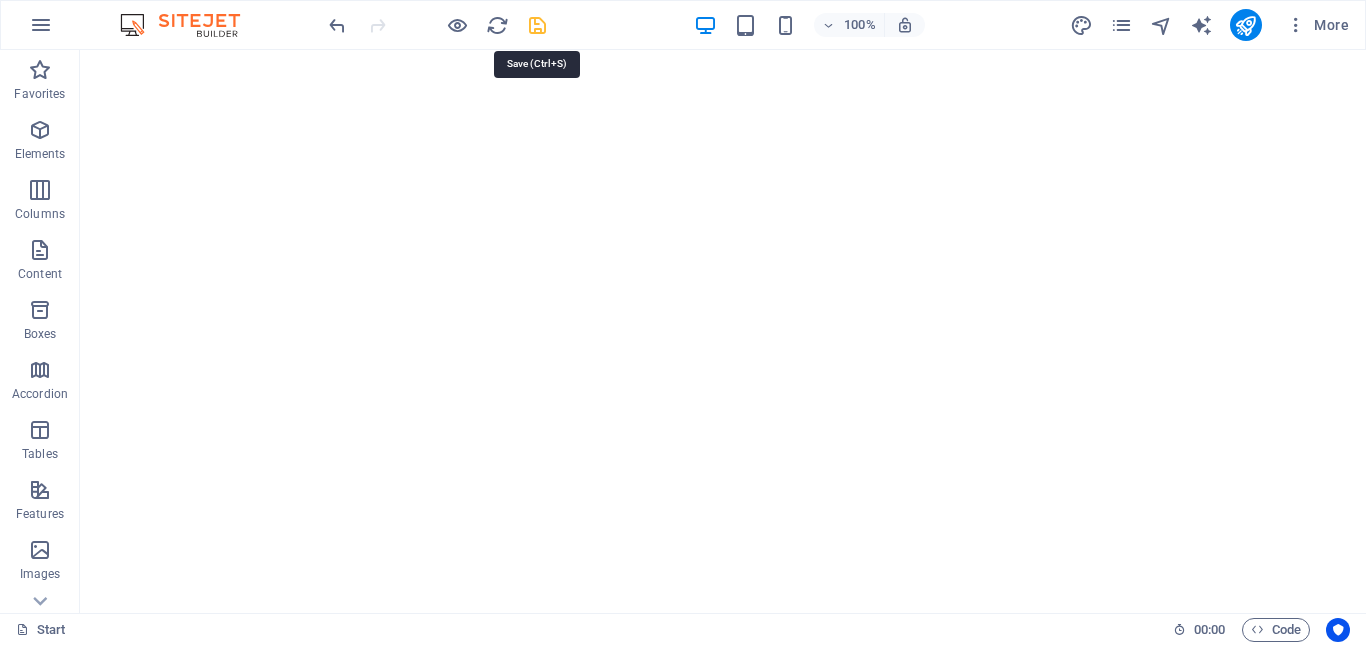 click at bounding box center (537, 25) 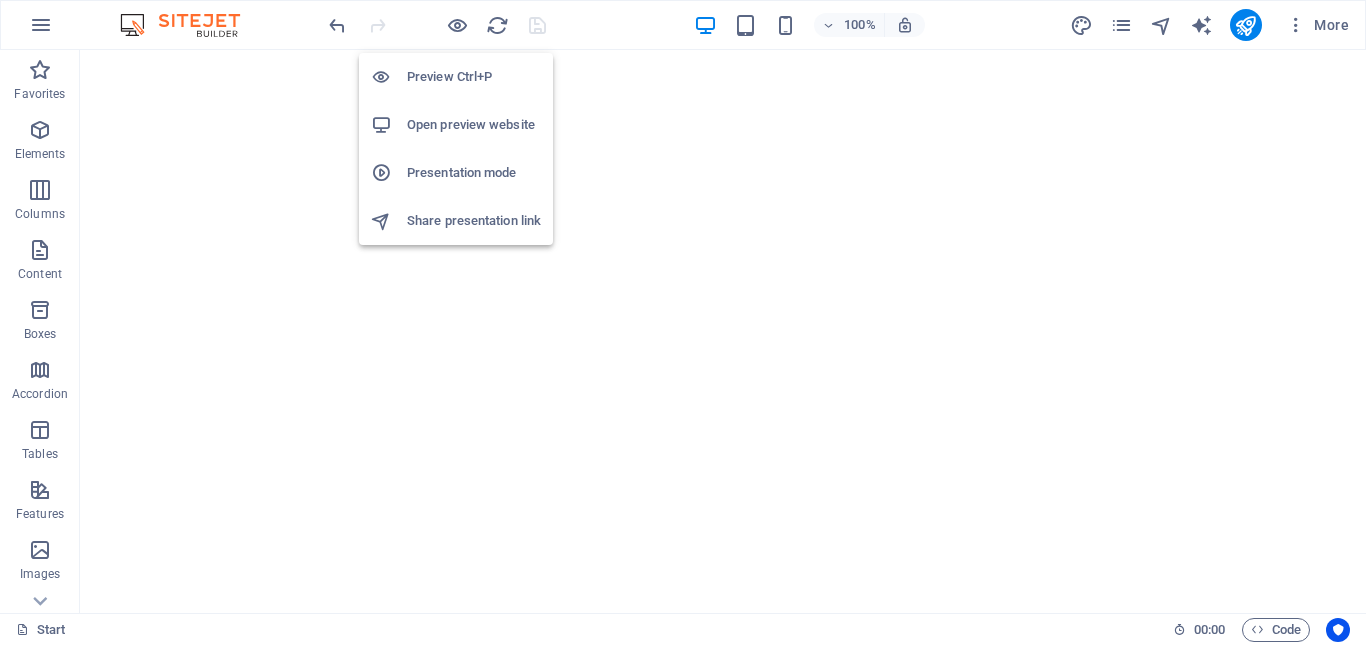 click on "Preview Ctrl+P" at bounding box center [474, 77] 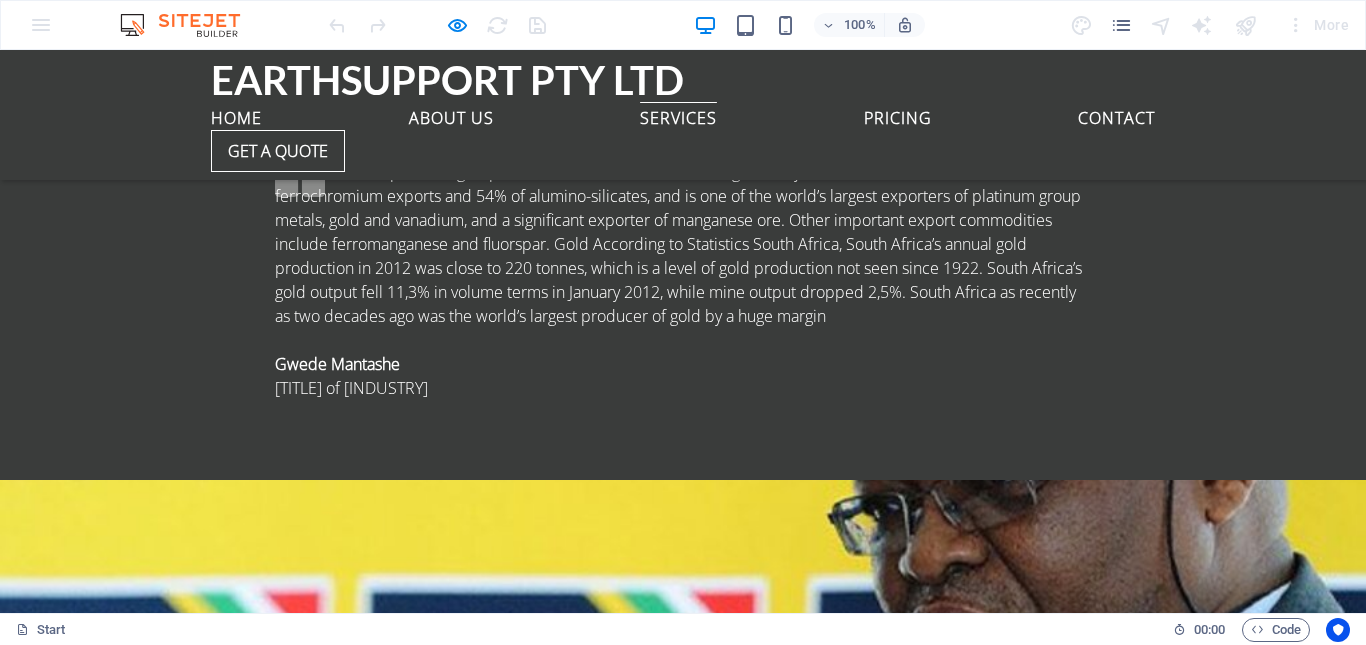scroll, scrollTop: 3600, scrollLeft: 0, axis: vertical 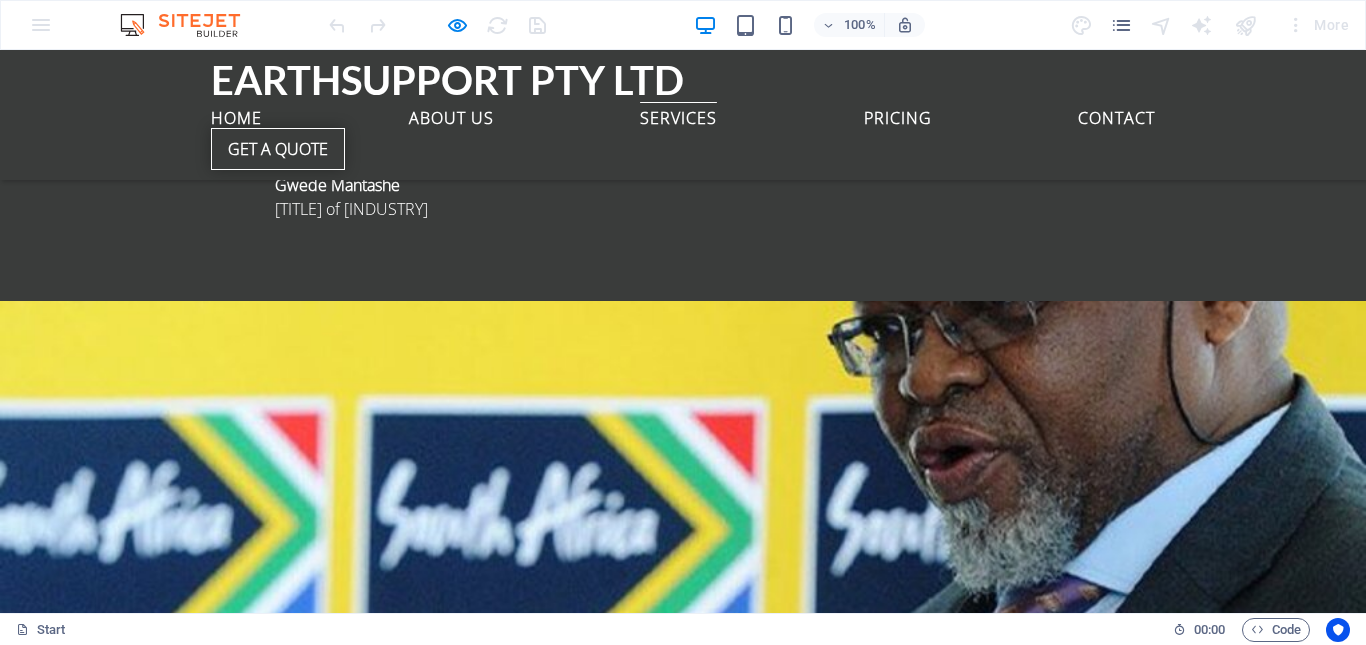 click on "Get a quote" at bounding box center [278, 149] 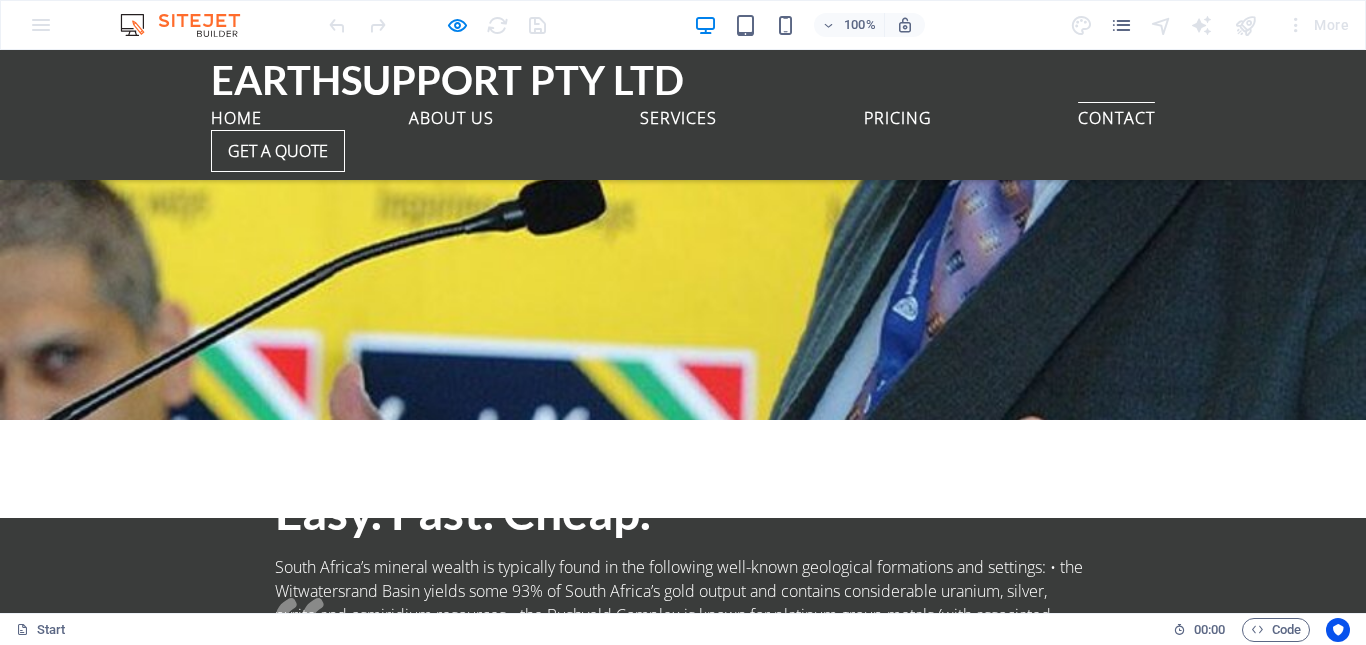 scroll, scrollTop: 4201, scrollLeft: 0, axis: vertical 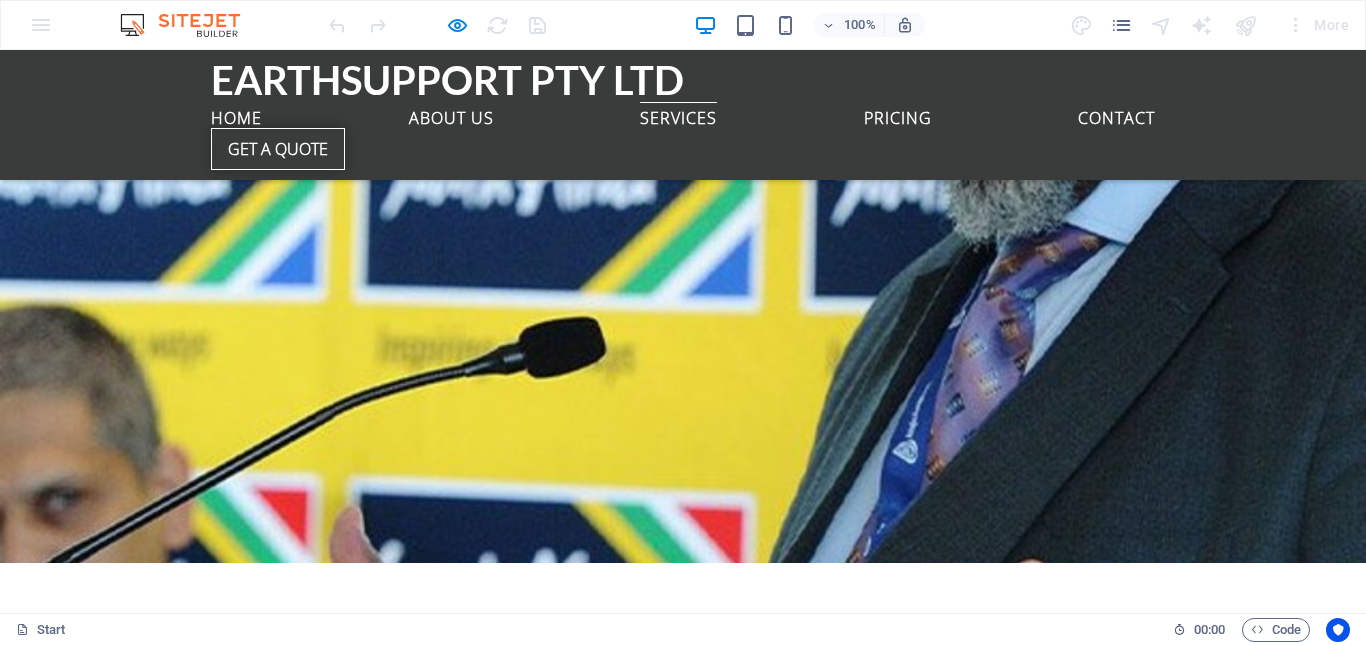 click on "Get a quote" at bounding box center (278, 149) 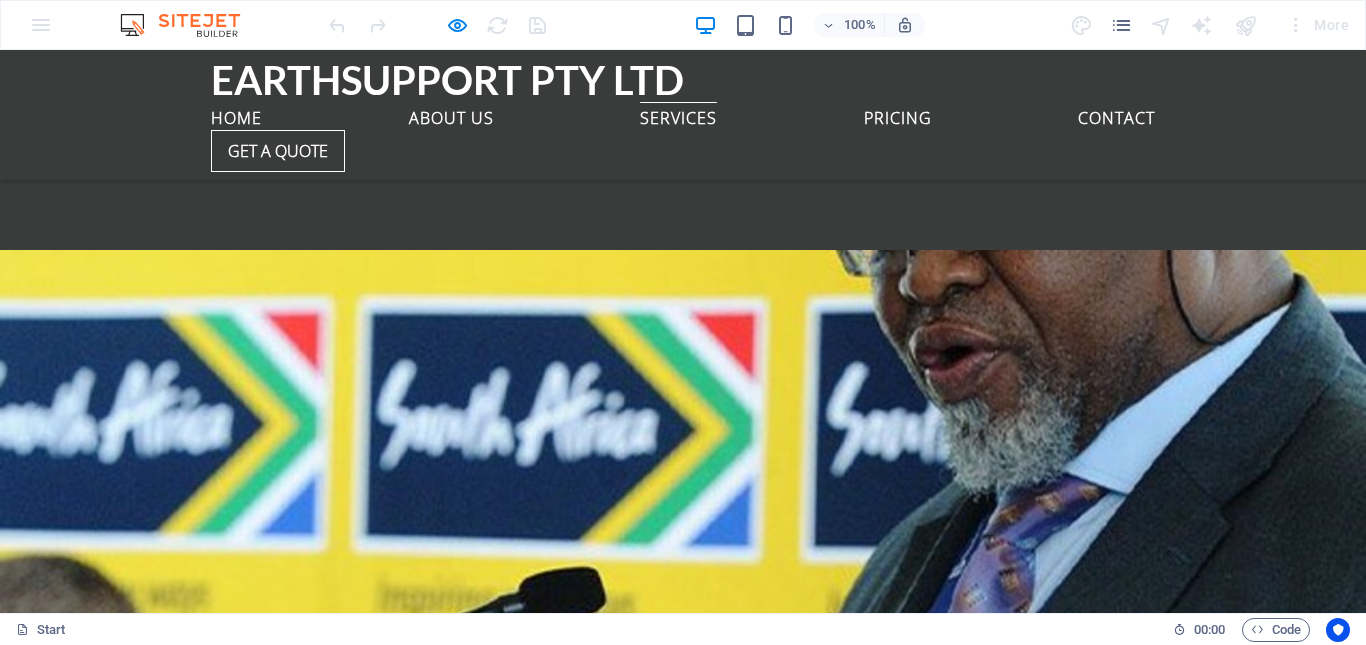 scroll, scrollTop: 3601, scrollLeft: 0, axis: vertical 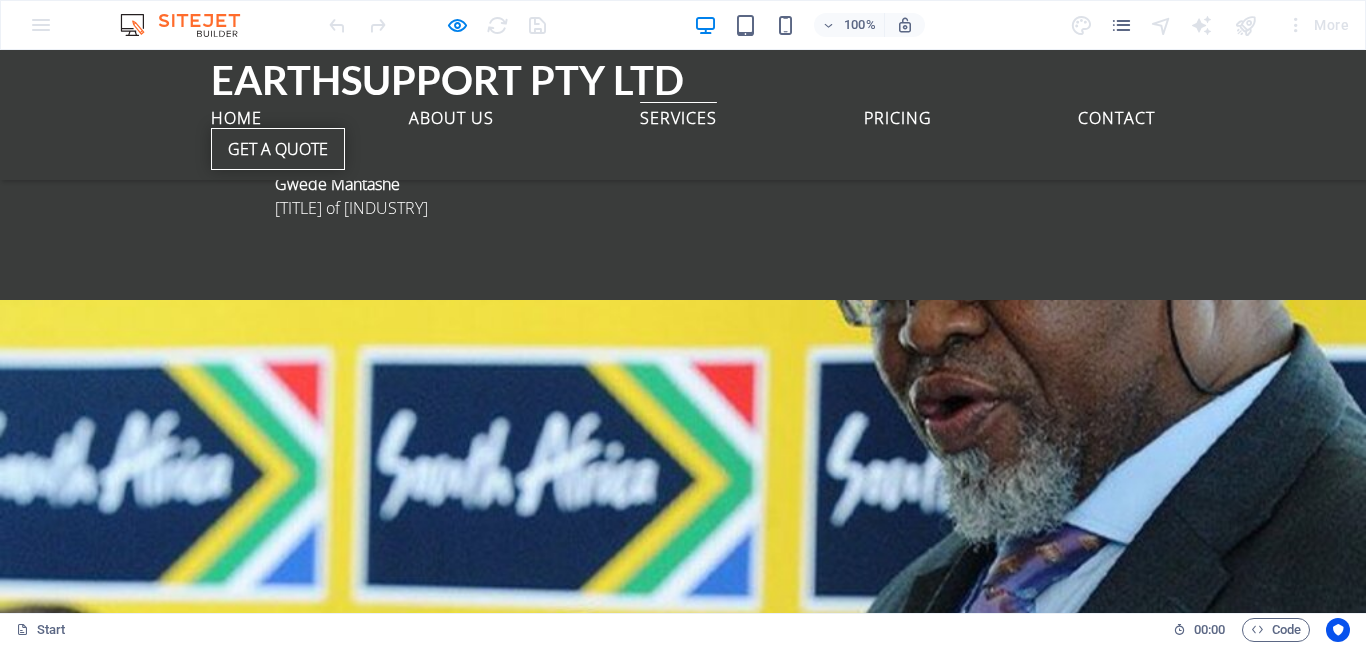 click on "Get a quote" at bounding box center (278, 149) 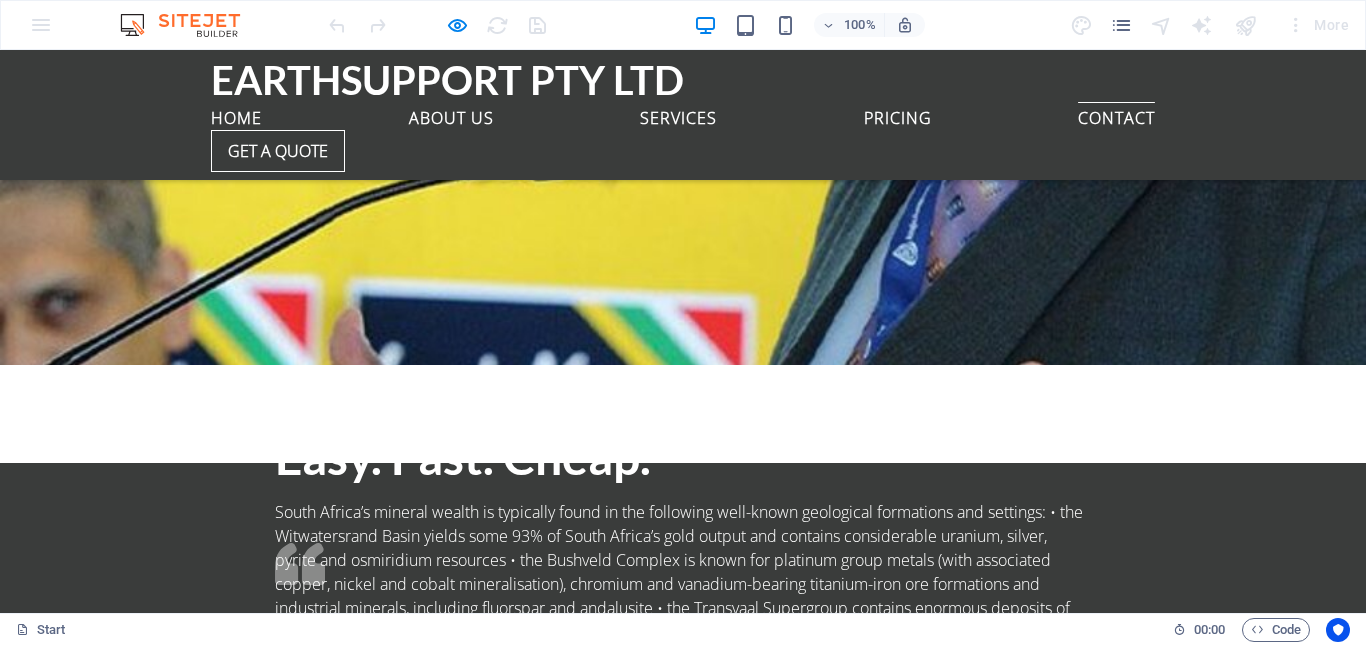 scroll, scrollTop: 4101, scrollLeft: 0, axis: vertical 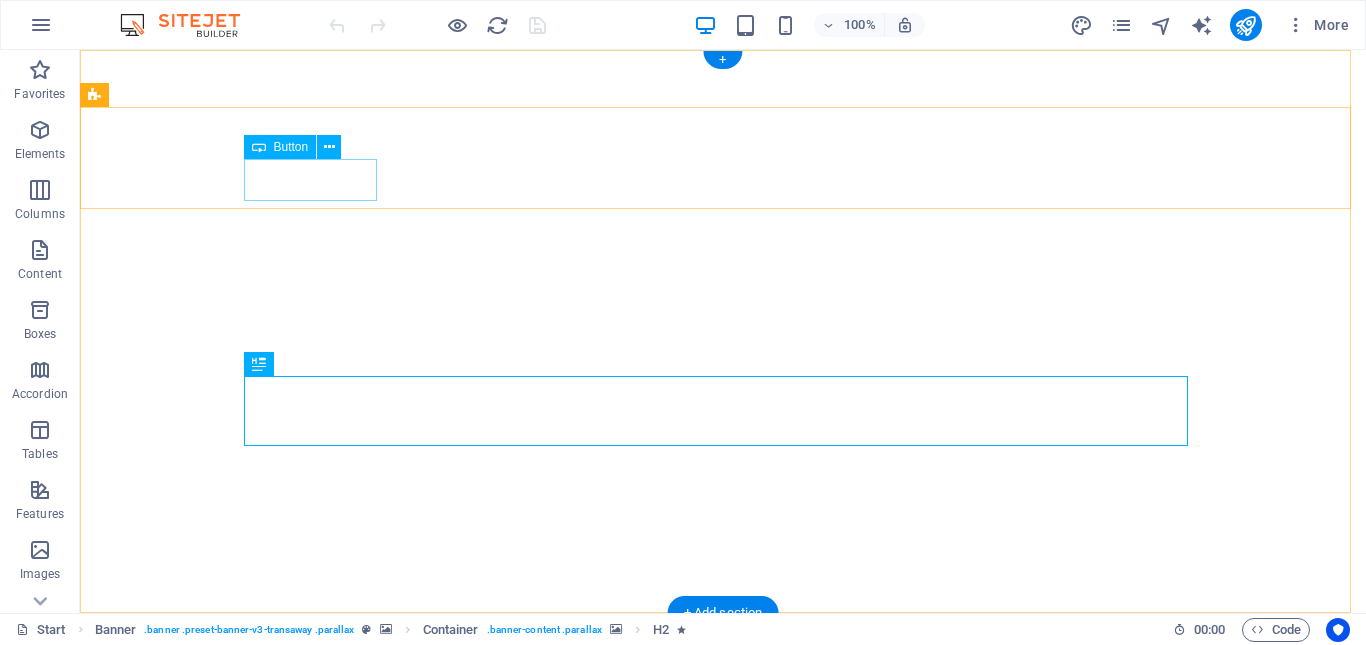 click on "Get a quote" at bounding box center (723, 959) 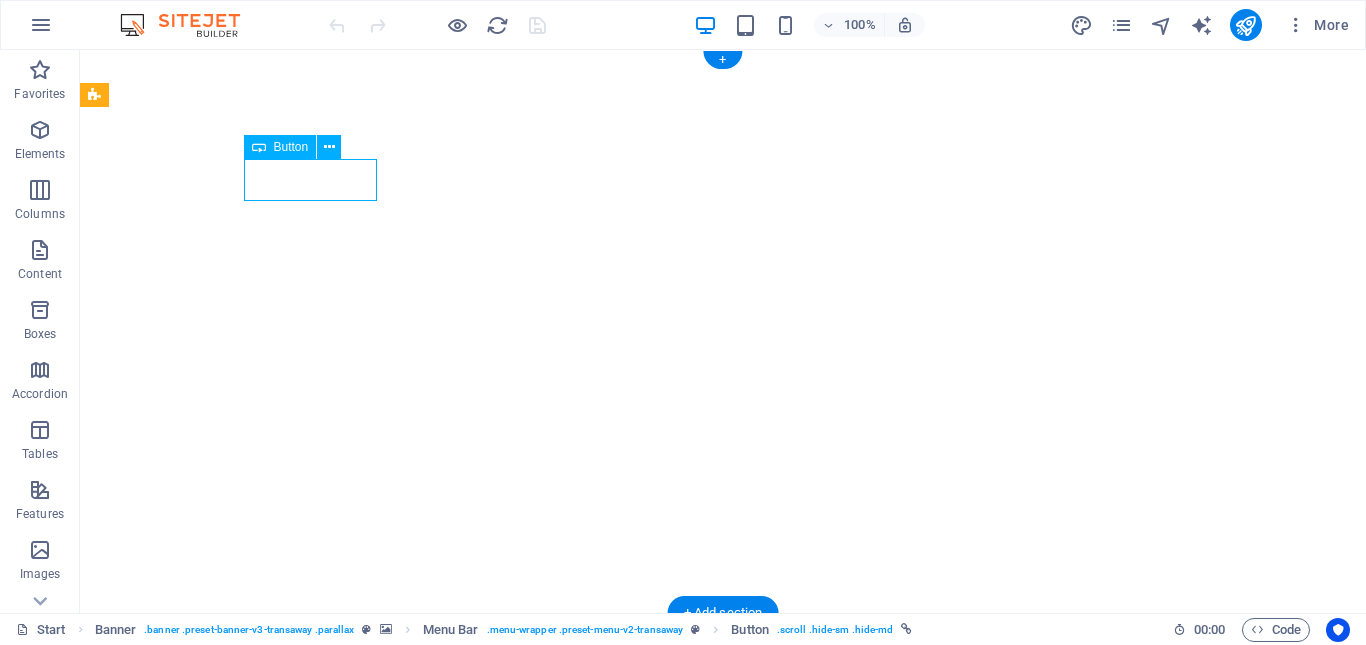 click on "Get a quote" at bounding box center [723, 959] 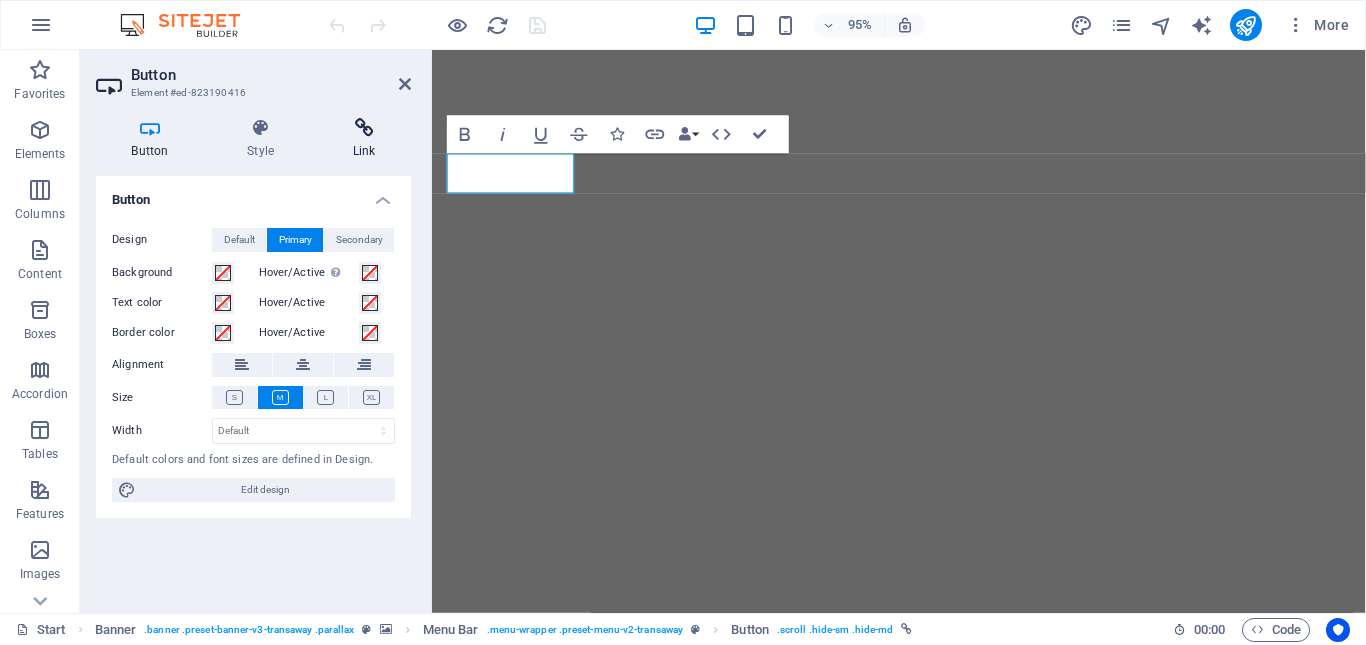 click on "Link" at bounding box center [364, 139] 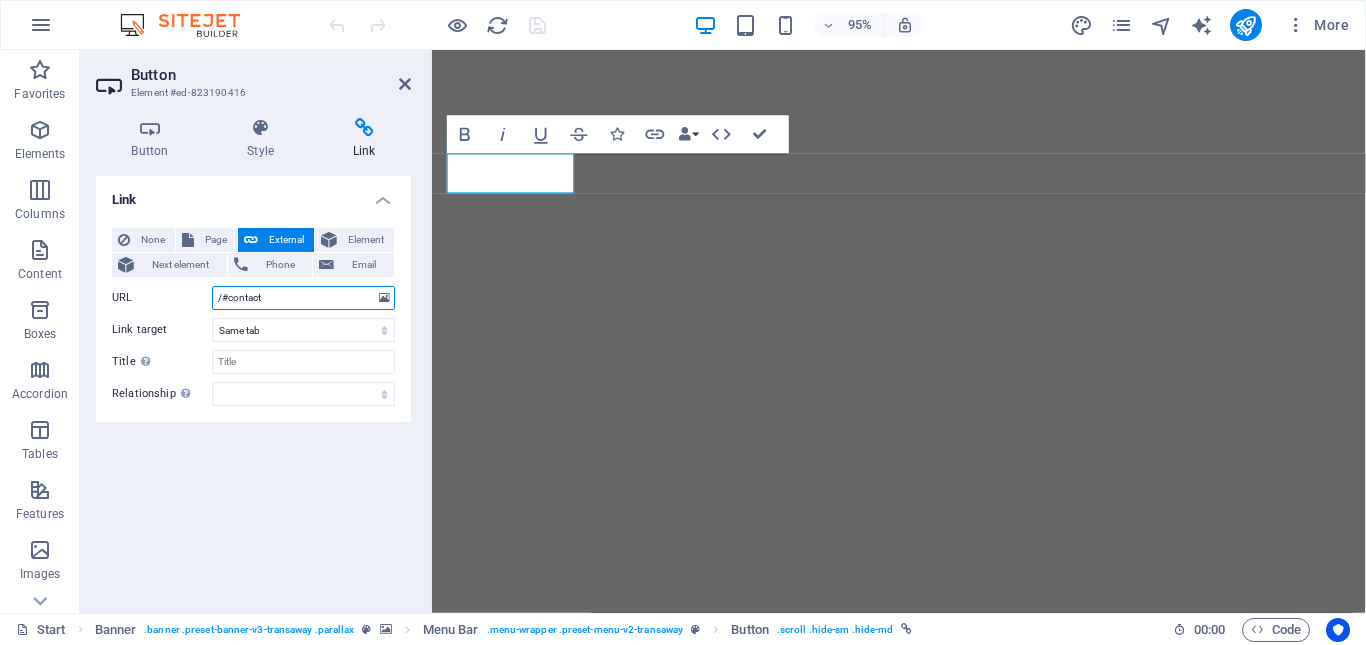 drag, startPoint x: 296, startPoint y: 299, endPoint x: 197, endPoint y: 295, distance: 99.08077 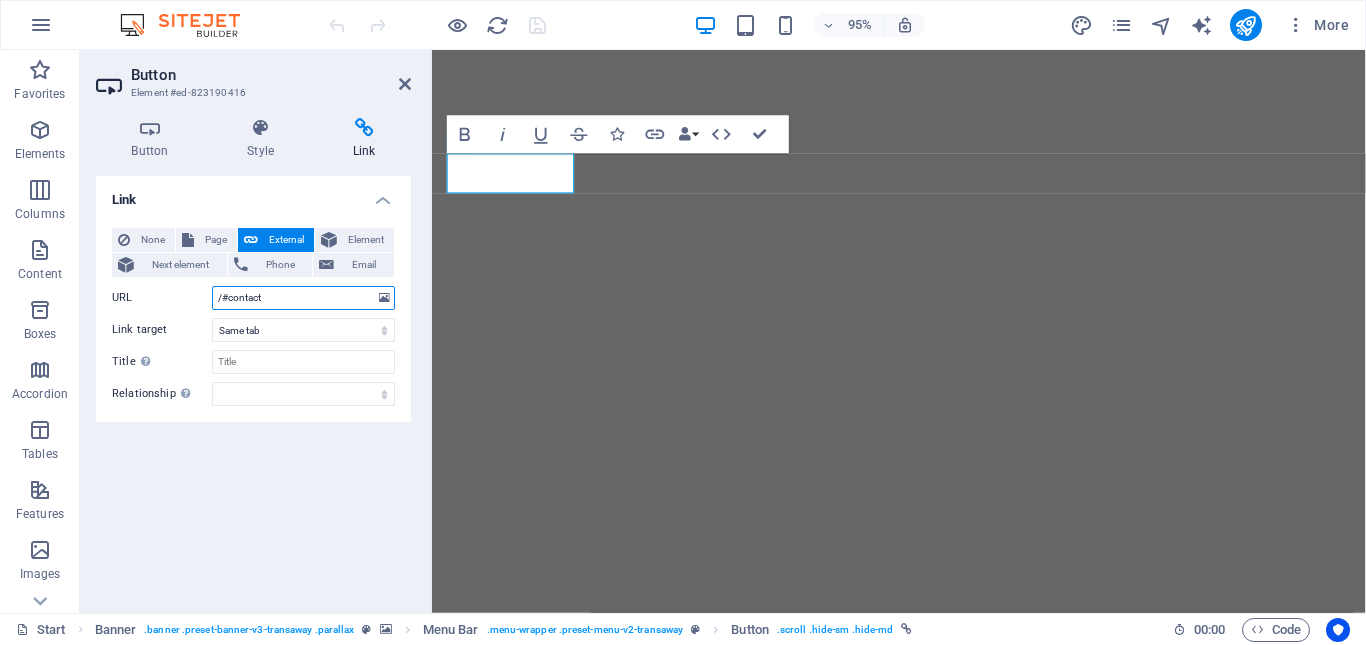 click on "URL /#contact" at bounding box center (253, 298) 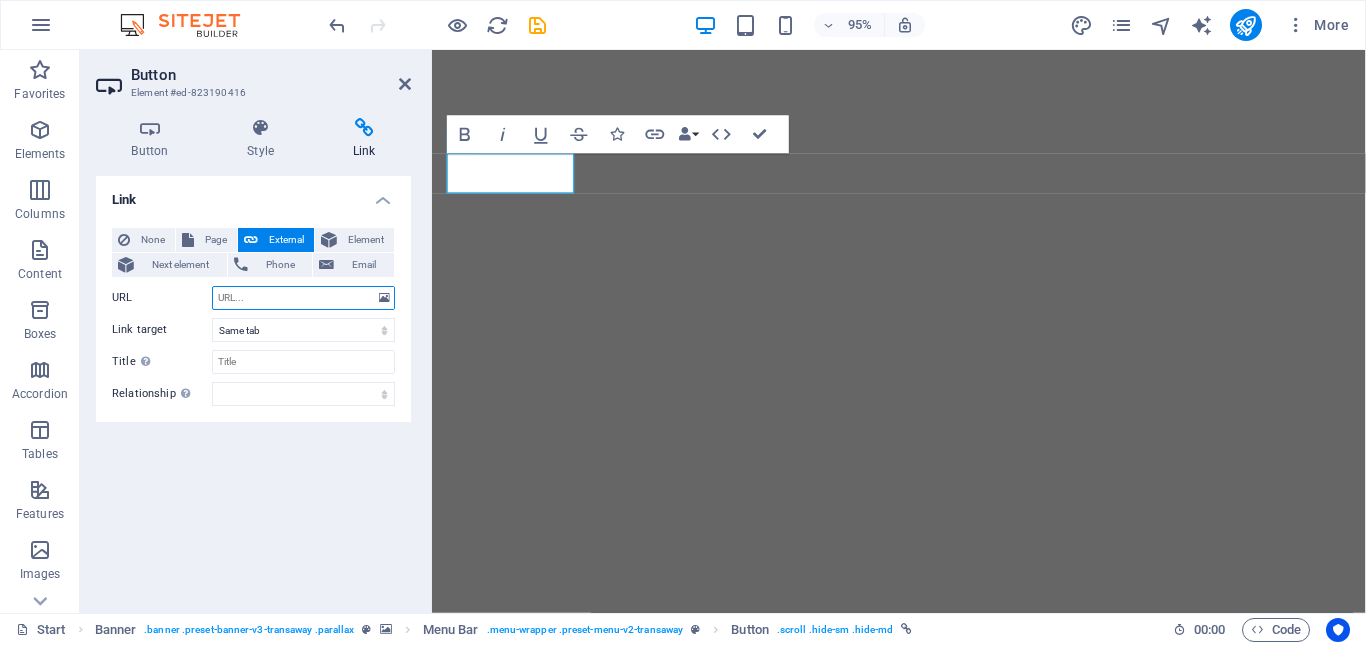 paste on "[EMAIL]" 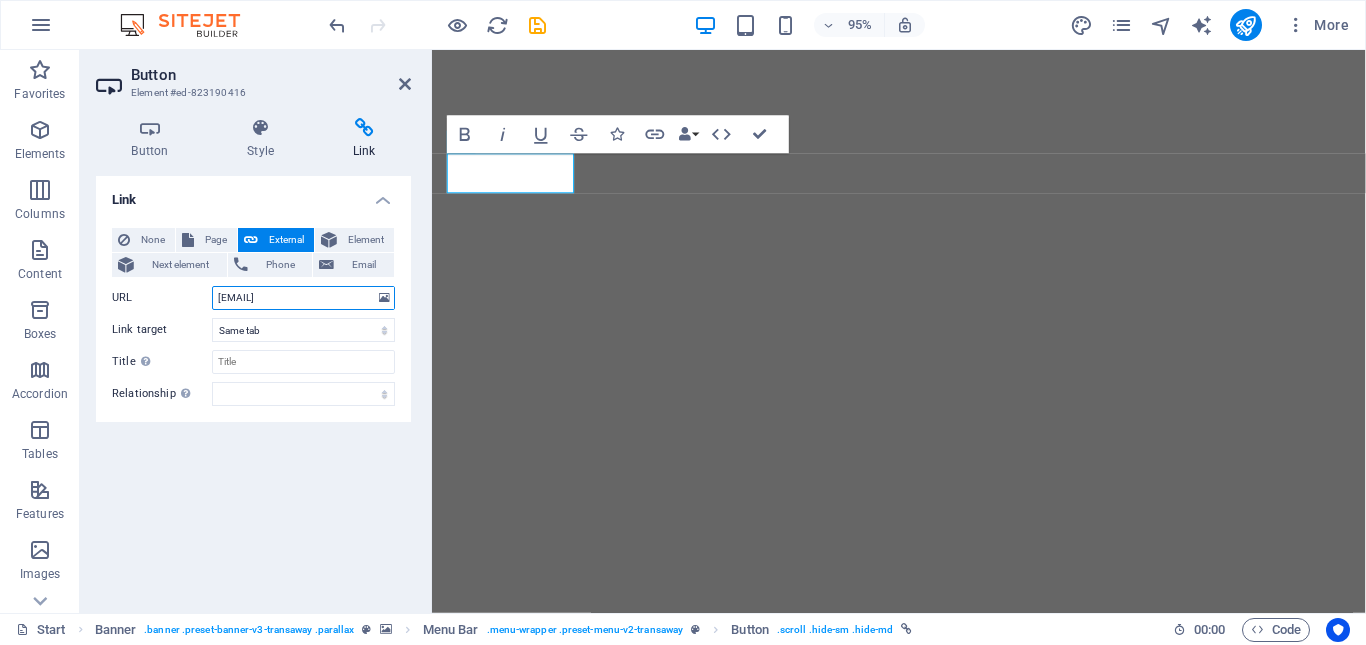 scroll, scrollTop: 0, scrollLeft: 21, axis: horizontal 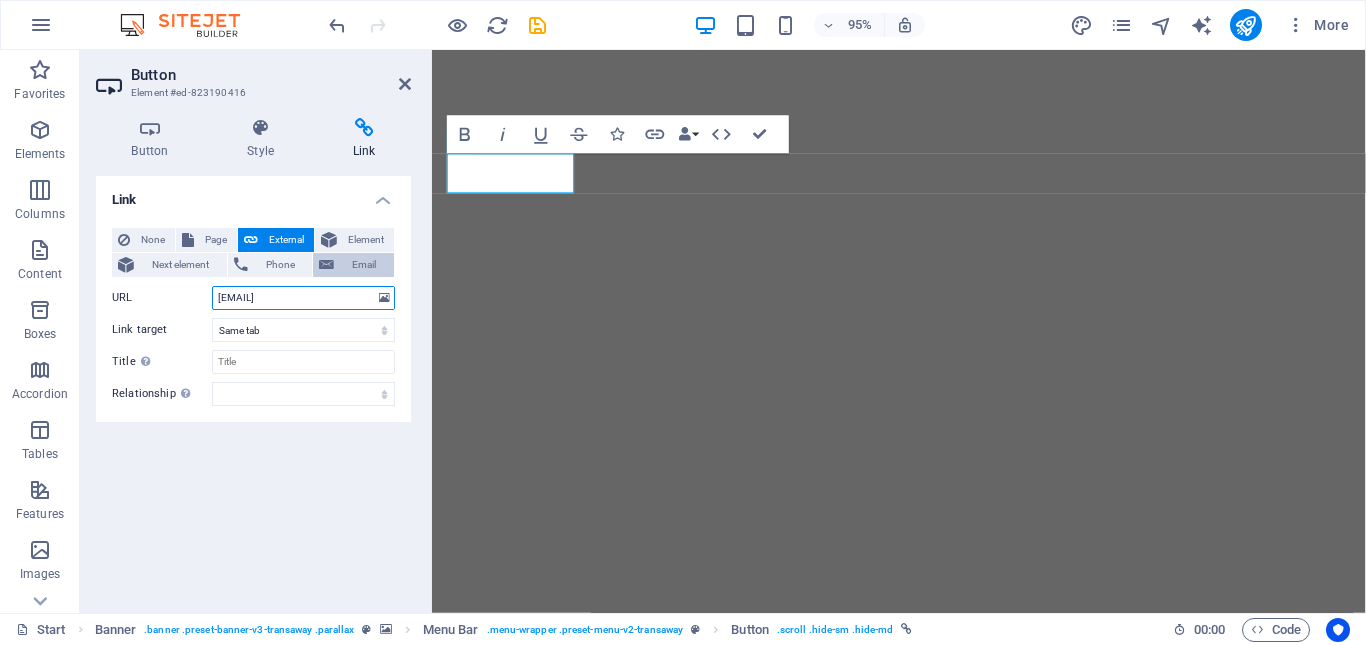type on "[EMAIL]" 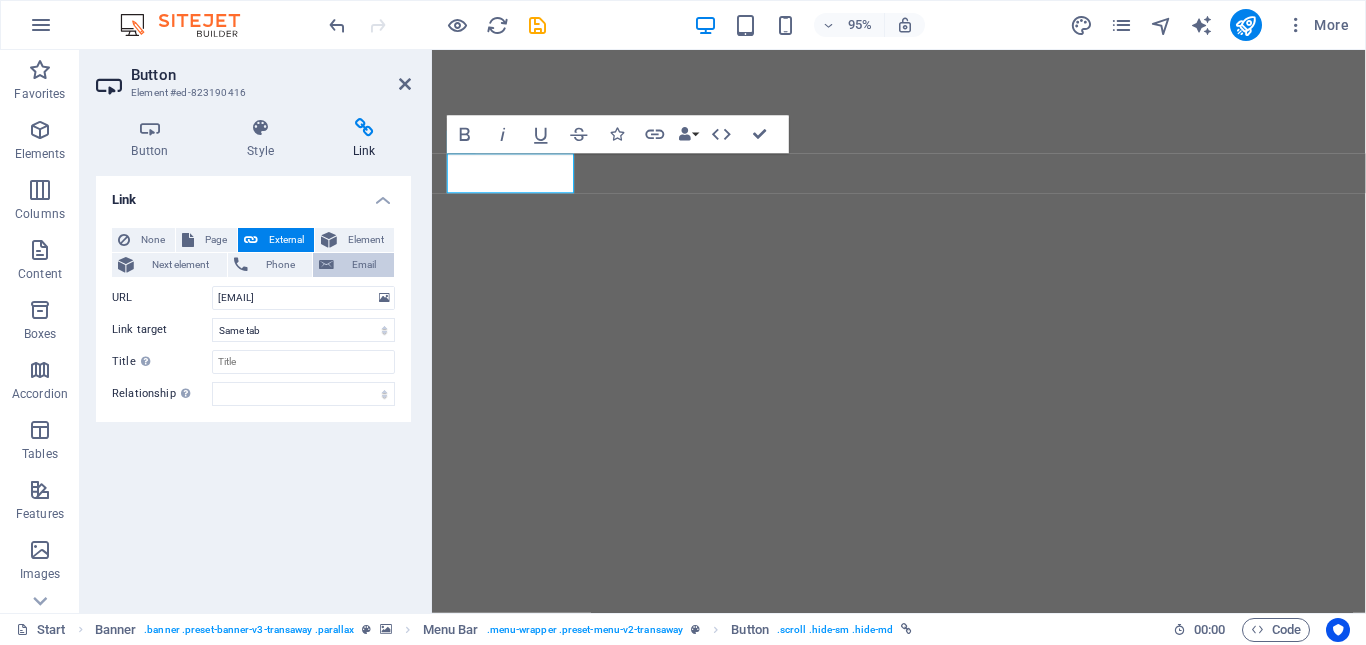 scroll, scrollTop: 0, scrollLeft: 0, axis: both 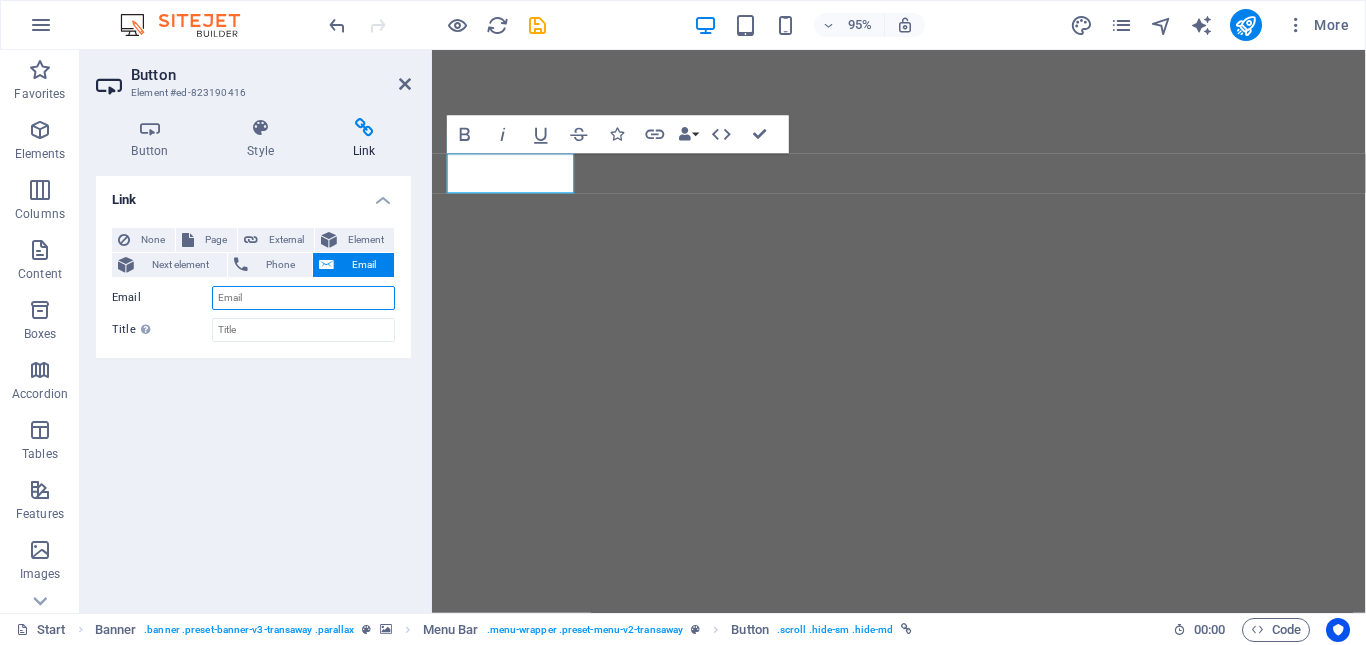 paste on "[EMAIL]" 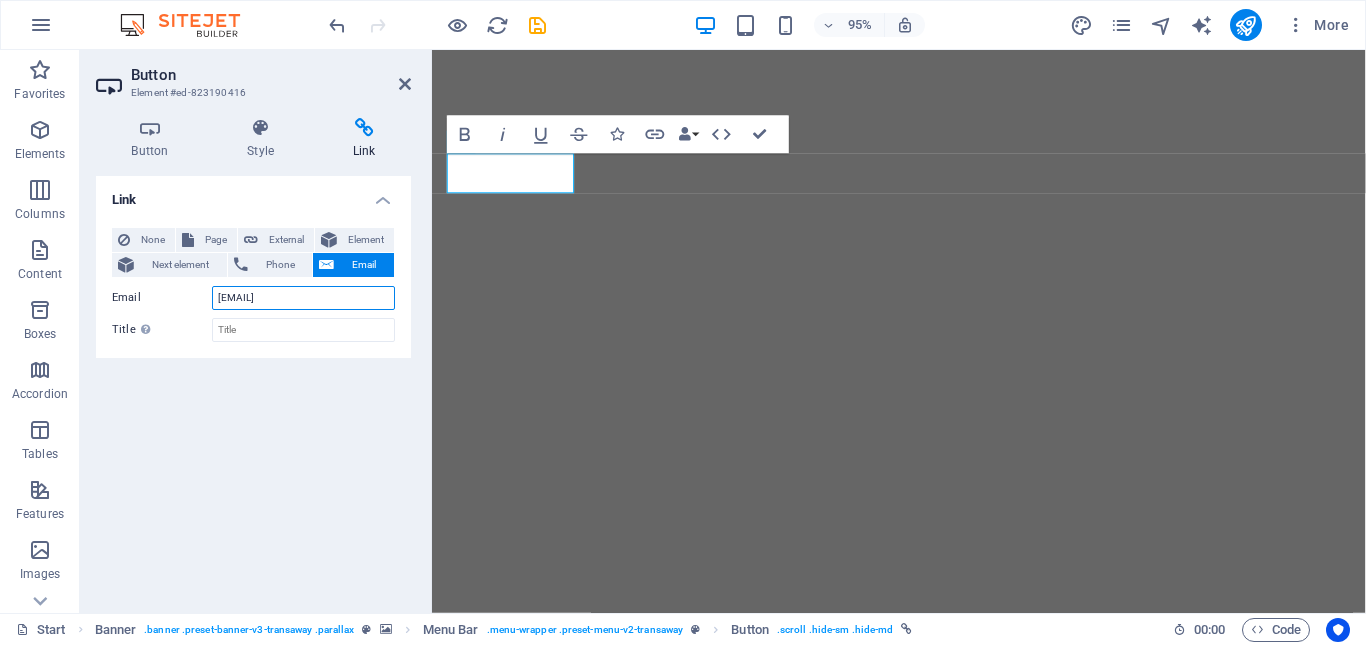 scroll, scrollTop: 0, scrollLeft: 1, axis: horizontal 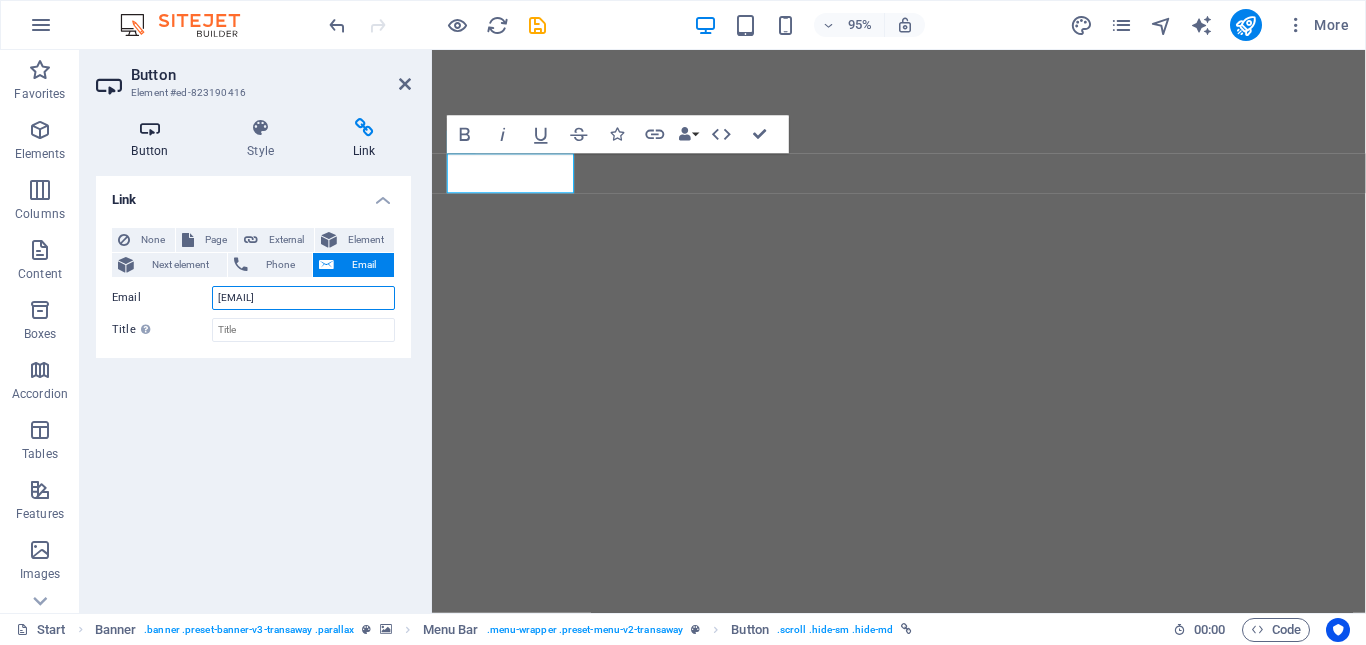 type on "[EMAIL]" 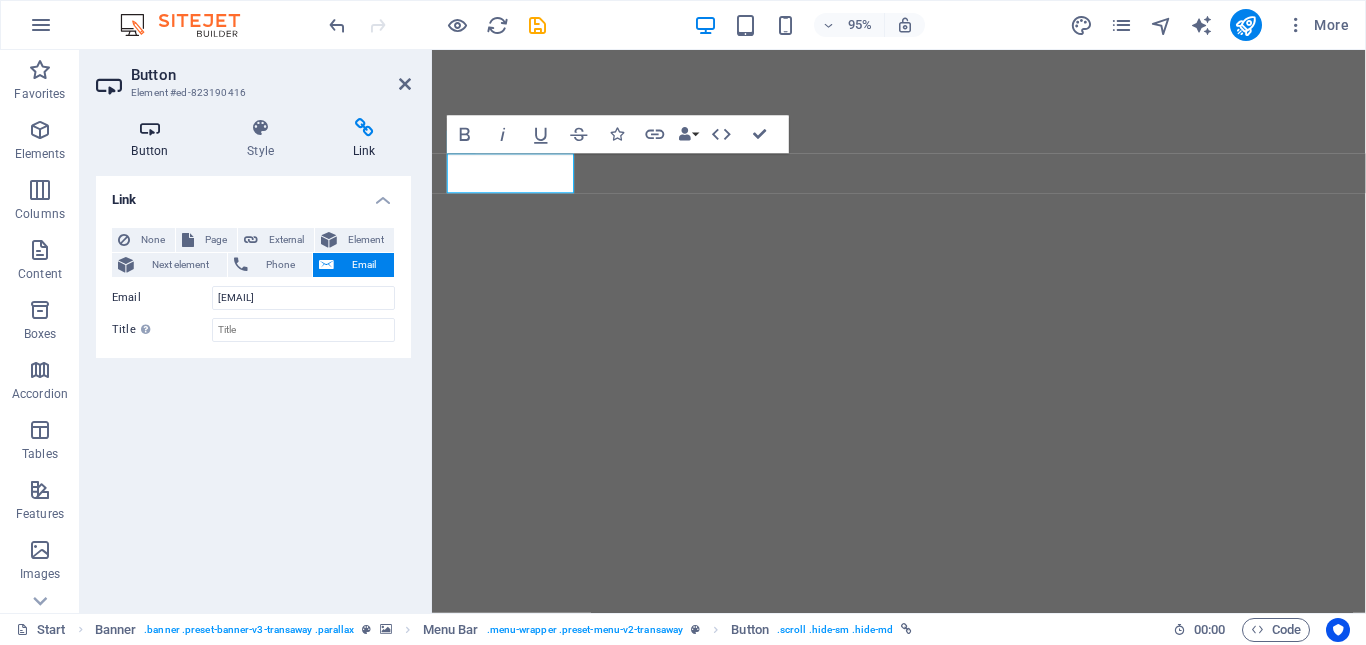 scroll, scrollTop: 0, scrollLeft: 0, axis: both 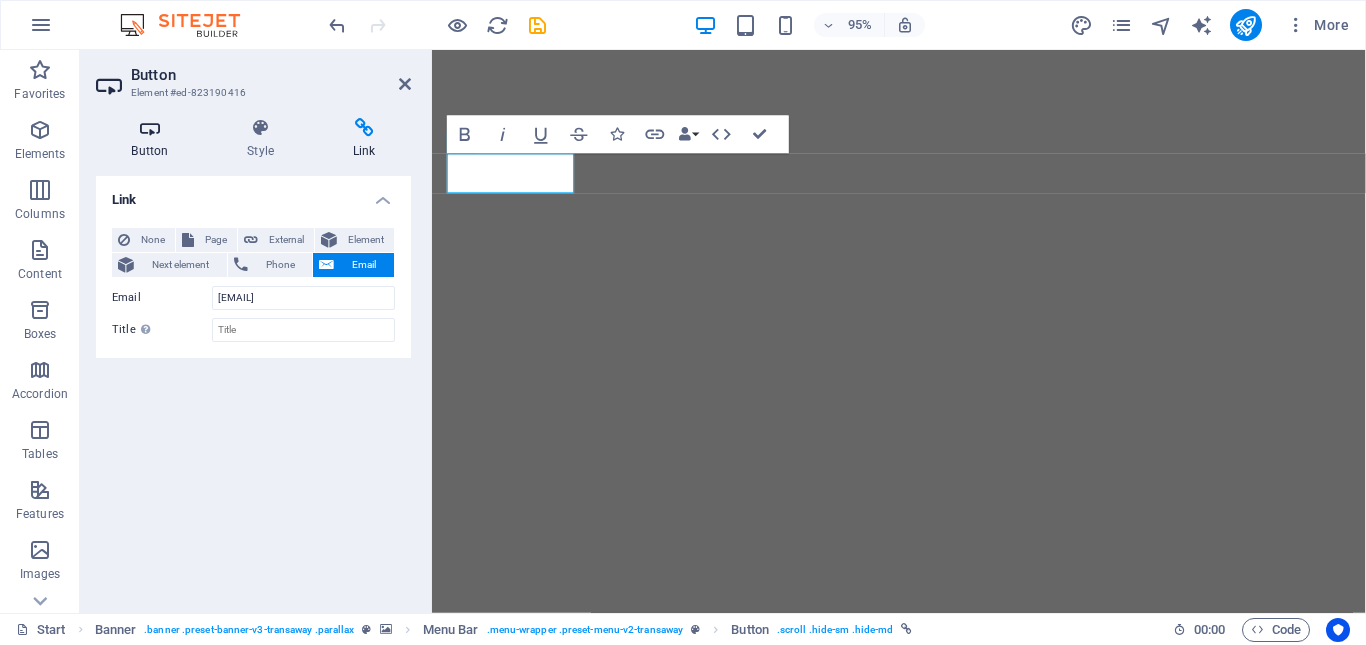 click on "Button" at bounding box center [154, 139] 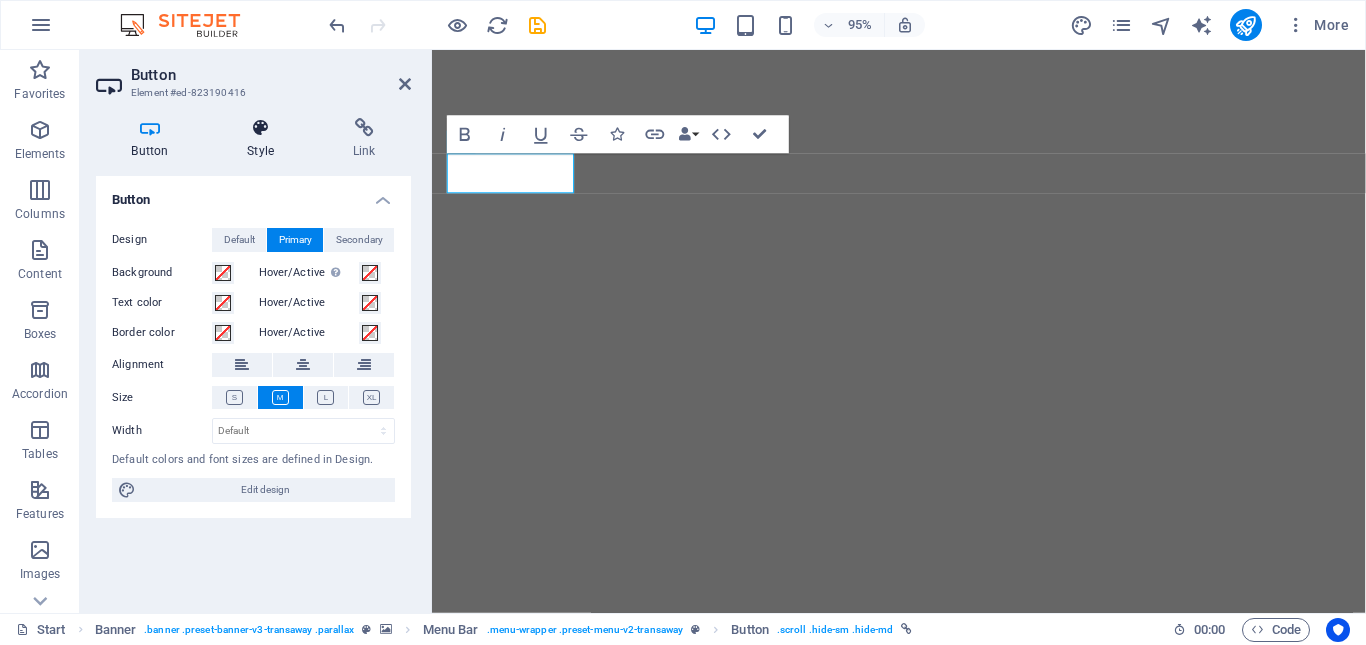 click on "Style" at bounding box center (265, 139) 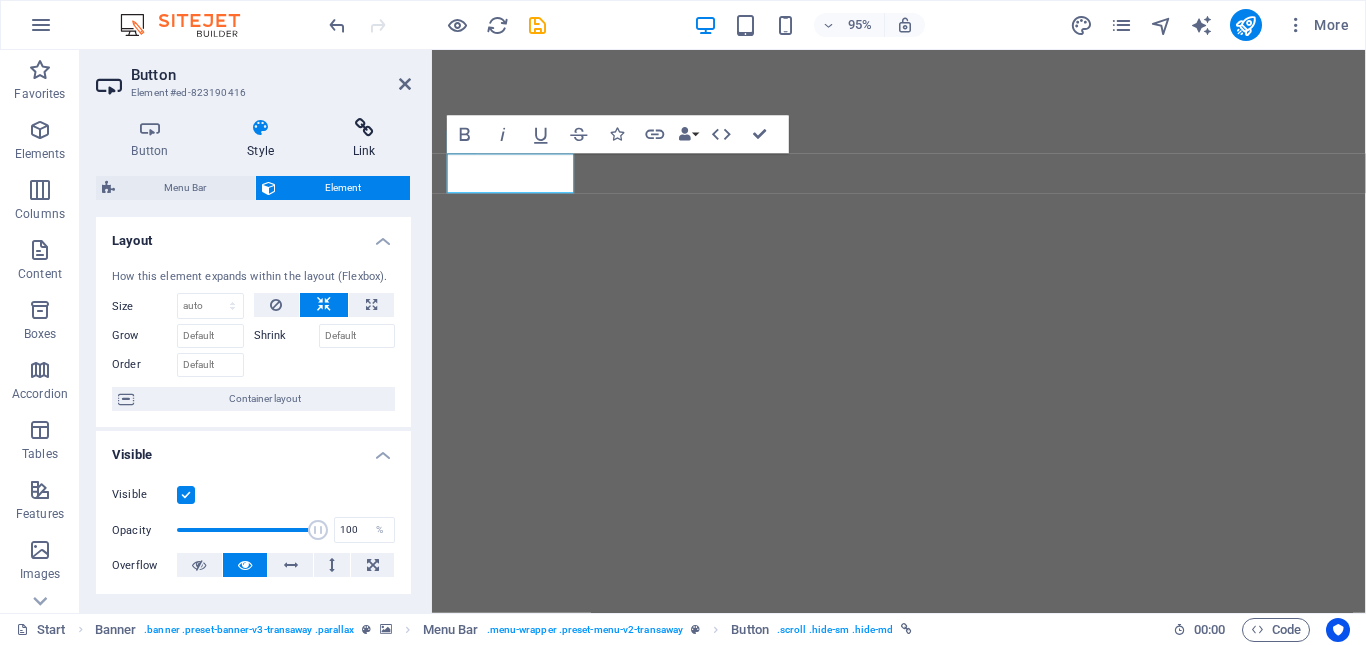 click on "Link" at bounding box center (364, 139) 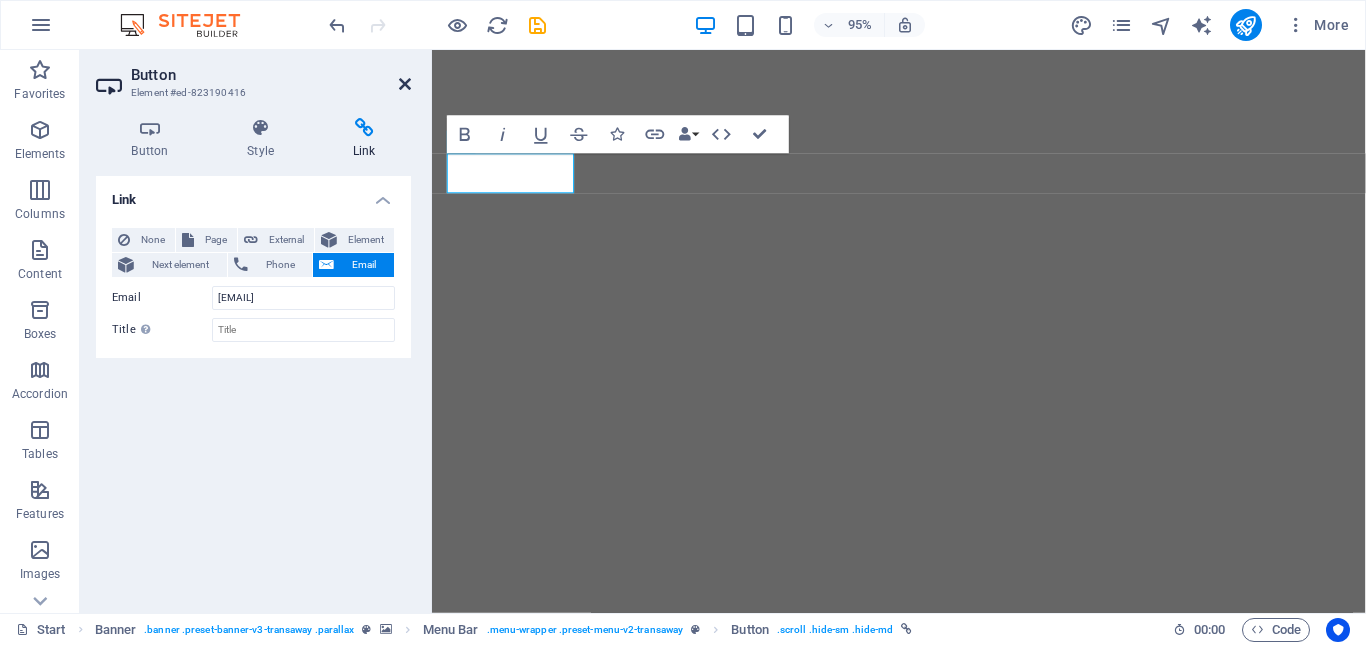 click at bounding box center (405, 84) 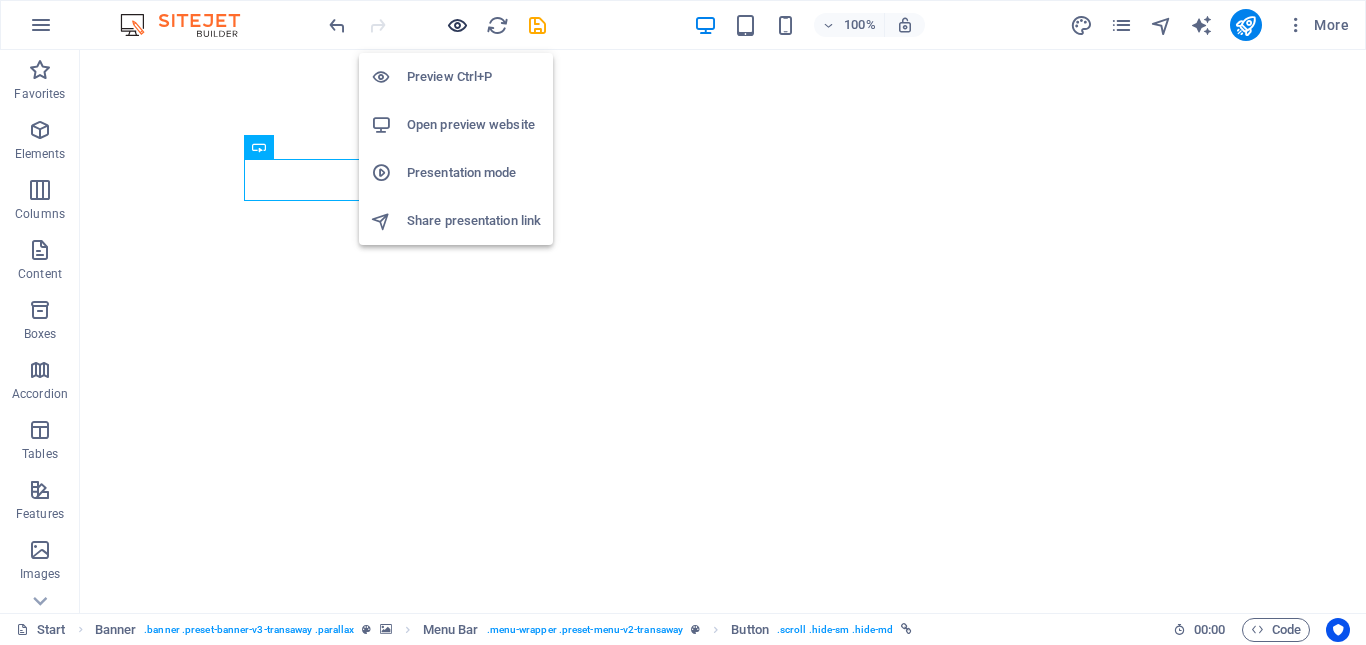 click at bounding box center [457, 25] 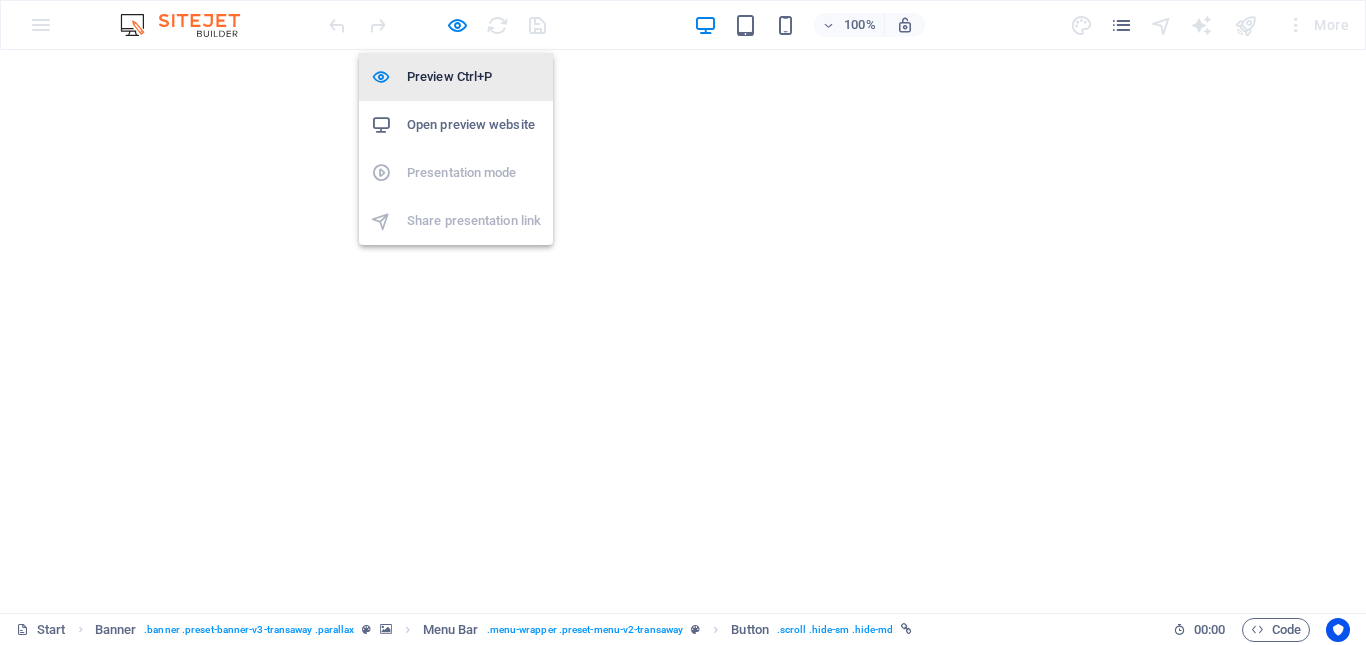 click on "Preview Ctrl+P" at bounding box center (474, 77) 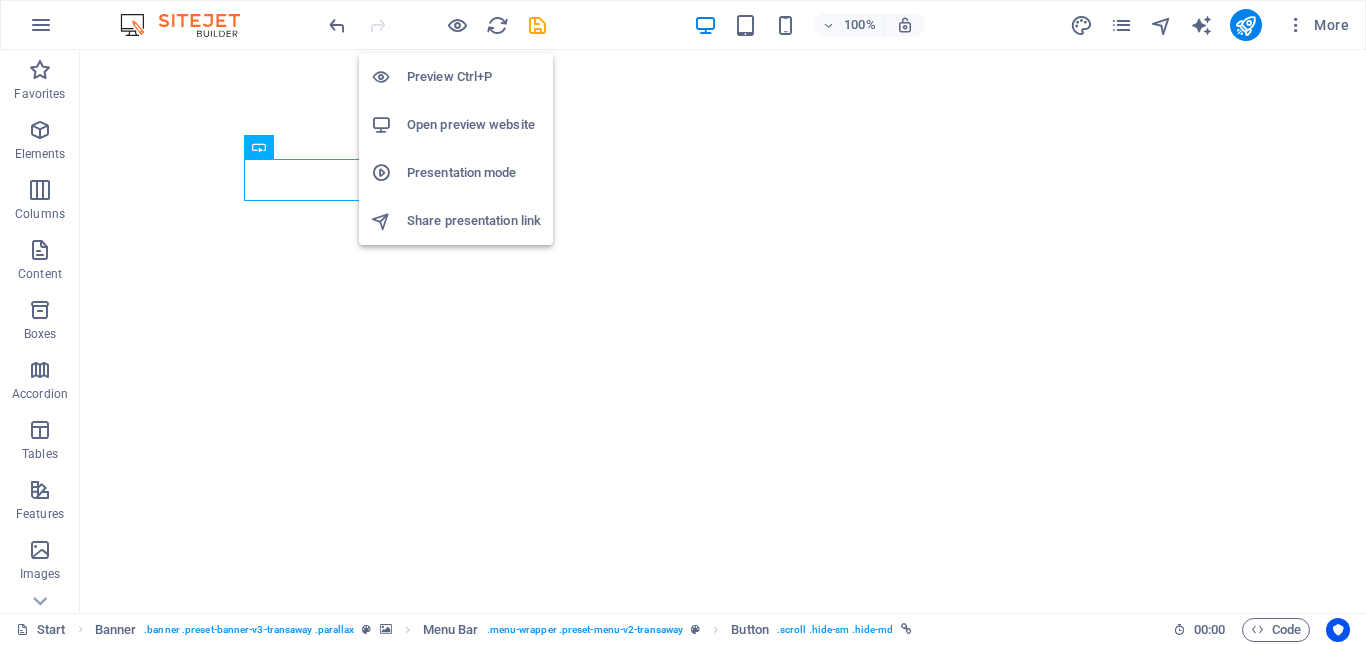 click on "Open preview website" at bounding box center (474, 125) 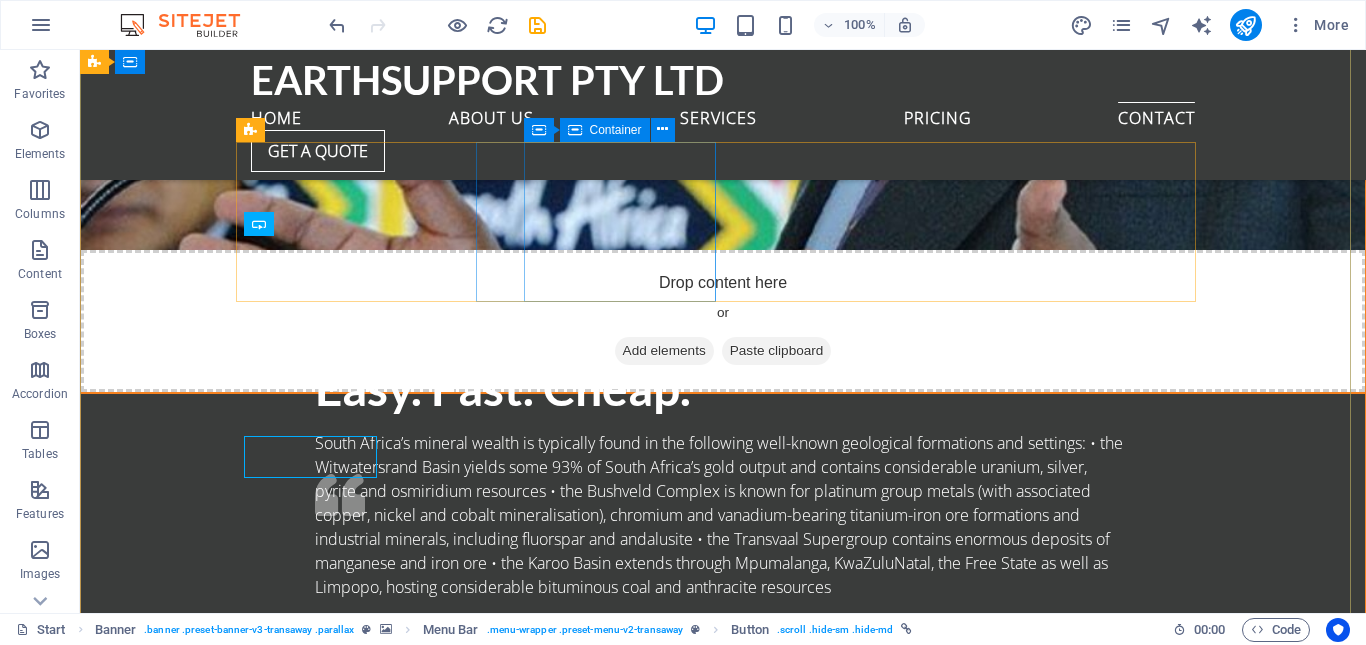 scroll, scrollTop: 4275, scrollLeft: 0, axis: vertical 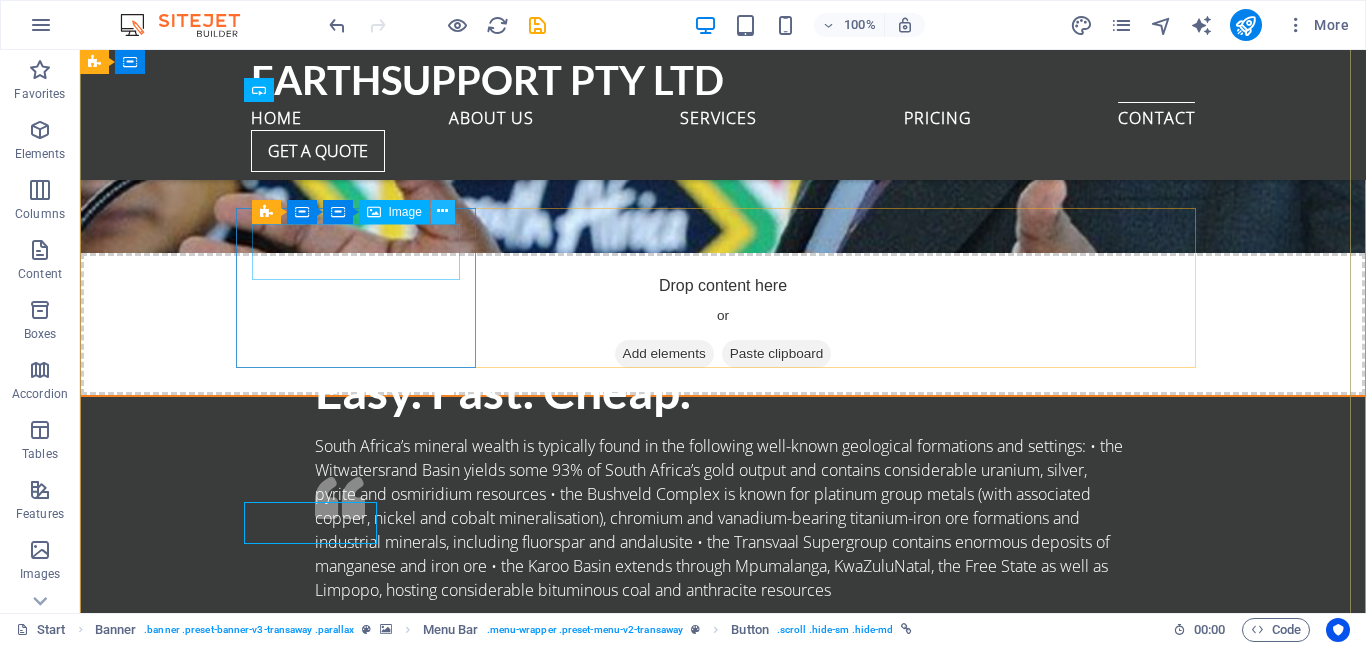 click at bounding box center (442, 211) 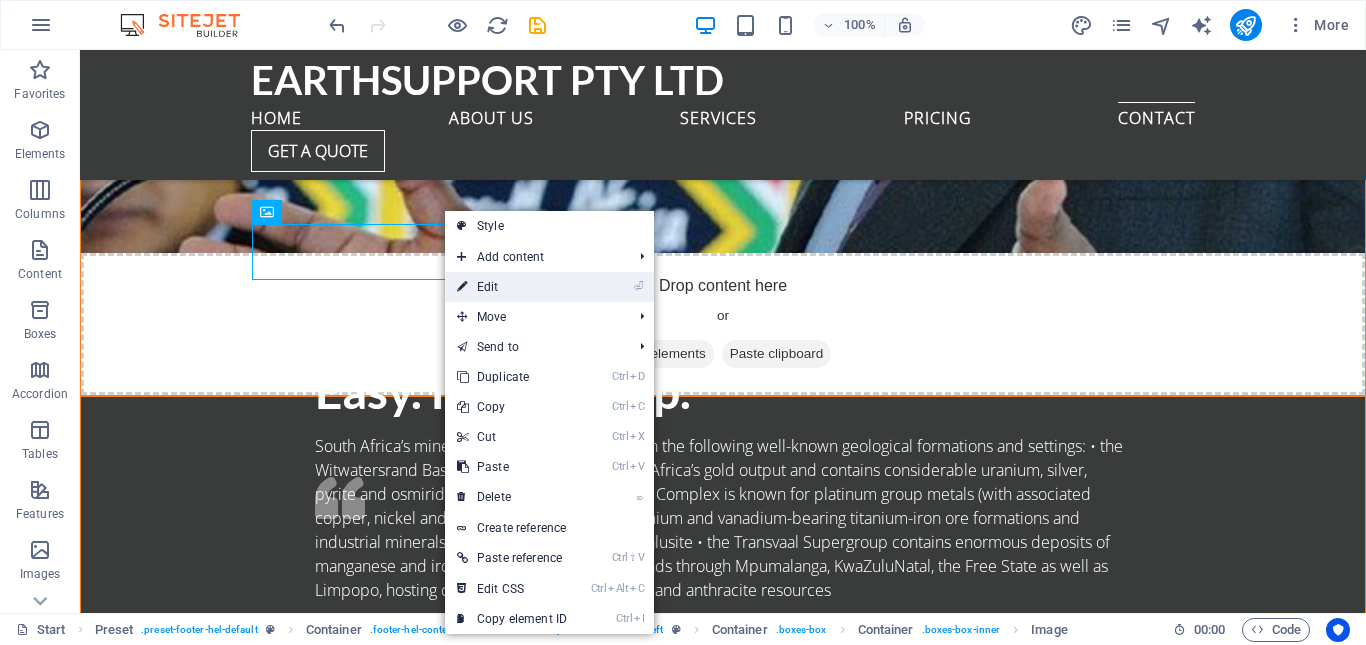 click on "⏎  Edit" at bounding box center [512, 287] 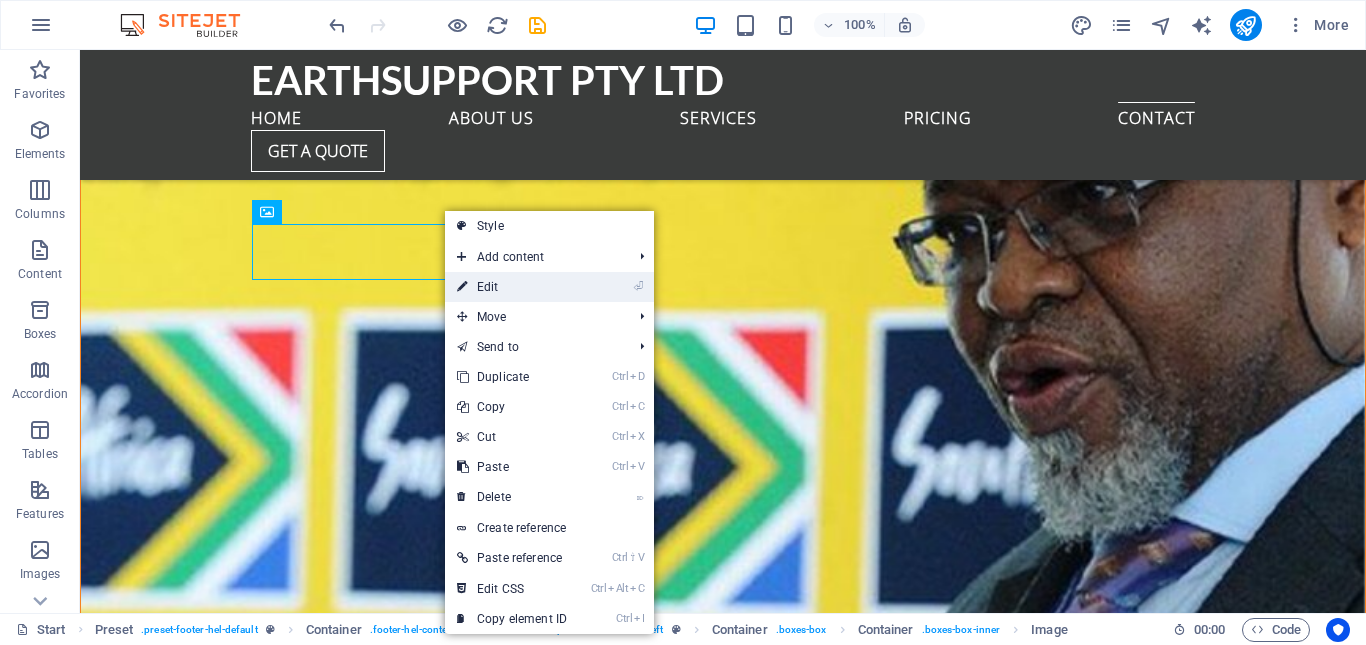 select on "px" 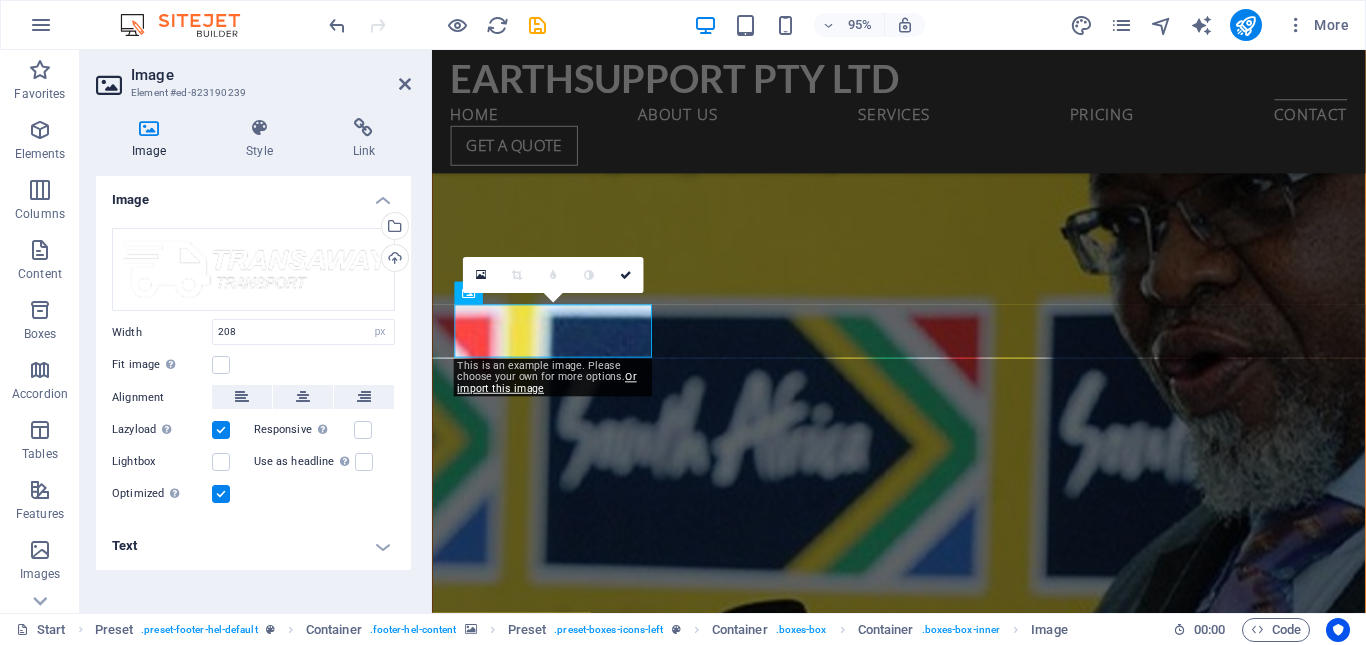 scroll, scrollTop: 4773, scrollLeft: 0, axis: vertical 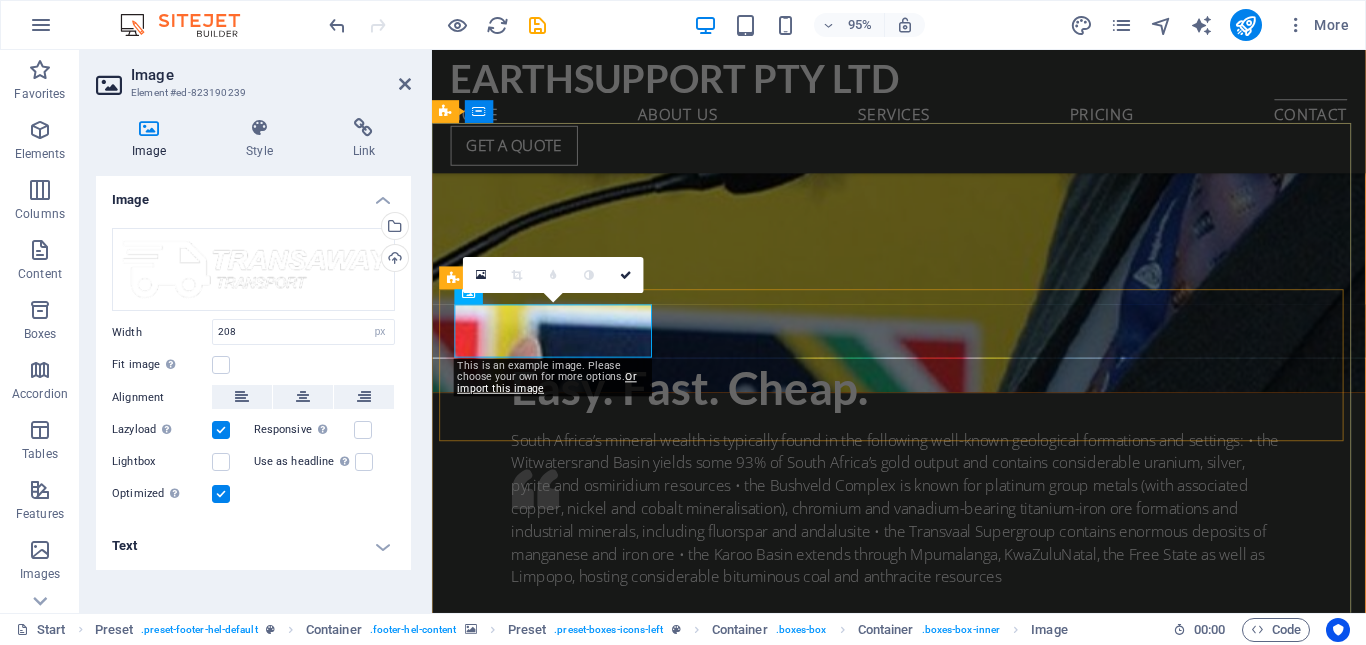 click at bounding box center [149, 128] 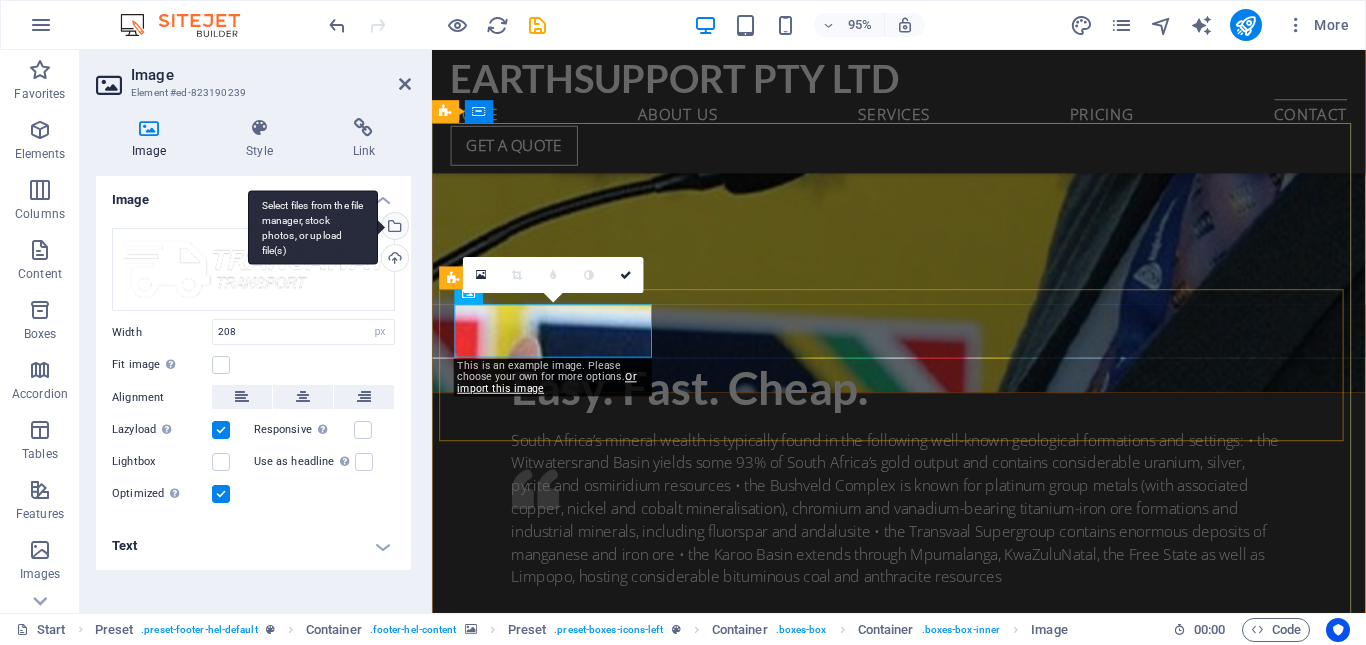 click on "Select files from the file manager, stock photos, or upload file(s)" at bounding box center [393, 228] 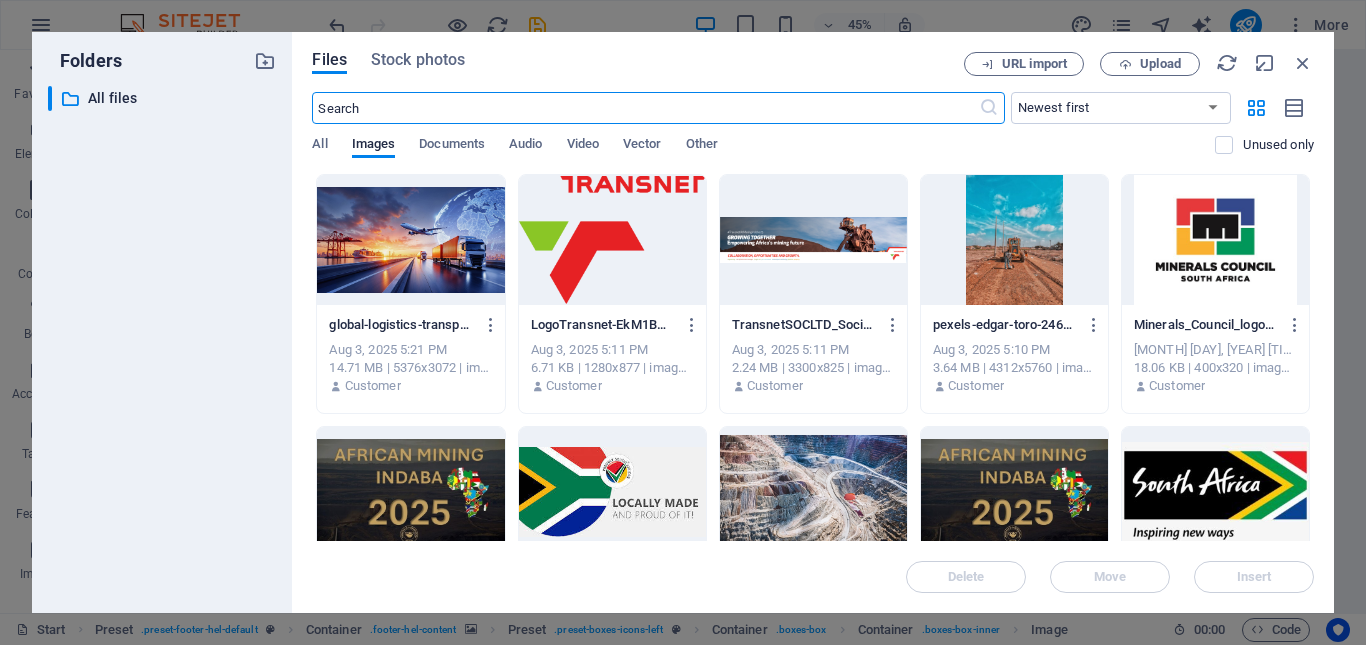 scroll, scrollTop: 5239, scrollLeft: 0, axis: vertical 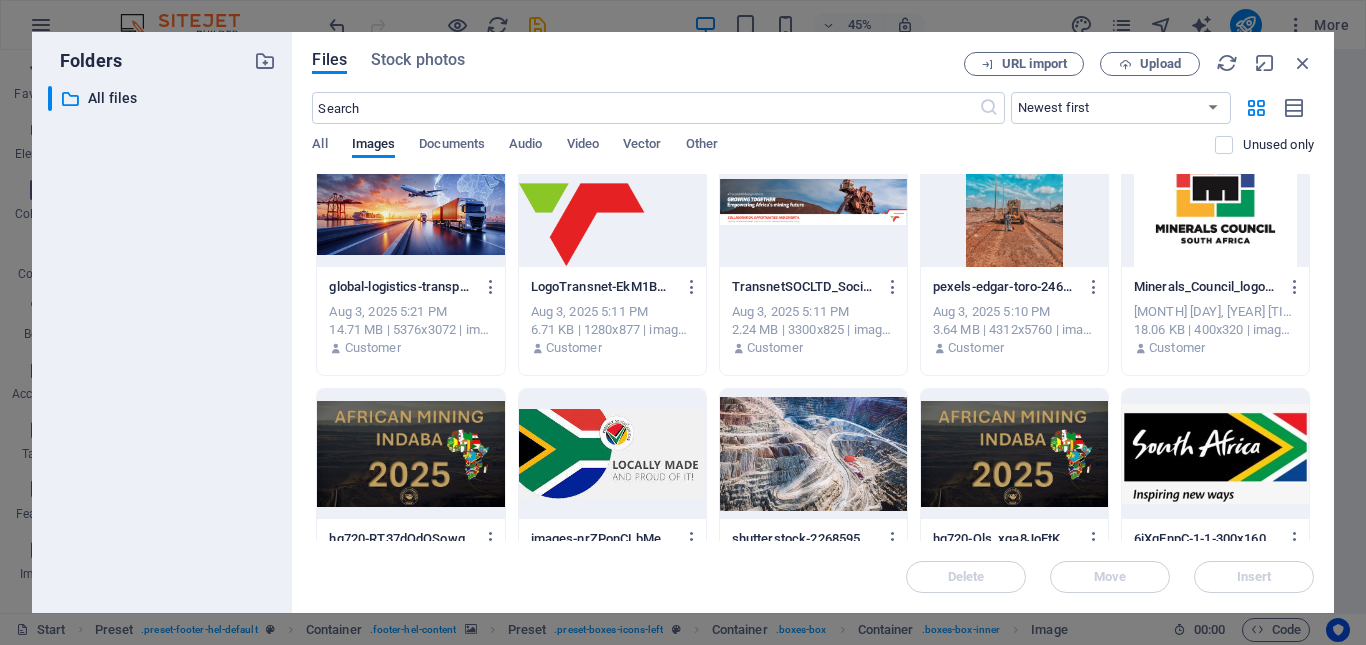 click at bounding box center (1215, 454) 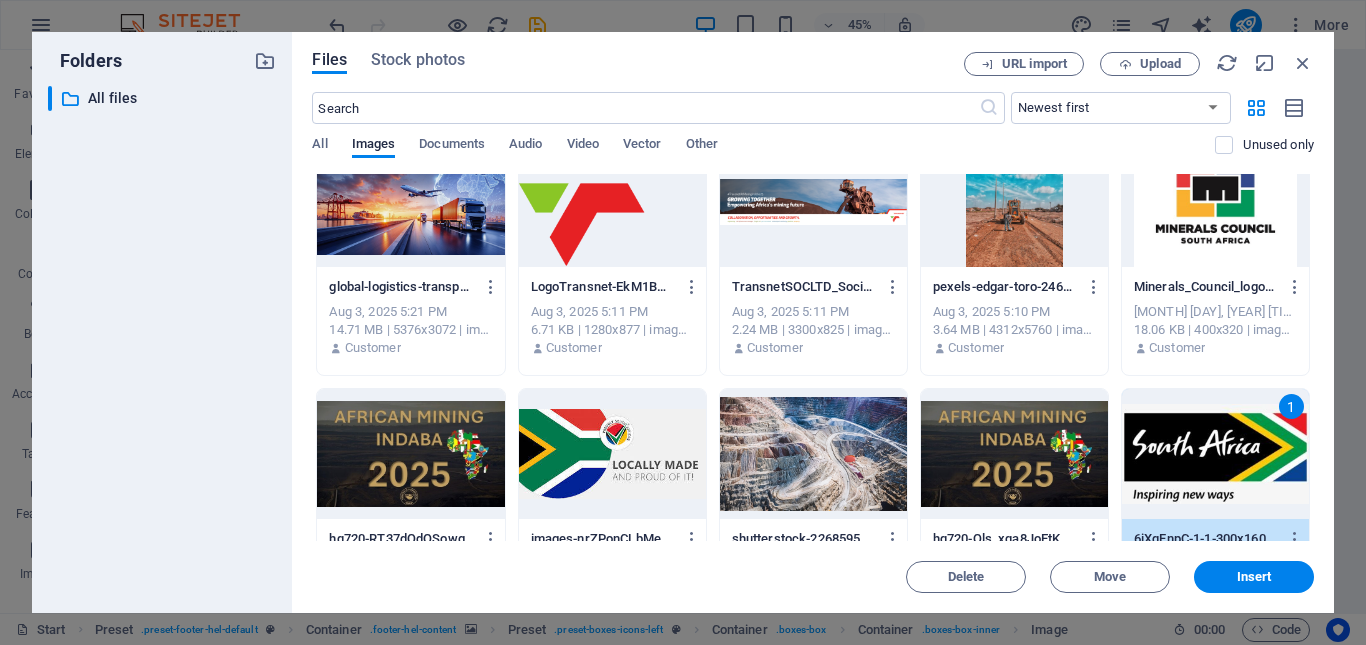 click on "1" at bounding box center (1215, 454) 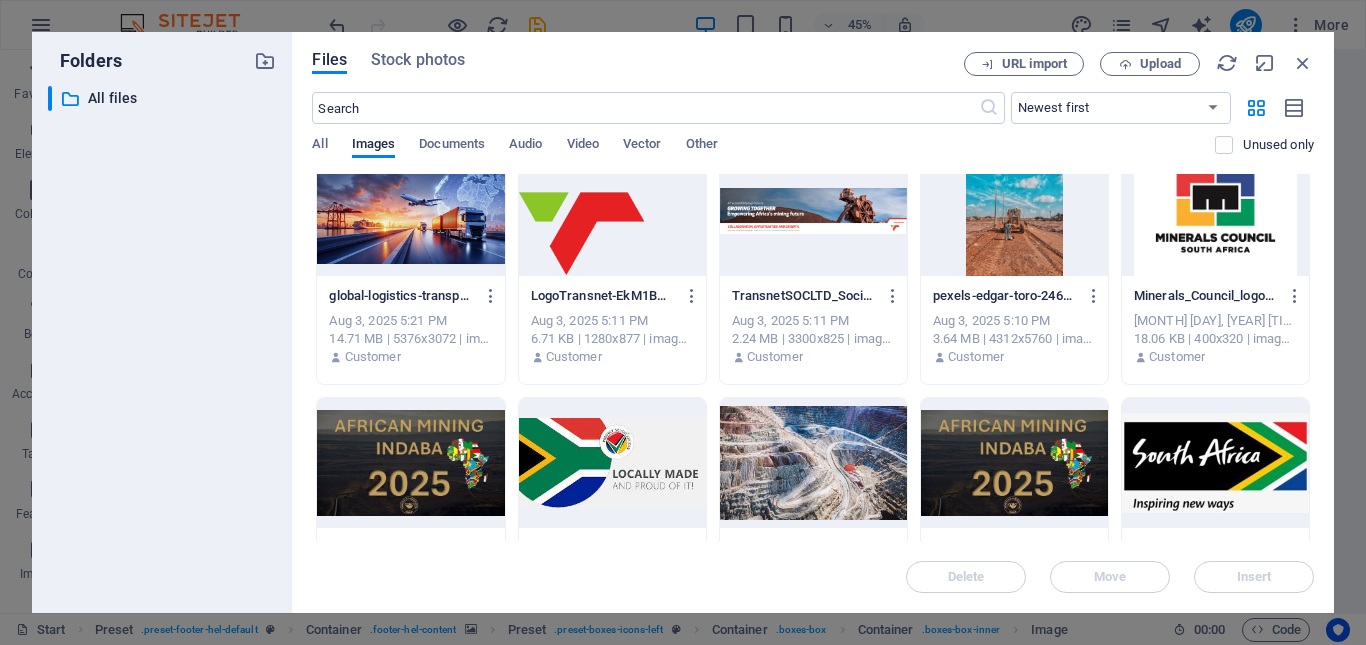 scroll, scrollTop: 0, scrollLeft: 0, axis: both 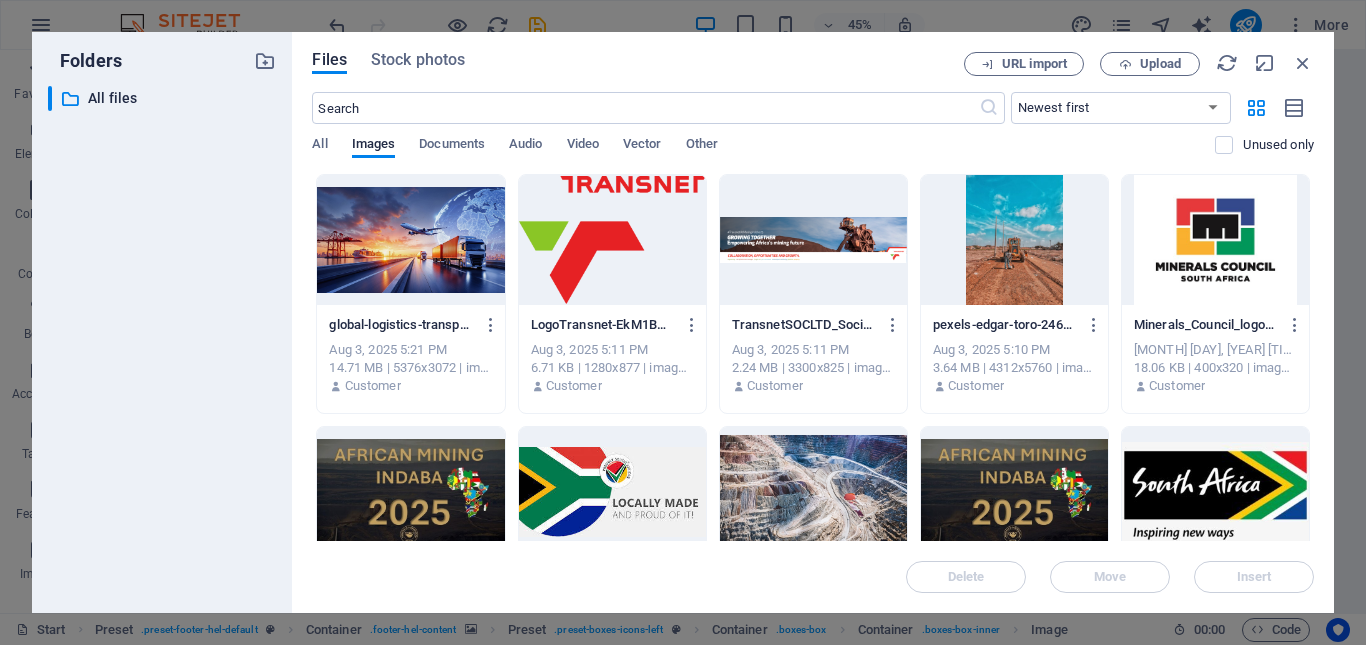 click at bounding box center (1215, 492) 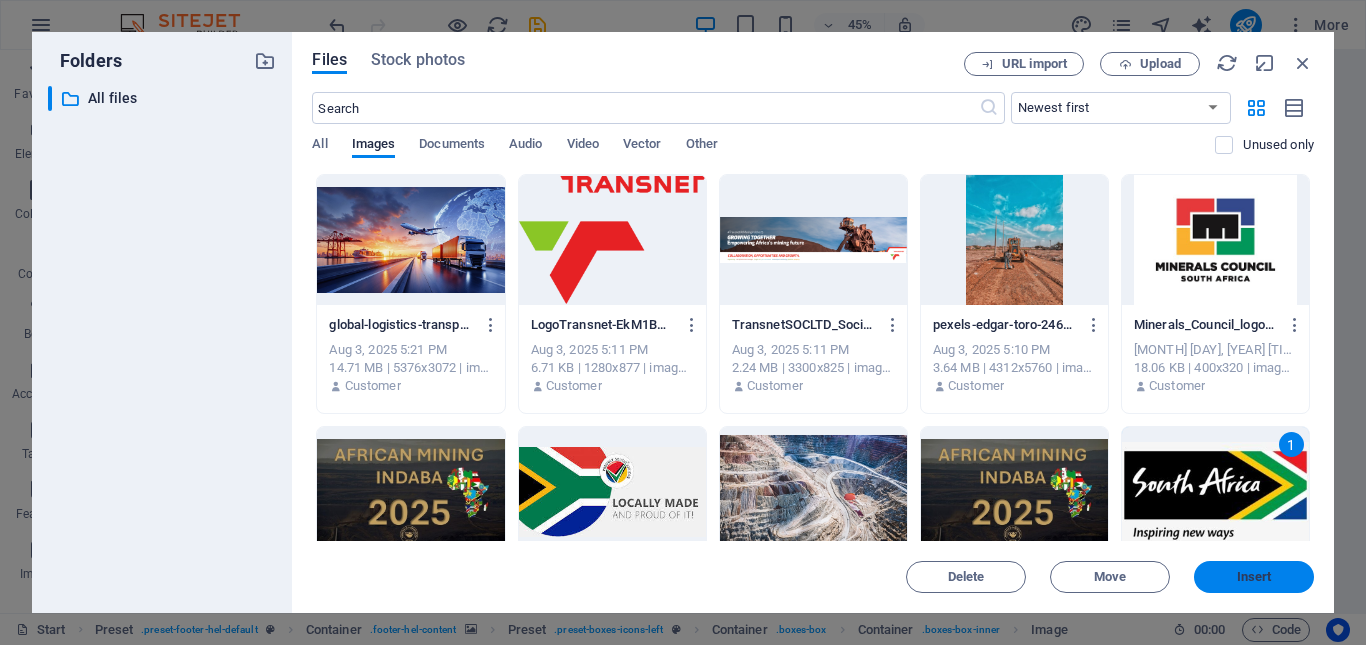 click on "Insert" at bounding box center (1254, 577) 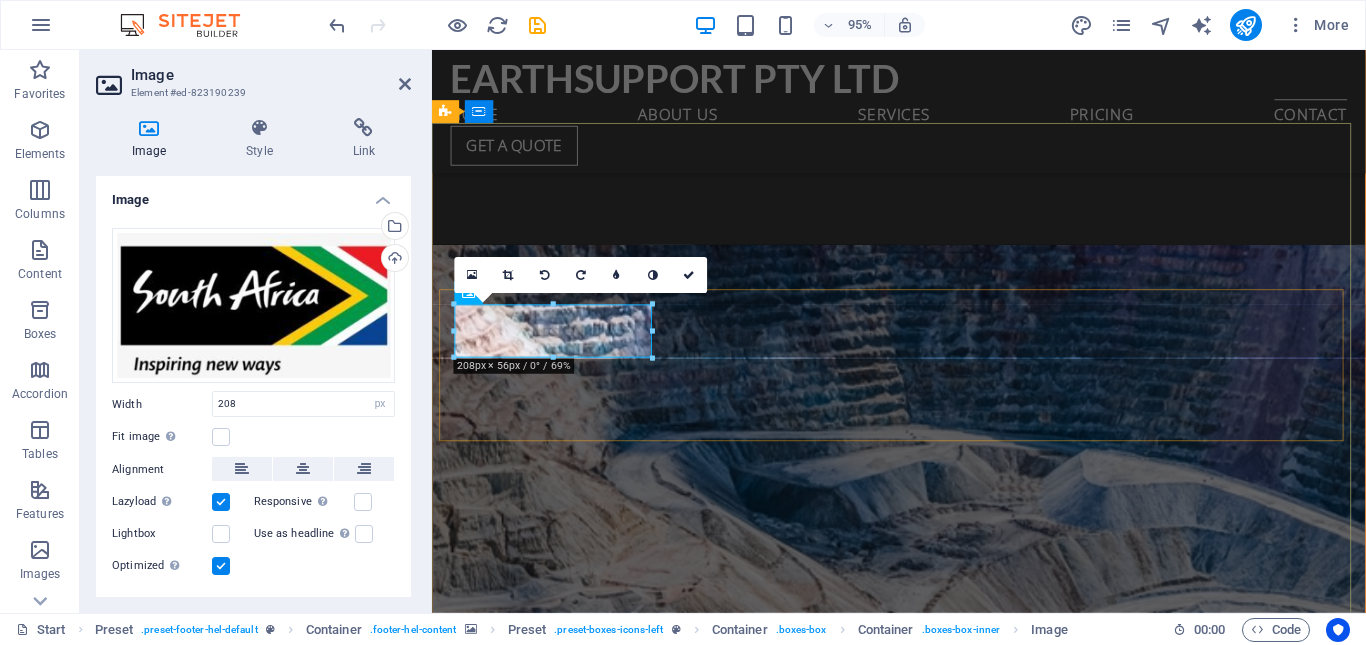 scroll, scrollTop: 4773, scrollLeft: 0, axis: vertical 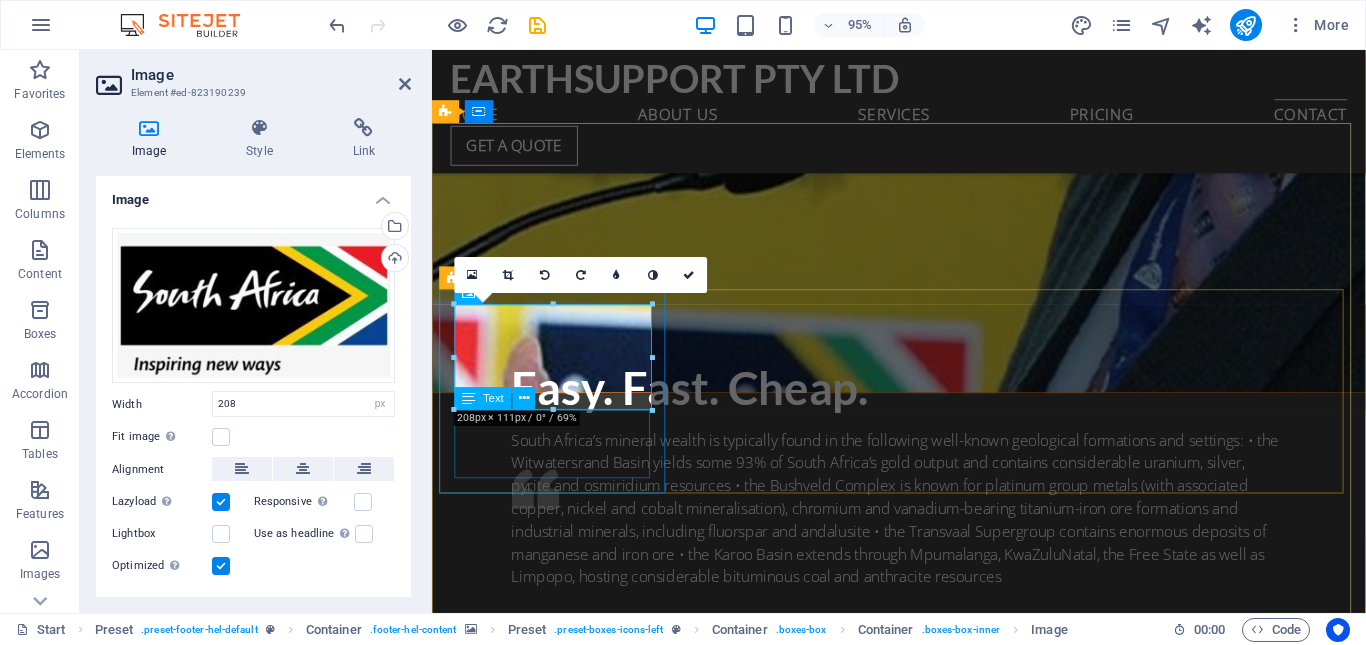 click on "Lorem ipsum dolor sit amet, consectetur adipisicing elit. Veritatis, dolorem!" at bounding box center [920, 6924] 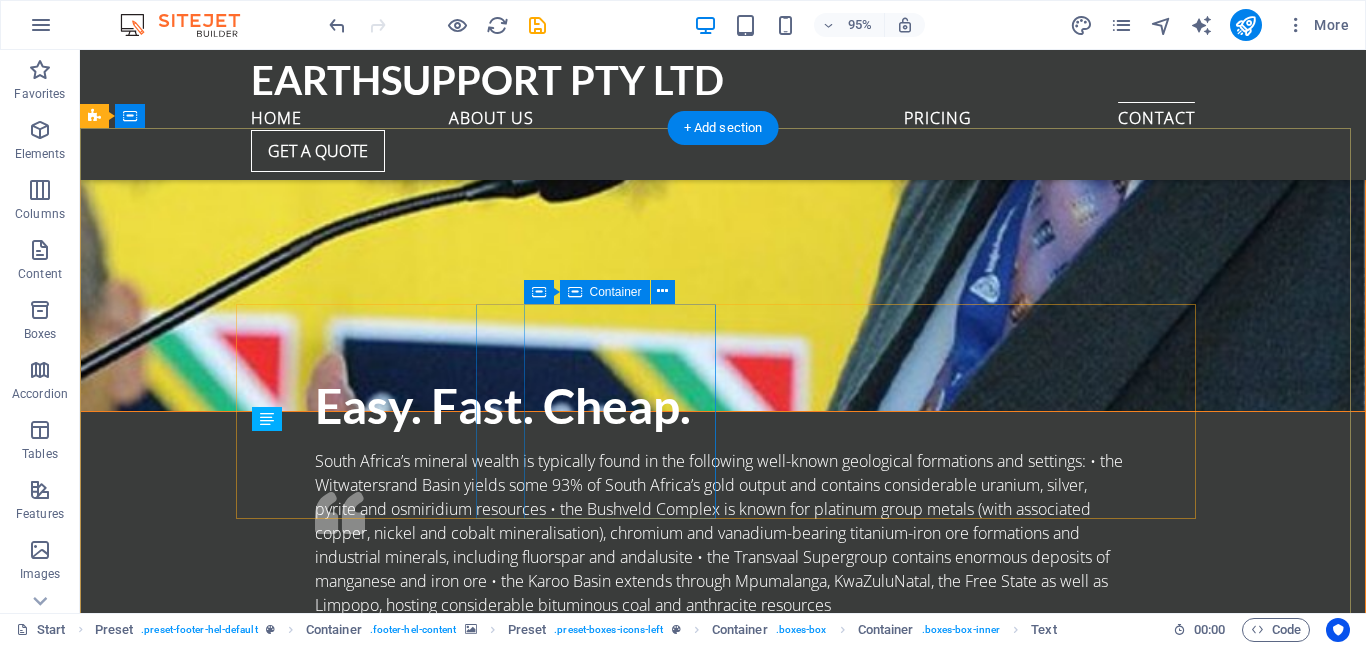 scroll, scrollTop: 4179, scrollLeft: 0, axis: vertical 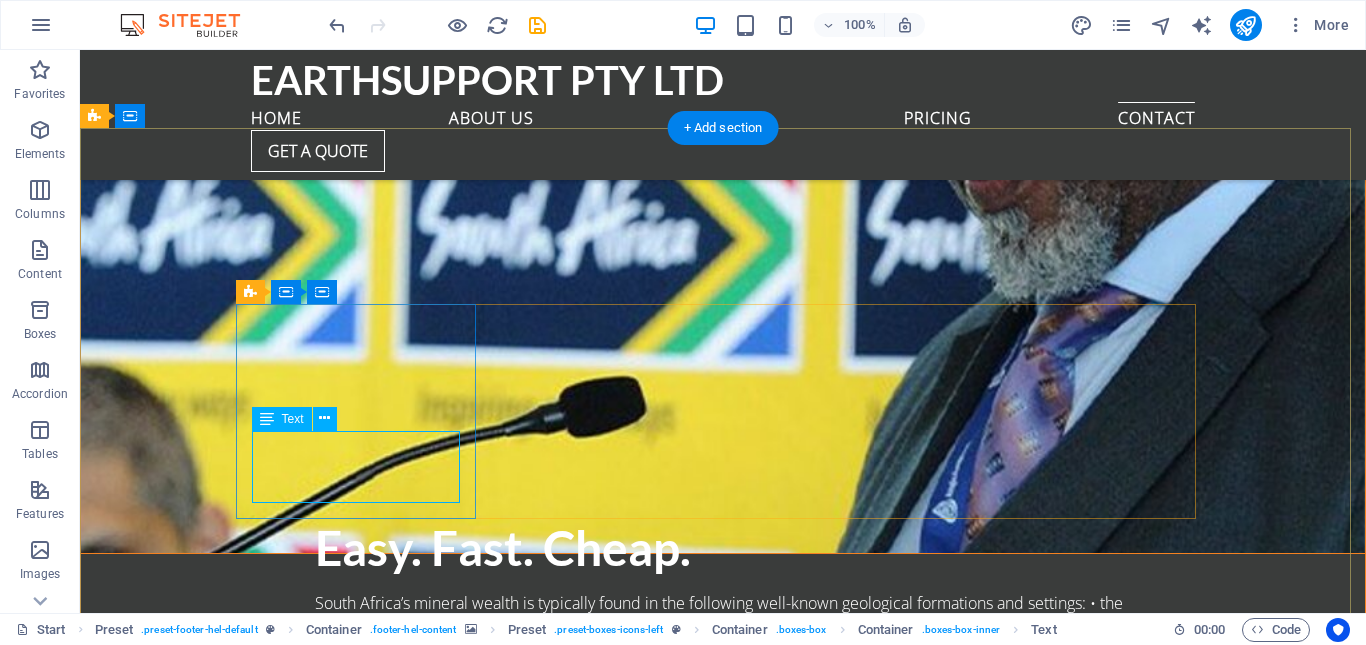 click on "Lorem ipsum dolor sit amet, consectetur adipisicing elit. Veritatis, dolorem!" at bounding box center (568, 6893) 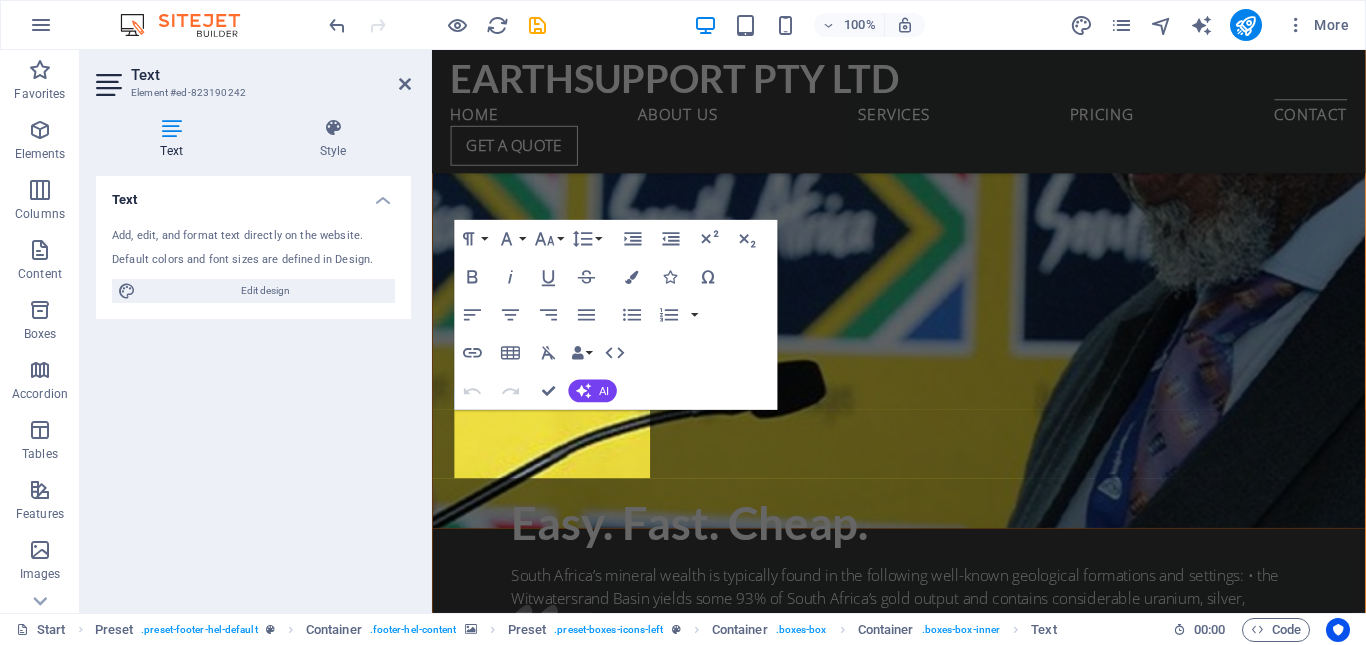 scroll, scrollTop: 4773, scrollLeft: 0, axis: vertical 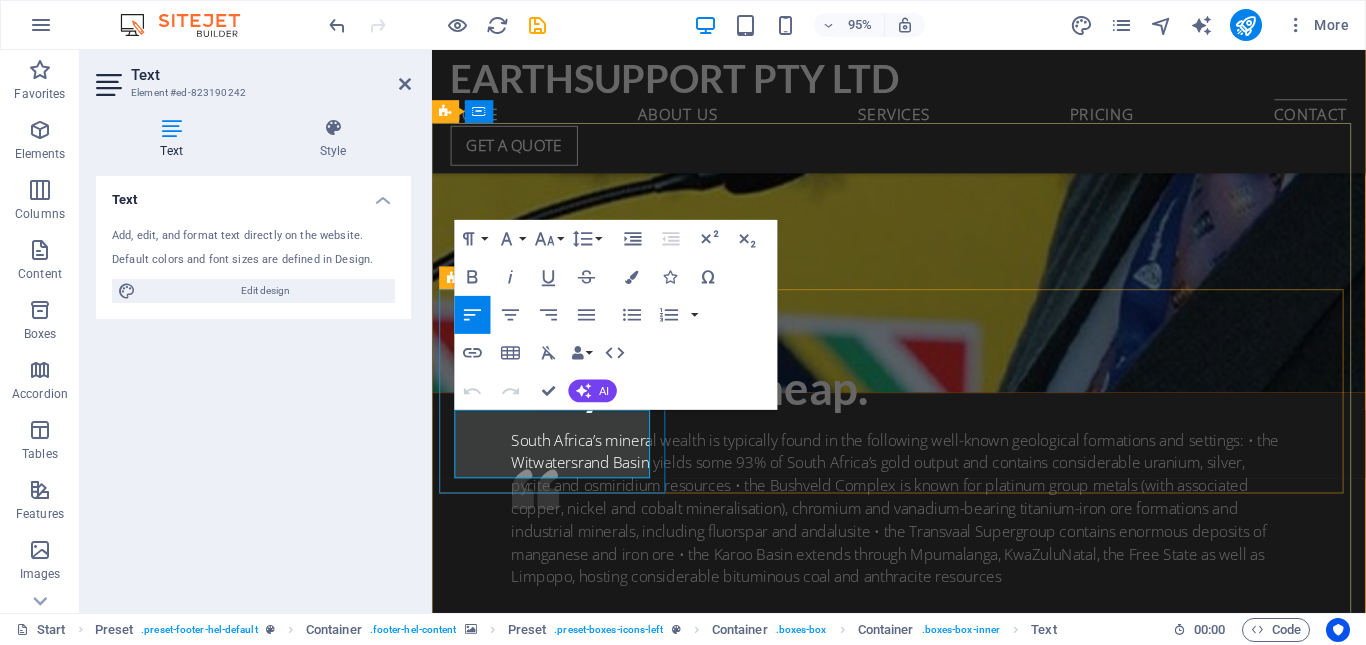 drag, startPoint x: 590, startPoint y: 489, endPoint x: 458, endPoint y: 444, distance: 139.45967 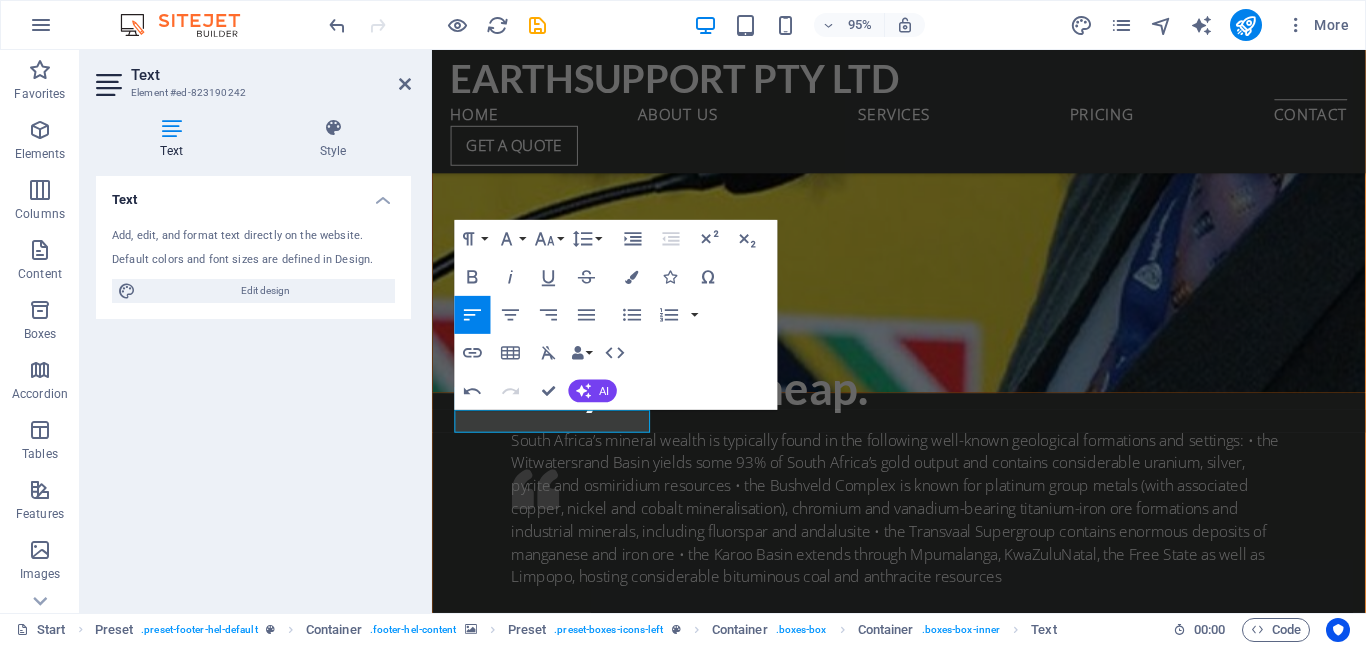 click at bounding box center (923, 6101) 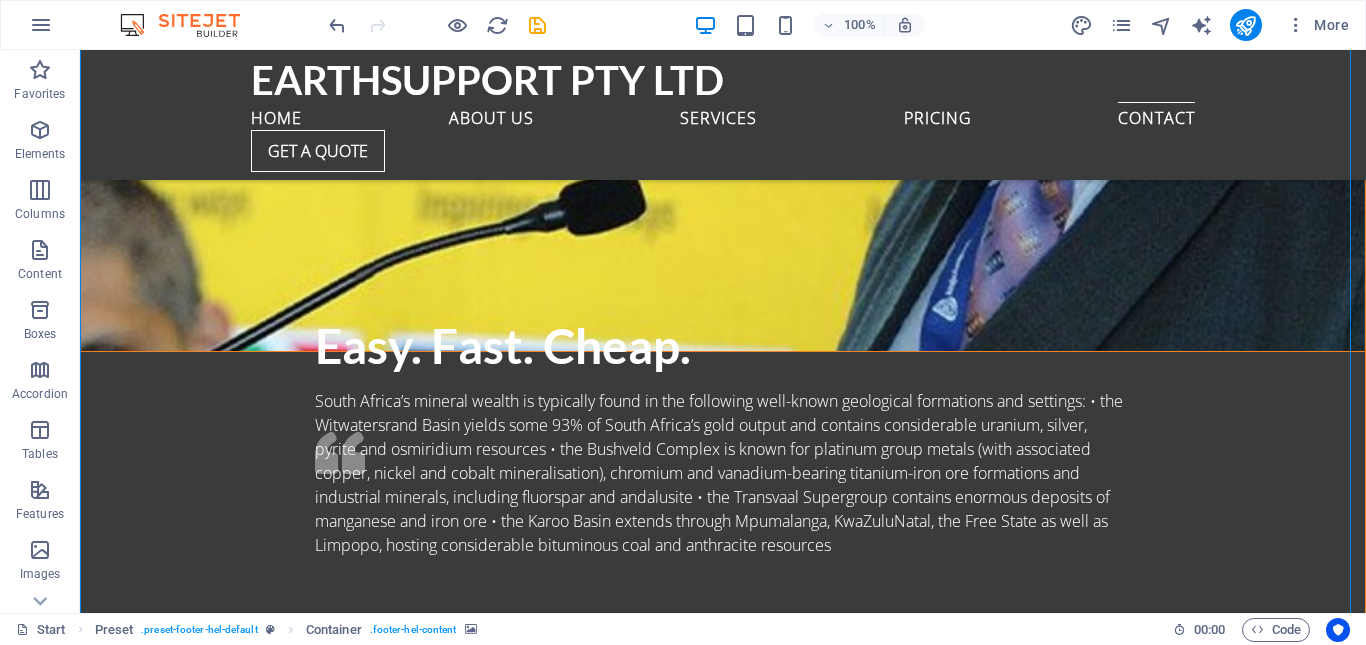 scroll, scrollTop: 4379, scrollLeft: 0, axis: vertical 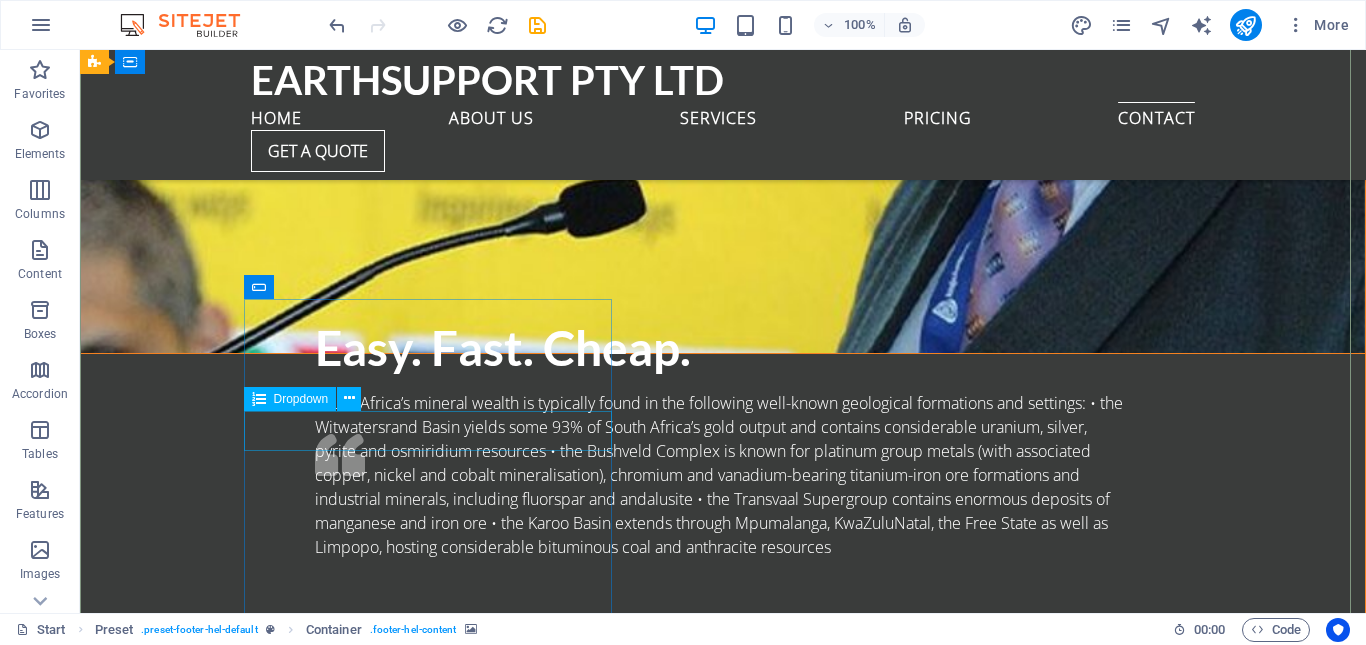 click on "Select a service
Basic
Premium
Pro" 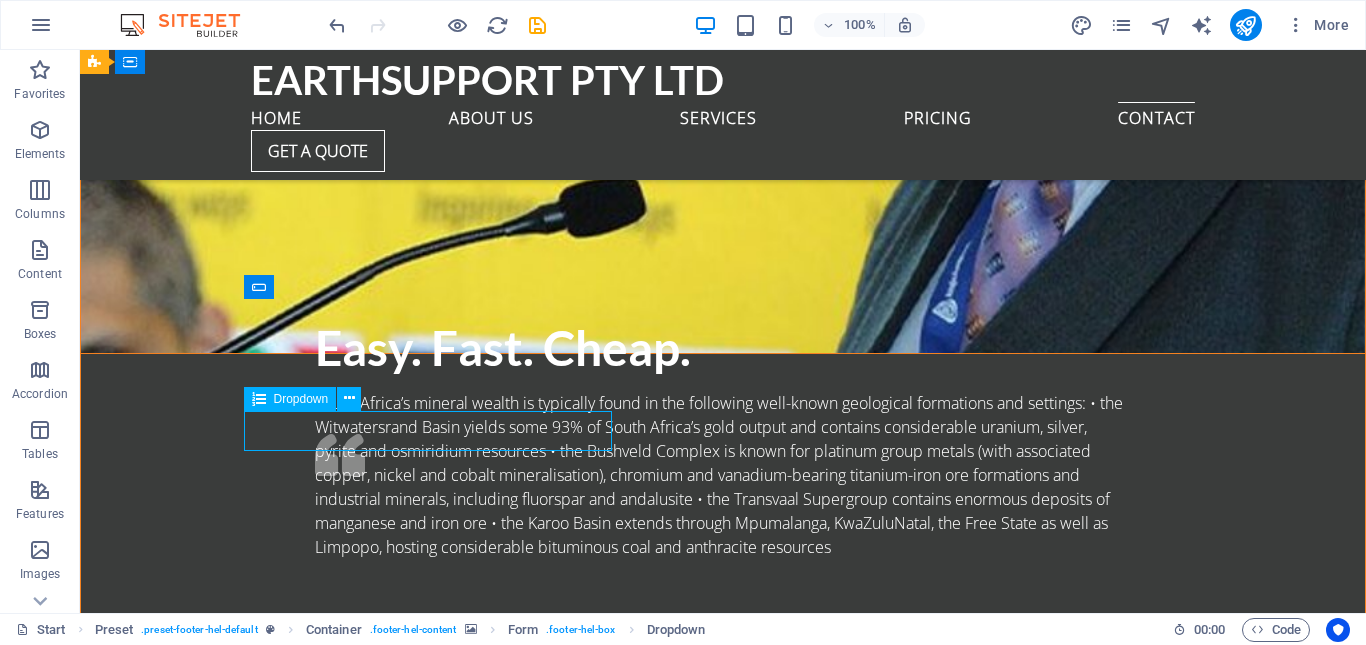 click on "Select a service
Basic
Premium
Pro" 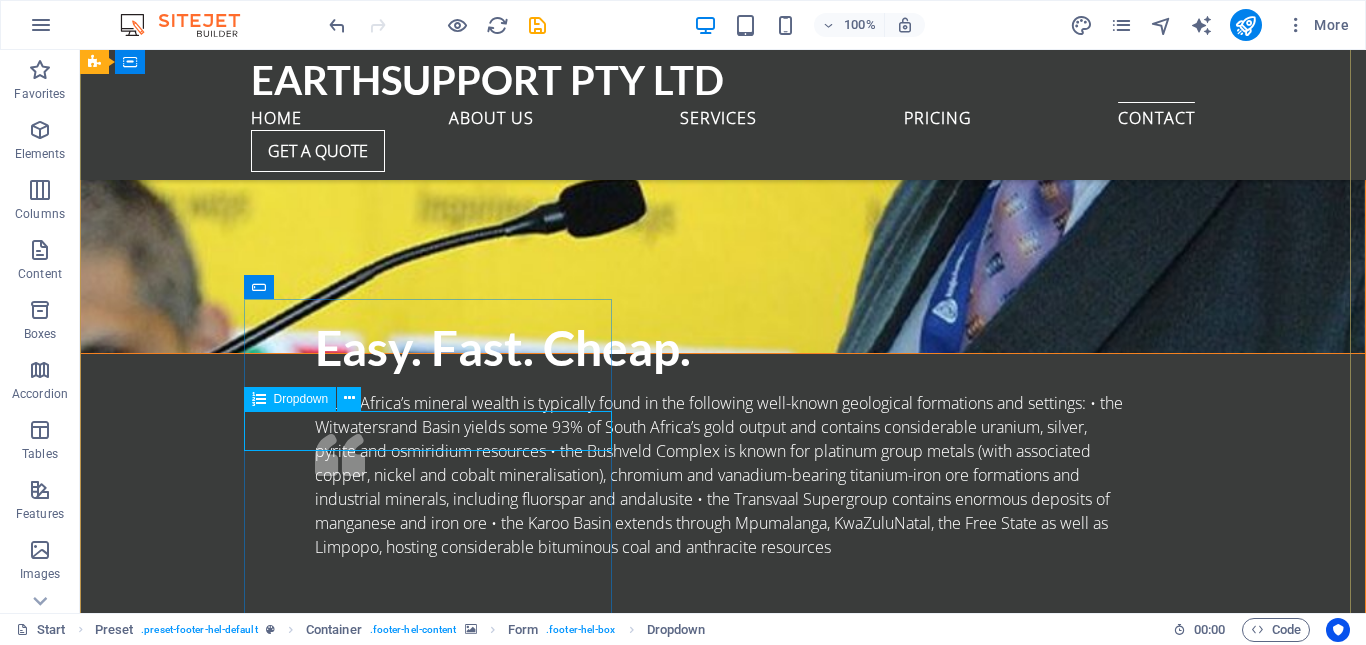 click on "Dropdown" at bounding box center (301, 399) 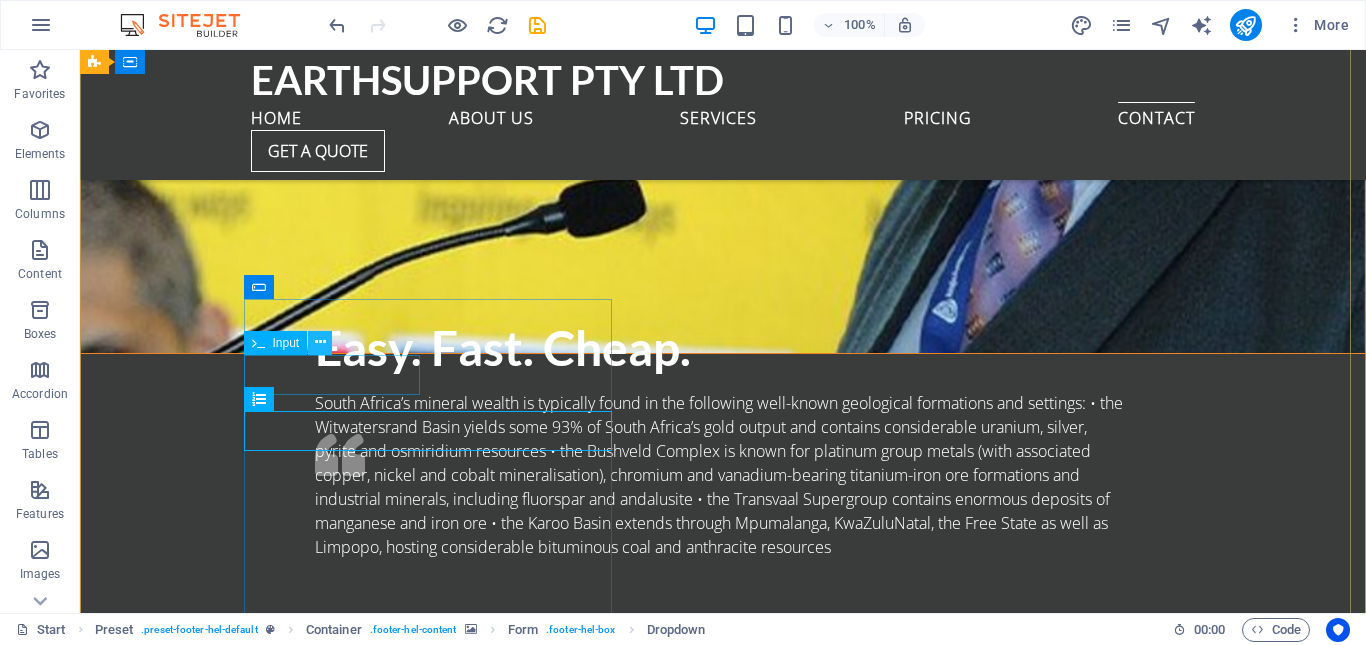 click at bounding box center (320, 342) 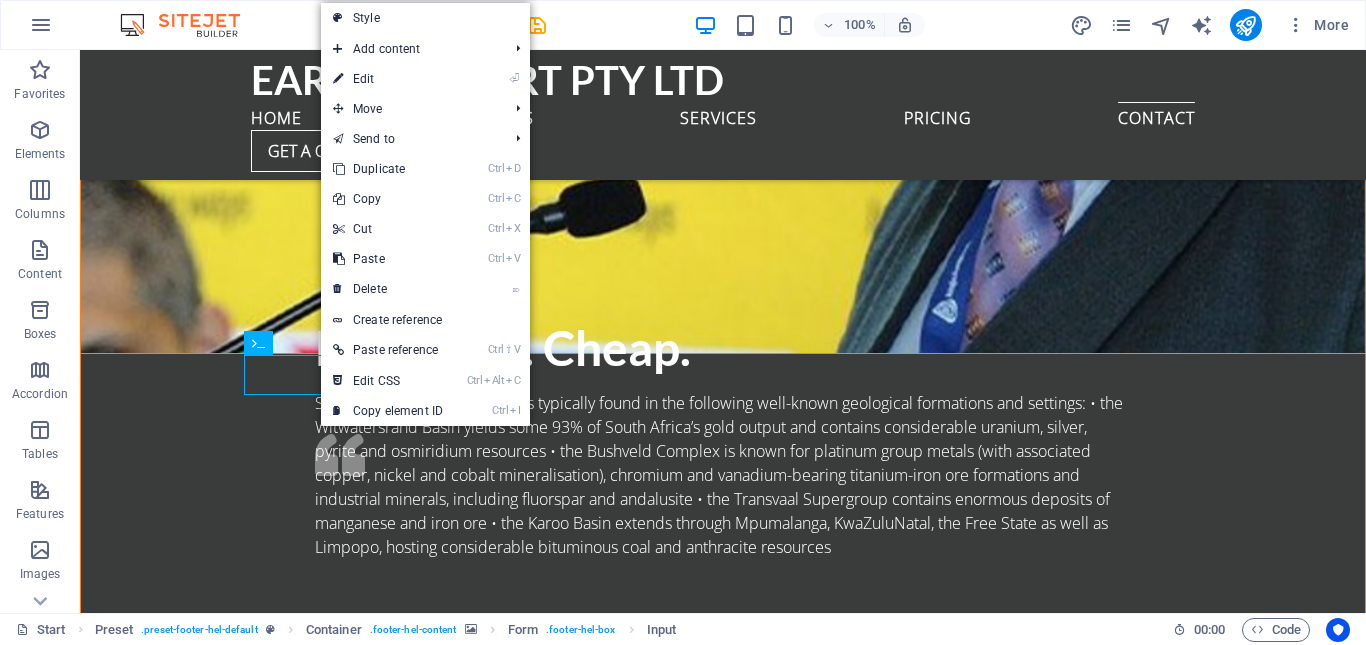 click at bounding box center [723, 5870] 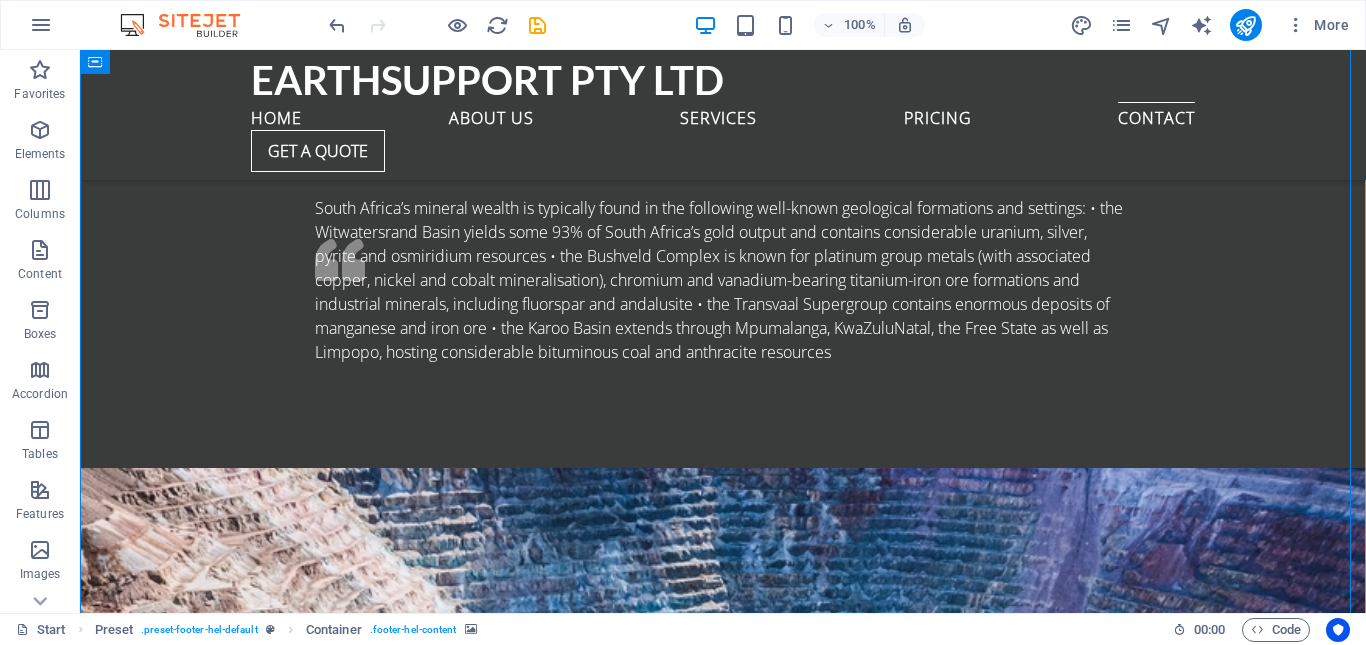scroll, scrollTop: 4579, scrollLeft: 0, axis: vertical 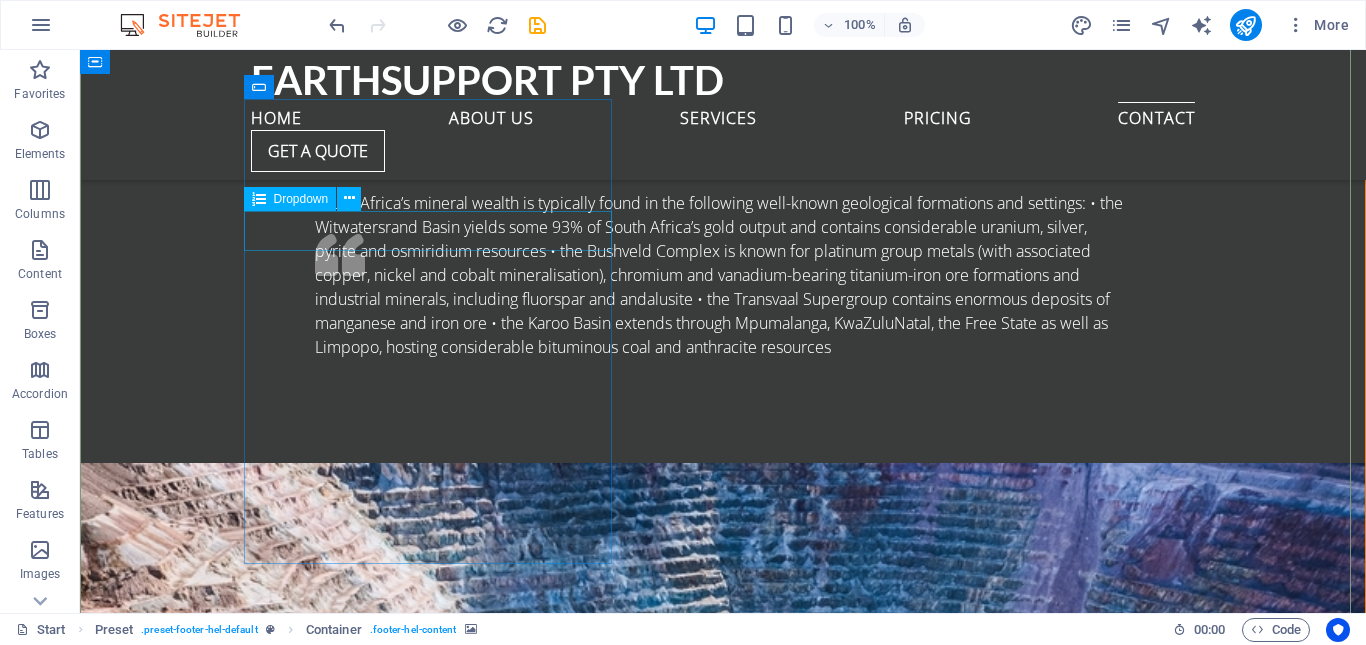 click on "Select a service
Basic
Premium
Pro" 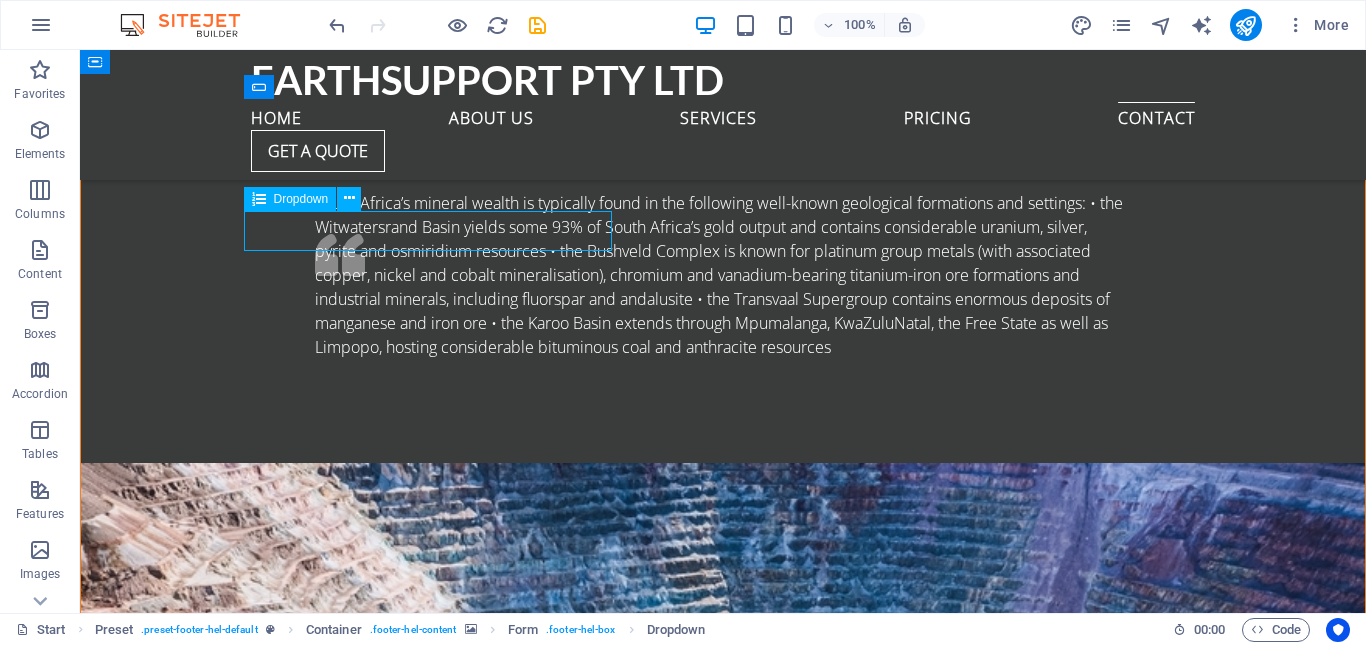 click on "Select a service
Basic
Premium
Pro" 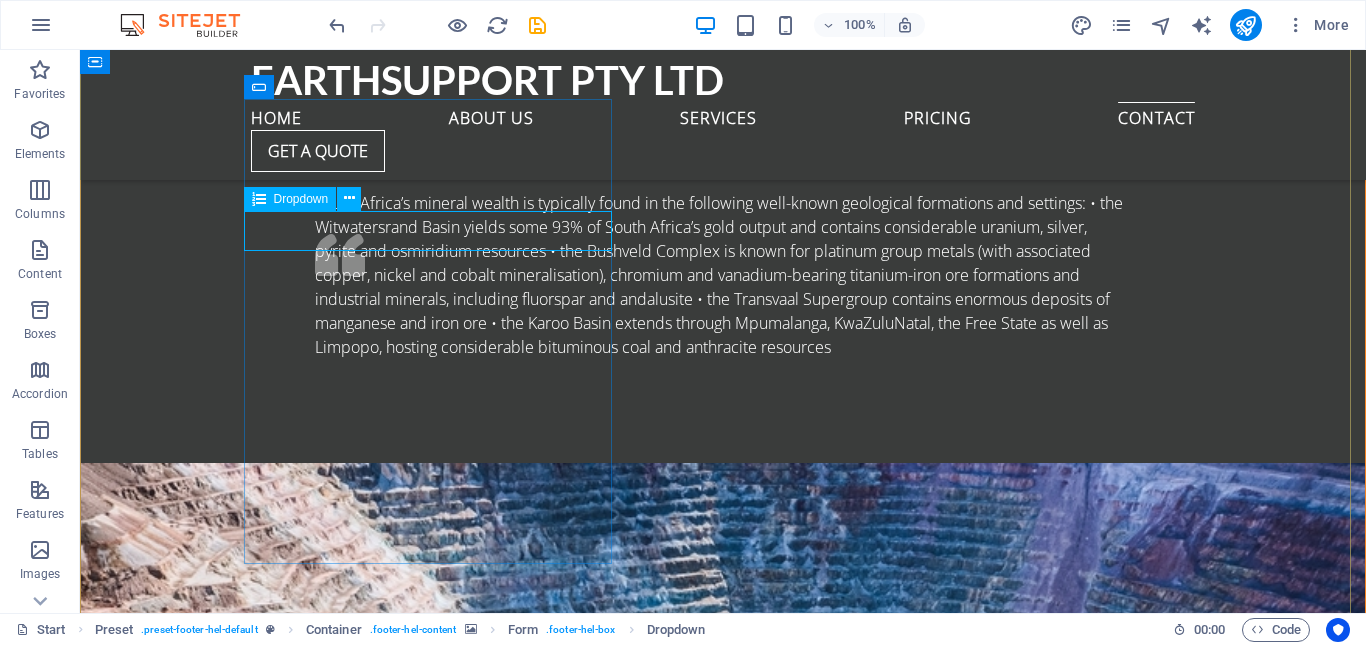 click on "Dropdown" at bounding box center (301, 199) 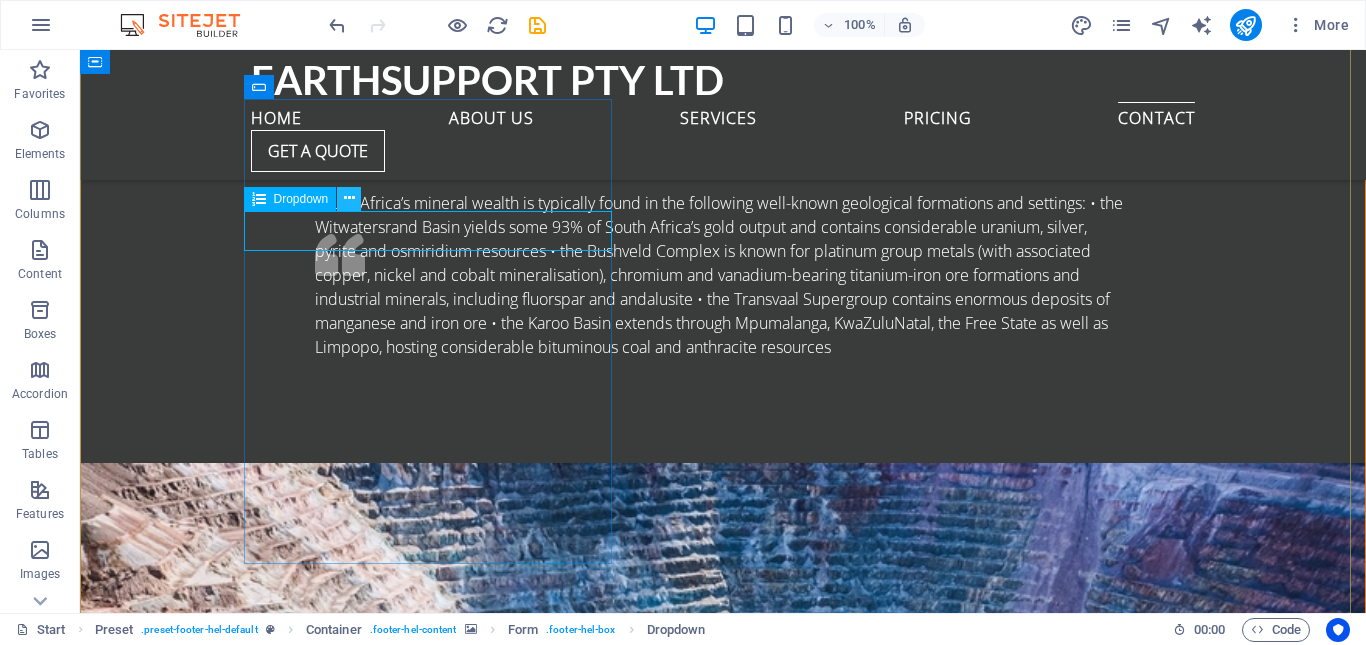 click at bounding box center (349, 198) 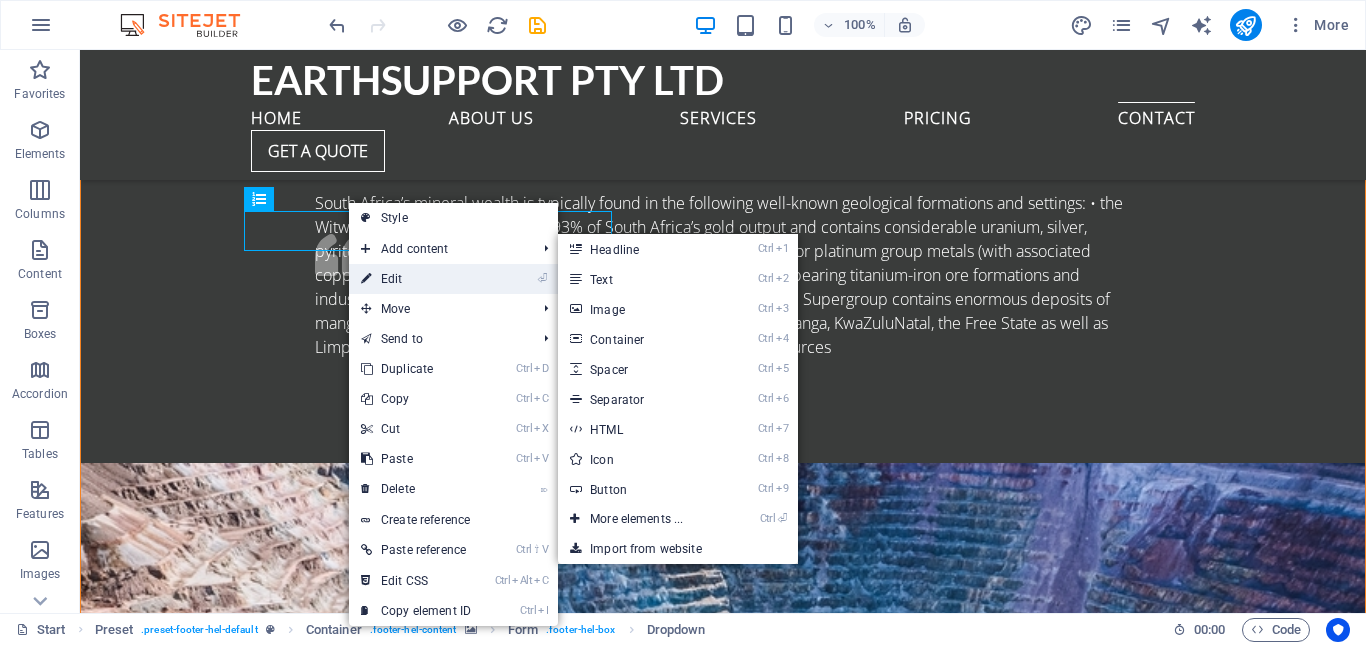click on "⏎  Edit" at bounding box center [416, 279] 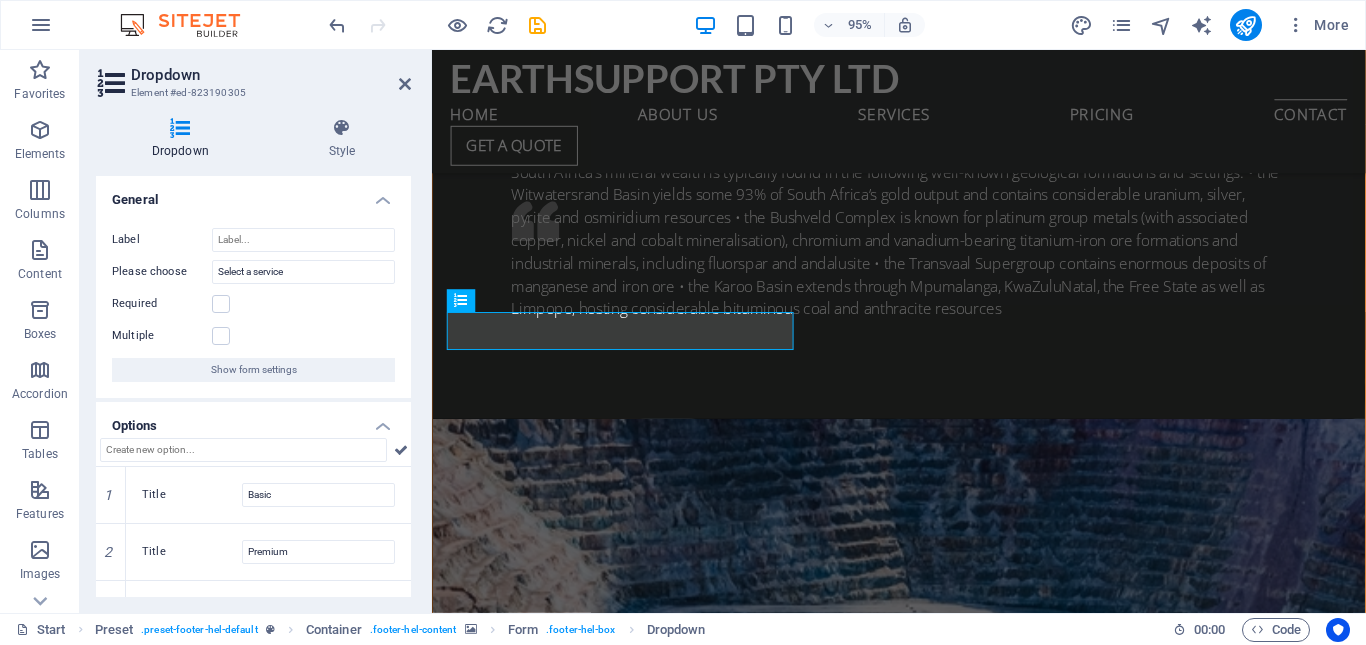 scroll, scrollTop: 5156, scrollLeft: 0, axis: vertical 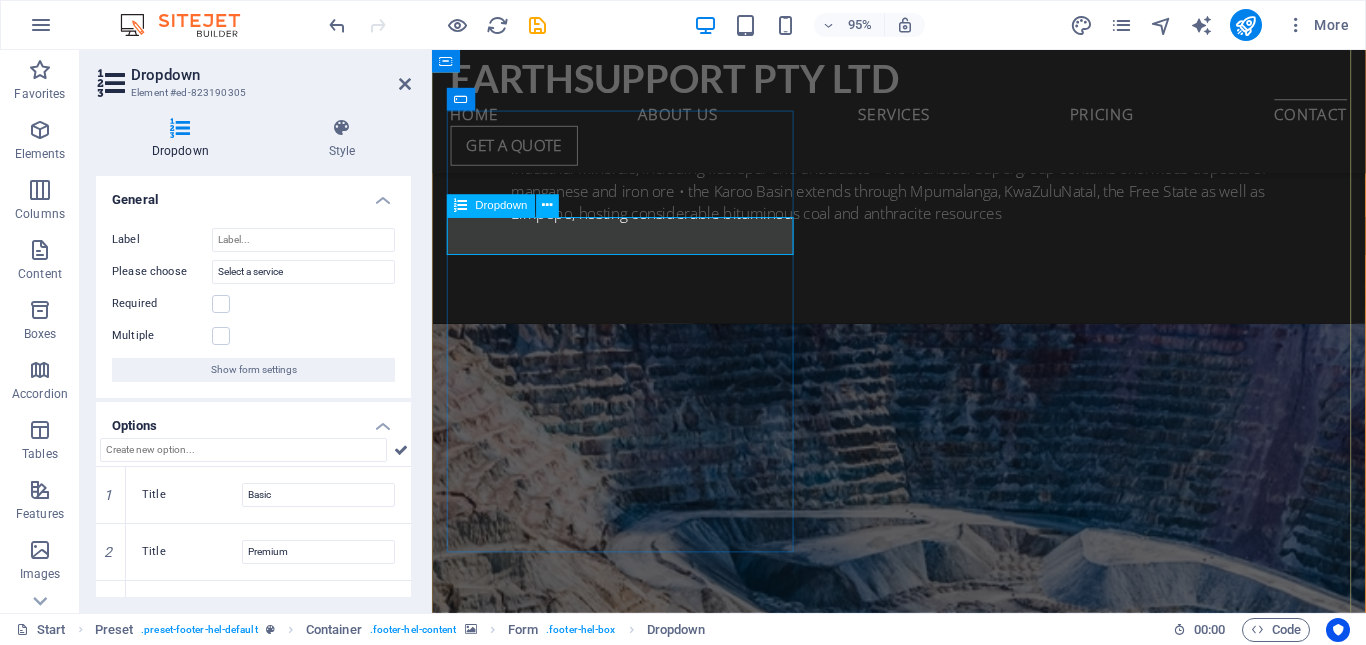 click on "Select a service
Basic
Premium
Pro" 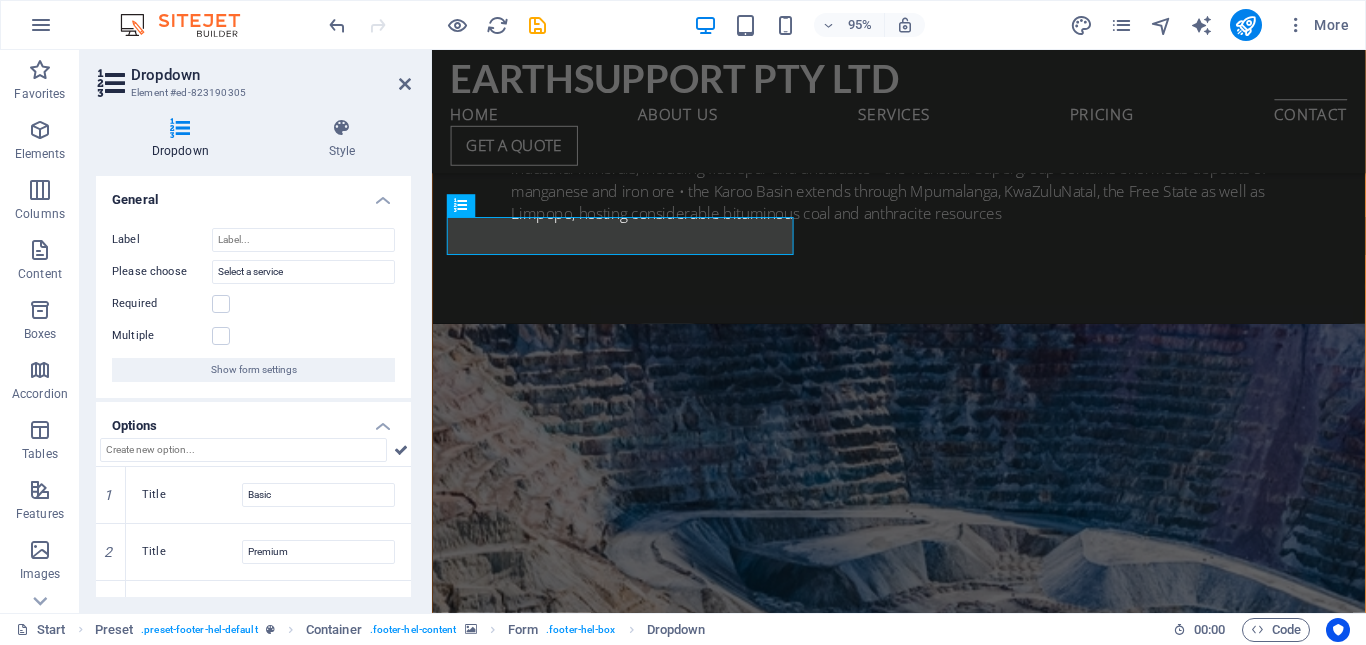 click on "Dropdown" at bounding box center (184, 139) 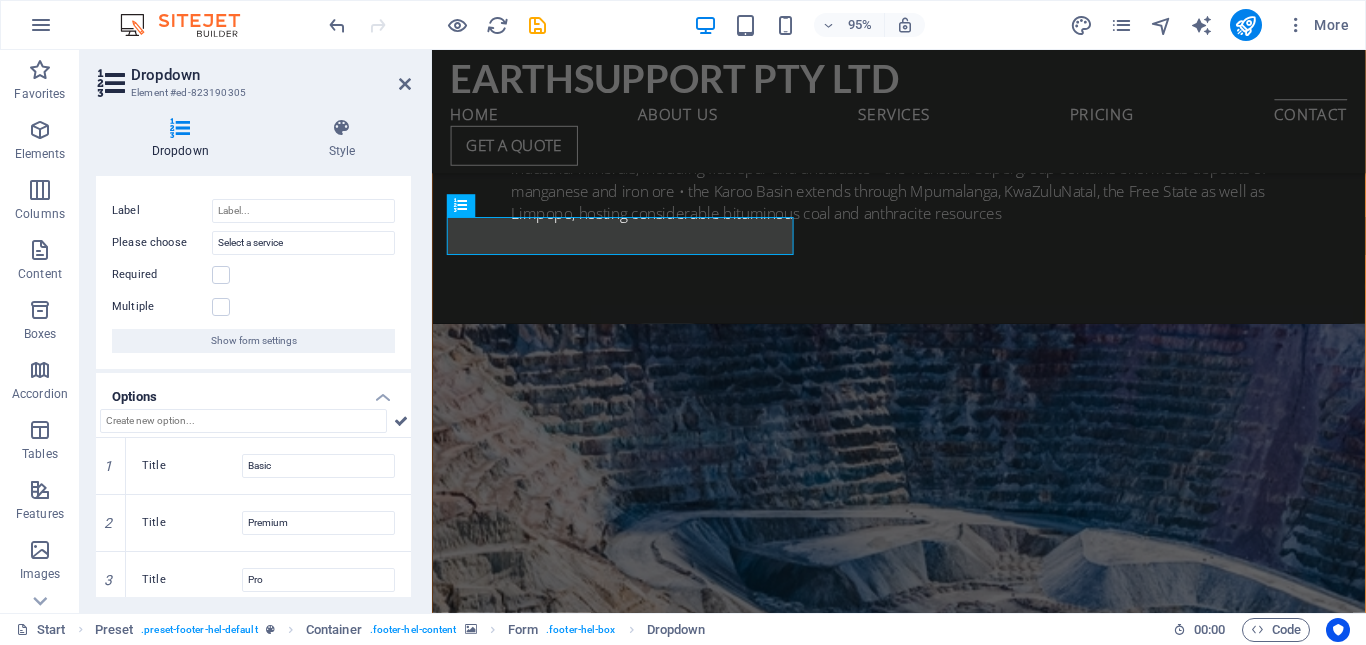 scroll, scrollTop: 40, scrollLeft: 0, axis: vertical 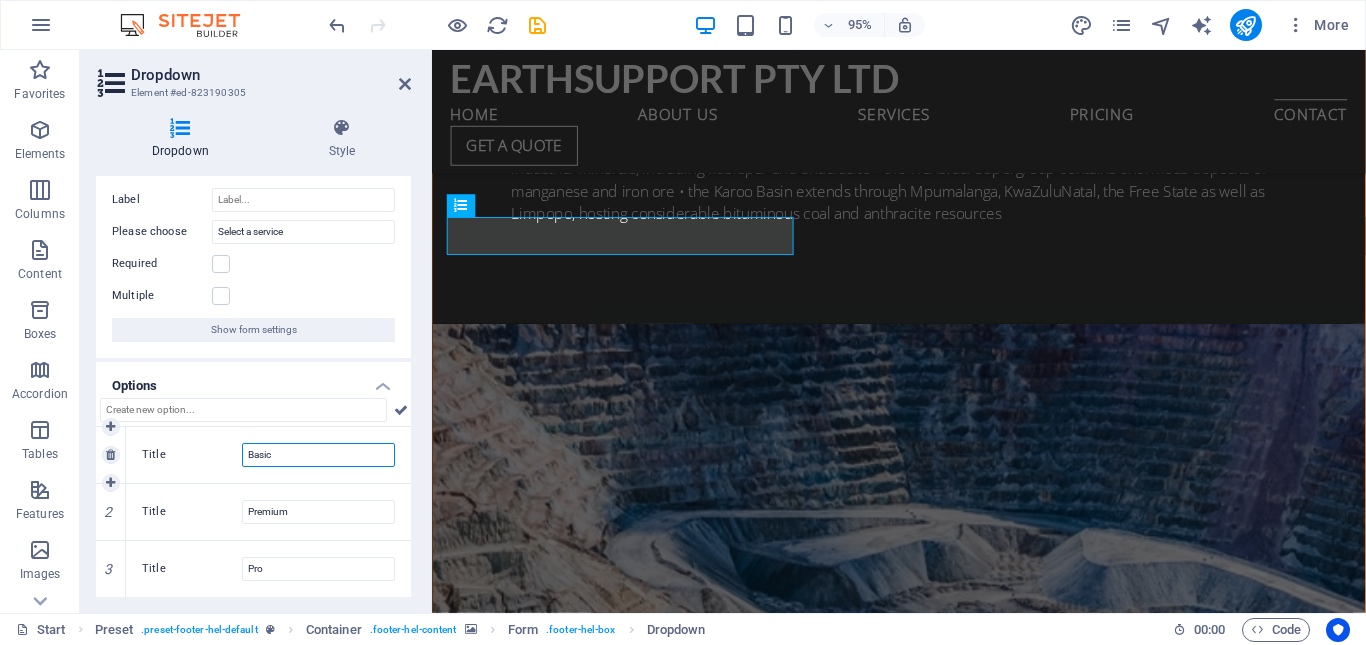 click on "Basic" at bounding box center (318, 455) 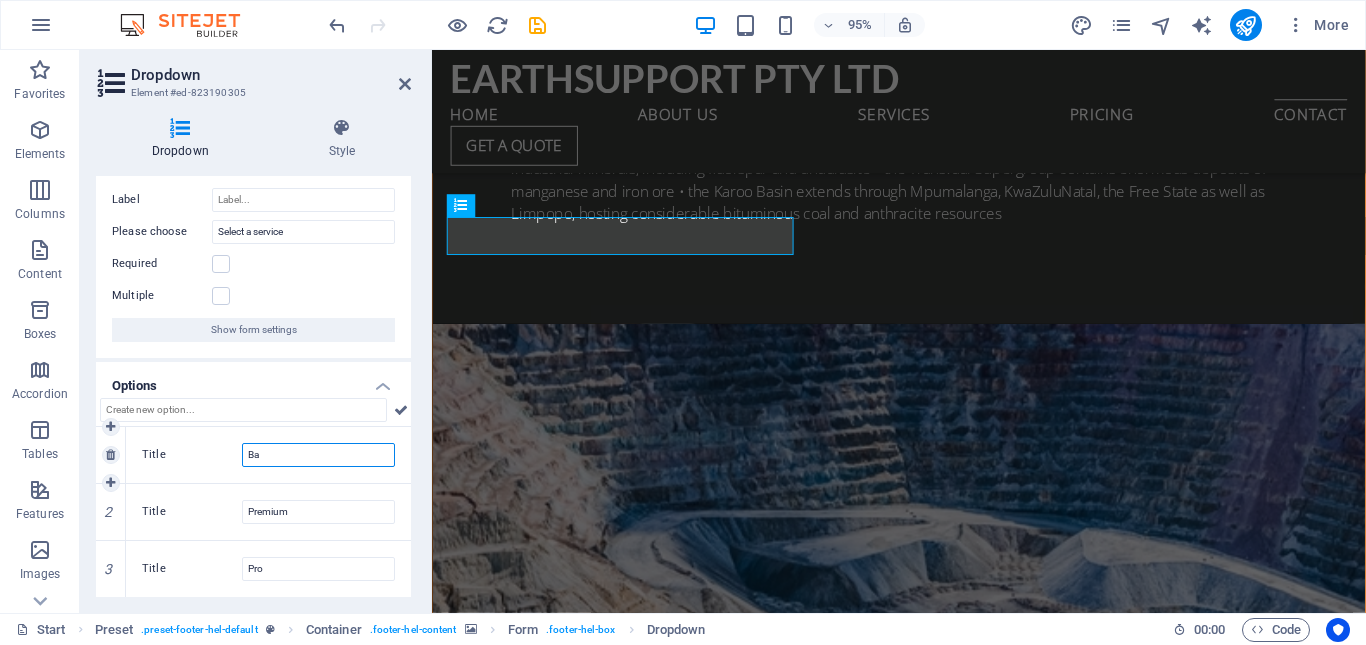 type on "B" 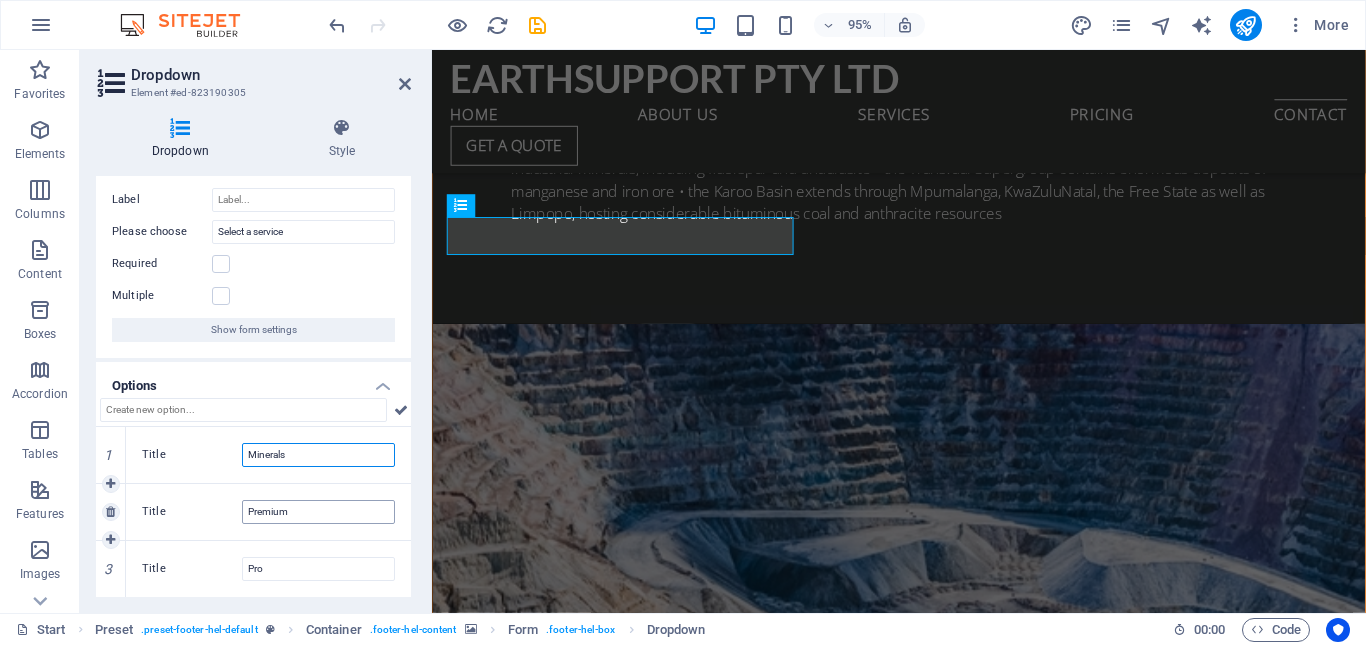 type on "Minerals" 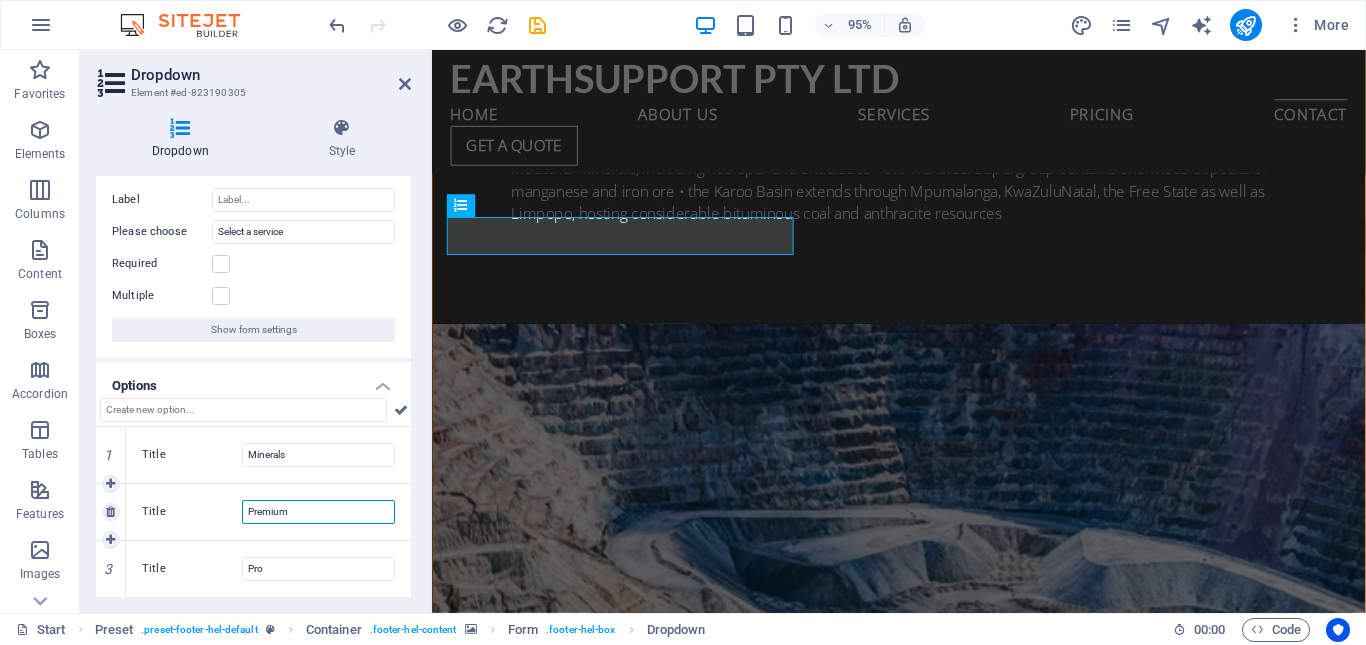 click on "Premium" at bounding box center (318, 512) 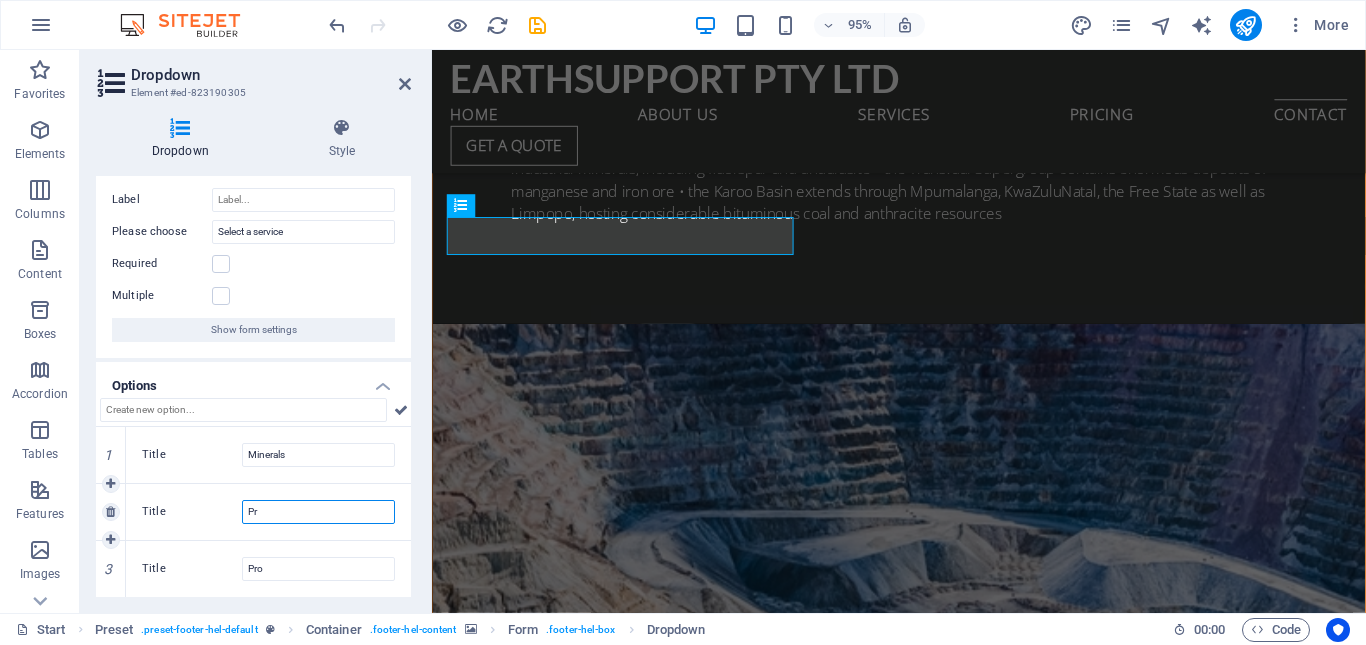 type on "P" 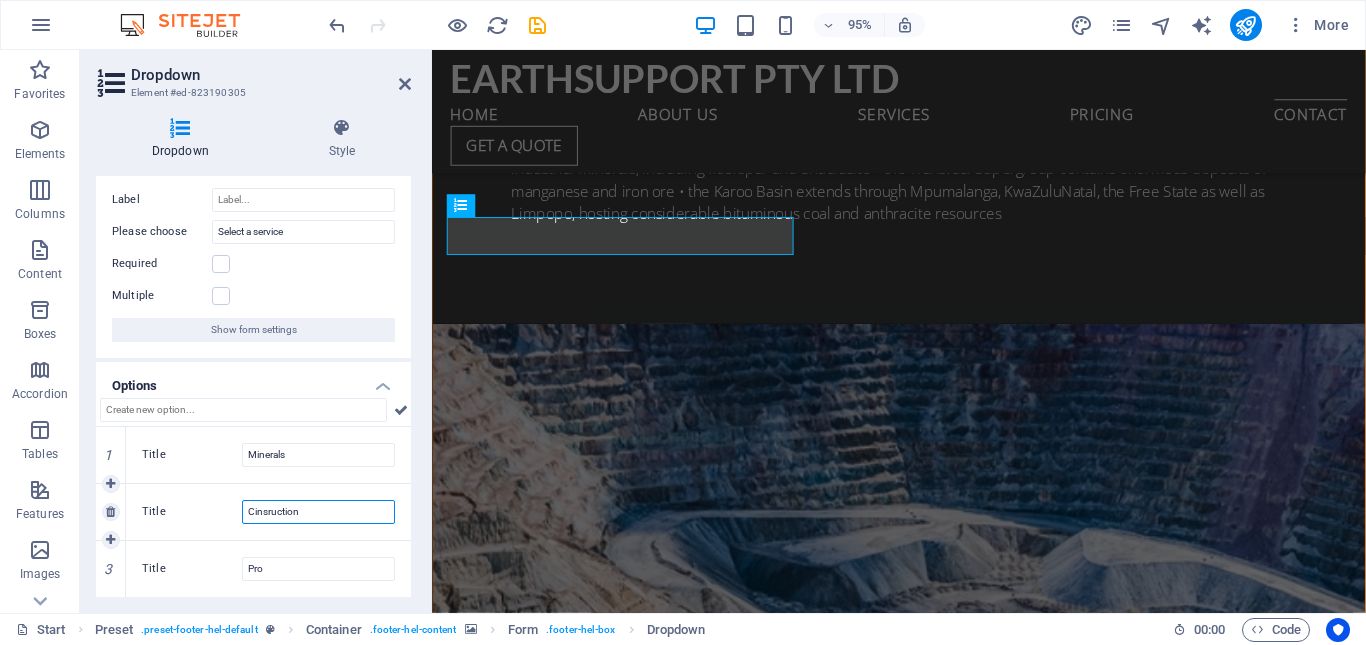 click on "Cinsruction" at bounding box center [318, 512] 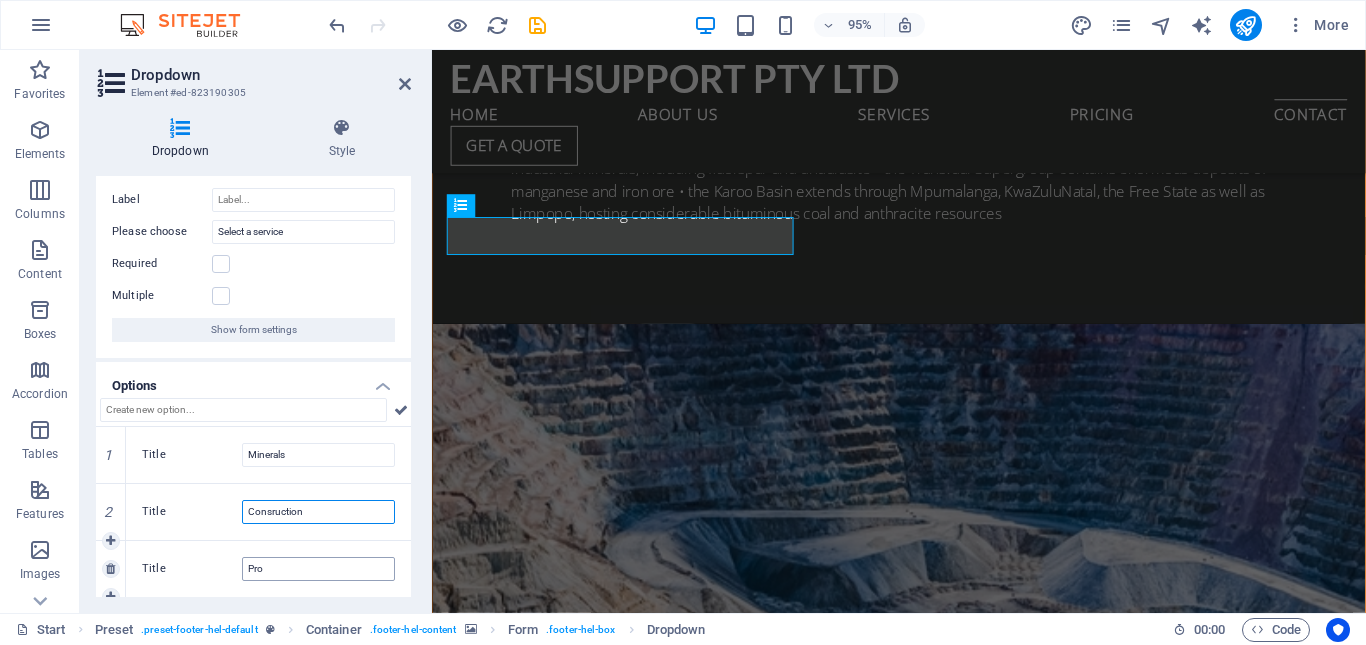 type on "Consruction" 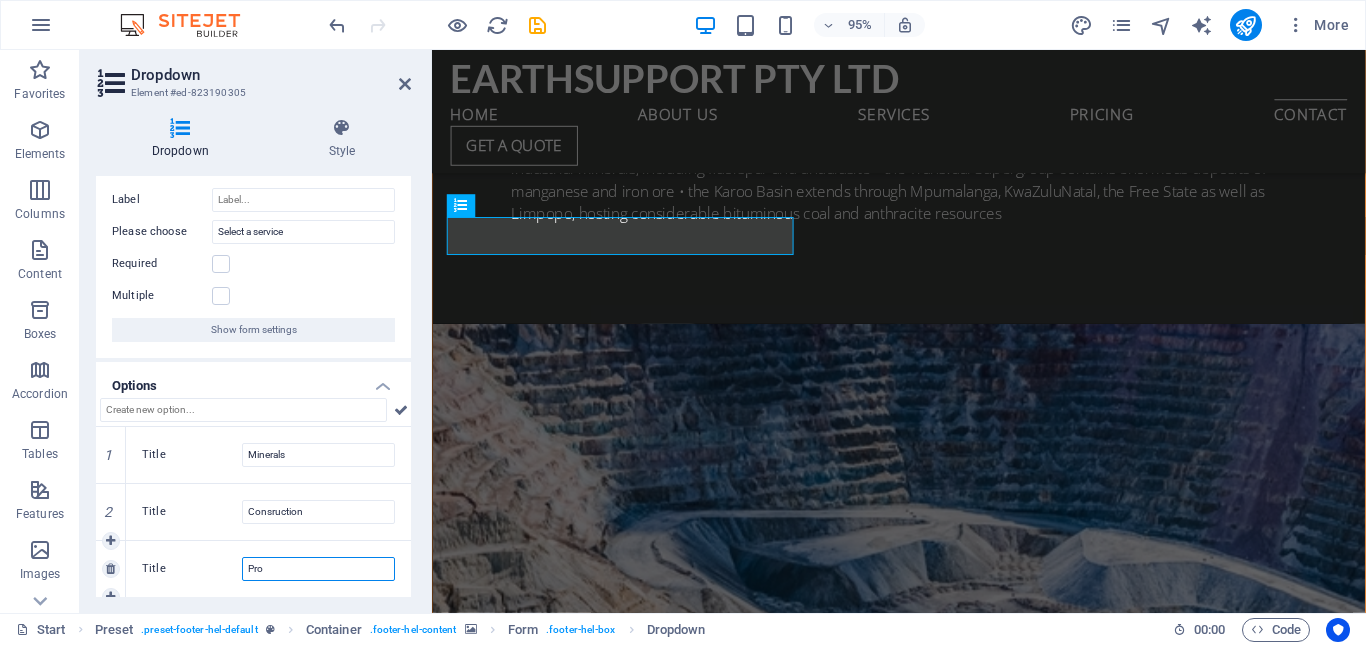 click on "Pro" at bounding box center [318, 569] 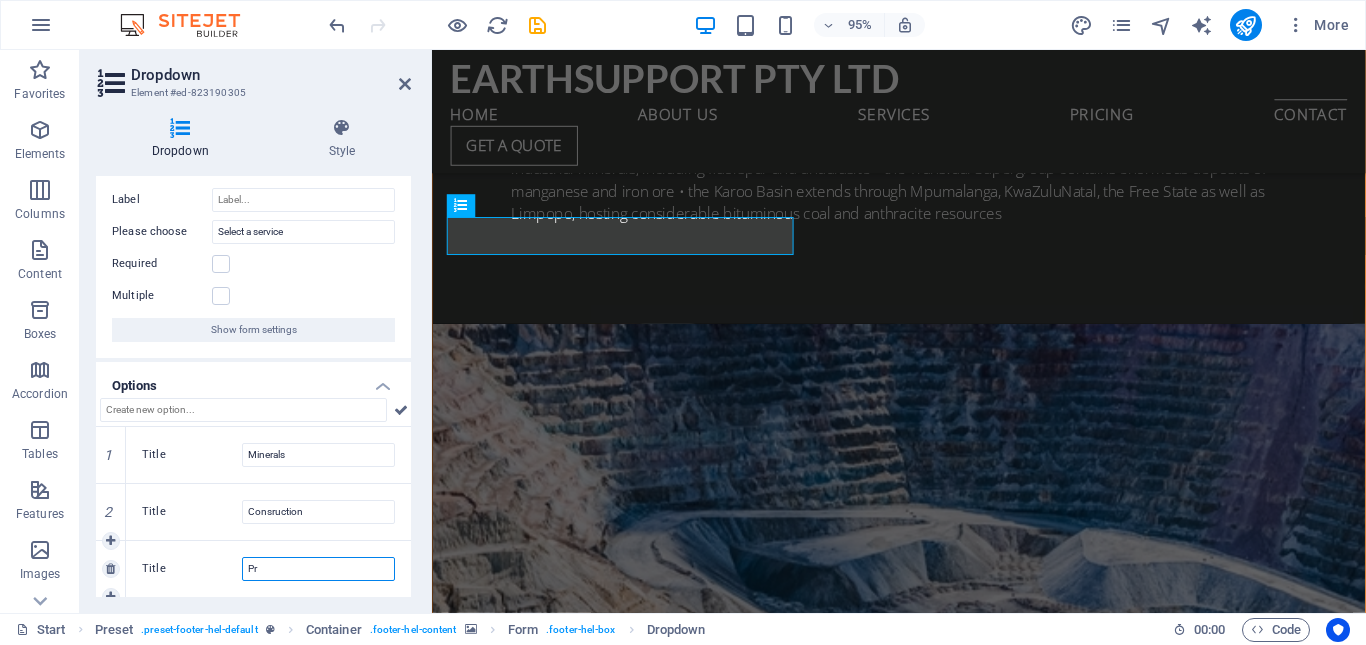 type on "P" 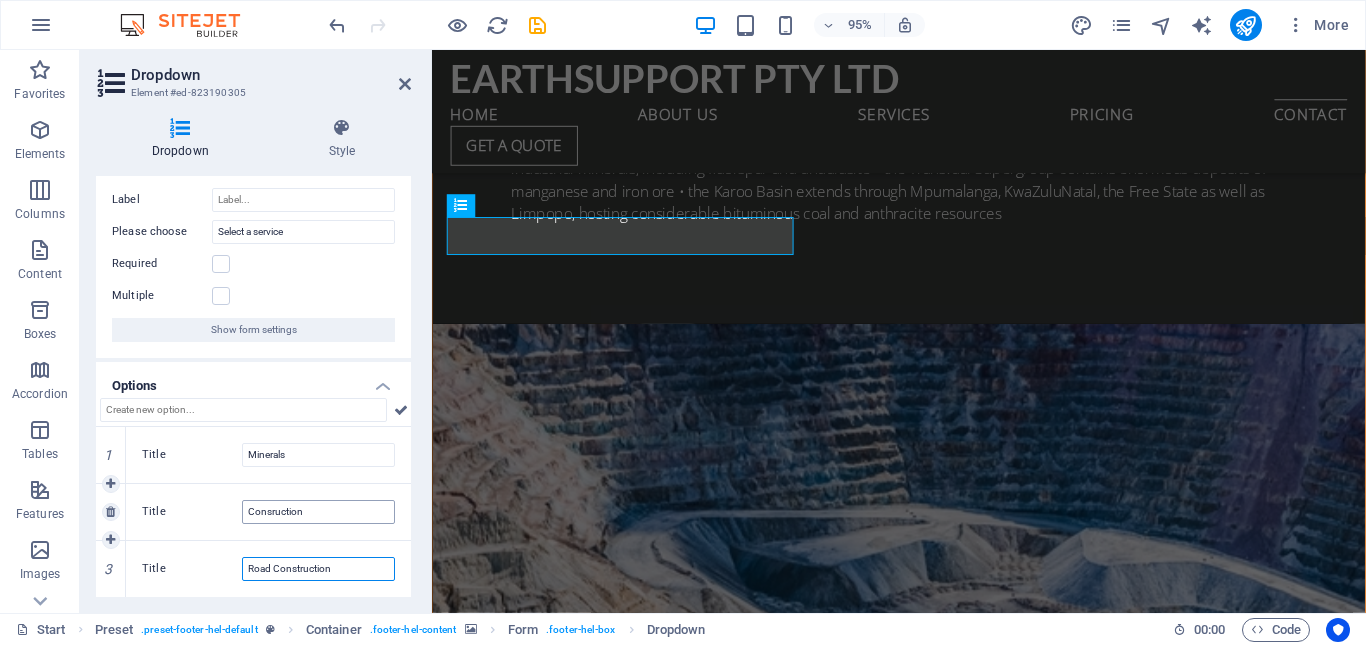 type on "Road Construction" 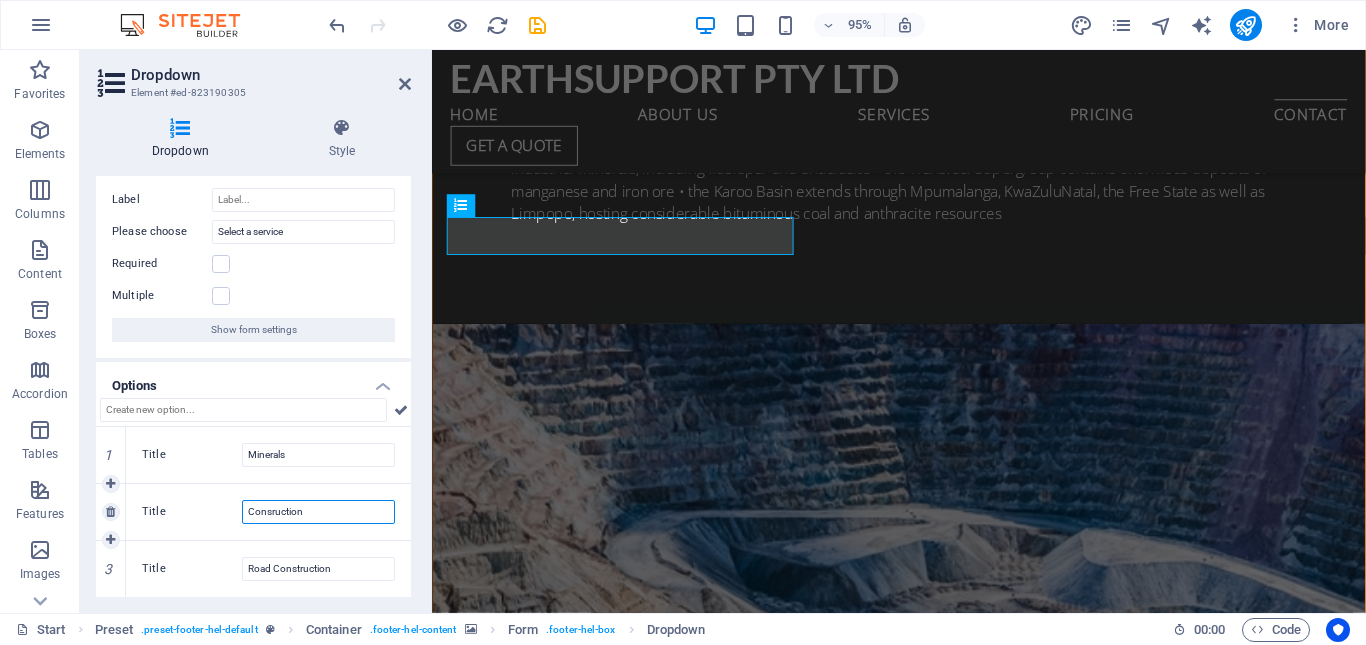 click on "Consruction" at bounding box center (318, 512) 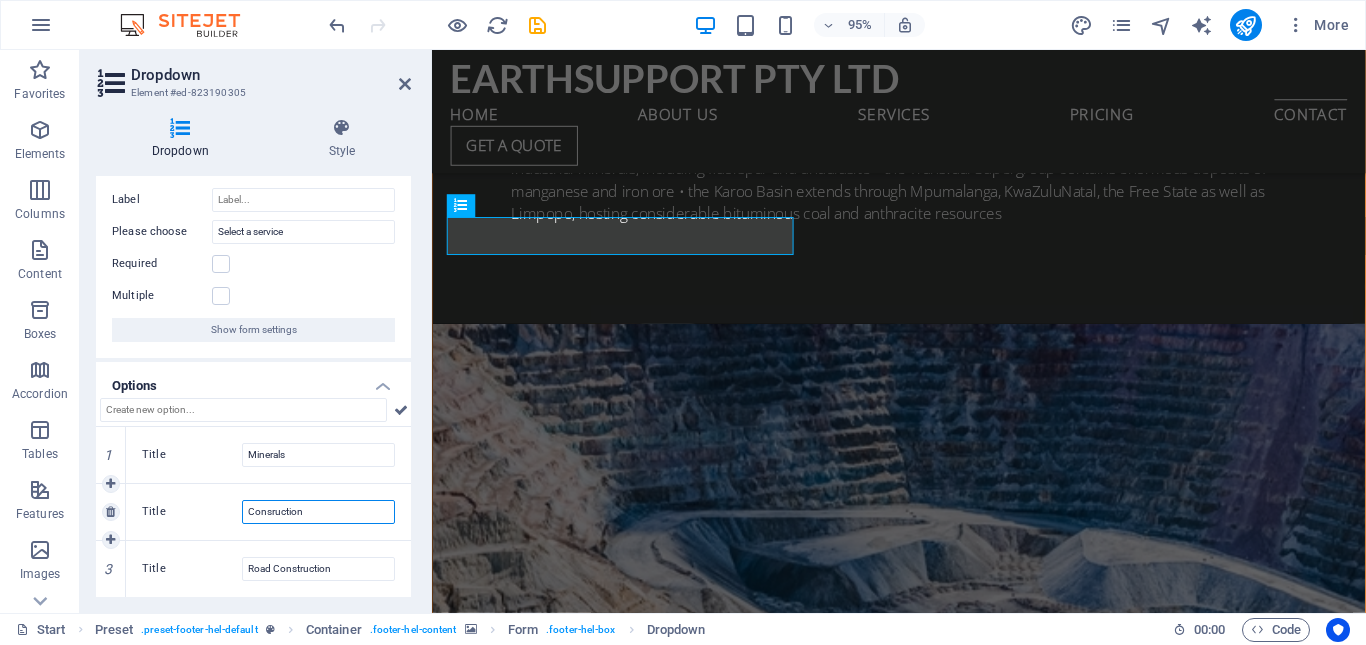 click on "Consruction" at bounding box center [318, 512] 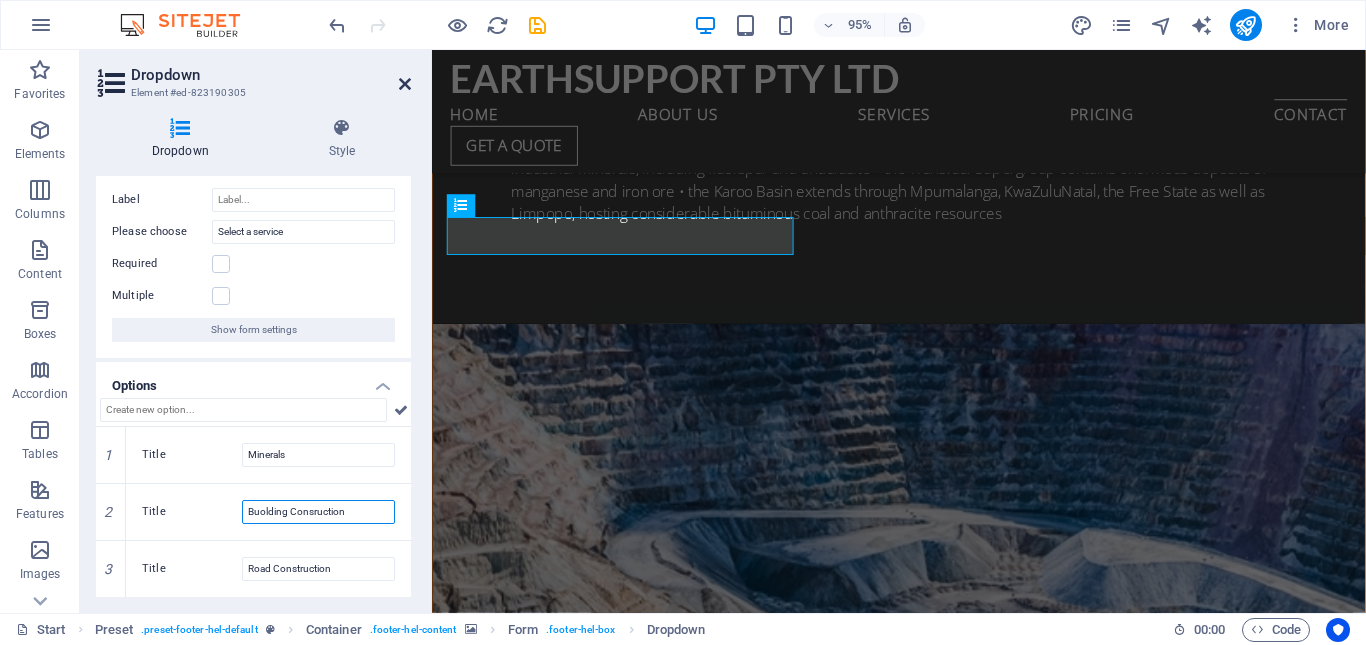 type on "Buolding Consruction" 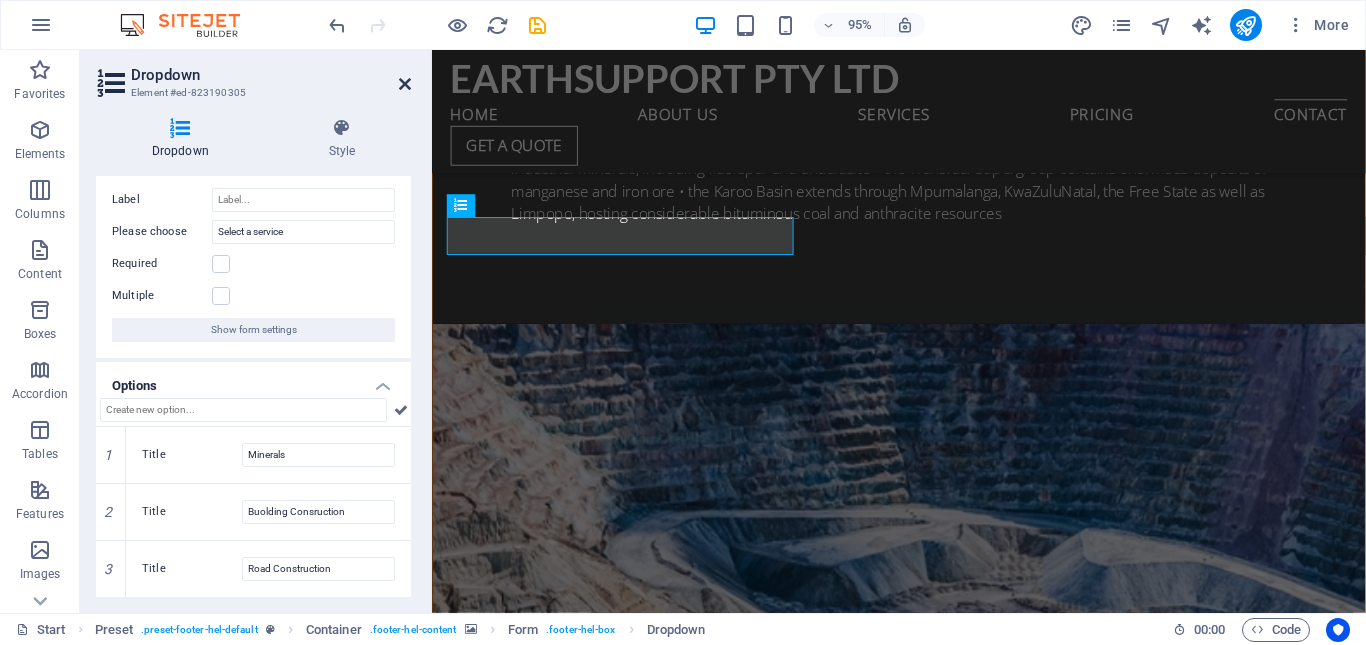 click at bounding box center [405, 84] 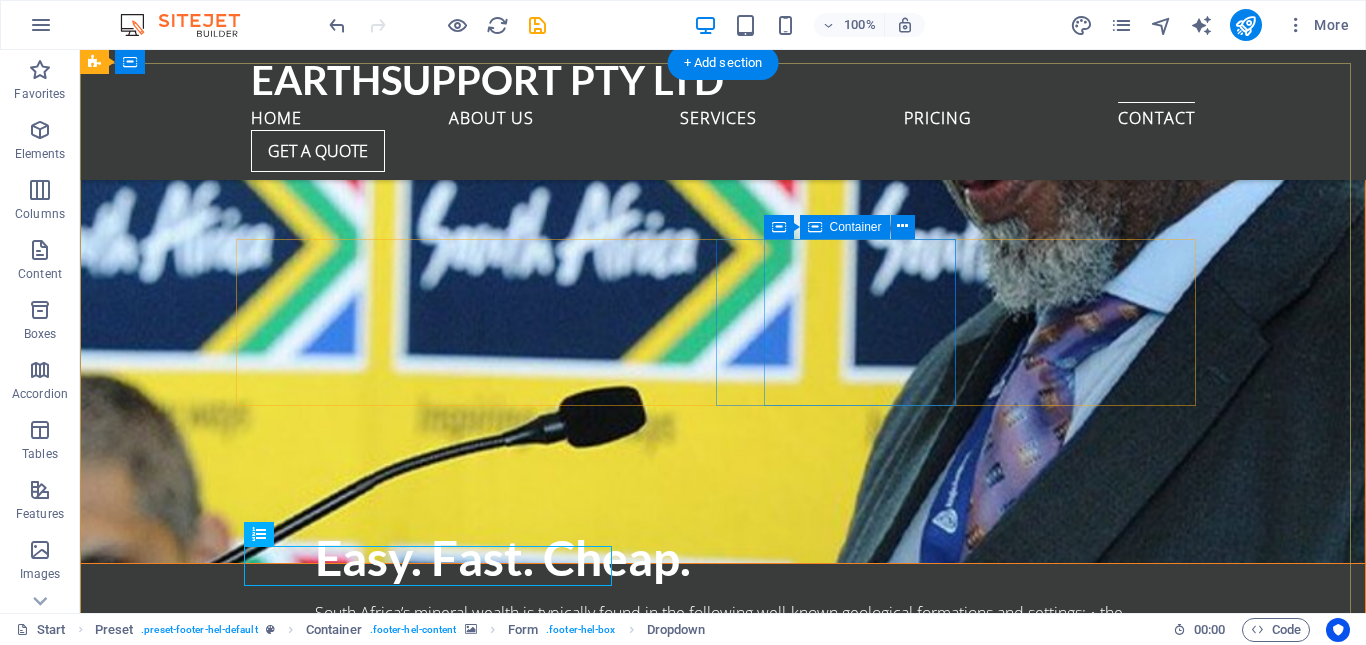 scroll, scrollTop: 4082, scrollLeft: 0, axis: vertical 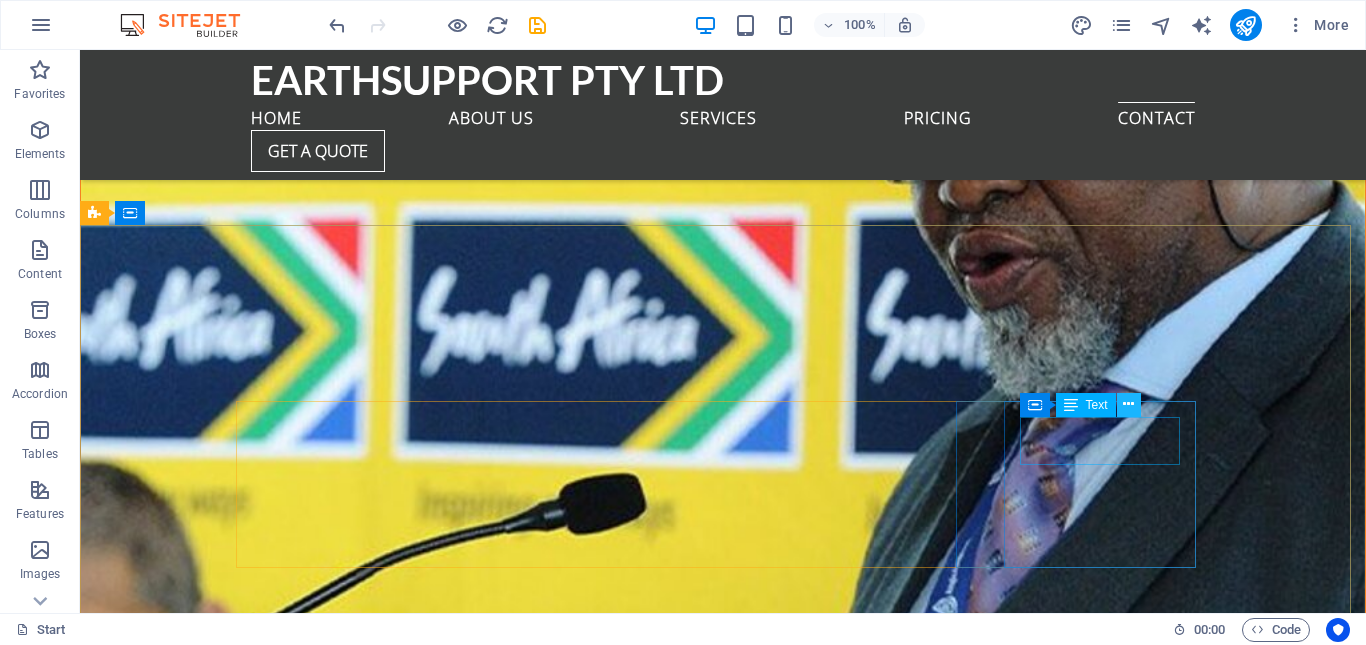 click at bounding box center [1128, 404] 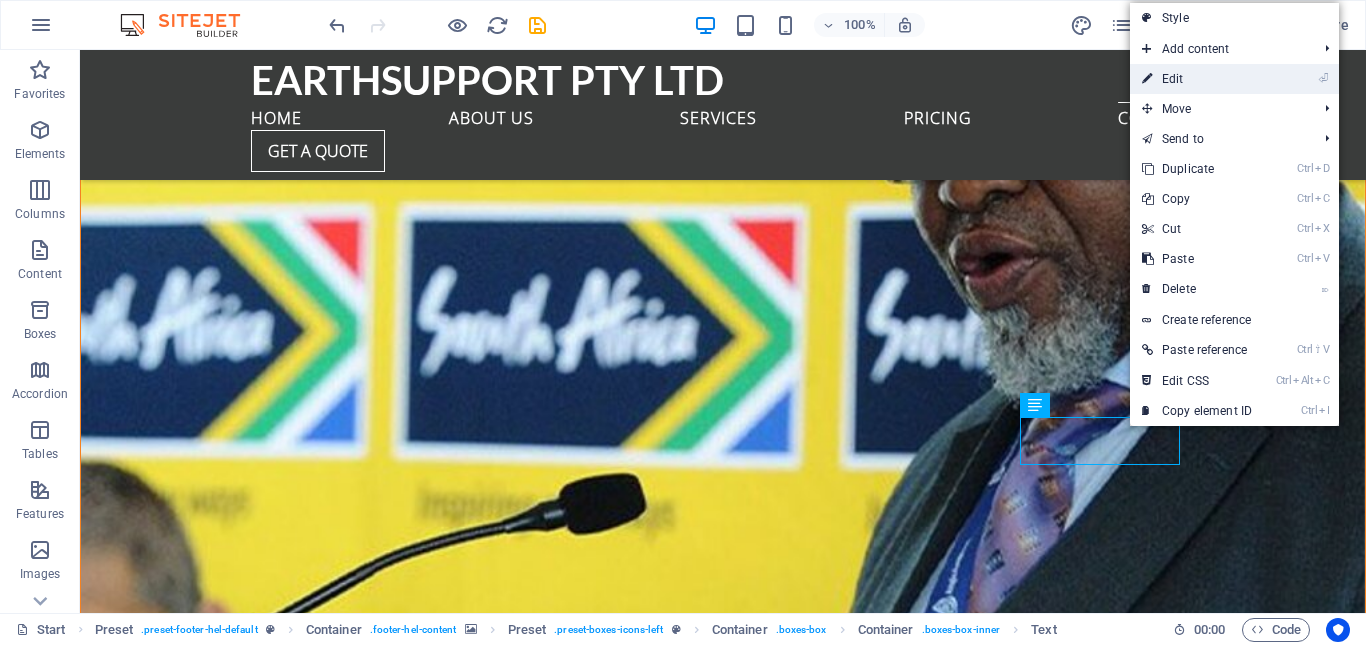 drag, startPoint x: 1181, startPoint y: 75, endPoint x: 791, endPoint y: 96, distance: 390.56497 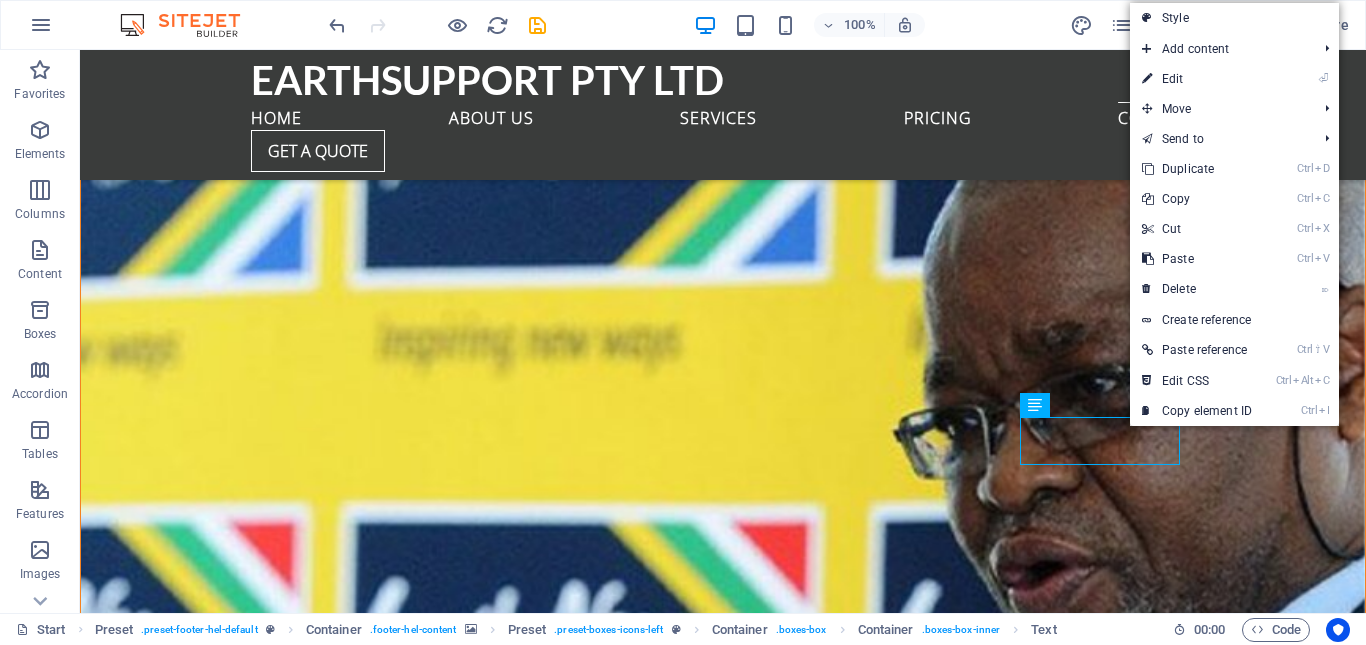 scroll, scrollTop: 4674, scrollLeft: 0, axis: vertical 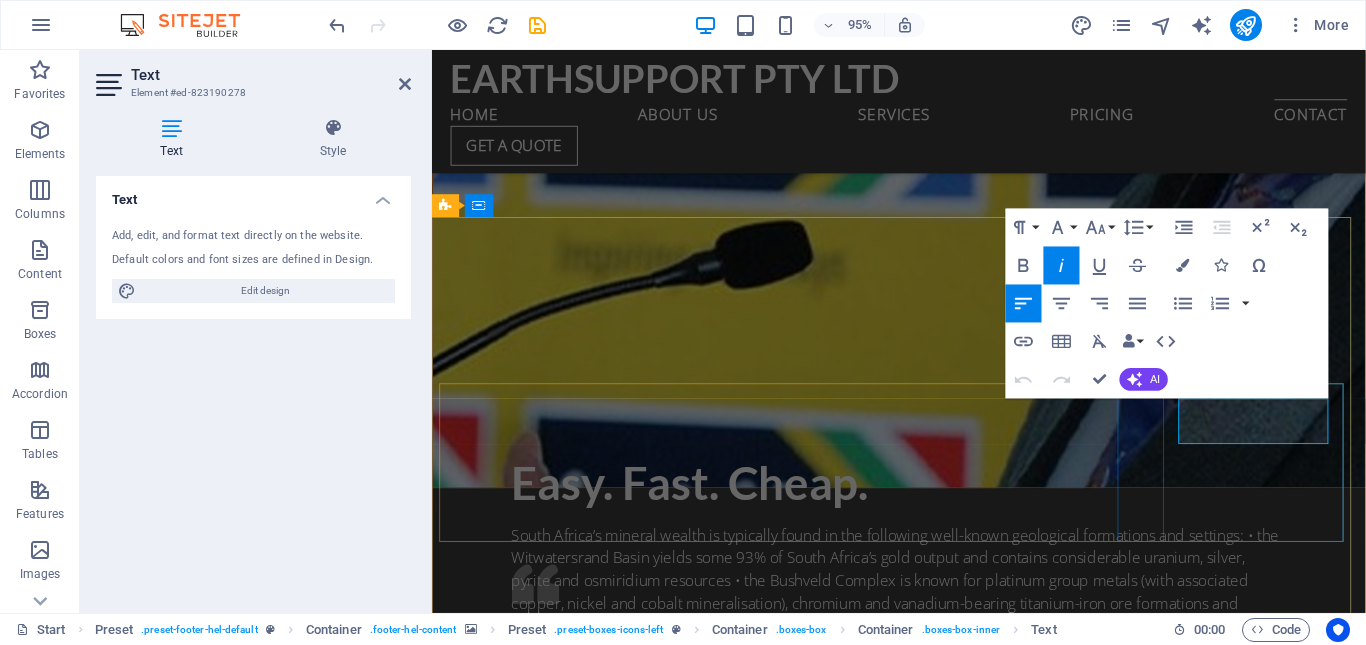click on "Mo – Fr: 8am – 5pm" at bounding box center [920, 7359] 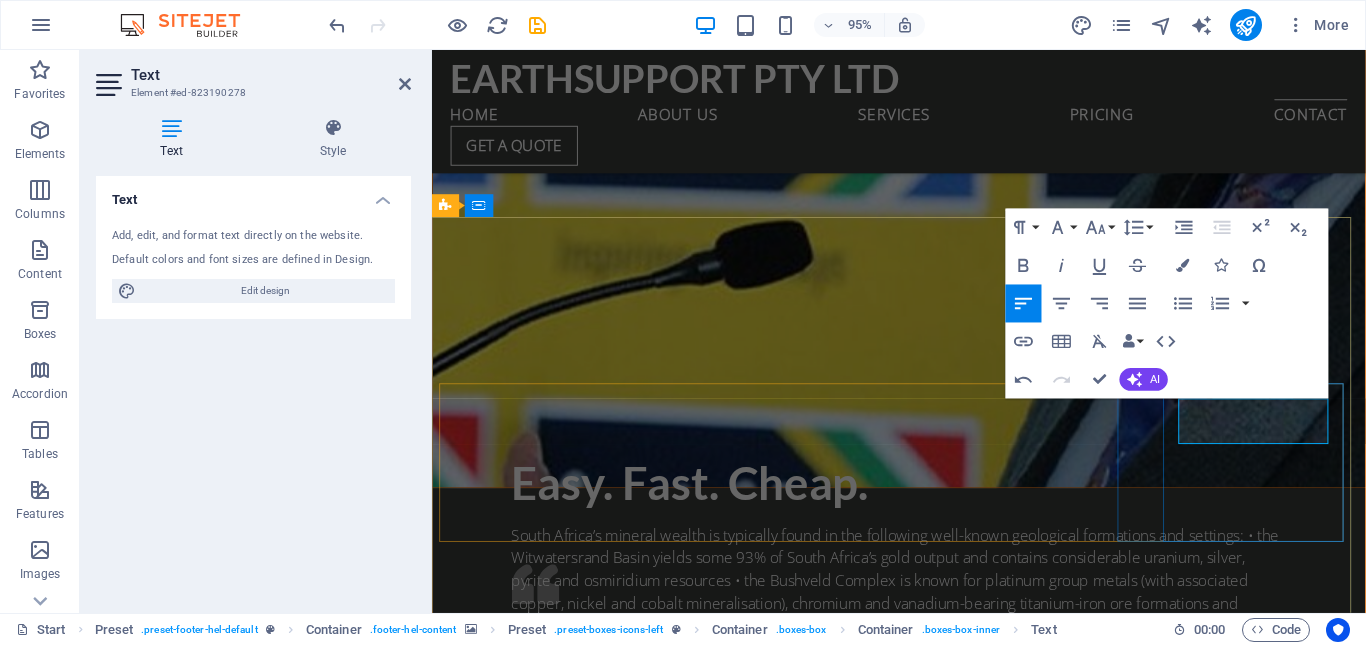 type 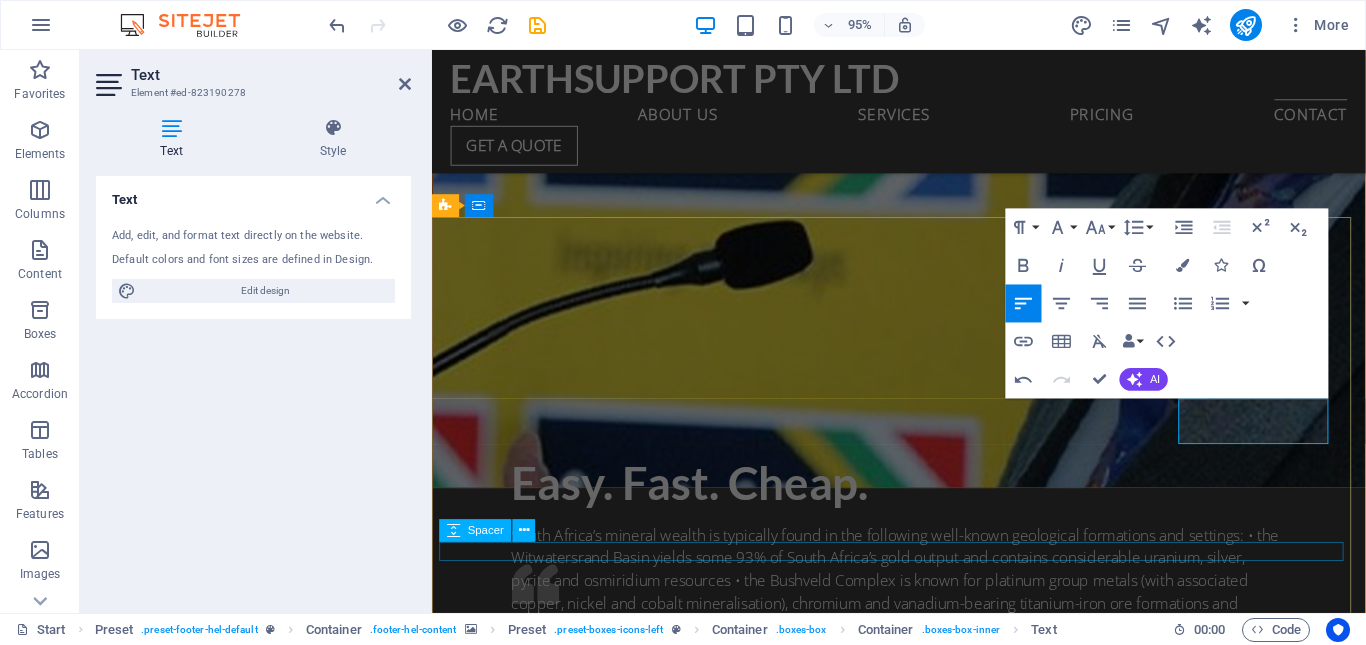click at bounding box center [920, 7397] 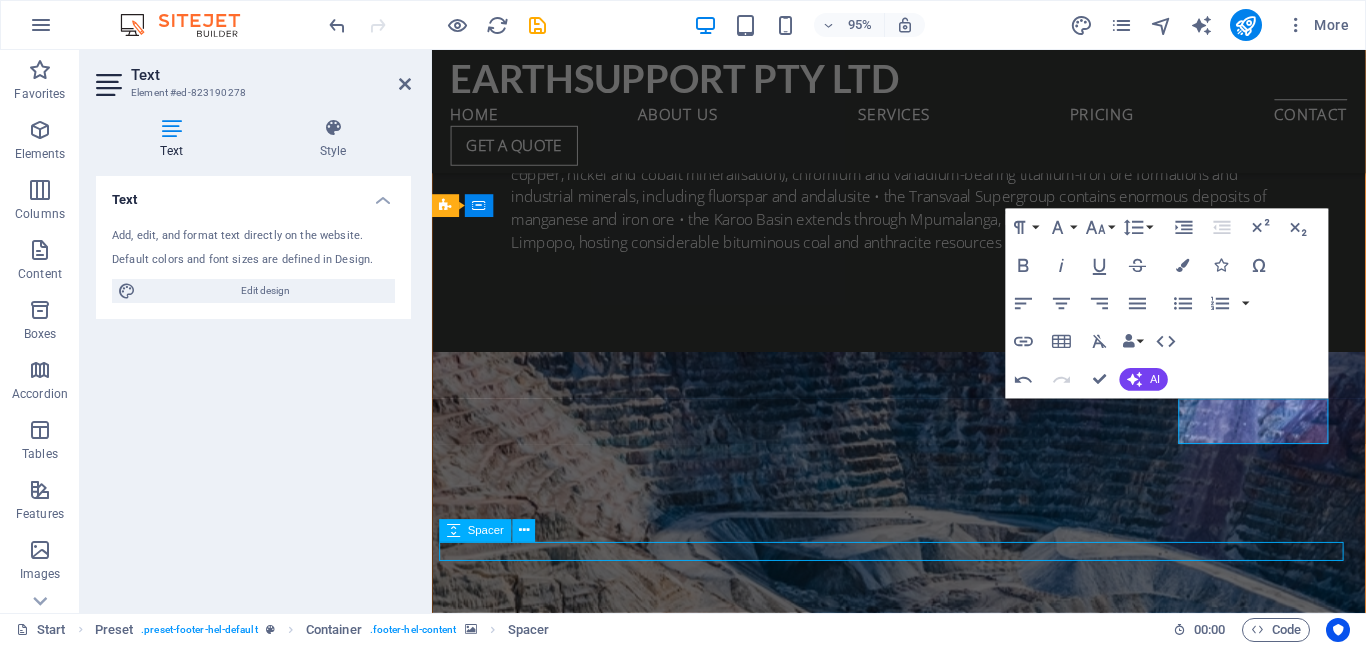 scroll, scrollTop: 4082, scrollLeft: 0, axis: vertical 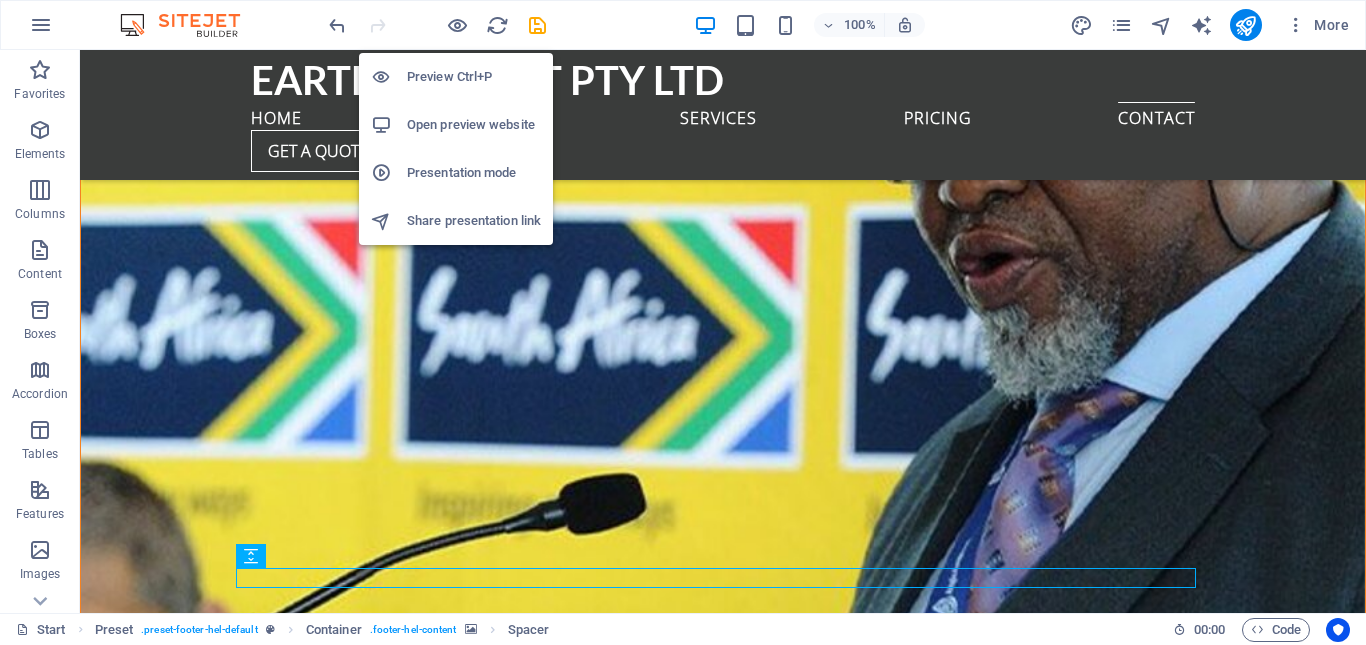 click on "Open preview website" at bounding box center [474, 125] 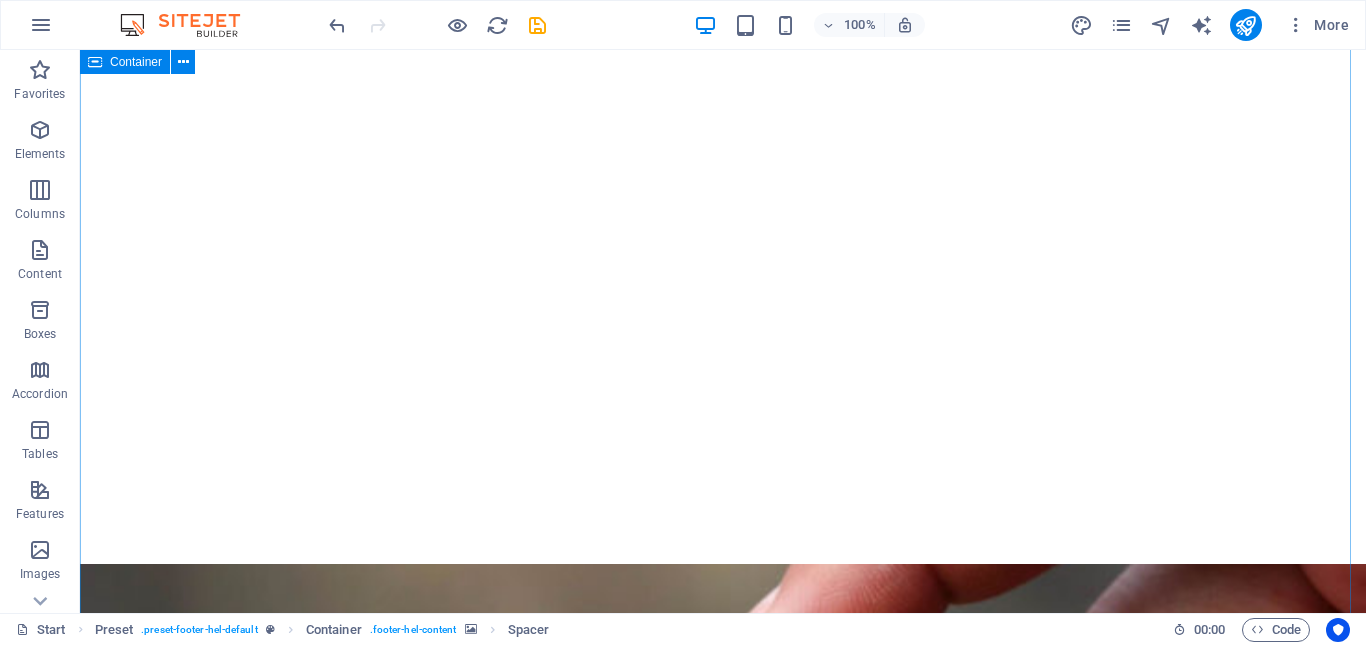 scroll, scrollTop: 0, scrollLeft: 0, axis: both 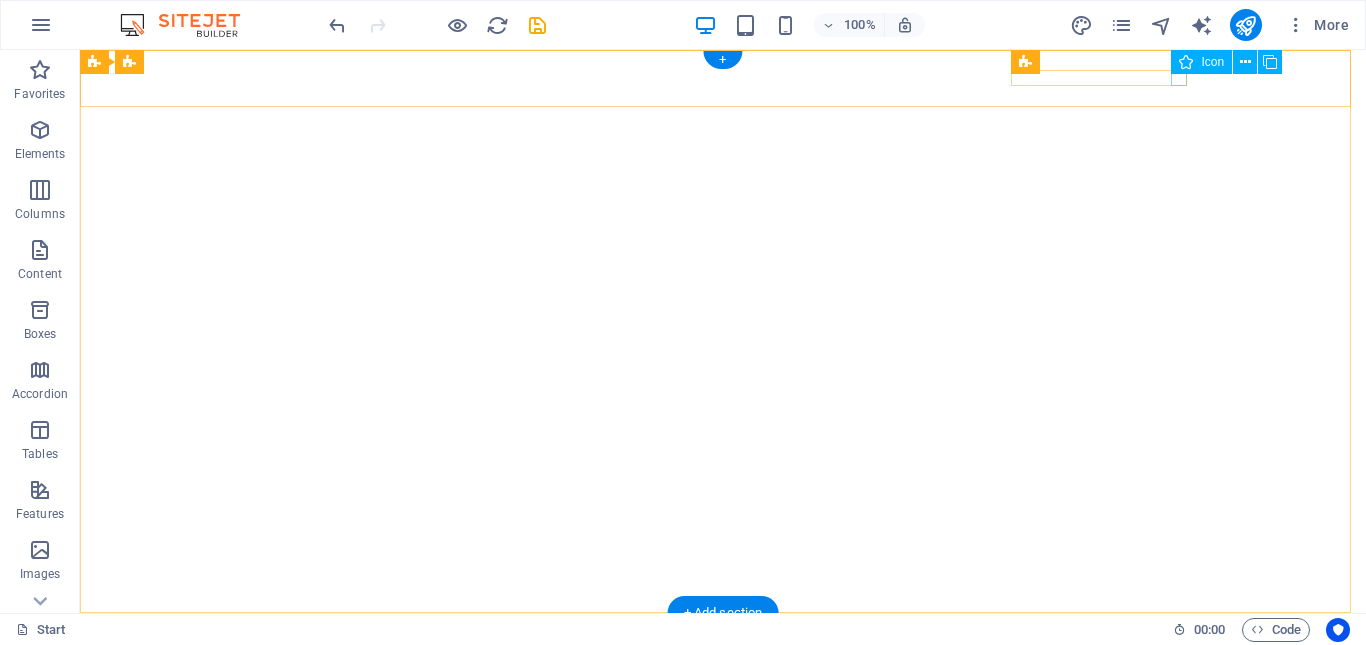 click at bounding box center (723, 833) 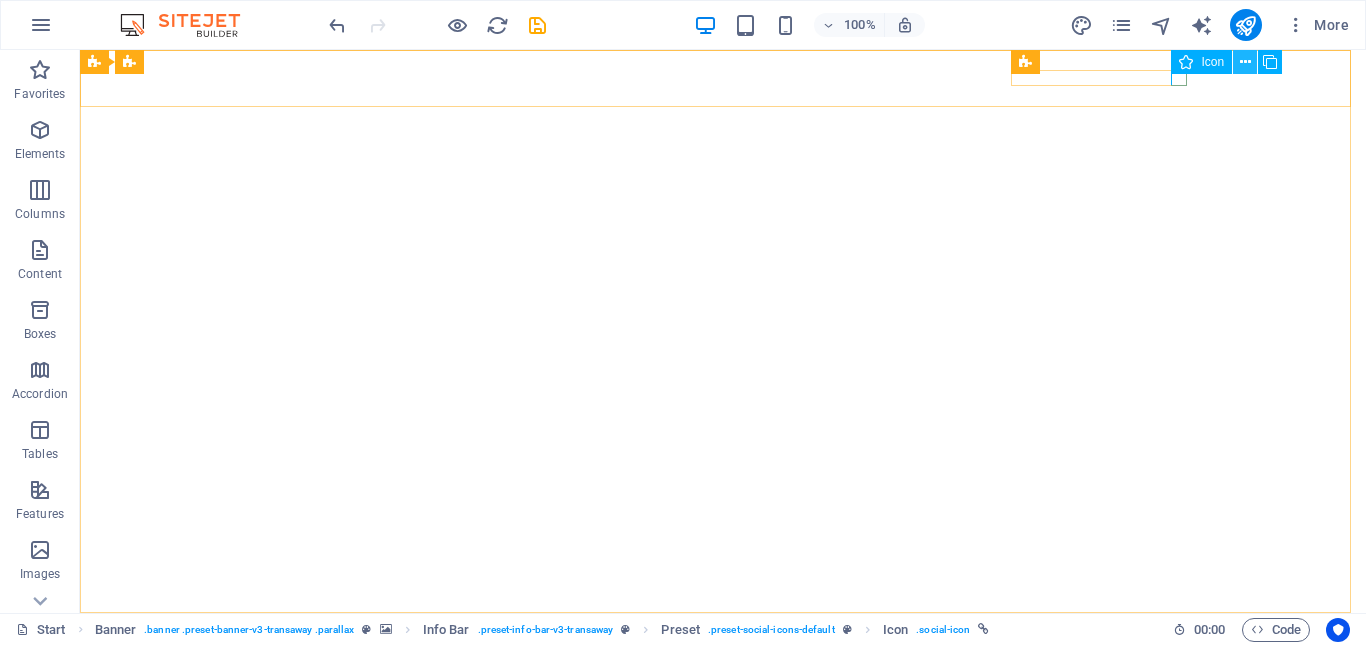 click at bounding box center (1245, 62) 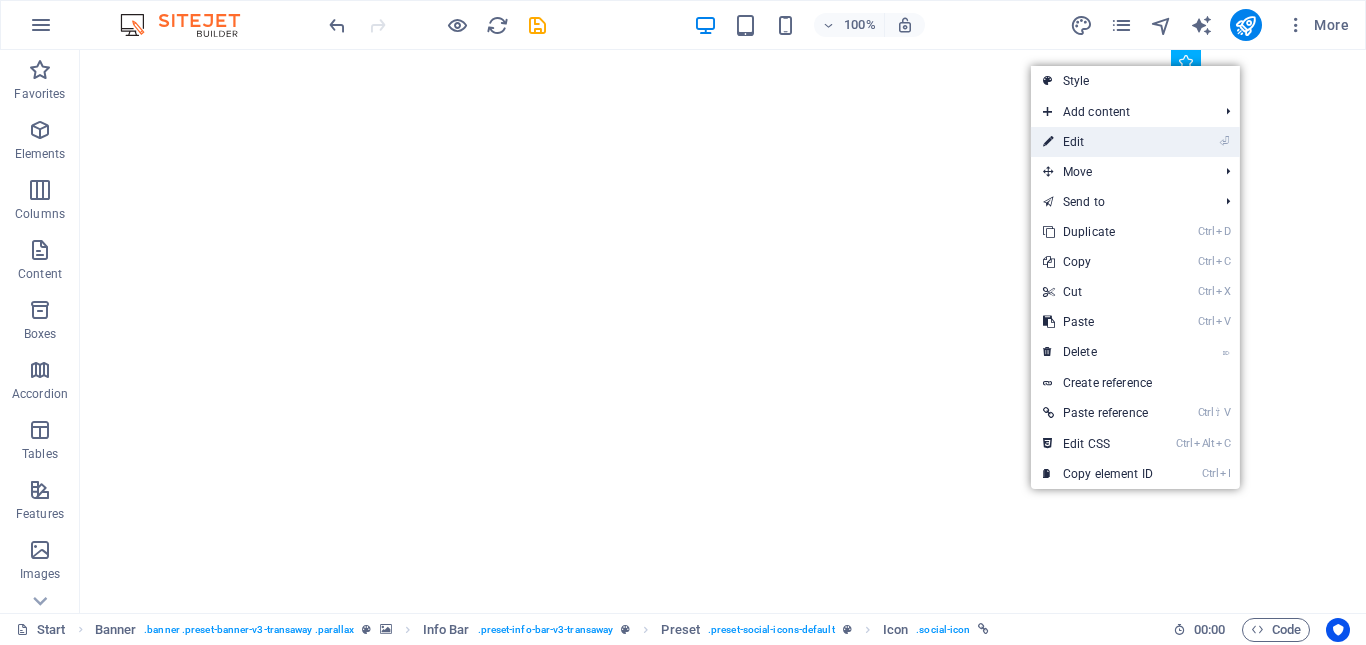 drag, startPoint x: 1119, startPoint y: 134, endPoint x: 417, endPoint y: 151, distance: 702.2058 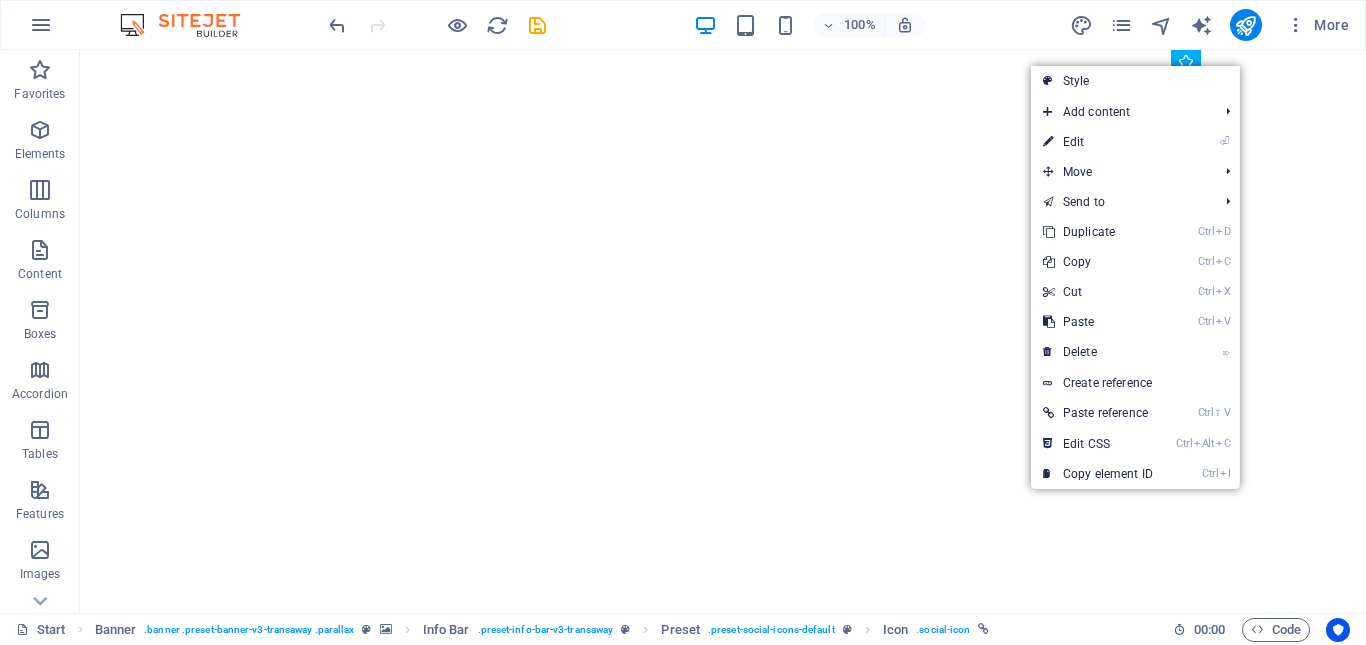 select on "xMidYMid" 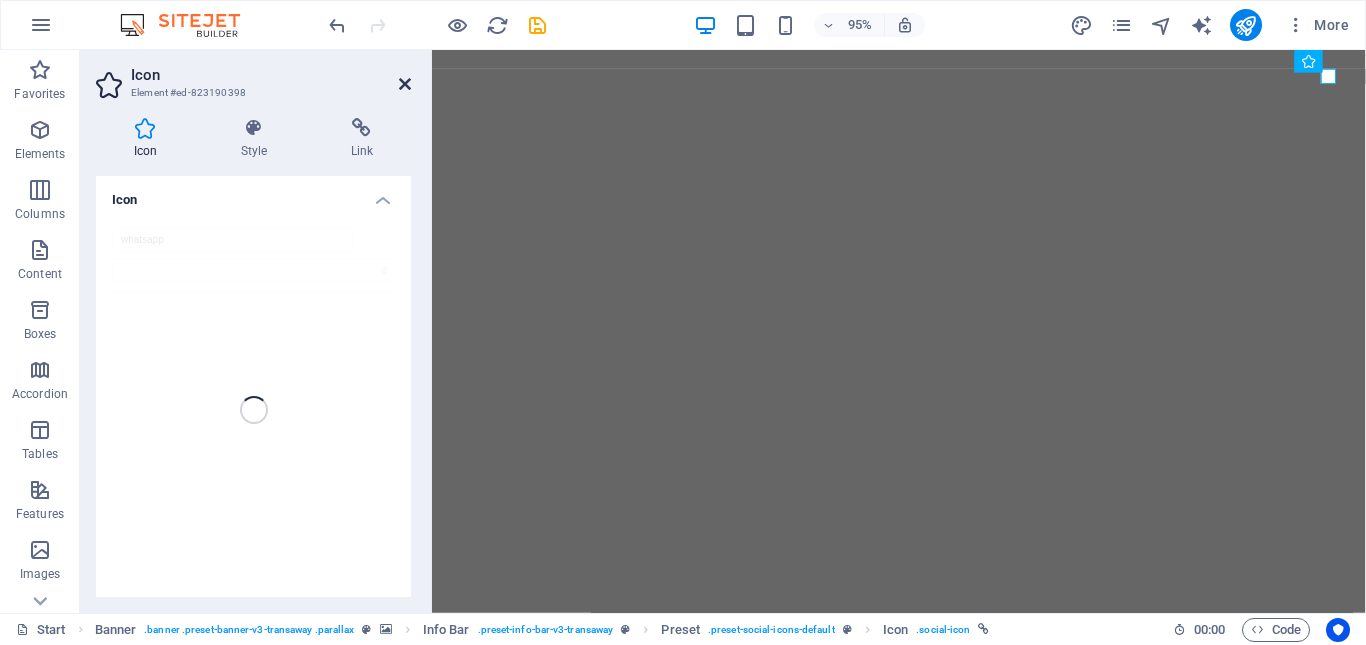 click at bounding box center [405, 84] 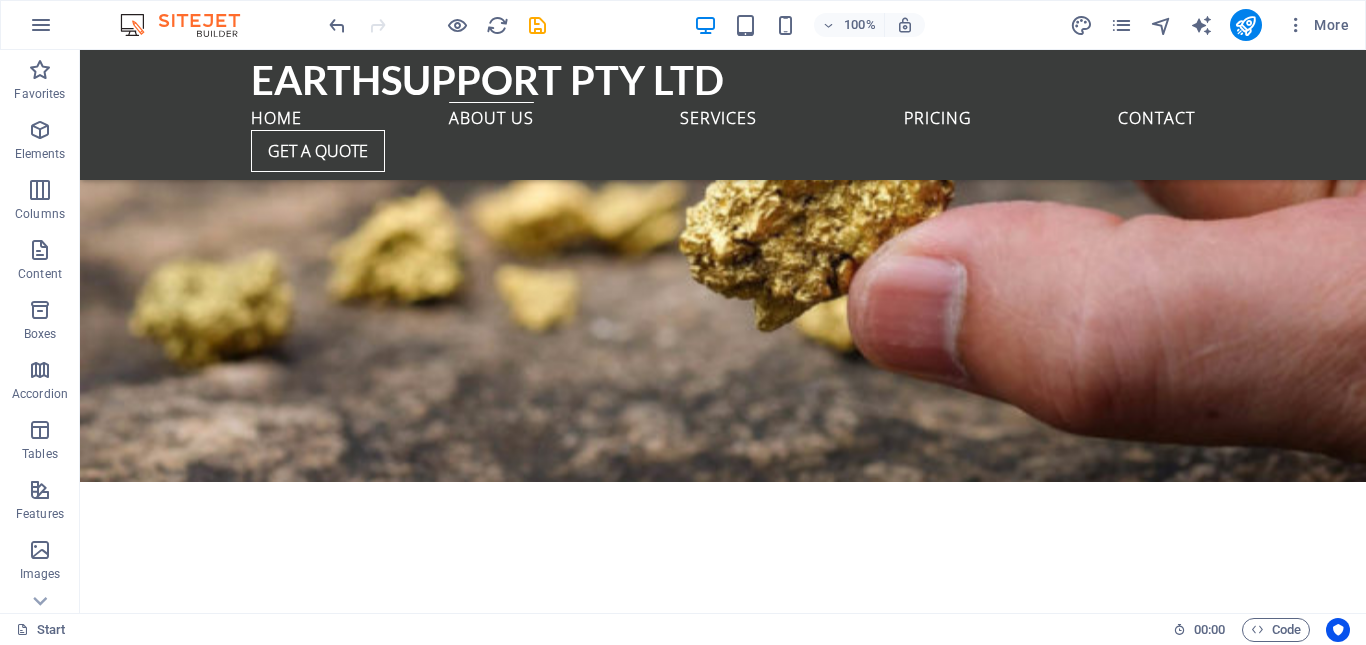 scroll, scrollTop: 538, scrollLeft: 0, axis: vertical 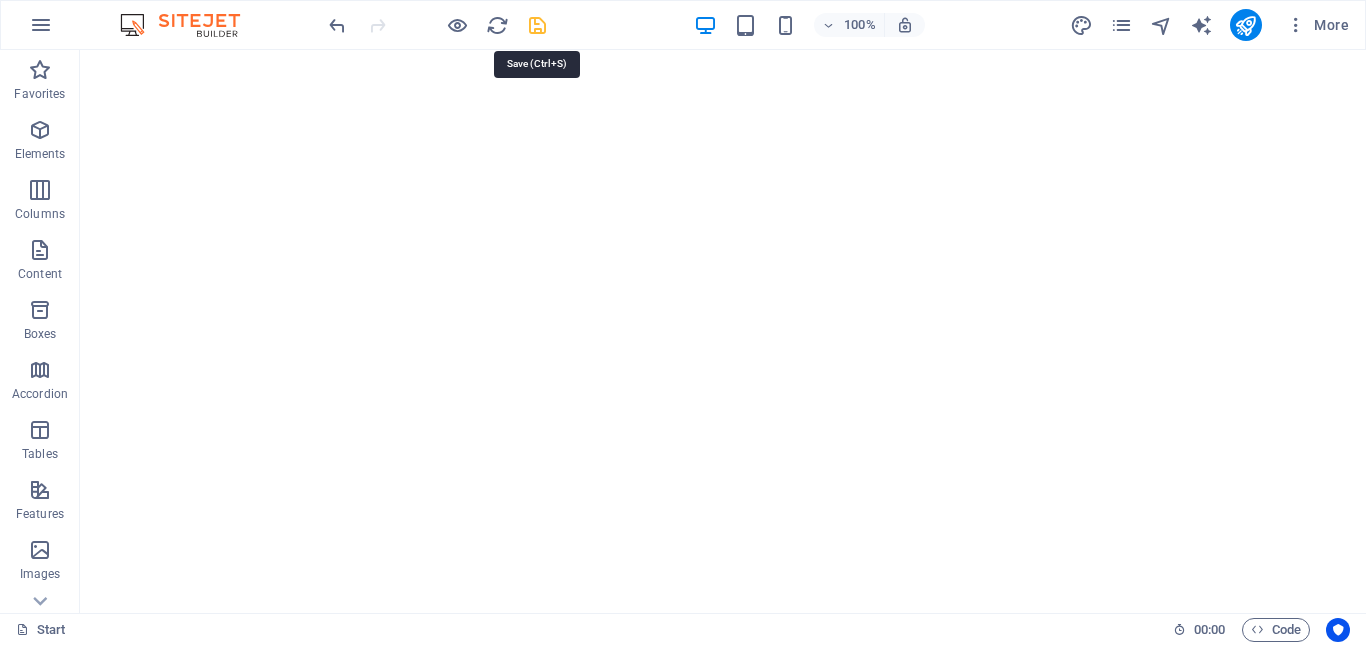 click at bounding box center [537, 25] 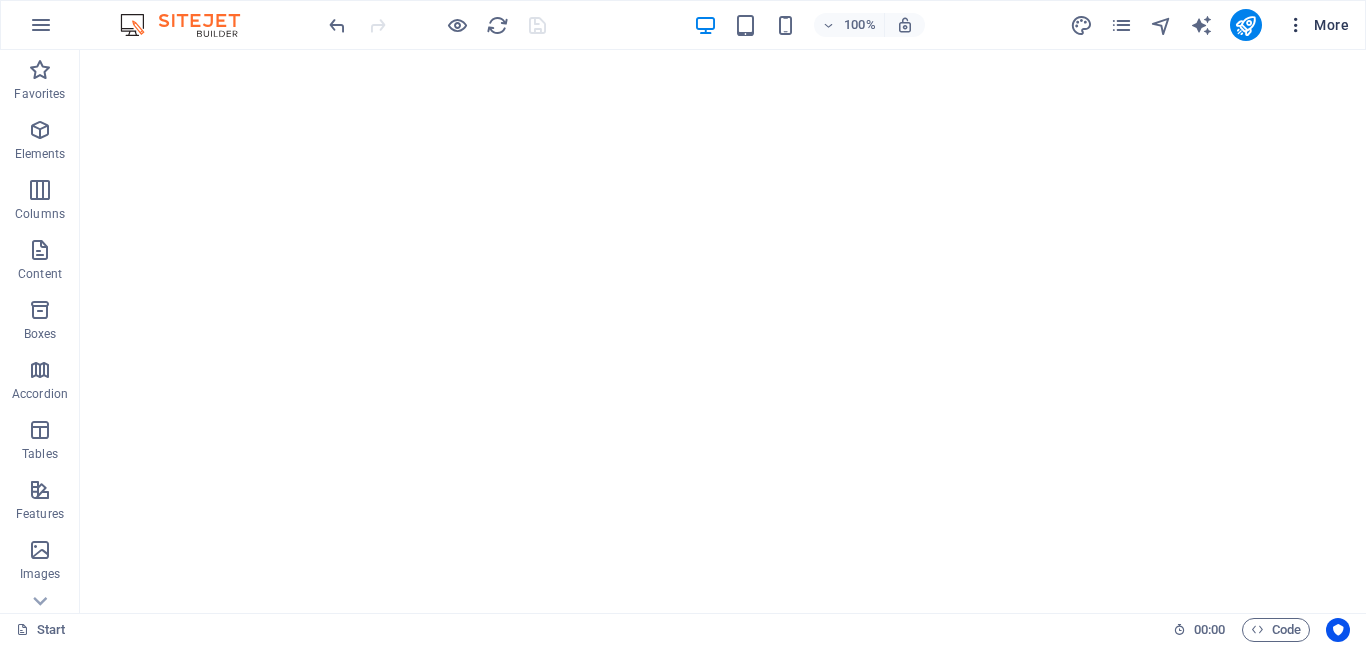 click at bounding box center [1296, 25] 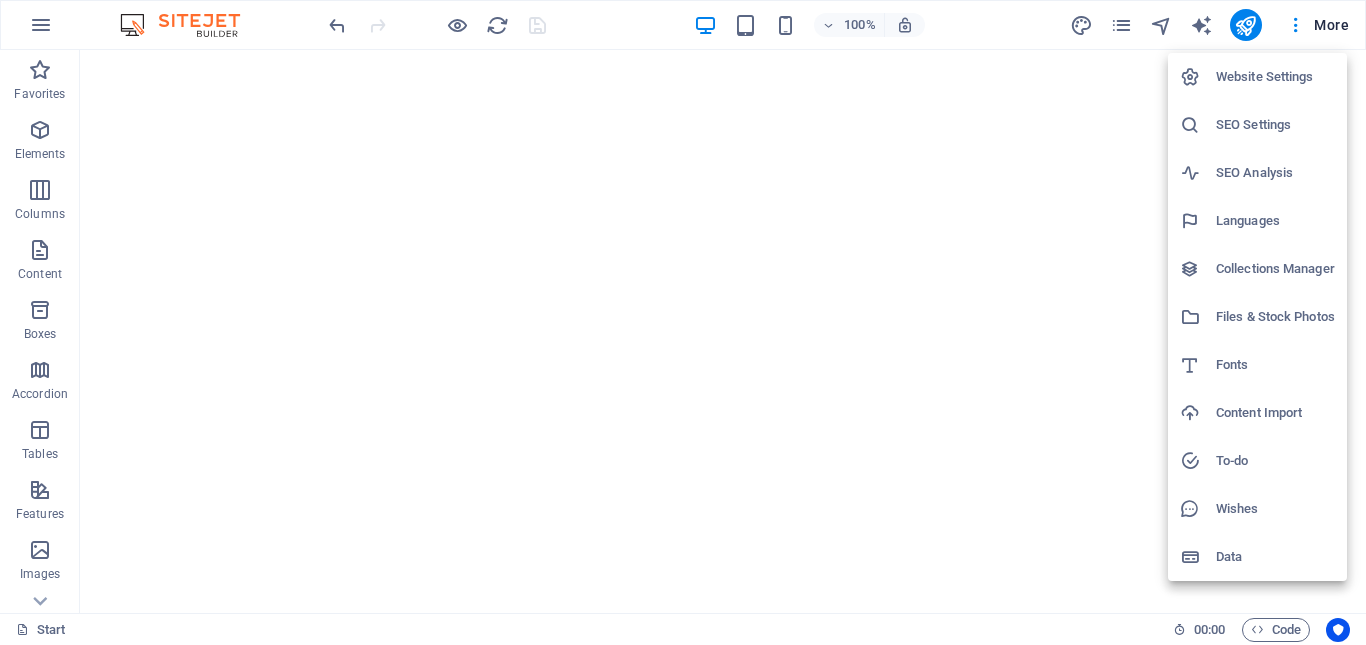 click at bounding box center [683, 322] 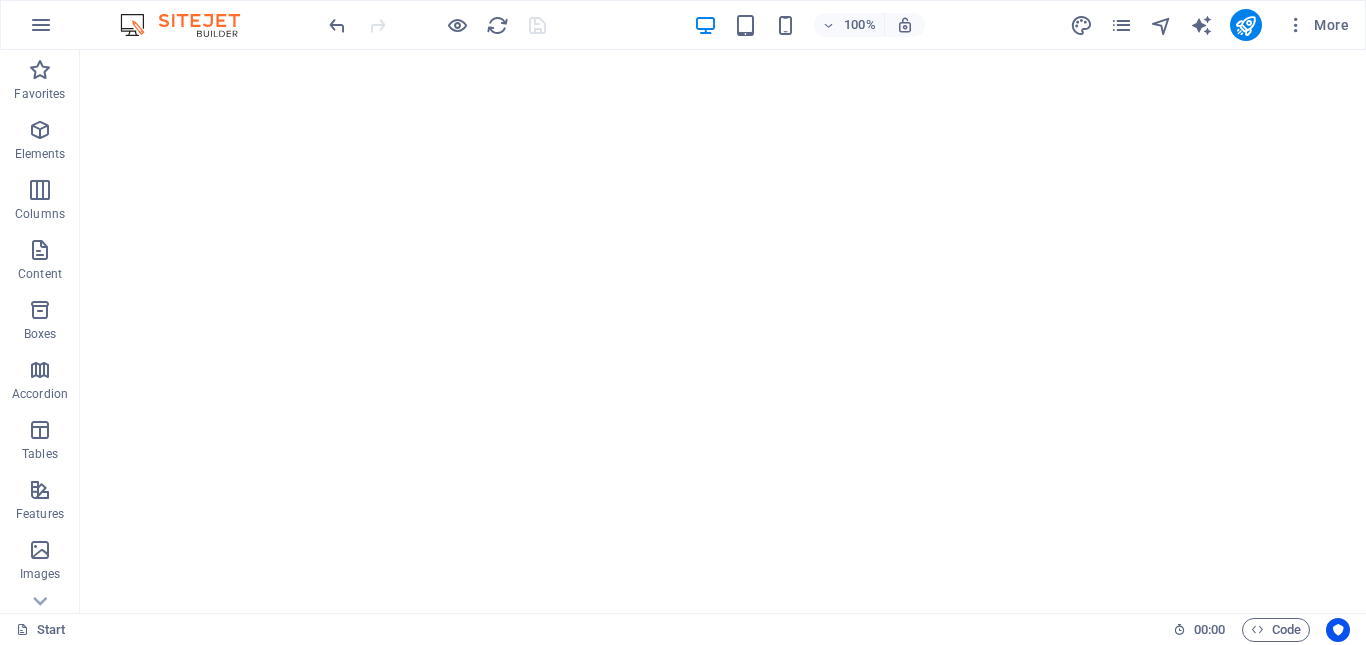 scroll, scrollTop: 558, scrollLeft: 0, axis: vertical 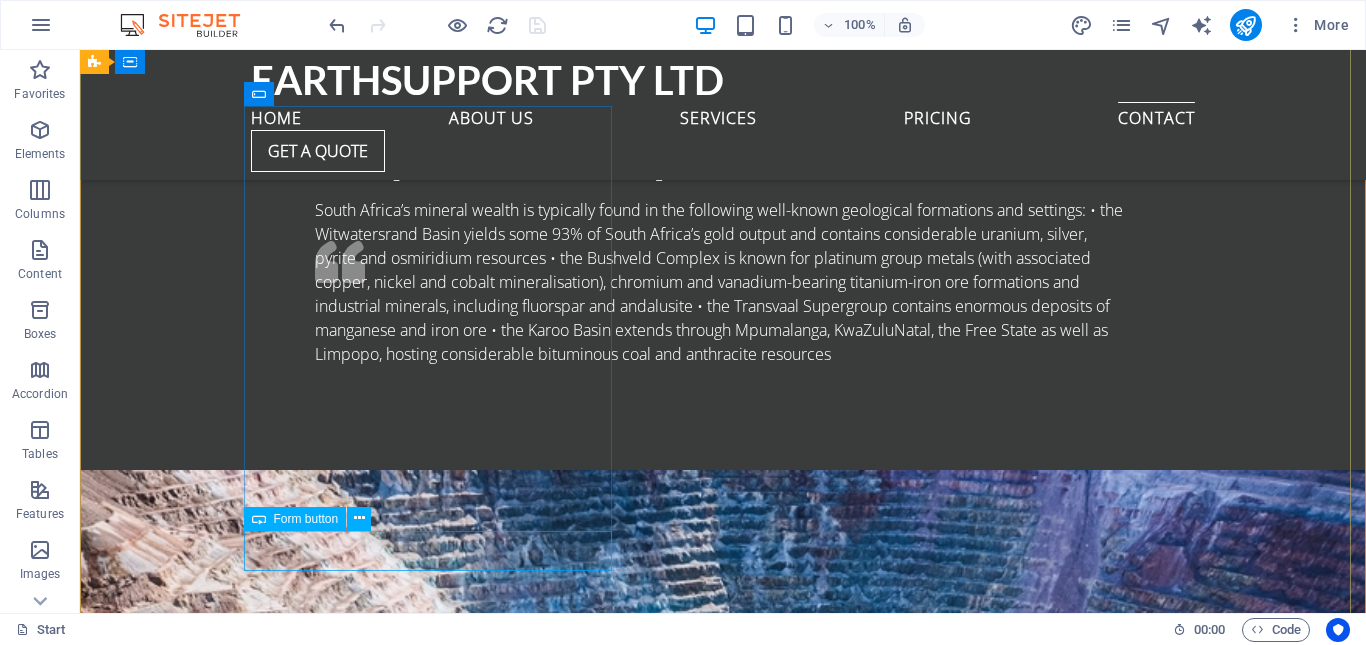 click on "Submit" 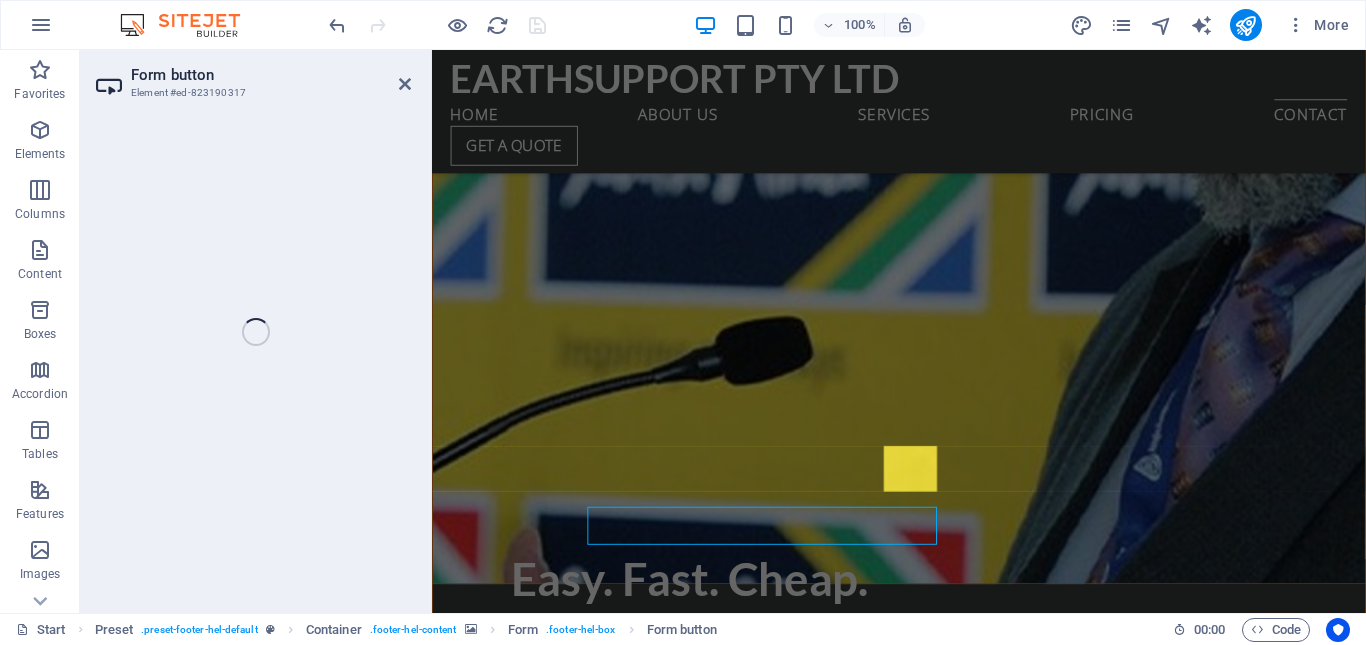scroll, scrollTop: 5244, scrollLeft: 0, axis: vertical 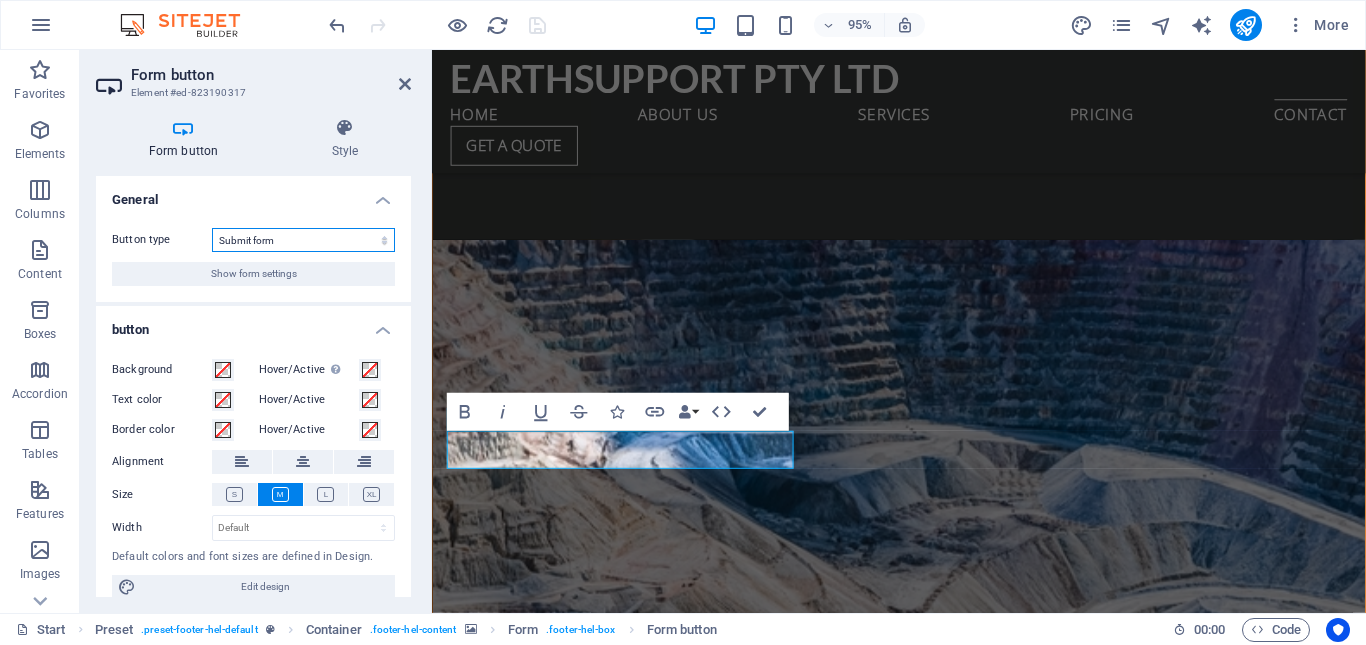 click on "Submit form Reset form No action" at bounding box center [303, 240] 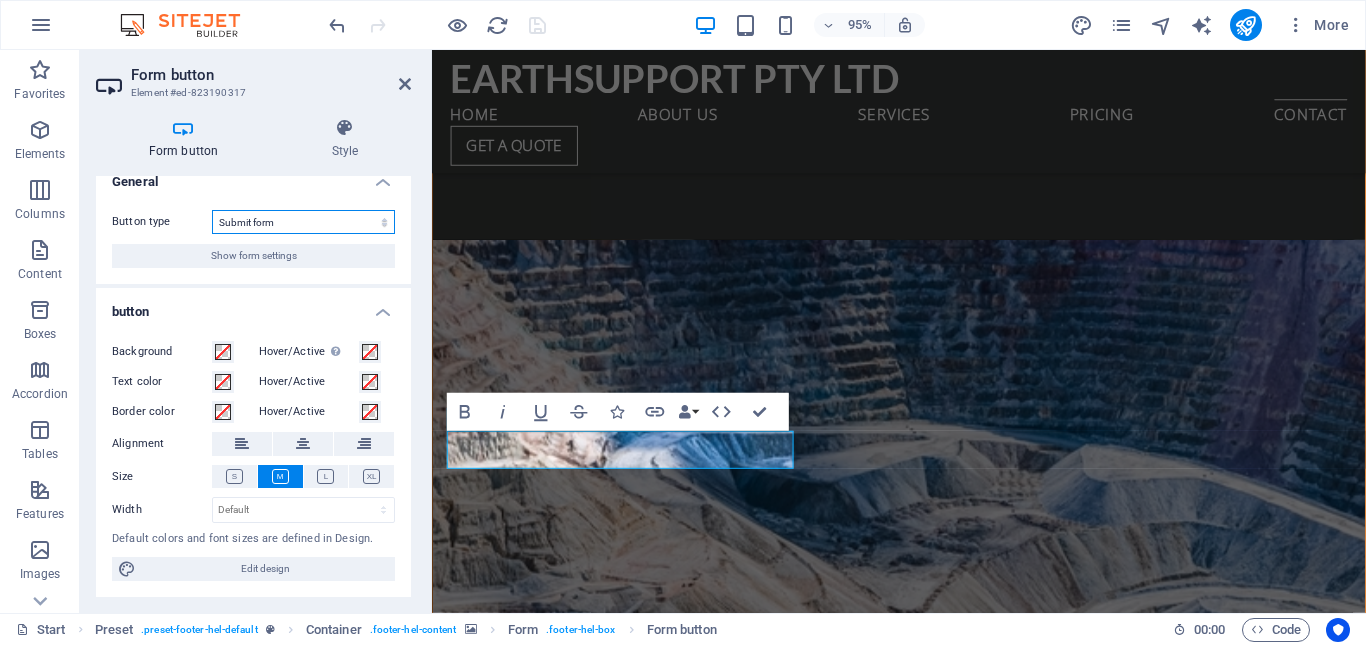 scroll, scrollTop: 0, scrollLeft: 0, axis: both 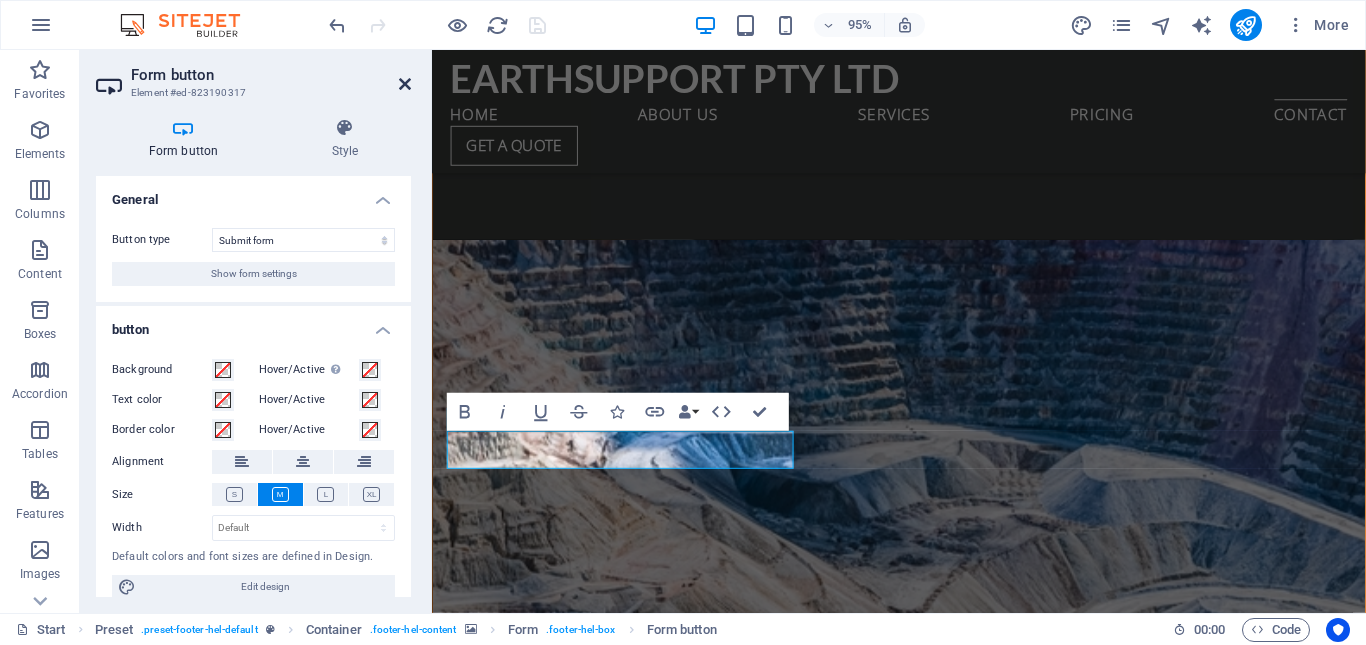 click at bounding box center (405, 84) 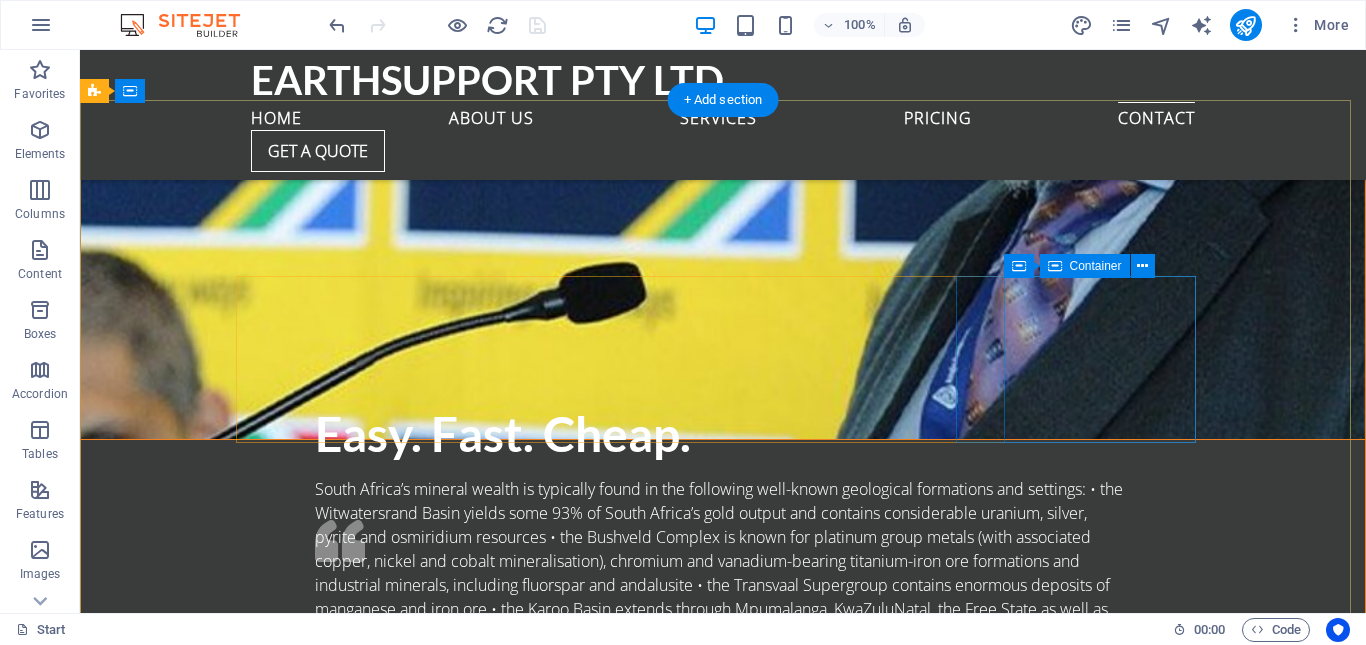 scroll, scrollTop: 4682, scrollLeft: 0, axis: vertical 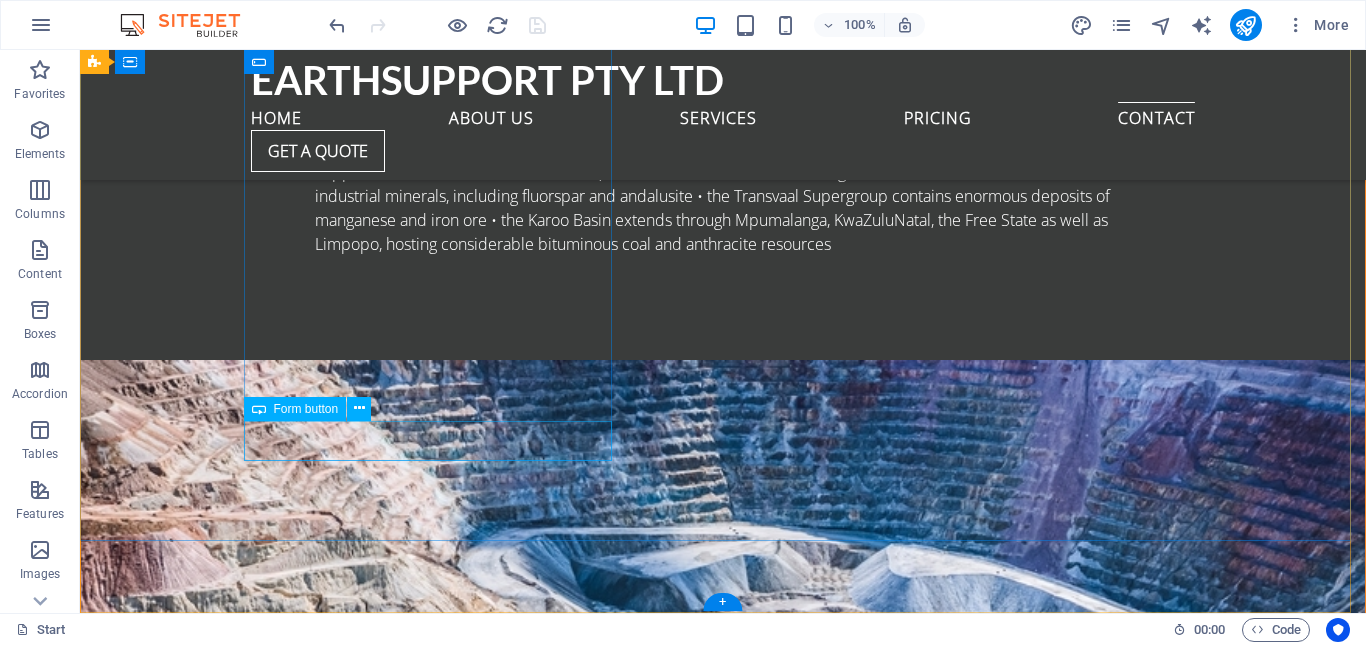 click on "Submit" 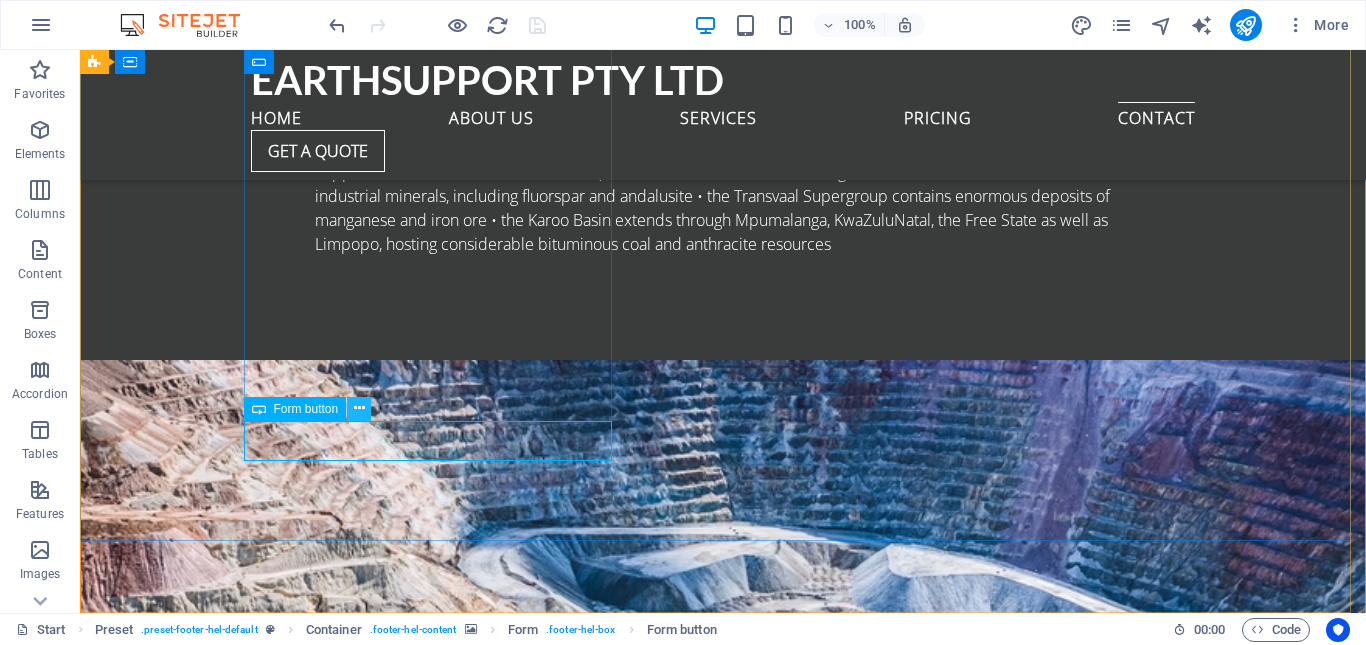 click at bounding box center (359, 408) 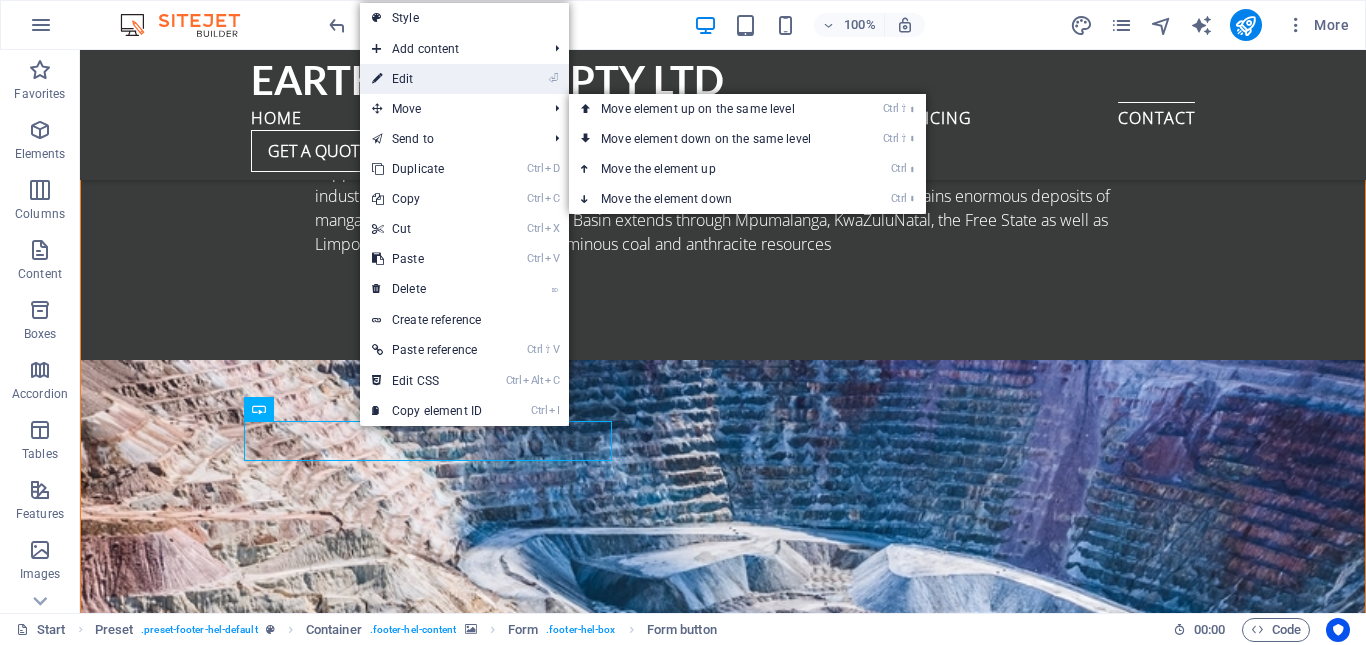 click on "⏎  Edit" at bounding box center (427, 79) 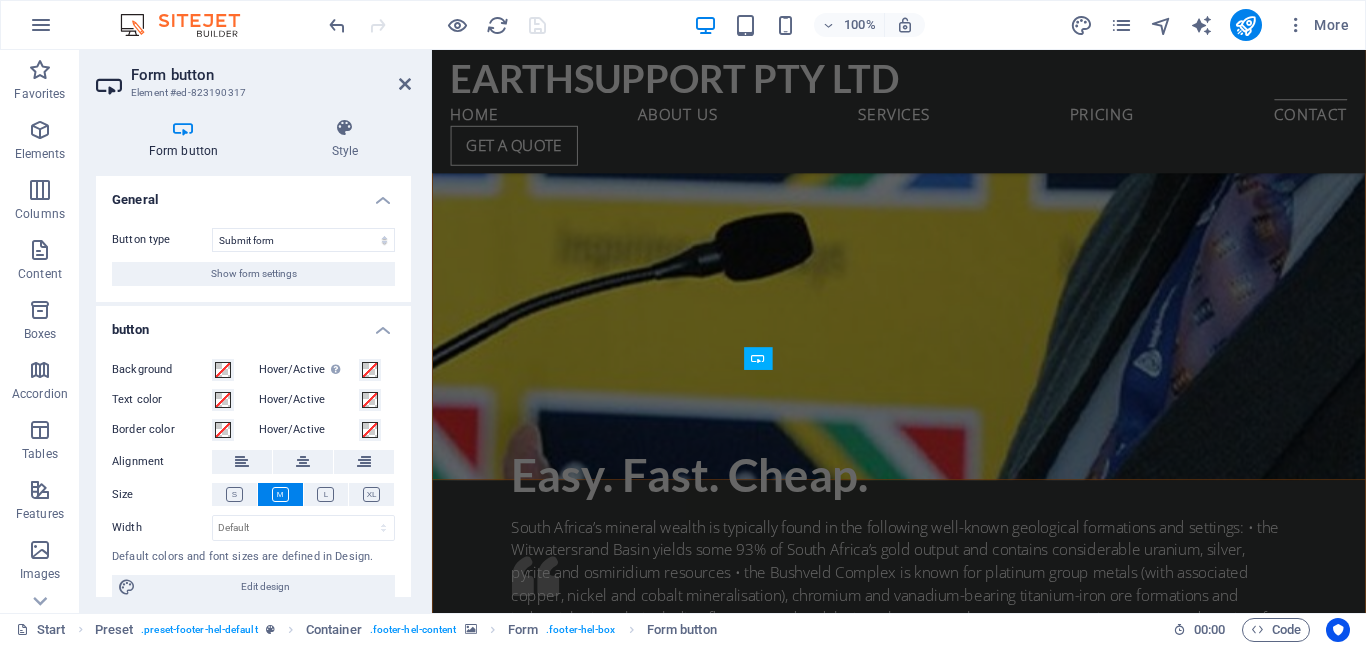 scroll, scrollTop: 5244, scrollLeft: 0, axis: vertical 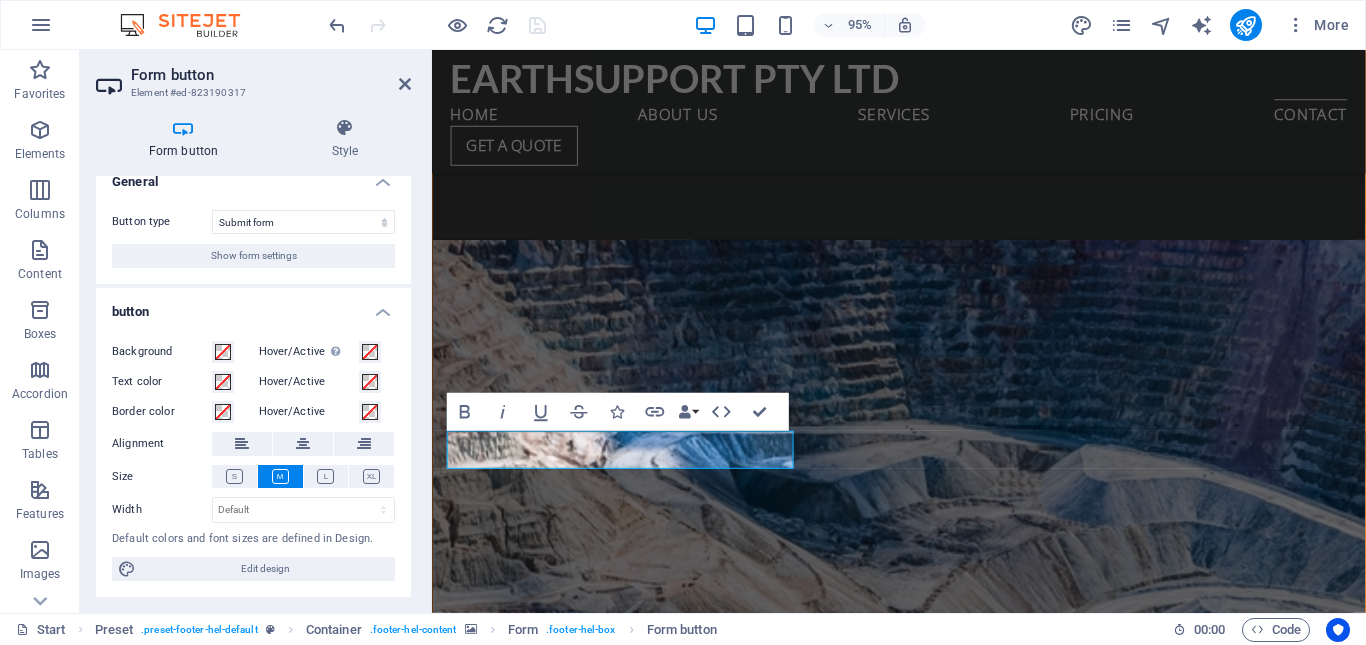 click at bounding box center [183, 128] 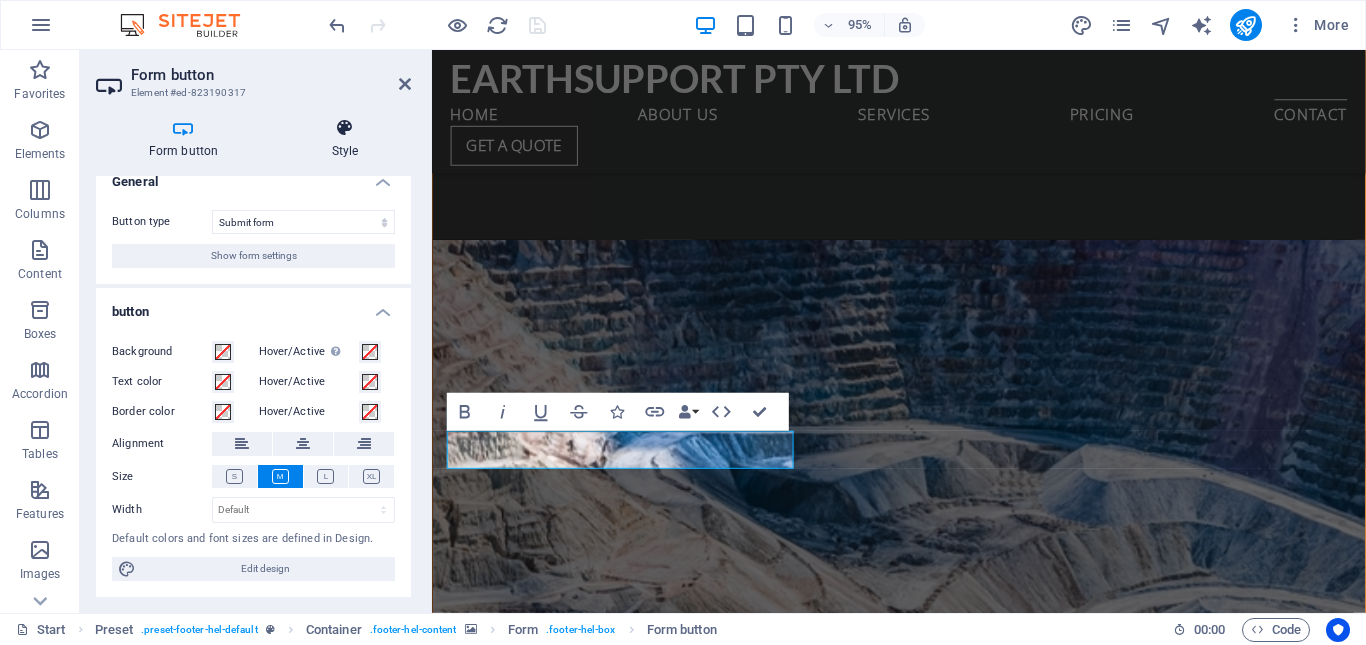 click on "Style" at bounding box center [345, 139] 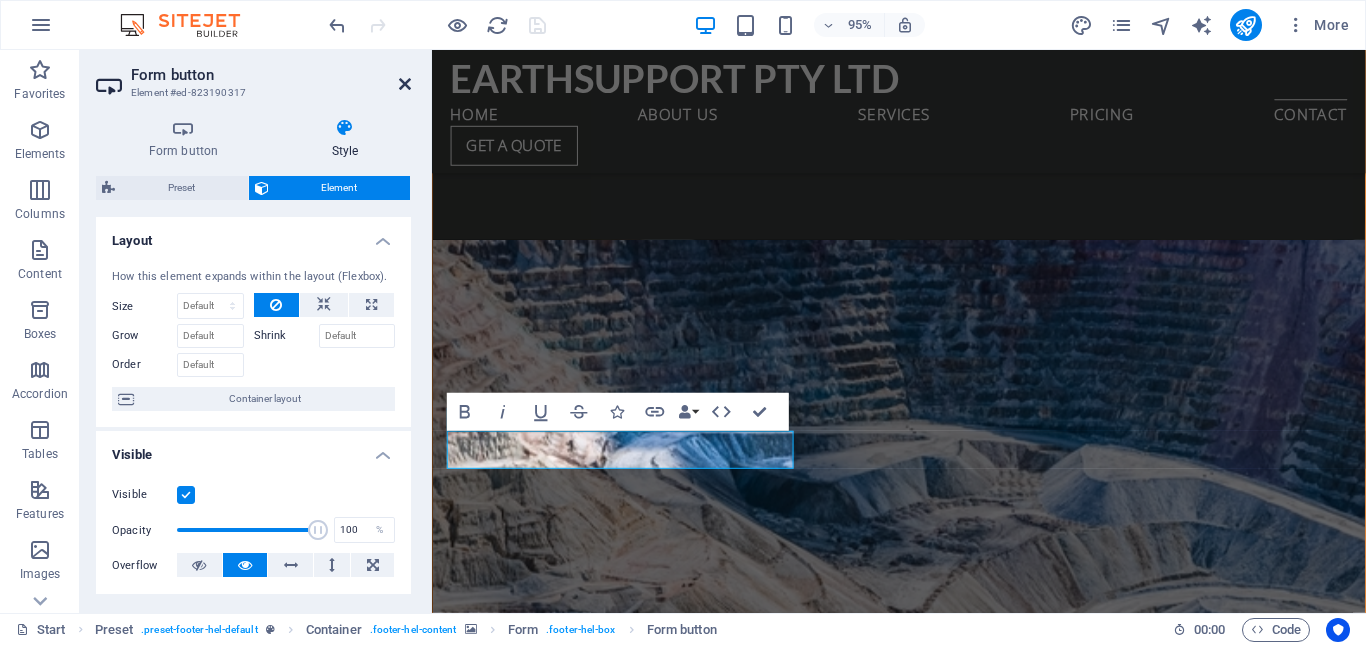 click at bounding box center (405, 84) 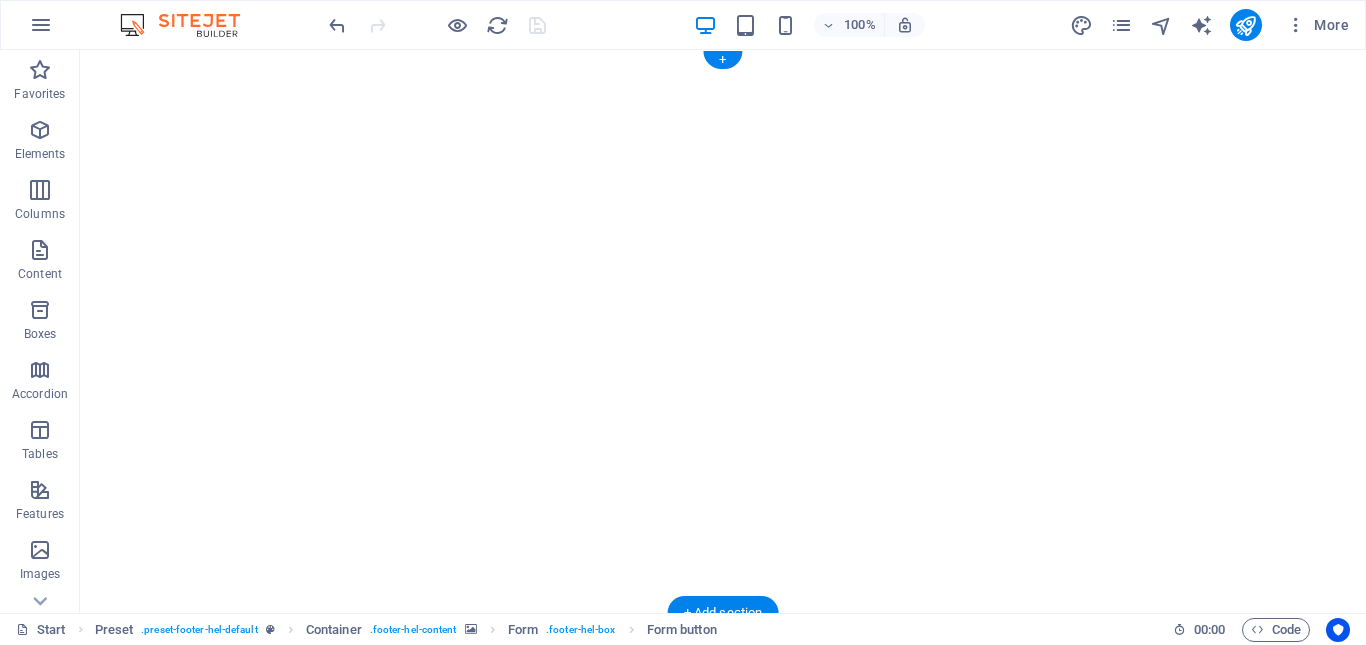 scroll, scrollTop: 0, scrollLeft: 0, axis: both 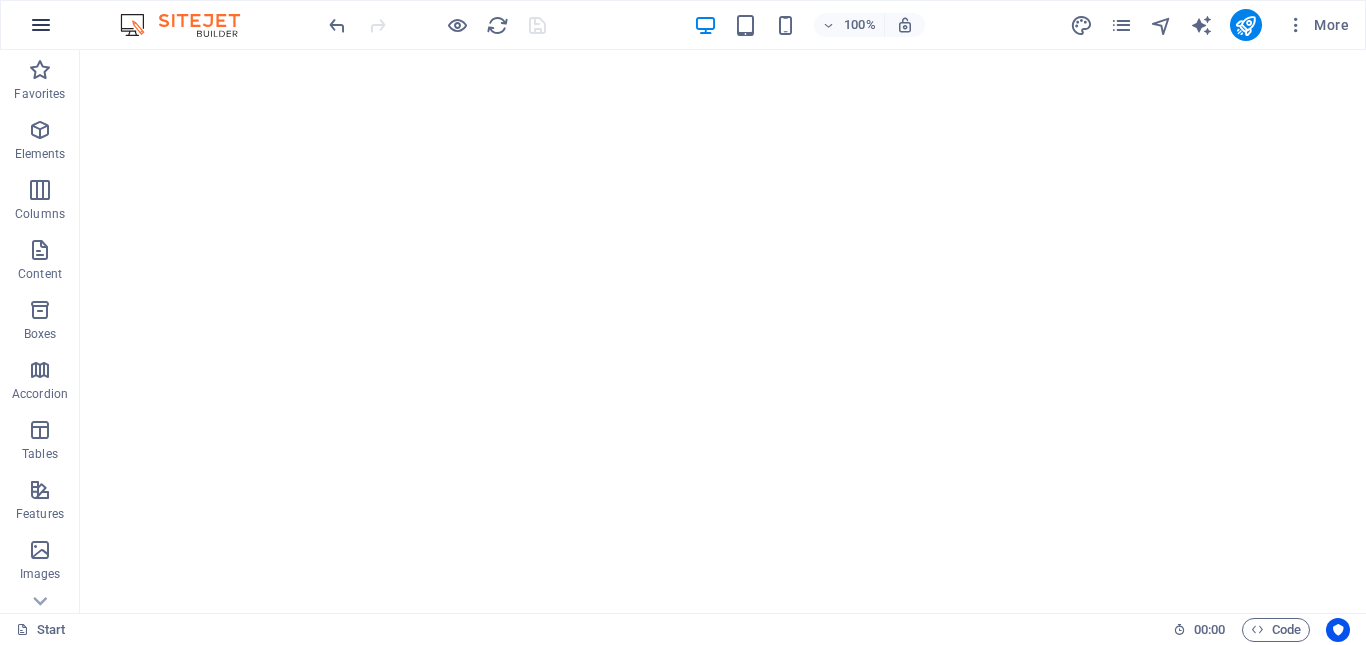 click at bounding box center [41, 25] 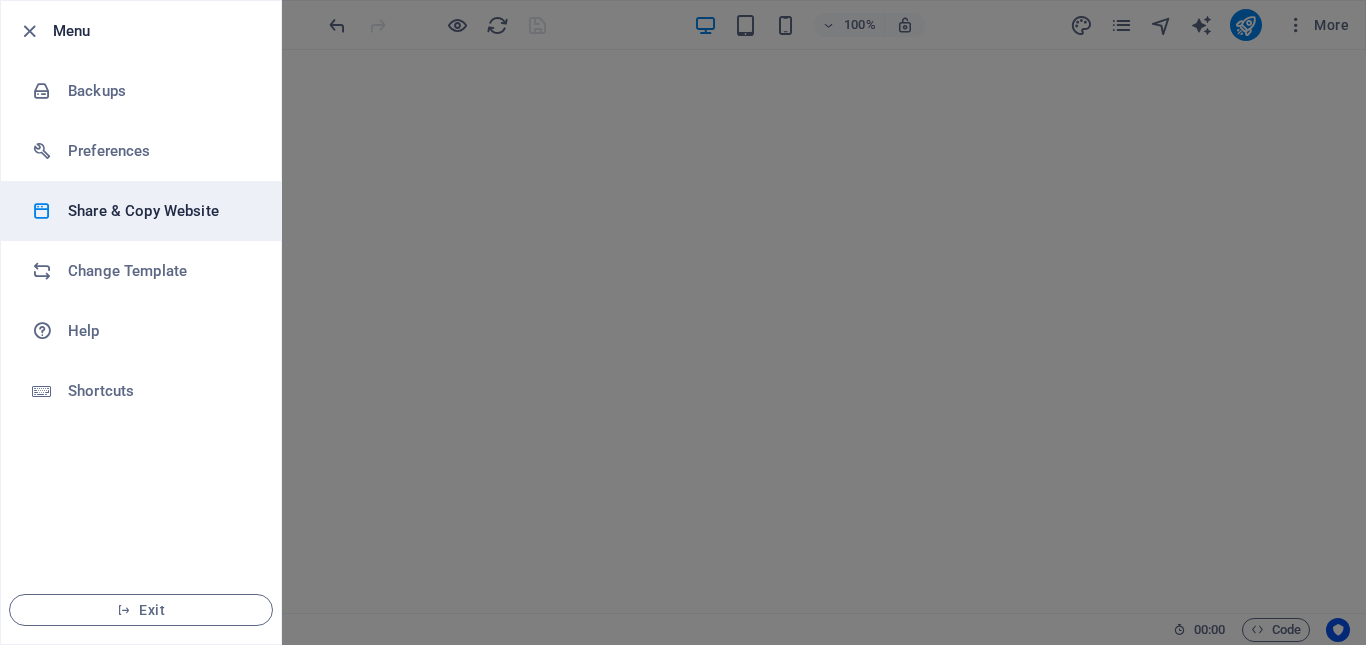 click on "Share & Copy Website" at bounding box center (160, 211) 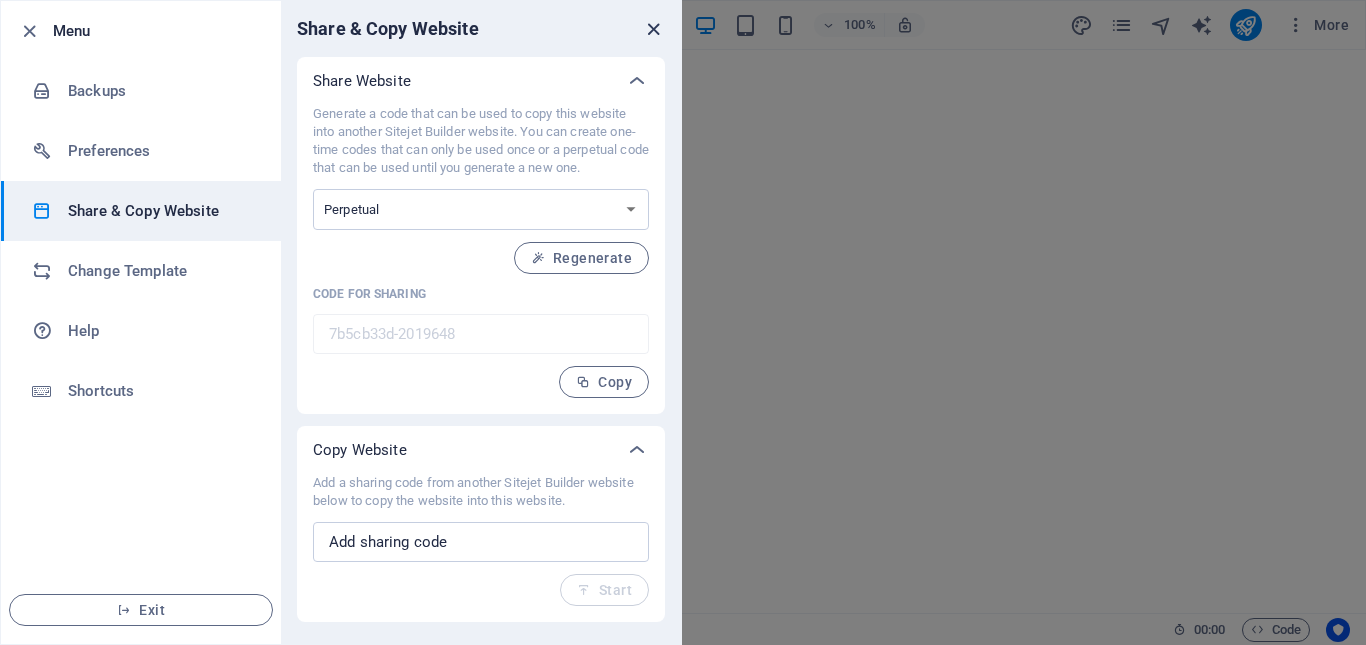 click at bounding box center (653, 29) 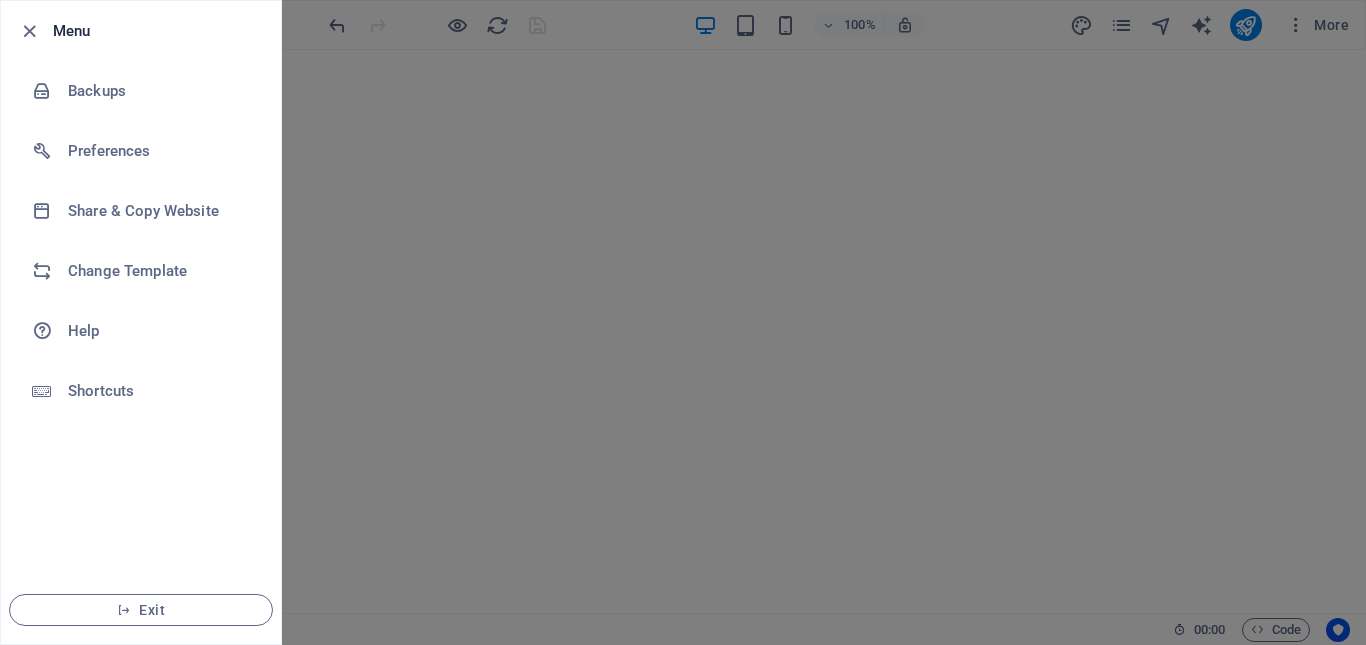 click at bounding box center (683, 322) 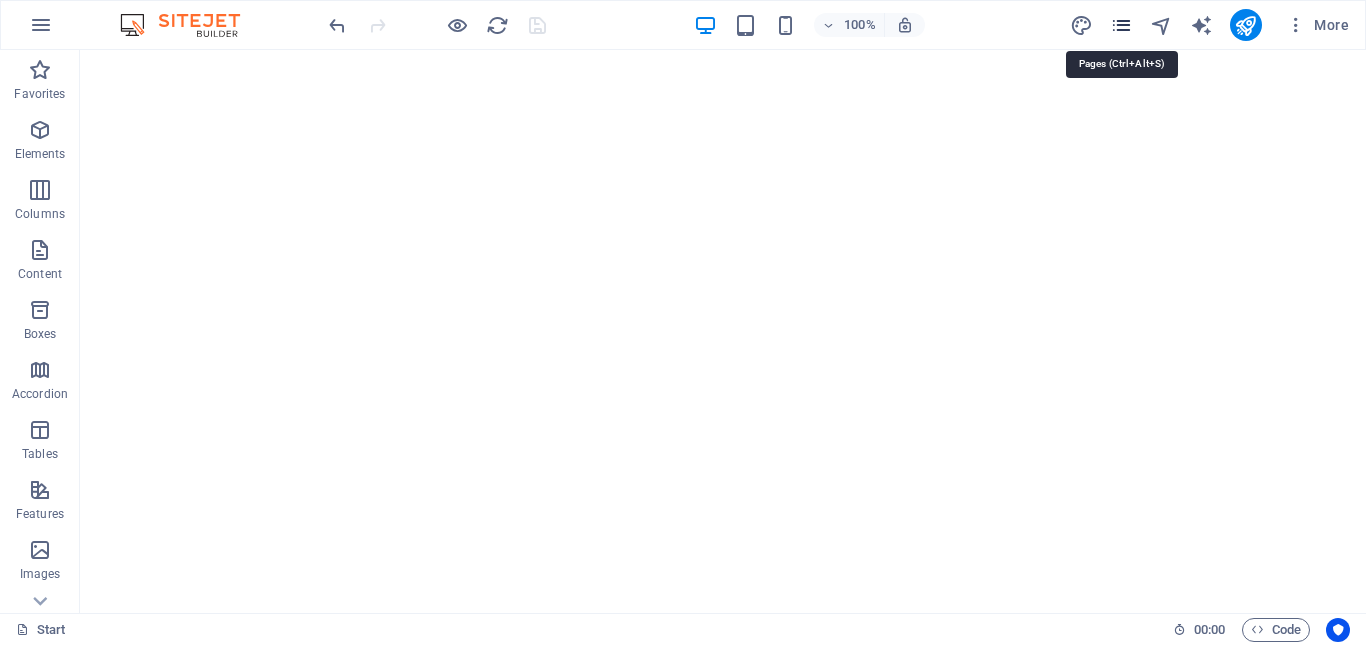 click at bounding box center (1121, 25) 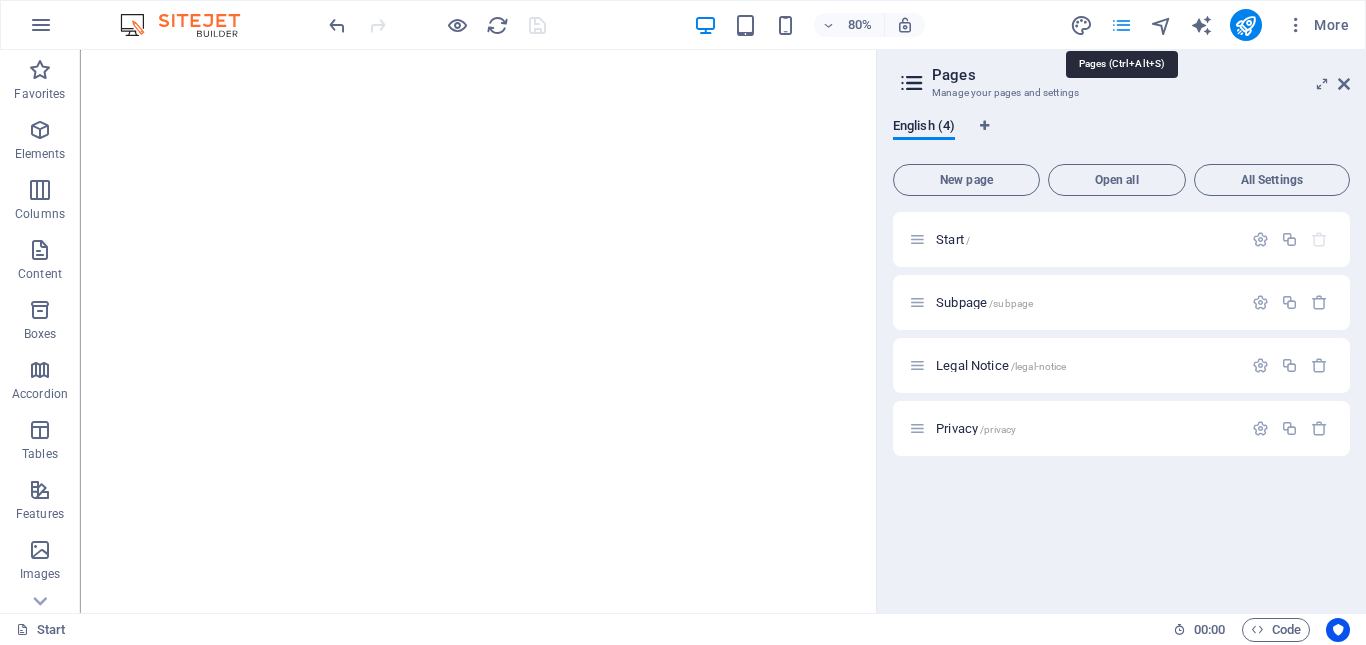 click at bounding box center [1121, 25] 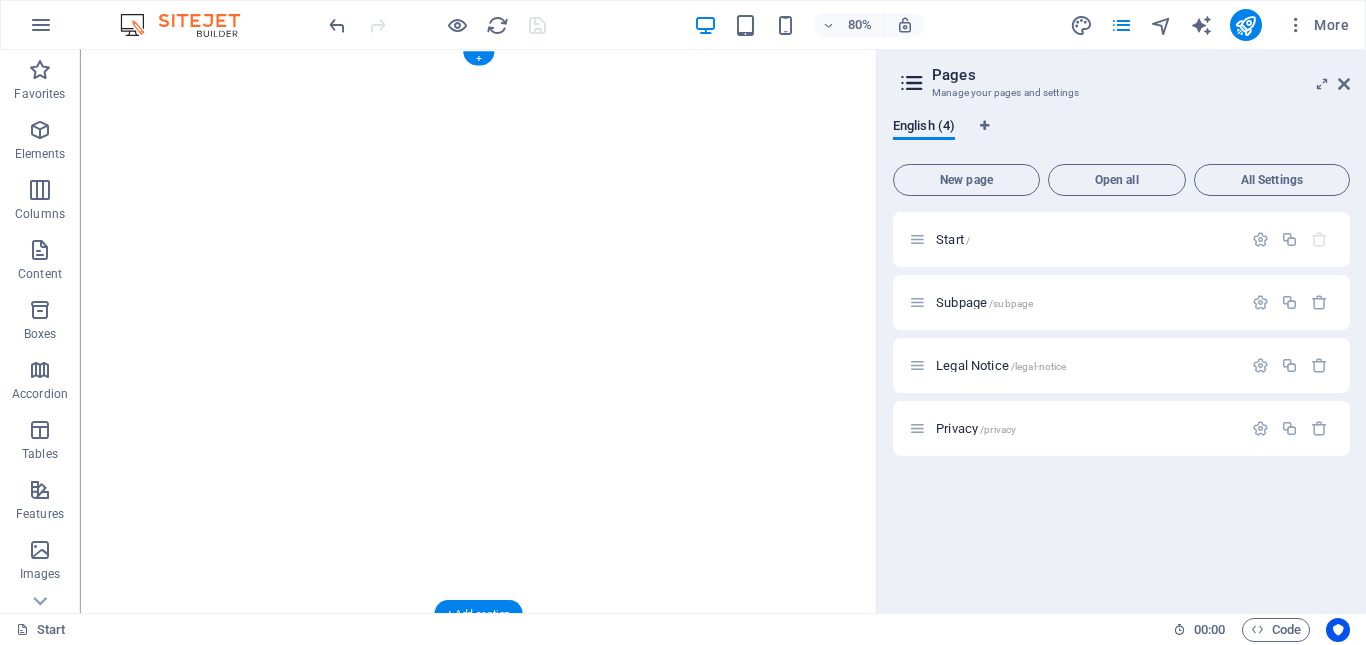 click at bounding box center [577, 1229] 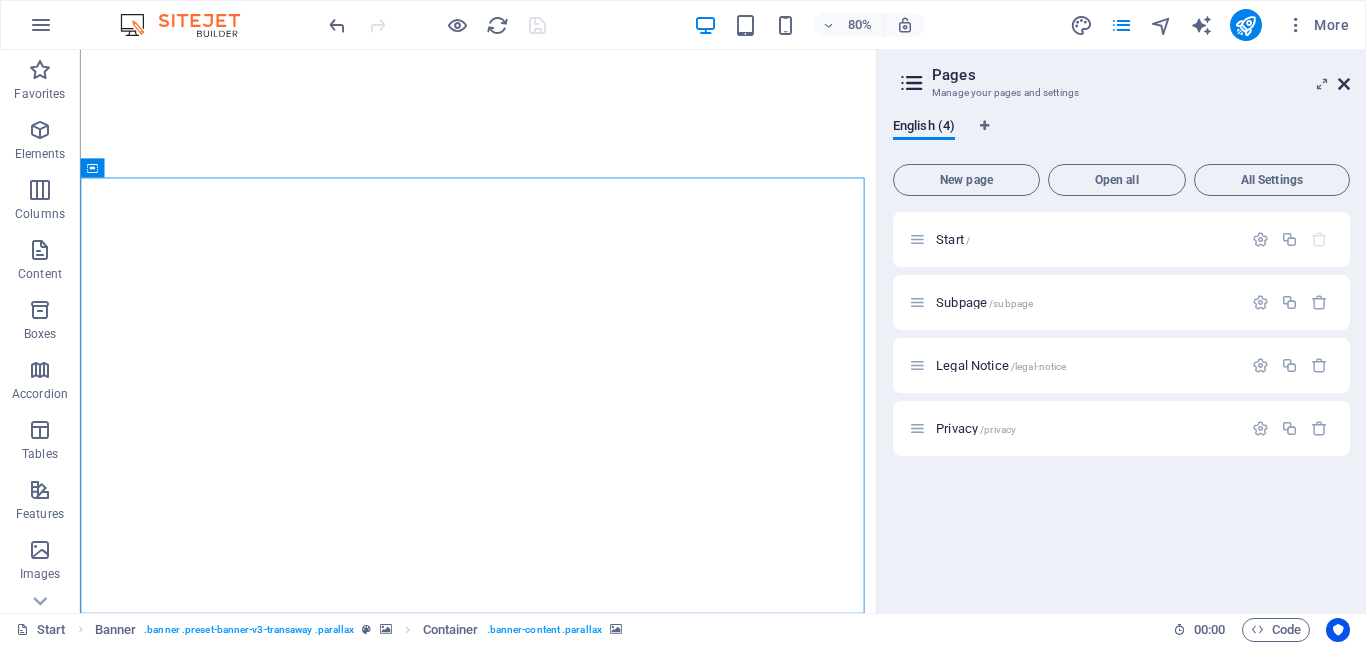 click at bounding box center [1344, 84] 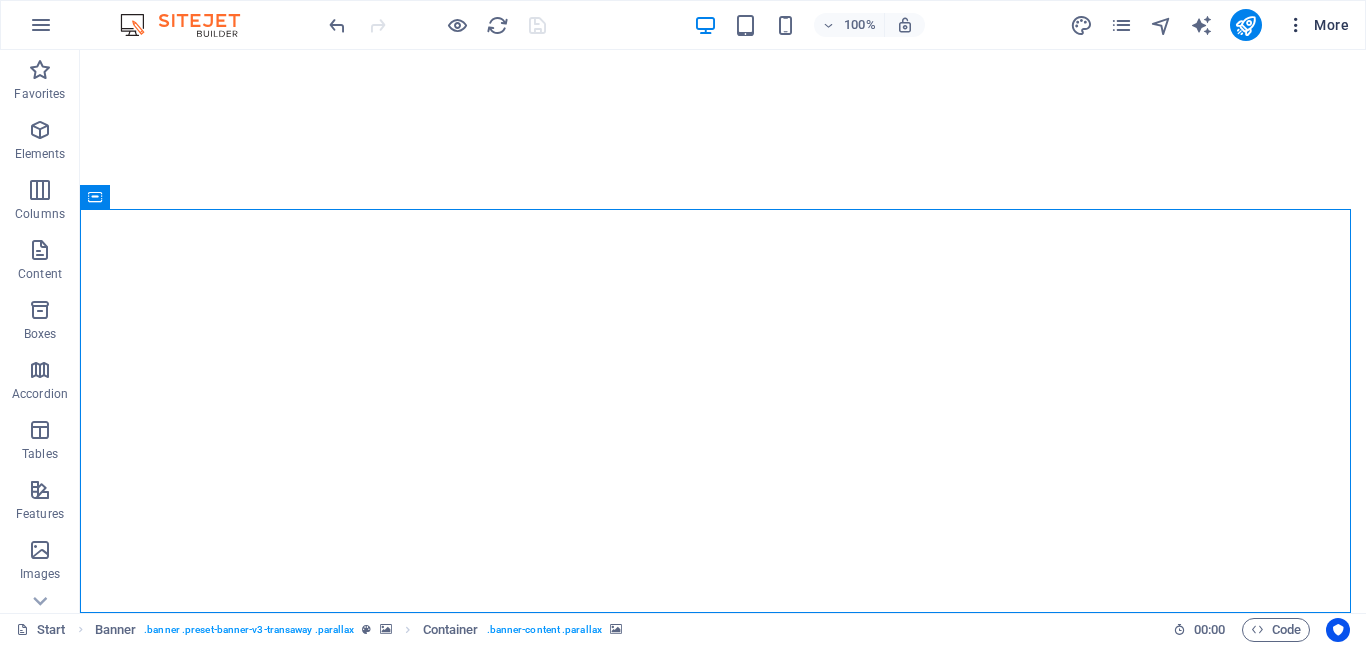click at bounding box center (1296, 25) 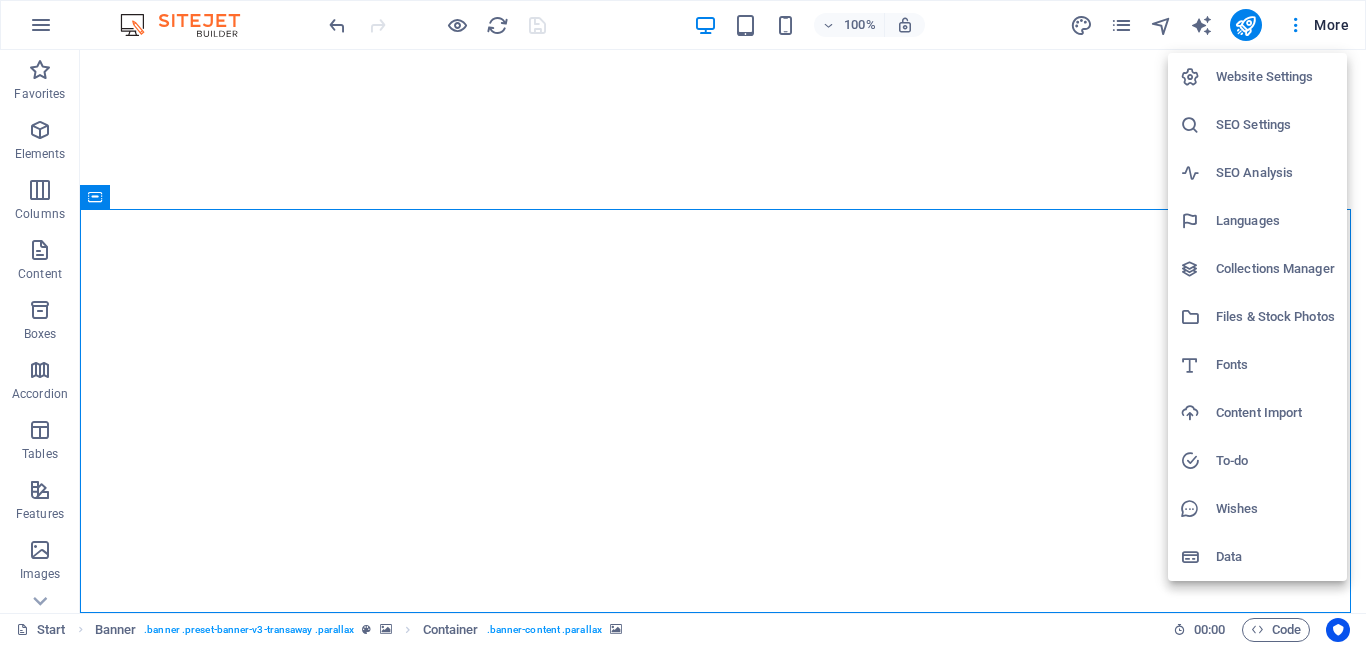click at bounding box center [683, 322] 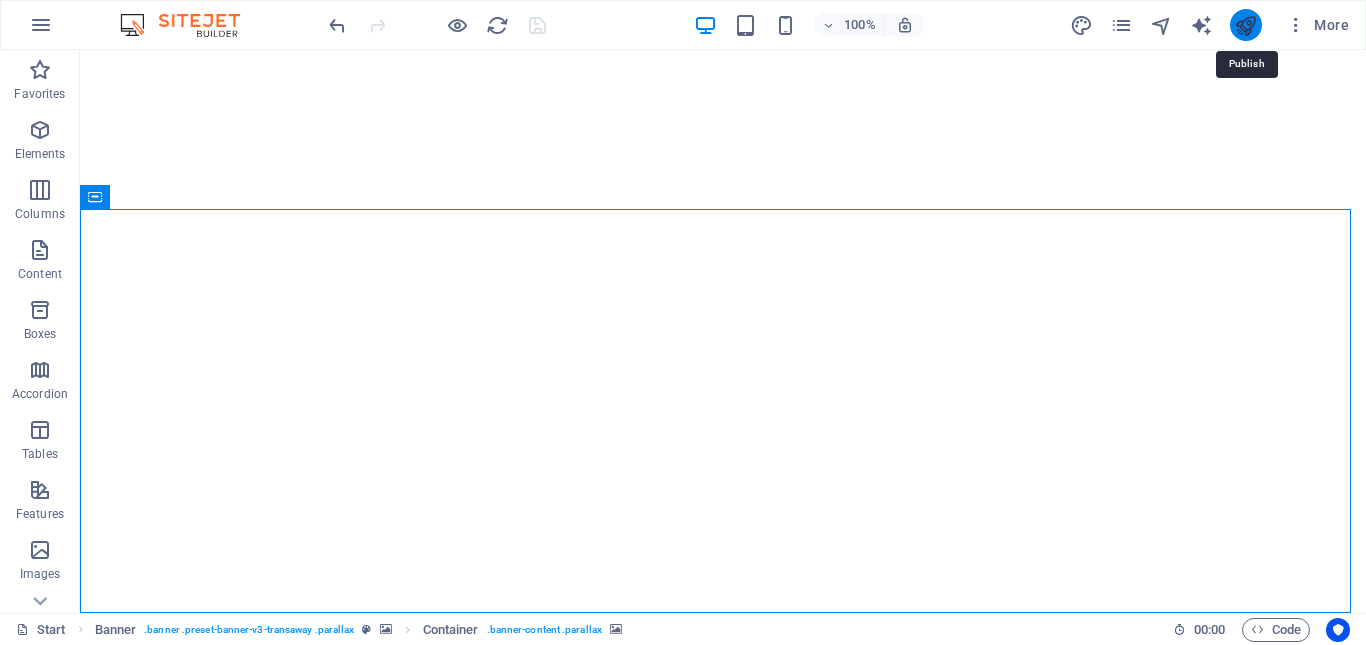 click at bounding box center [1245, 25] 